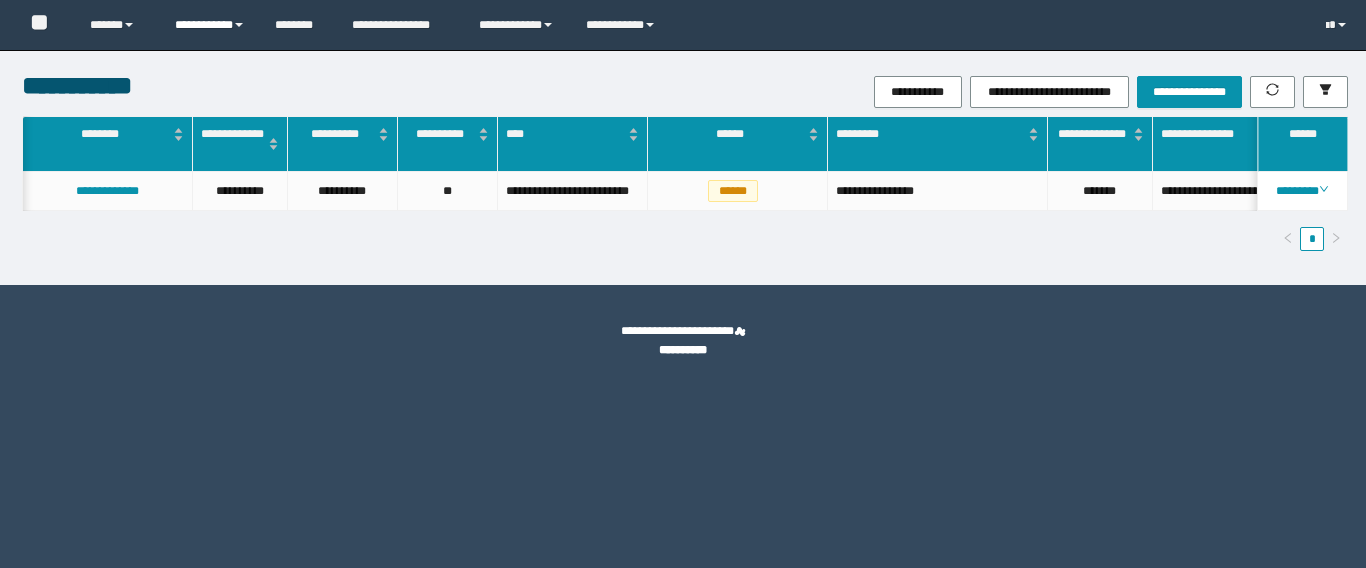 scroll, scrollTop: 0, scrollLeft: 0, axis: both 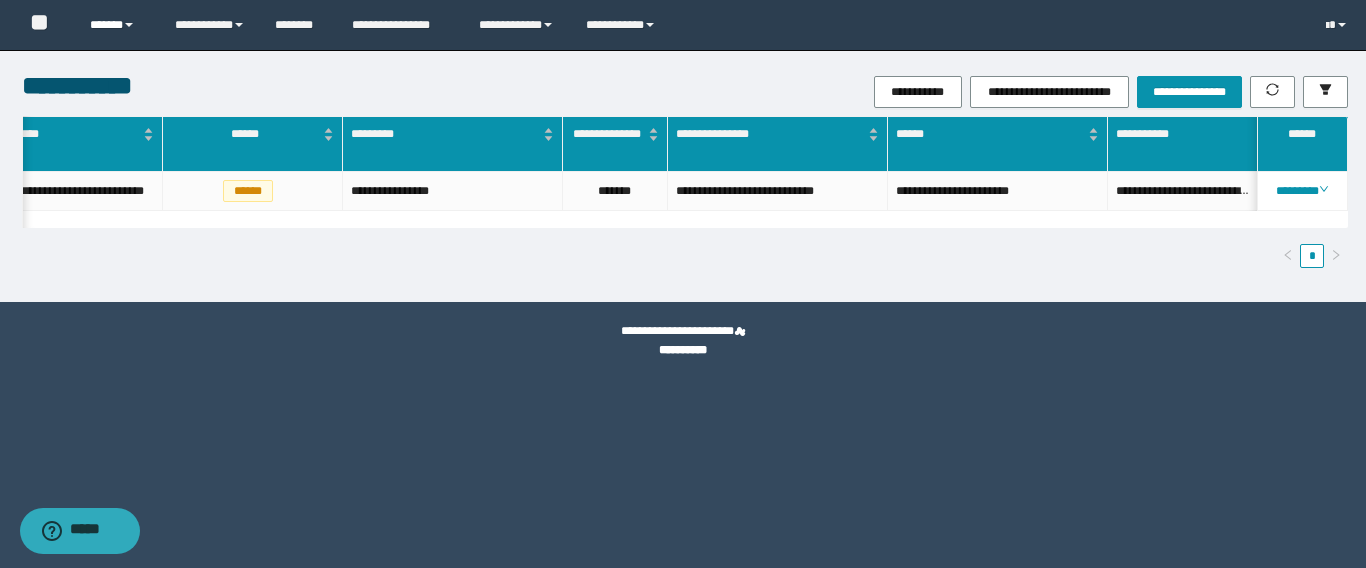 click at bounding box center [129, 25] 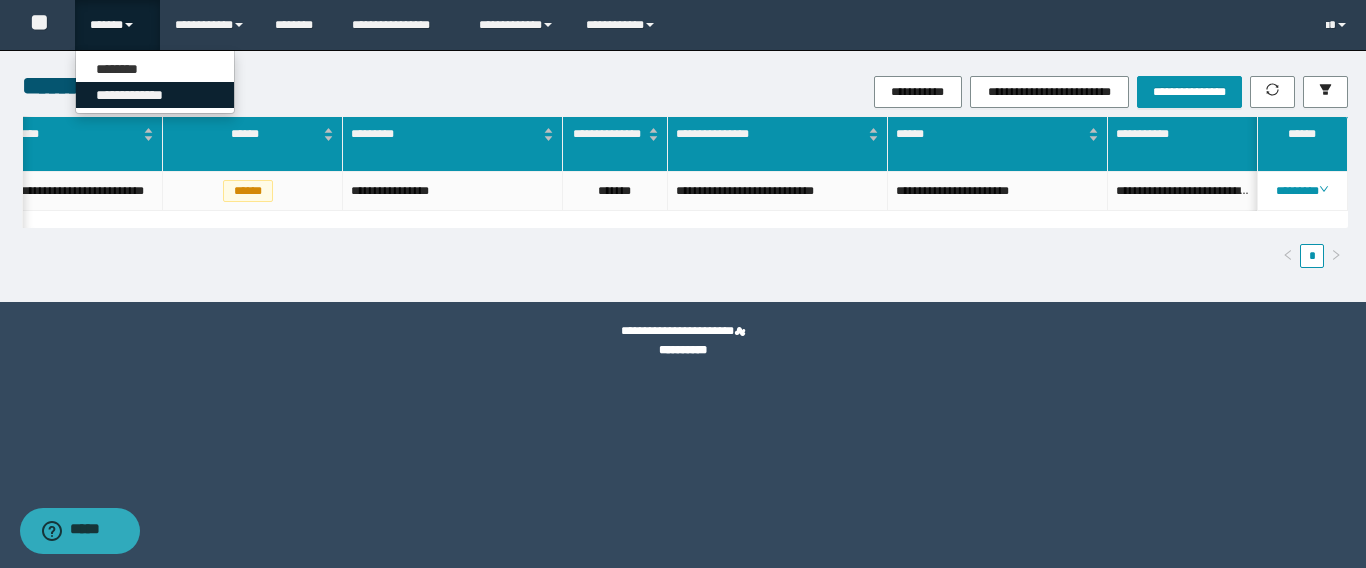 click on "**********" at bounding box center (155, 95) 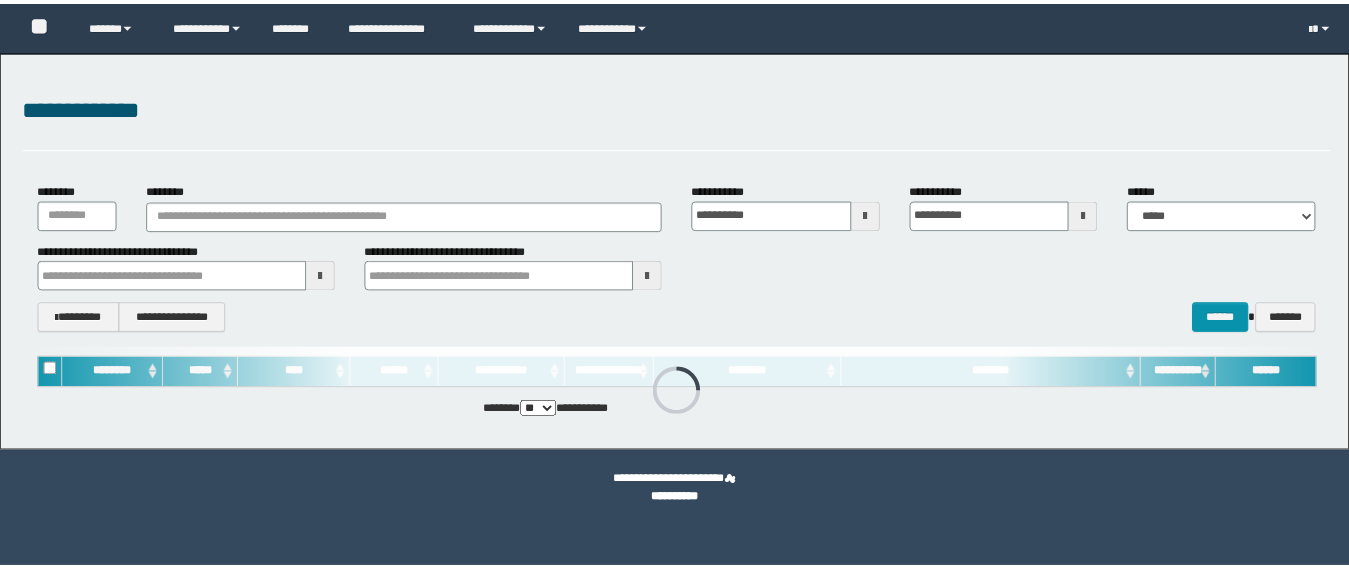 scroll, scrollTop: 0, scrollLeft: 0, axis: both 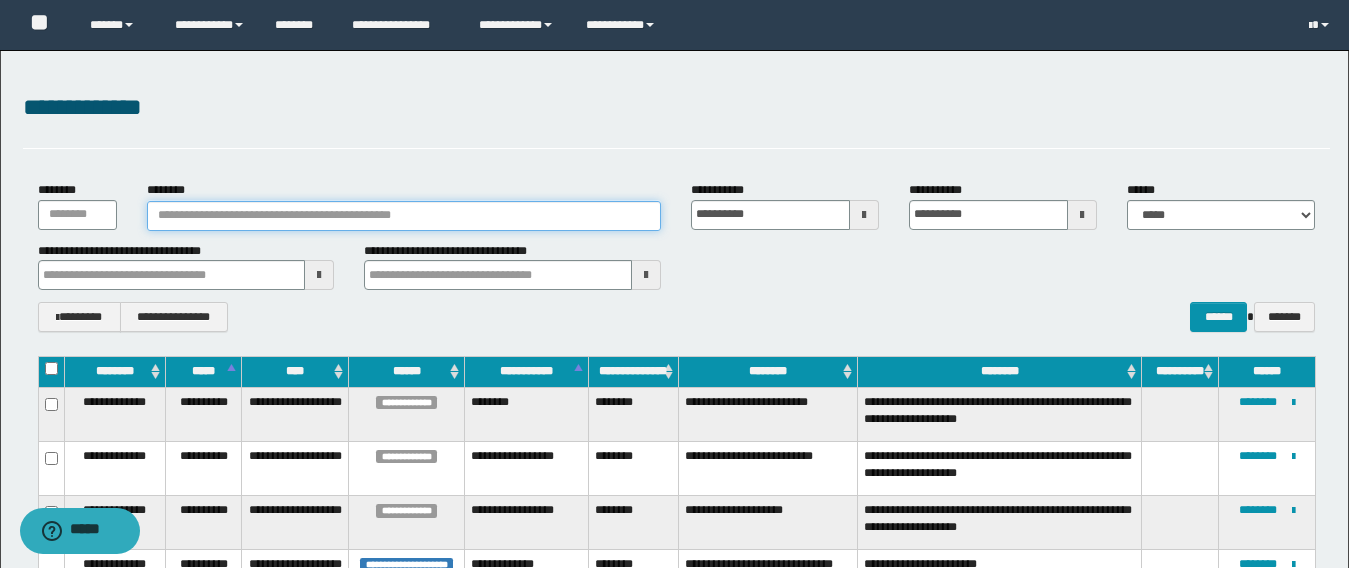 click on "********" at bounding box center [404, 216] 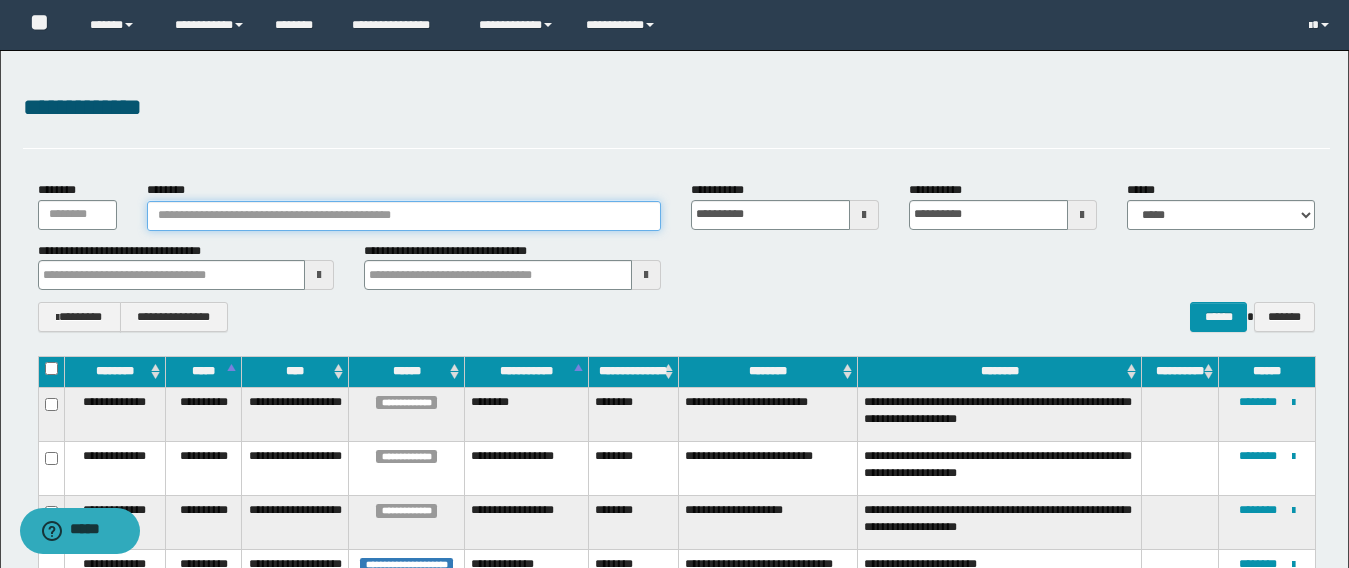 paste on "*******" 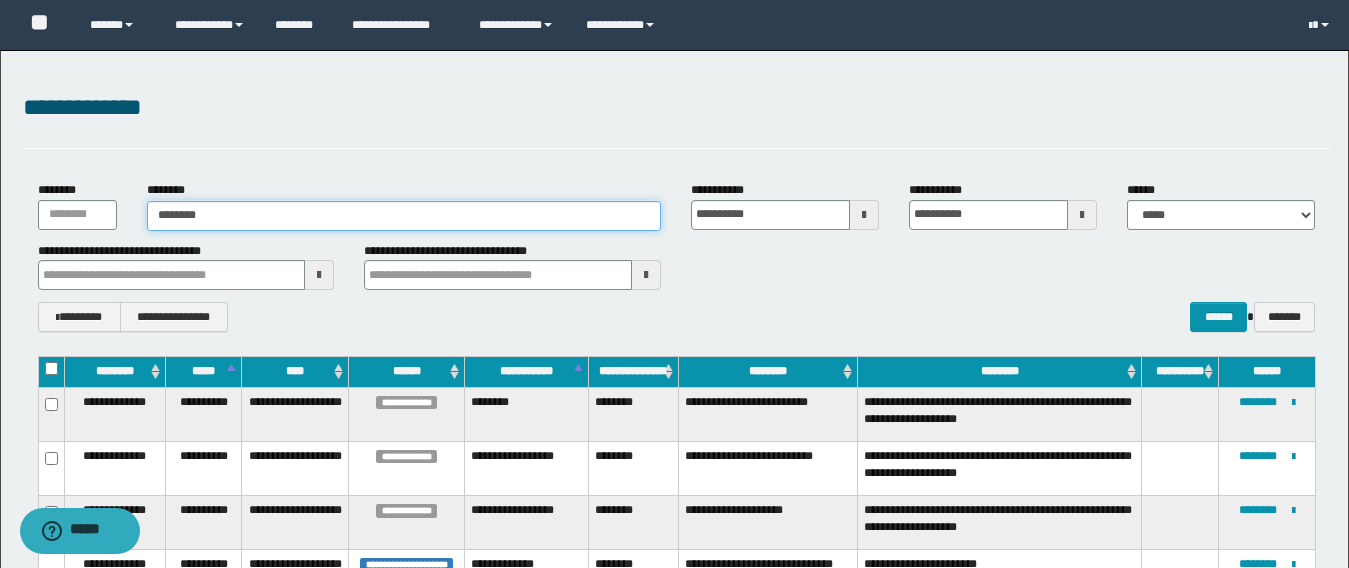 type on "*******" 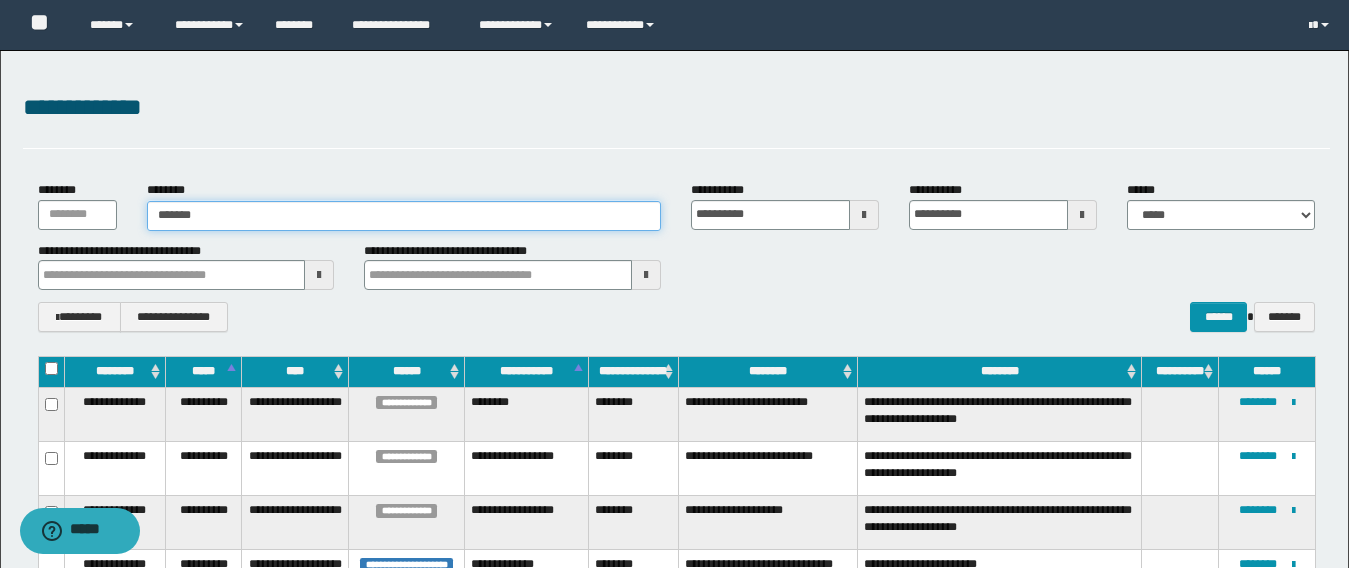 type on "*******" 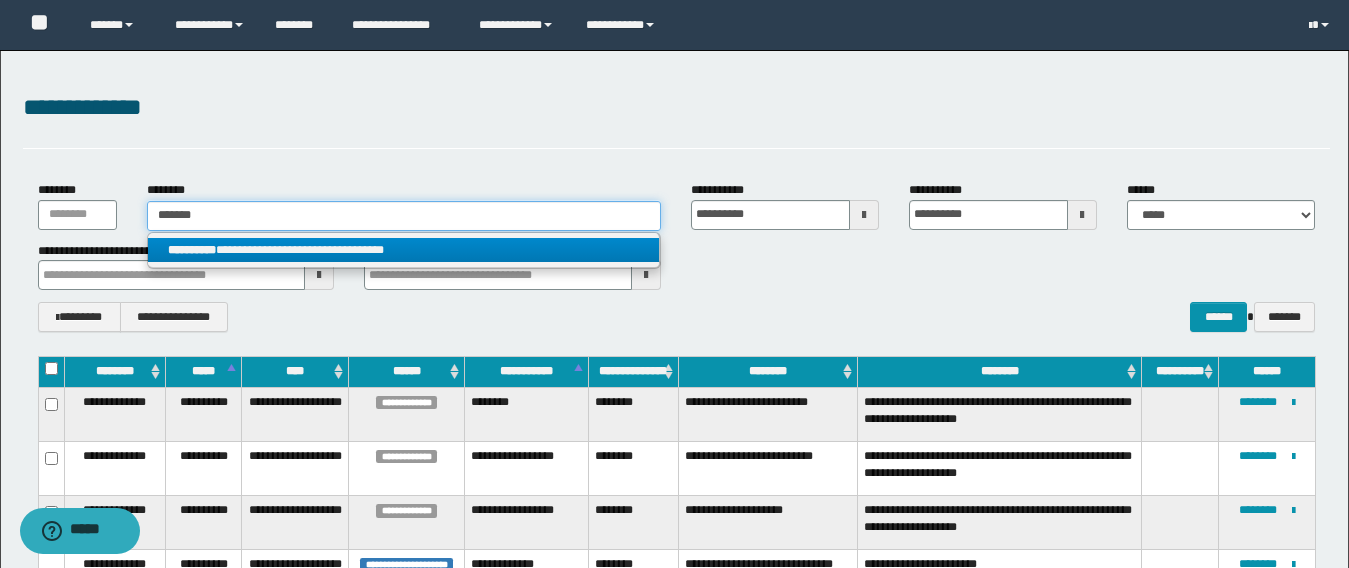 type on "*******" 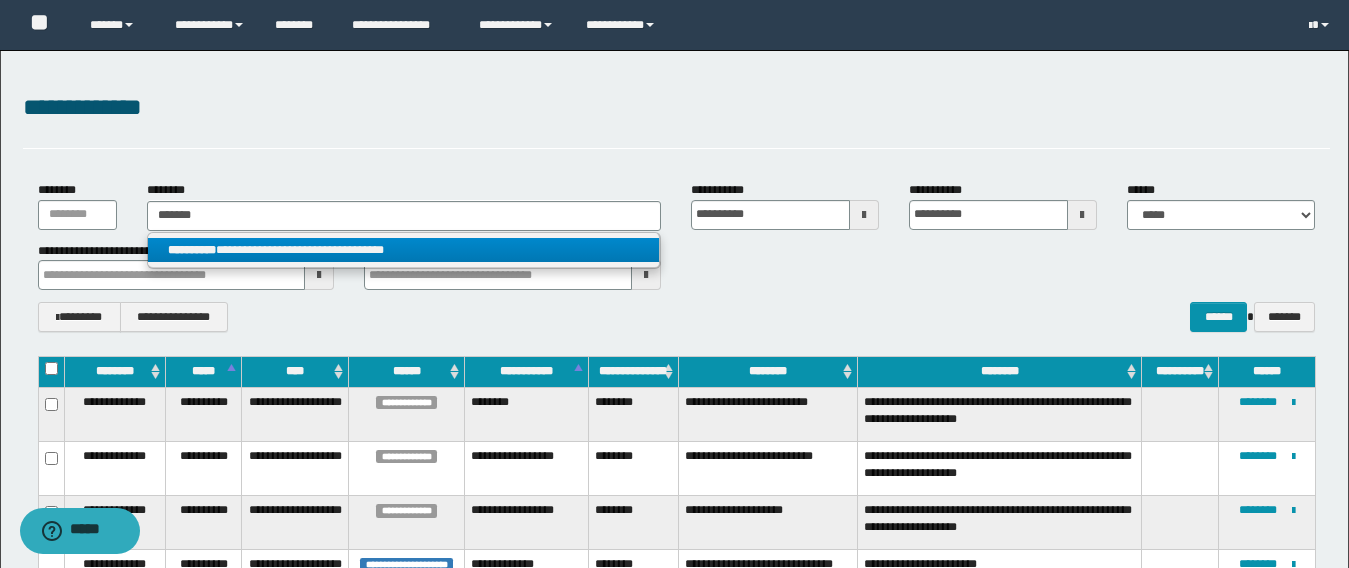 click on "**********" at bounding box center [404, 250] 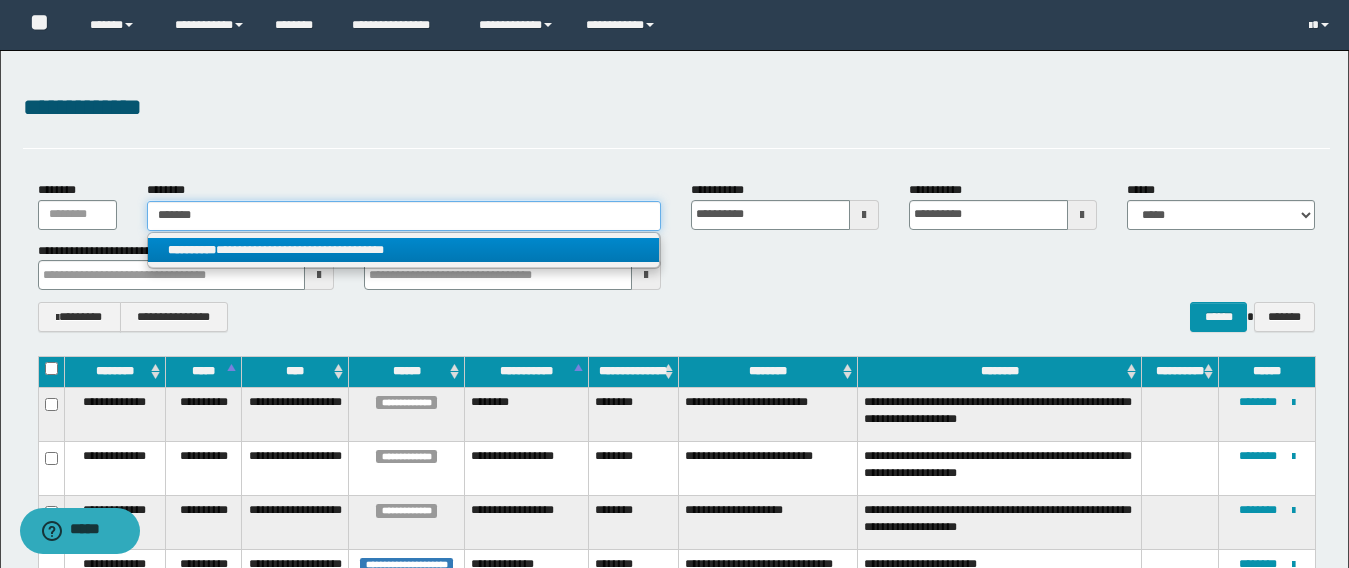 type 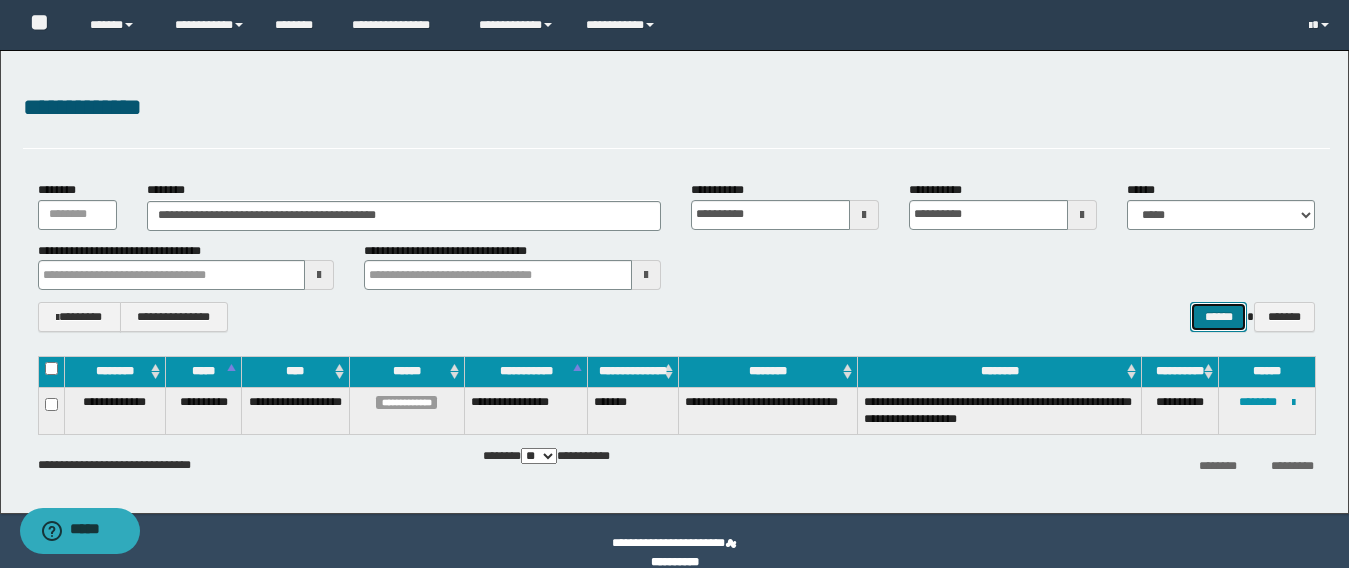 click on "******" at bounding box center [1218, 317] 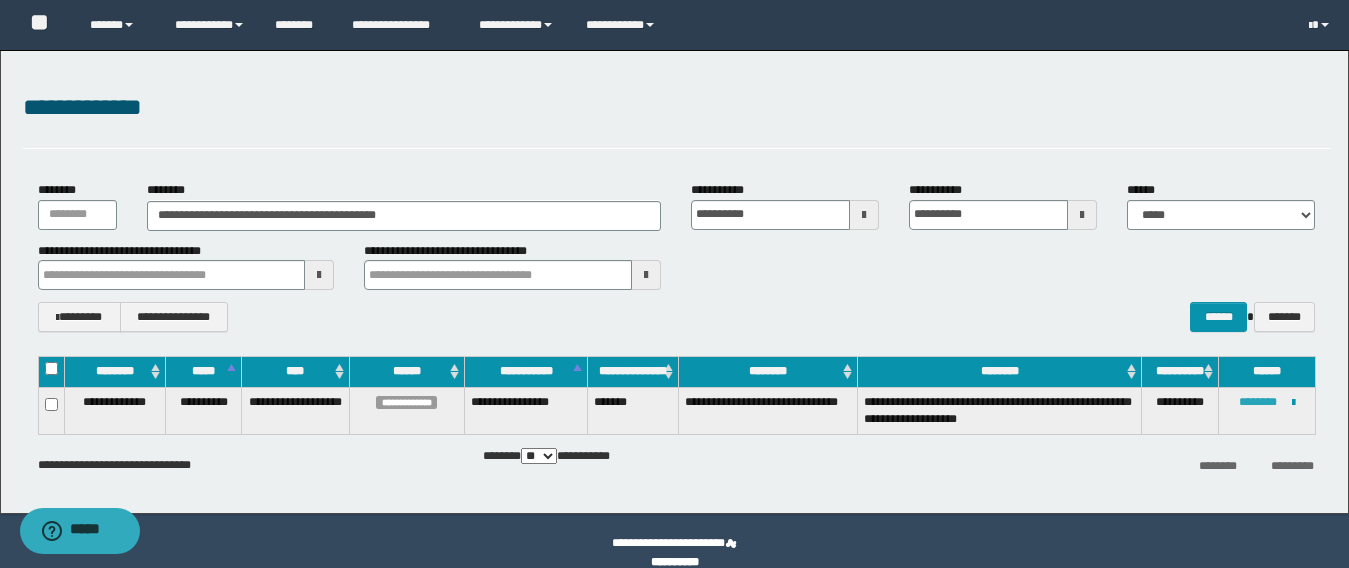 click on "********" at bounding box center [1258, 402] 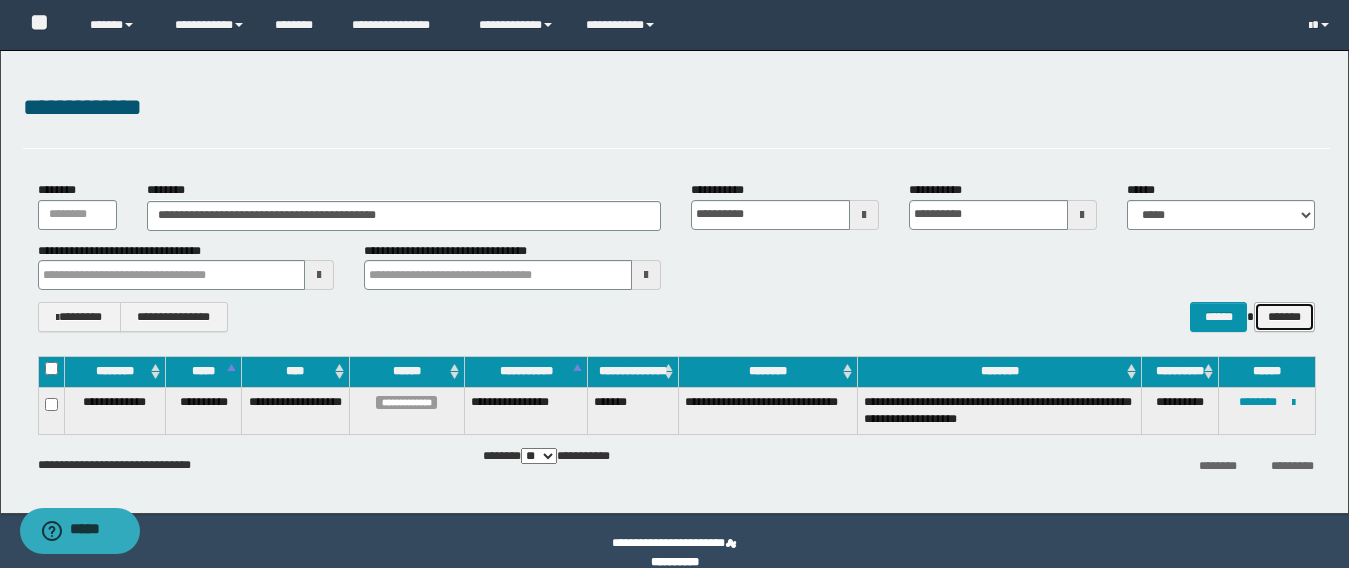 click on "*******" at bounding box center (1284, 317) 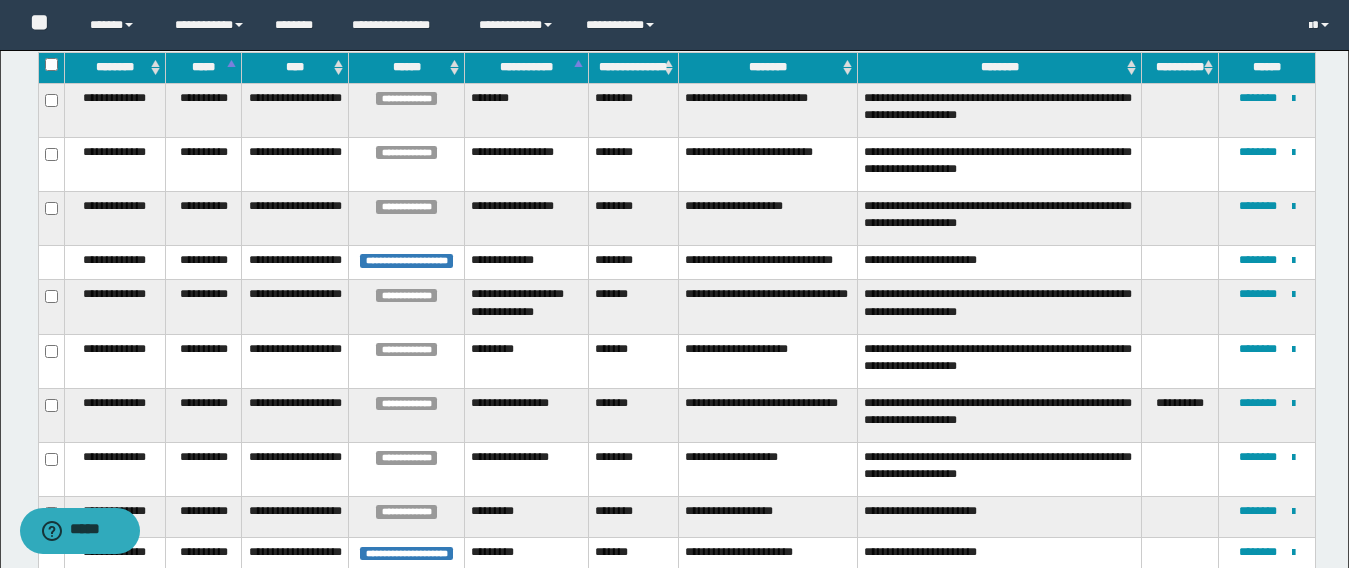 scroll, scrollTop: 300, scrollLeft: 0, axis: vertical 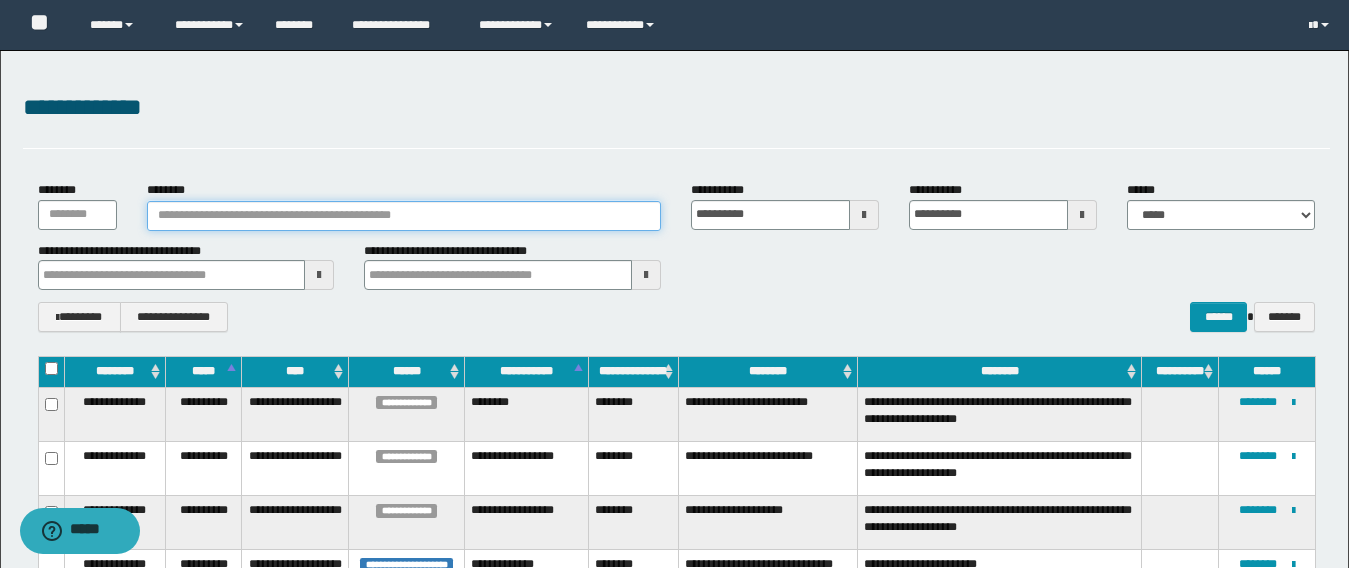 click on "********" at bounding box center (404, 216) 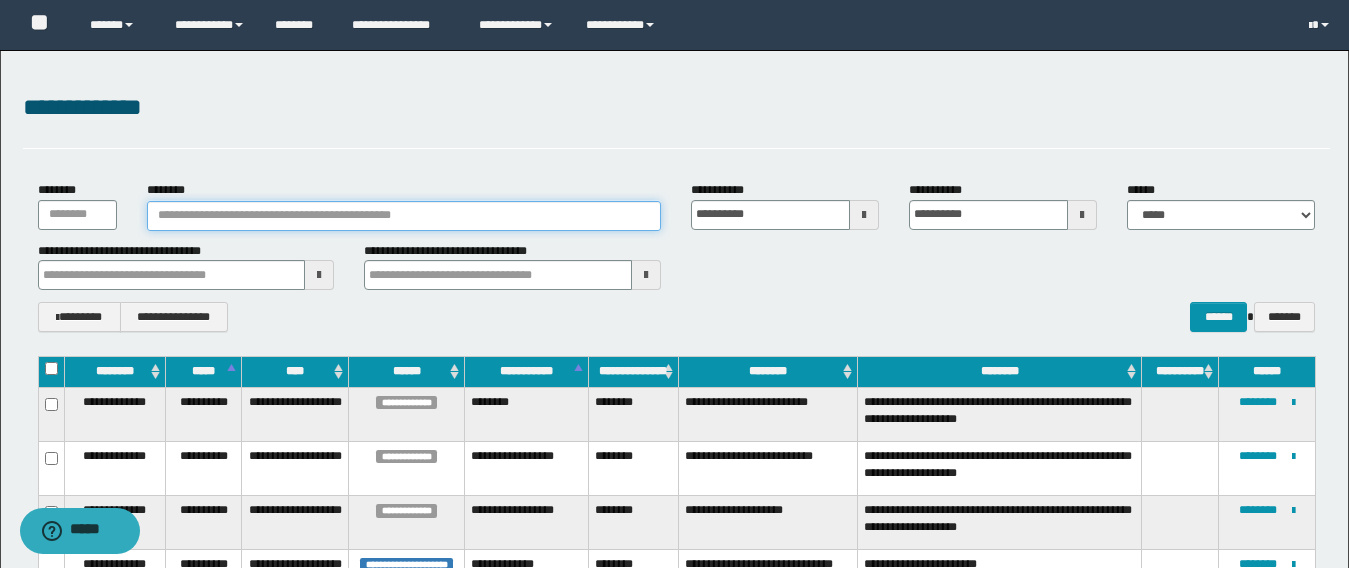 paste on "*******" 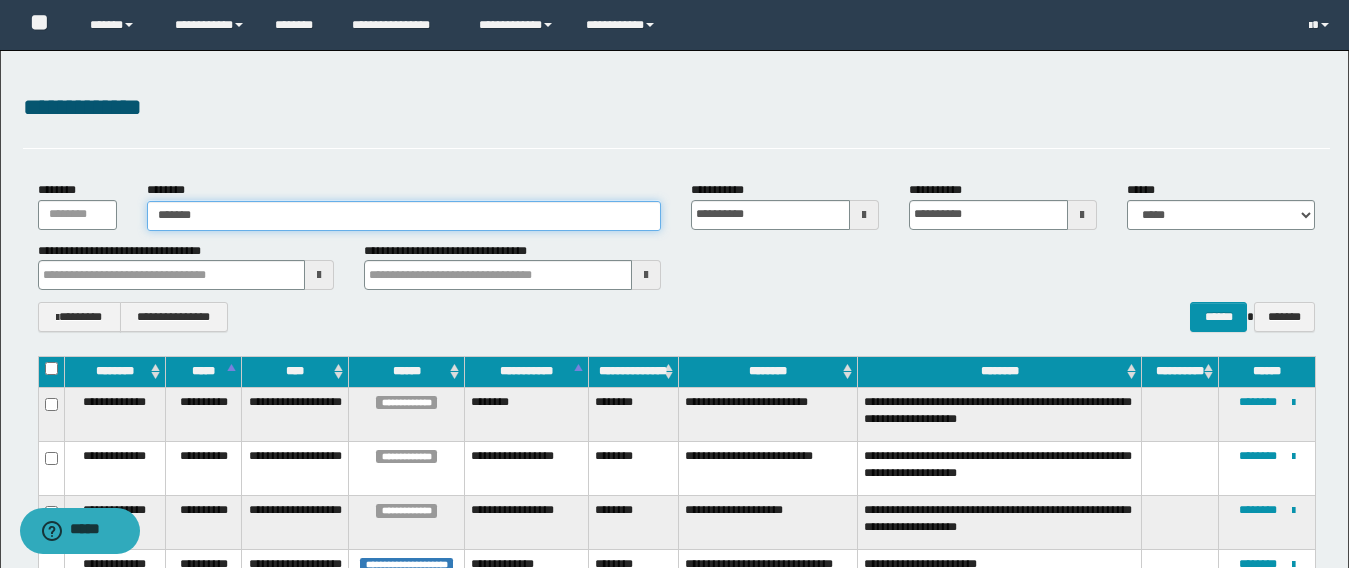type on "*******" 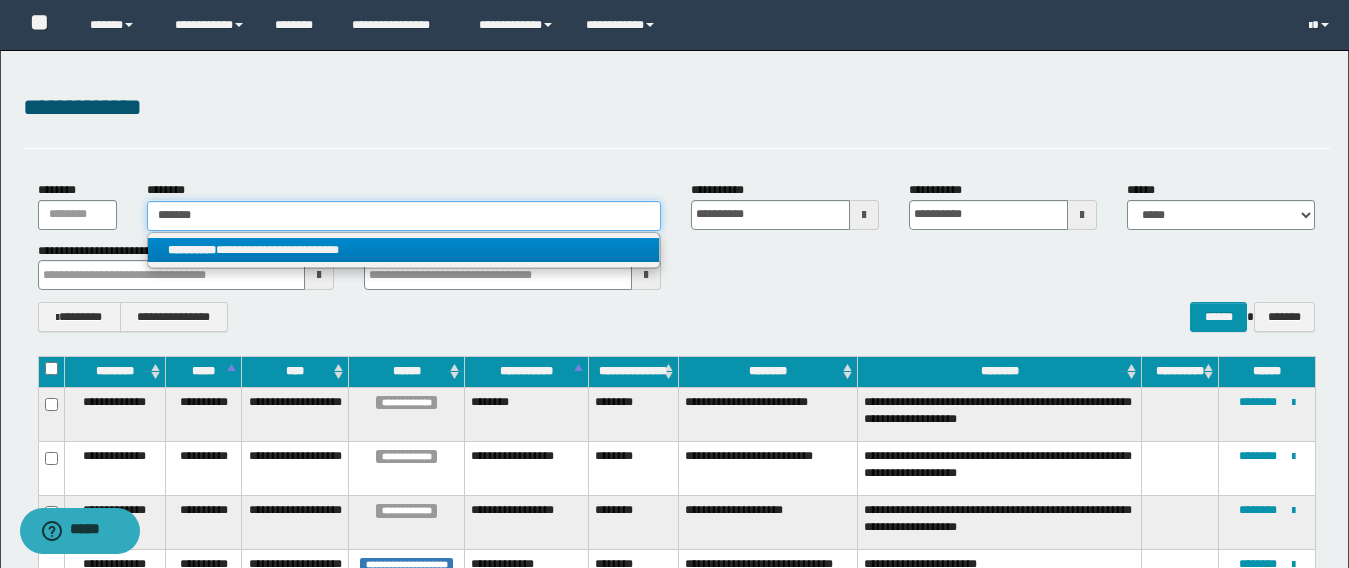type on "*******" 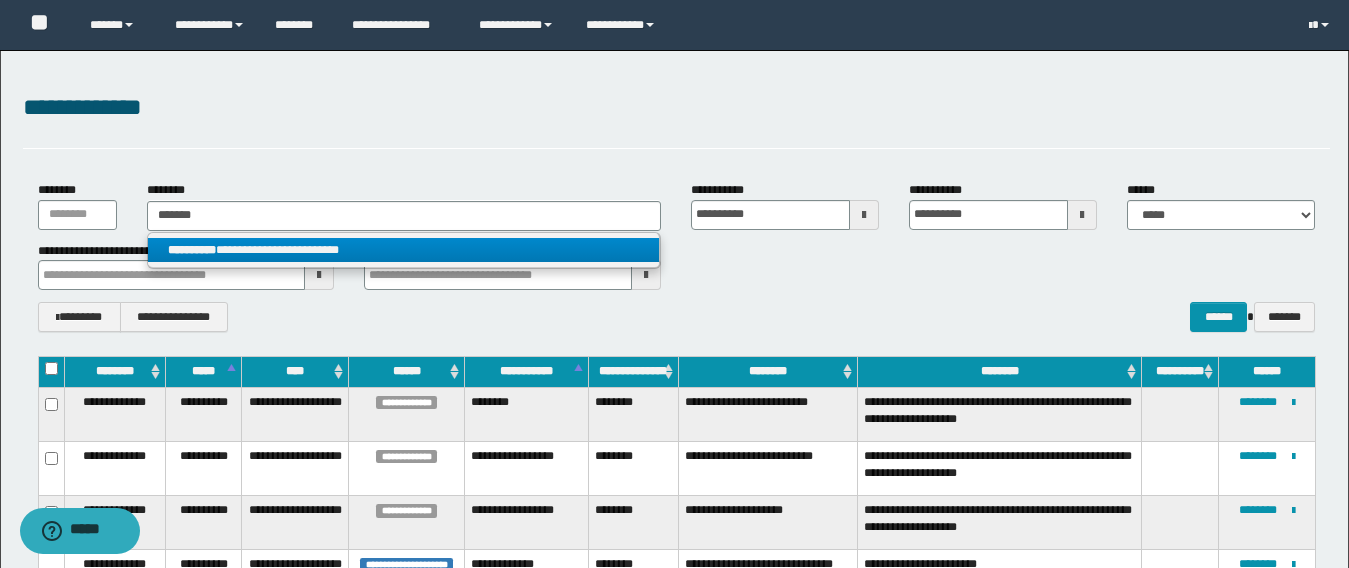 click on "**********" at bounding box center [404, 250] 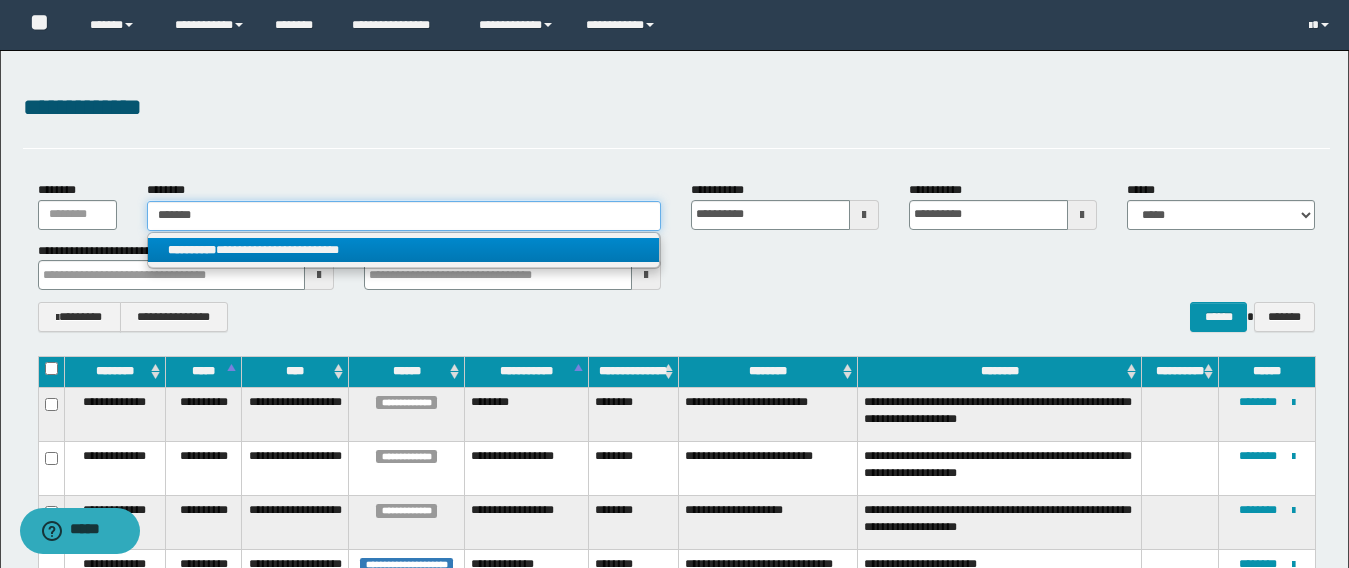 type 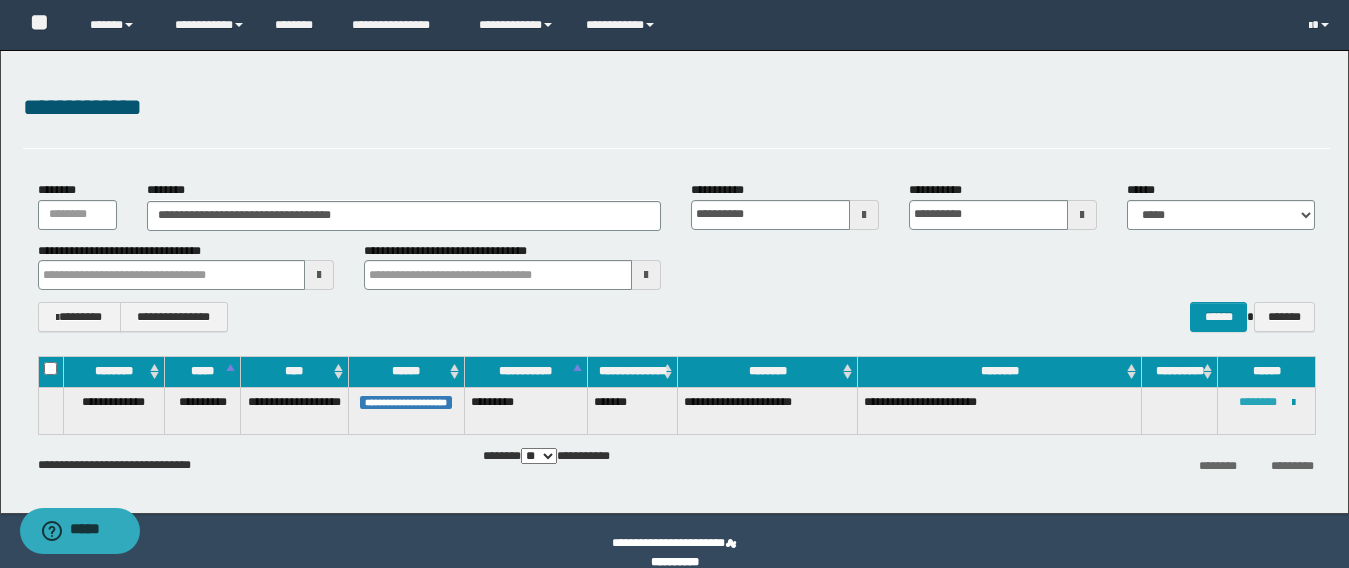click on "********" at bounding box center (1258, 402) 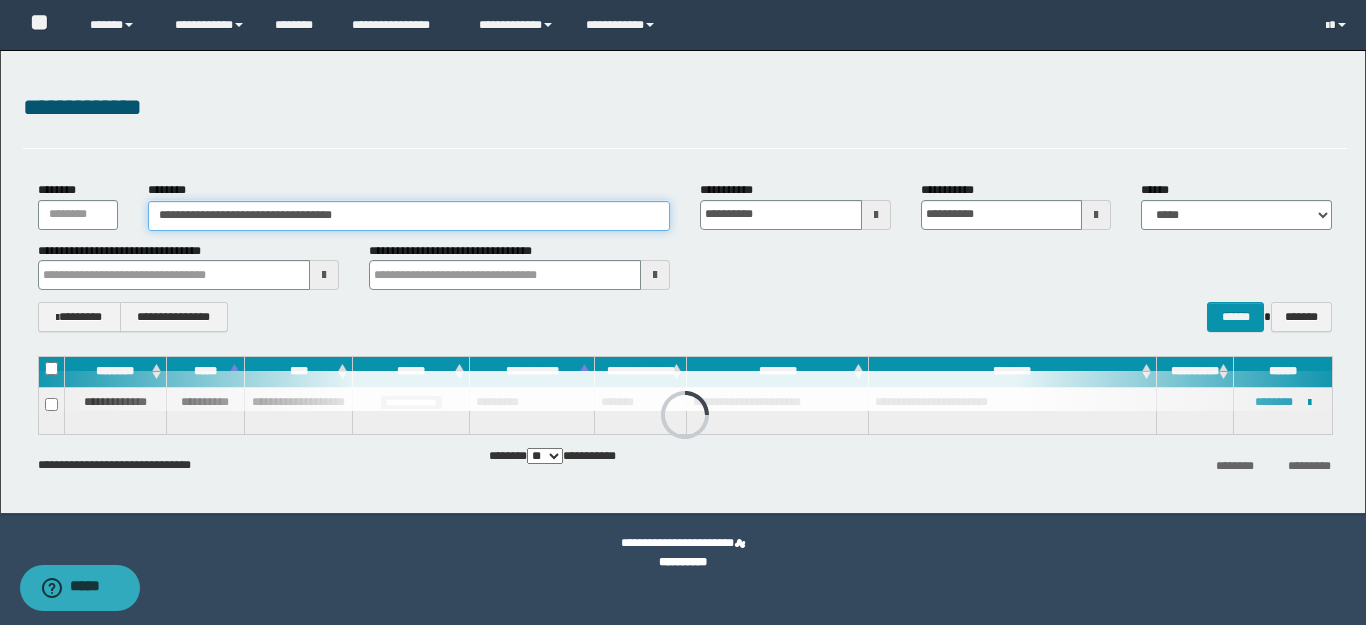 drag, startPoint x: 442, startPoint y: 217, endPoint x: 0, endPoint y: 261, distance: 444.18463 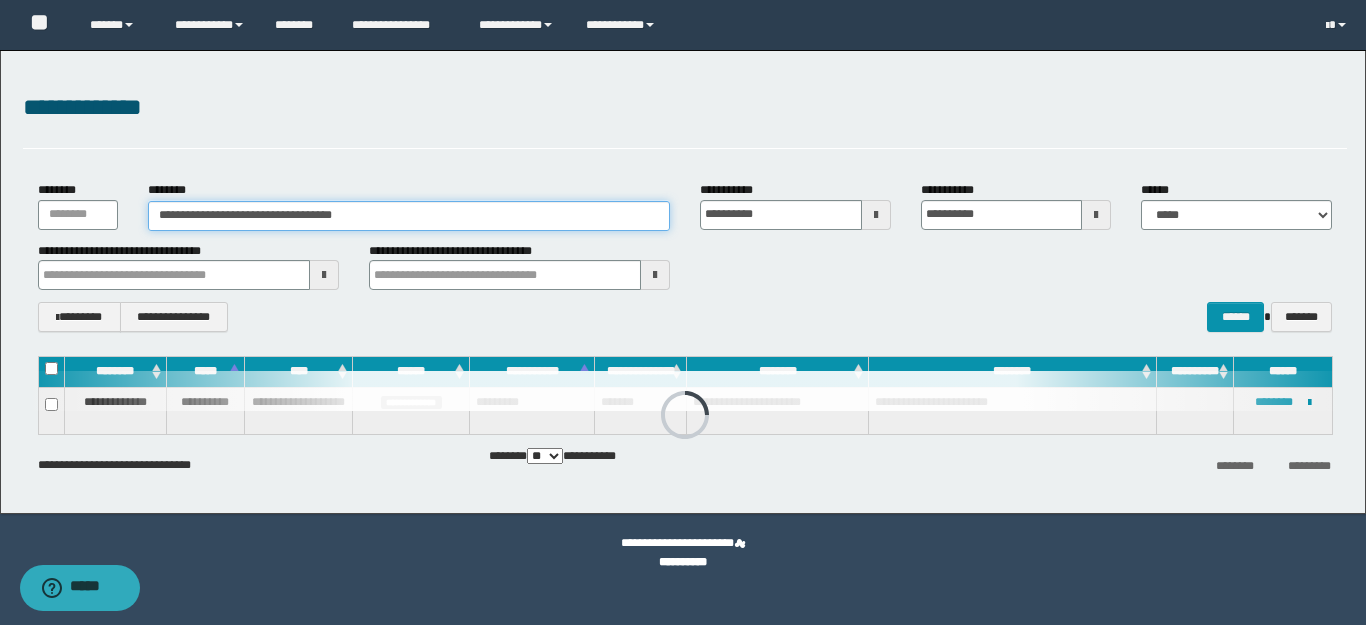 click on "**********" at bounding box center (683, 282) 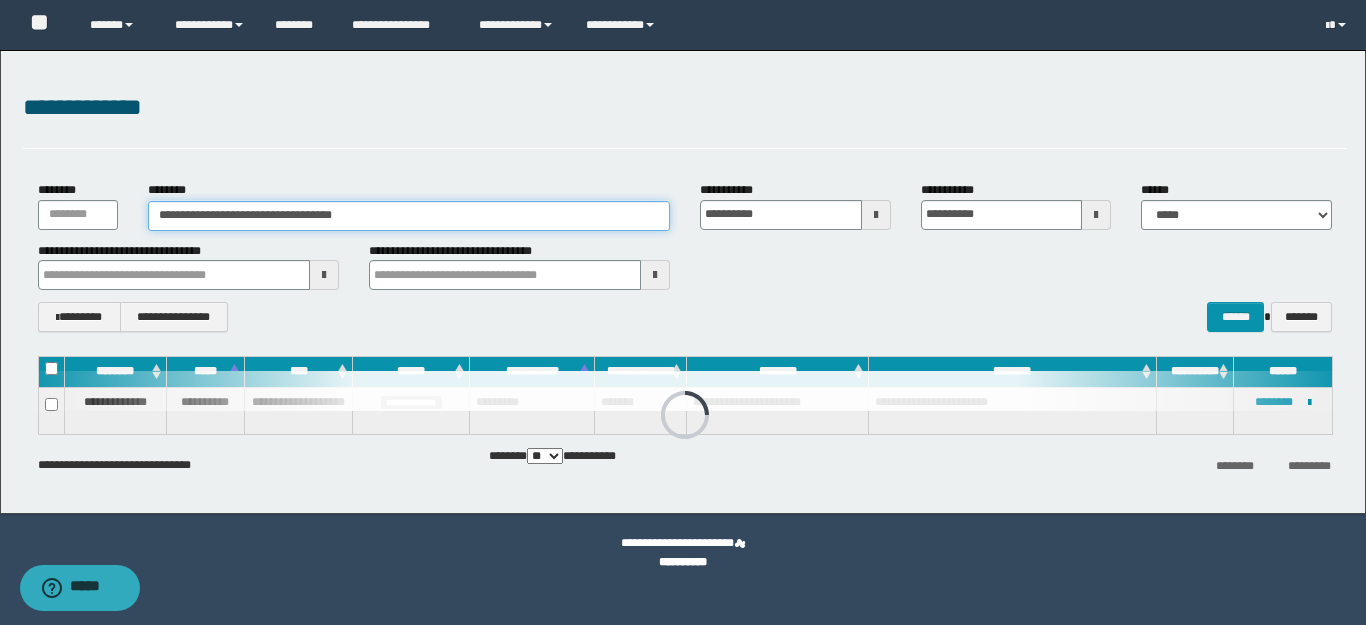 paste 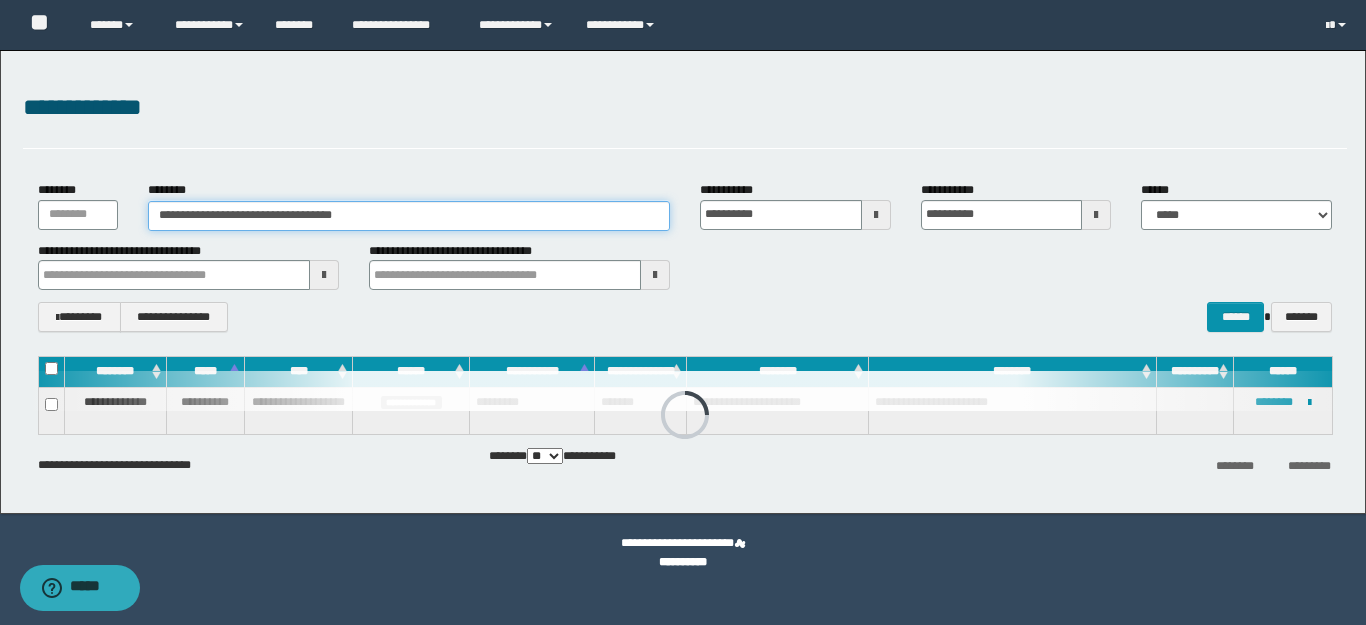 type on "*******" 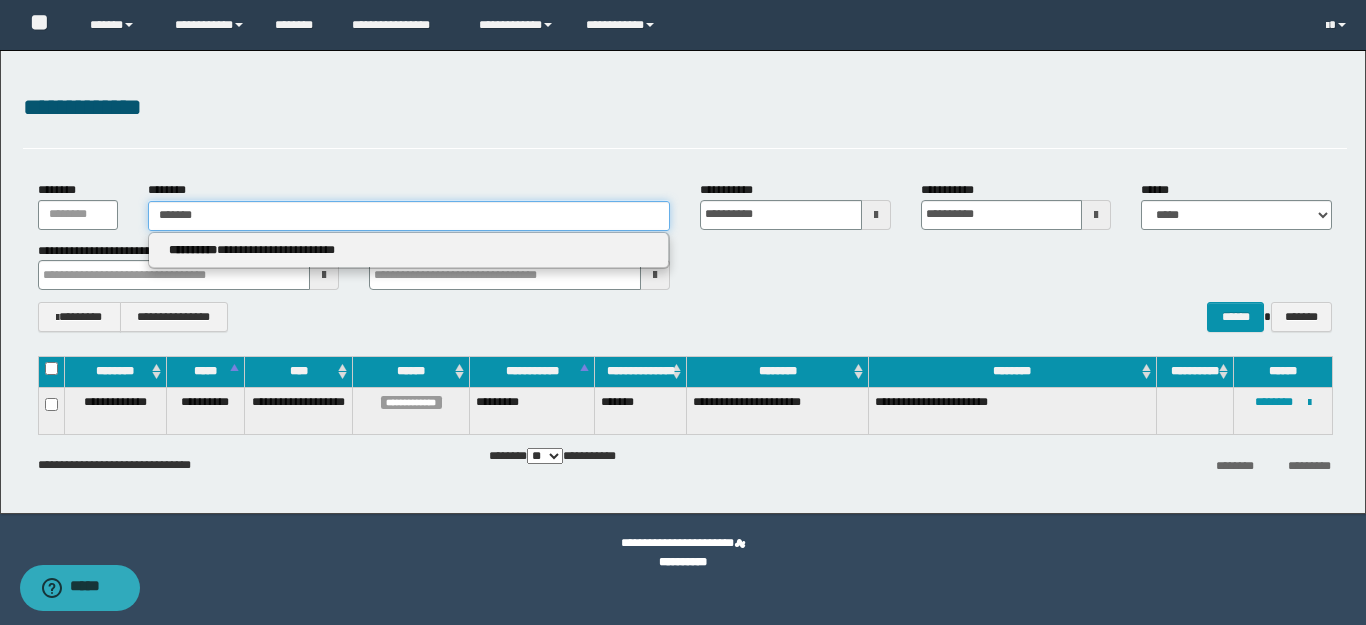 type on "*******" 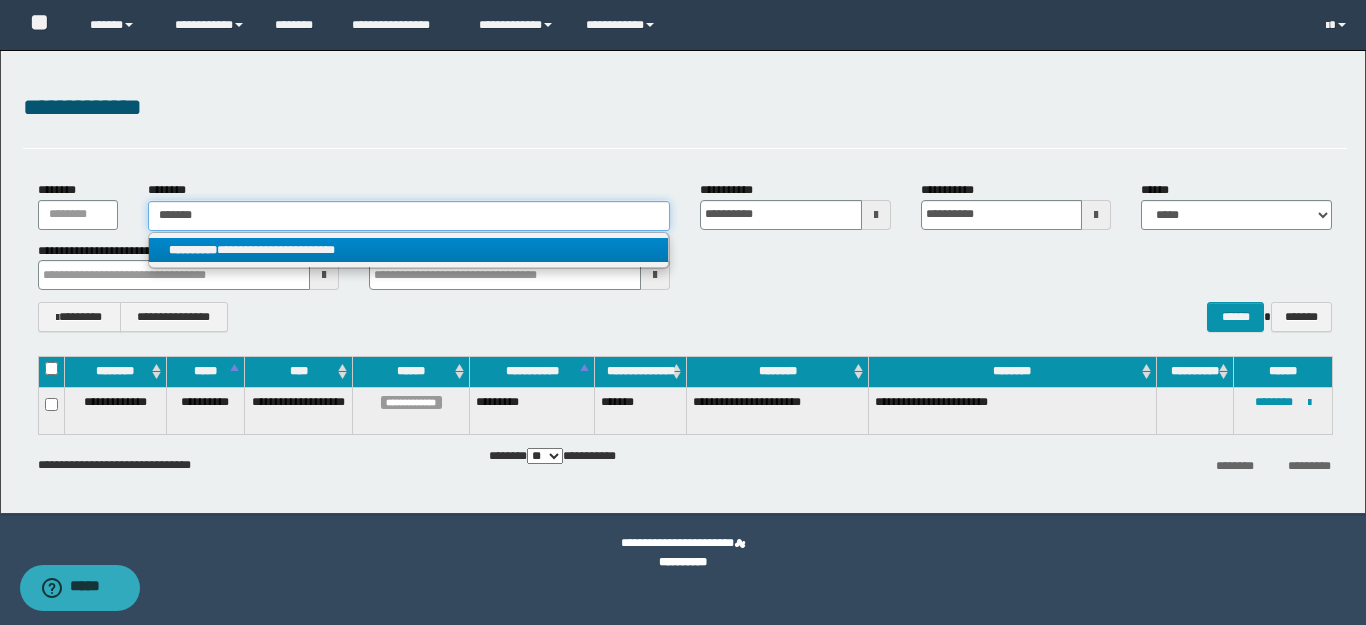type on "*******" 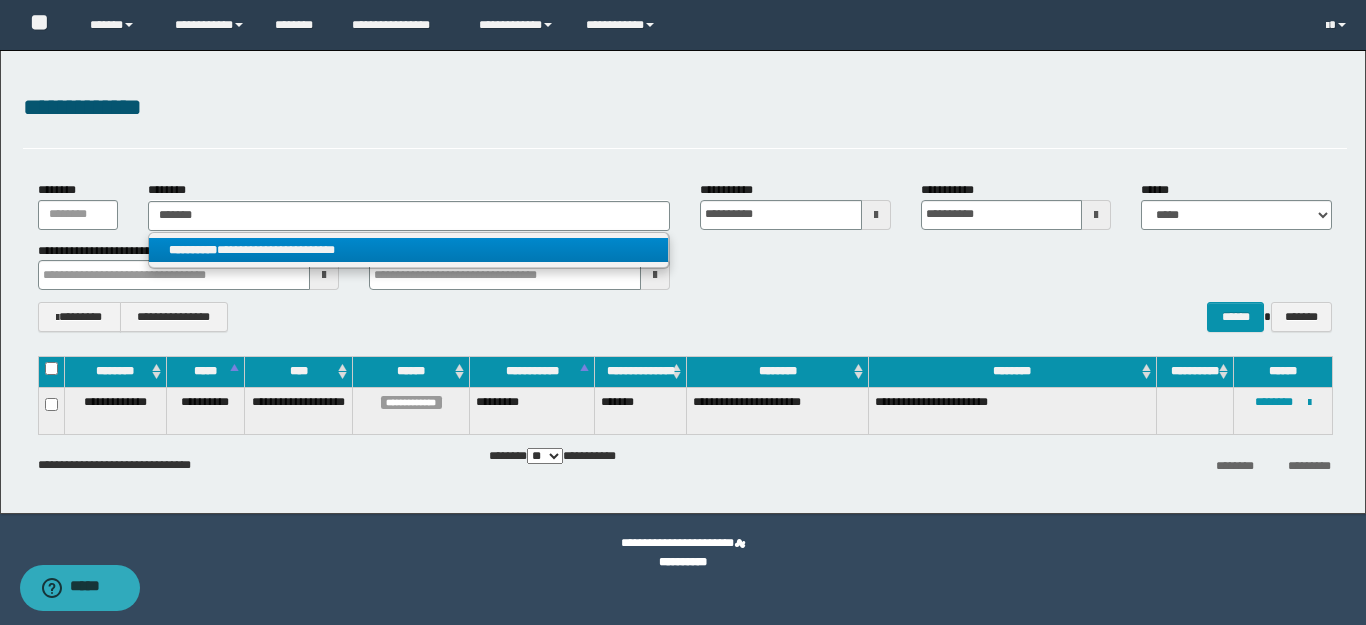 click on "**********" at bounding box center (193, 250) 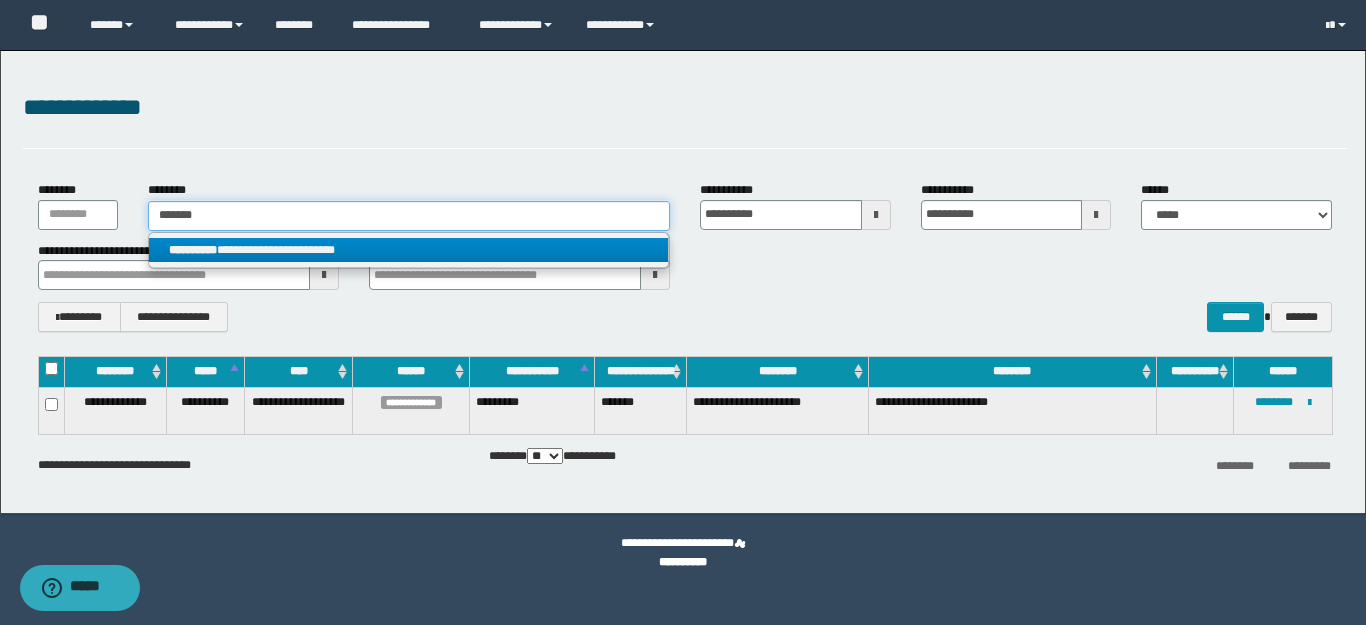 type 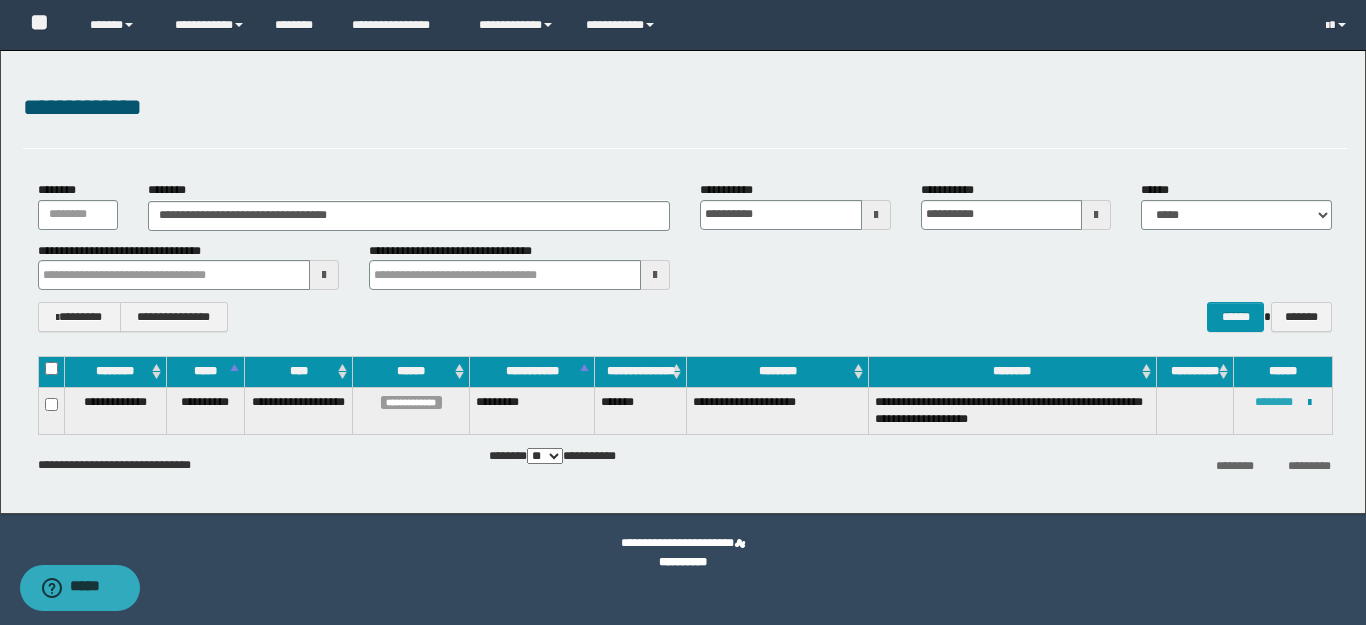 click on "********" at bounding box center [1274, 402] 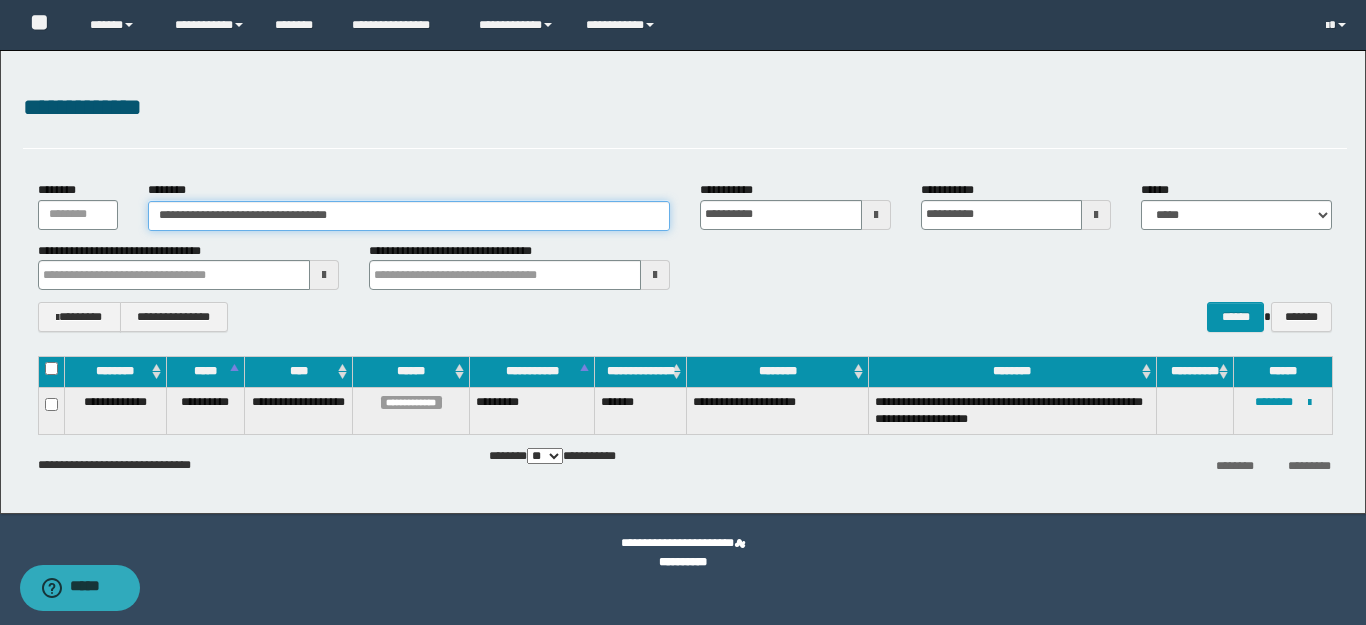 drag, startPoint x: 393, startPoint y: 224, endPoint x: 22, endPoint y: 227, distance: 371.01212 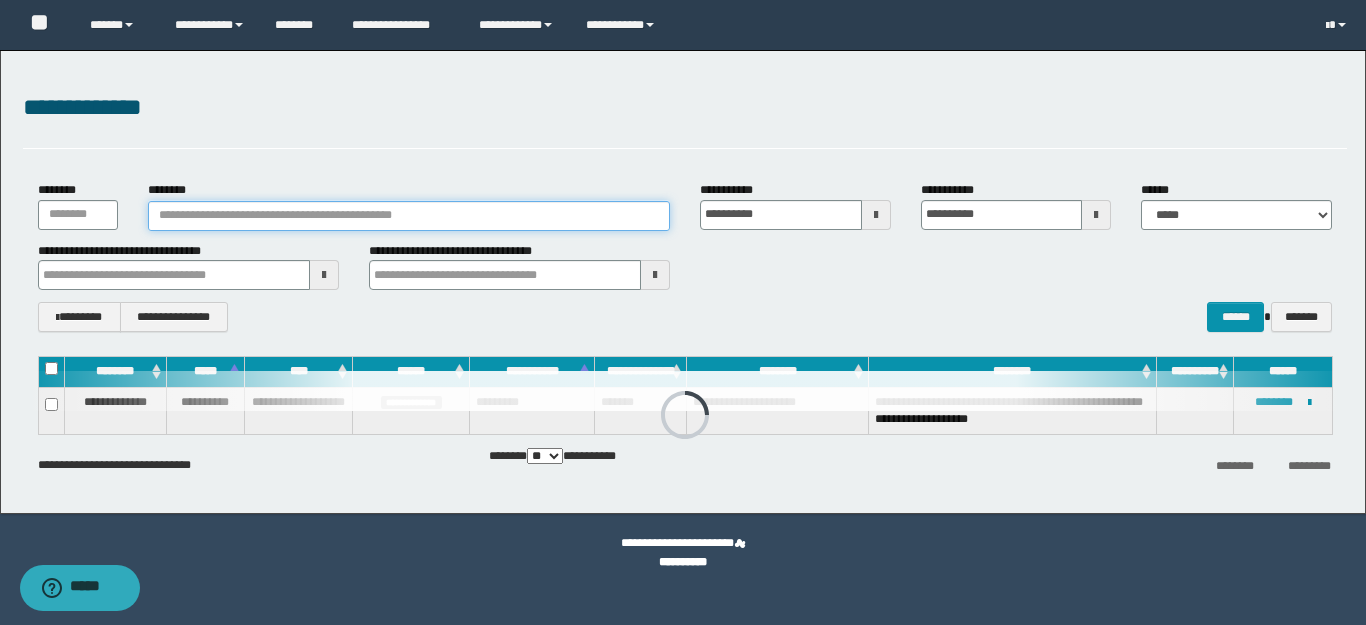 click on "********" at bounding box center [409, 216] 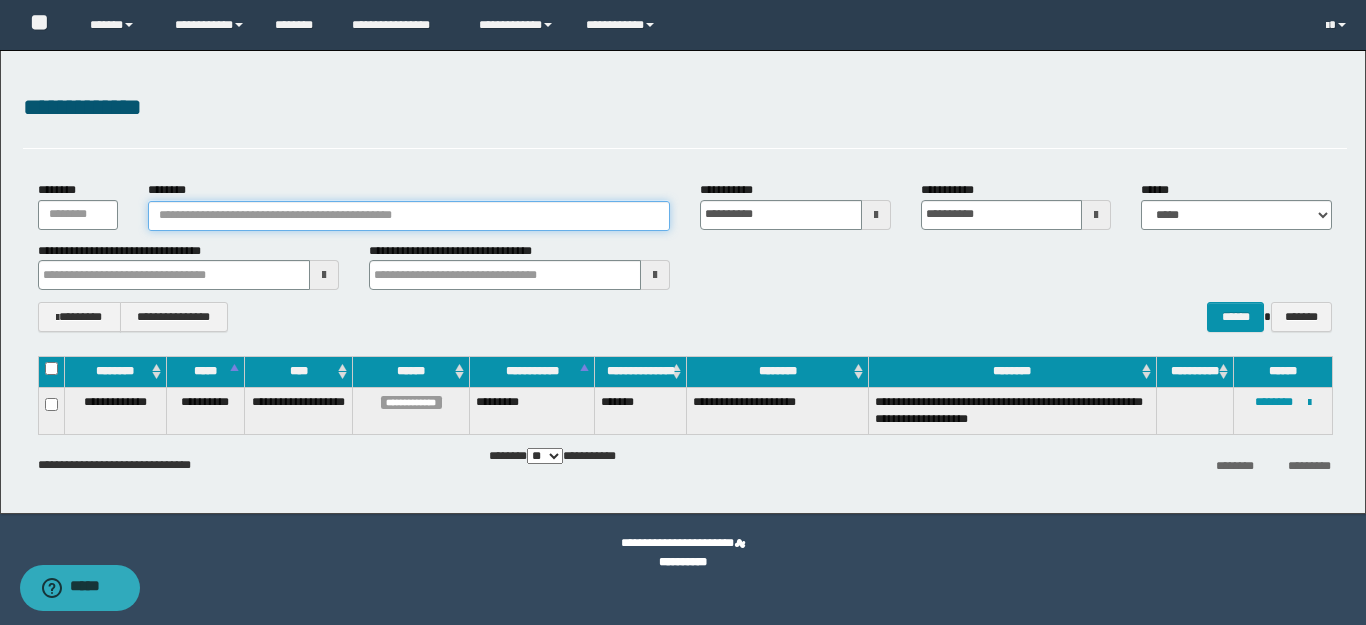 paste on "********" 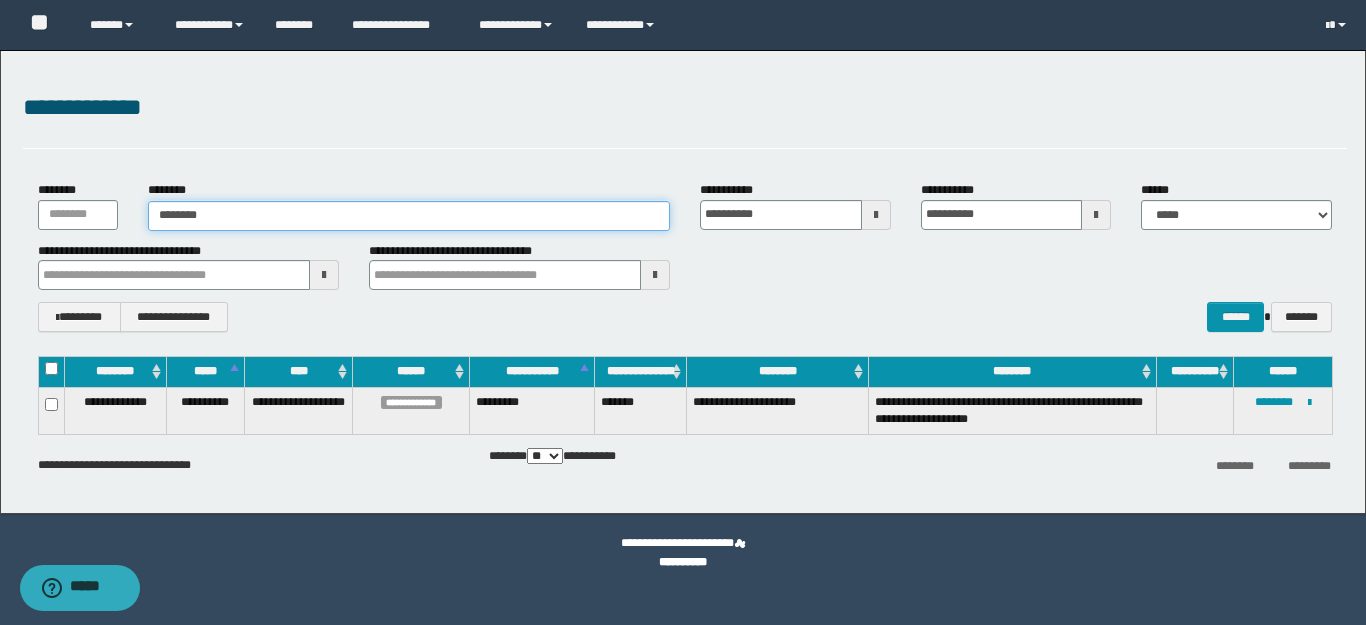 type on "********" 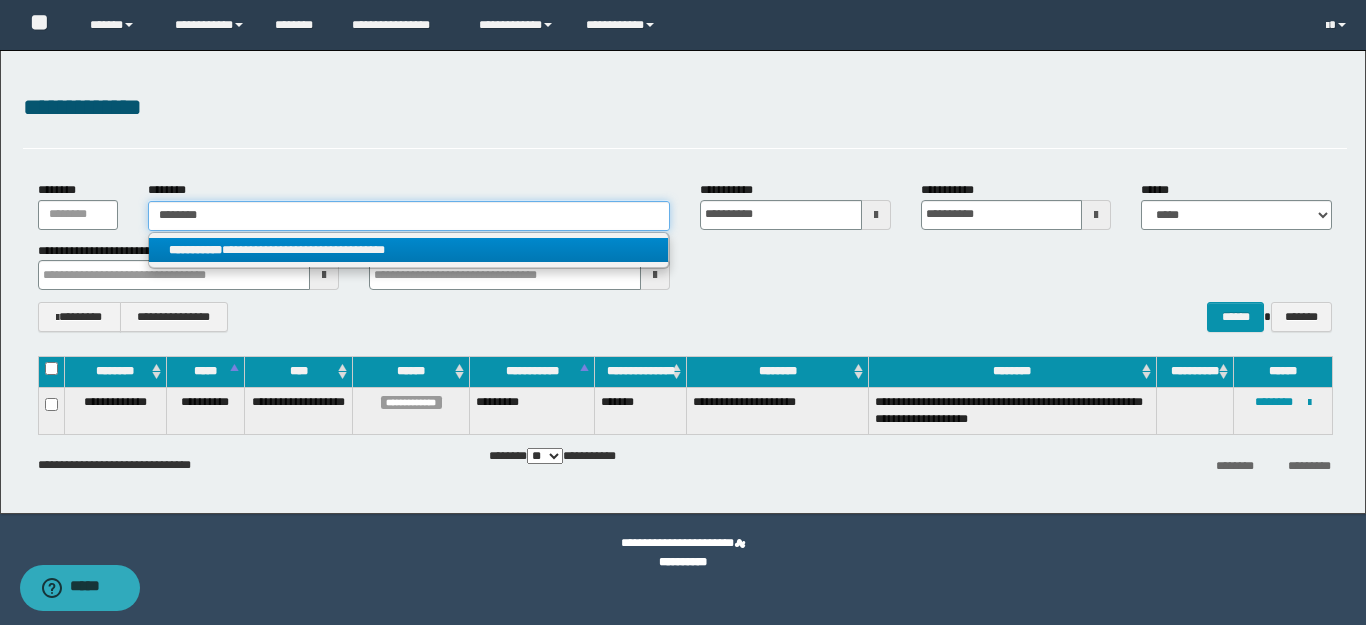 type on "********" 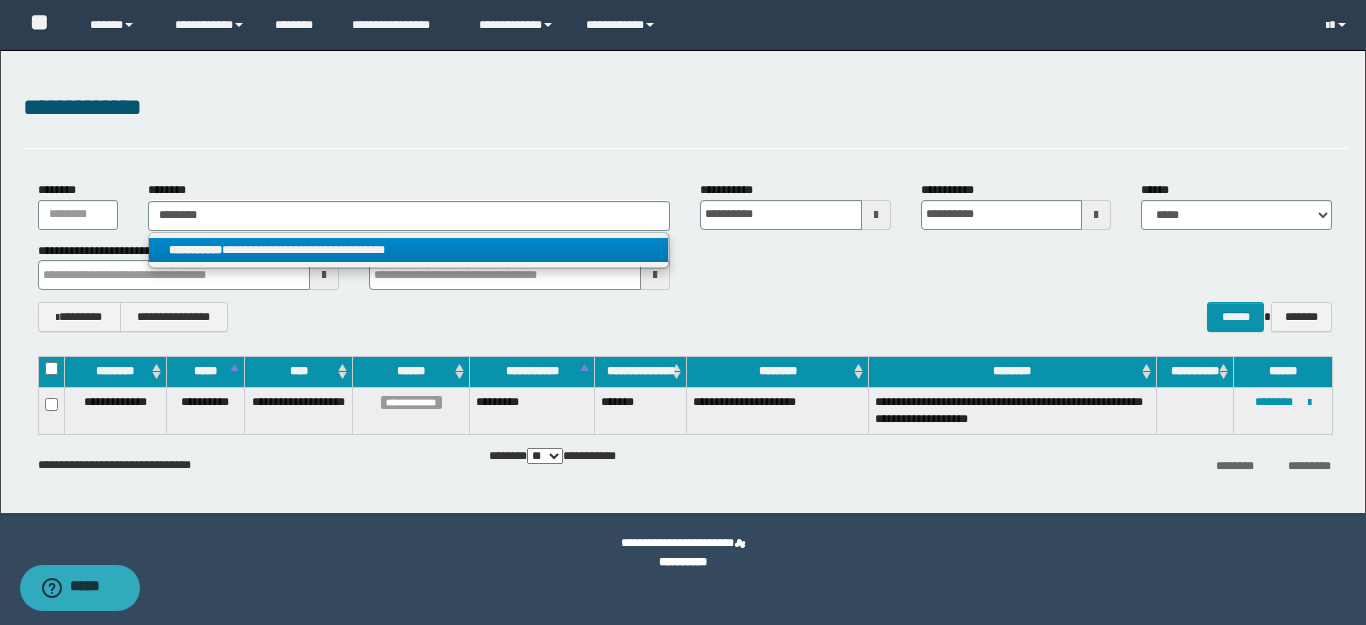 click on "**********" at bounding box center (408, 250) 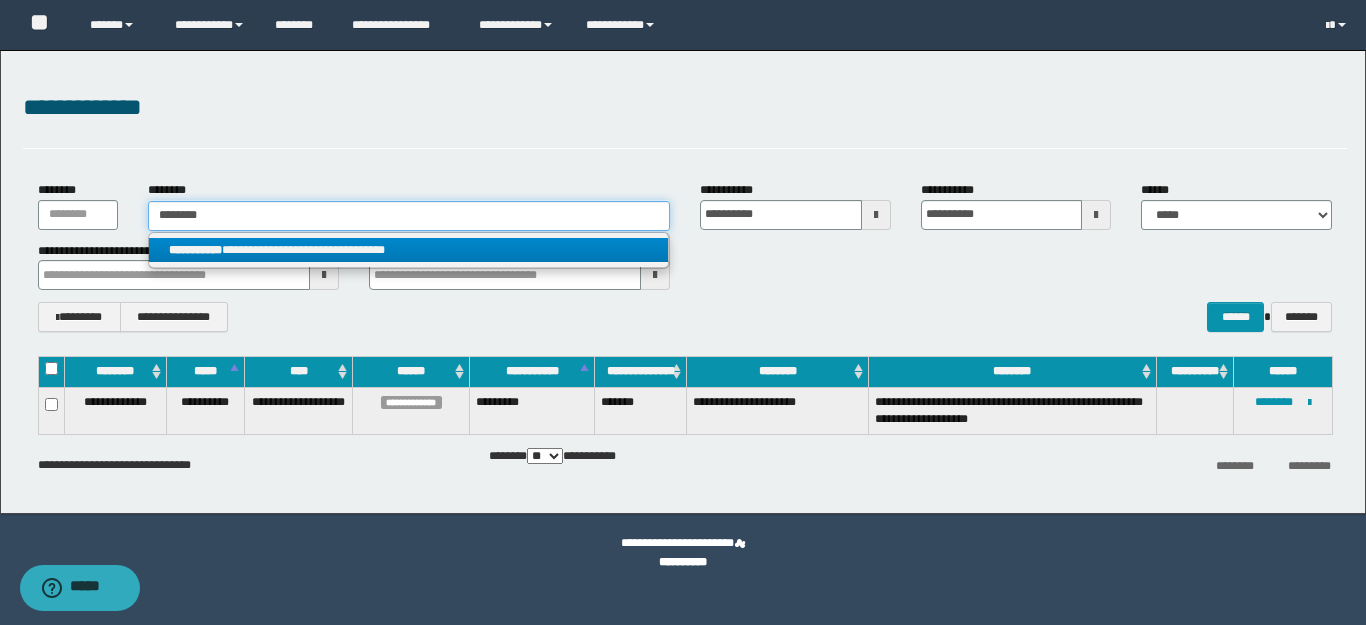 type 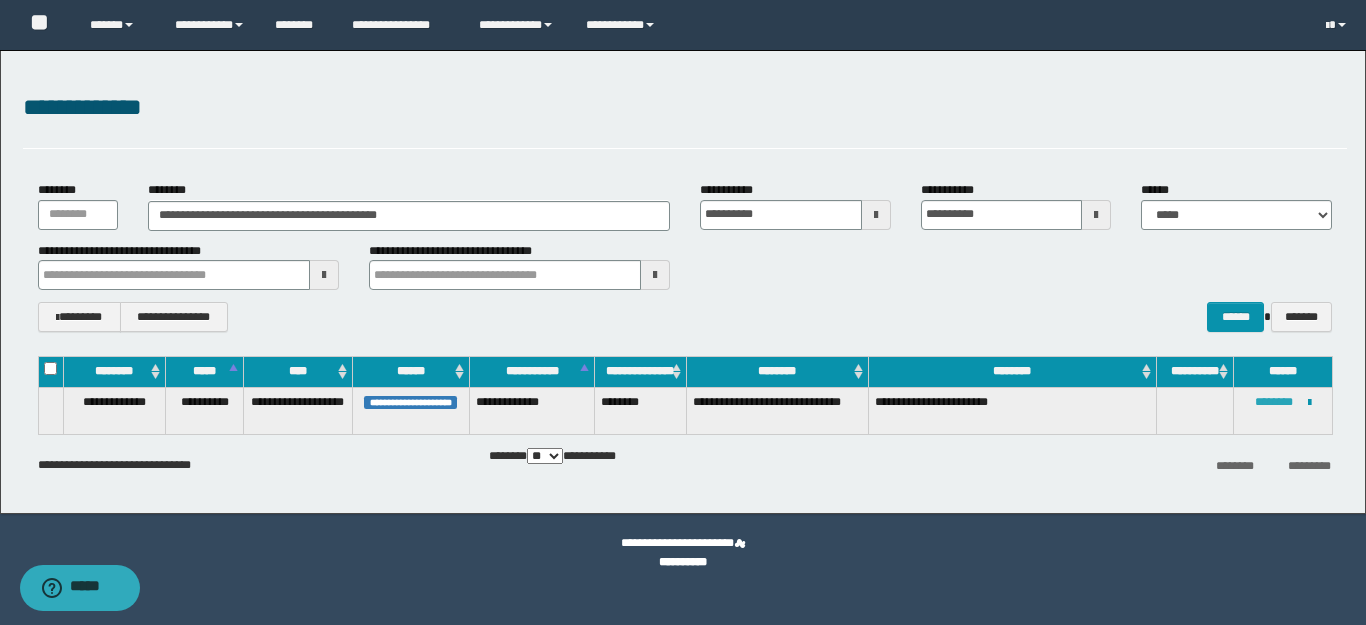 click on "********" at bounding box center (1274, 402) 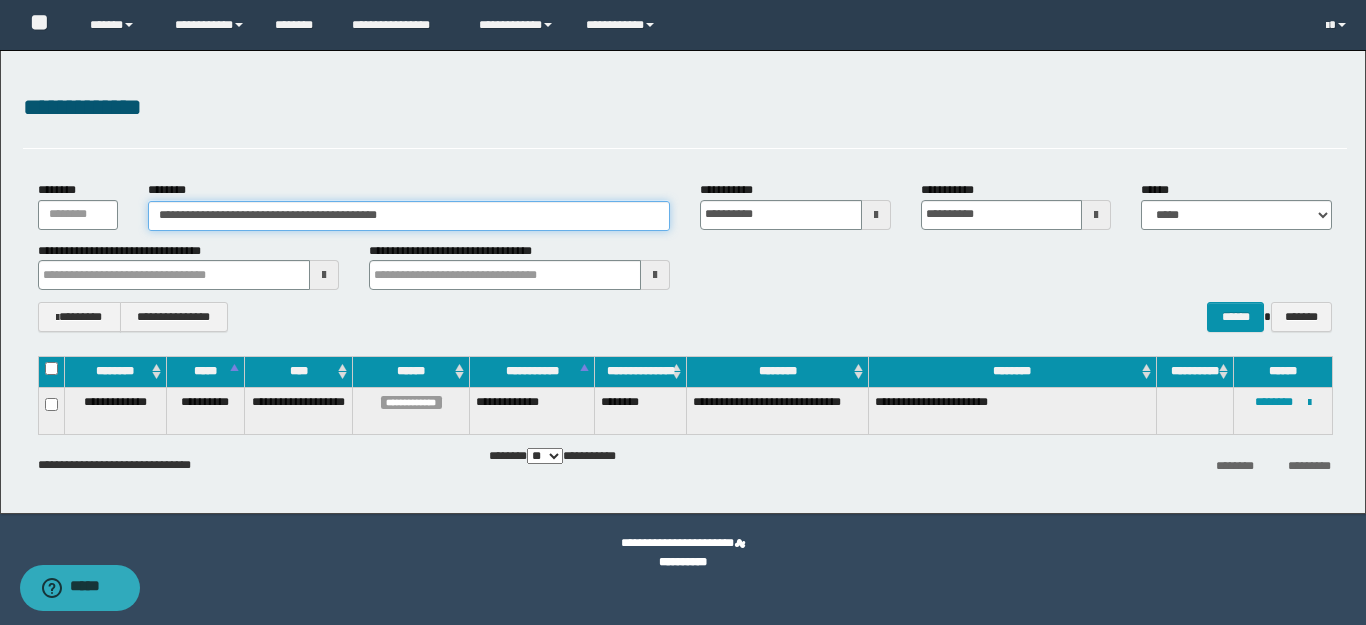 drag, startPoint x: 273, startPoint y: 218, endPoint x: 0, endPoint y: 218, distance: 273 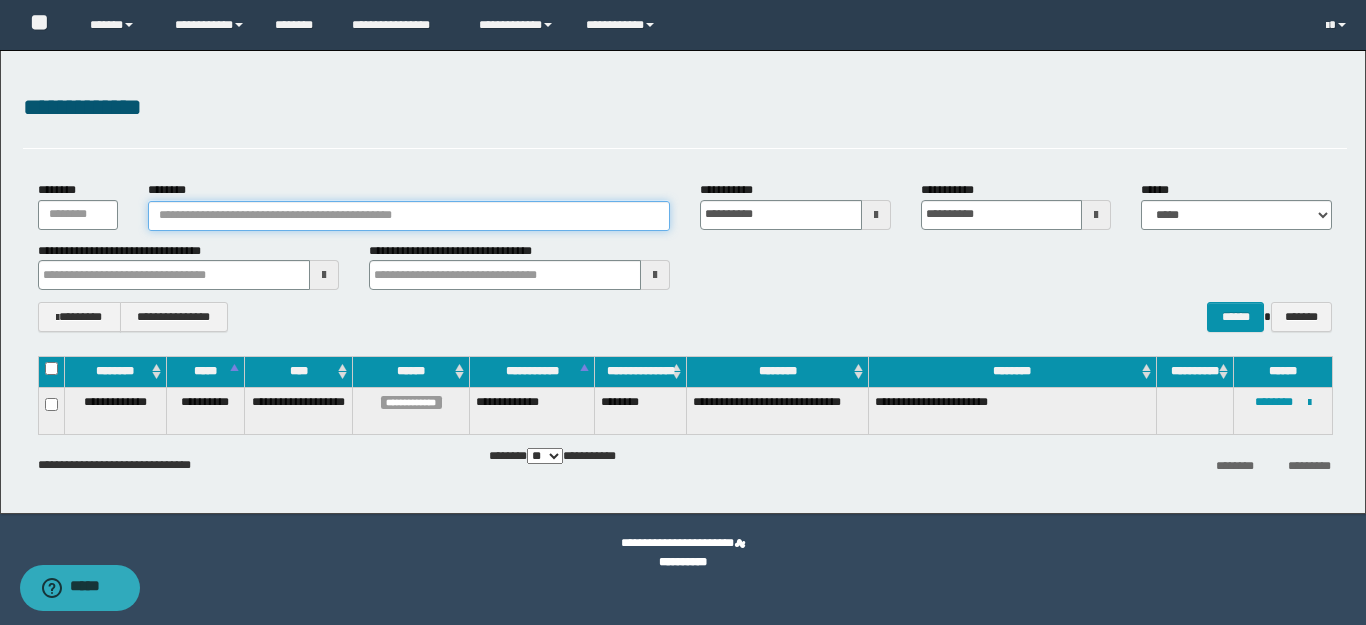type 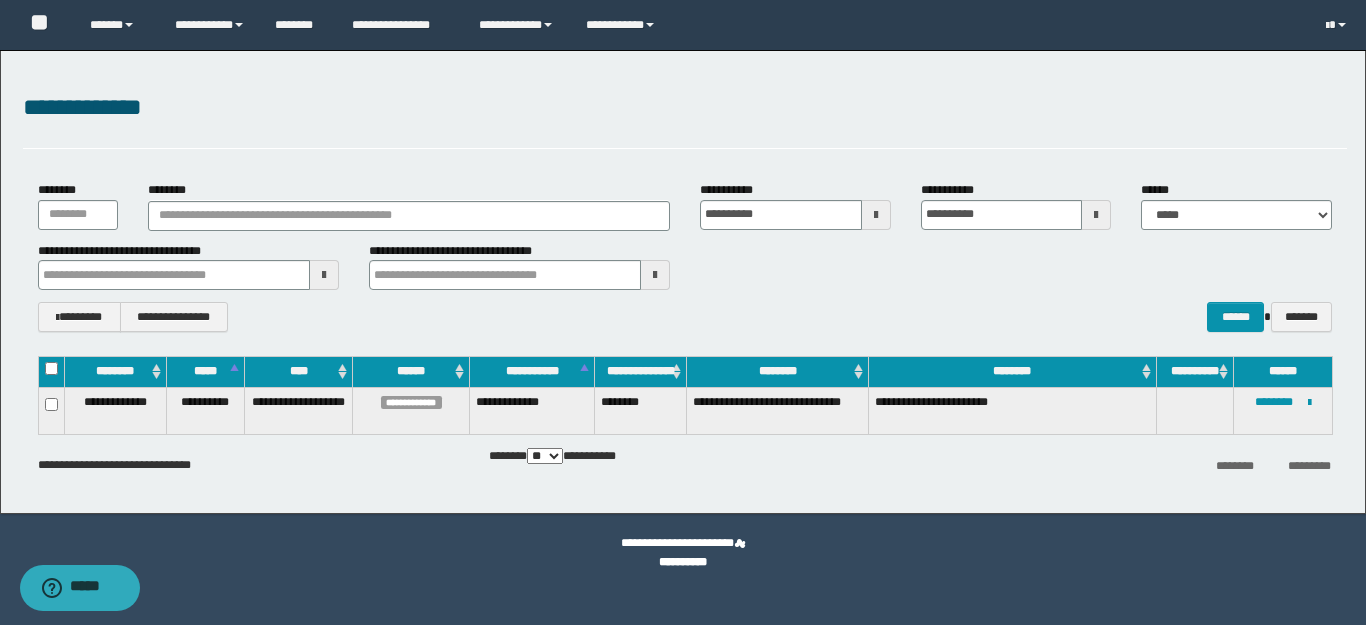 click on "**********" at bounding box center (685, 119) 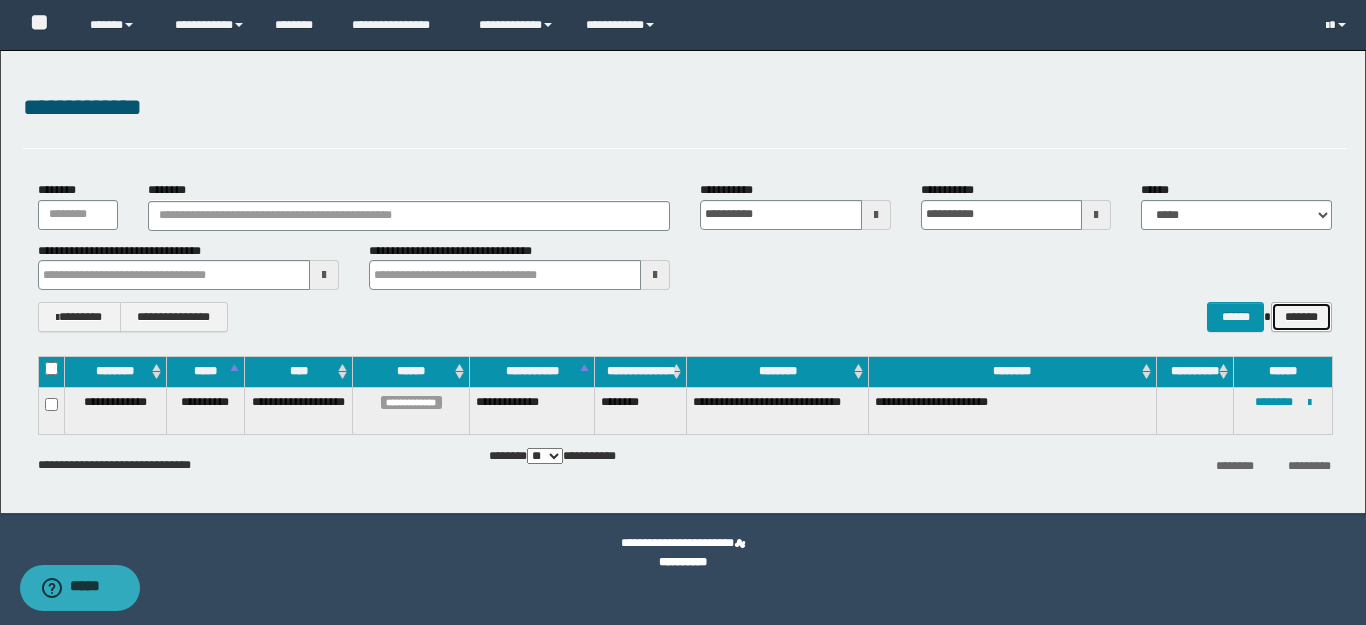 click on "*******" at bounding box center (1301, 317) 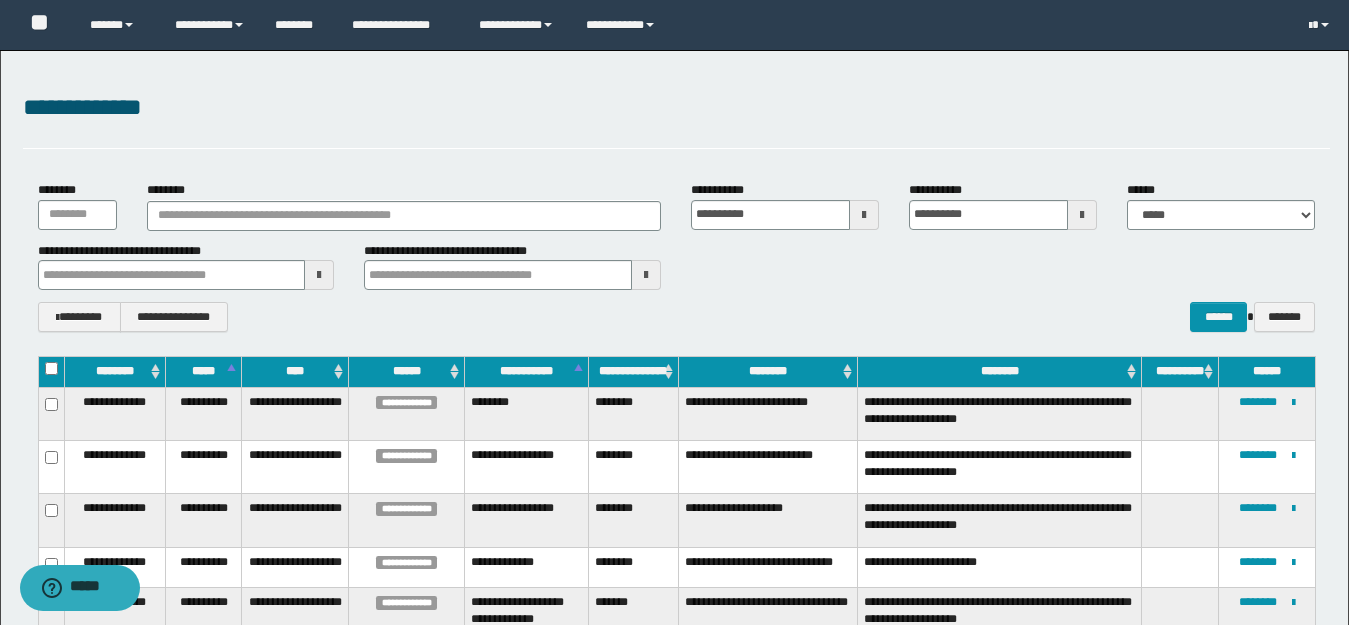 click on "**********" at bounding box center [1266, 413] 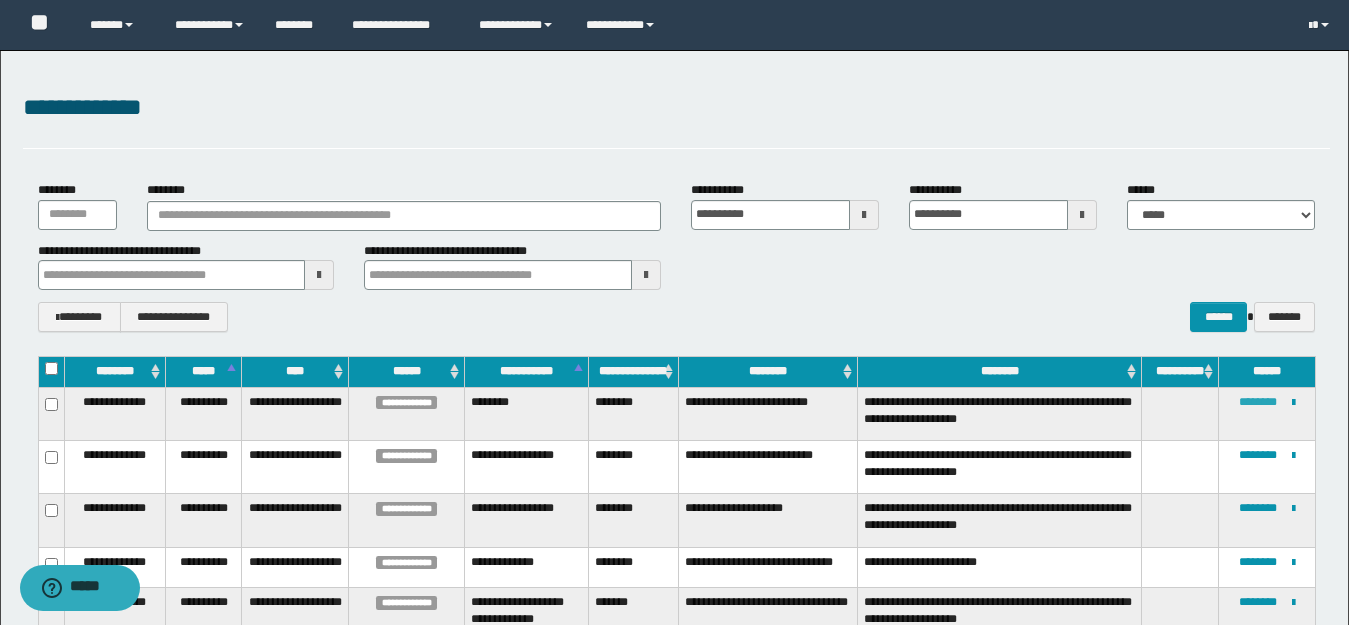 click on "********" at bounding box center (1258, 402) 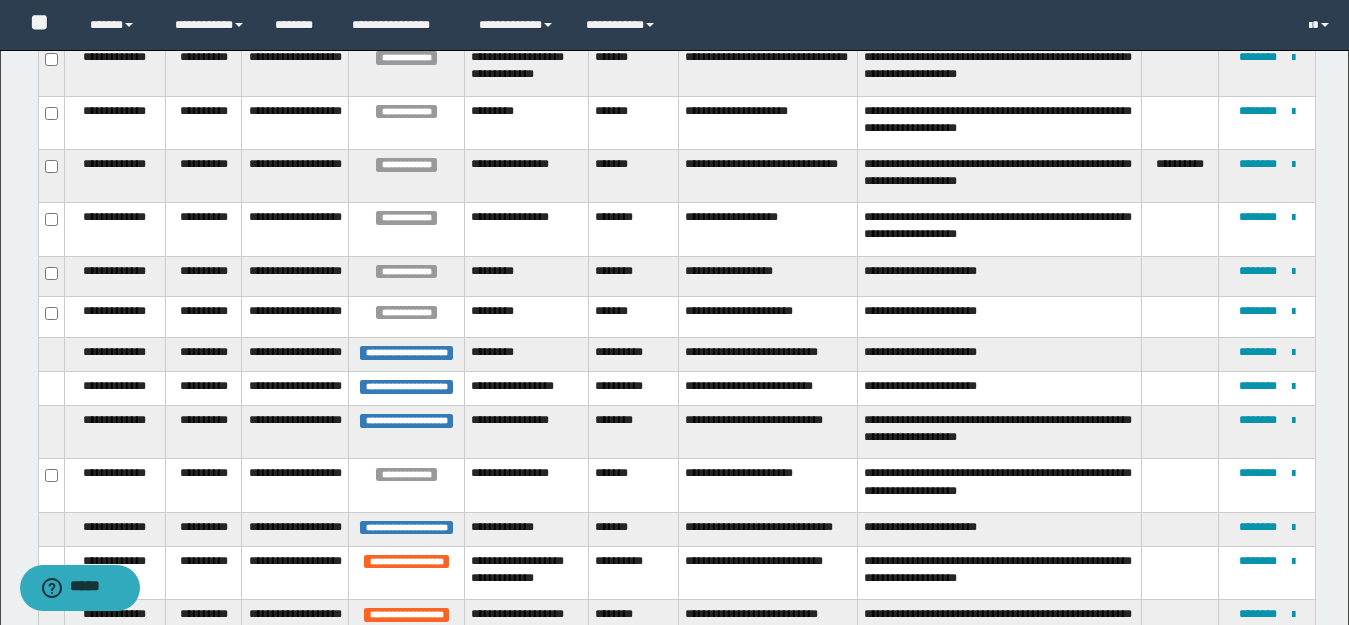 scroll, scrollTop: 600, scrollLeft: 0, axis: vertical 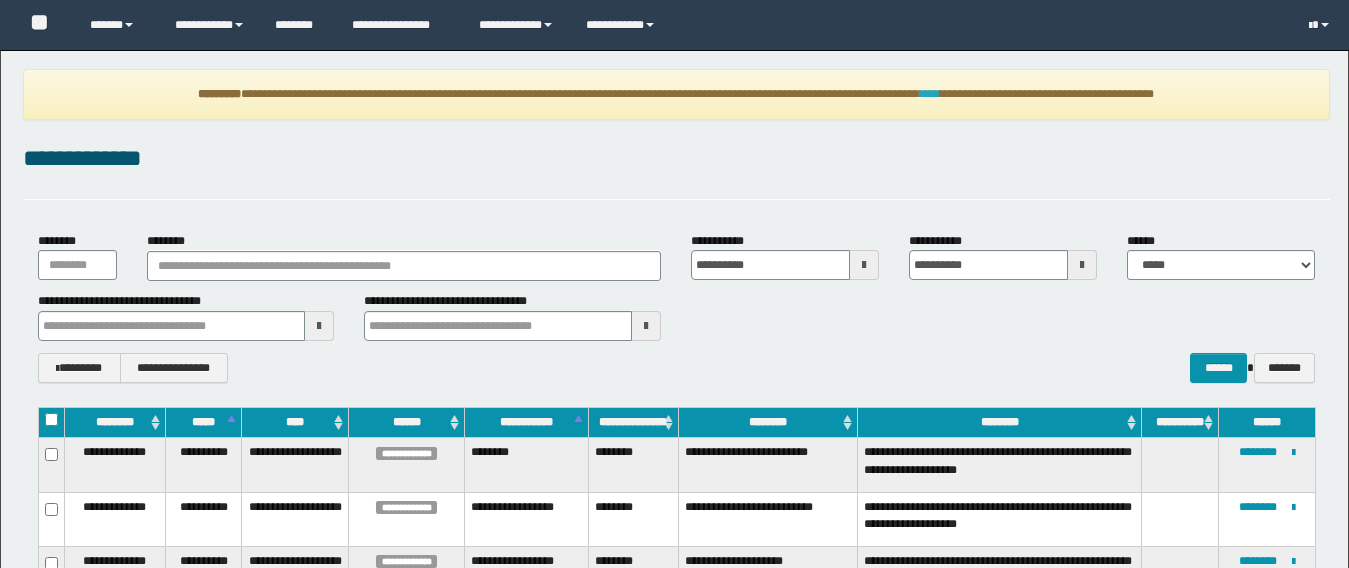 click on "****" at bounding box center [930, 94] 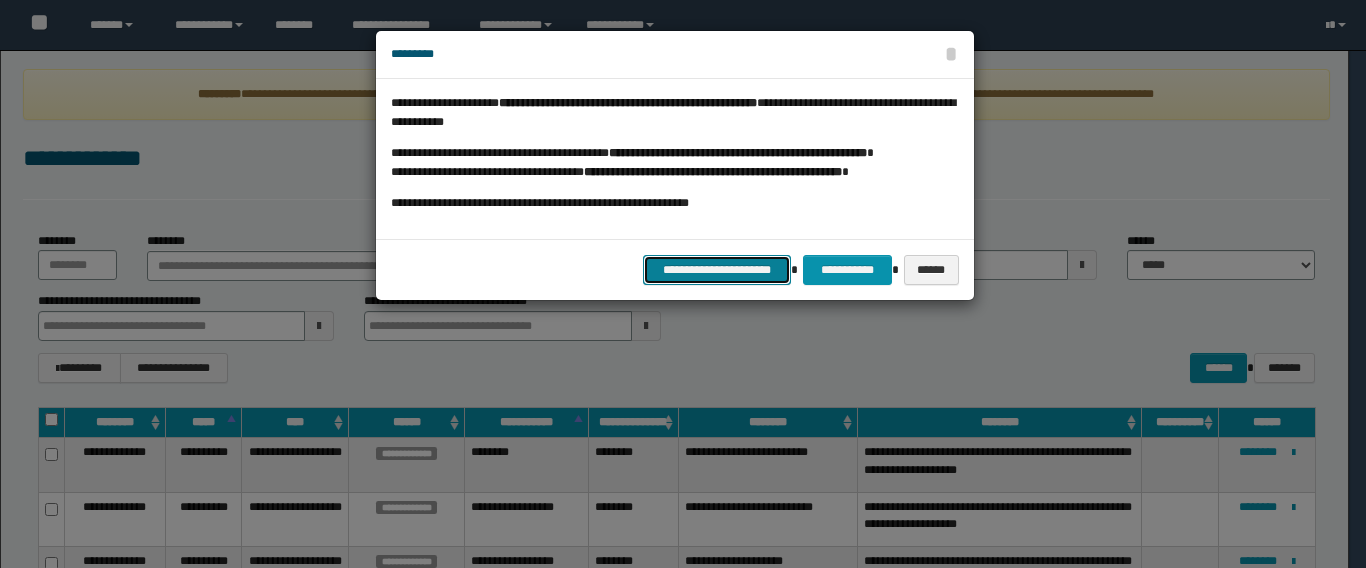 click on "**********" at bounding box center [717, 270] 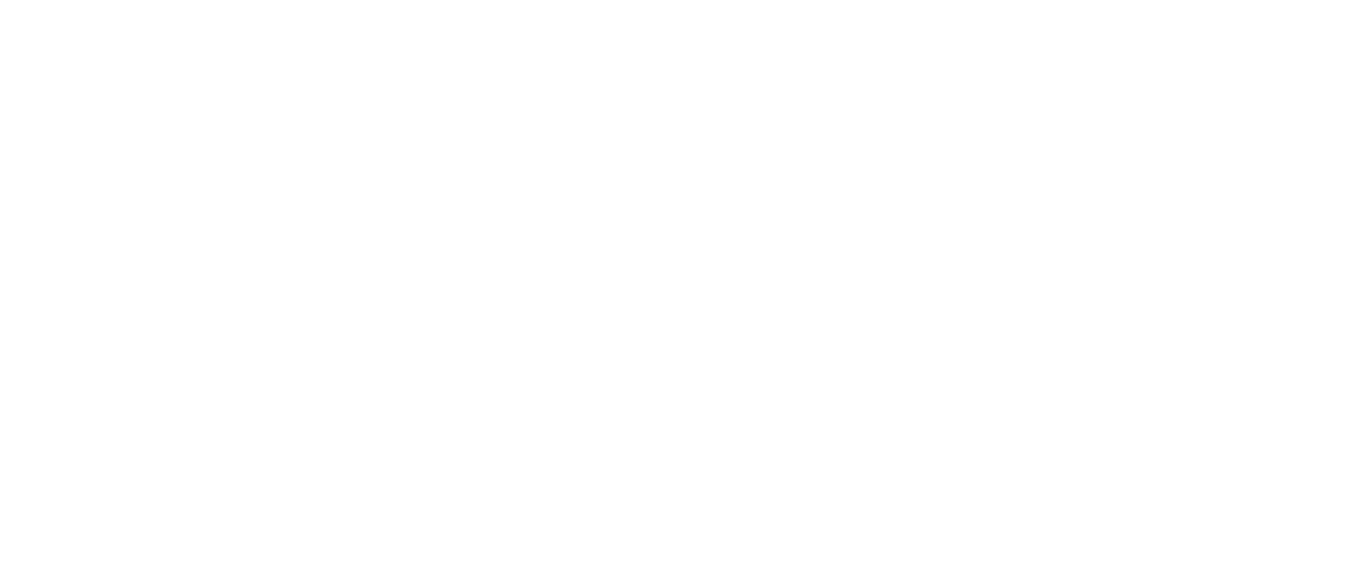 scroll, scrollTop: 0, scrollLeft: 0, axis: both 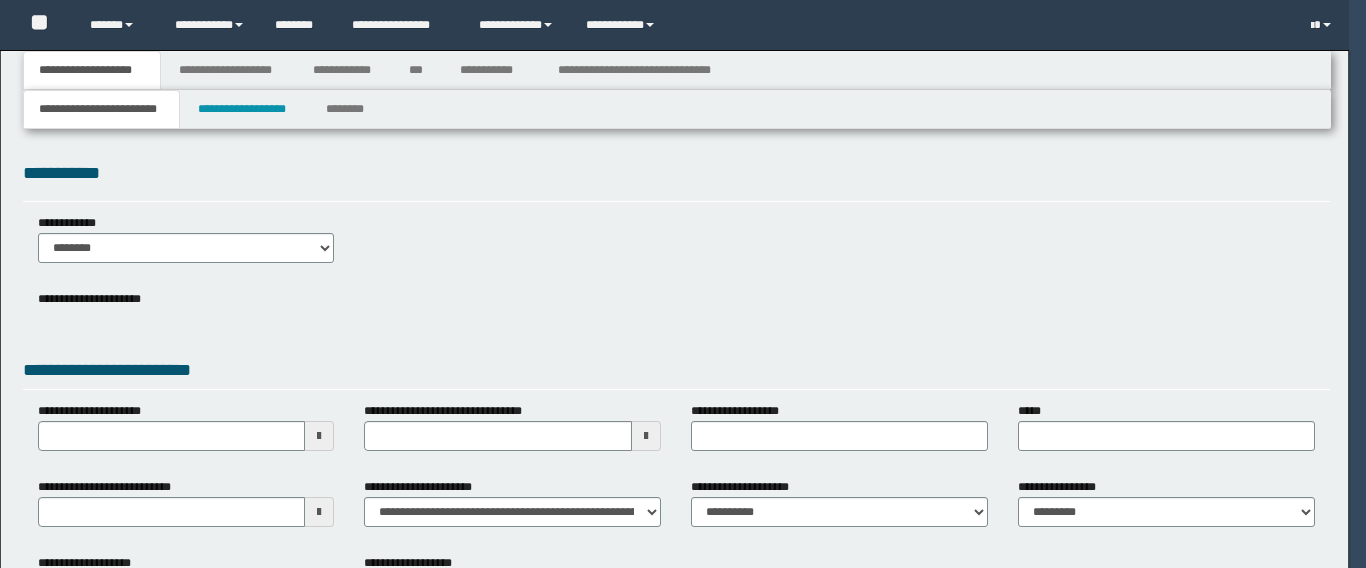 type 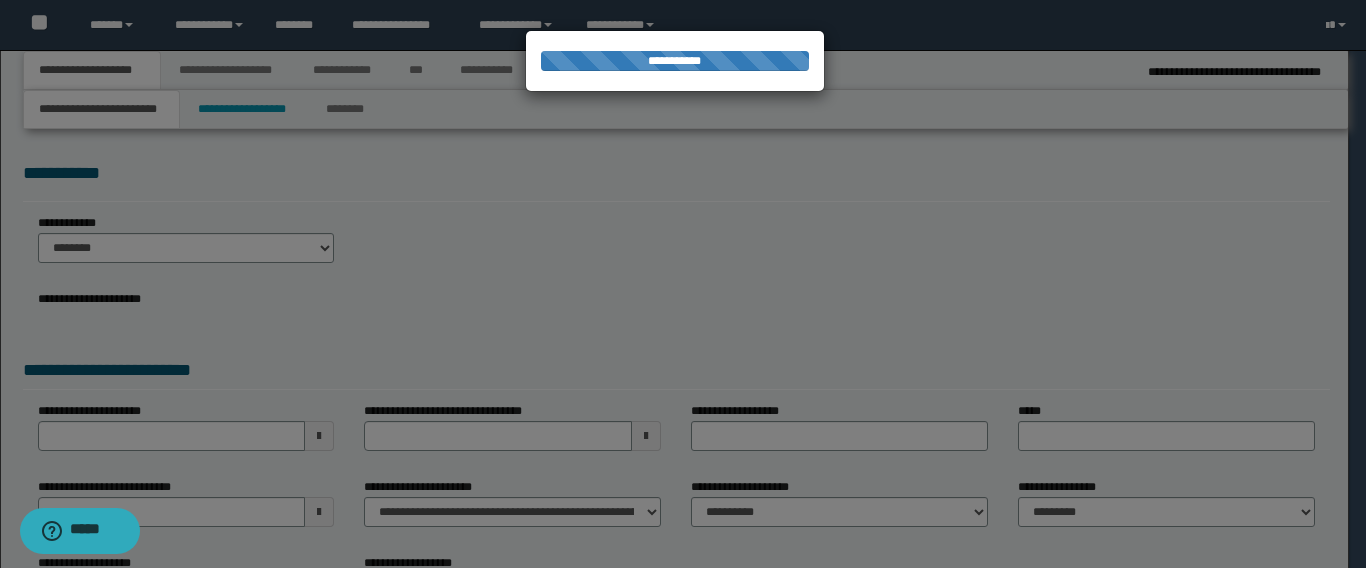 scroll, scrollTop: 0, scrollLeft: 0, axis: both 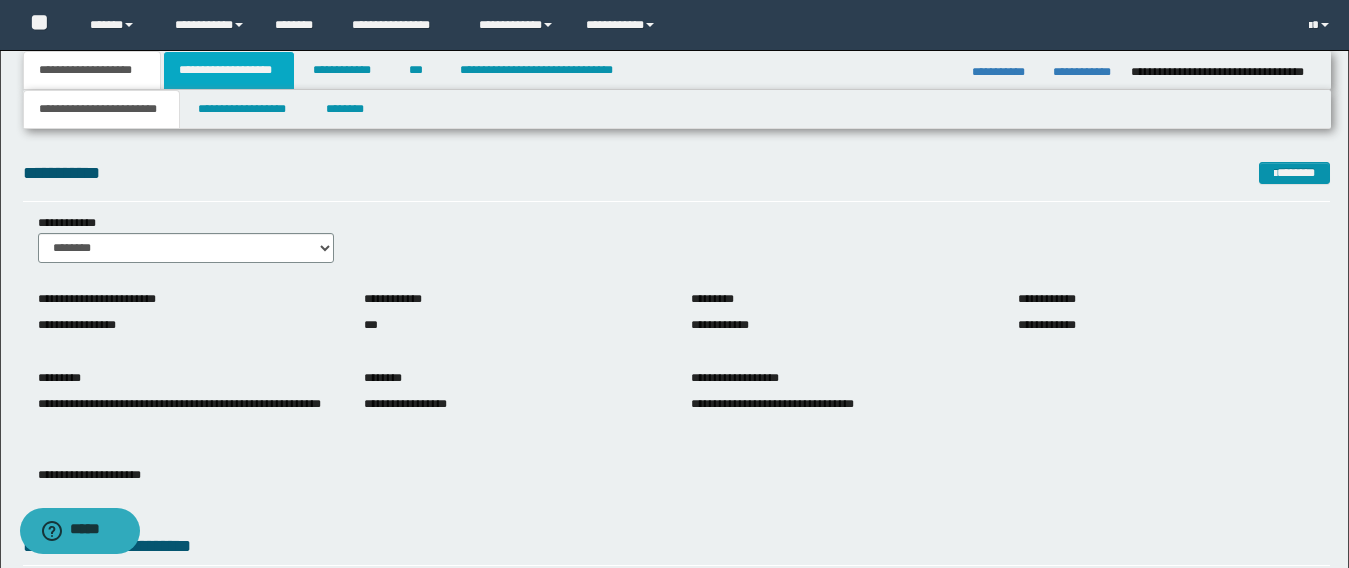 click on "**********" at bounding box center [229, 70] 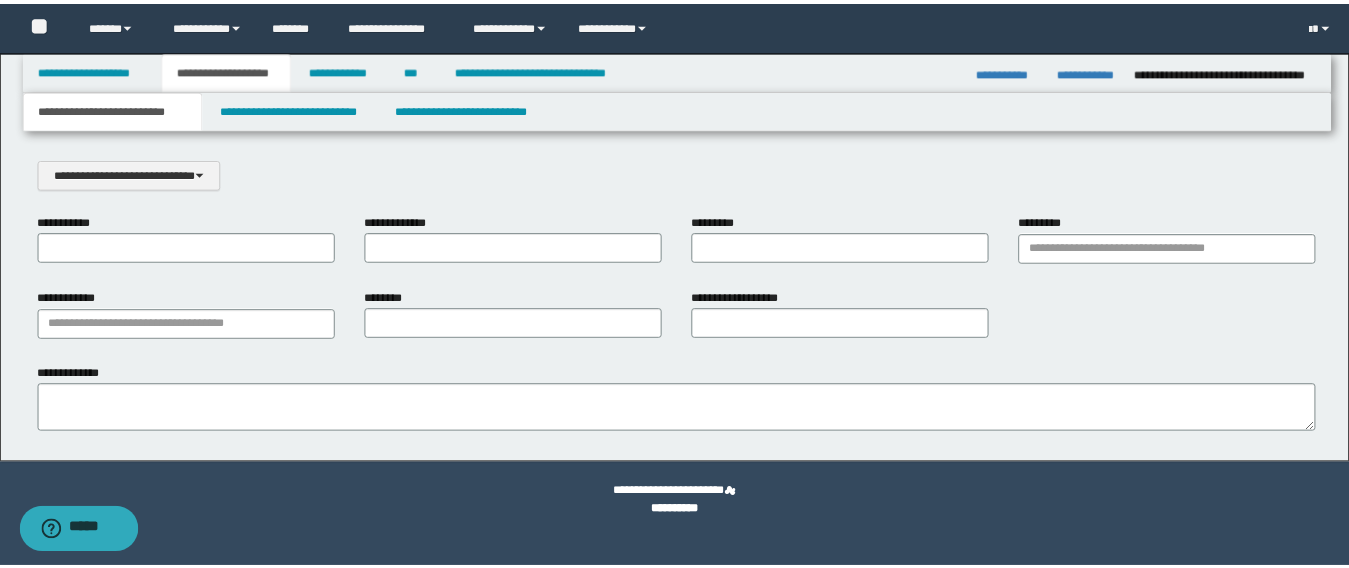 scroll, scrollTop: 0, scrollLeft: 0, axis: both 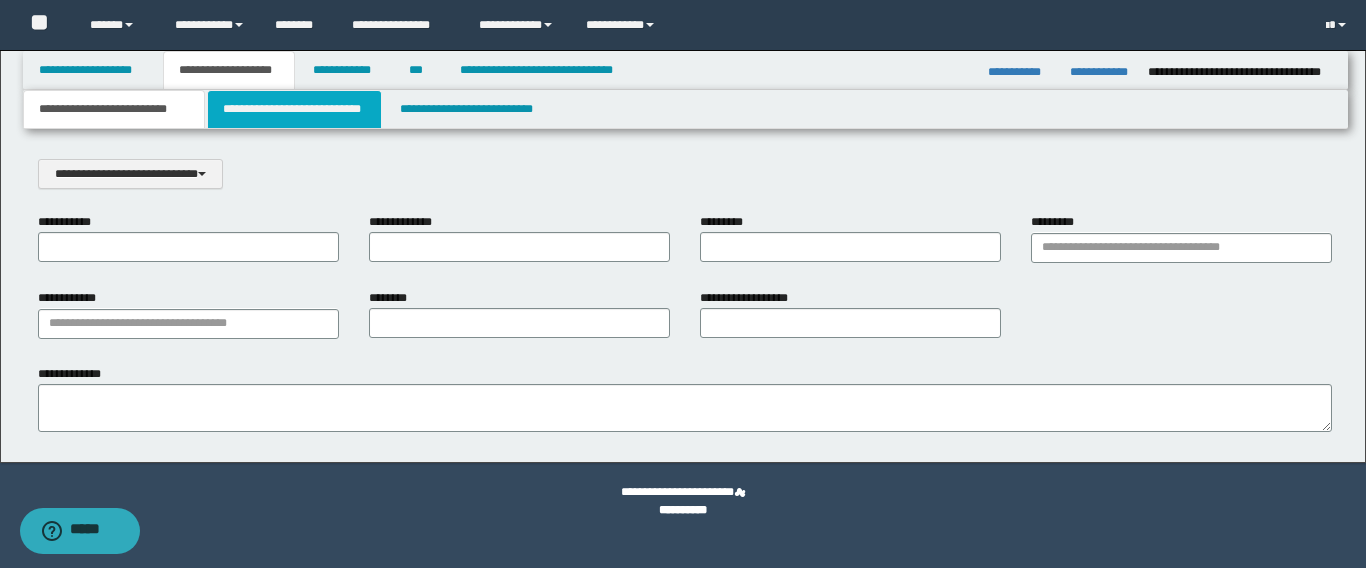 click on "**********" at bounding box center [294, 109] 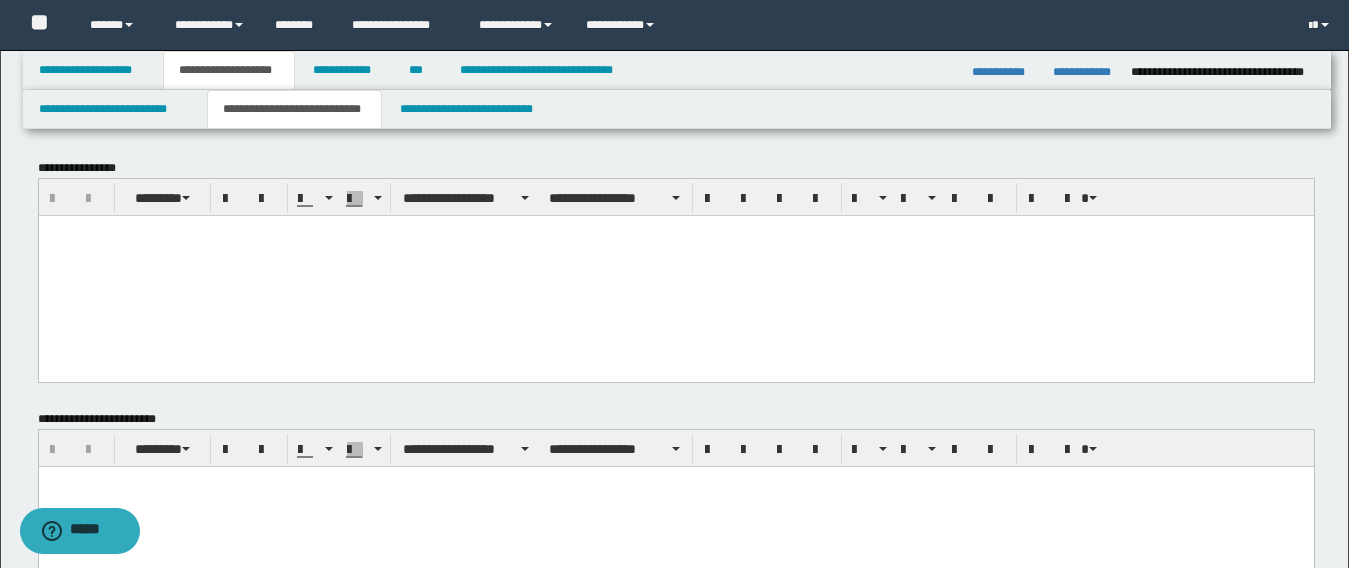 scroll, scrollTop: 0, scrollLeft: 0, axis: both 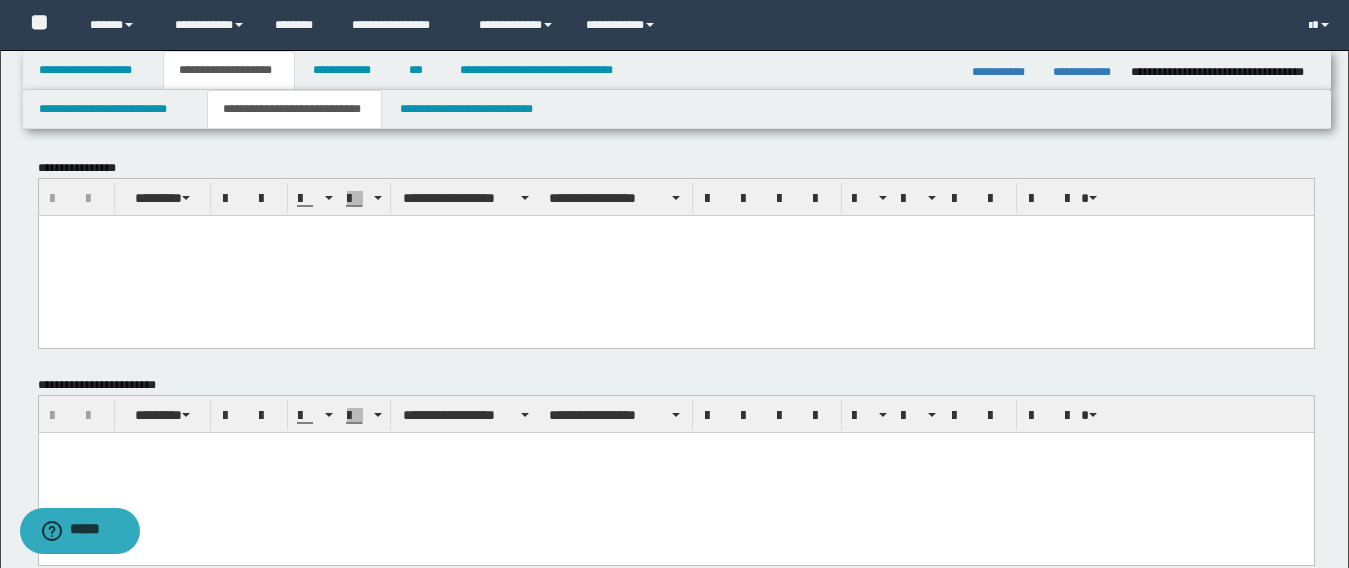 click at bounding box center [675, 255] 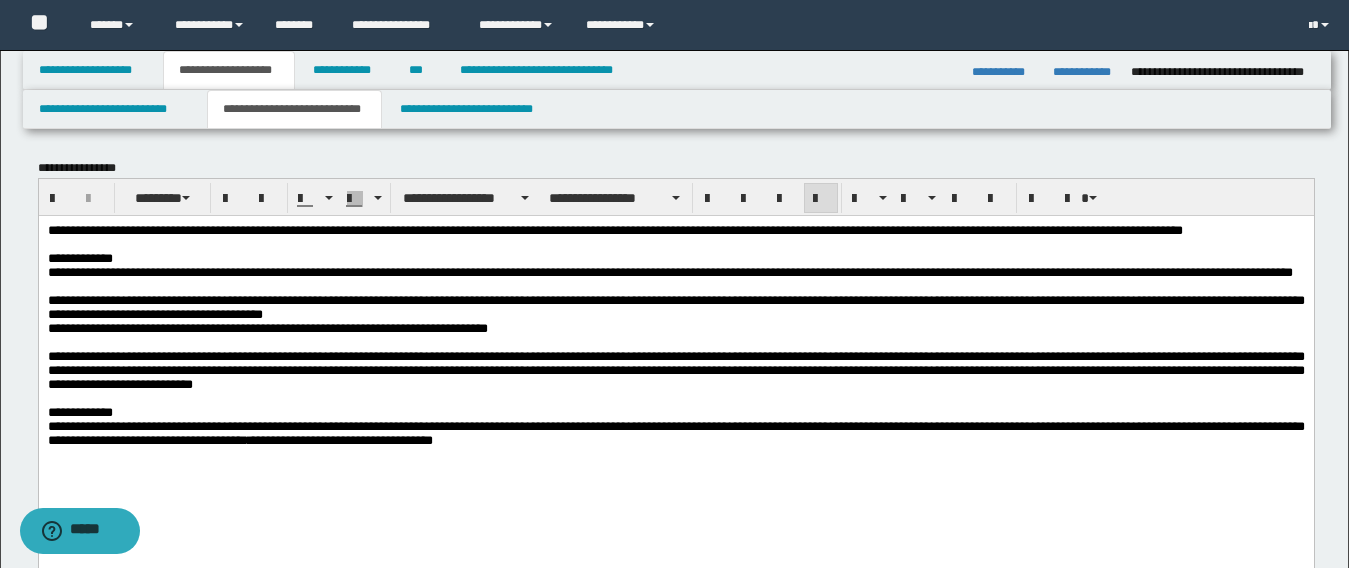 scroll, scrollTop: 200, scrollLeft: 0, axis: vertical 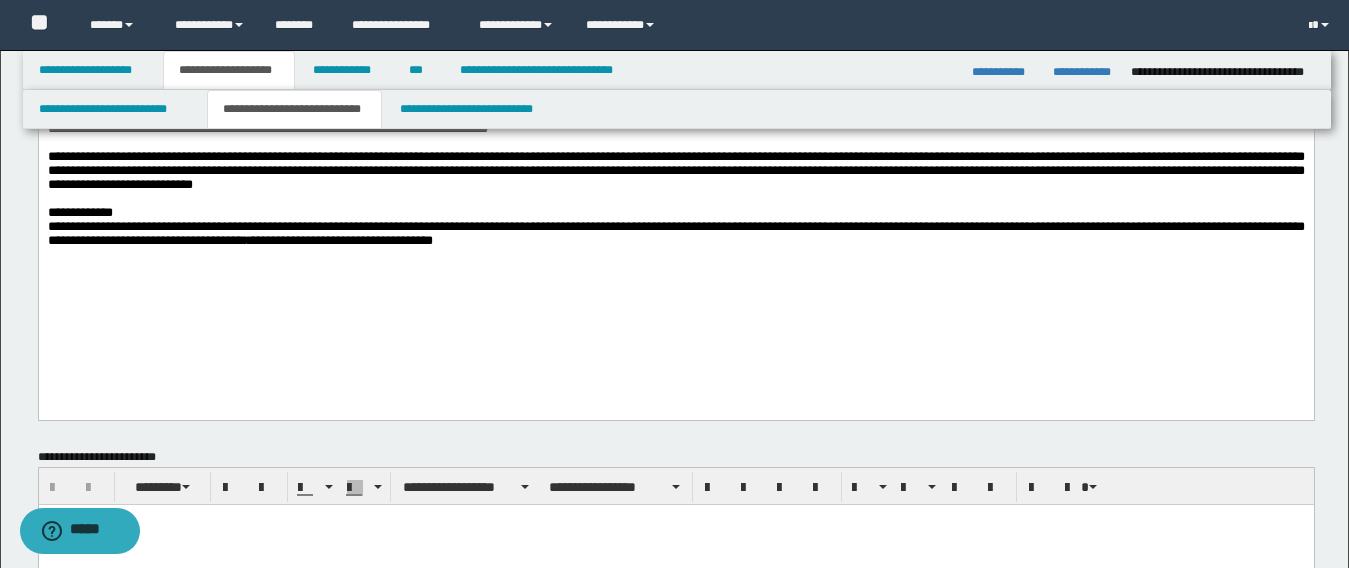 click on "**********" at bounding box center [675, 160] 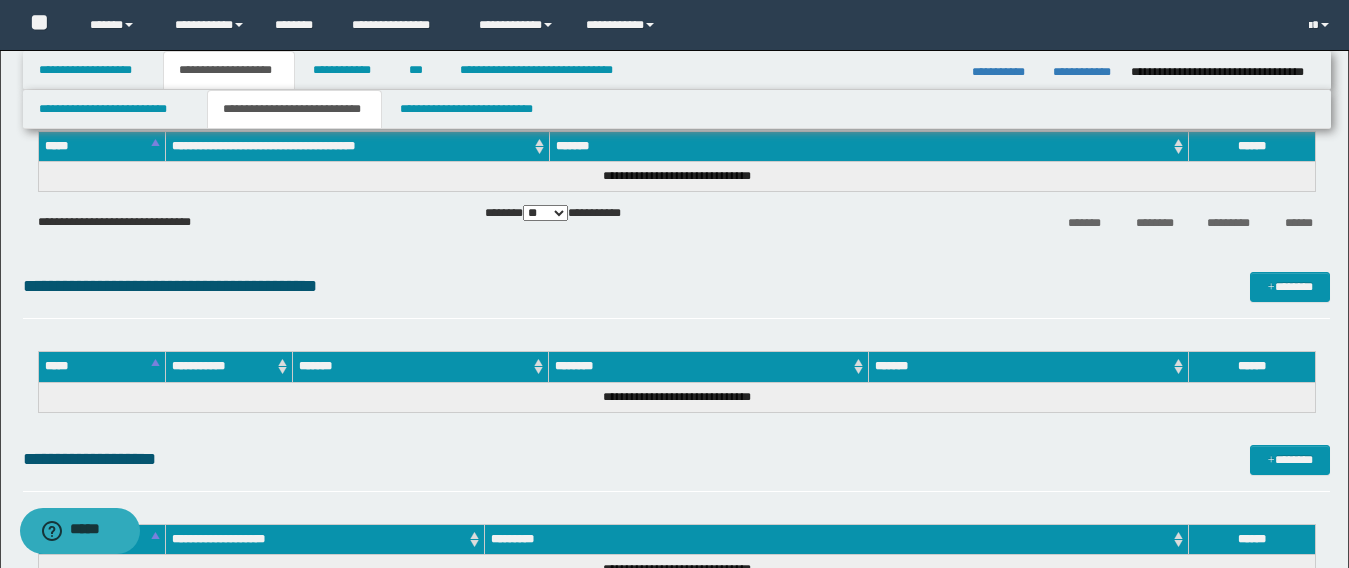 scroll, scrollTop: 700, scrollLeft: 0, axis: vertical 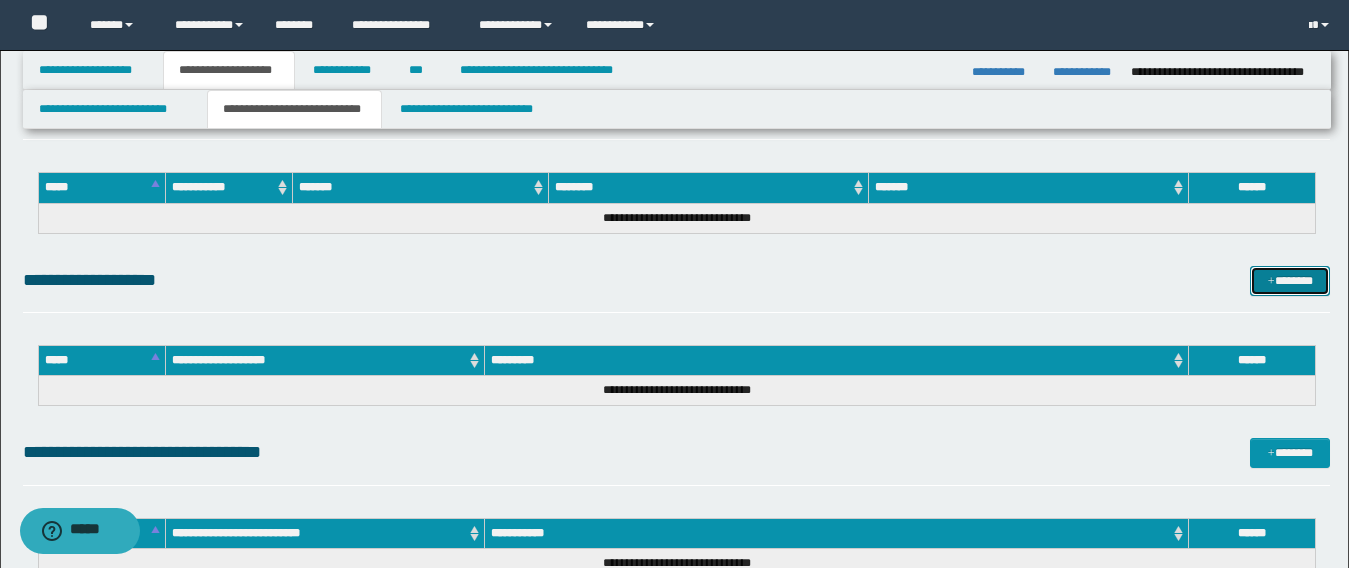 drag, startPoint x: 1269, startPoint y: 281, endPoint x: 1147, endPoint y: 291, distance: 122.40915 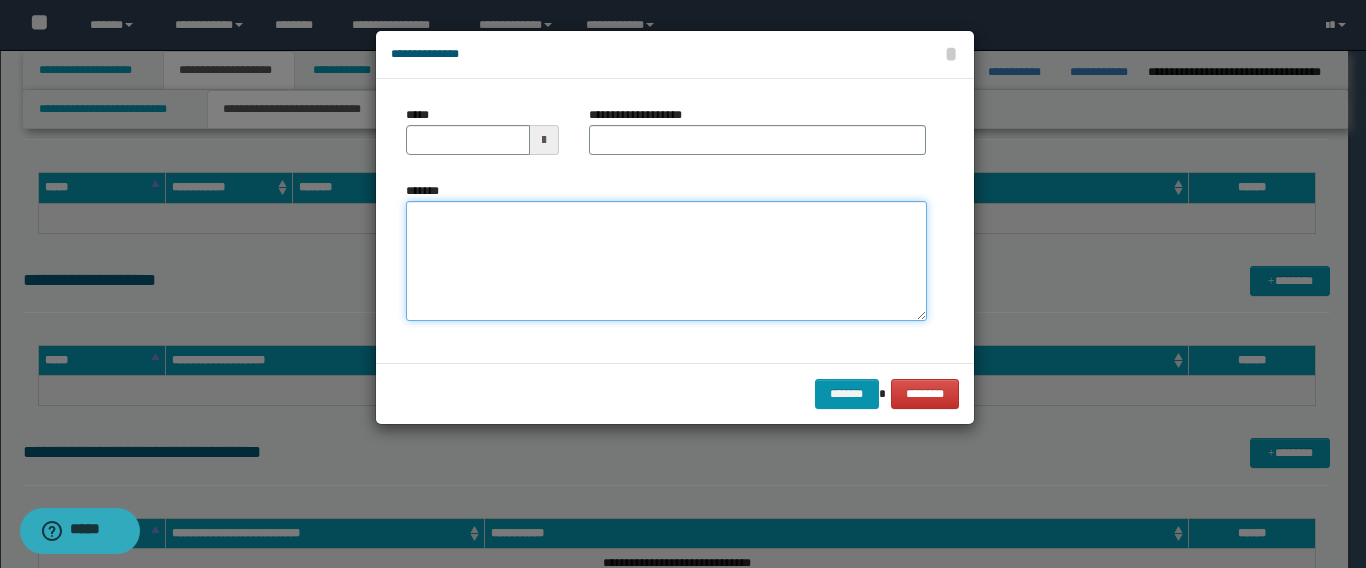 click on "*******" at bounding box center (666, 261) 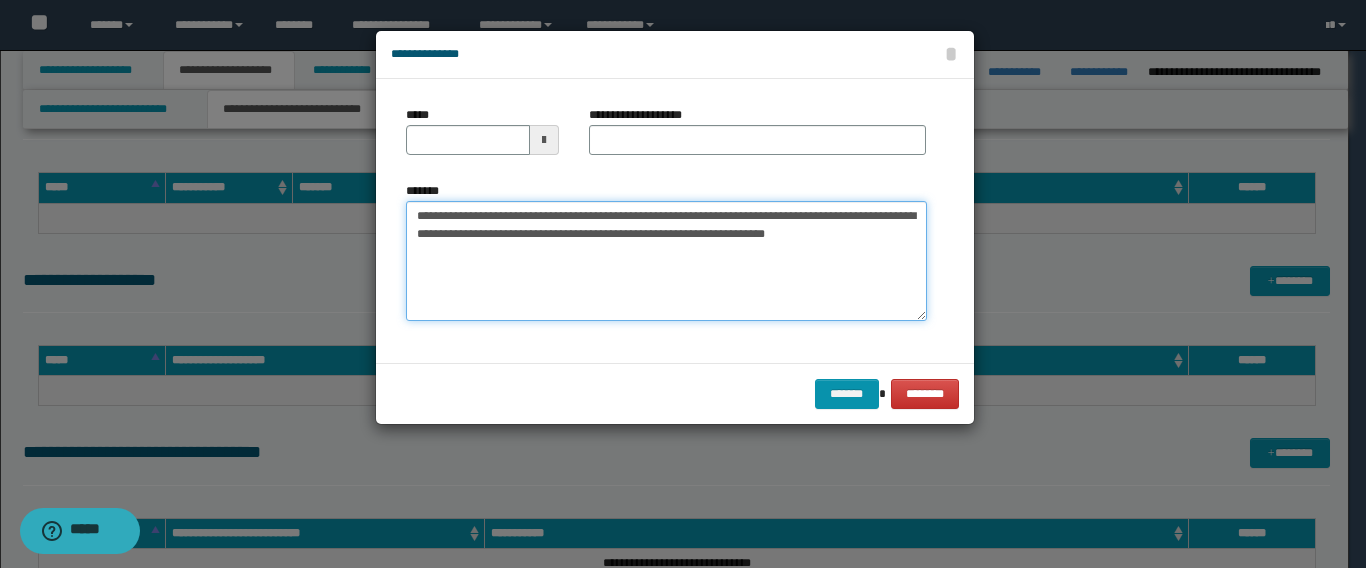 drag, startPoint x: 633, startPoint y: 219, endPoint x: 386, endPoint y: 209, distance: 247.20235 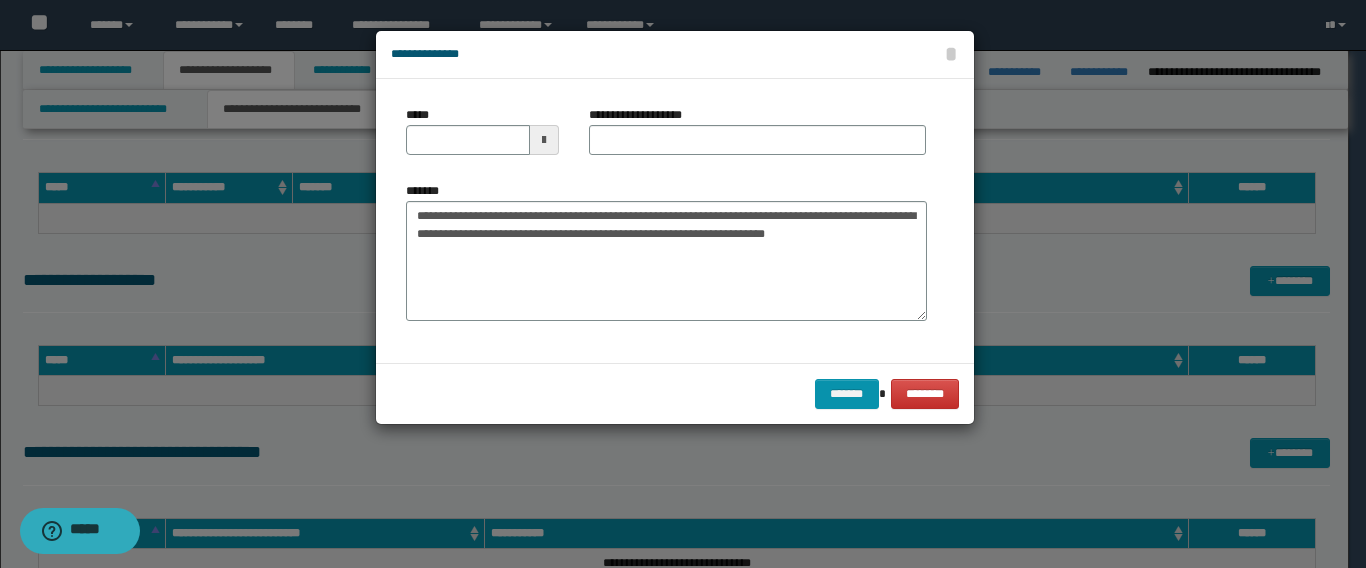drag, startPoint x: 284, startPoint y: 215, endPoint x: 318, endPoint y: 214, distance: 34.0147 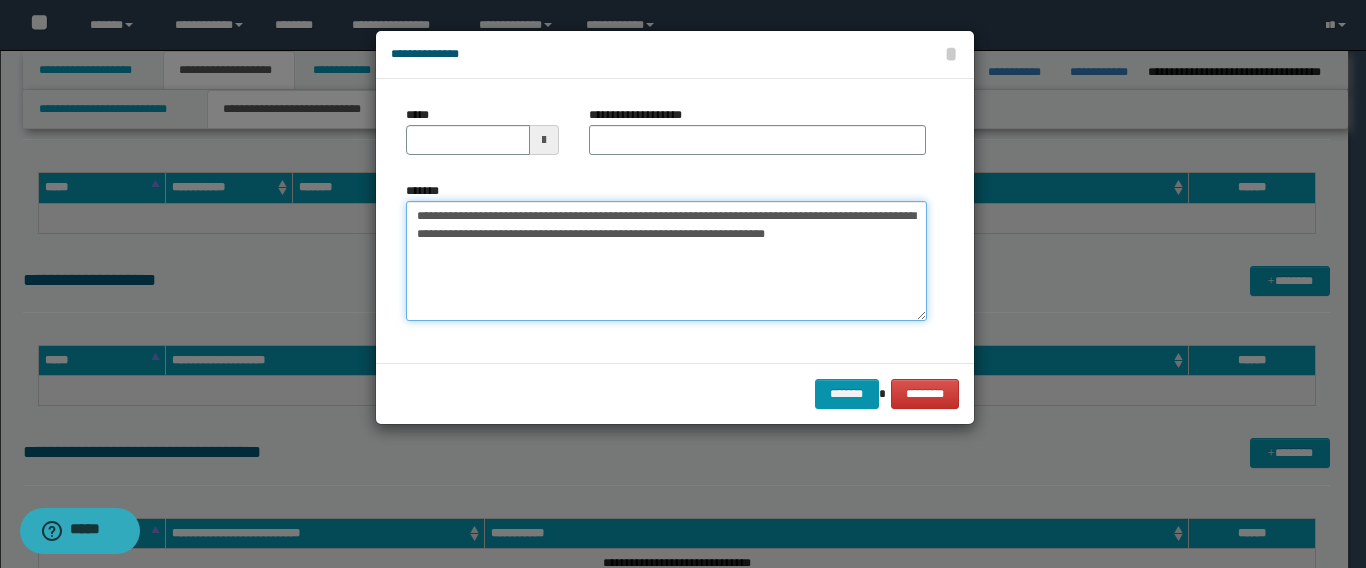 click on "**********" at bounding box center [666, 261] 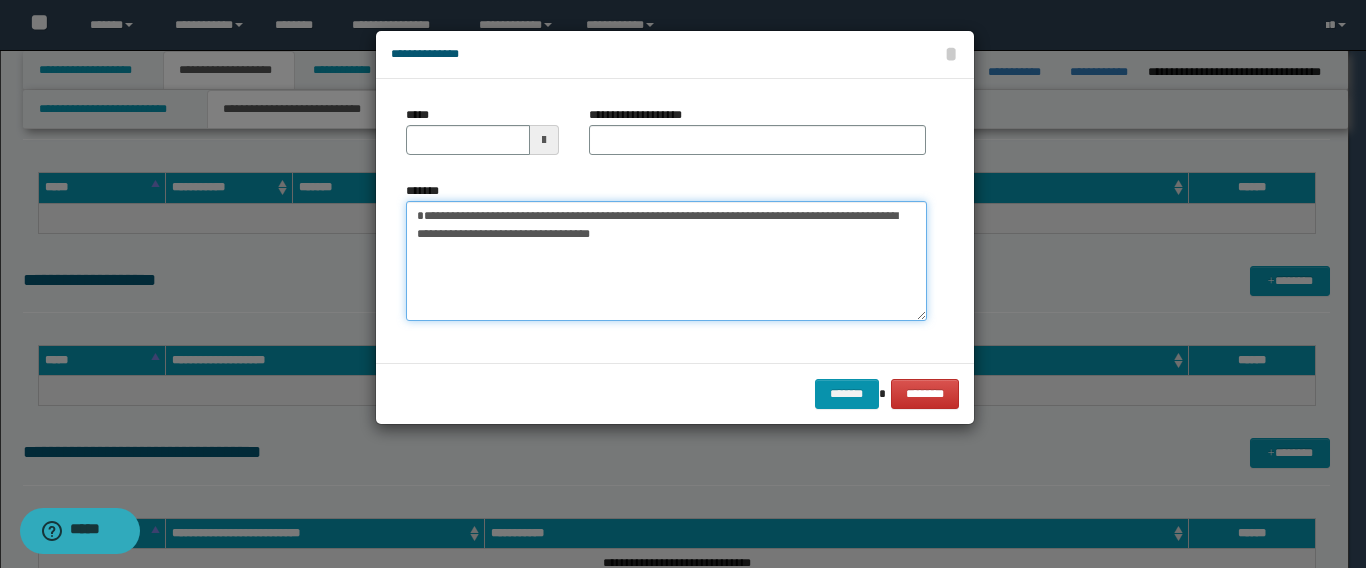 type on "**********" 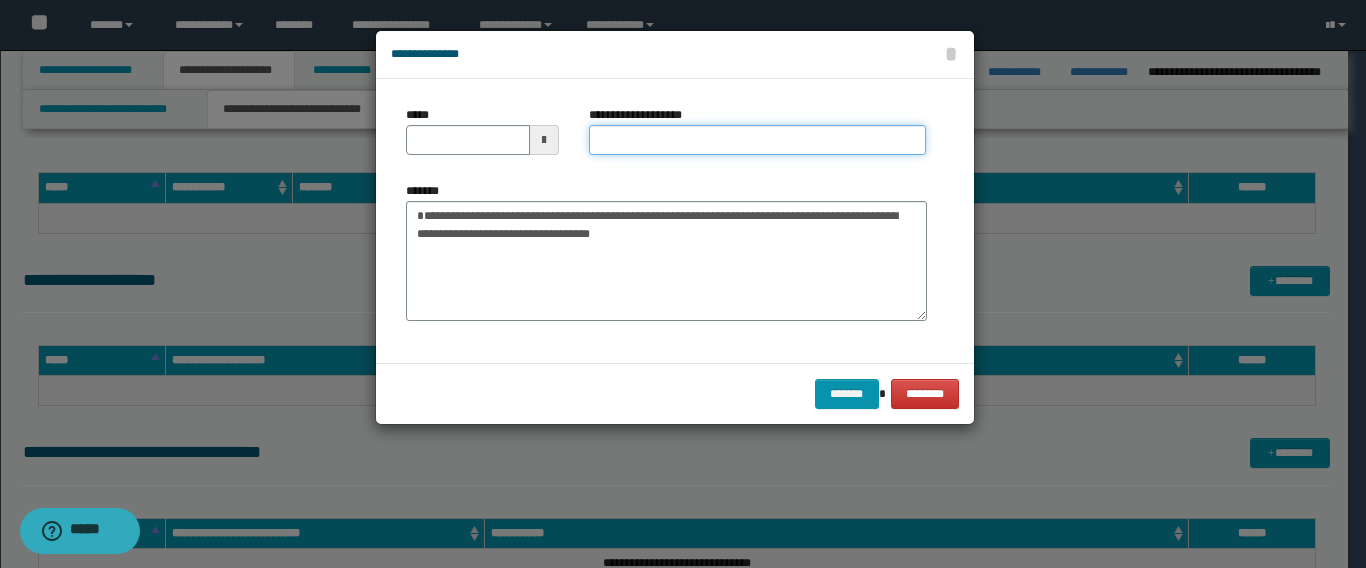 drag, startPoint x: 654, startPoint y: 140, endPoint x: 623, endPoint y: 146, distance: 31.575306 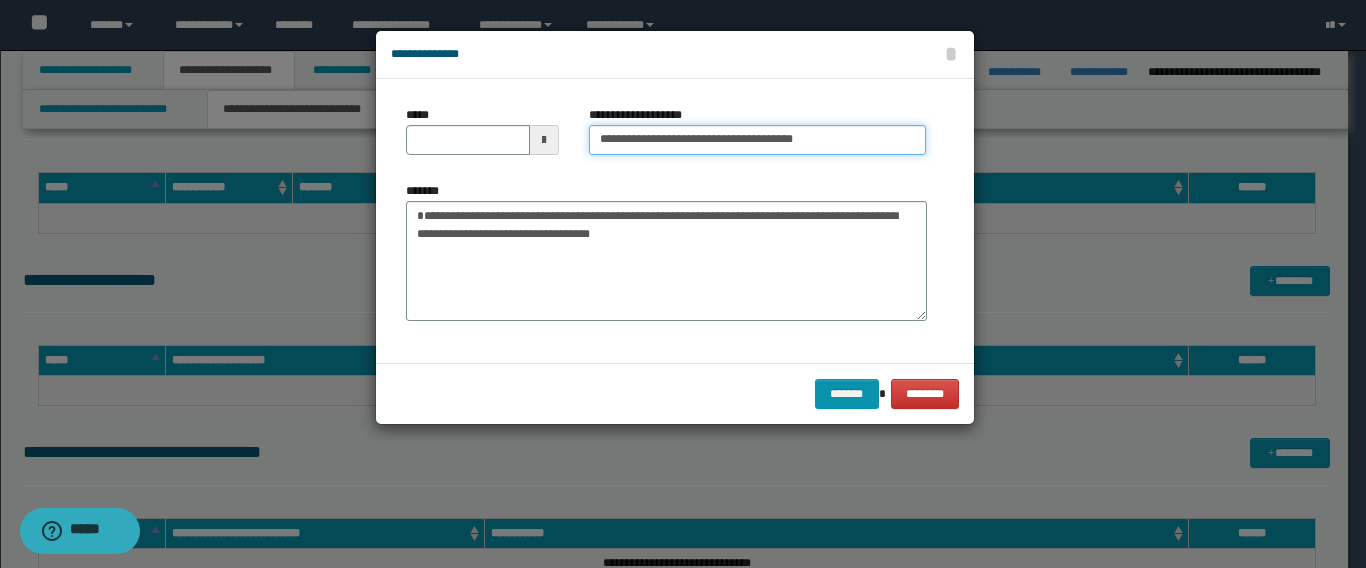 type on "**********" 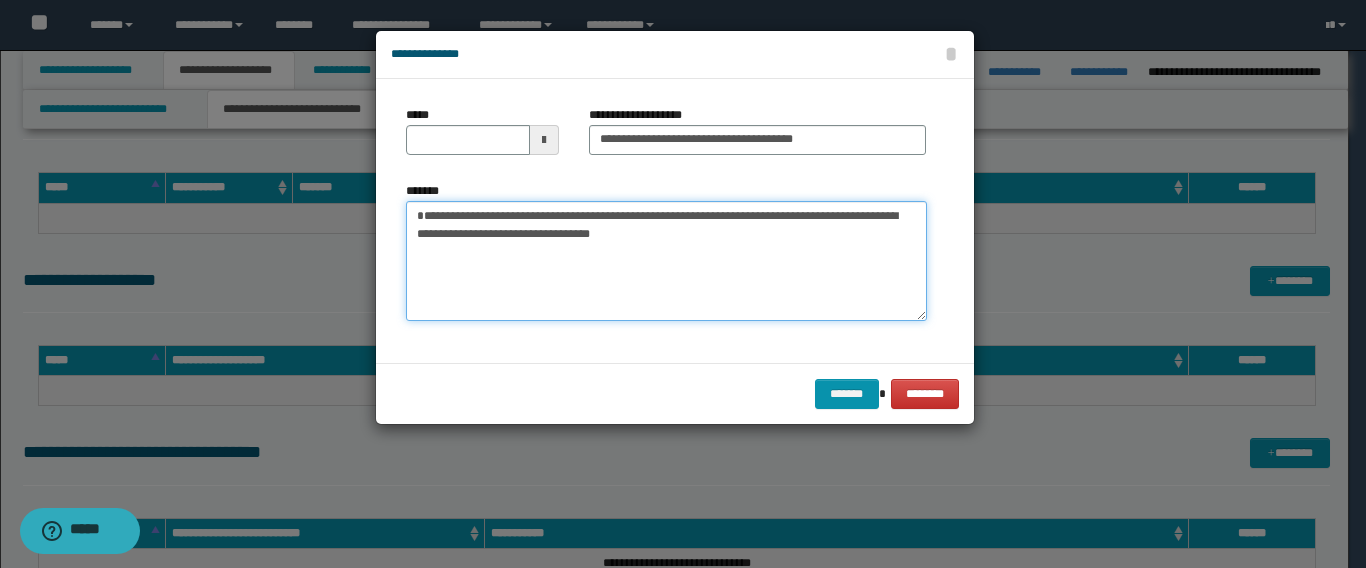 click on "**********" at bounding box center (666, 261) 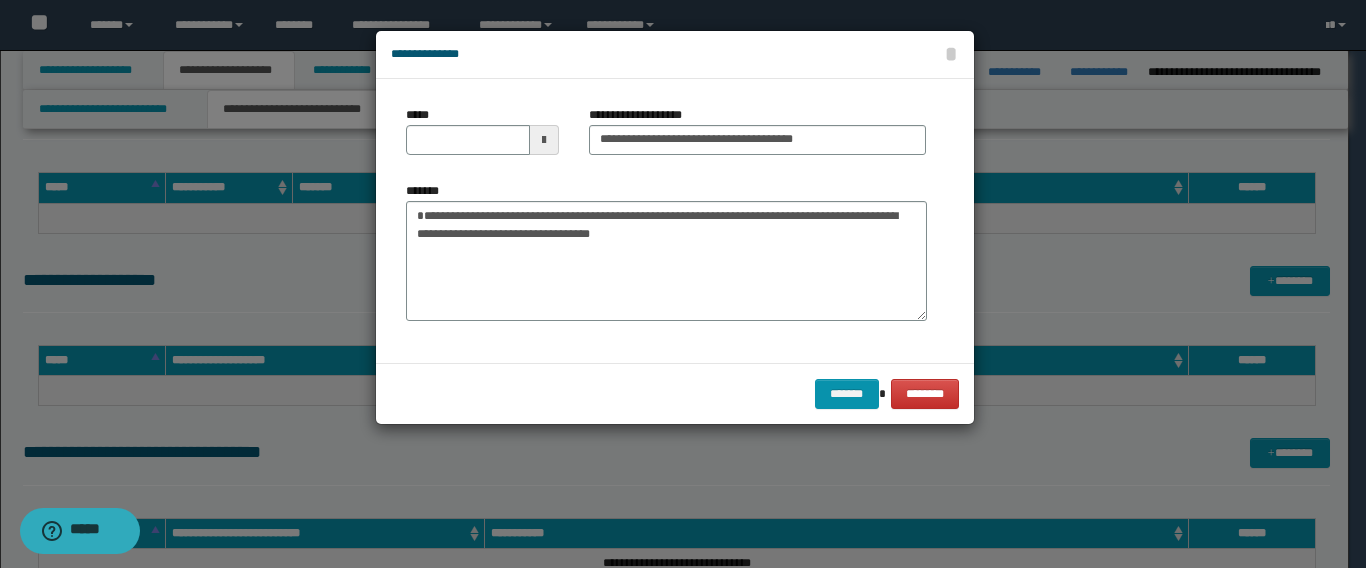 click at bounding box center (683, 284) 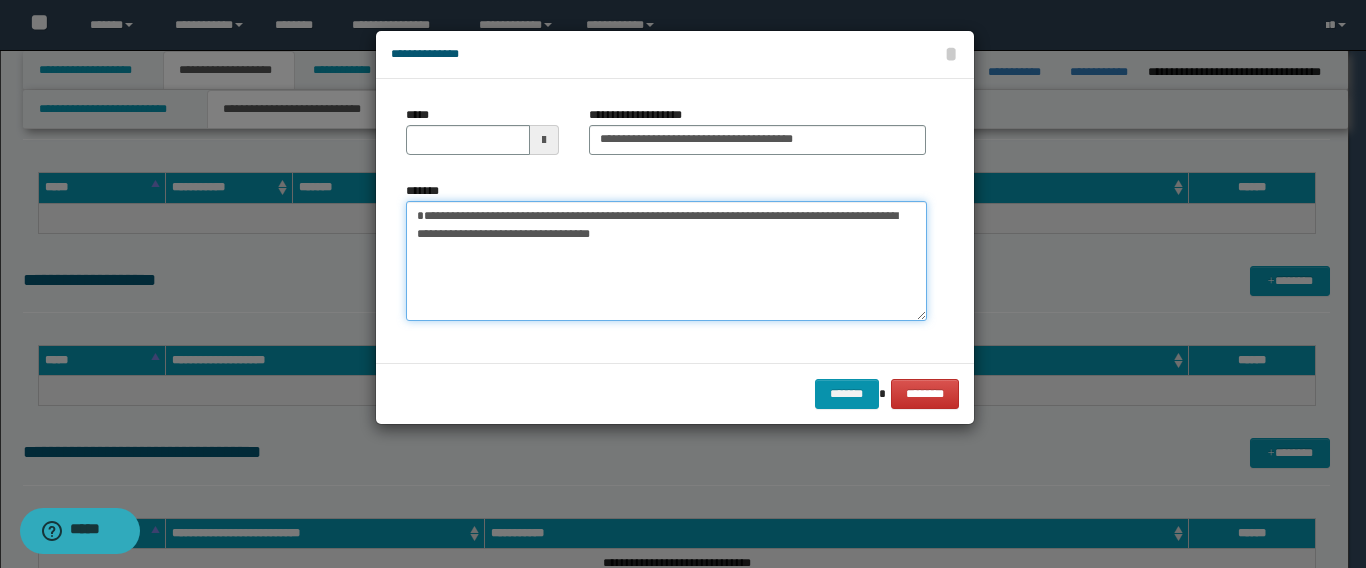 drag, startPoint x: 485, startPoint y: 220, endPoint x: 345, endPoint y: 218, distance: 140.01428 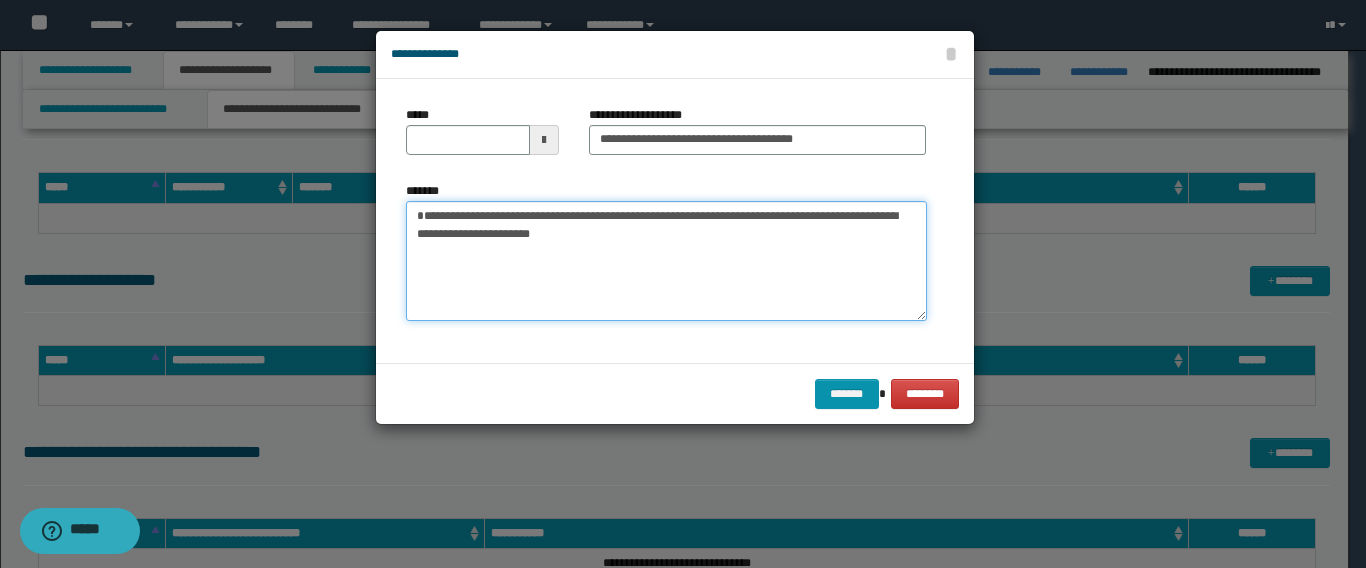 type 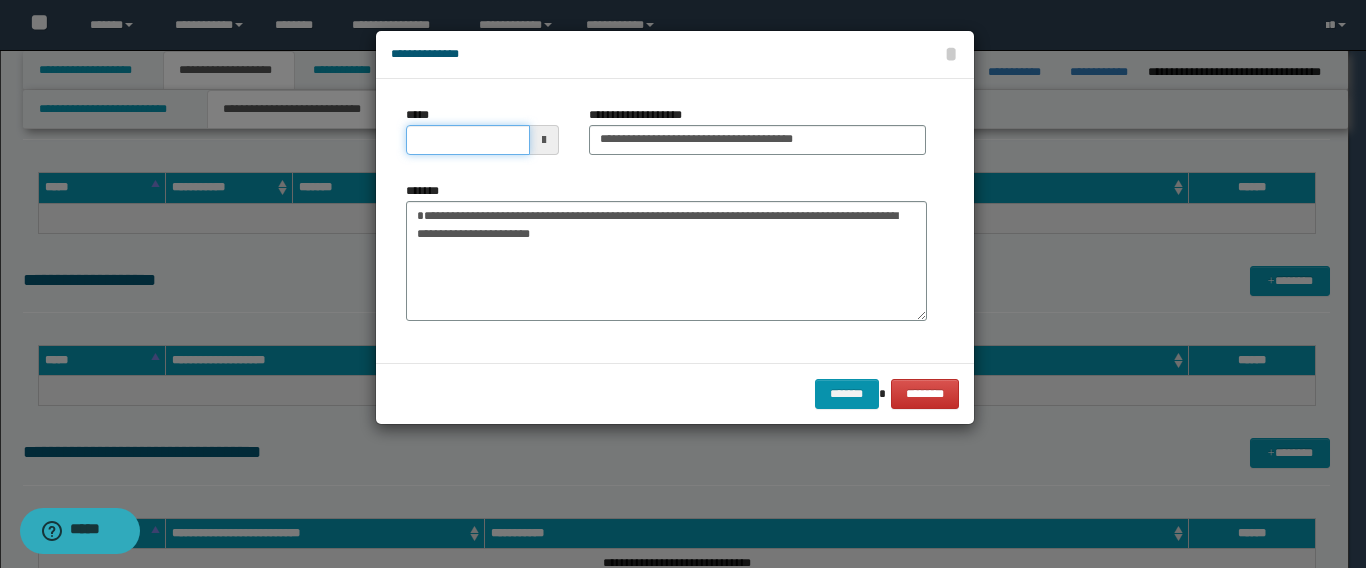 click on "*****" at bounding box center (468, 140) 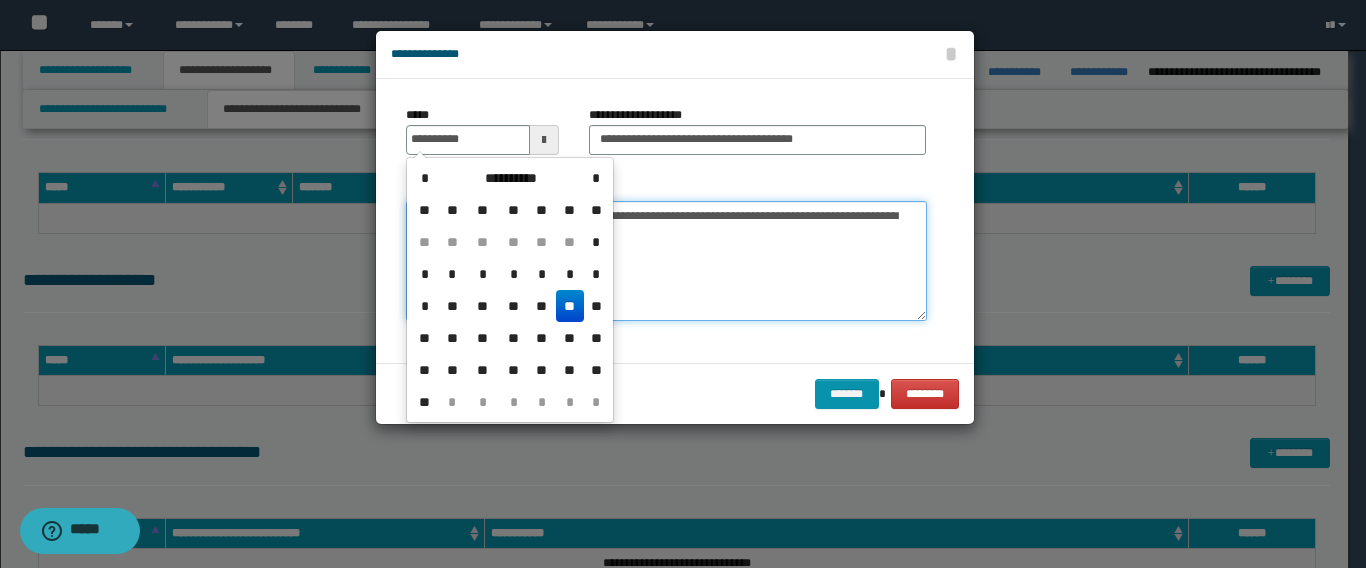 type on "**********" 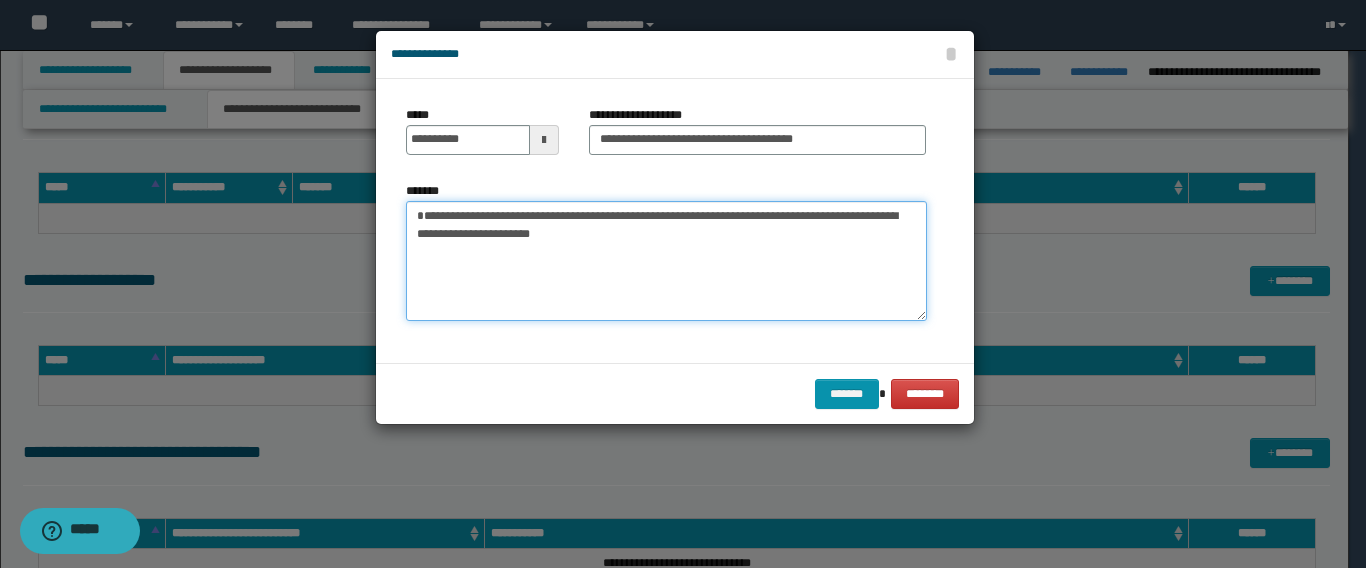 drag, startPoint x: 696, startPoint y: 249, endPoint x: 633, endPoint y: 247, distance: 63.03174 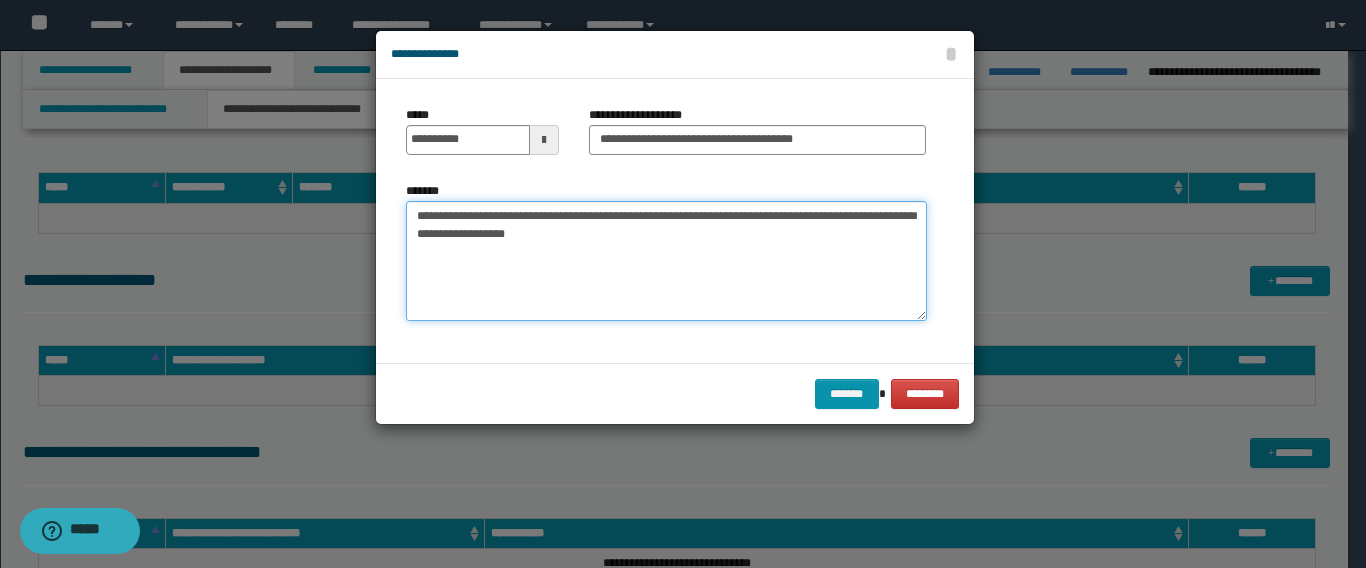 click on "**********" at bounding box center [666, 261] 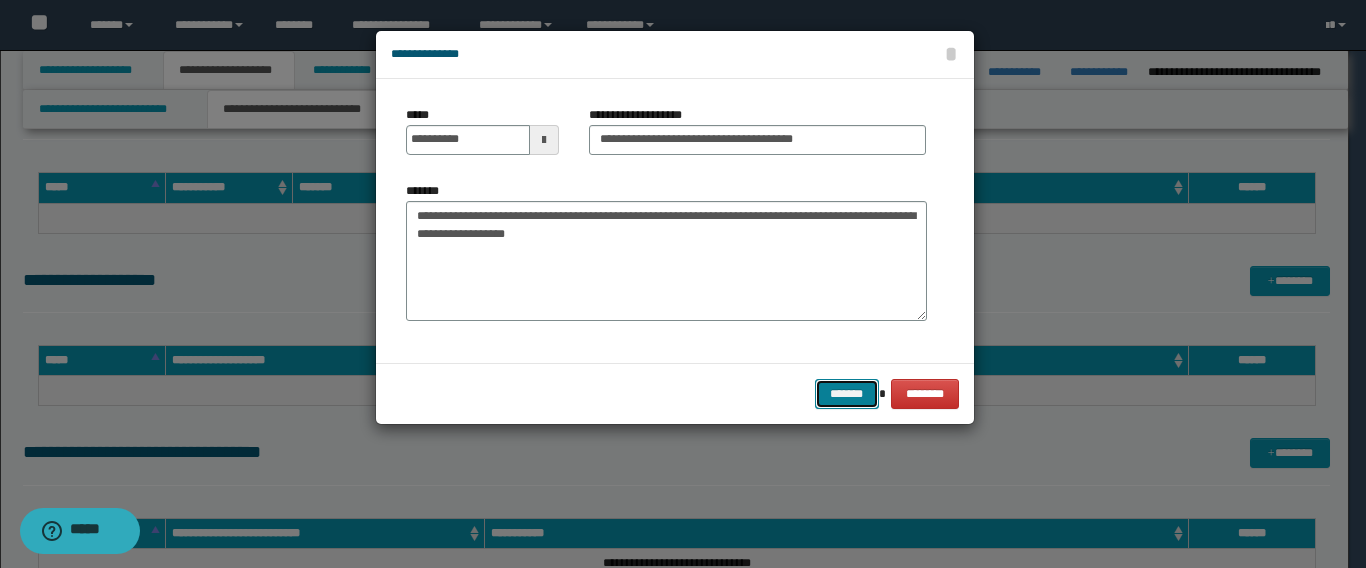 click on "*******" at bounding box center [847, 394] 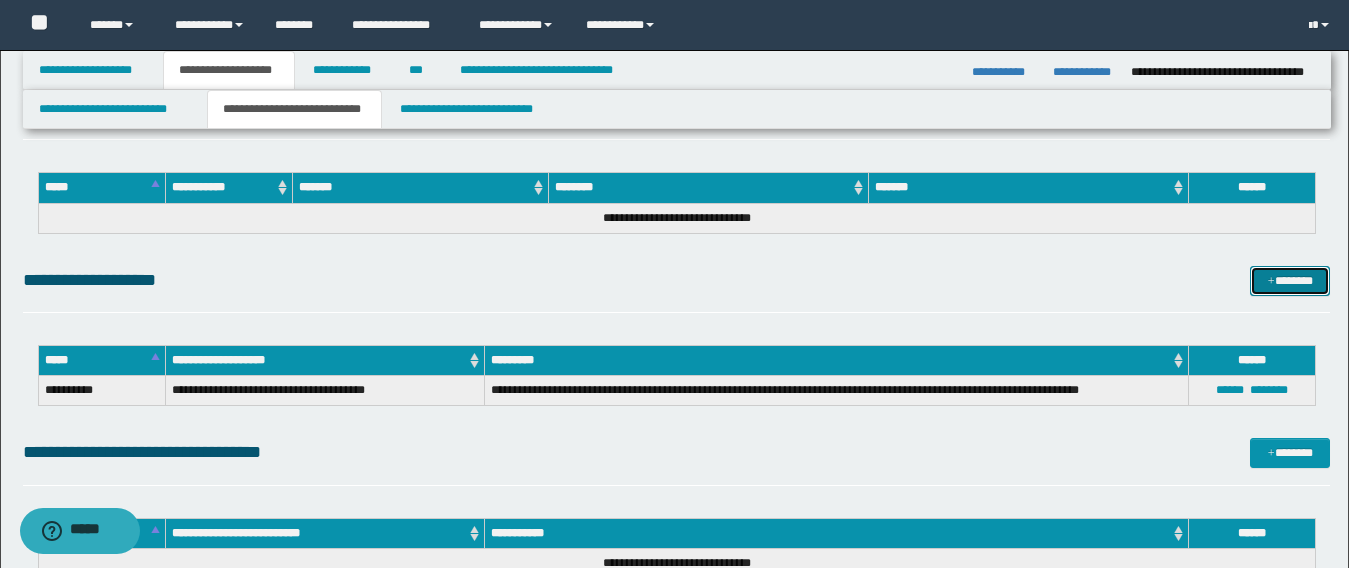 click on "*******" at bounding box center [1290, 281] 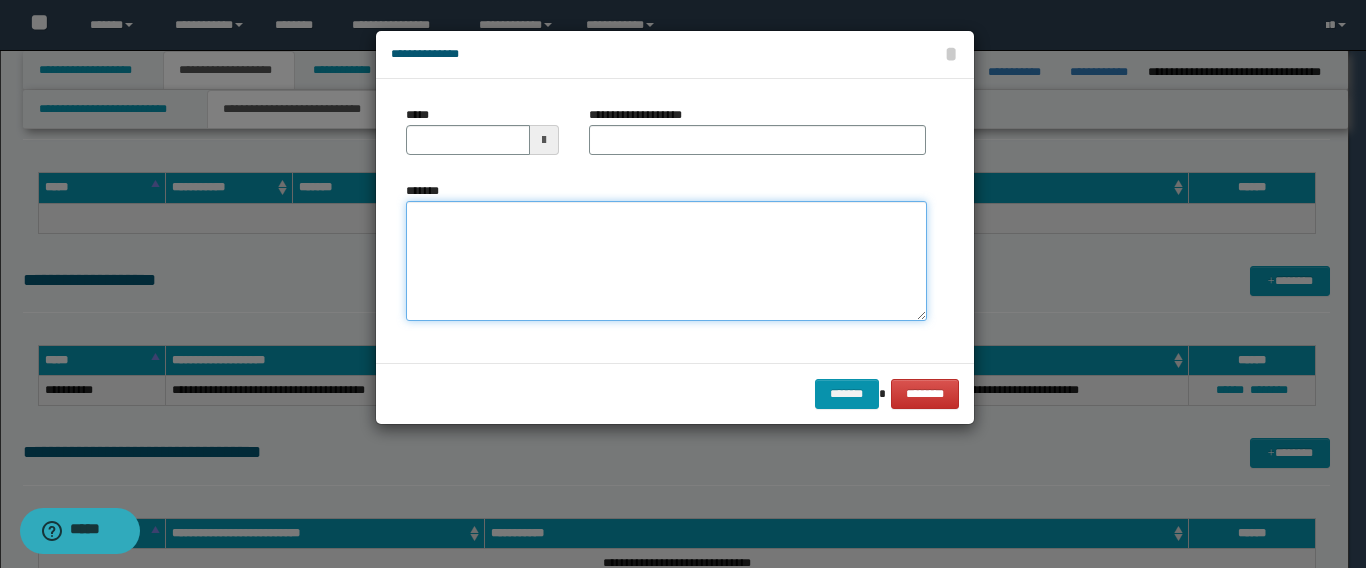 click on "*******" at bounding box center [666, 261] 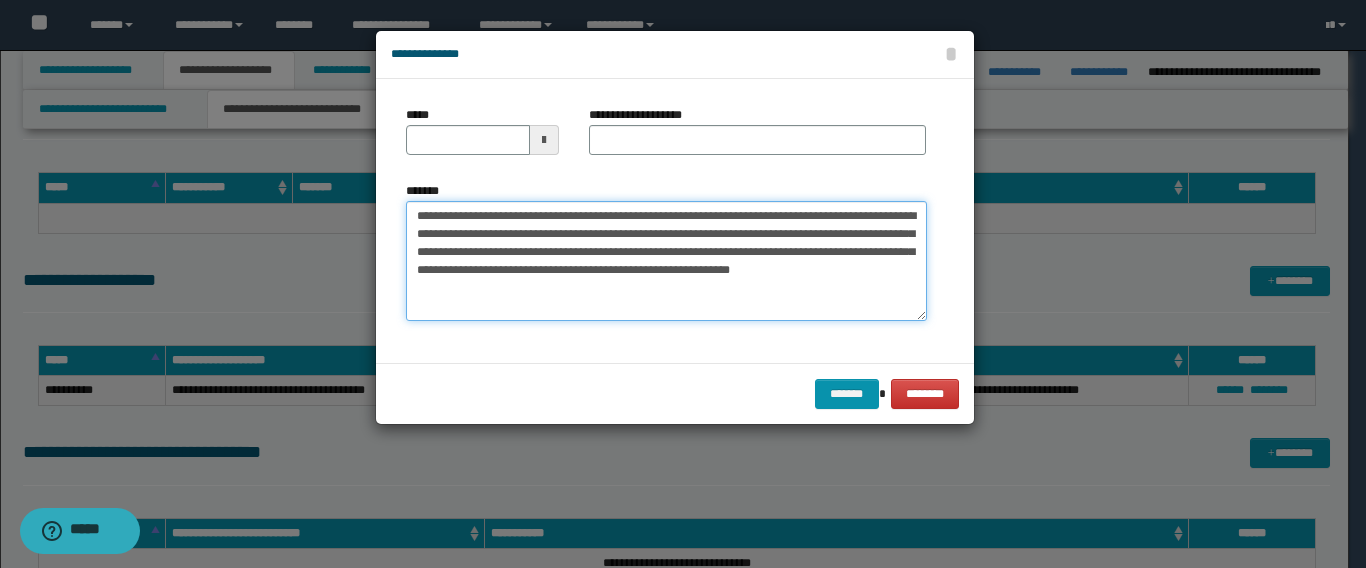 drag, startPoint x: 602, startPoint y: 214, endPoint x: 213, endPoint y: 213, distance: 389.00128 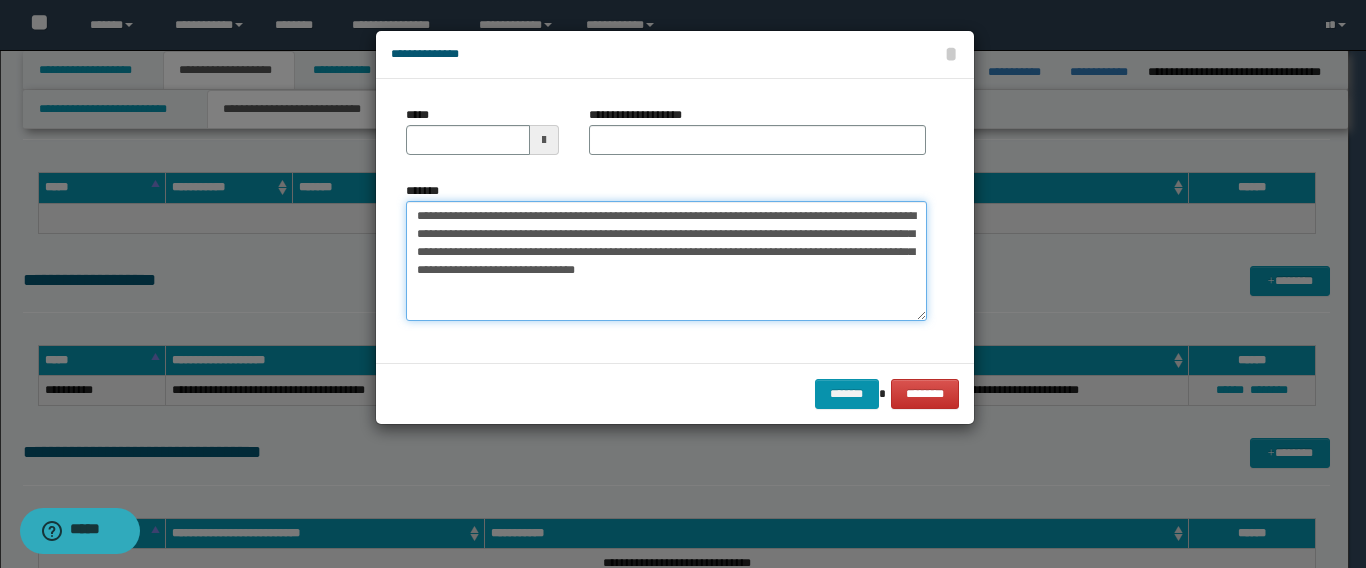 type on "**********" 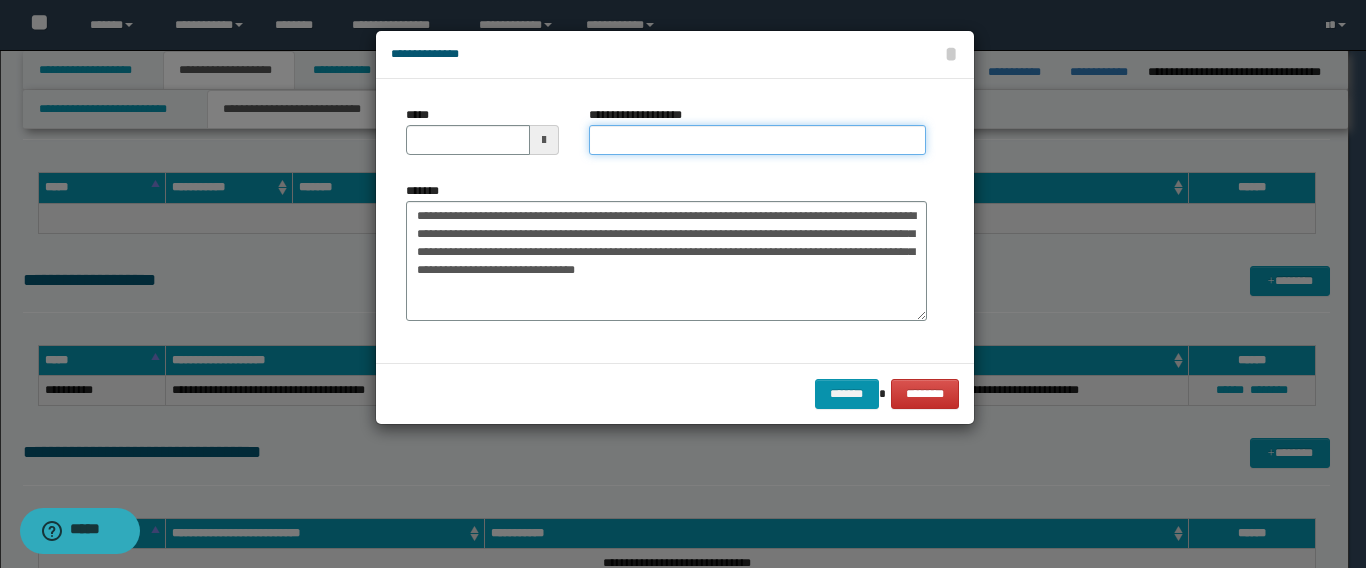 click on "**********" at bounding box center [757, 140] 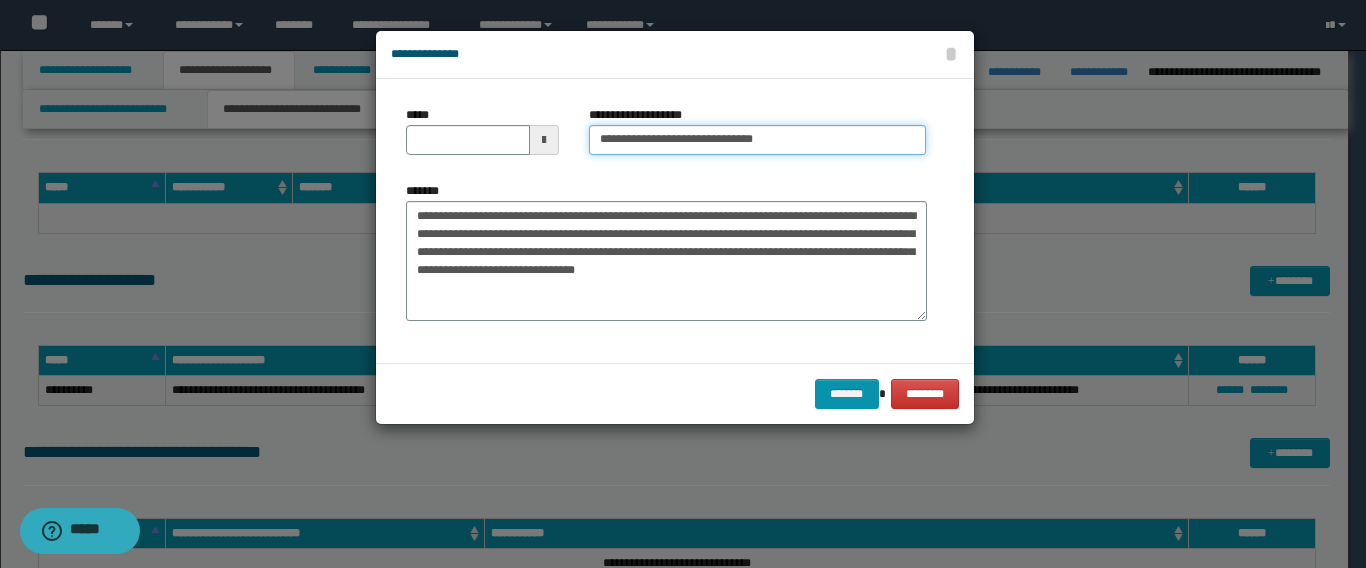 type on "**********" 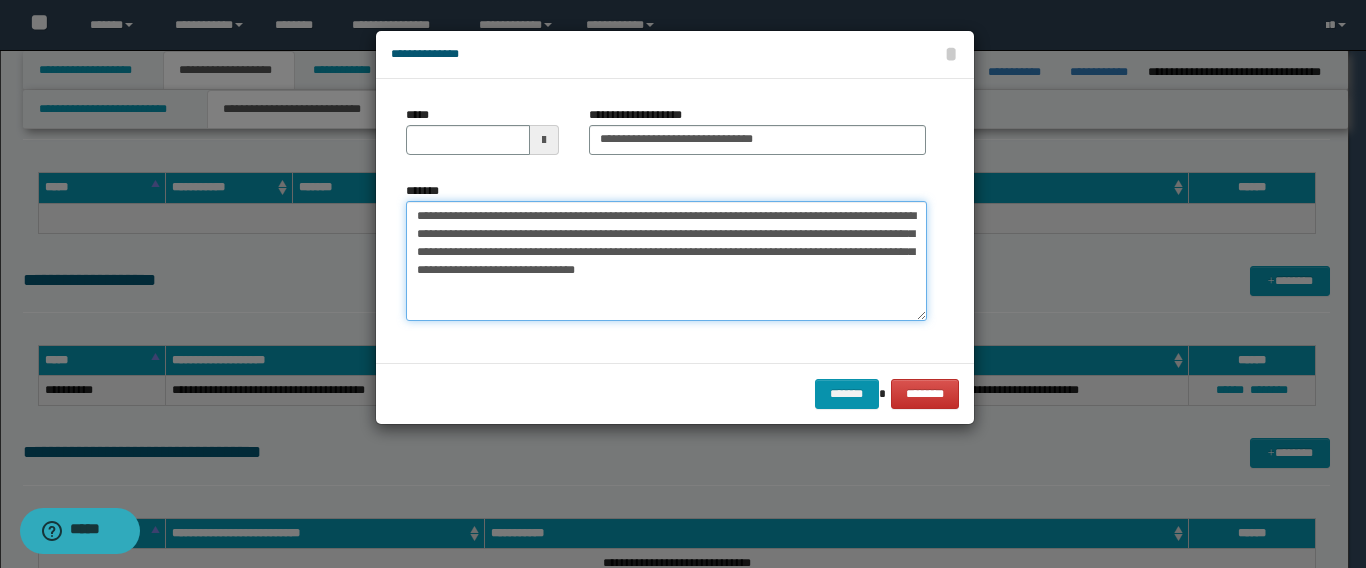 drag, startPoint x: 483, startPoint y: 219, endPoint x: 255, endPoint y: 217, distance: 228.00877 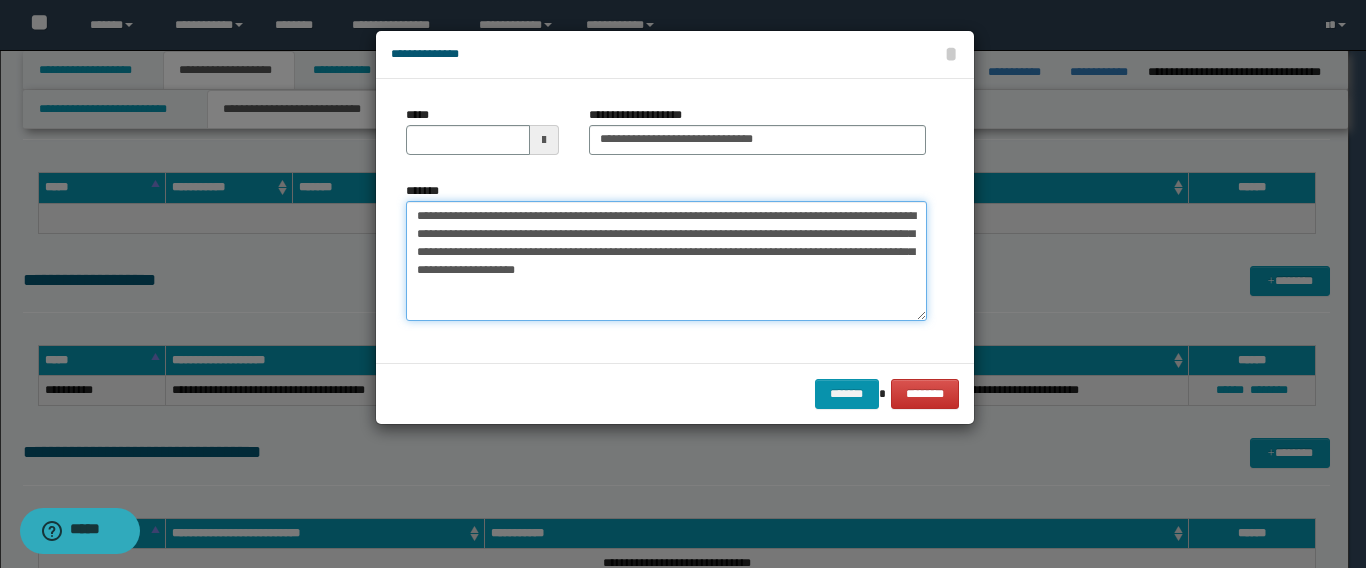 type 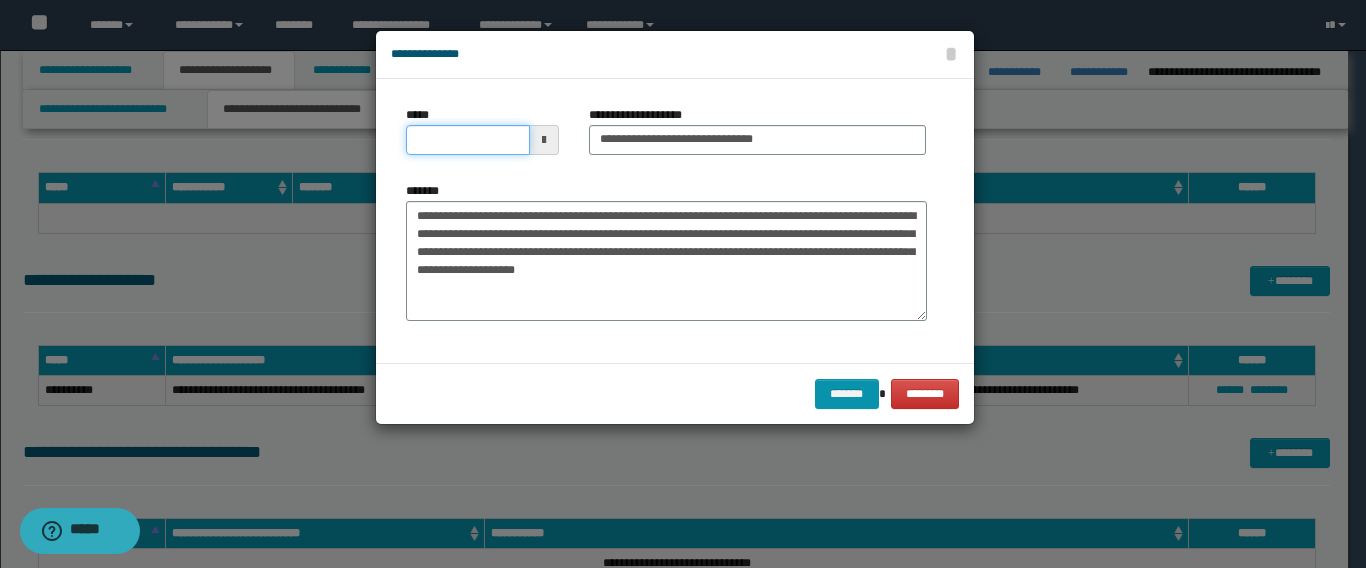 click on "*****" at bounding box center [468, 140] 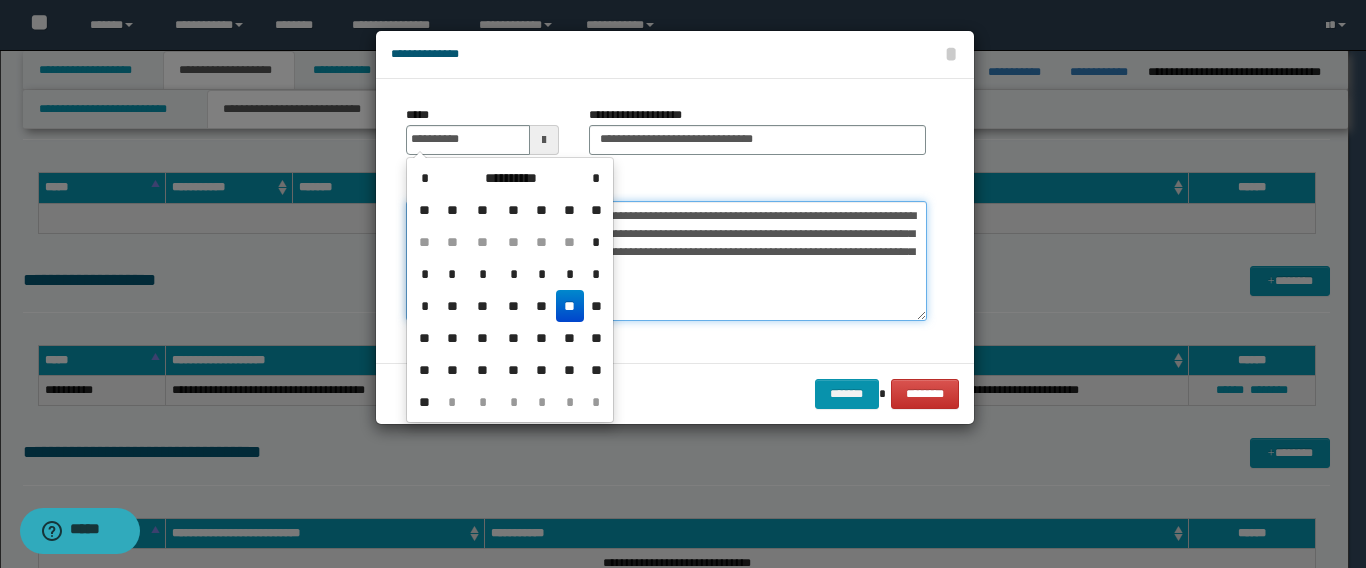 type on "**********" 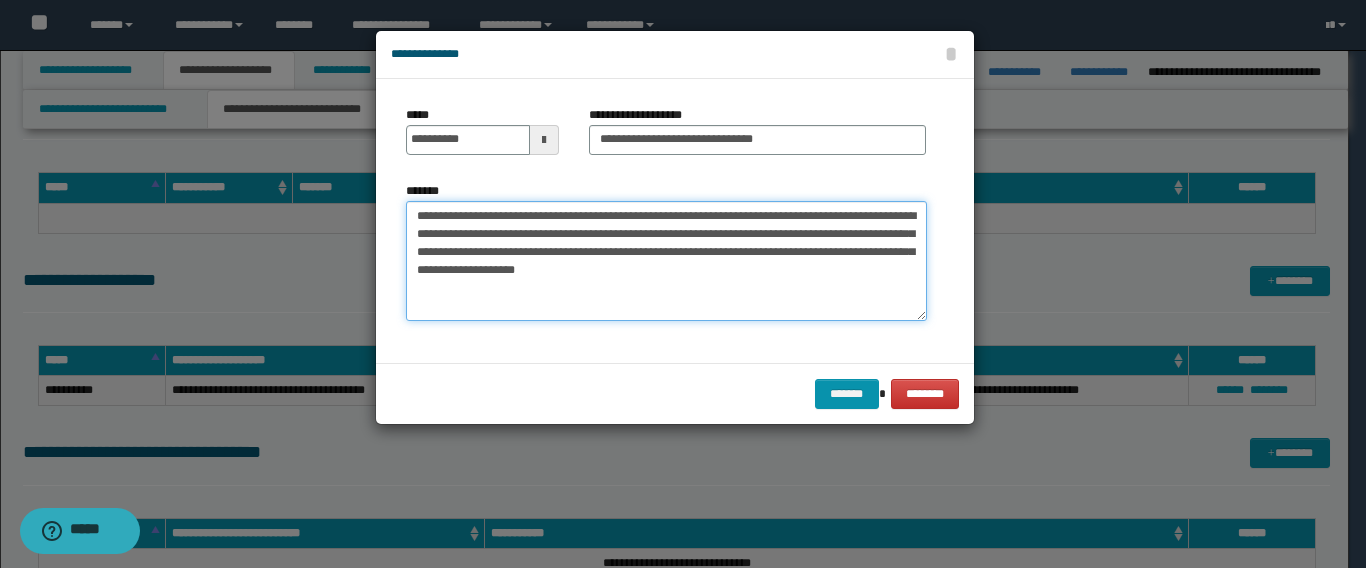 click on "**********" at bounding box center [666, 261] 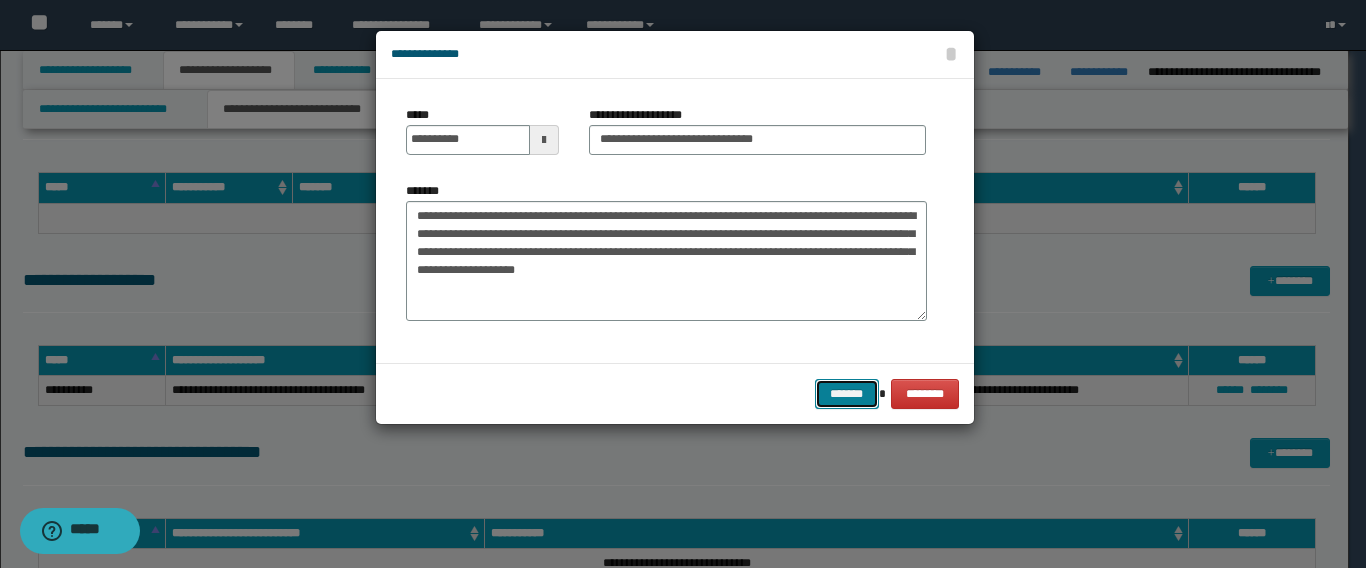 click on "*******" at bounding box center [847, 394] 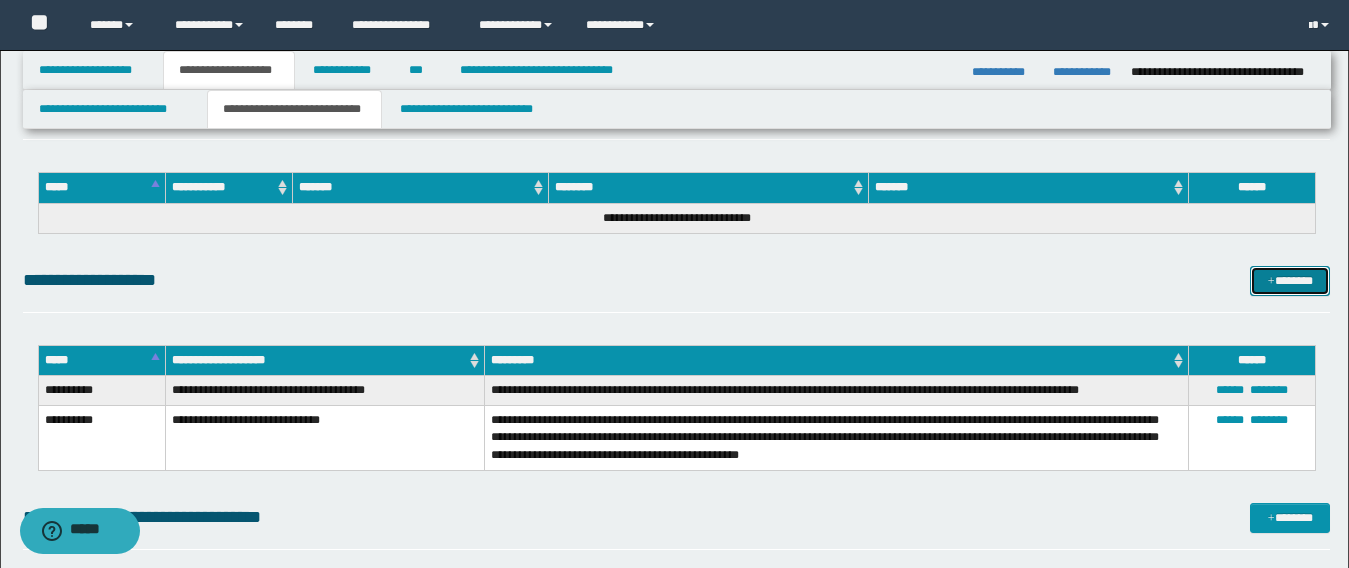 click on "*******" at bounding box center (1290, 281) 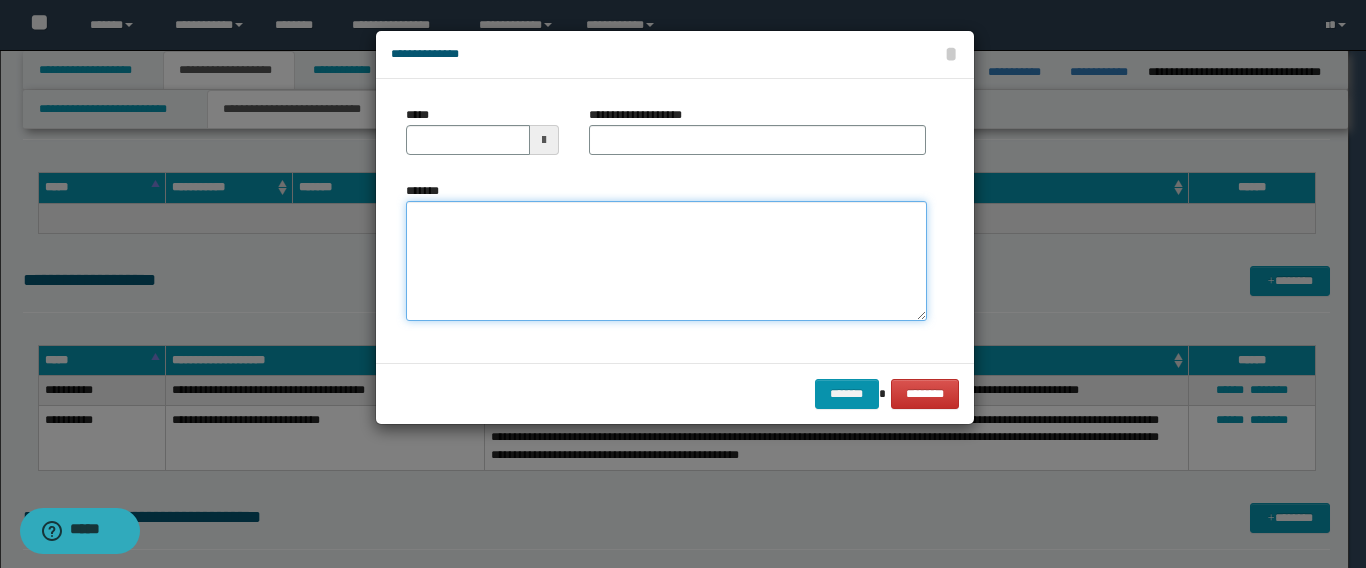 click on "*******" at bounding box center (666, 261) 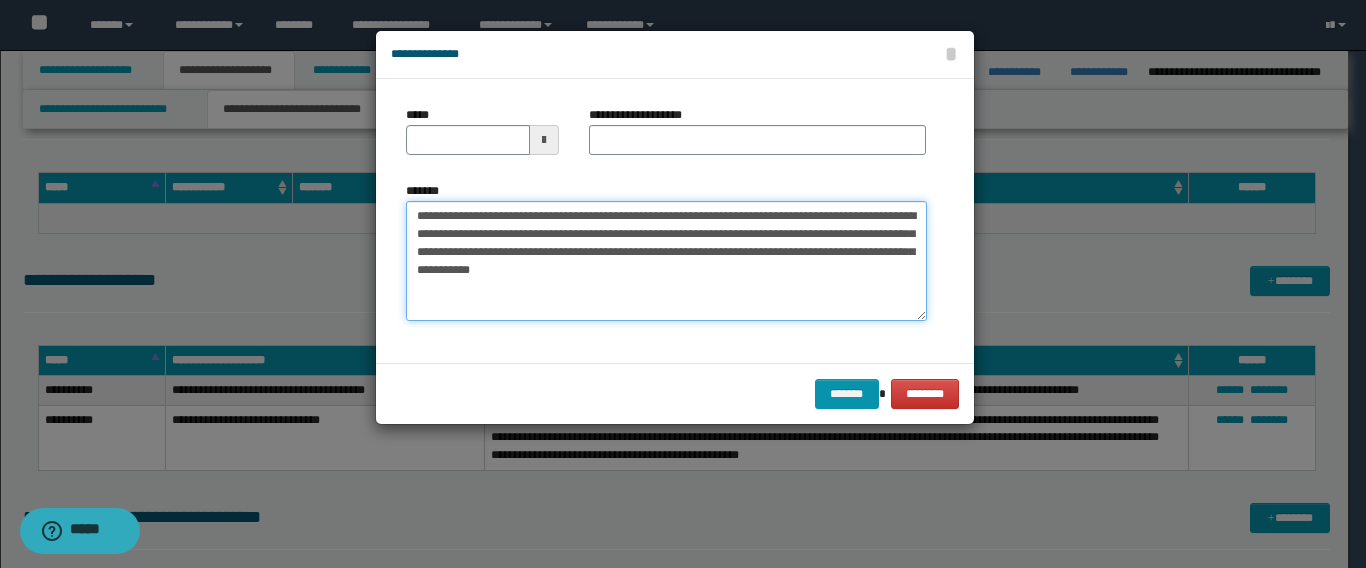 click on "**********" at bounding box center [666, 261] 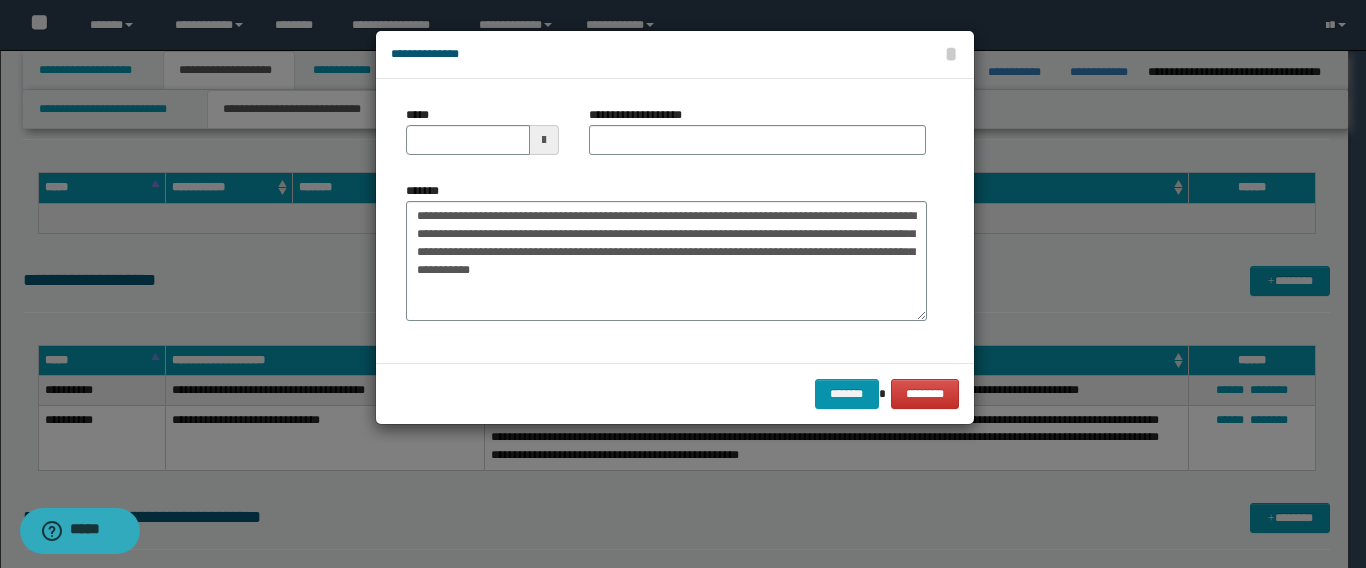 click at bounding box center (683, 284) 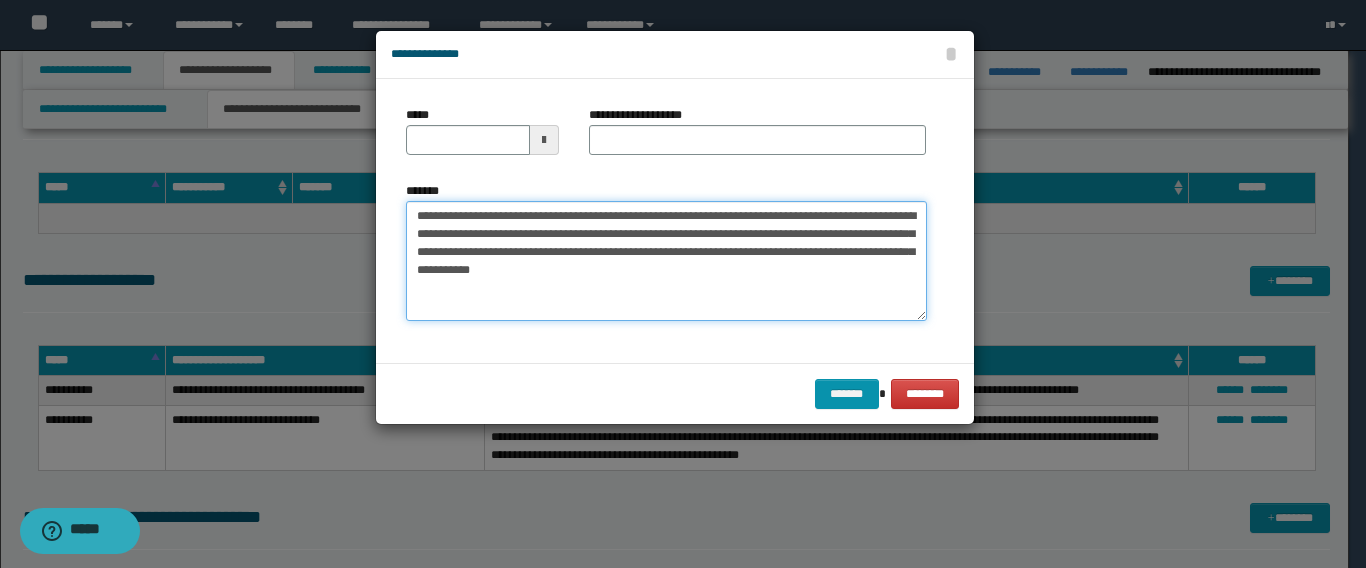 drag, startPoint x: 621, startPoint y: 217, endPoint x: 256, endPoint y: 214, distance: 365.01233 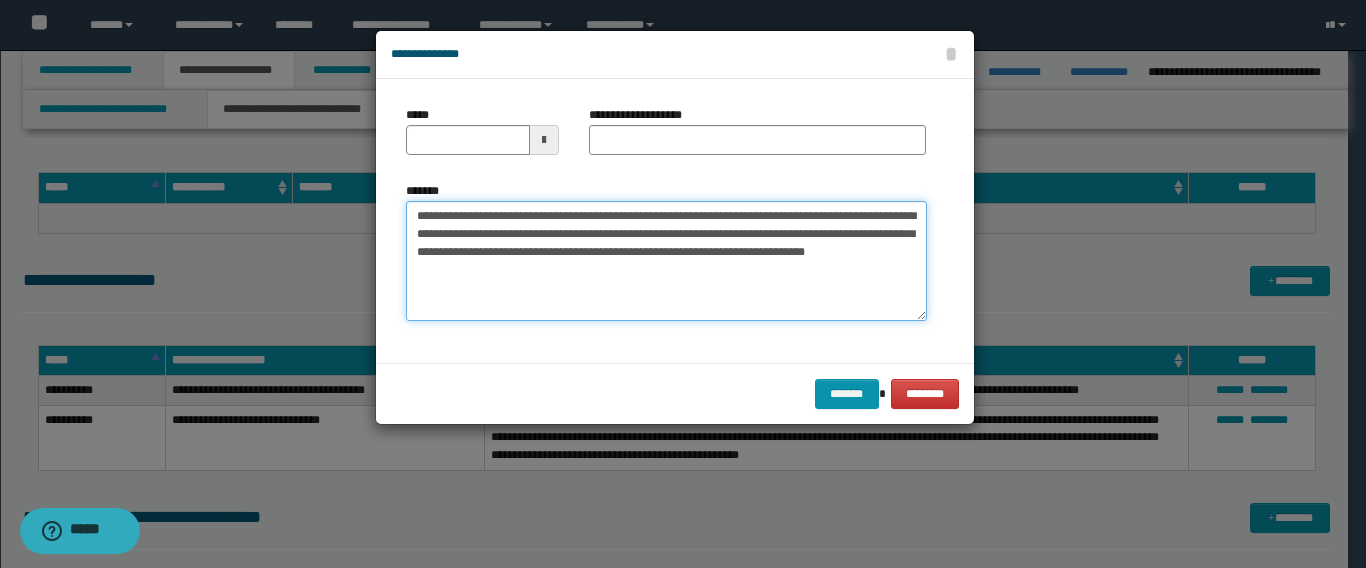 type on "**********" 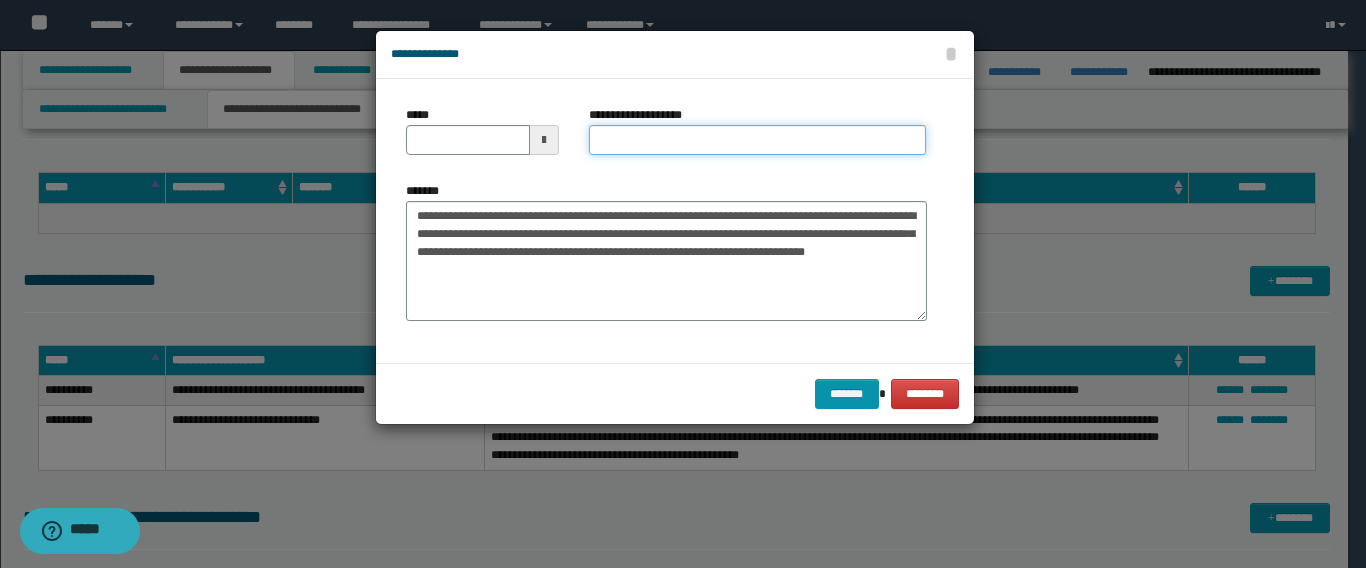 click on "**********" at bounding box center [757, 140] 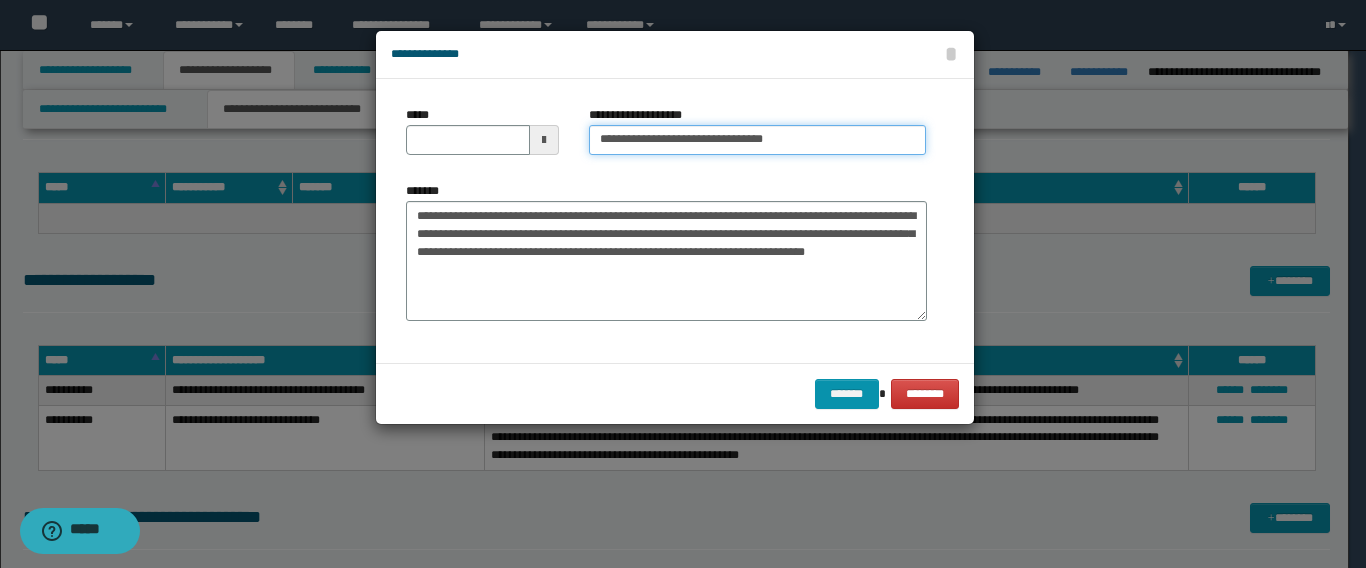 type on "**********" 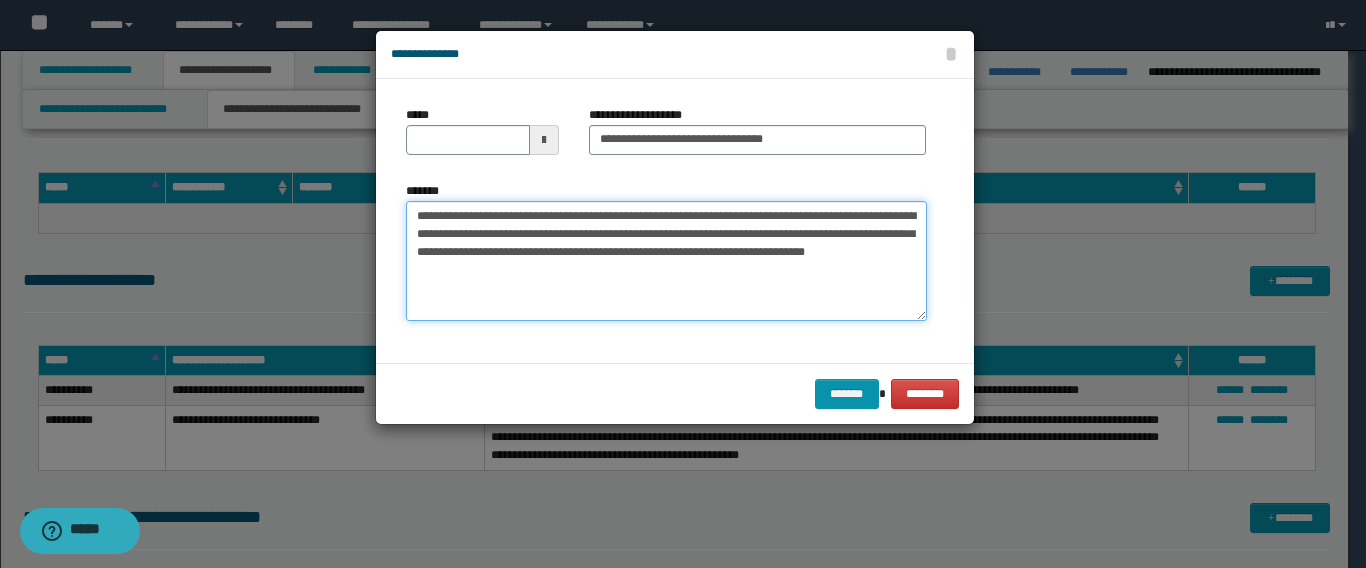 drag, startPoint x: 484, startPoint y: 211, endPoint x: 342, endPoint y: 211, distance: 142 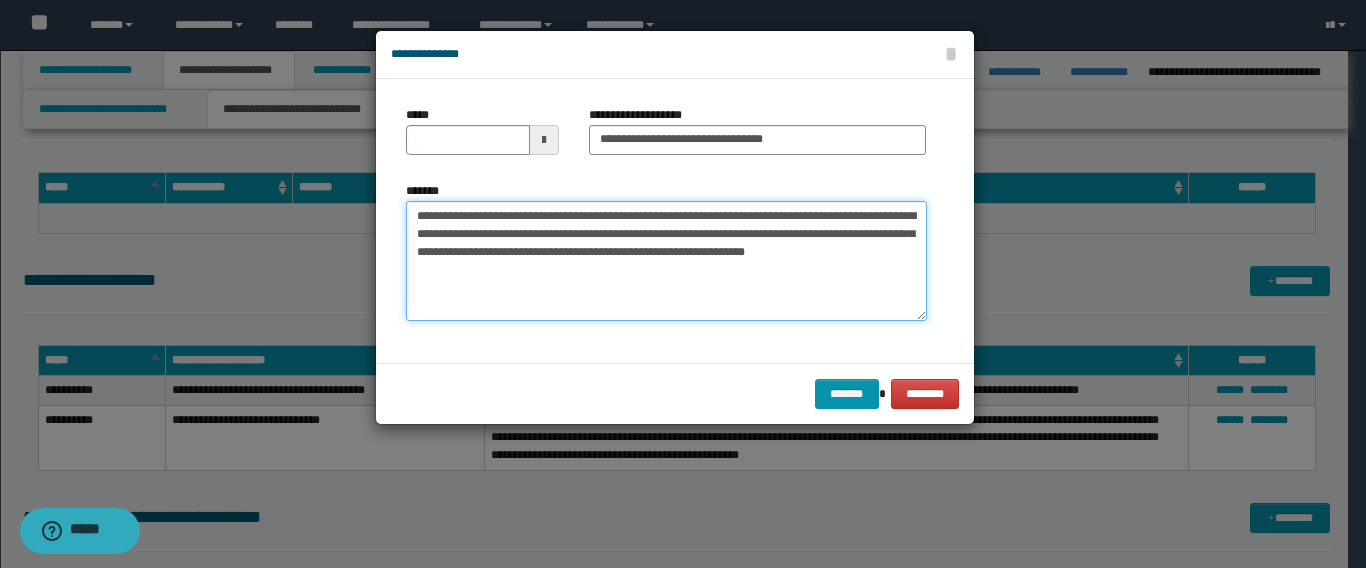 type 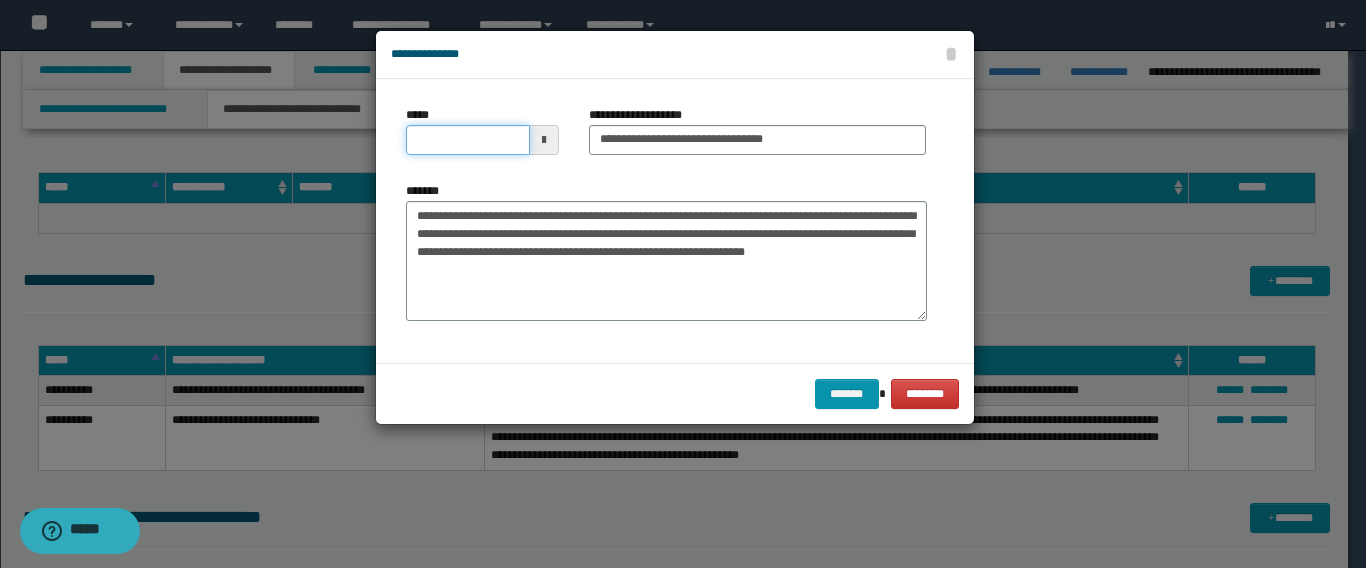 click on "*****" at bounding box center [468, 140] 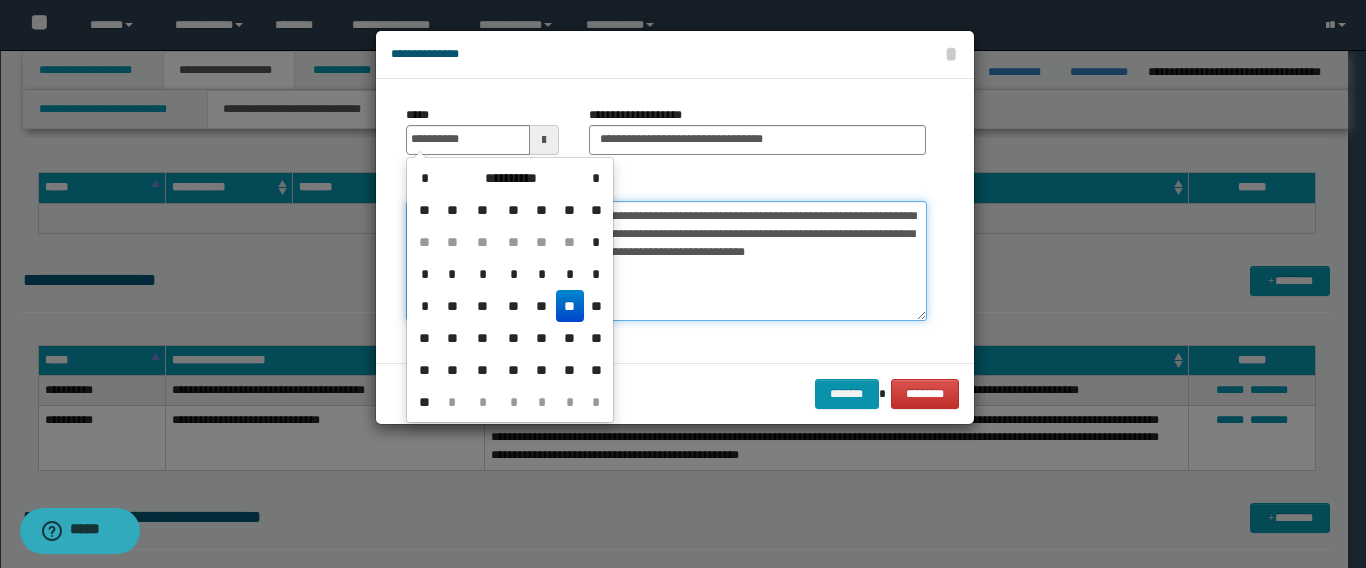 type on "**********" 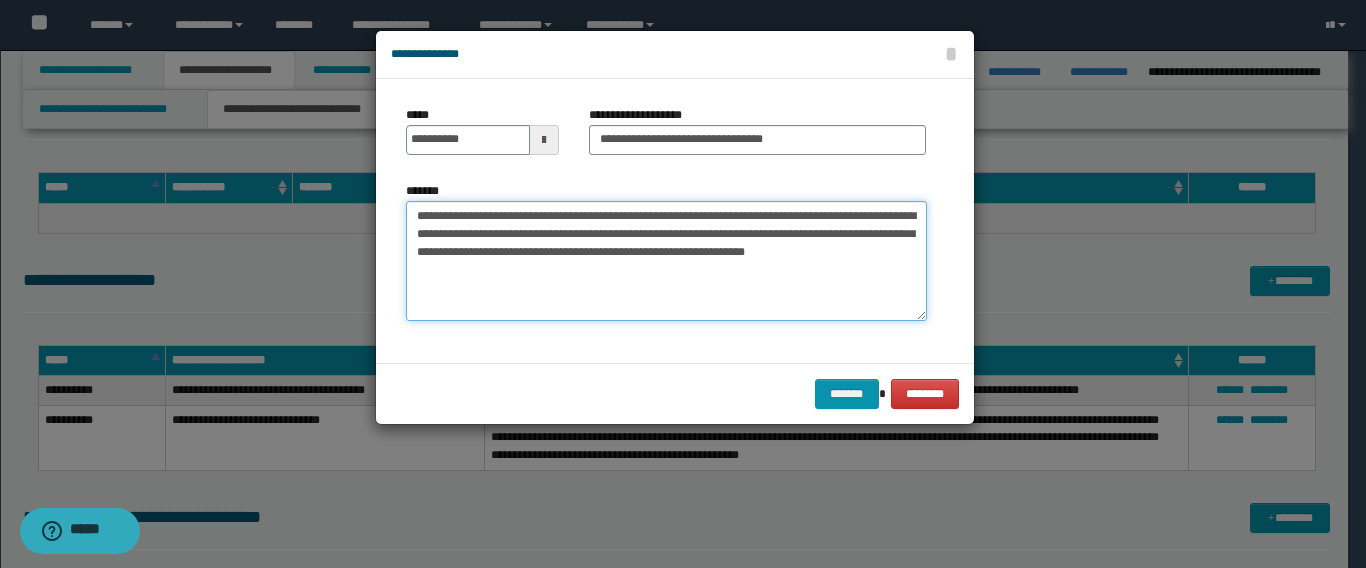 click on "**********" at bounding box center [666, 261] 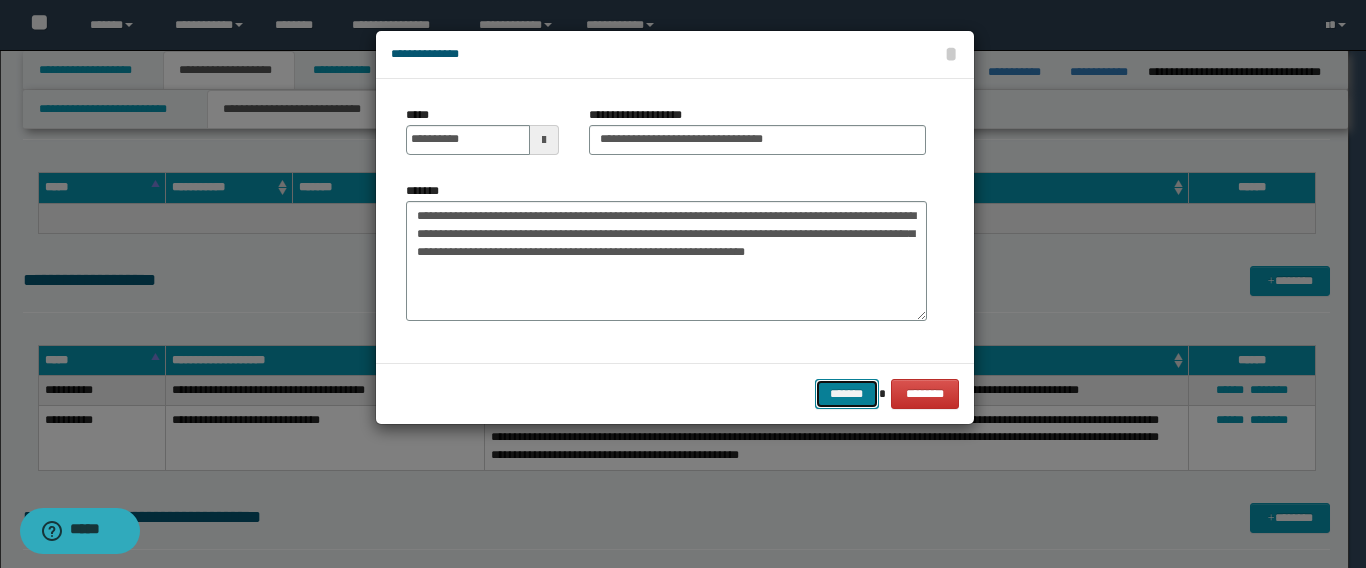 click on "*******" at bounding box center [847, 394] 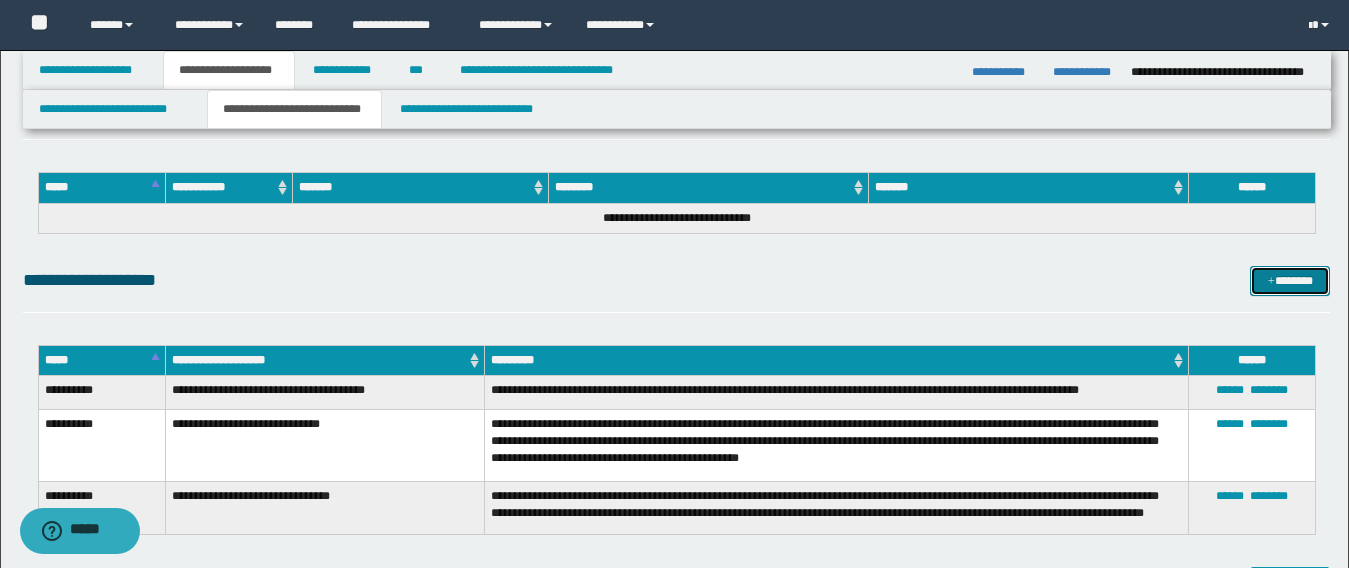 click on "*******" at bounding box center (1290, 281) 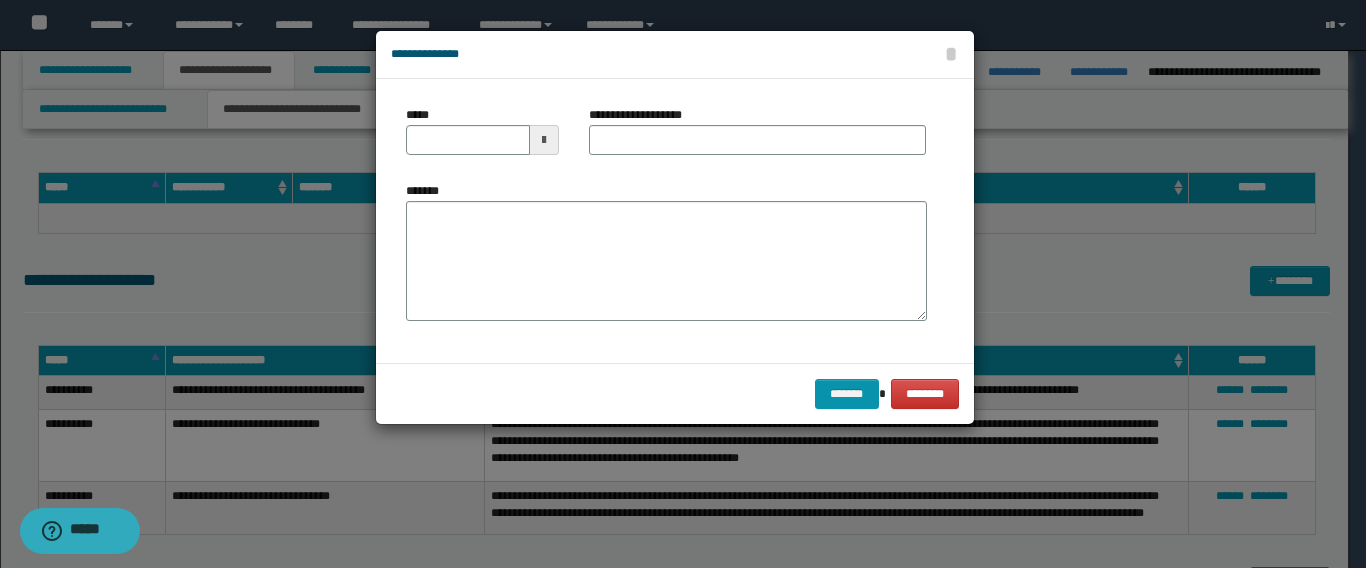 drag, startPoint x: 455, startPoint y: 178, endPoint x: 464, endPoint y: 223, distance: 45.891174 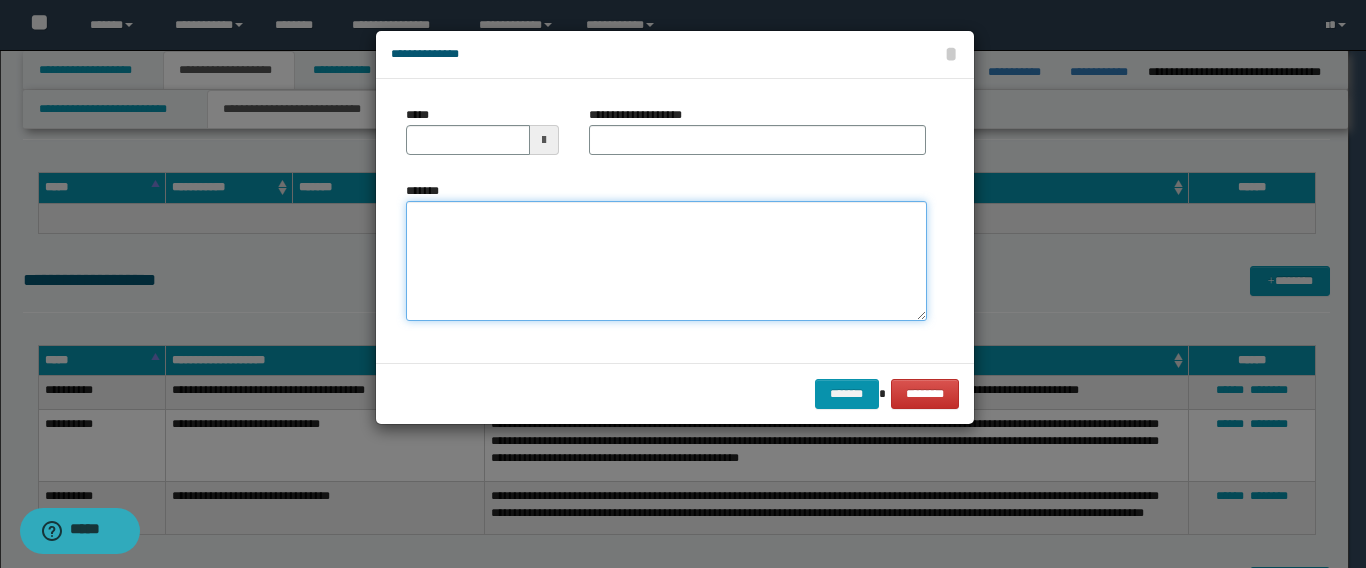 click on "*******" at bounding box center [666, 261] 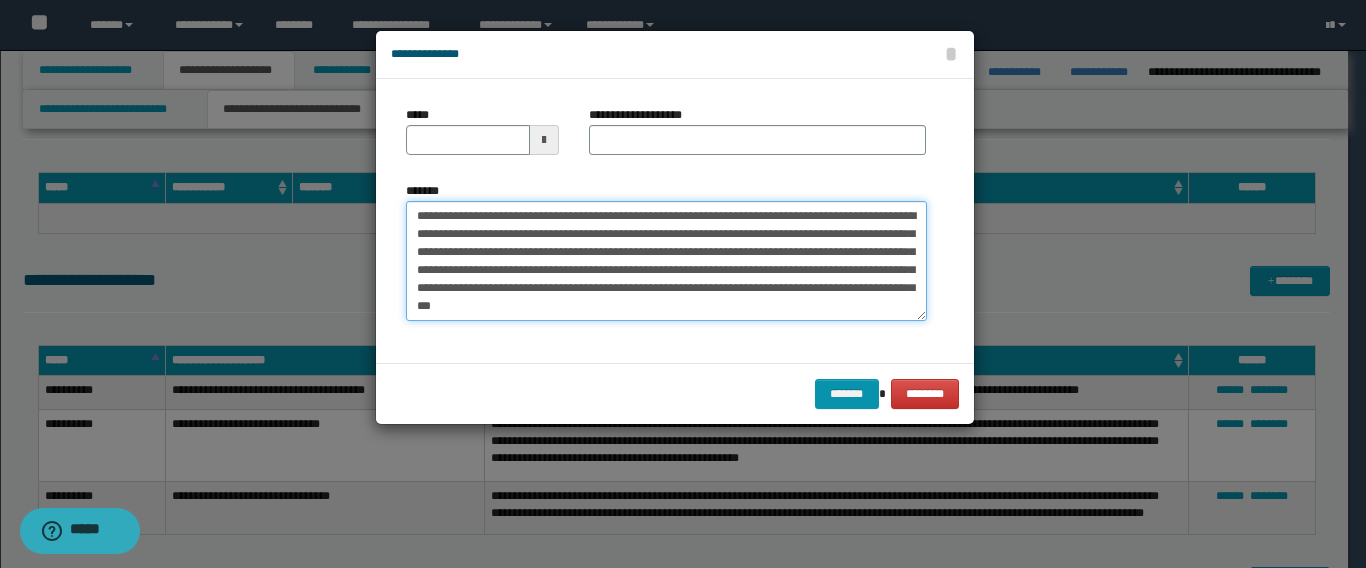 click on "**********" at bounding box center (666, 261) 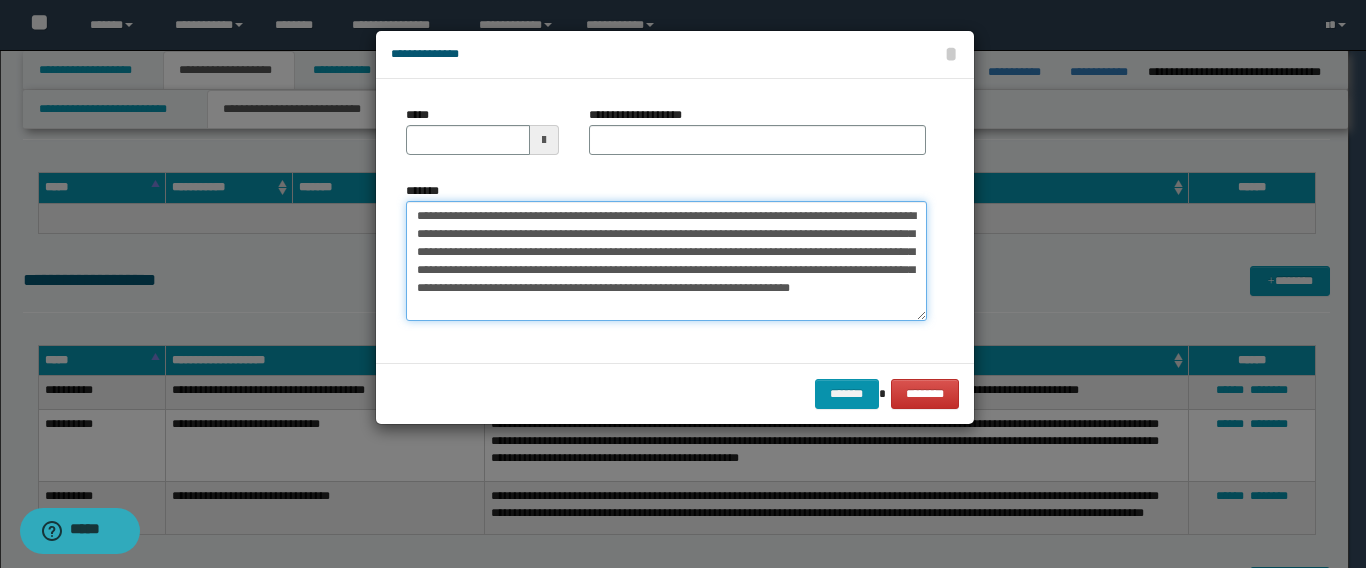 type 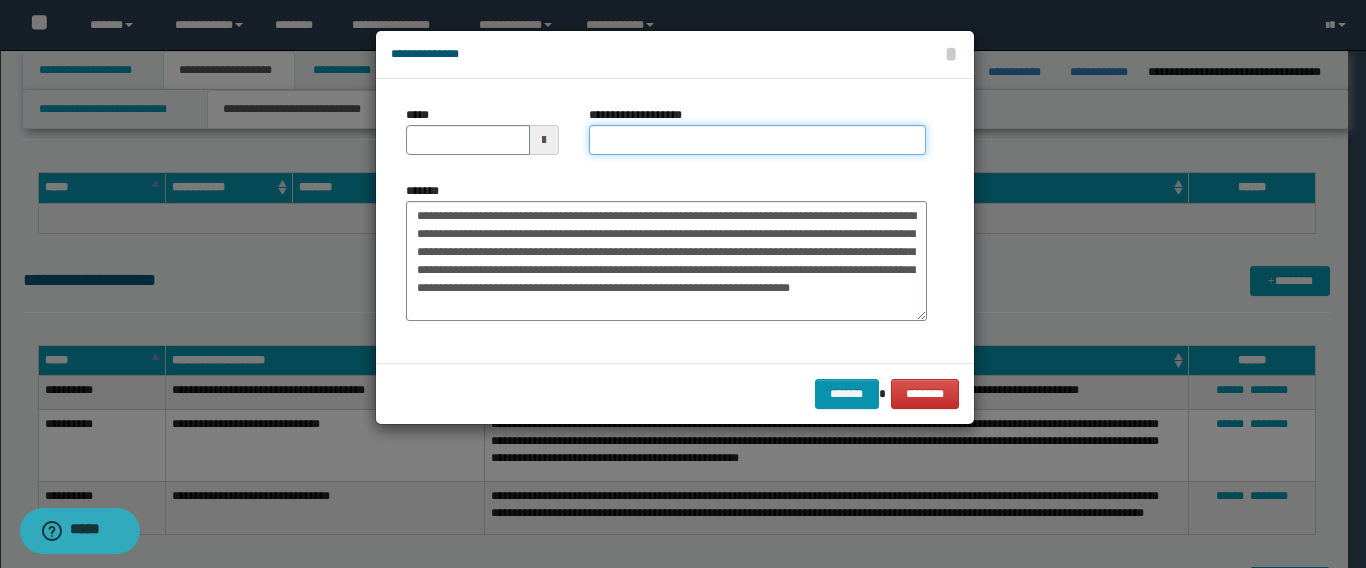 click on "**********" at bounding box center [757, 140] 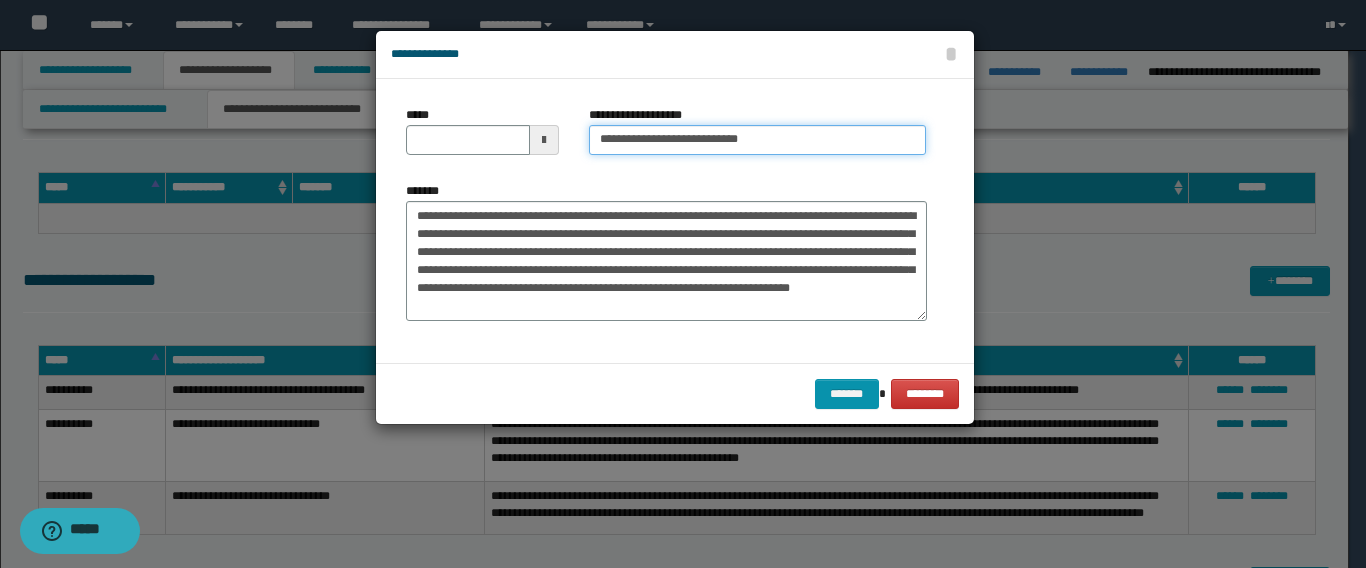 type on "**********" 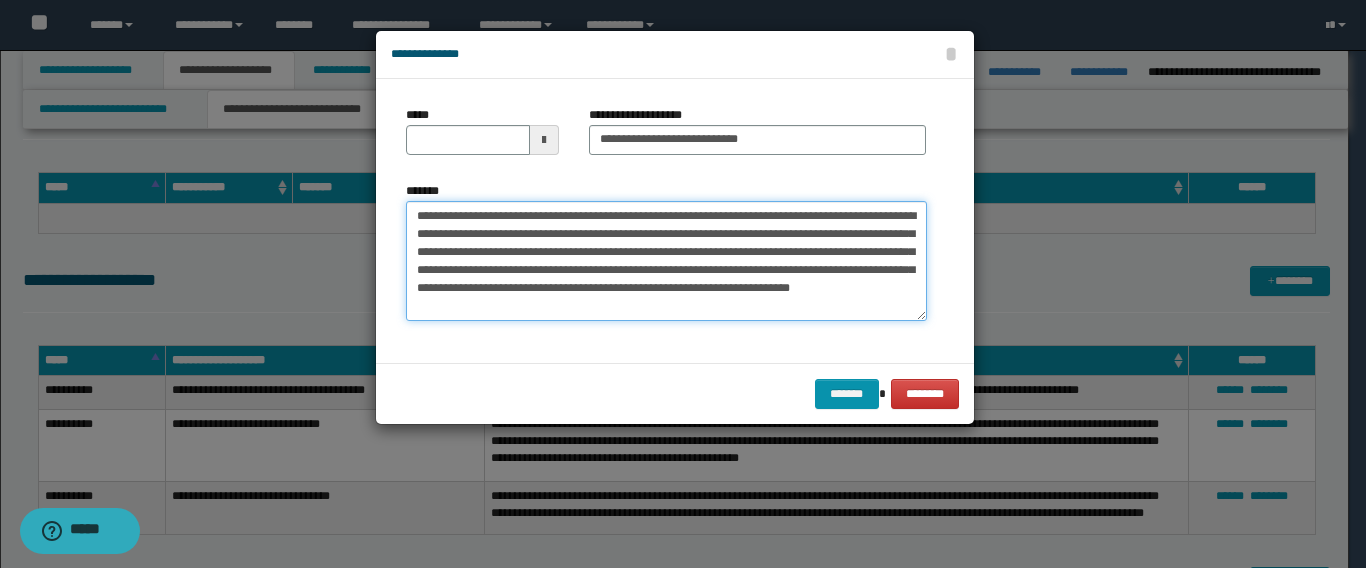drag, startPoint x: 480, startPoint y: 208, endPoint x: 240, endPoint y: 214, distance: 240.07498 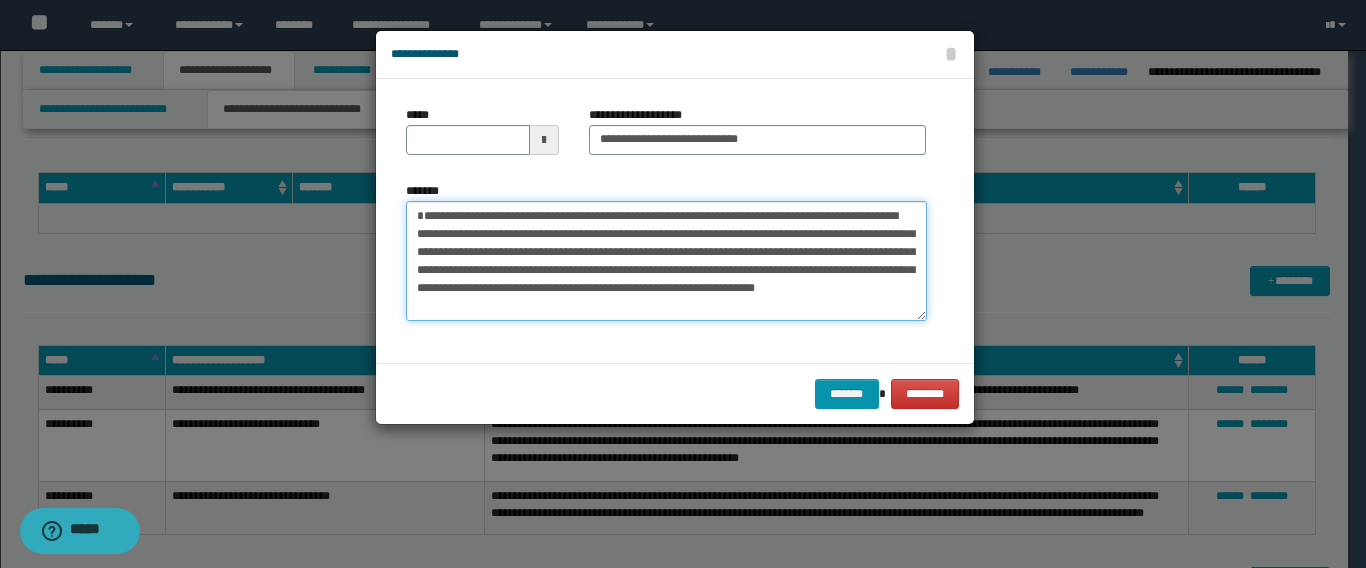 type 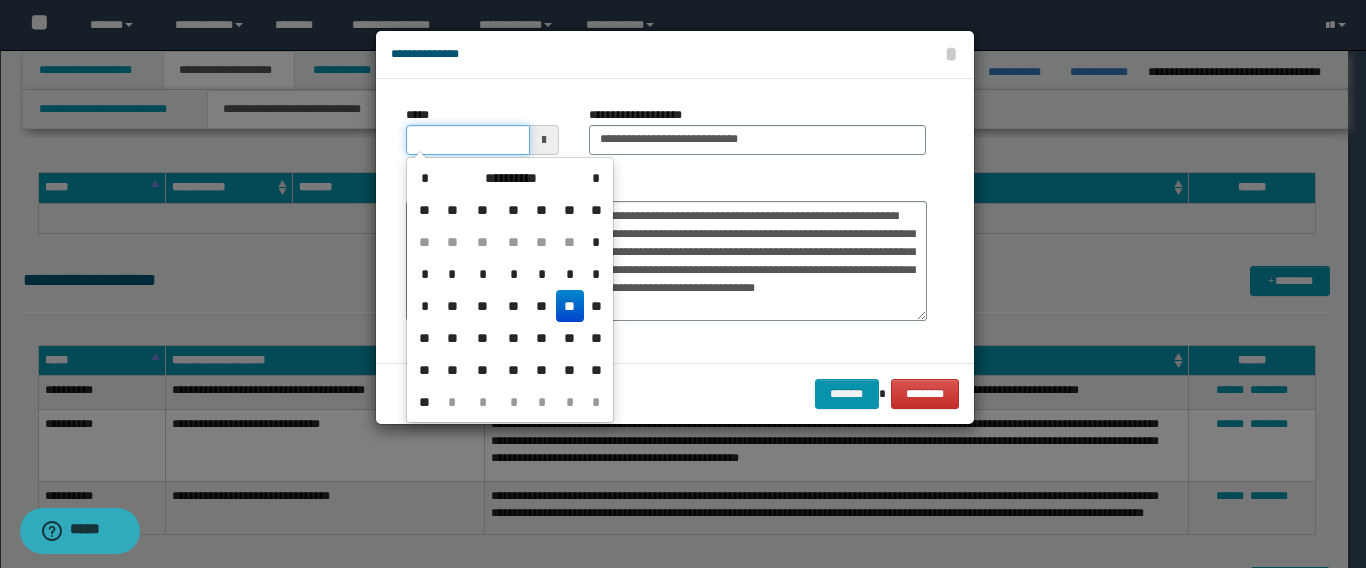 click on "*****" at bounding box center [468, 140] 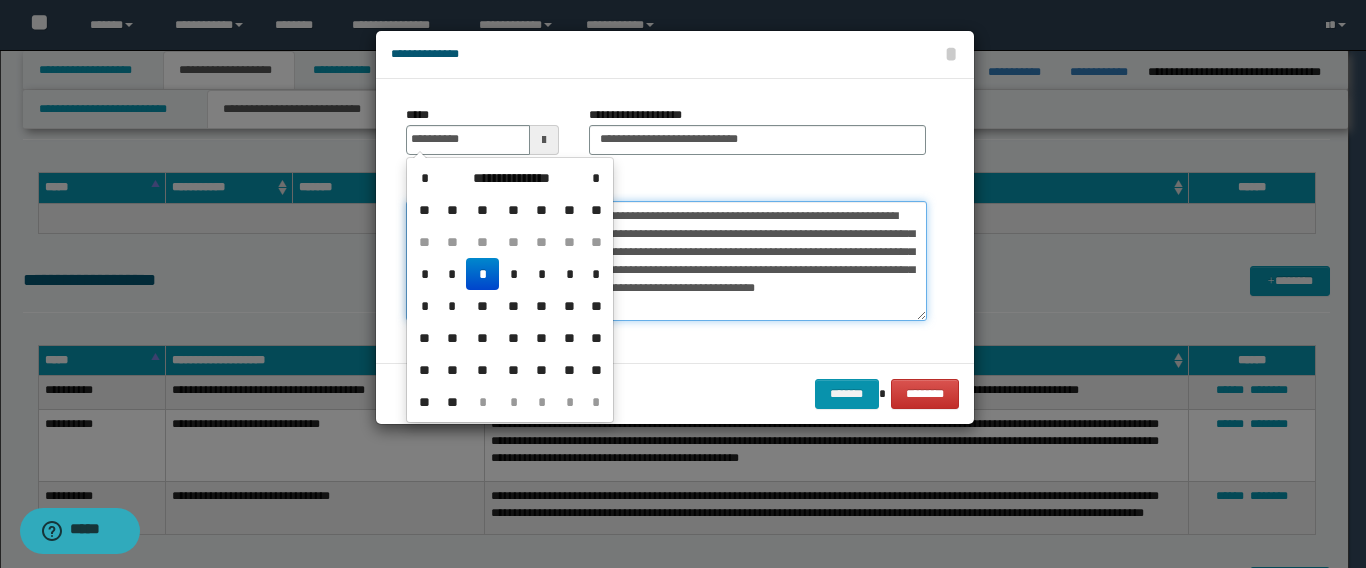 type on "**********" 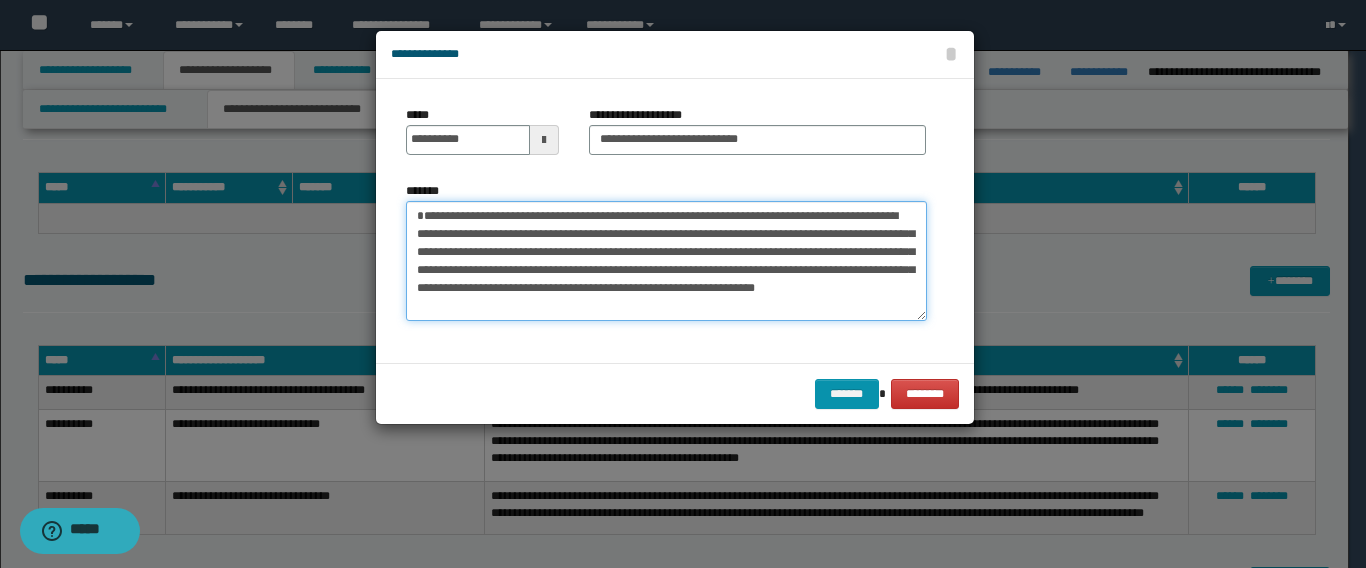 drag, startPoint x: 808, startPoint y: 269, endPoint x: 785, endPoint y: 266, distance: 23.194826 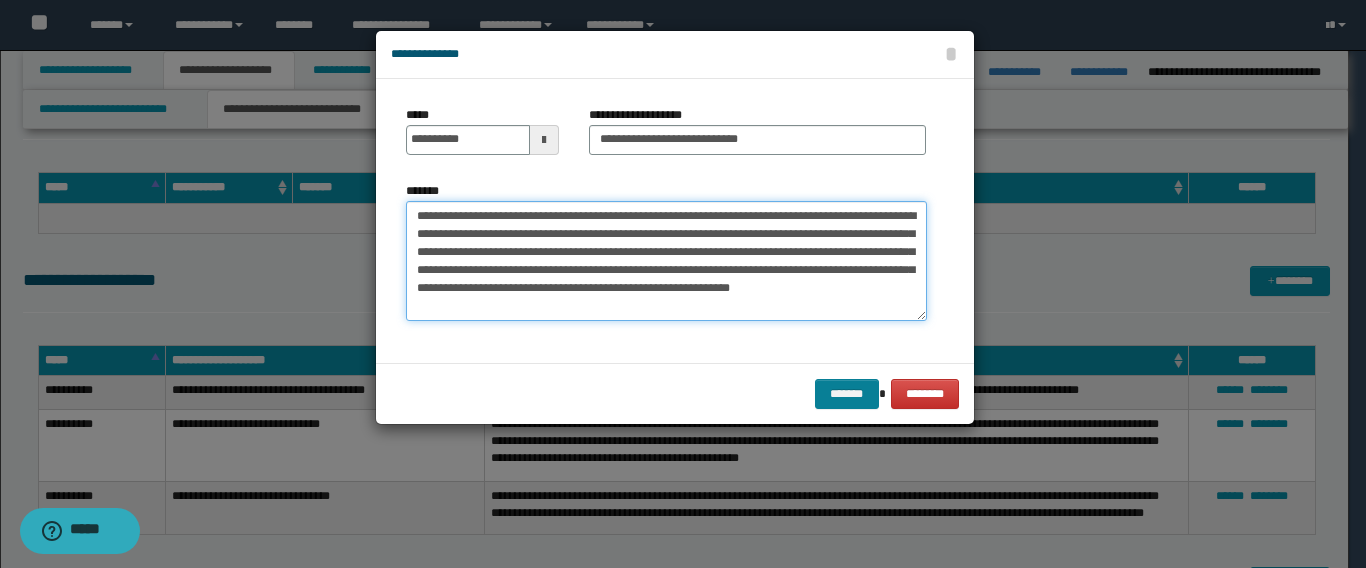 type on "**********" 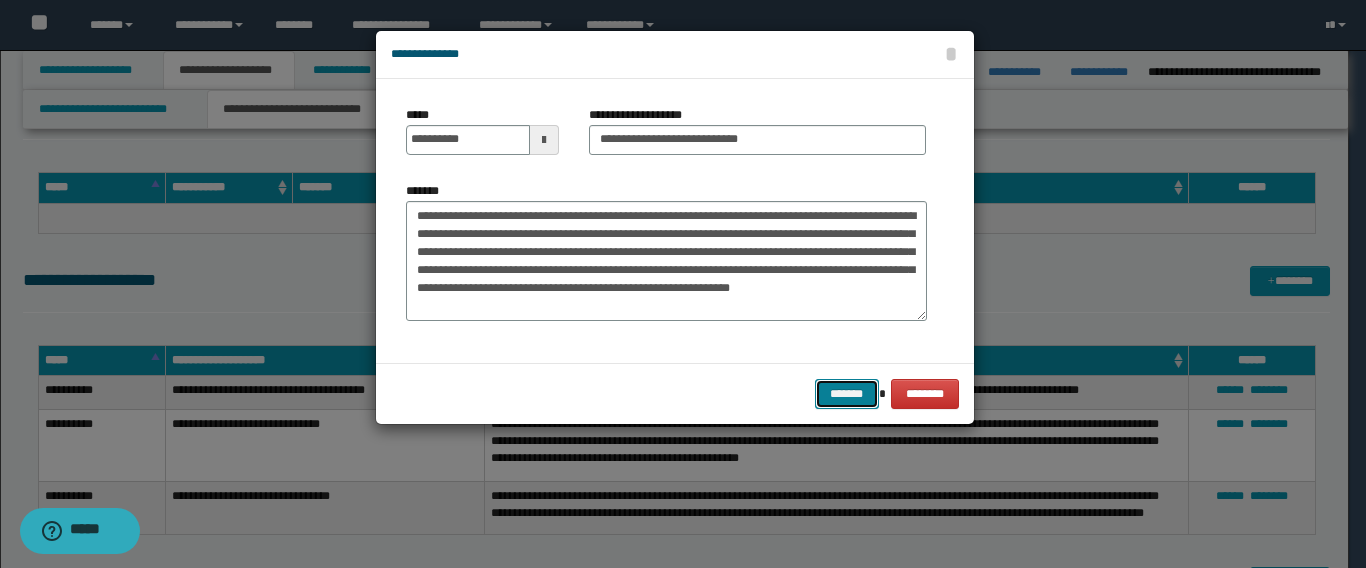 click on "*******" at bounding box center (847, 394) 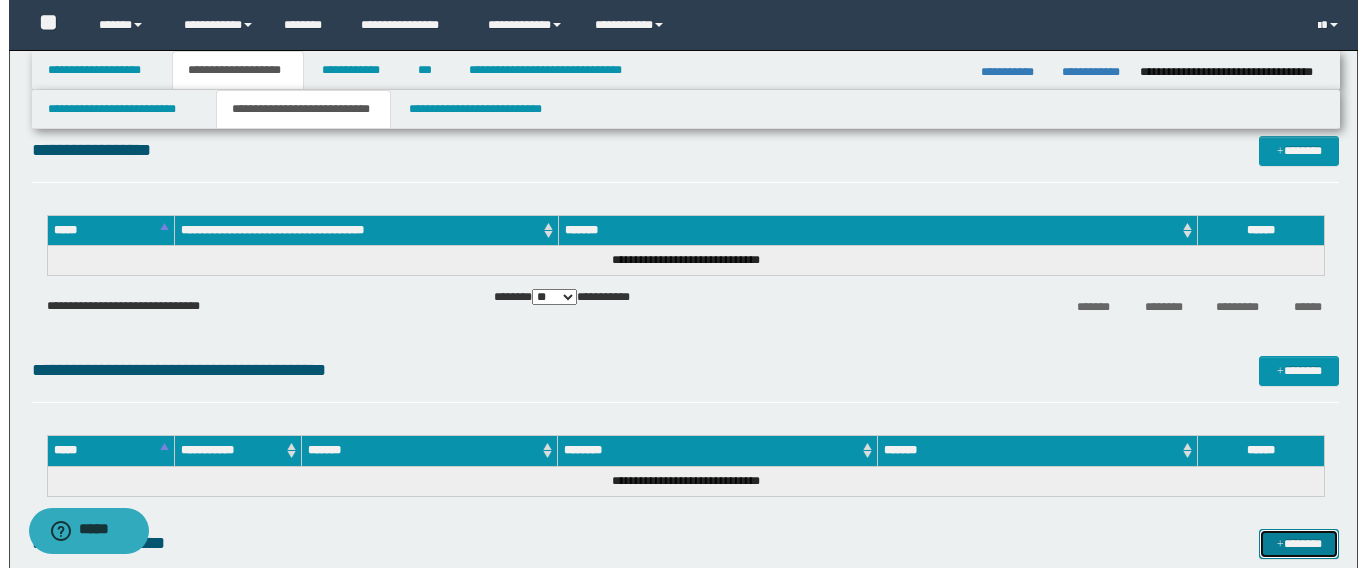 scroll, scrollTop: 600, scrollLeft: 0, axis: vertical 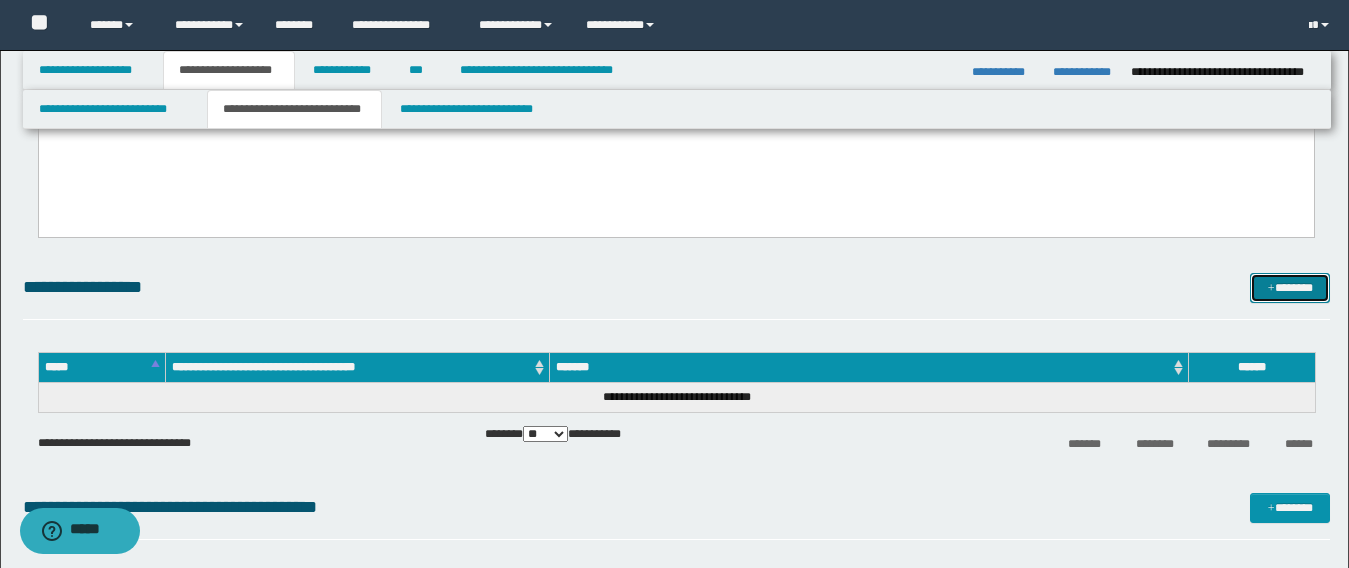 click on "*******" at bounding box center (1290, 288) 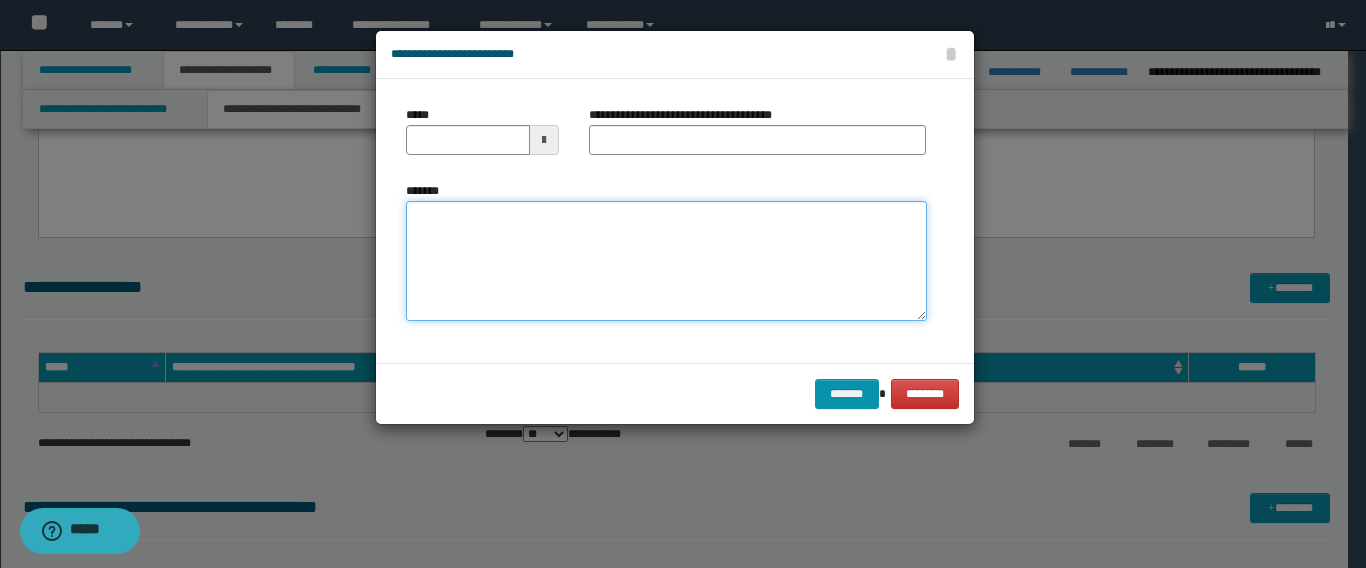 click on "*******" at bounding box center [666, 261] 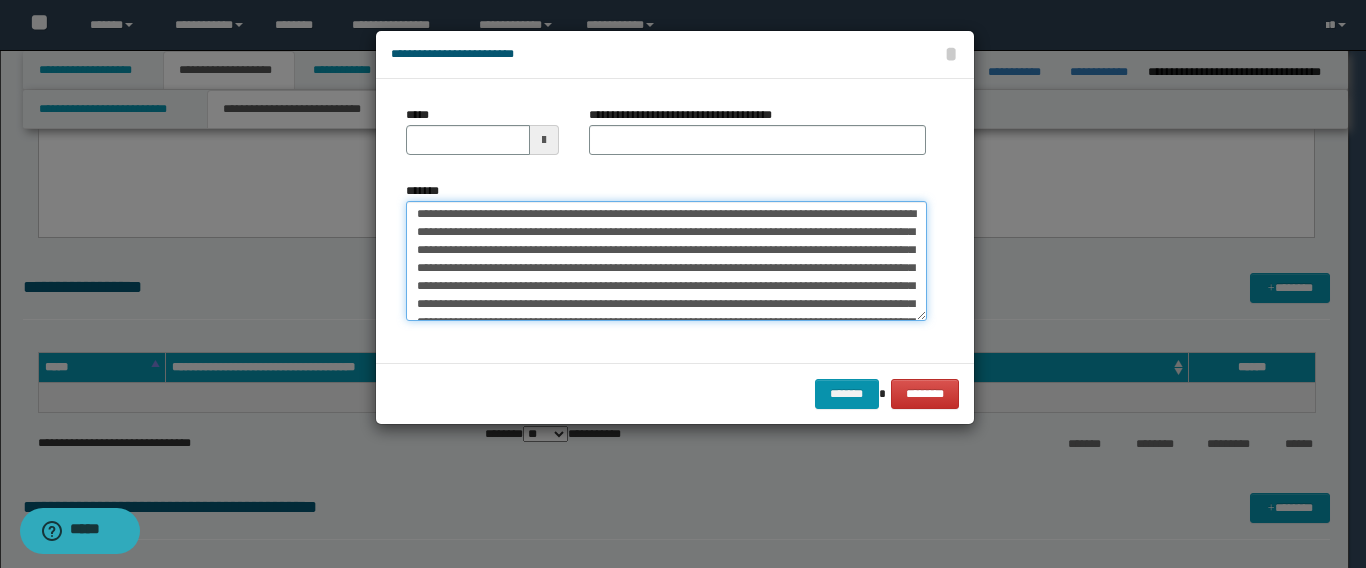 scroll, scrollTop: 0, scrollLeft: 0, axis: both 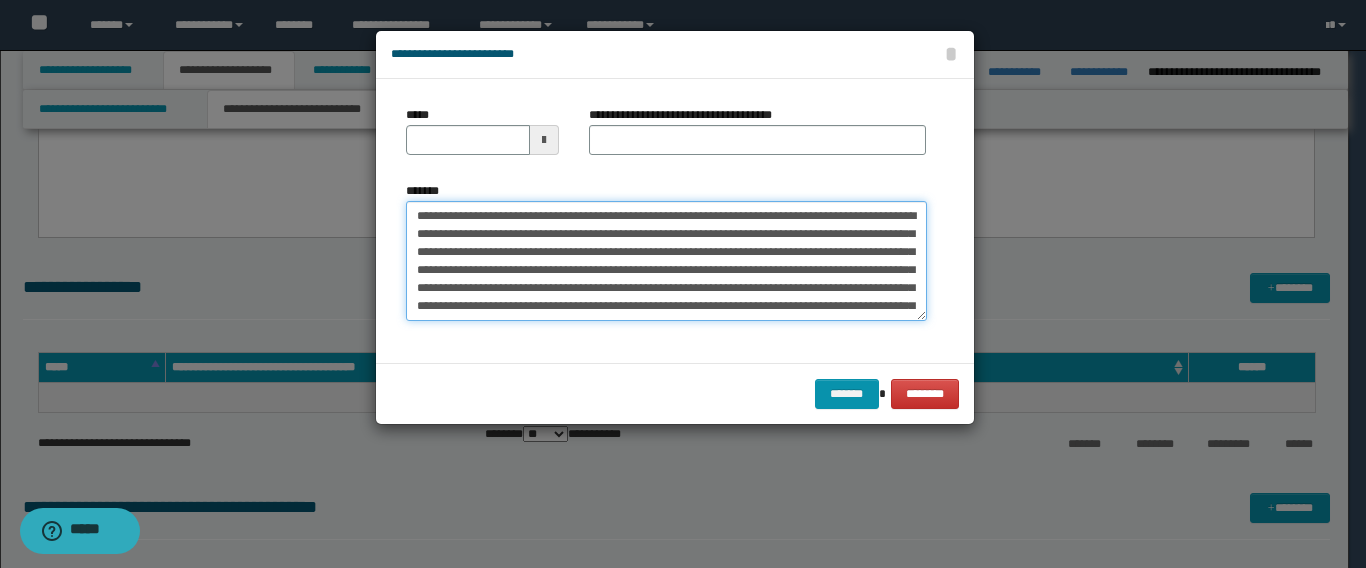 drag, startPoint x: 490, startPoint y: 221, endPoint x: 309, endPoint y: 215, distance: 181.09943 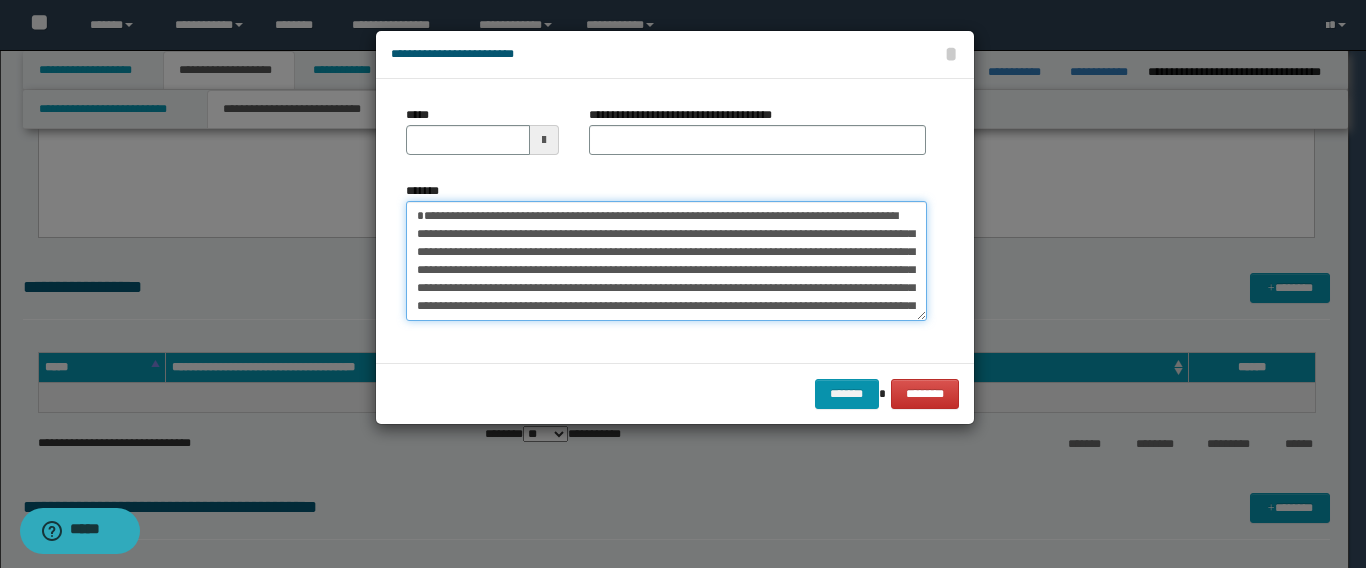 type on "**********" 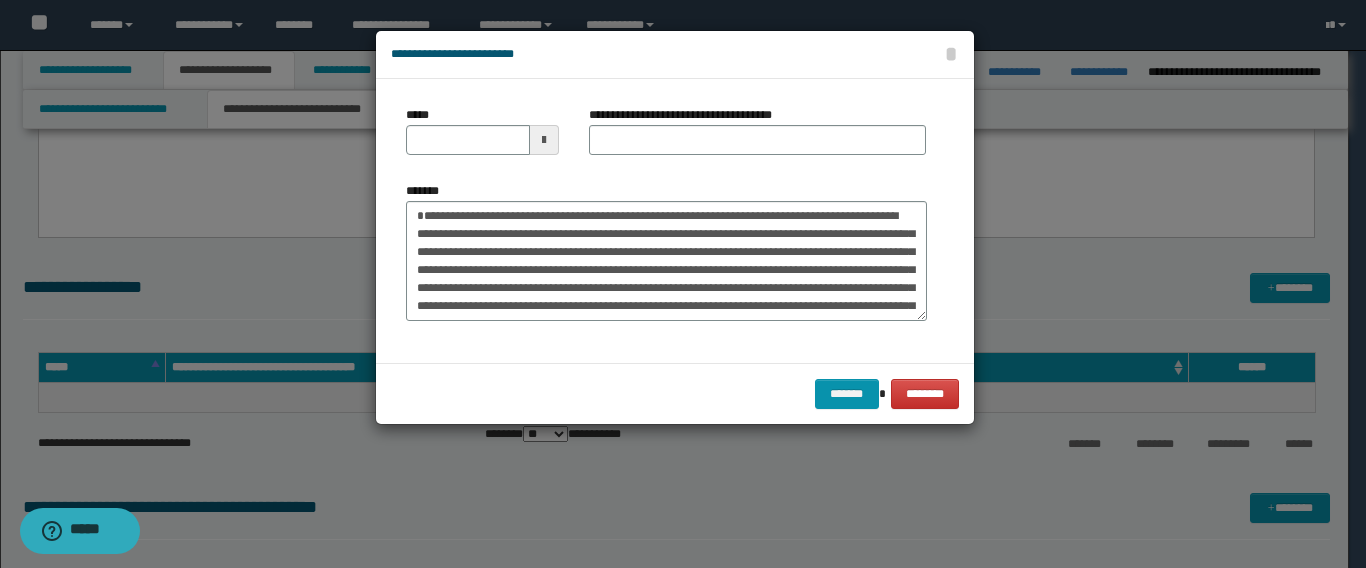 click on "**********" at bounding box center (688, 115) 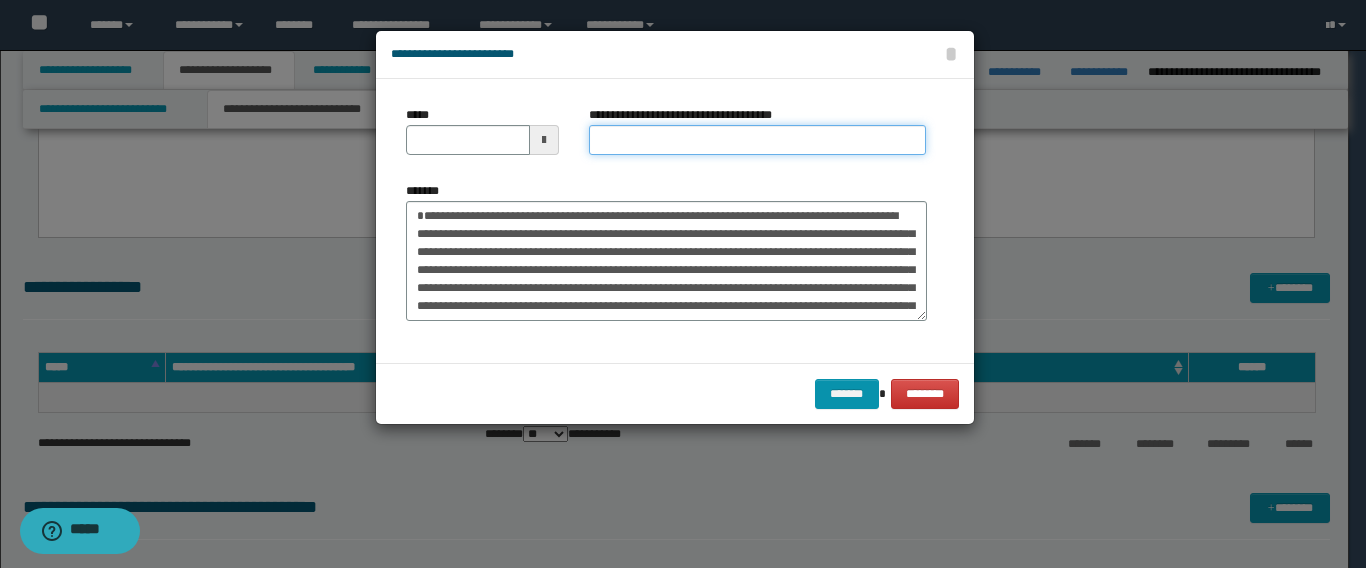 click on "**********" at bounding box center (757, 140) 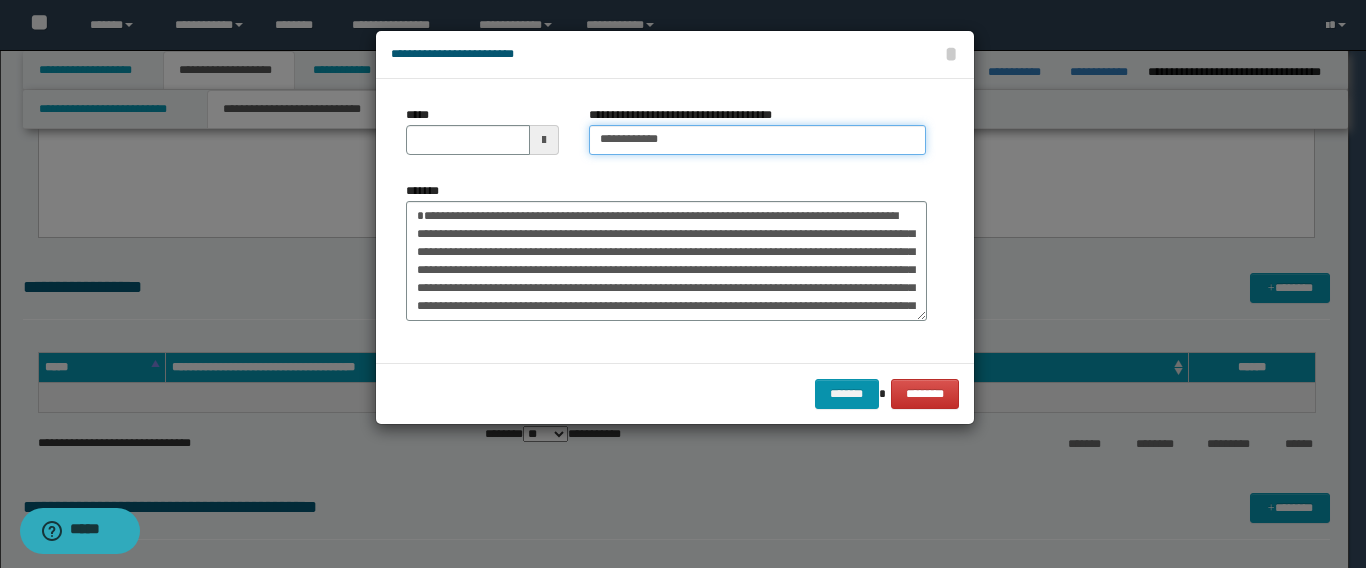 type on "**********" 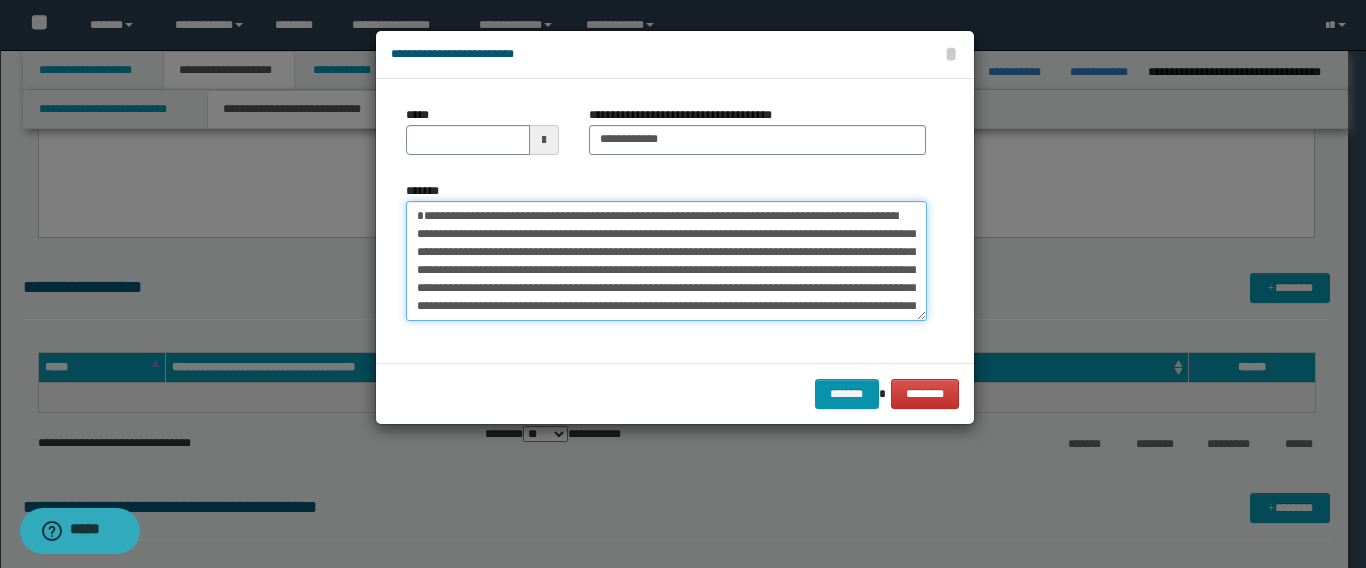 drag, startPoint x: 483, startPoint y: 215, endPoint x: 310, endPoint y: 201, distance: 173.56555 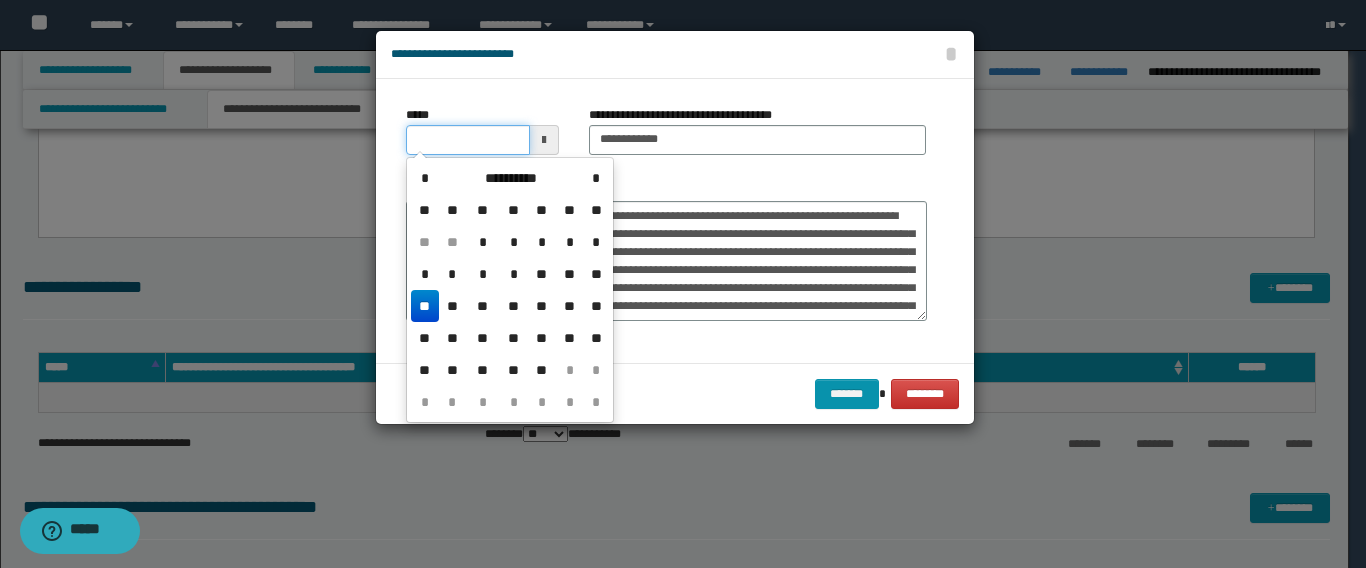 click on "*****" at bounding box center (468, 140) 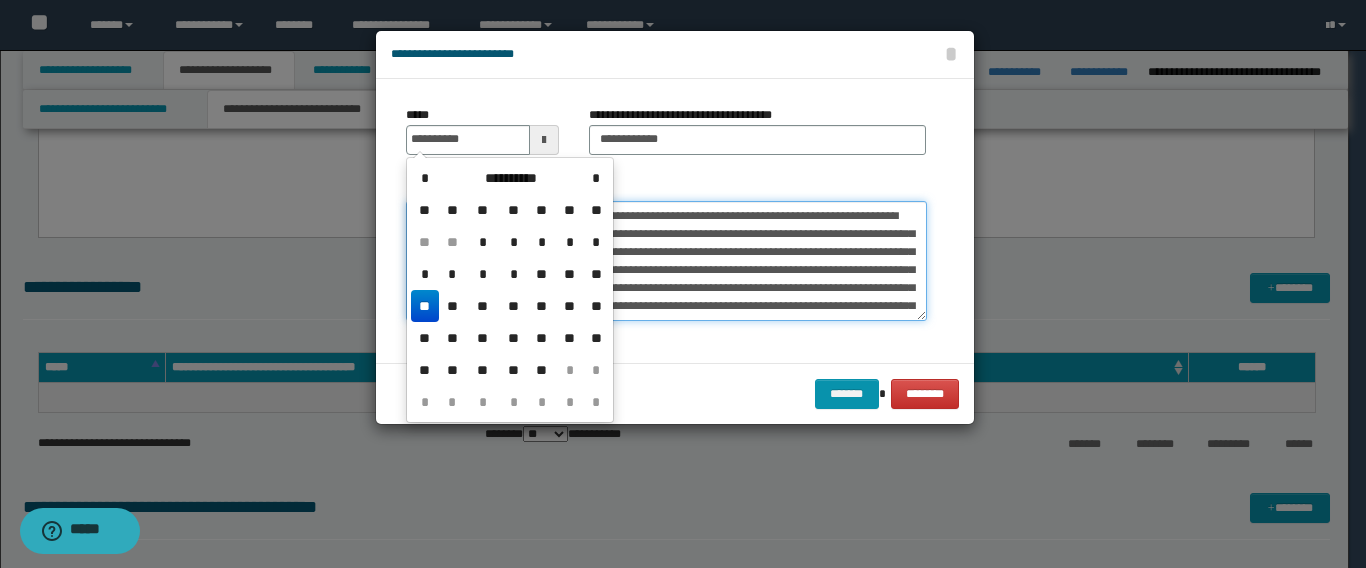type on "**********" 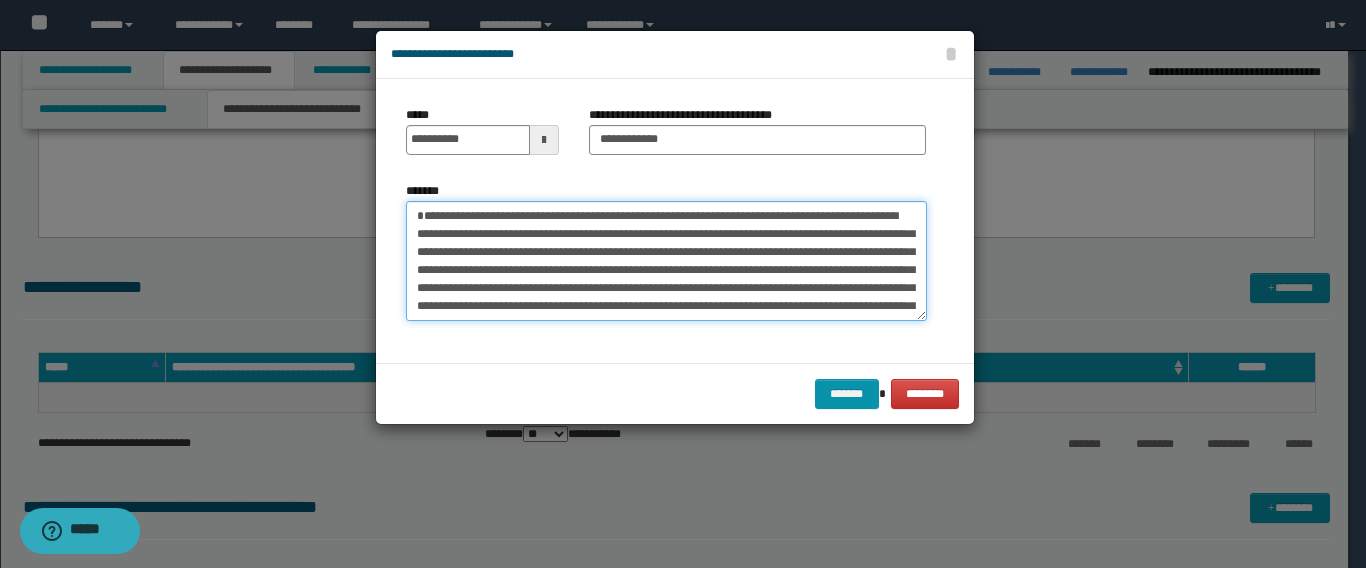 drag, startPoint x: 743, startPoint y: 233, endPoint x: 433, endPoint y: 221, distance: 310.23218 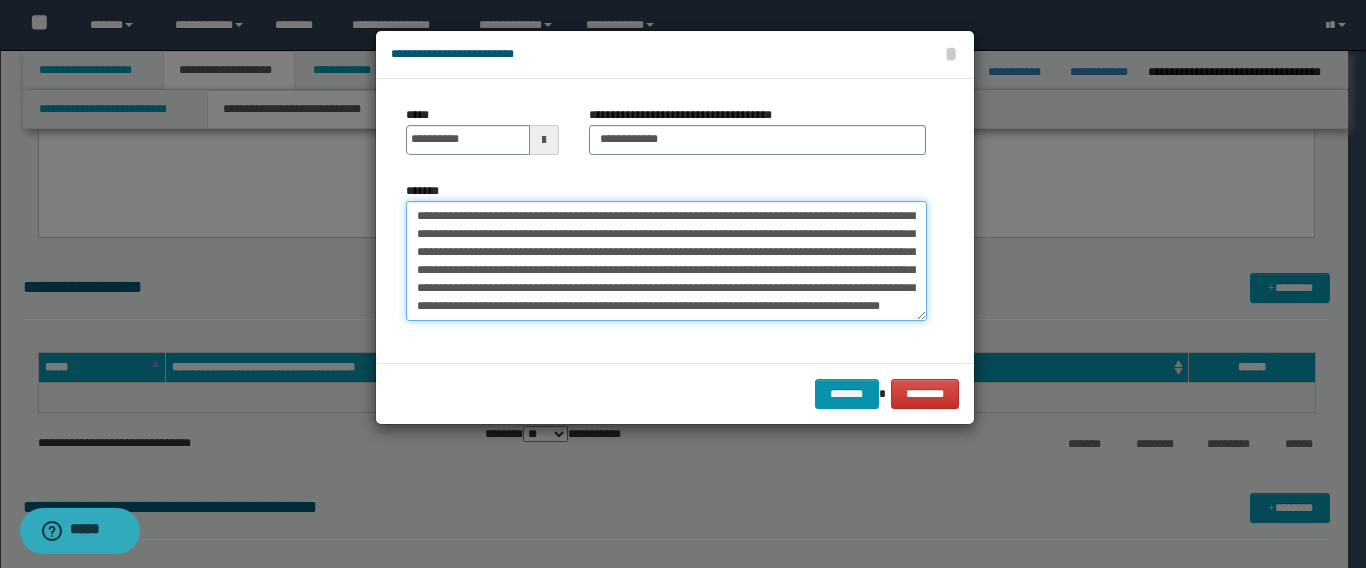 scroll, scrollTop: 144, scrollLeft: 0, axis: vertical 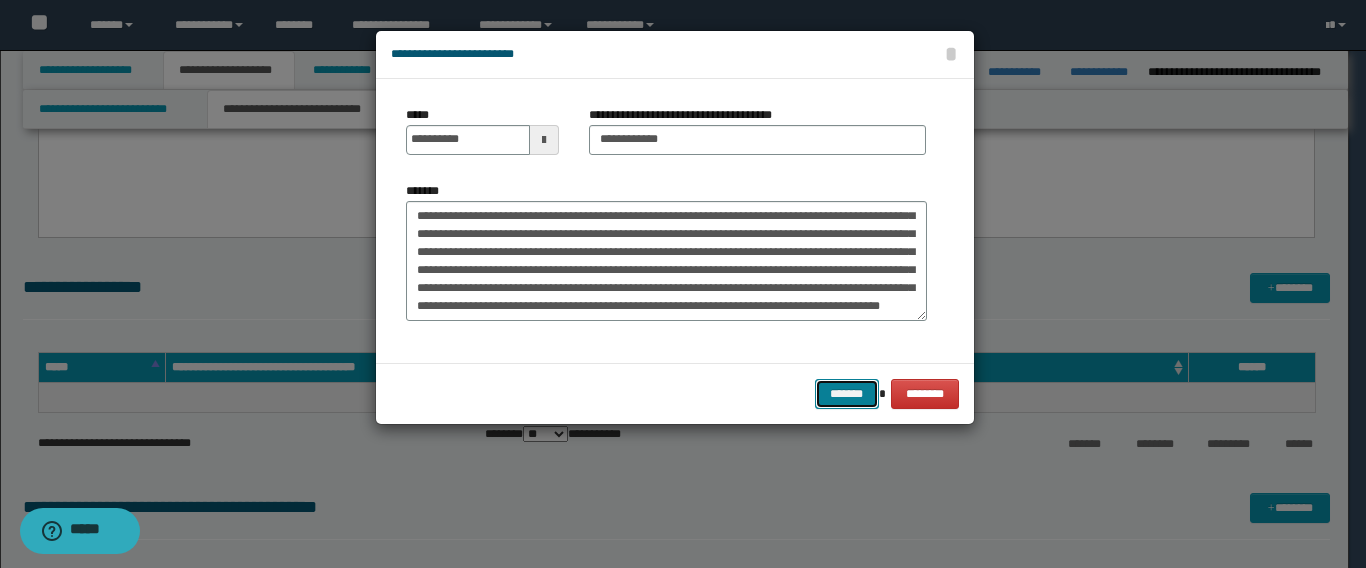 click on "*******" at bounding box center (847, 394) 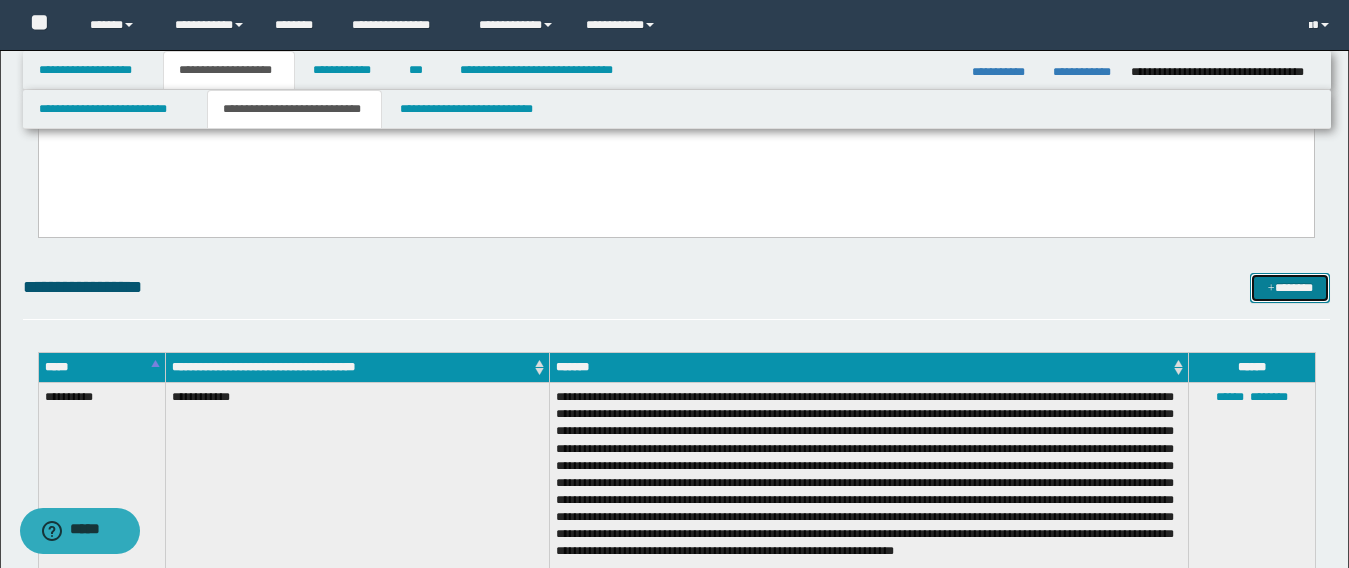 click on "*******" at bounding box center (1290, 288) 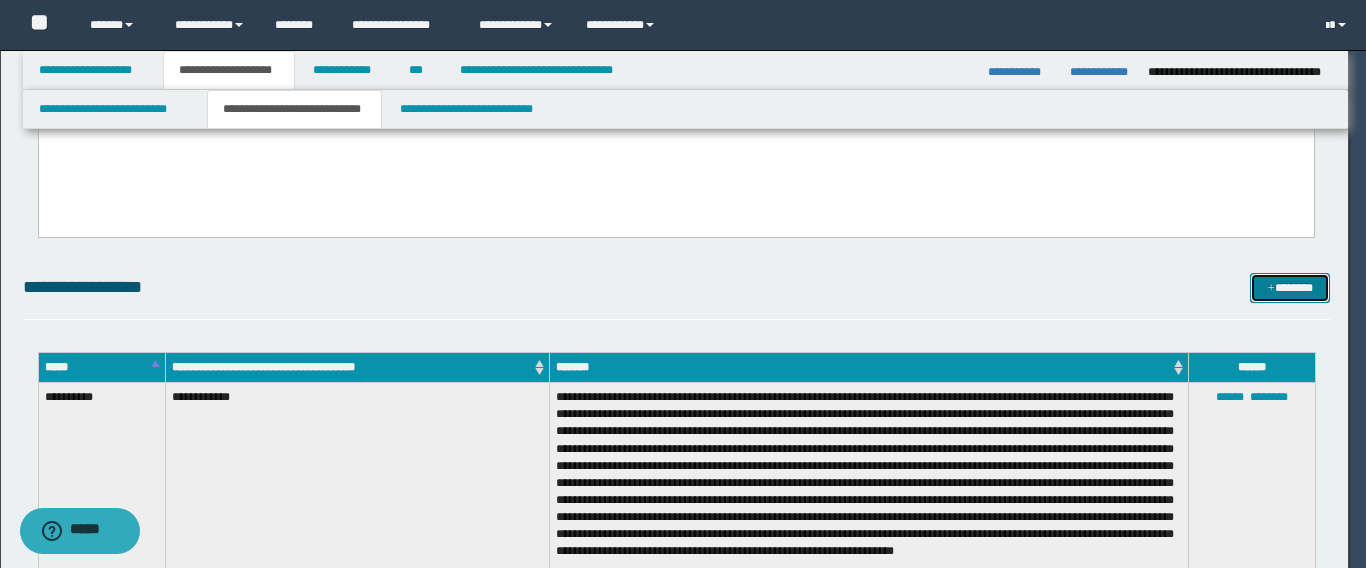 scroll, scrollTop: 0, scrollLeft: 0, axis: both 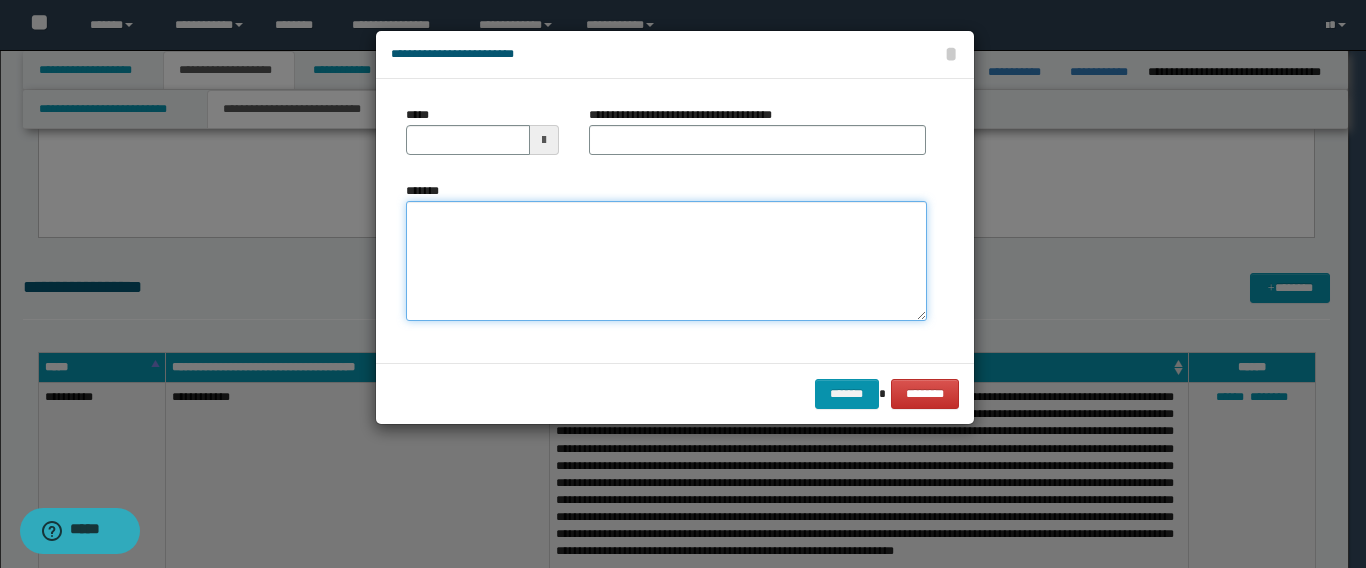click on "*******" at bounding box center [666, 261] 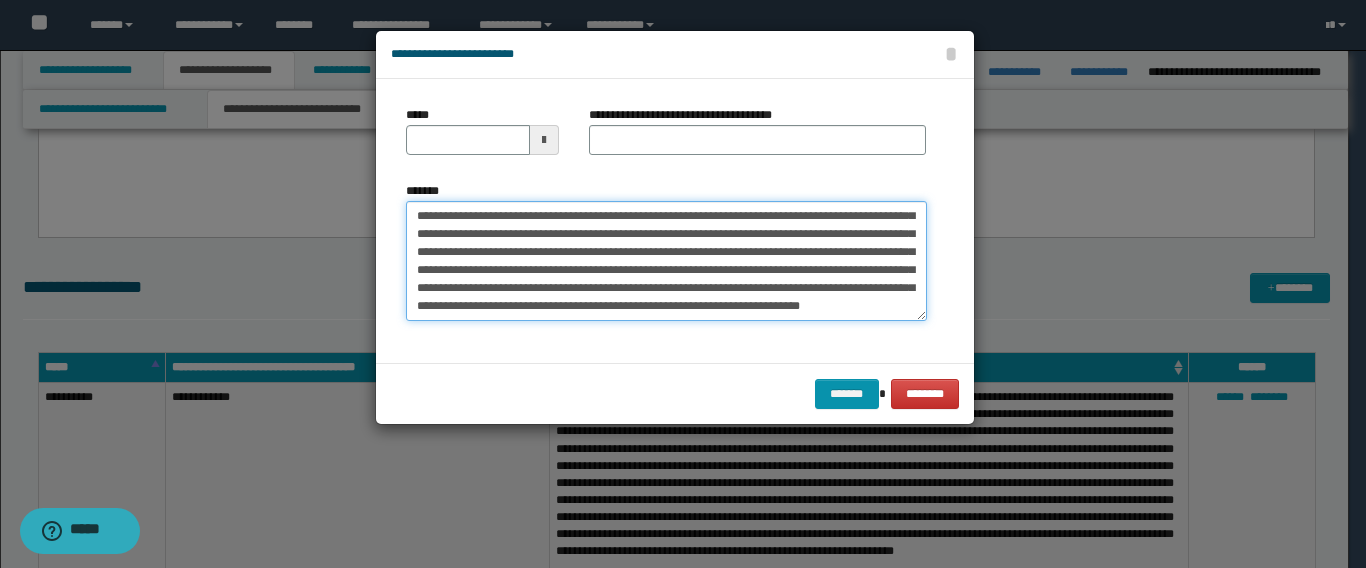 scroll, scrollTop: 0, scrollLeft: 0, axis: both 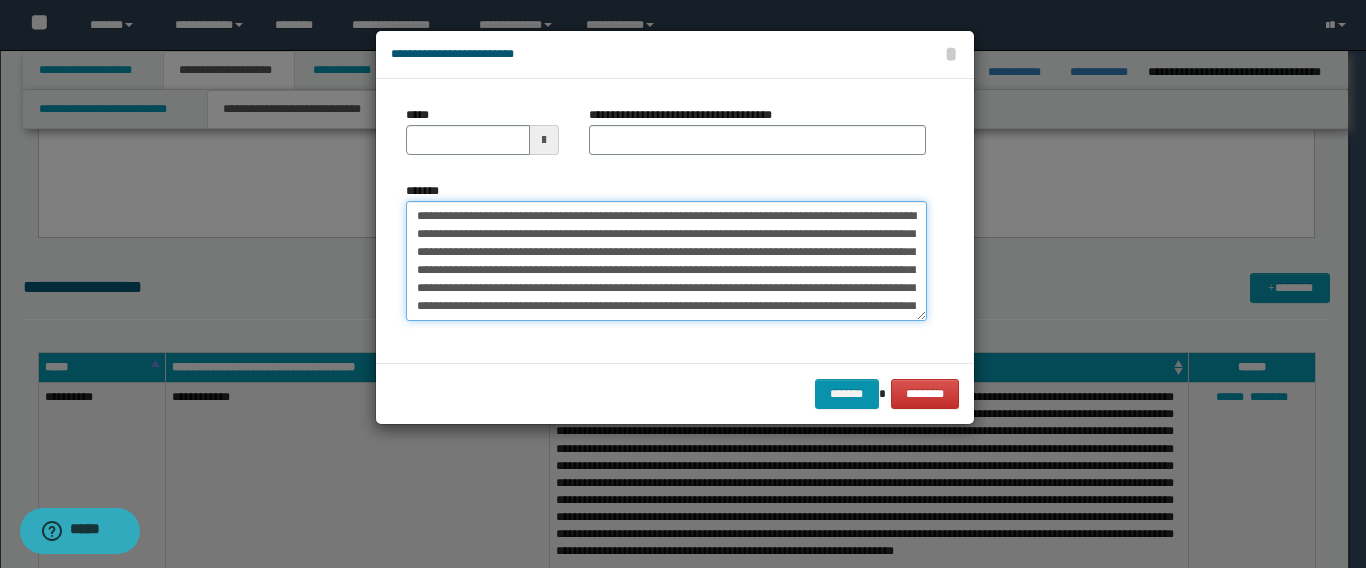 drag, startPoint x: 561, startPoint y: 217, endPoint x: 207, endPoint y: 207, distance: 354.1412 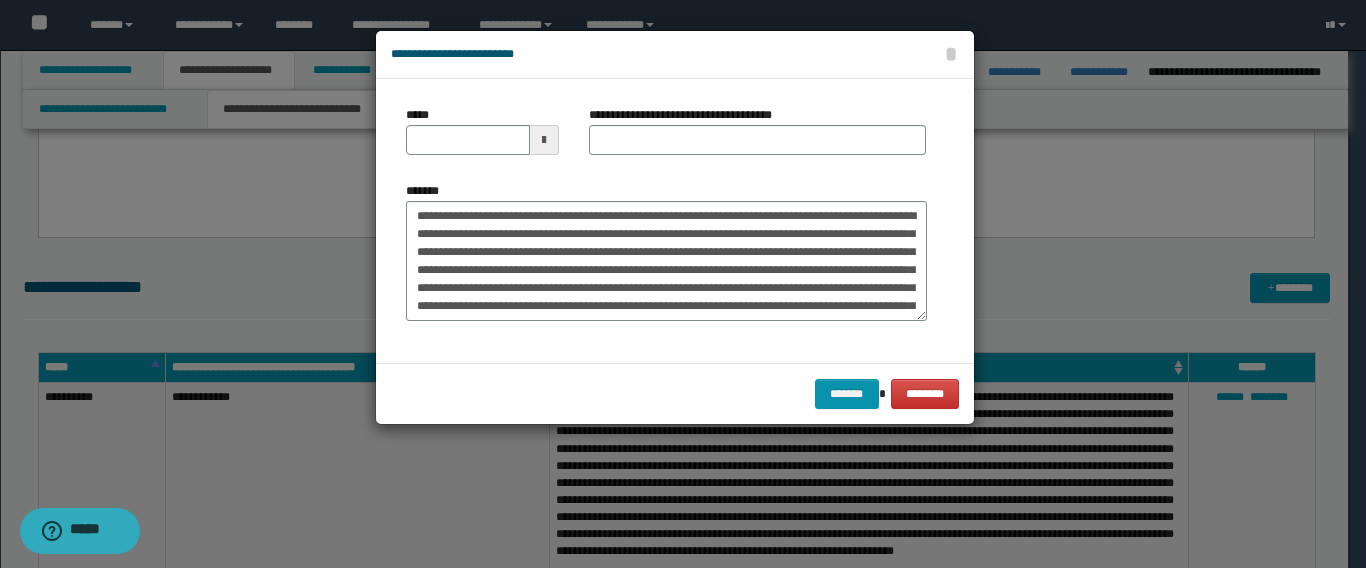 click at bounding box center (683, 284) 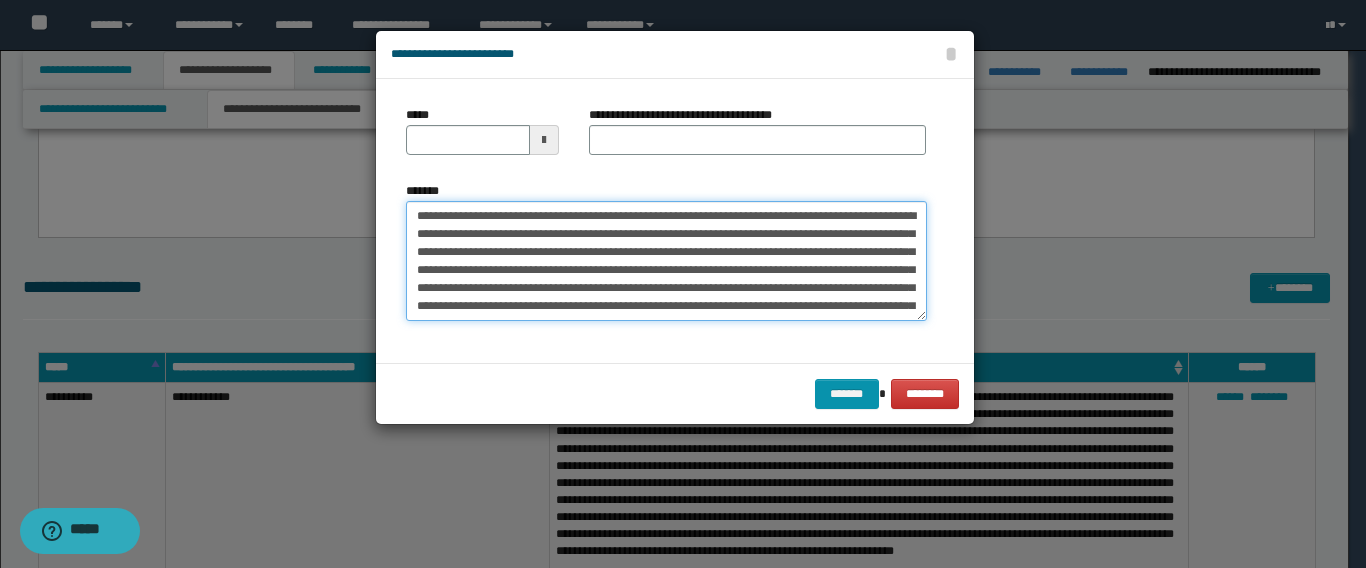 click on "*******" at bounding box center (666, 261) 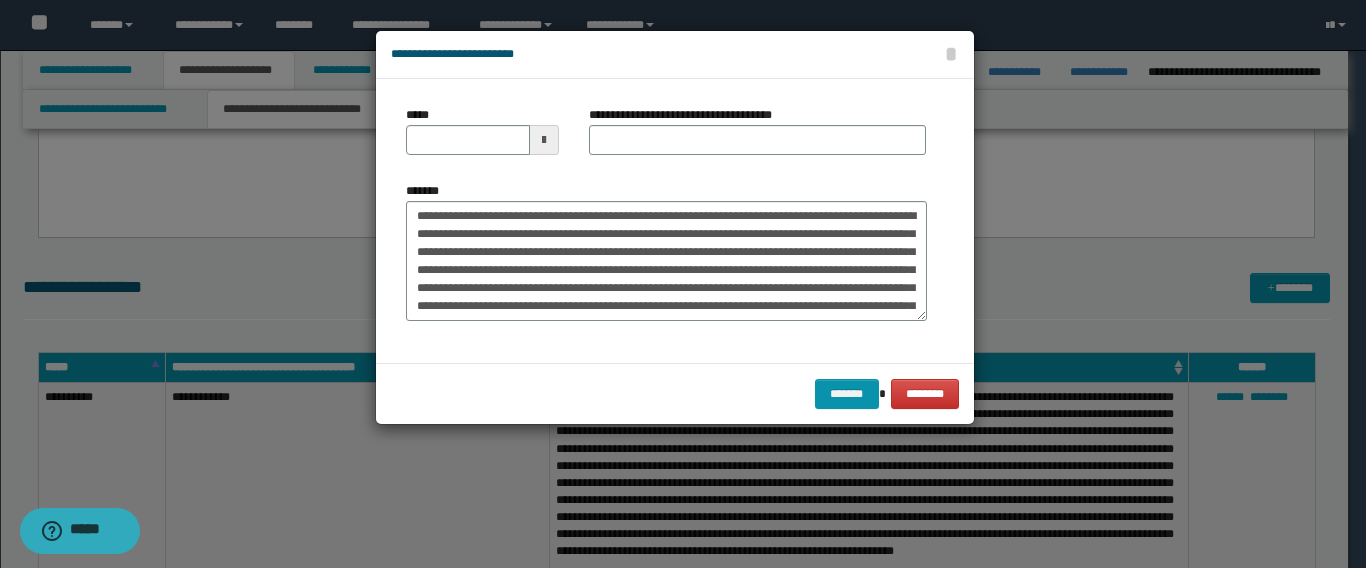 click at bounding box center (683, 284) 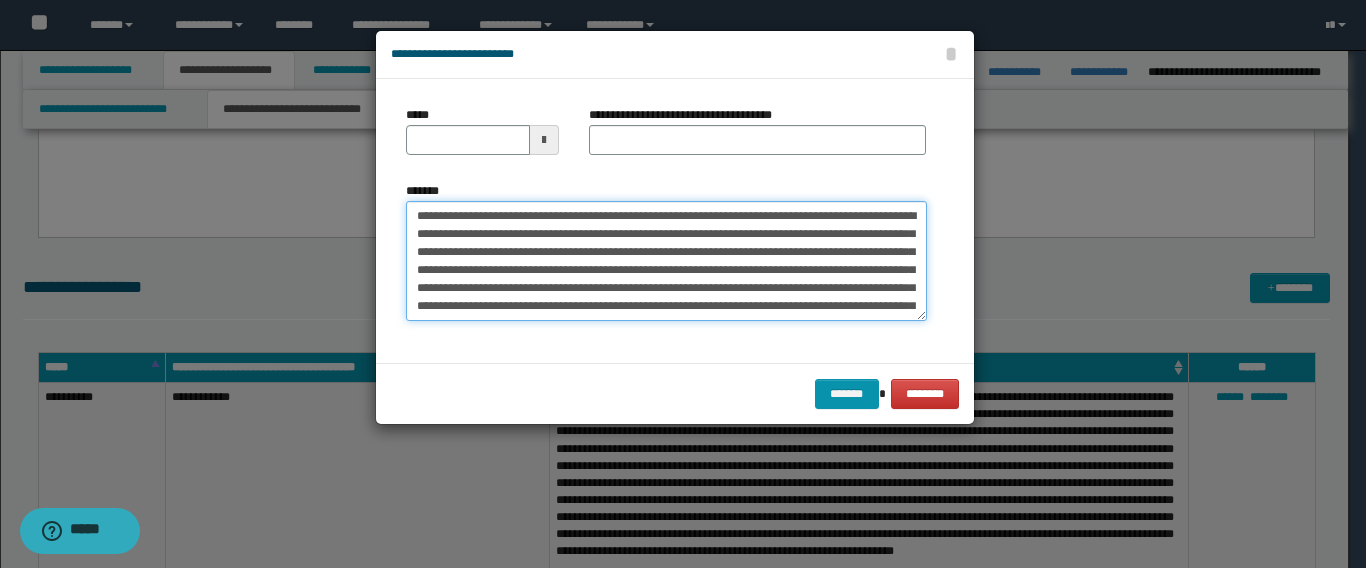 drag, startPoint x: 562, startPoint y: 219, endPoint x: 289, endPoint y: 213, distance: 273.06592 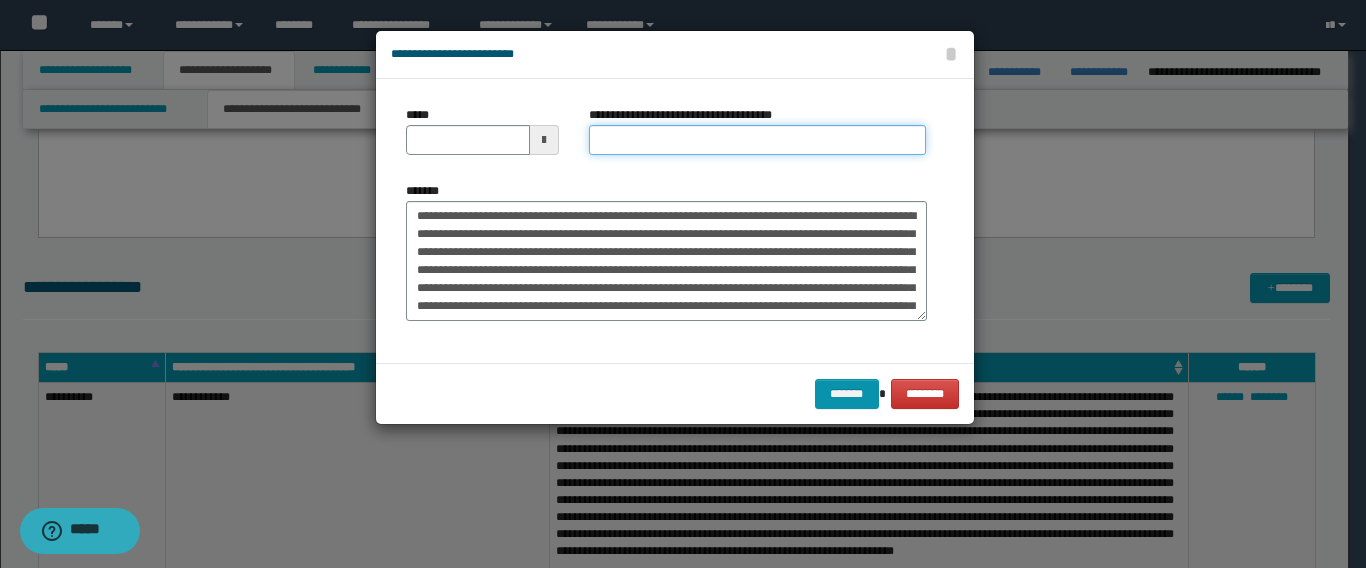 drag, startPoint x: 688, startPoint y: 142, endPoint x: 538, endPoint y: 189, distance: 157.19096 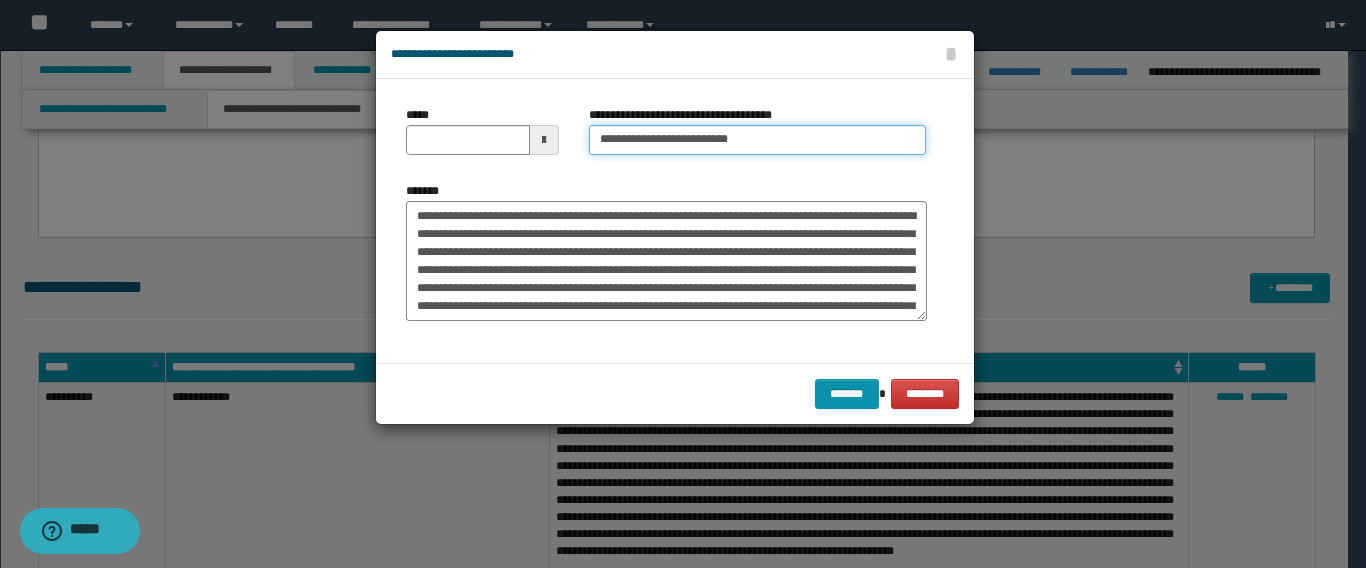 type on "**********" 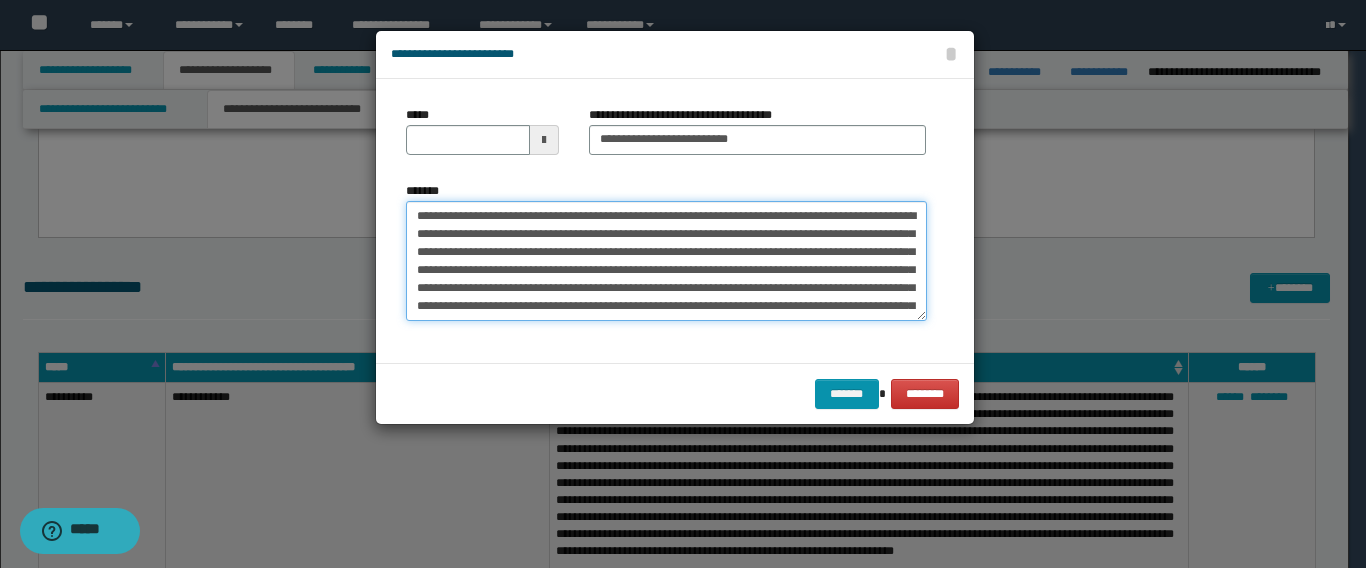 drag, startPoint x: 481, startPoint y: 215, endPoint x: 281, endPoint y: 208, distance: 200.12247 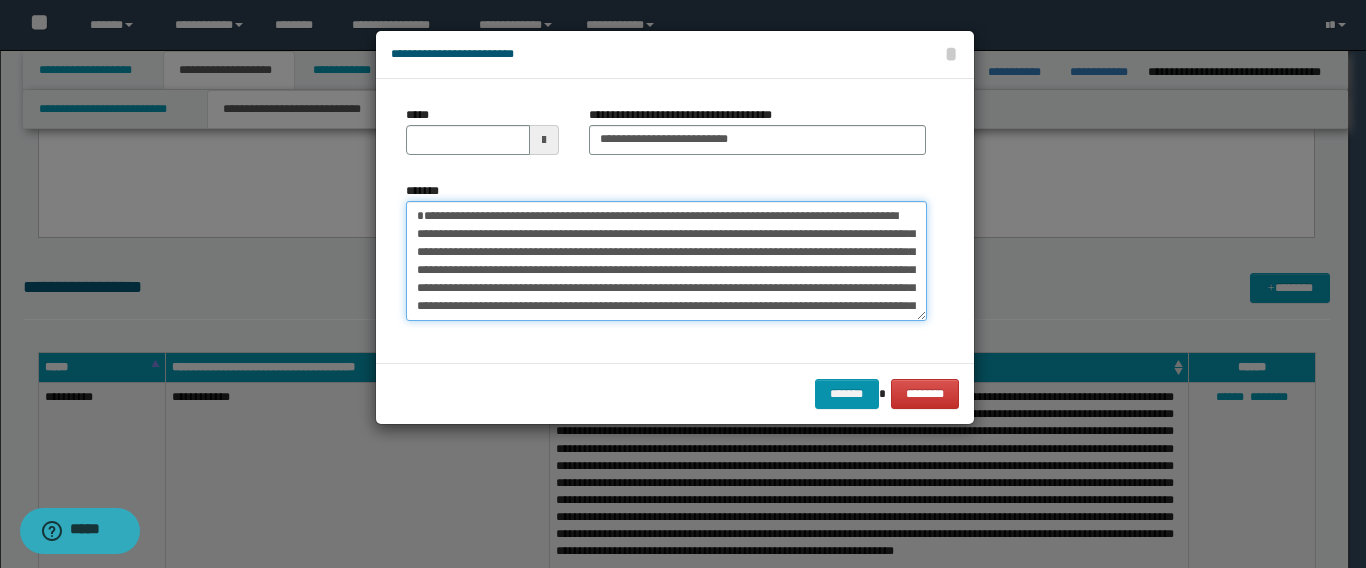 type 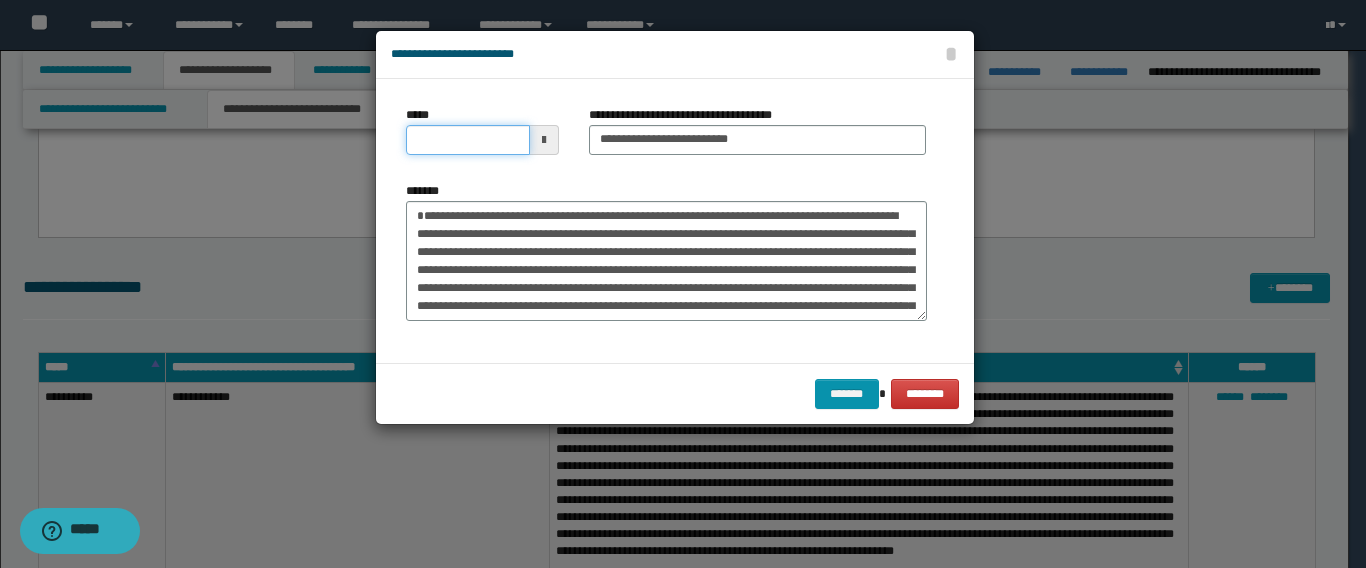 click on "*****" at bounding box center [468, 140] 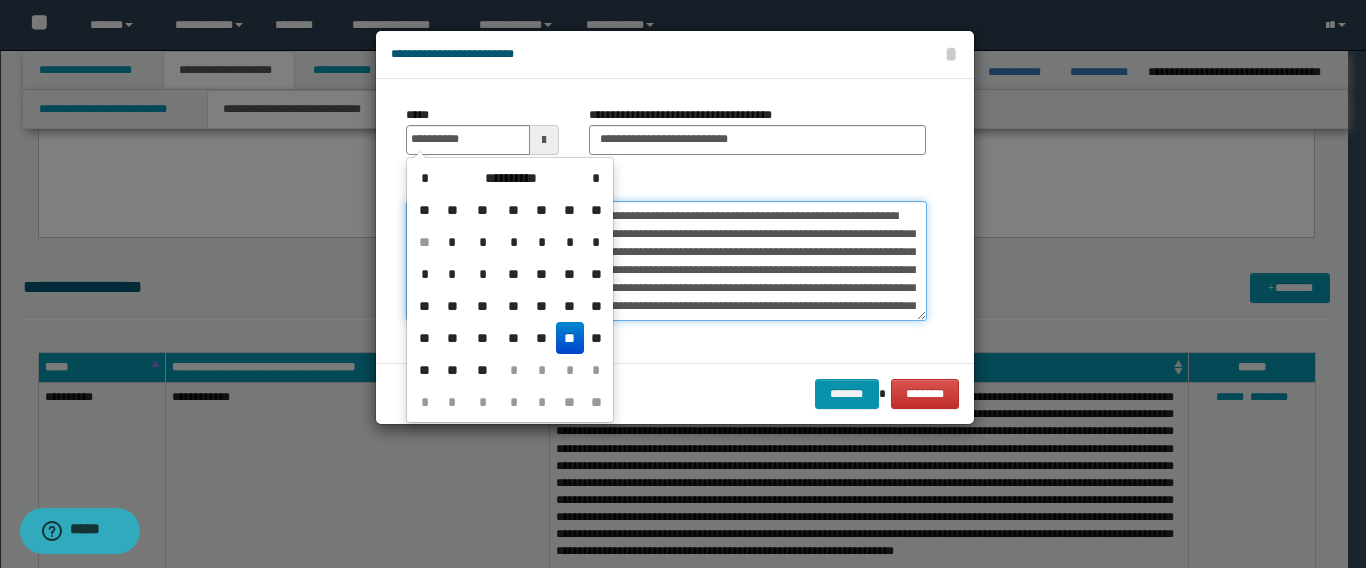 type on "**********" 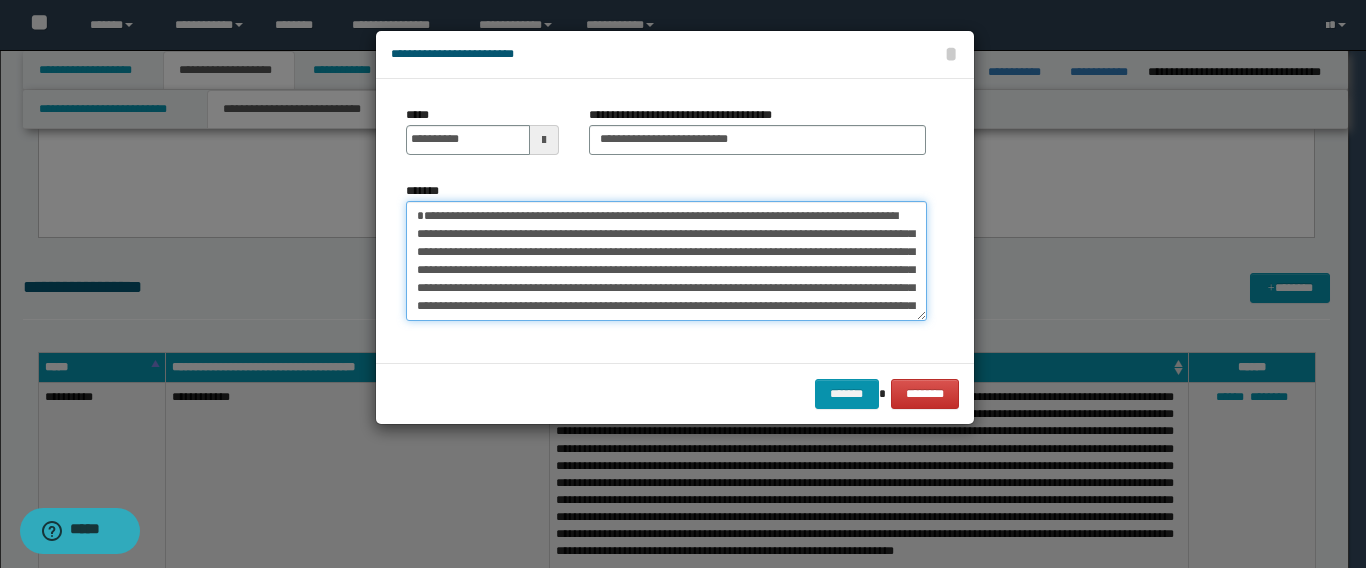 click on "*******" at bounding box center (666, 261) 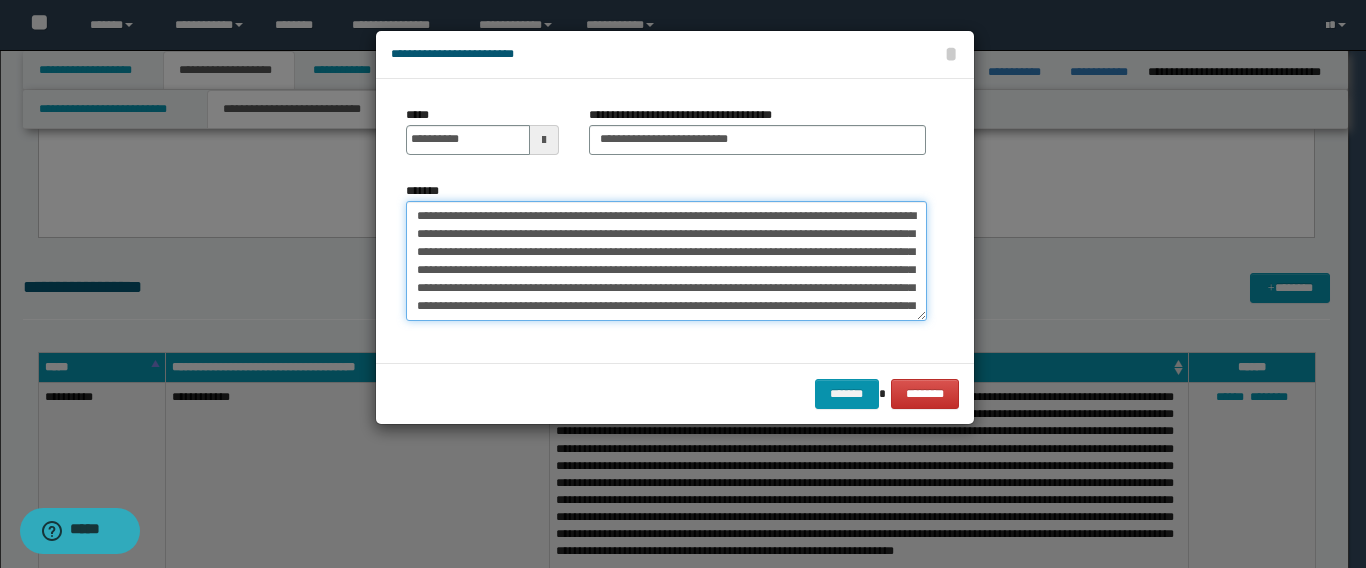 click on "*******" at bounding box center (666, 261) 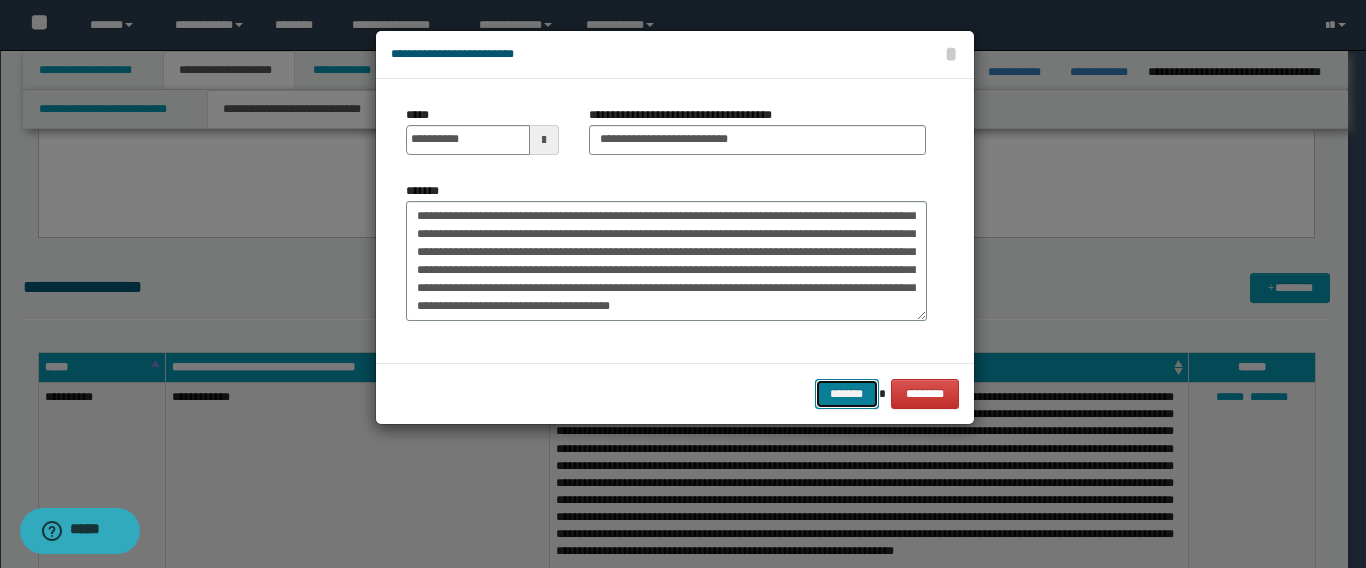 click on "*******" at bounding box center (847, 394) 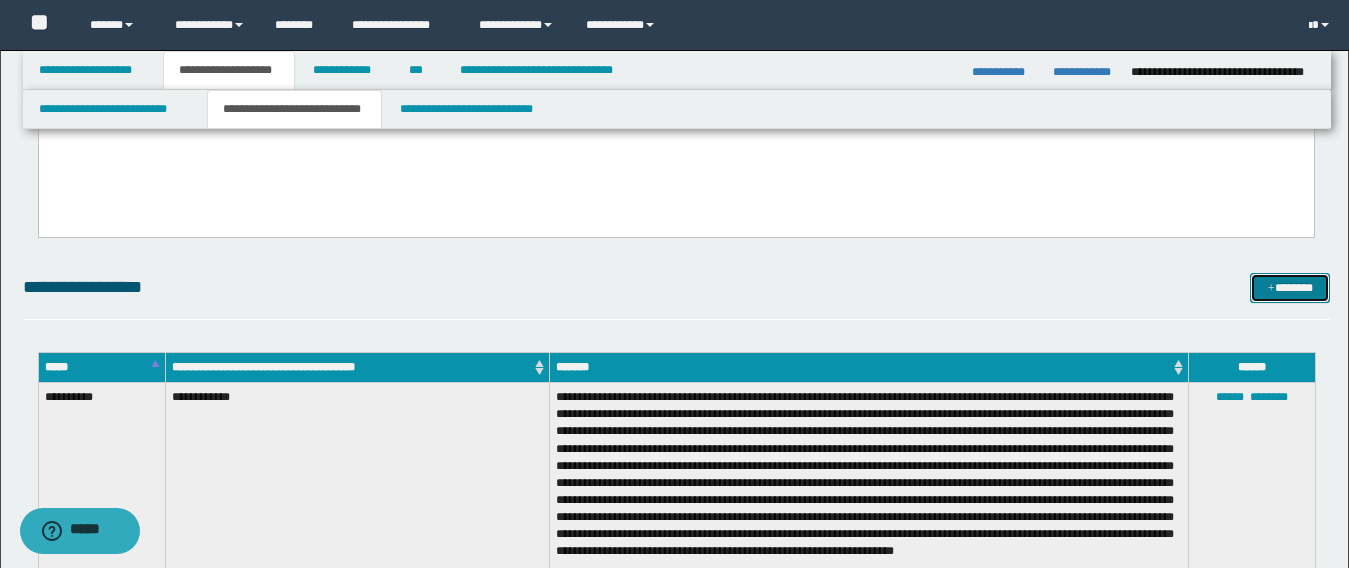 click on "*******" at bounding box center [1290, 288] 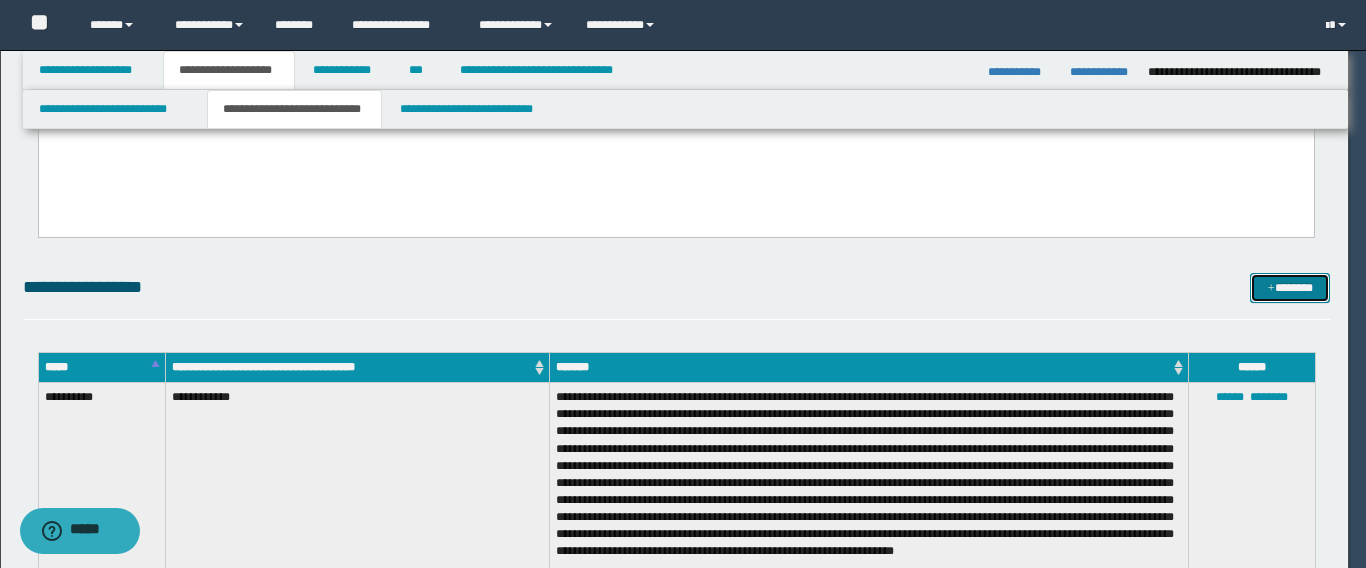 scroll, scrollTop: 0, scrollLeft: 0, axis: both 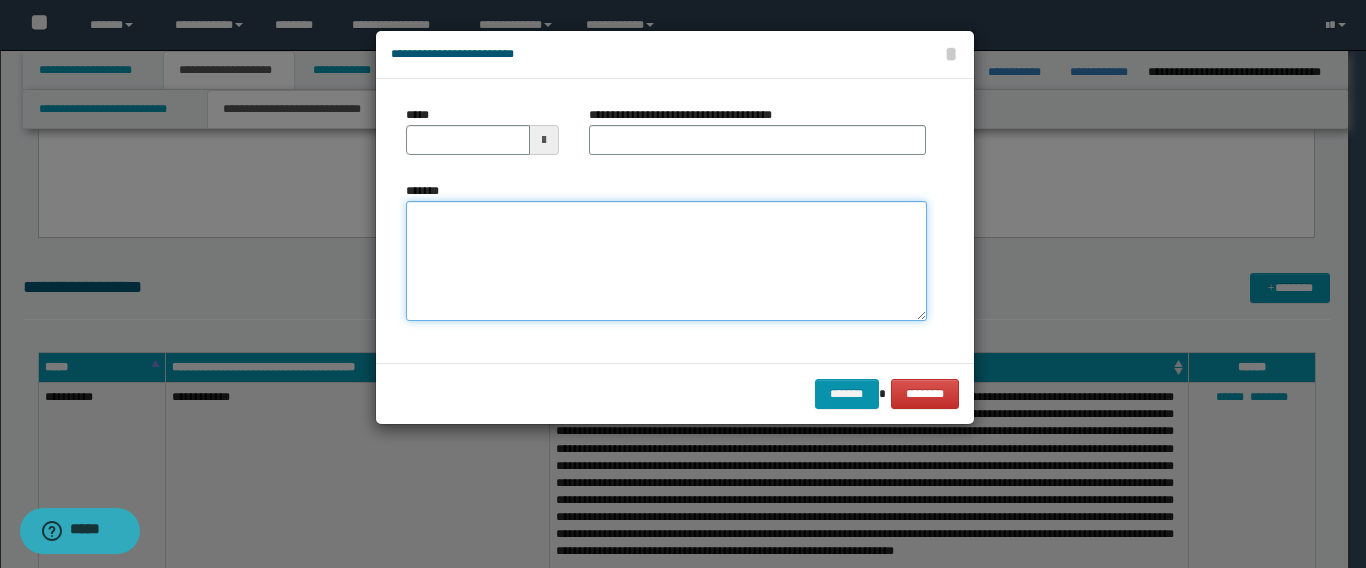 click on "*******" at bounding box center (666, 261) 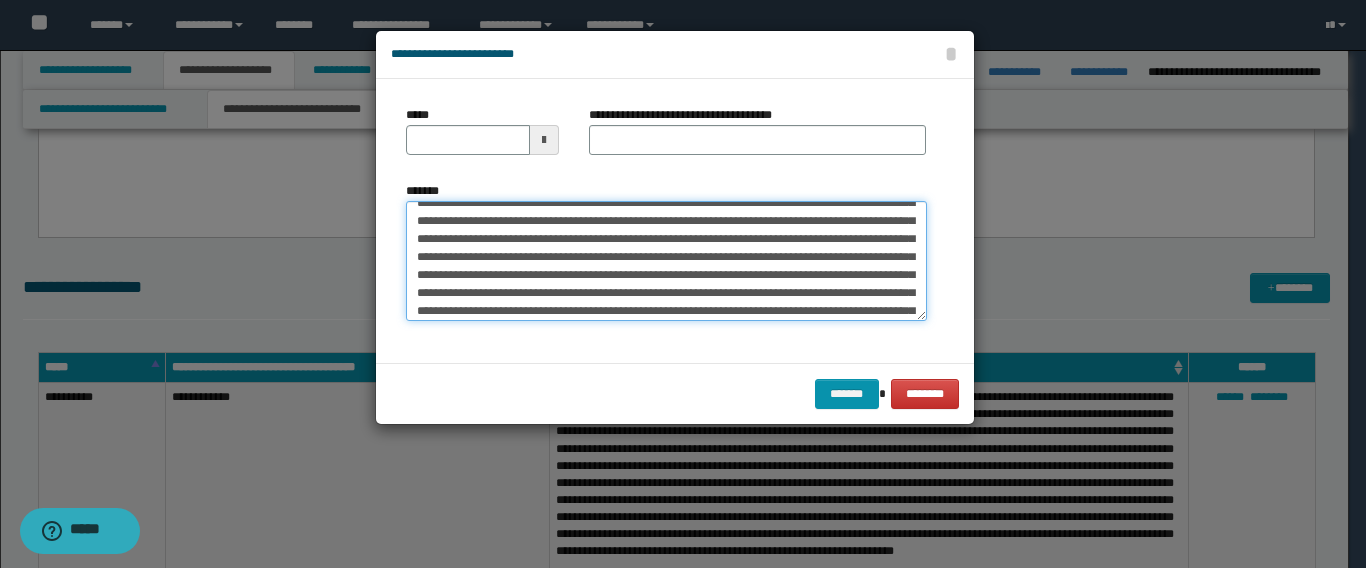 scroll, scrollTop: 0, scrollLeft: 0, axis: both 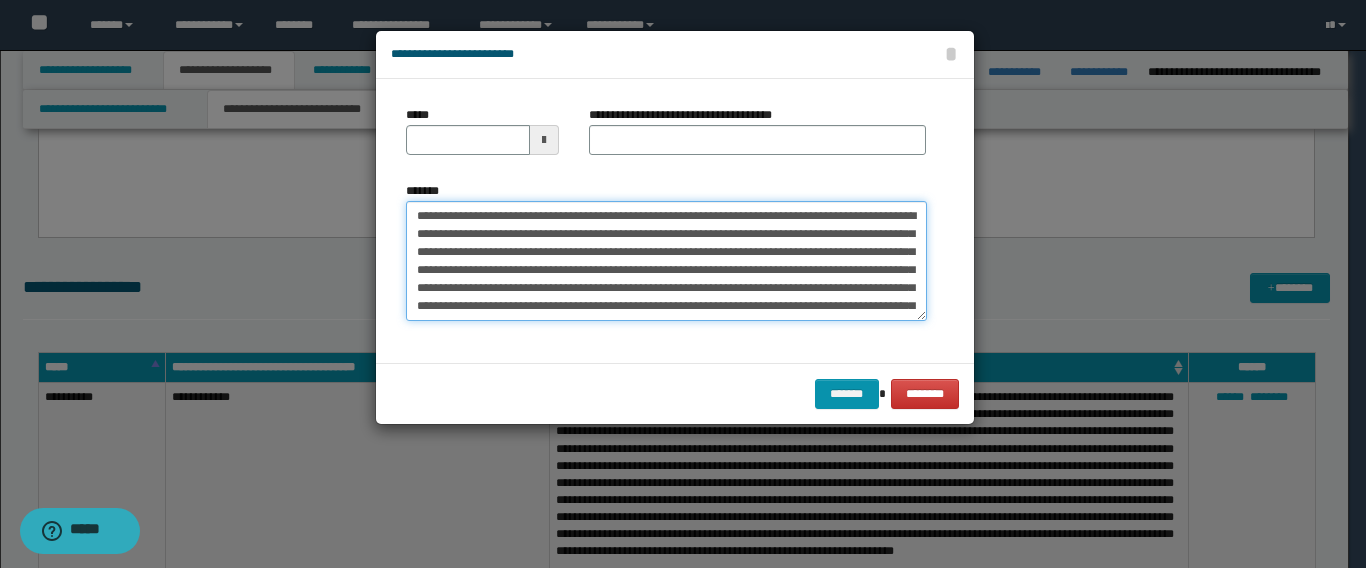 click on "*******" at bounding box center (666, 261) 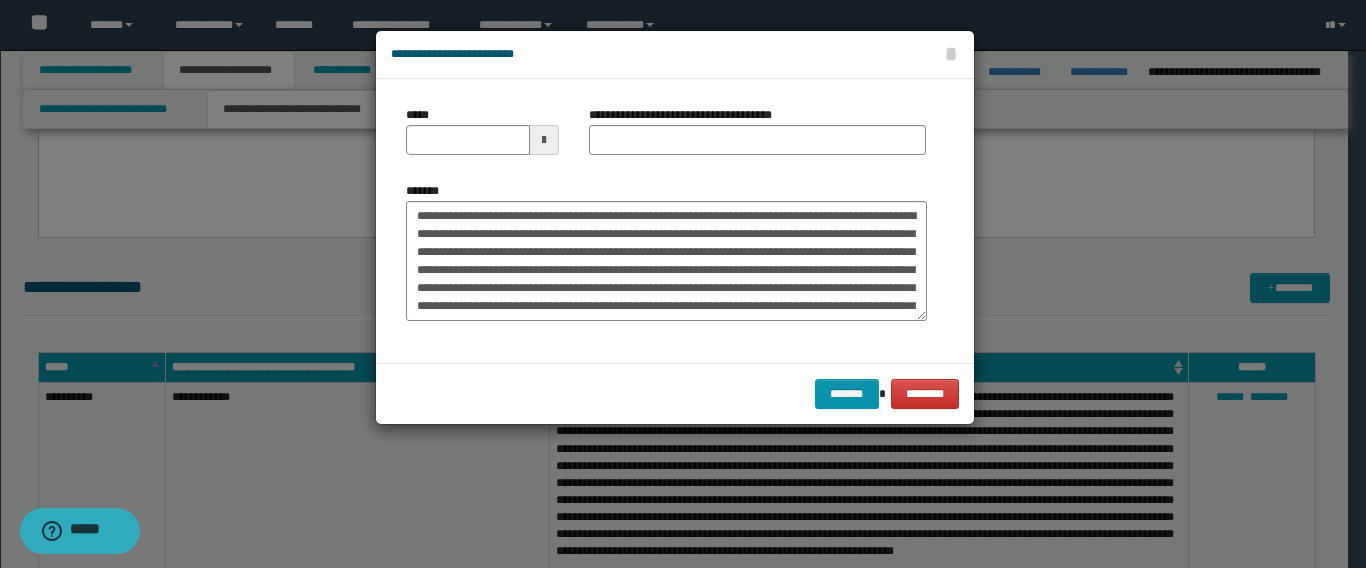 click at bounding box center (683, 284) 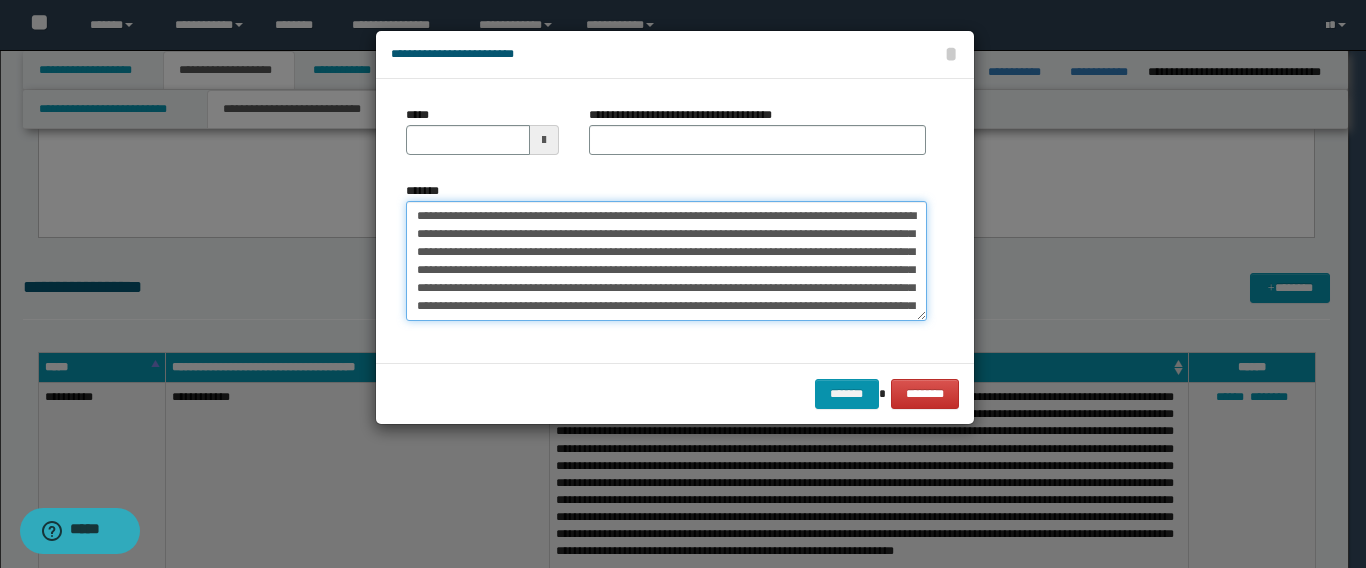click on "*******" at bounding box center [666, 261] 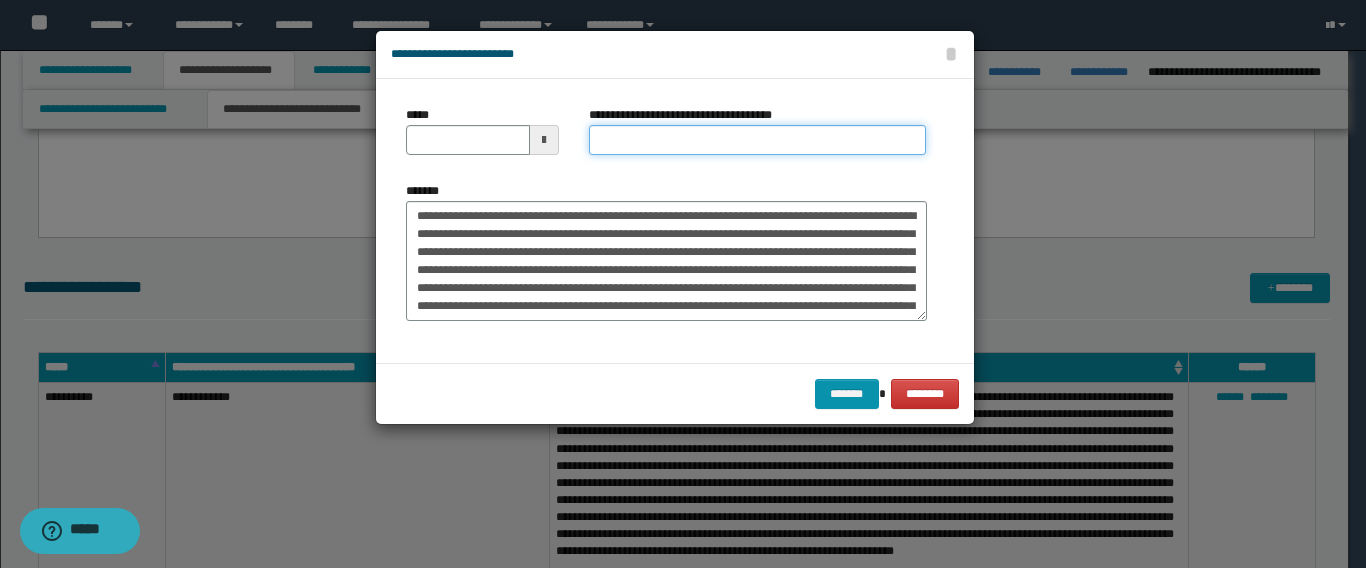 click on "**********" at bounding box center [757, 140] 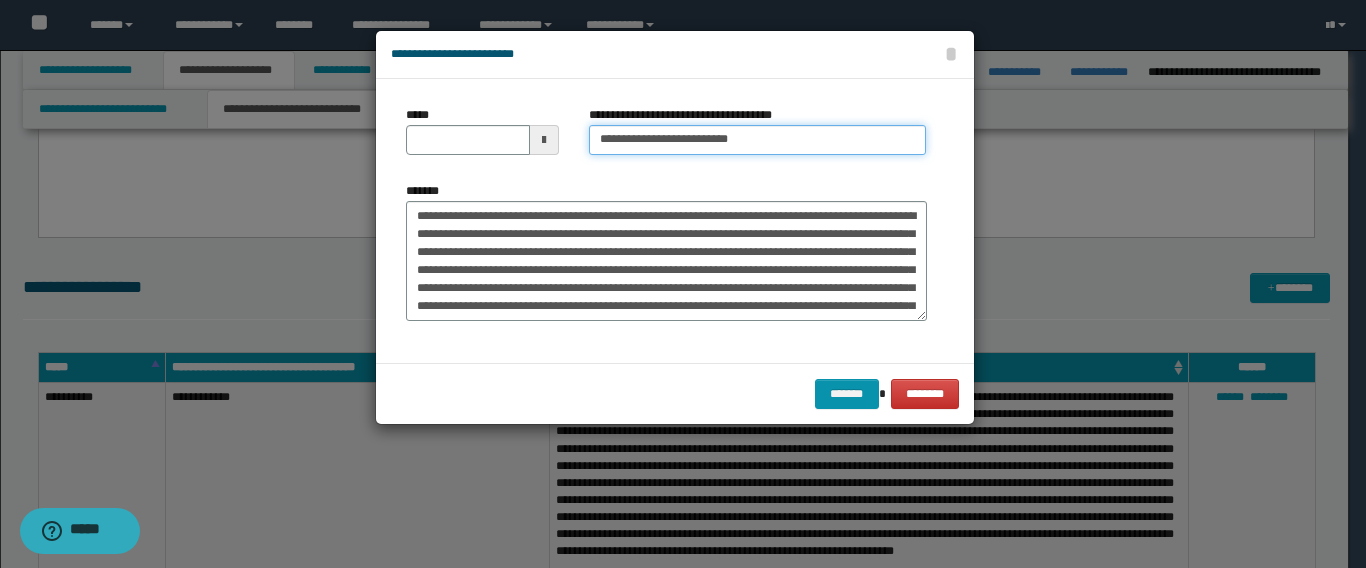 type on "**********" 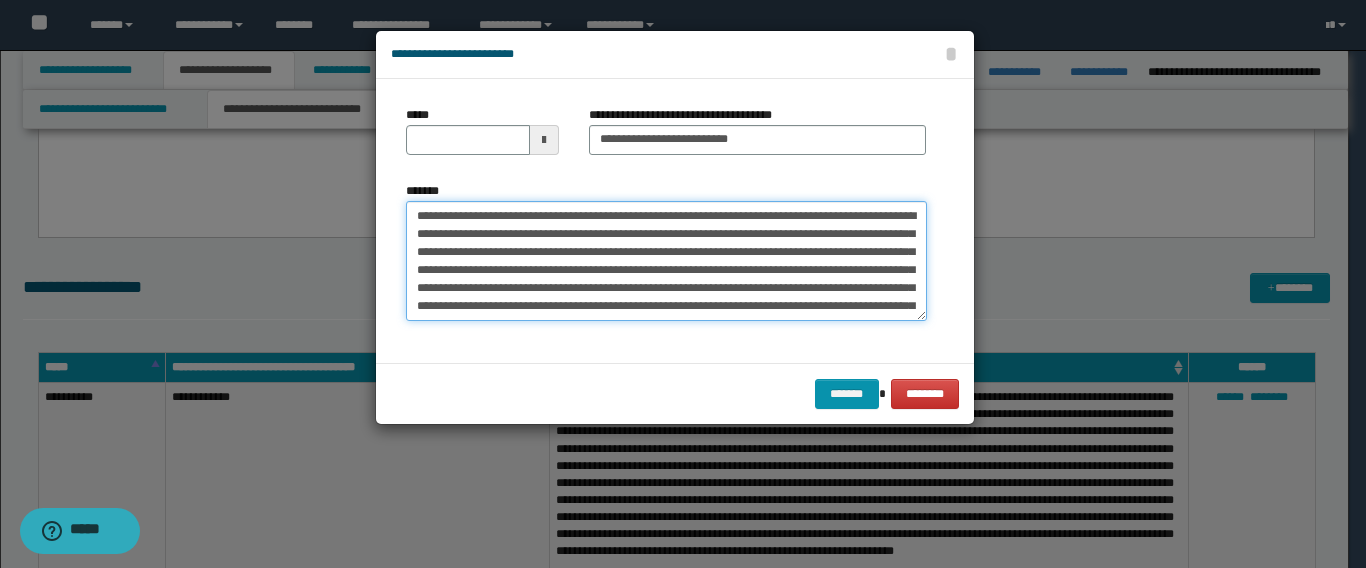 drag, startPoint x: 485, startPoint y: 214, endPoint x: 254, endPoint y: 206, distance: 231.13849 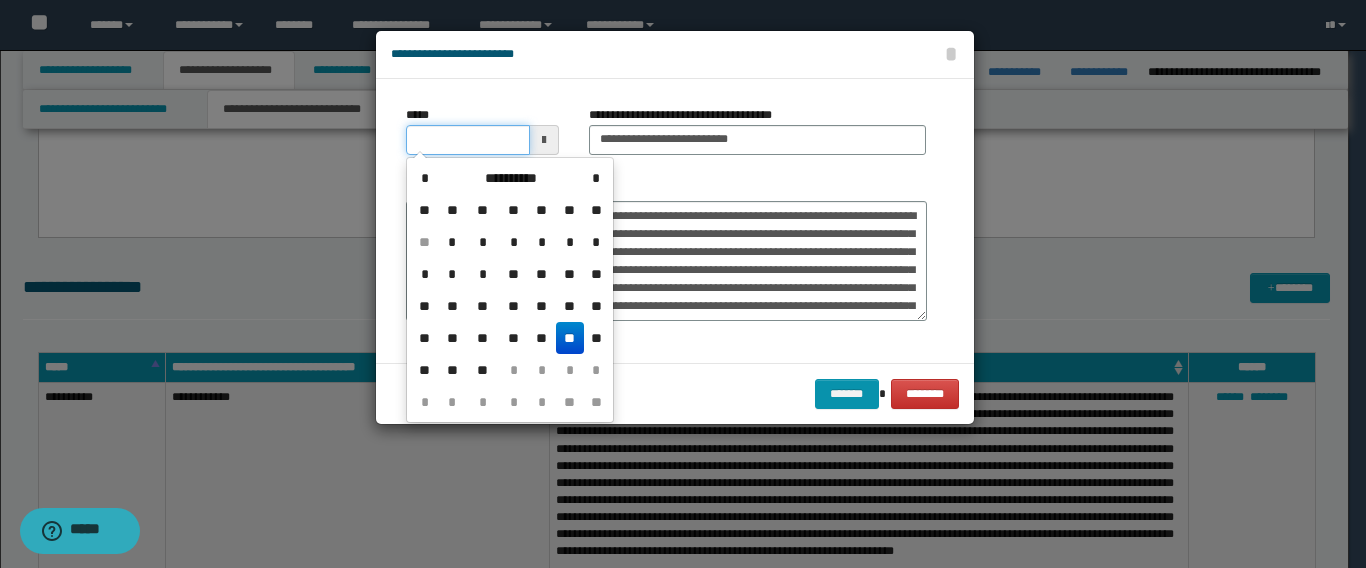 click on "*****" at bounding box center (468, 140) 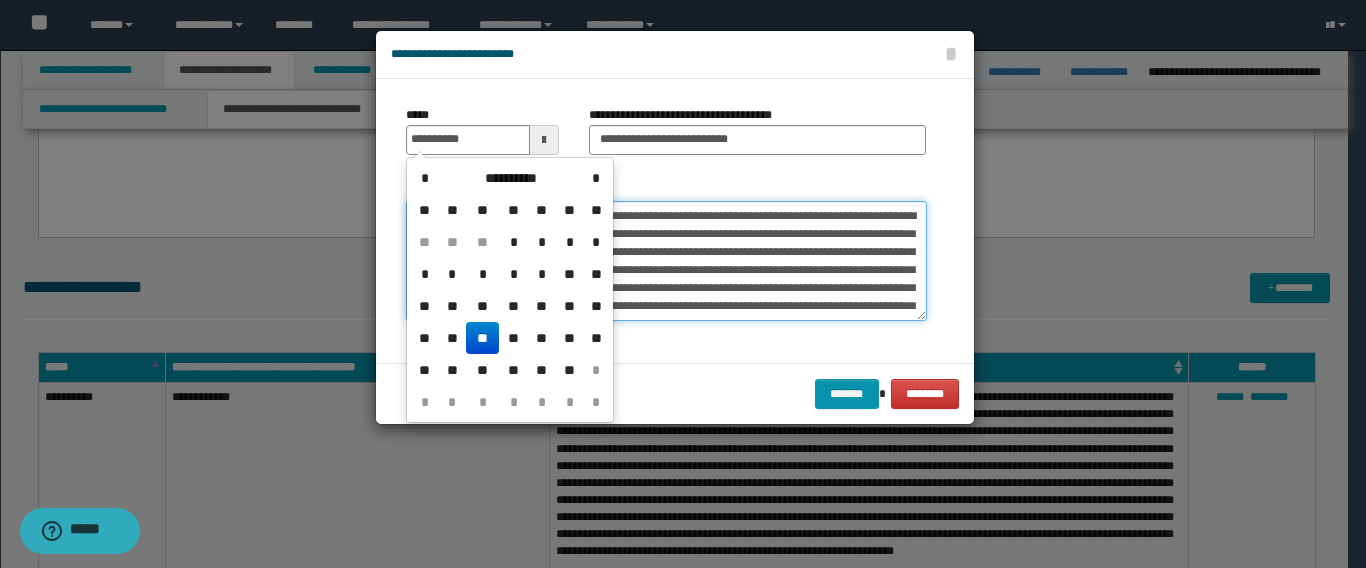 type on "**********" 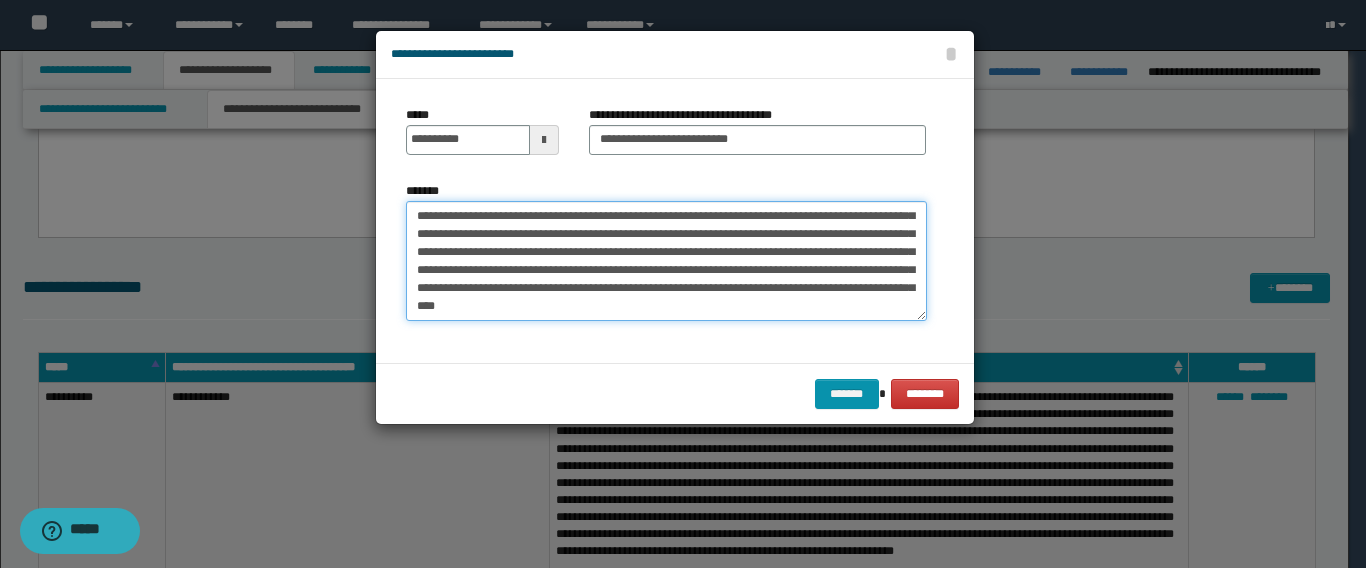 scroll, scrollTop: 180, scrollLeft: 0, axis: vertical 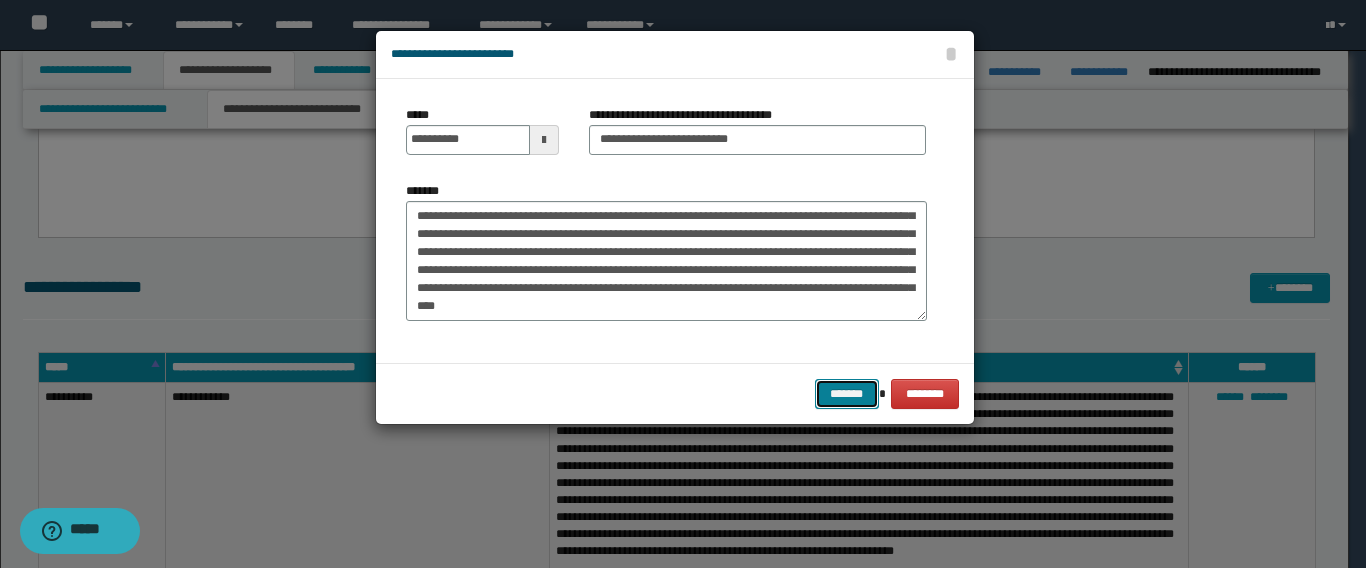 click on "*******" at bounding box center (847, 394) 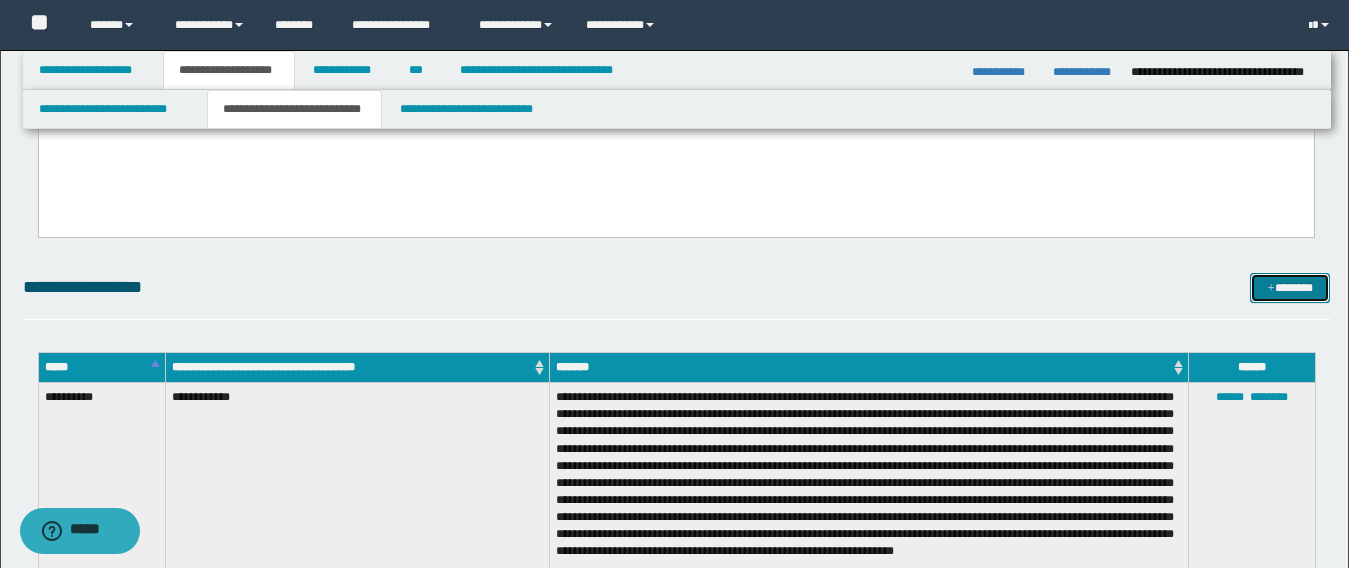 click on "*******" at bounding box center (1290, 288) 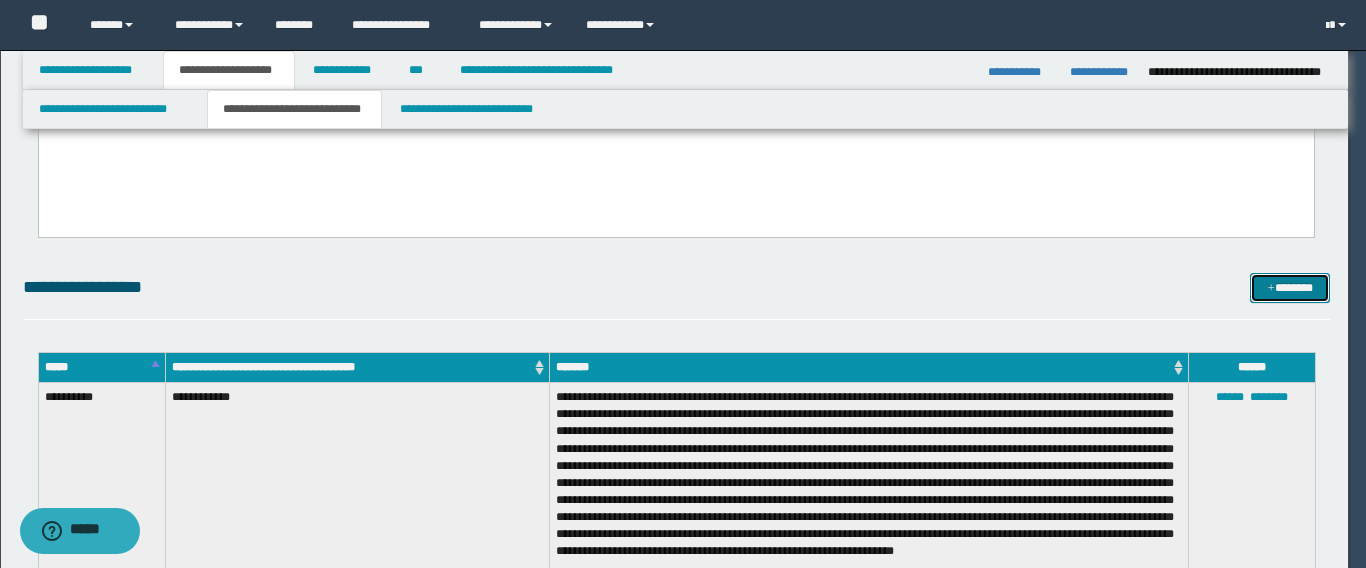 scroll, scrollTop: 0, scrollLeft: 0, axis: both 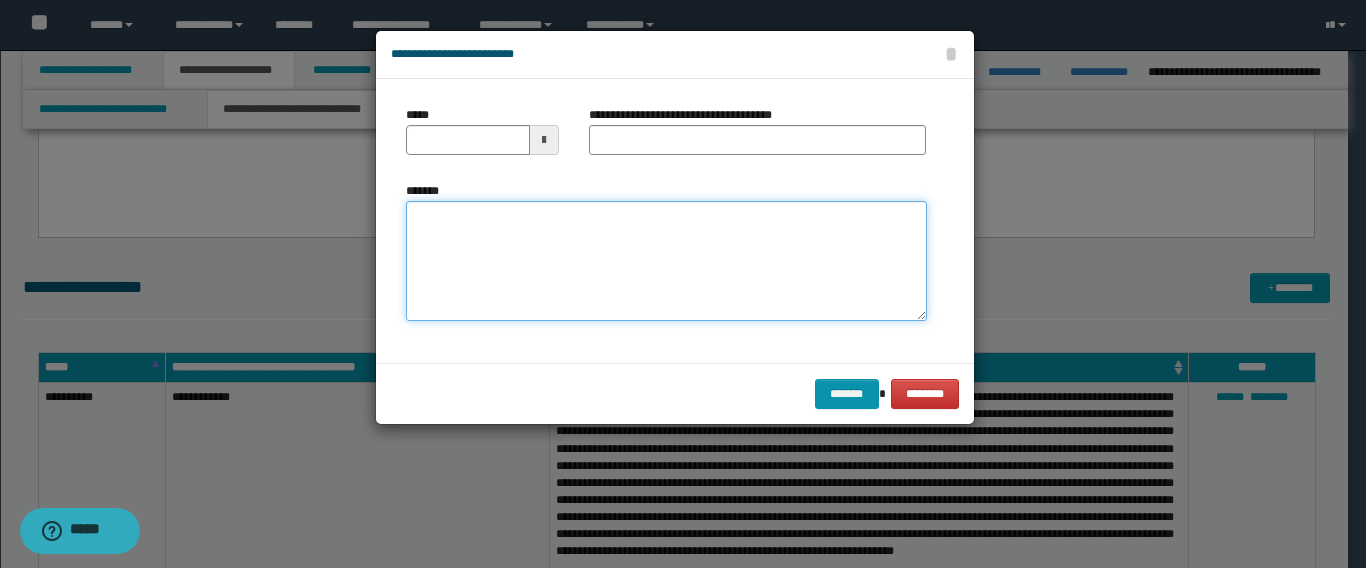 click on "*******" at bounding box center (666, 261) 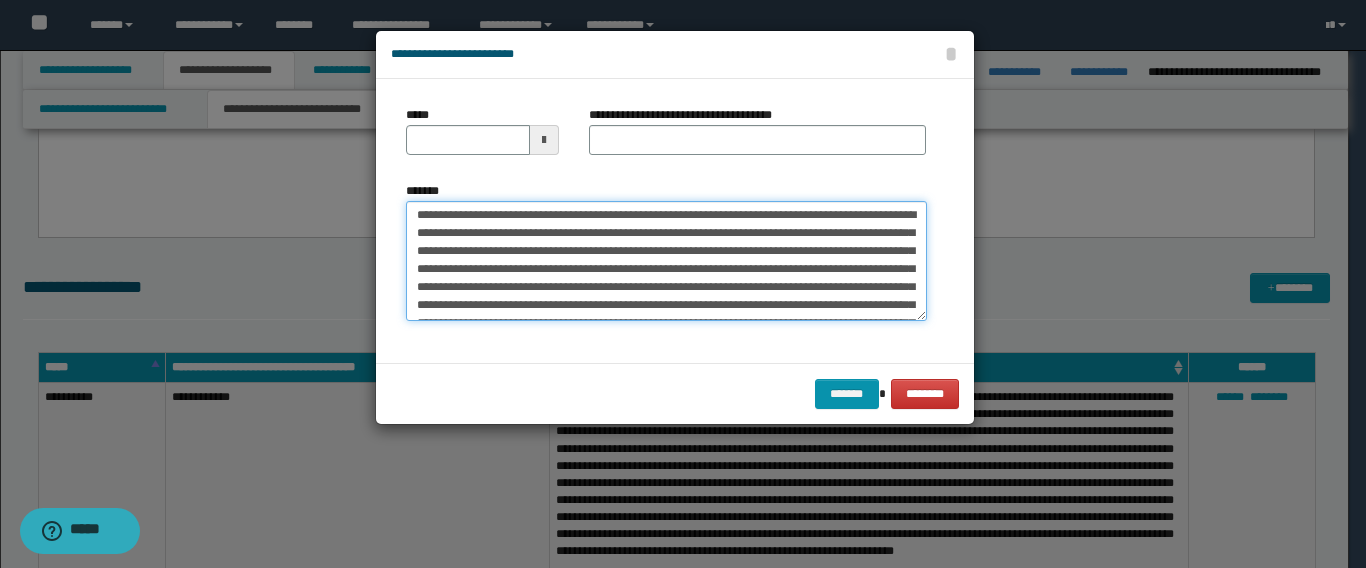 scroll, scrollTop: 0, scrollLeft: 0, axis: both 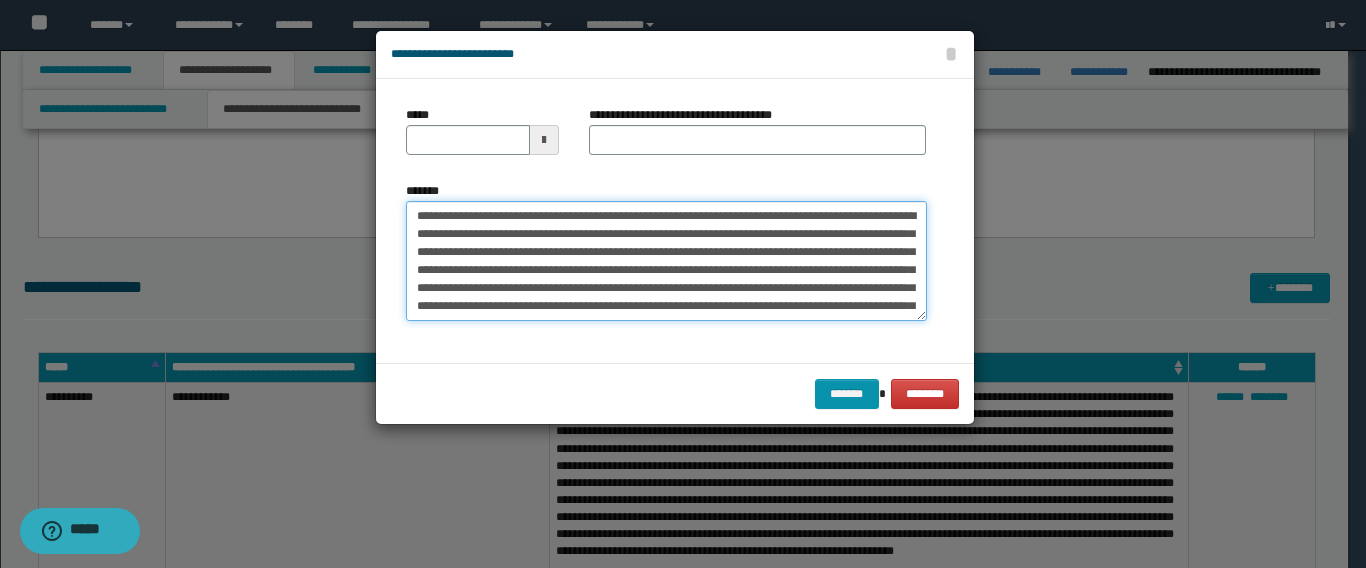 drag, startPoint x: 520, startPoint y: 215, endPoint x: 207, endPoint y: 182, distance: 314.7348 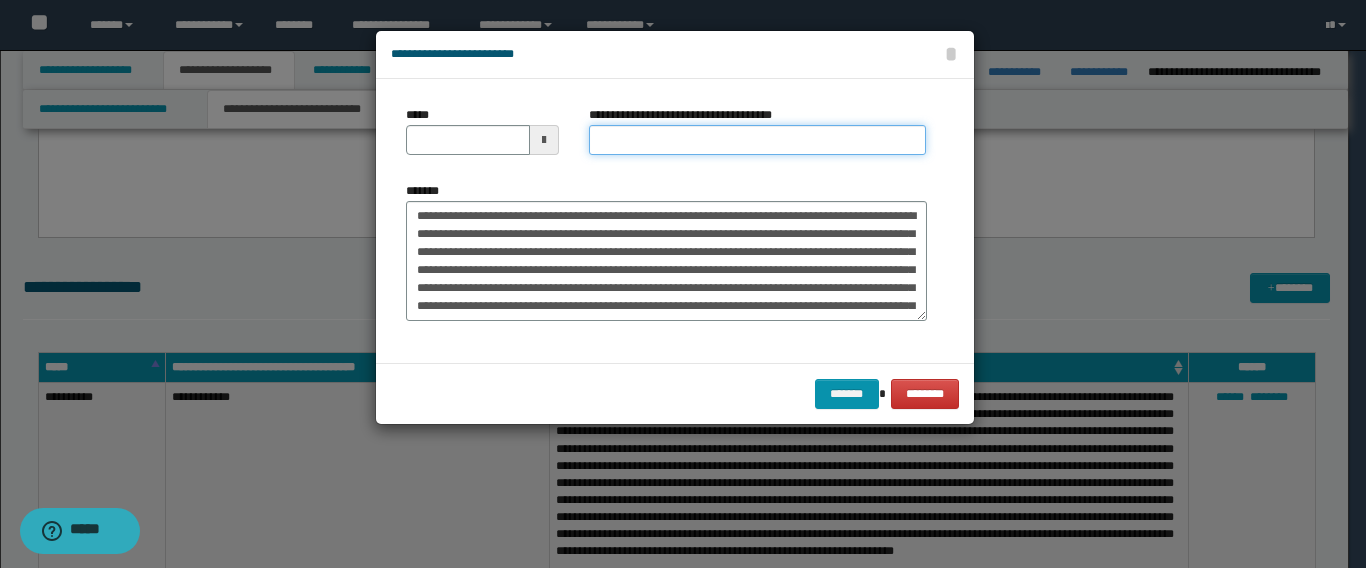 click on "**********" at bounding box center (757, 140) 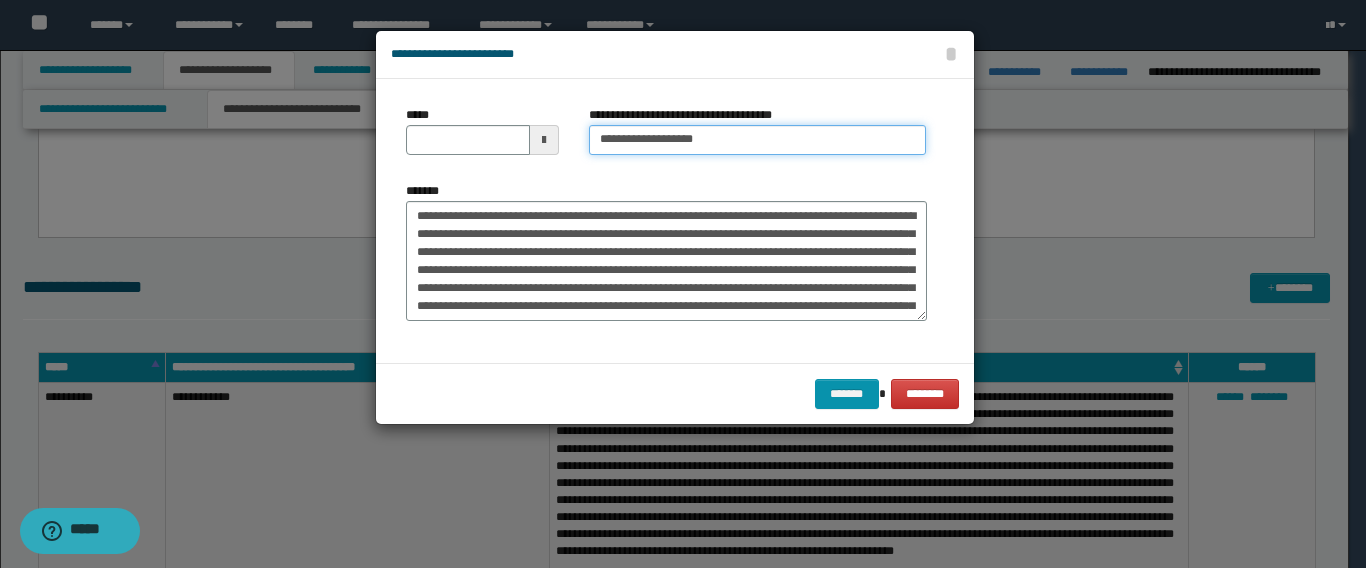 type on "**********" 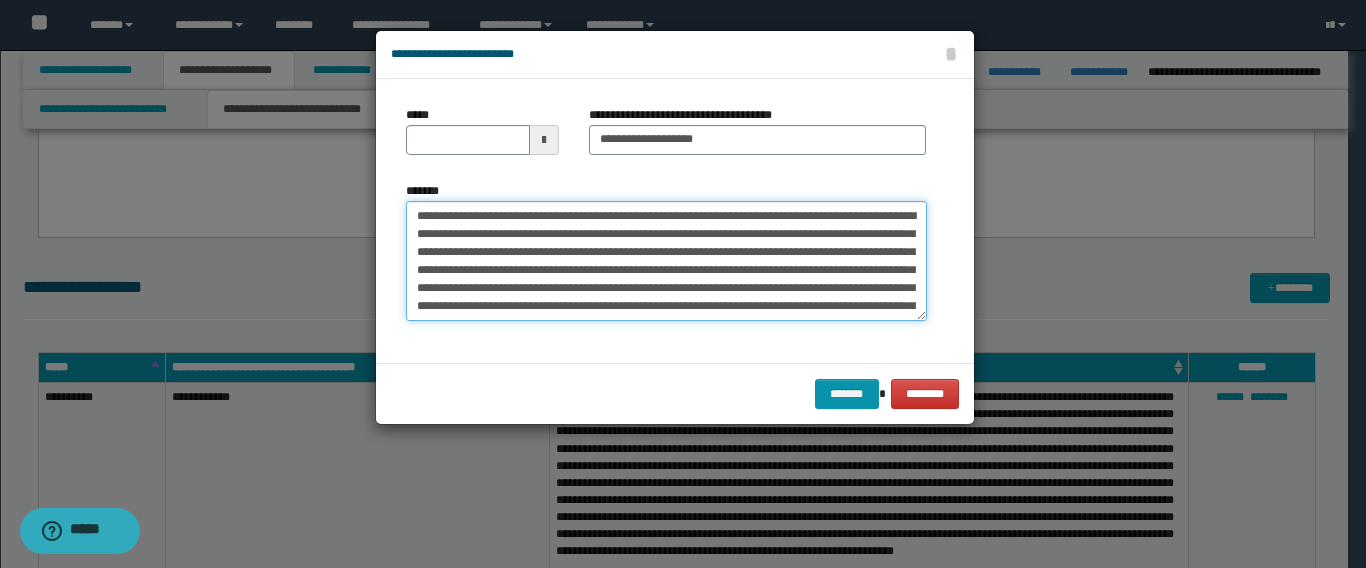 drag, startPoint x: 484, startPoint y: 216, endPoint x: 210, endPoint y: 209, distance: 274.08942 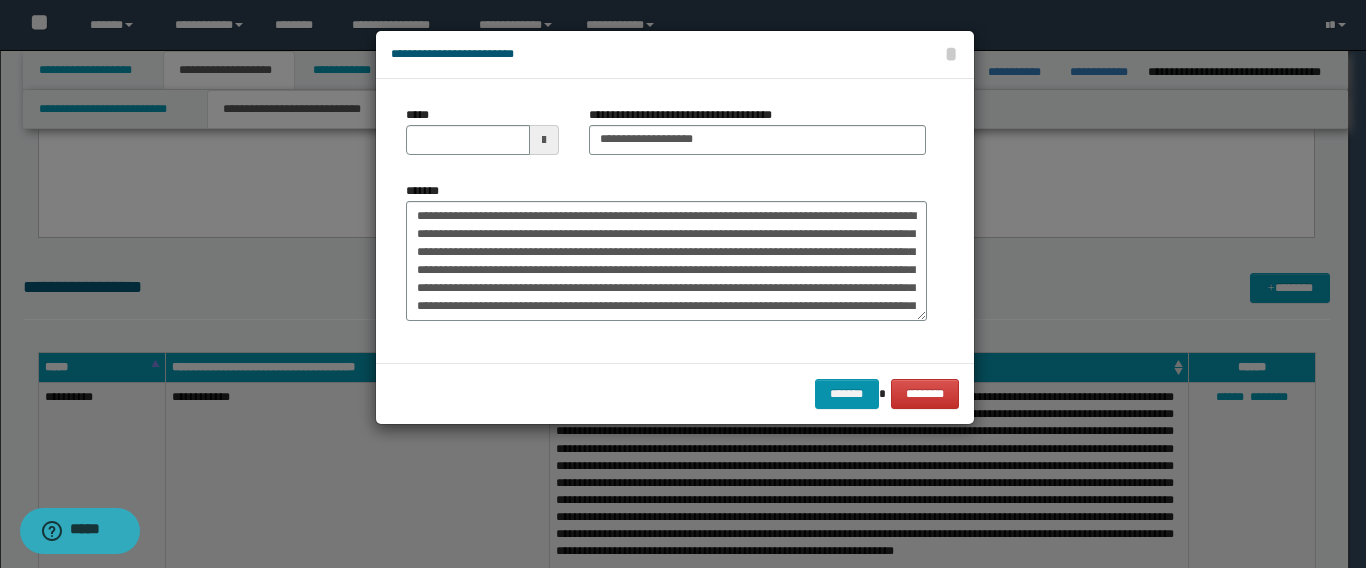 click on "*****" at bounding box center [483, 138] 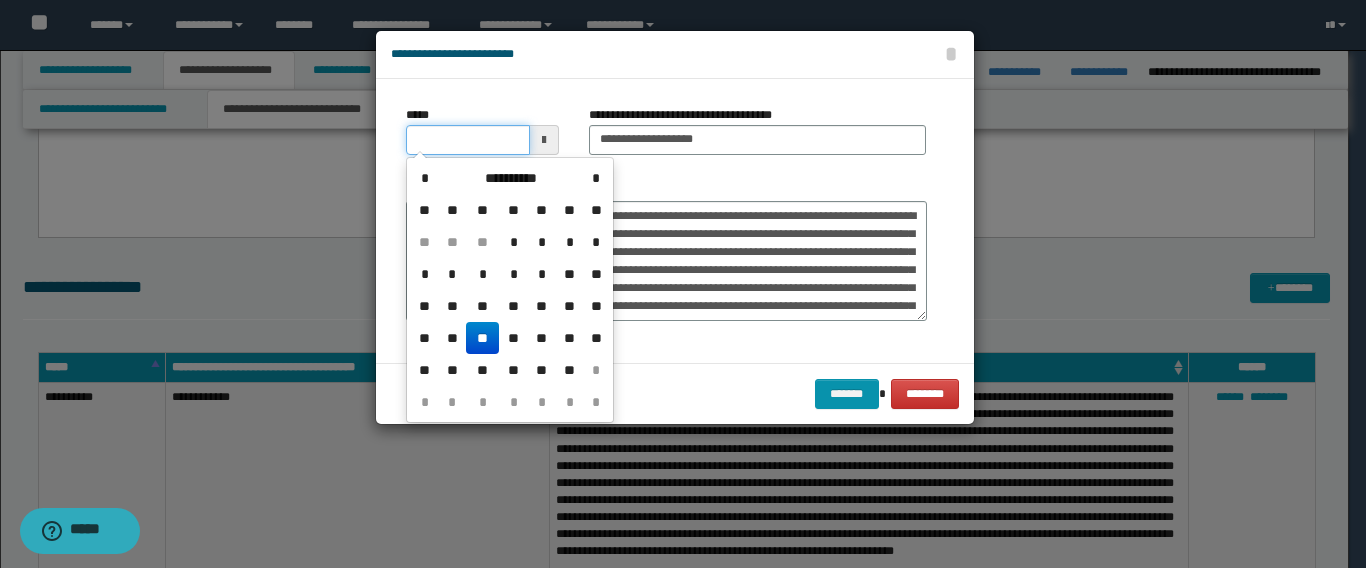 click on "*****" at bounding box center (468, 140) 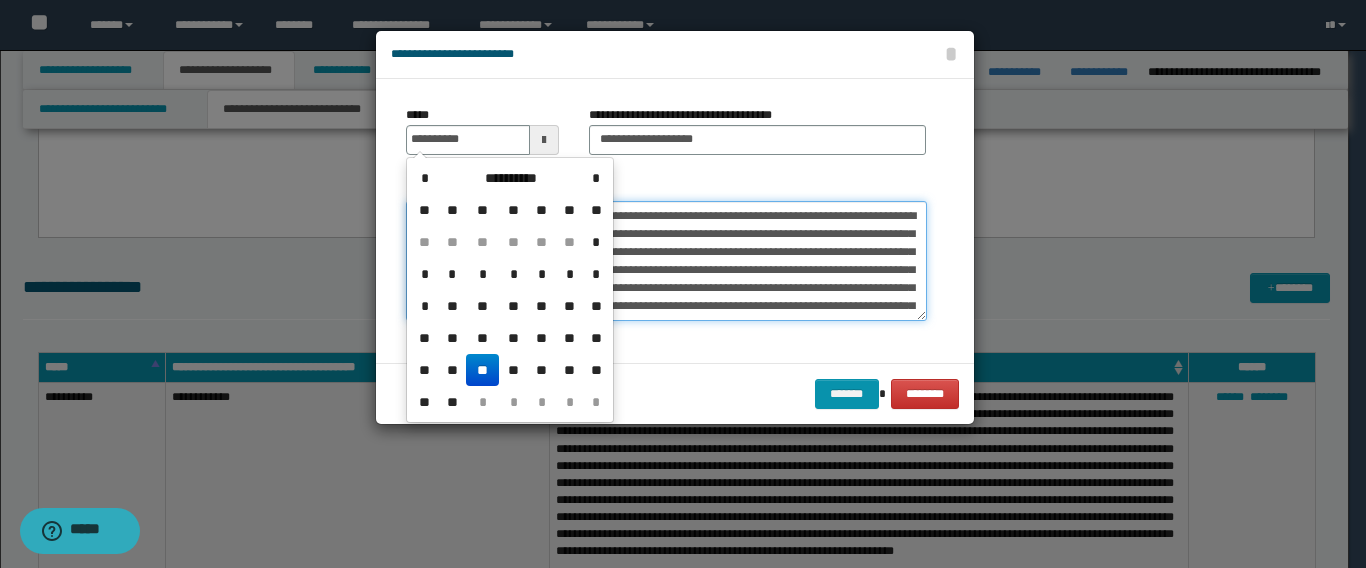 type on "**********" 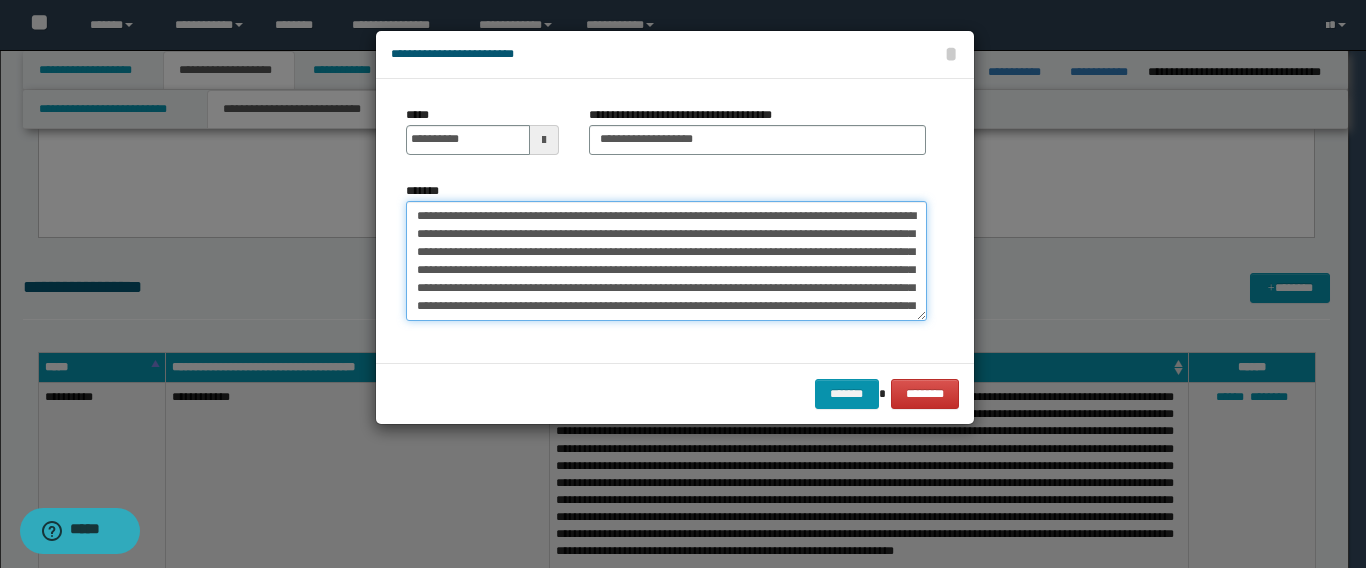 click on "*******" at bounding box center (666, 261) 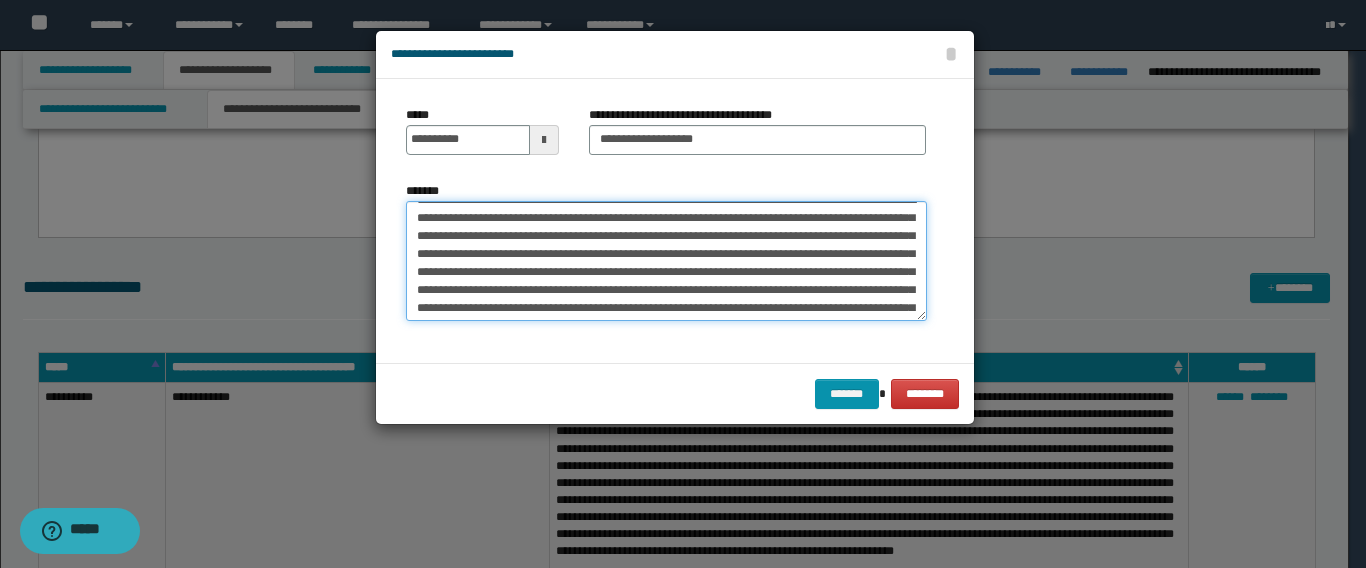 scroll, scrollTop: 0, scrollLeft: 0, axis: both 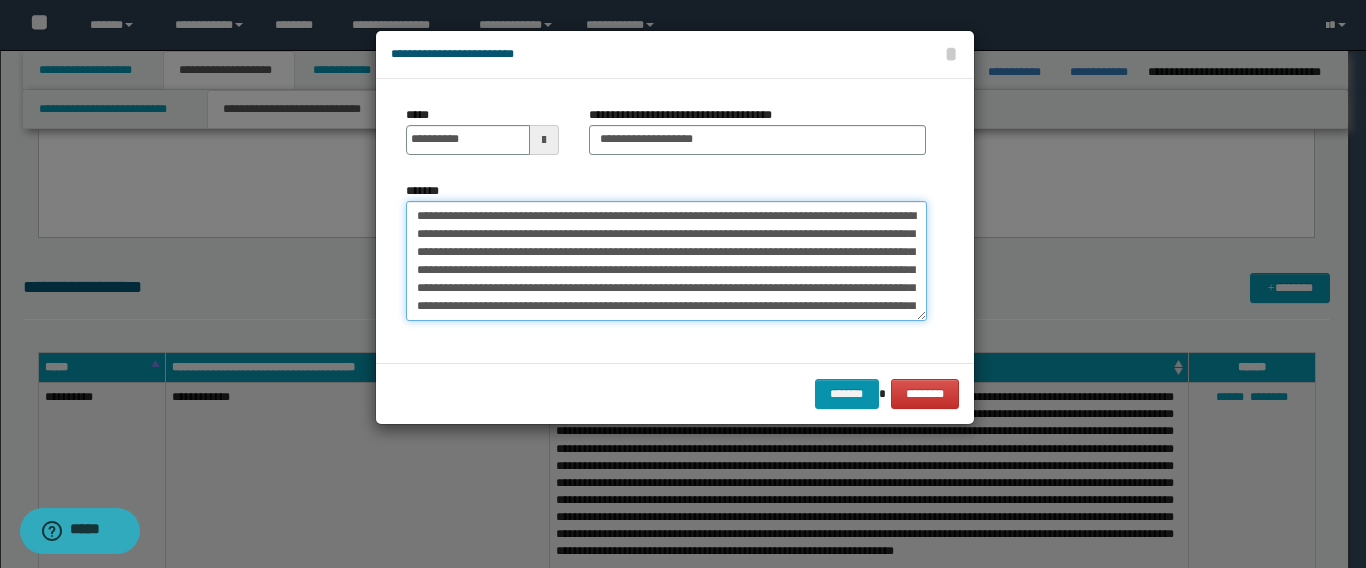 click on "*******" at bounding box center [666, 261] 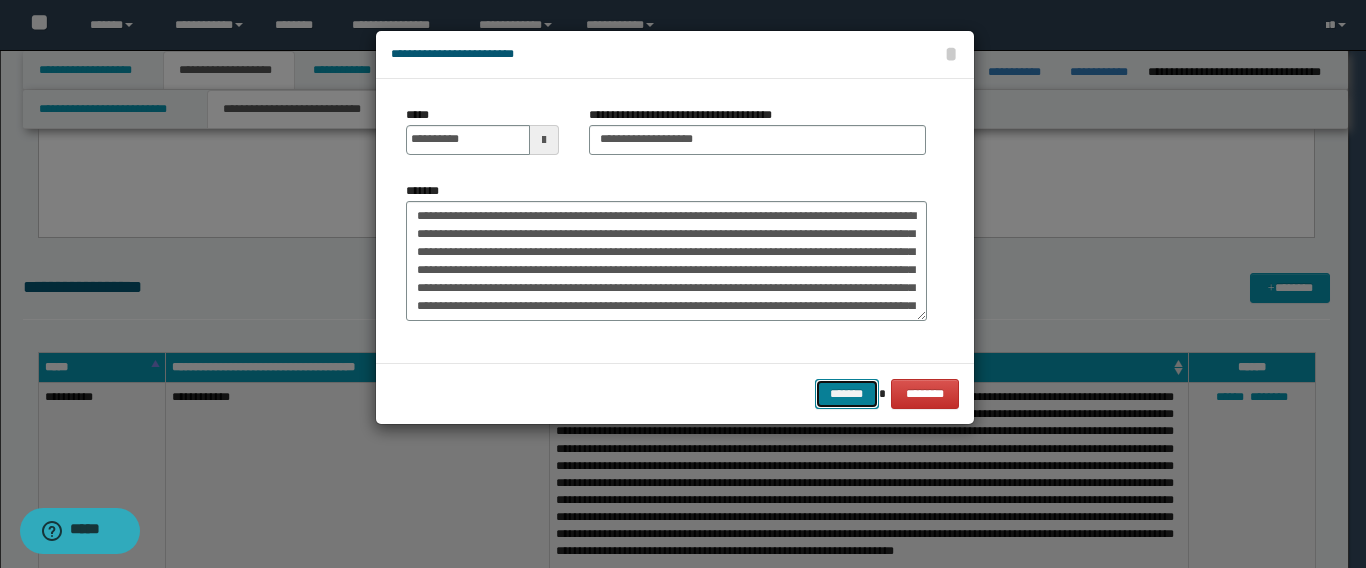 click on "*******" at bounding box center [847, 394] 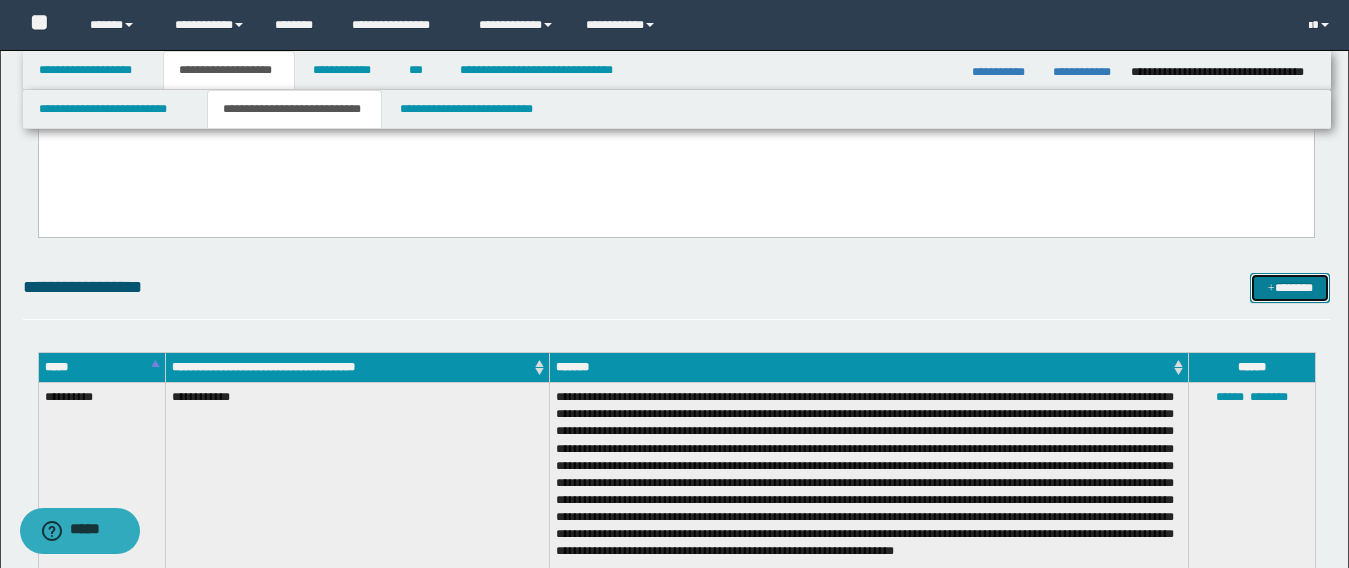 click on "*******" at bounding box center (1290, 288) 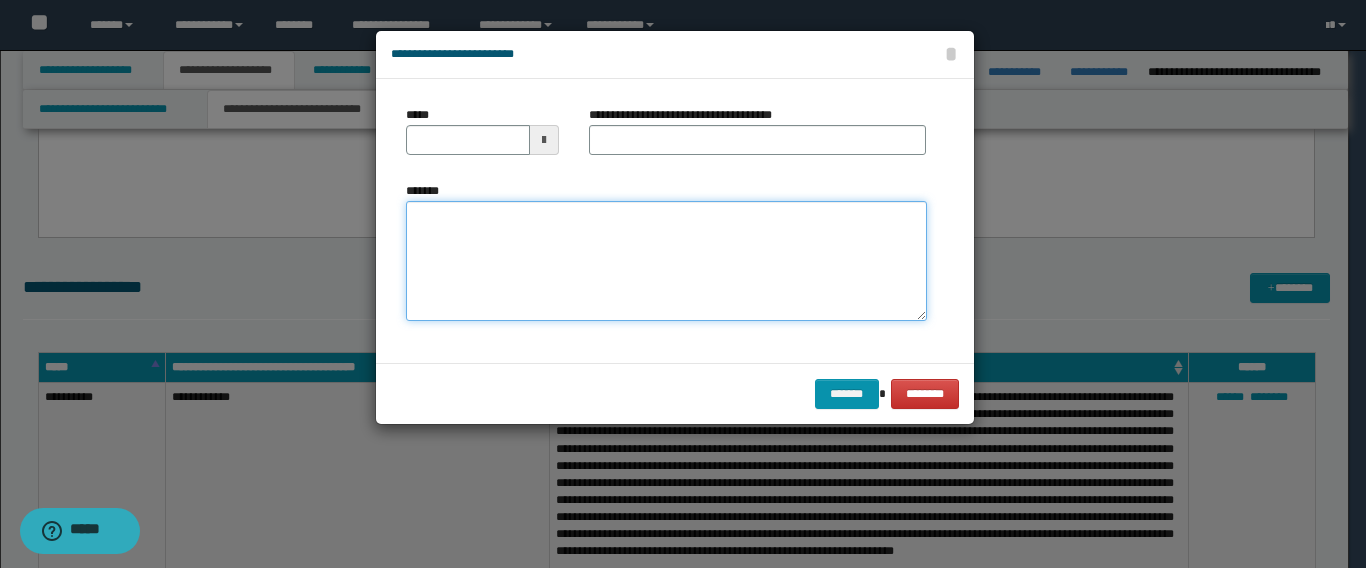 click on "*******" at bounding box center (666, 261) 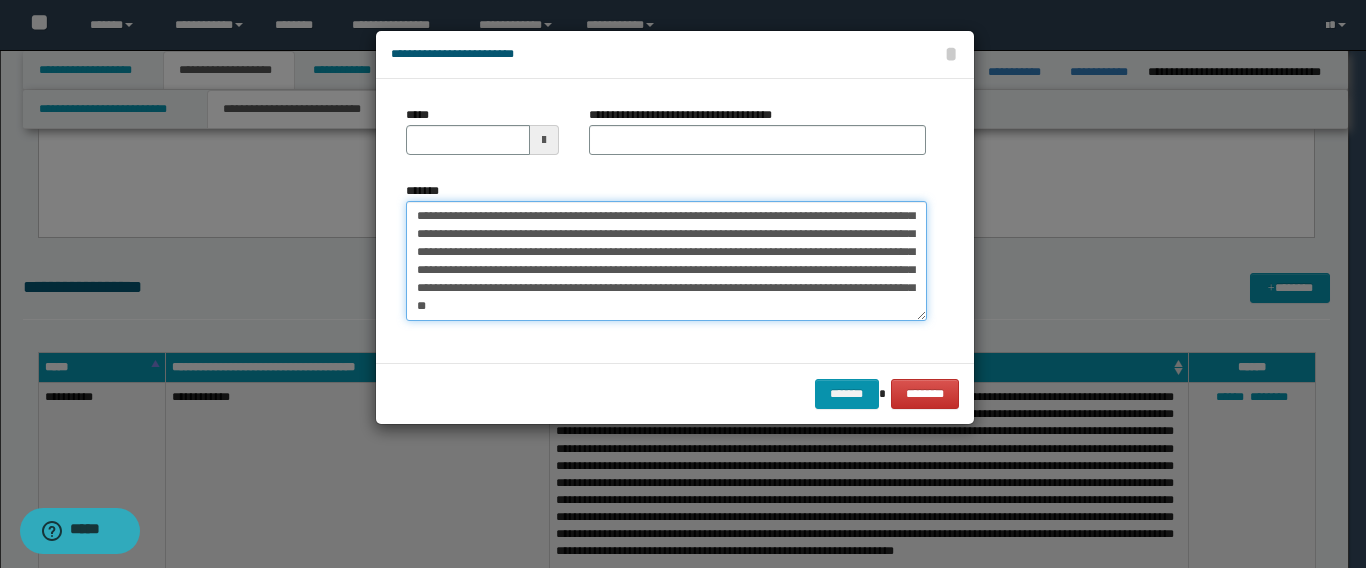 scroll, scrollTop: 0, scrollLeft: 0, axis: both 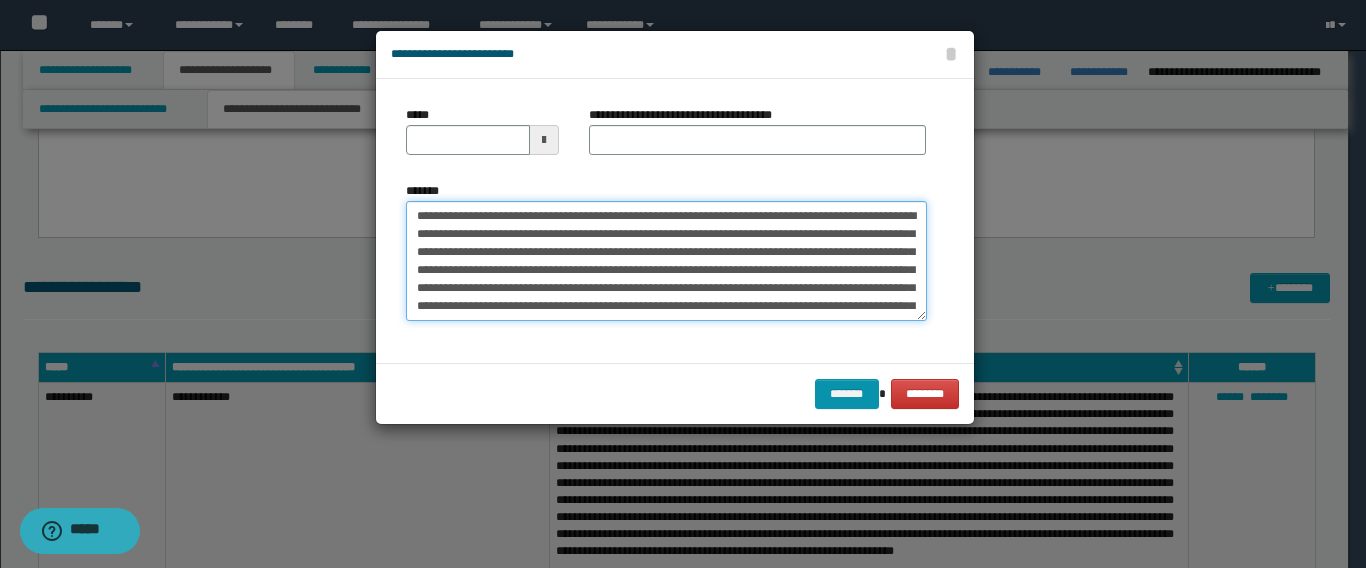 drag, startPoint x: 525, startPoint y: 212, endPoint x: 289, endPoint y: 197, distance: 236.47621 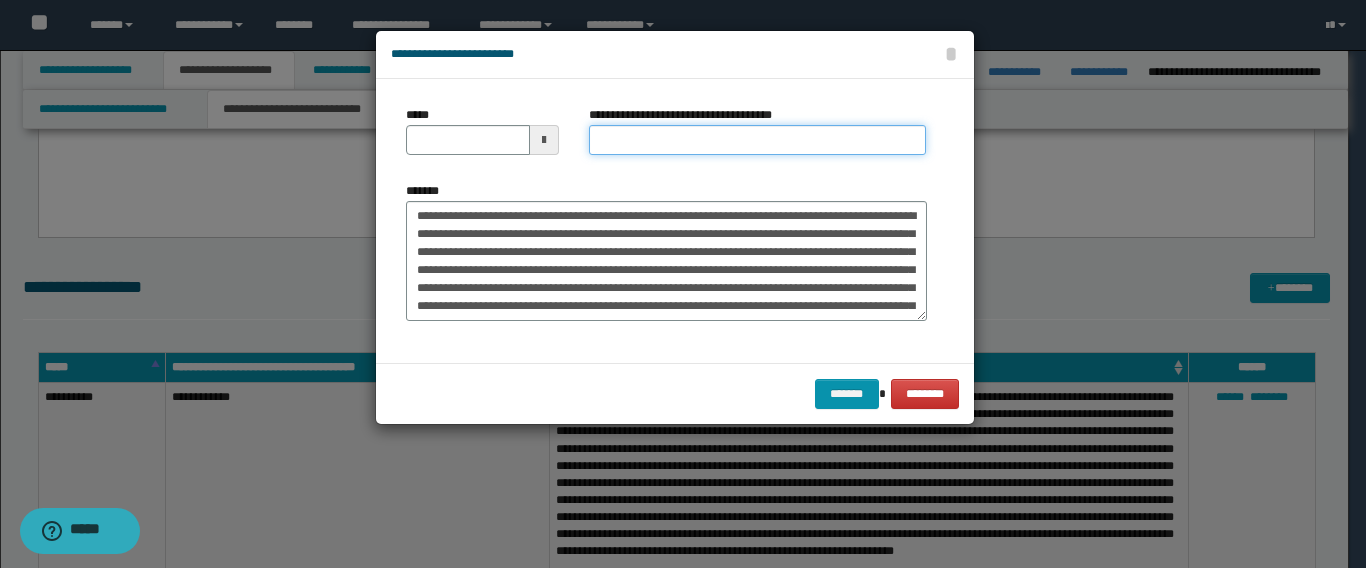click on "**********" at bounding box center [757, 140] 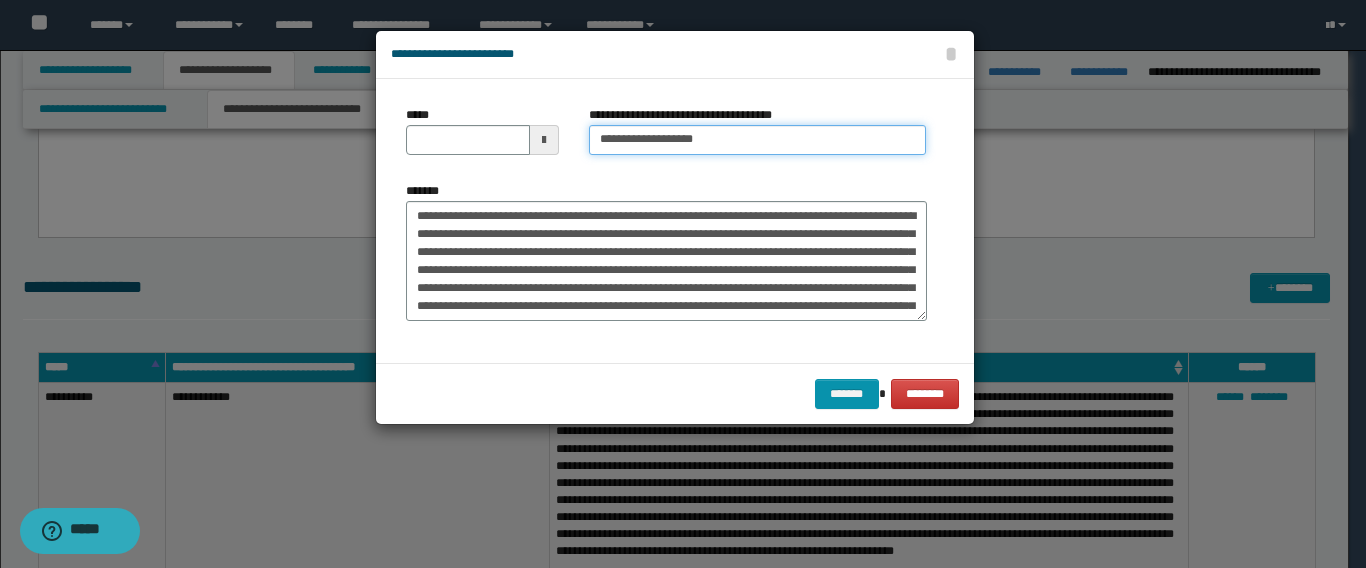 type on "**********" 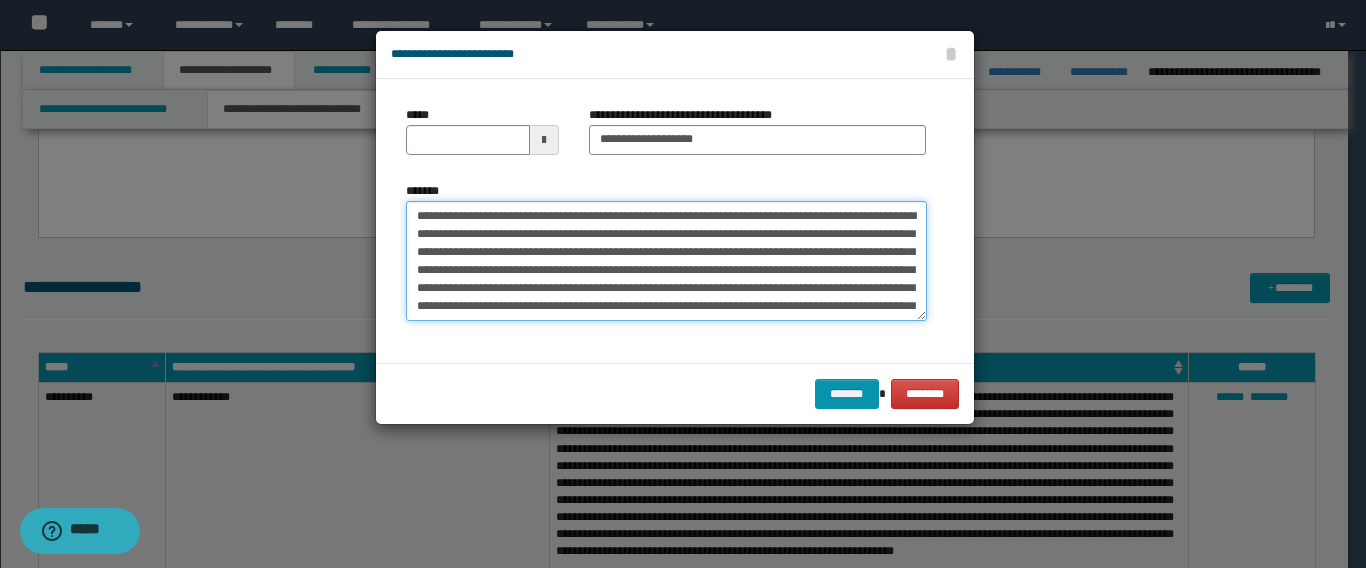 drag, startPoint x: 481, startPoint y: 218, endPoint x: 286, endPoint y: 210, distance: 195.16403 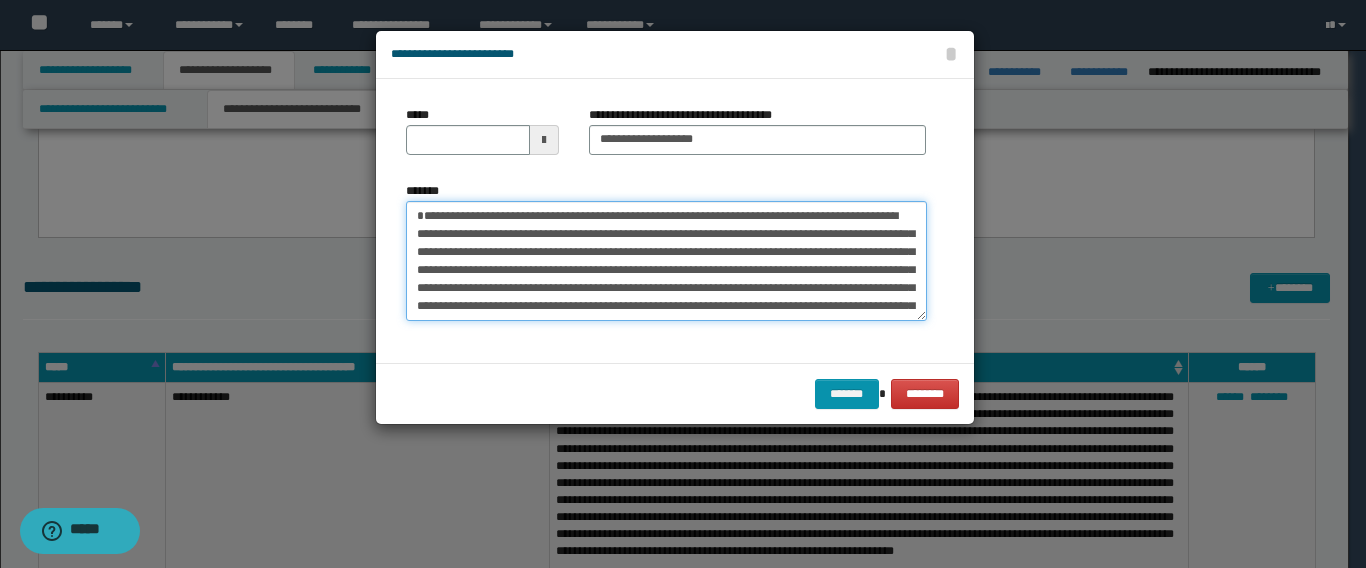 type 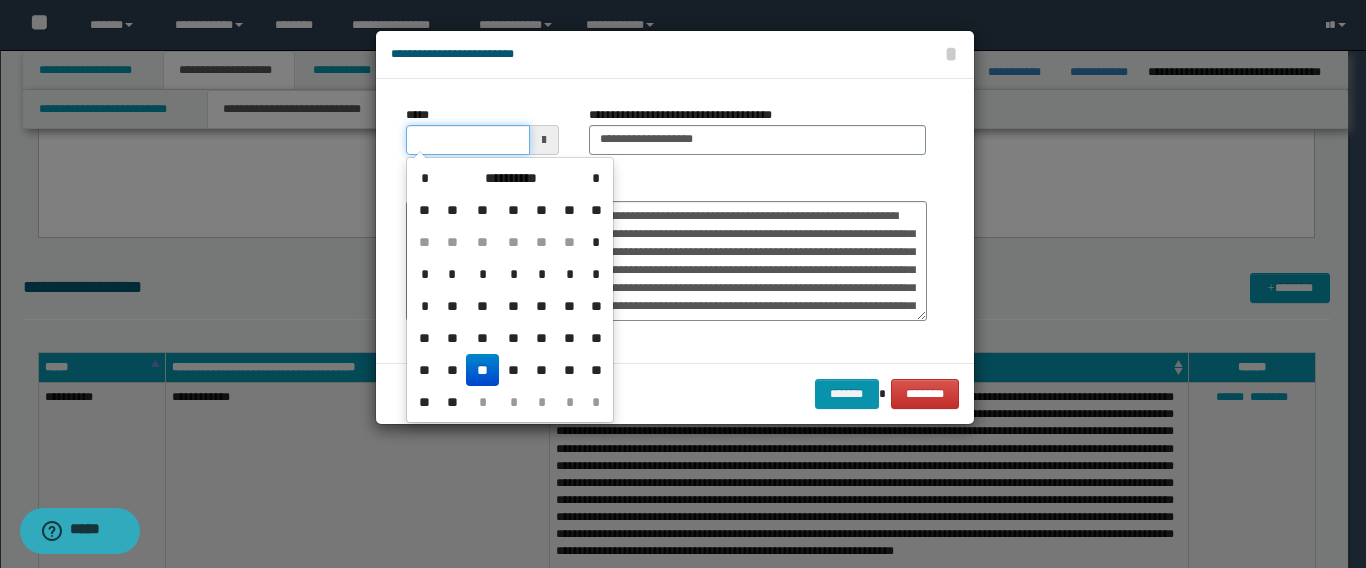 click on "*****" at bounding box center [468, 140] 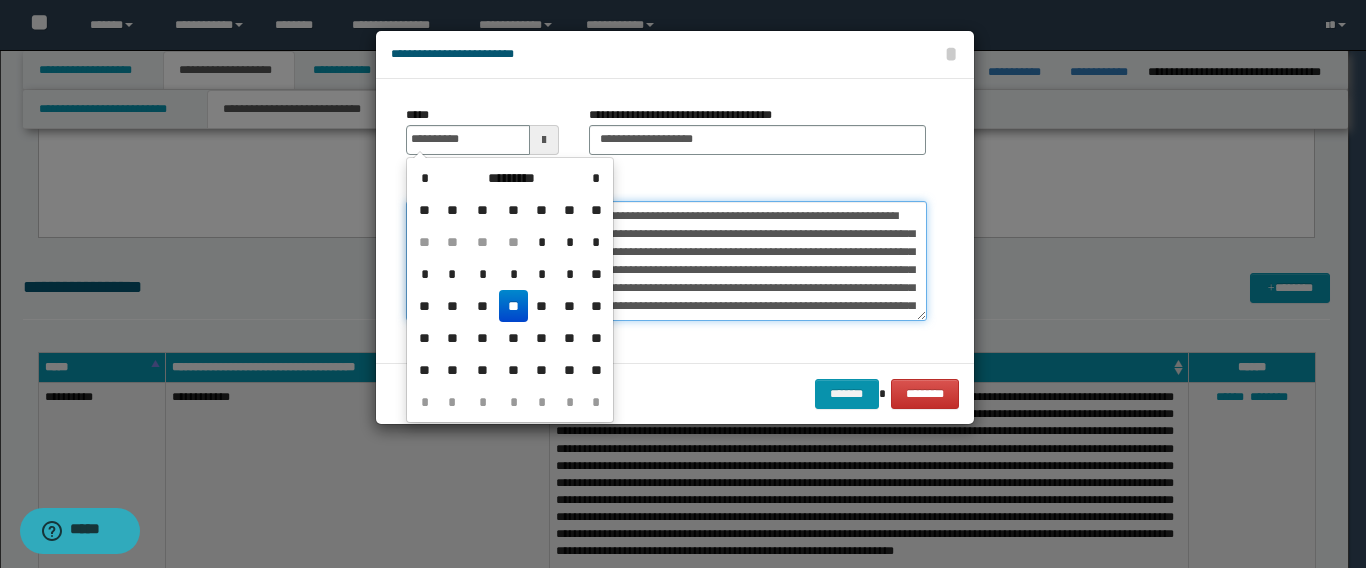 type on "**********" 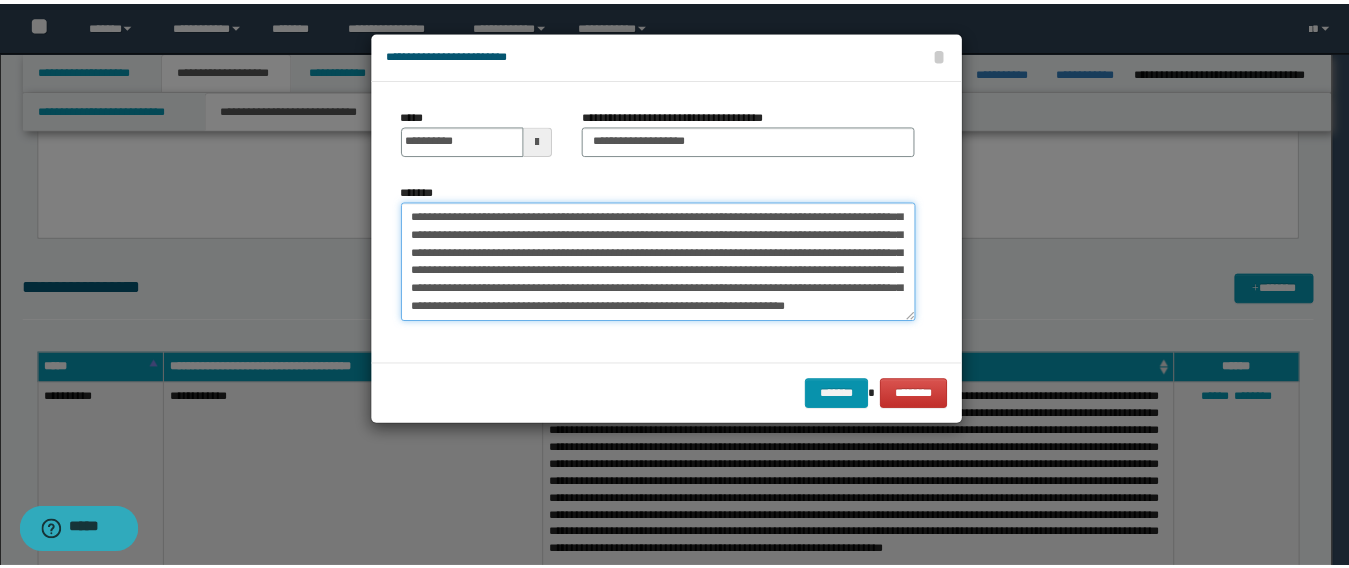 scroll, scrollTop: 90, scrollLeft: 0, axis: vertical 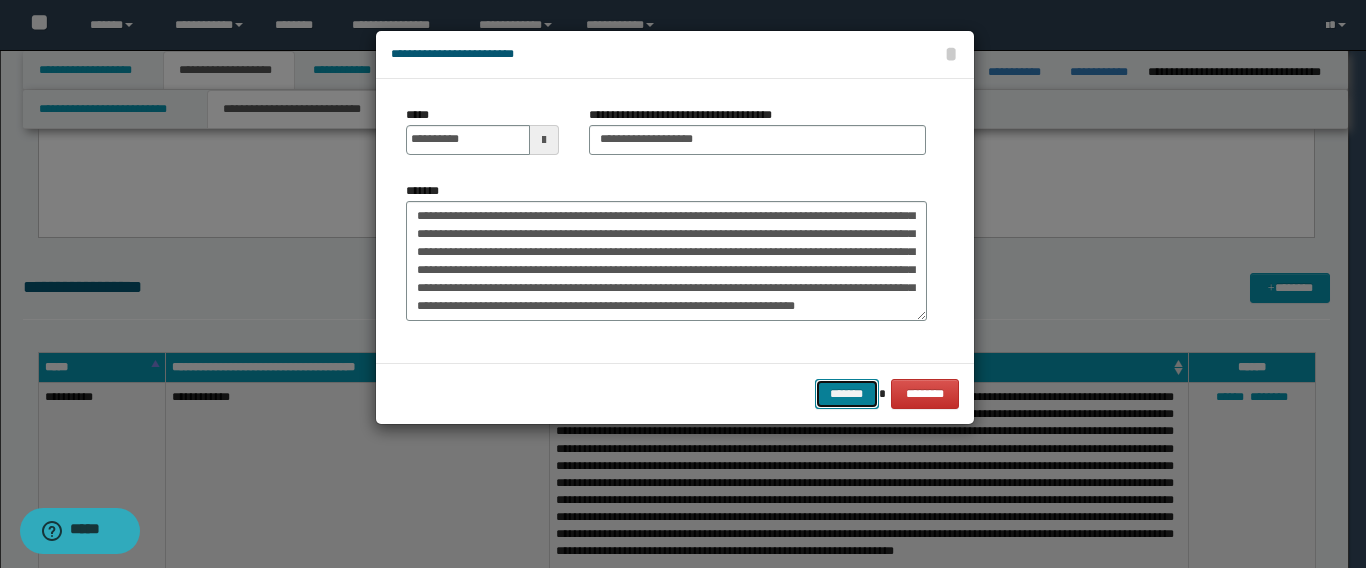 click on "*******" at bounding box center (847, 394) 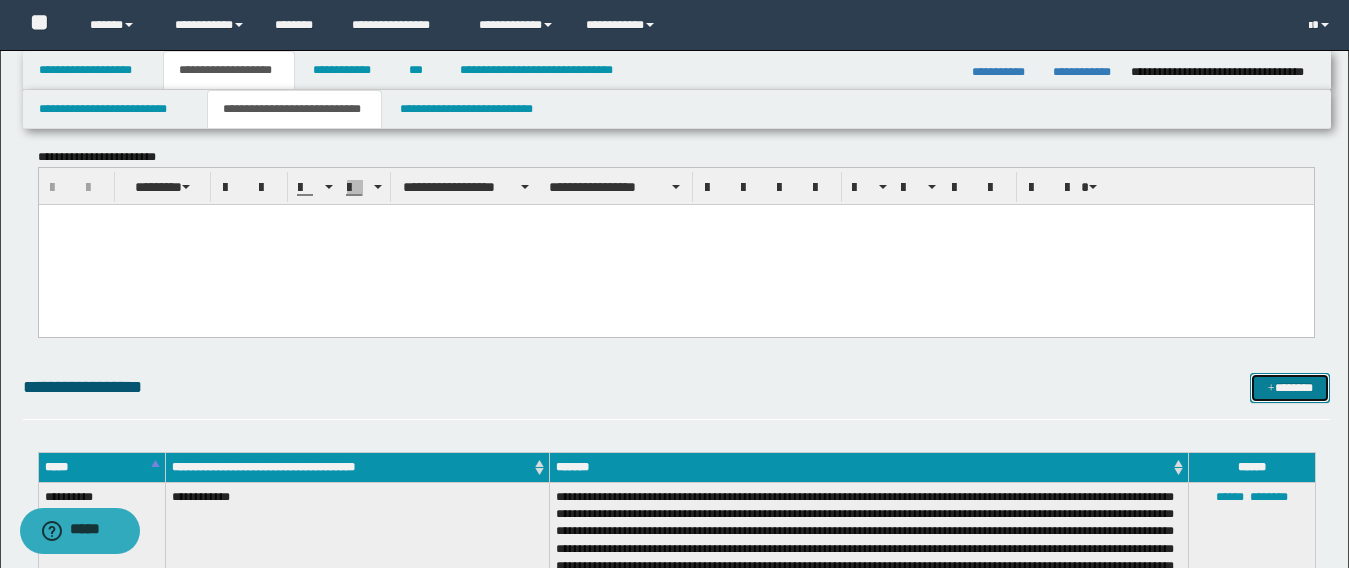 scroll, scrollTop: 0, scrollLeft: 0, axis: both 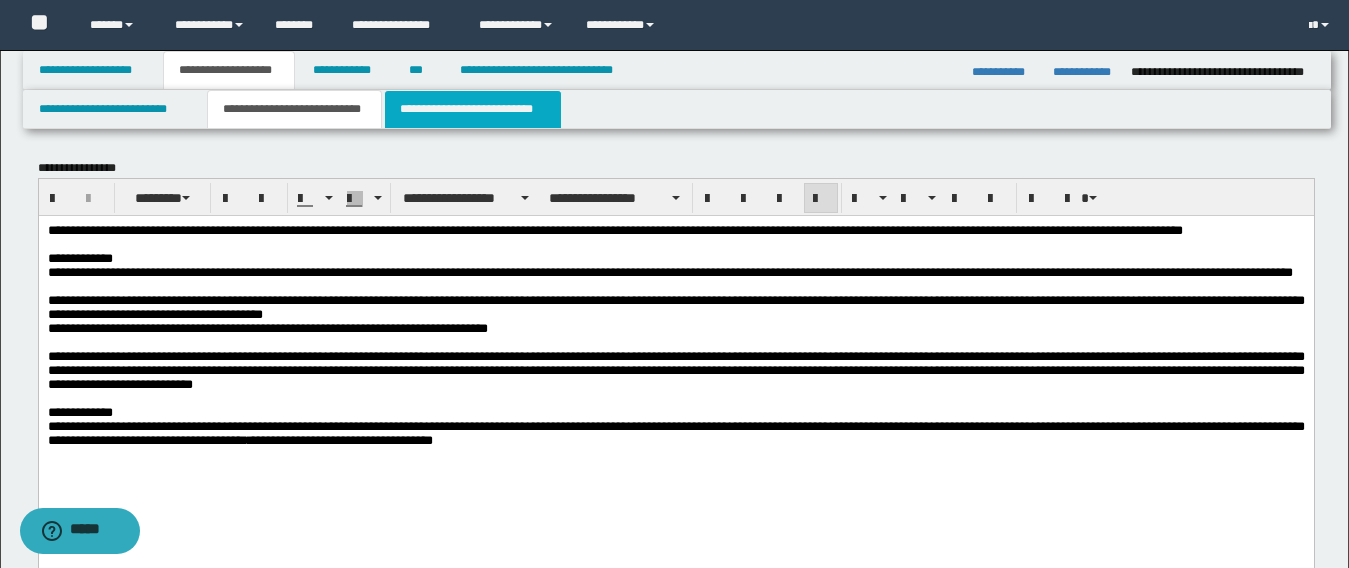click on "**********" at bounding box center (473, 109) 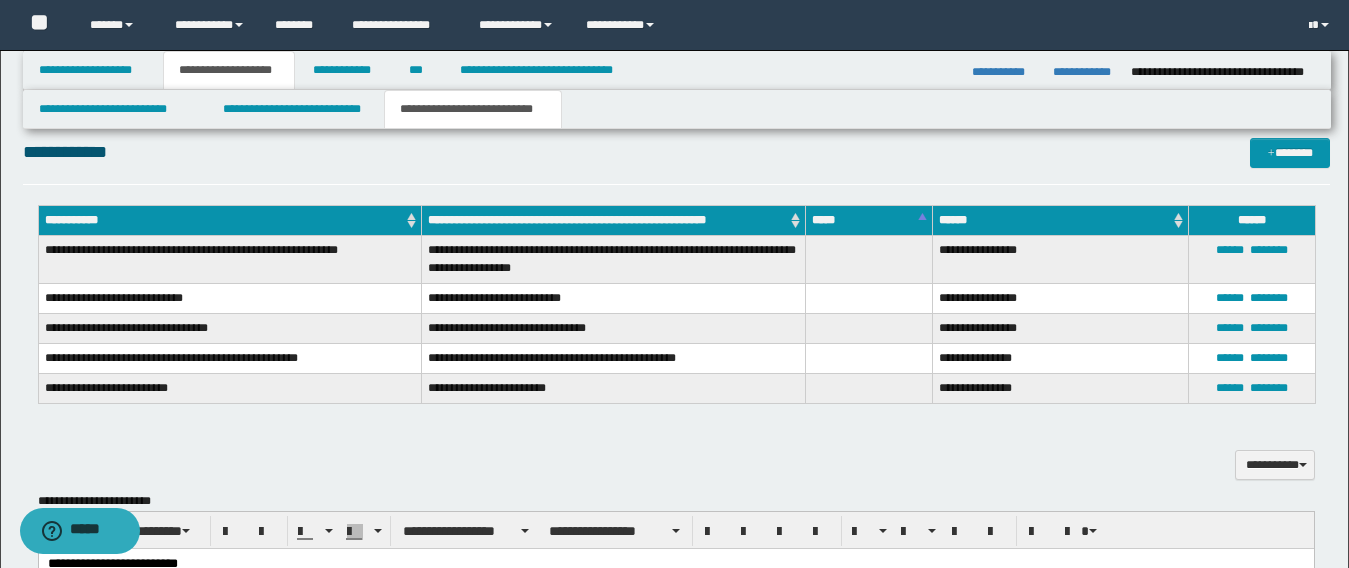 scroll, scrollTop: 500, scrollLeft: 0, axis: vertical 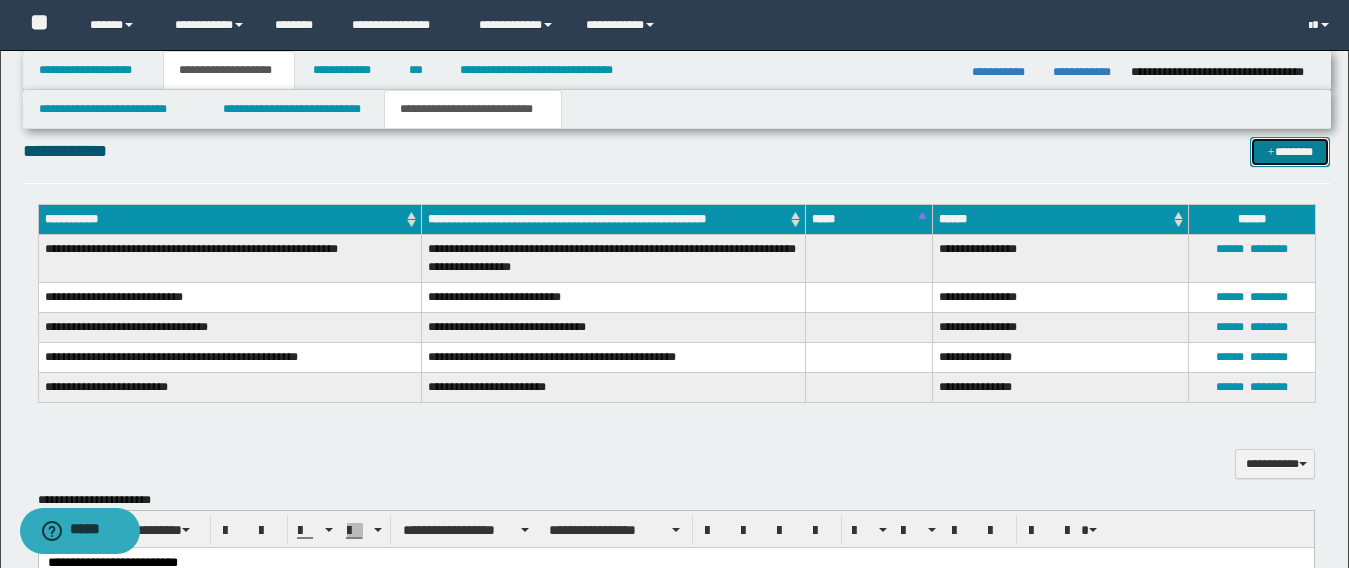 click on "*******" at bounding box center [1290, 152] 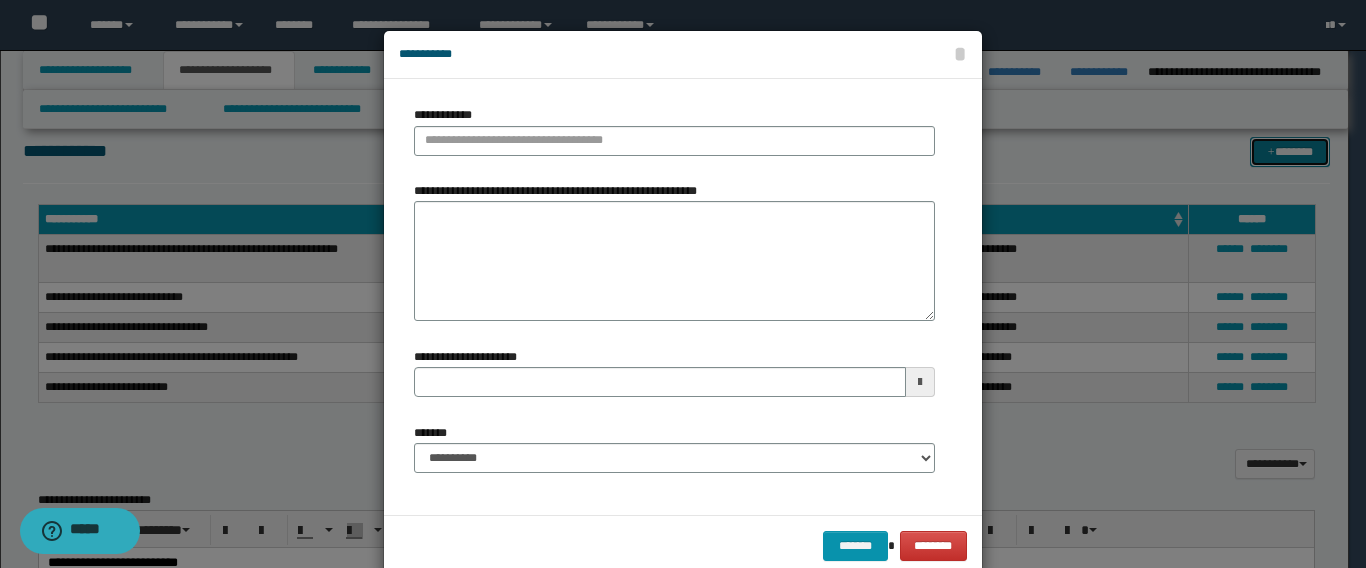 type 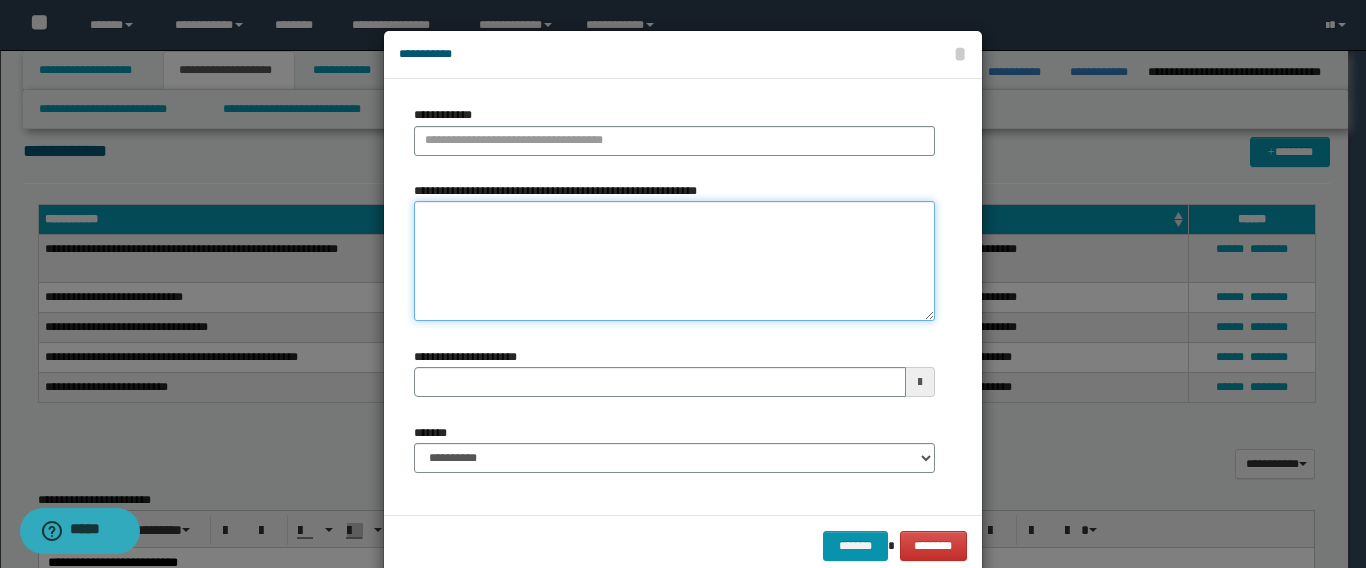 click on "**********" at bounding box center [674, 261] 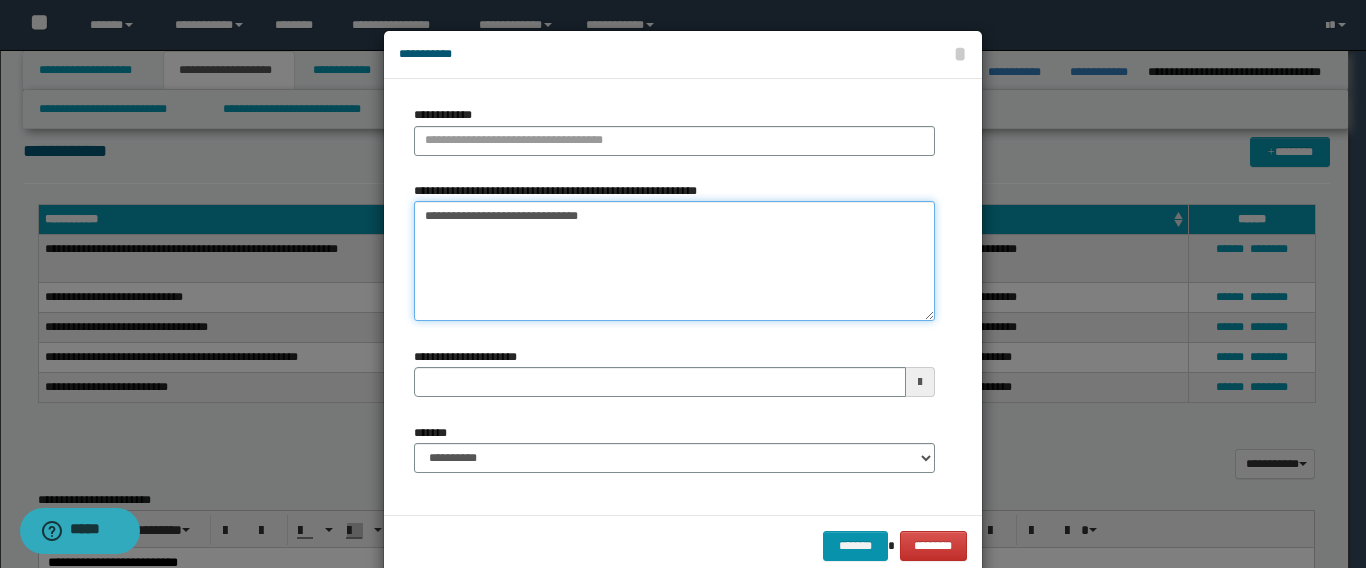 drag, startPoint x: 442, startPoint y: 218, endPoint x: 401, endPoint y: 216, distance: 41.04875 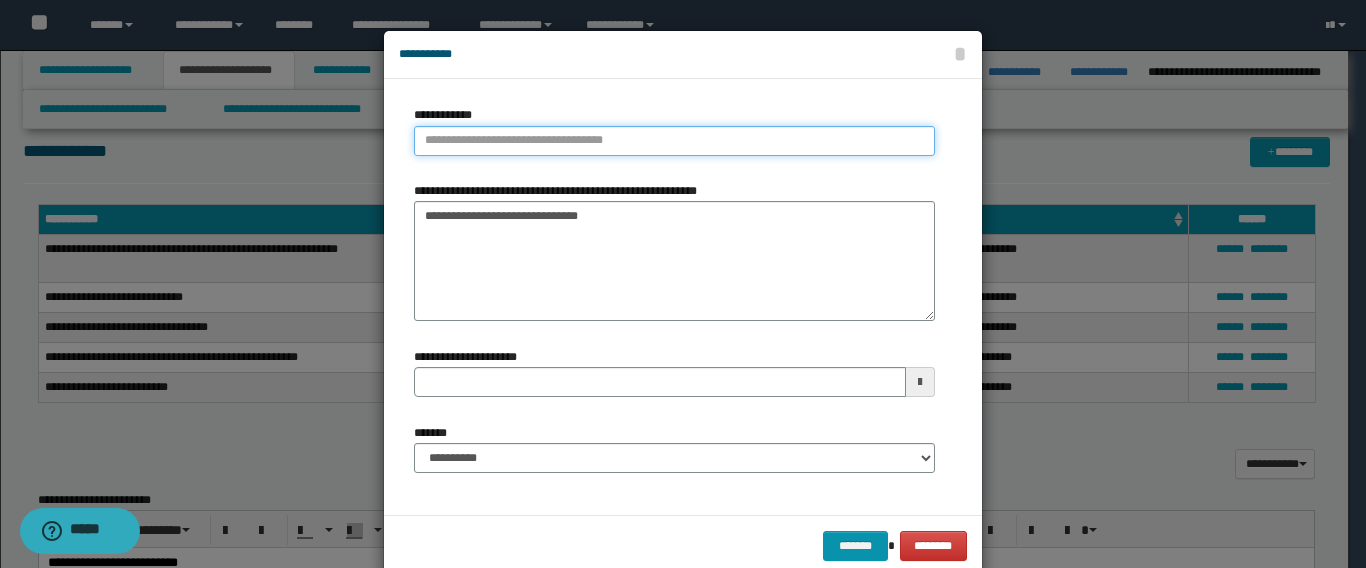 click on "**********" at bounding box center [674, 141] 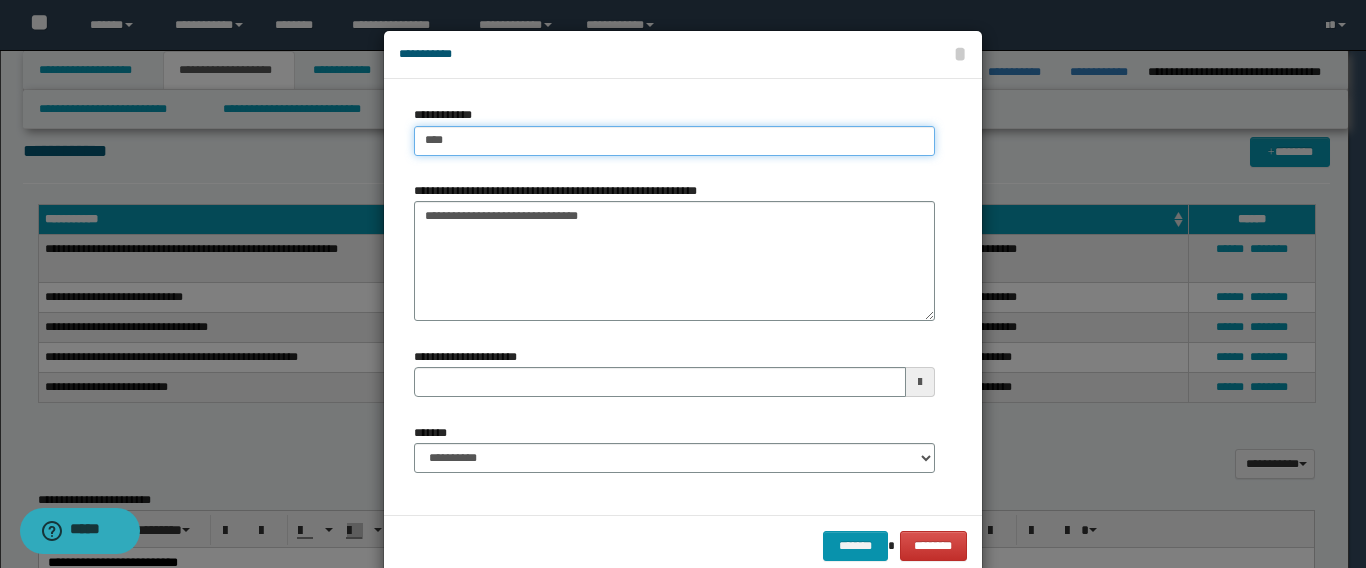 type on "****" 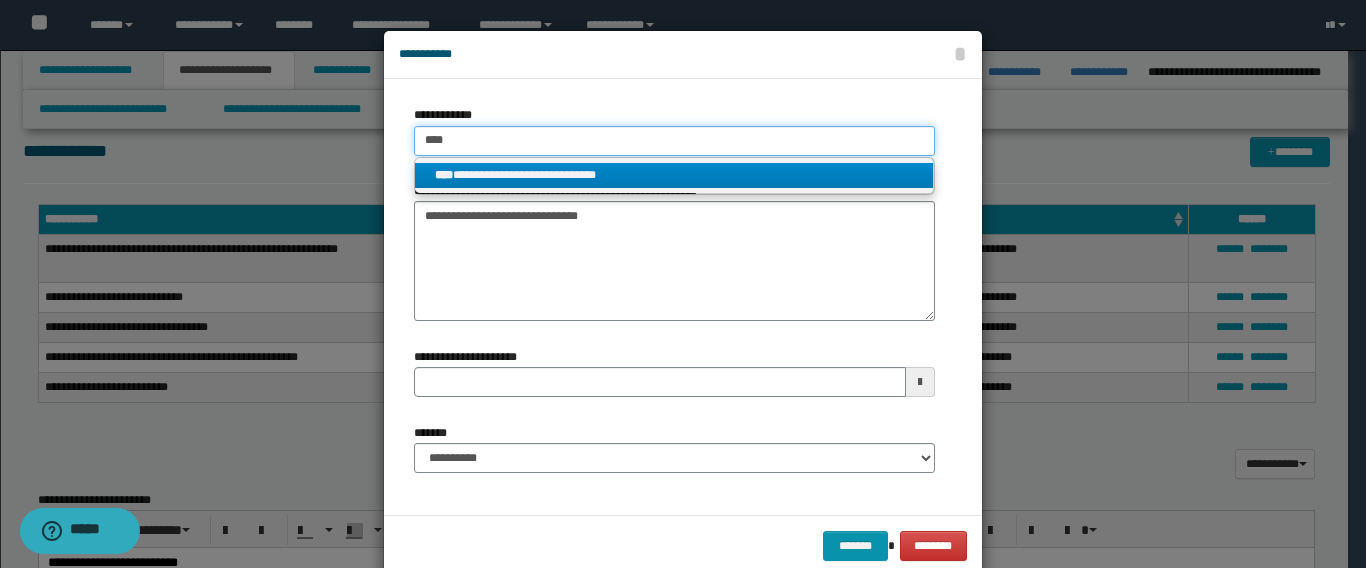 type on "****" 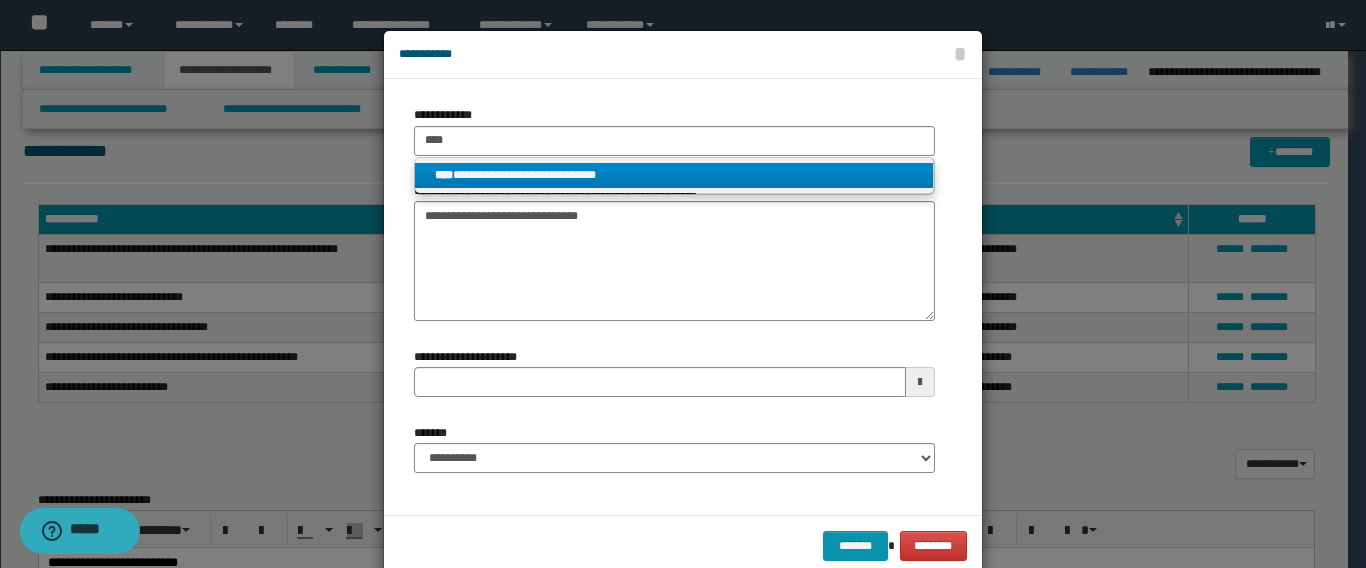 click on "**********" at bounding box center [674, 175] 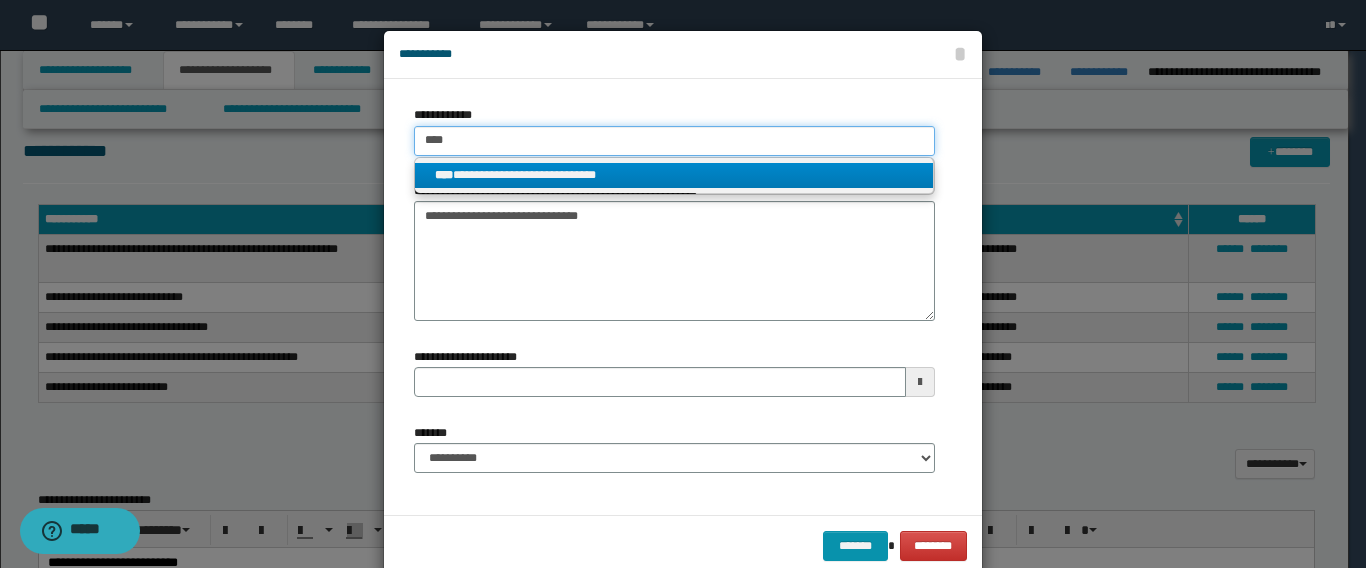 type 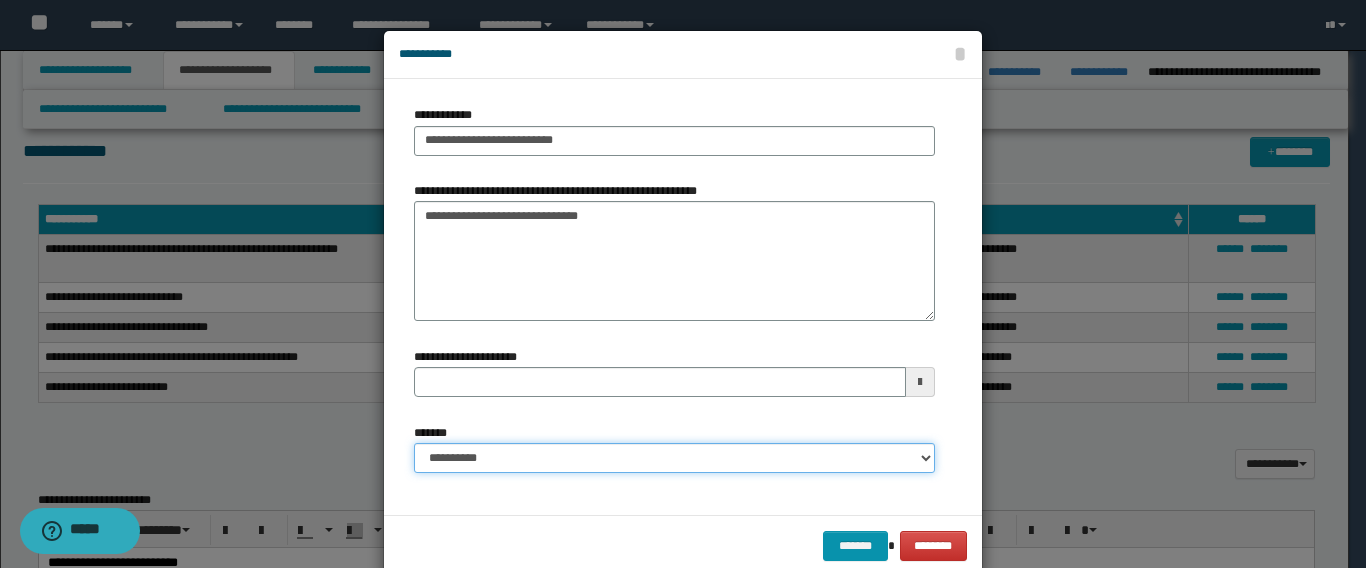 click on "**********" at bounding box center [674, 458] 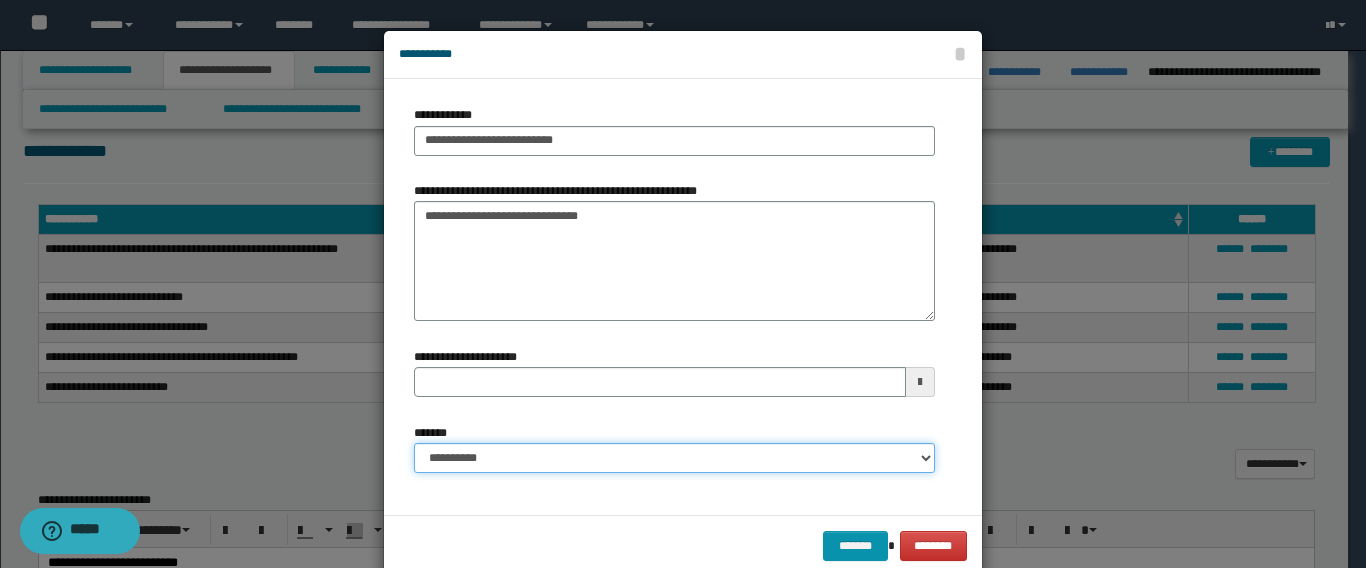 select on "*" 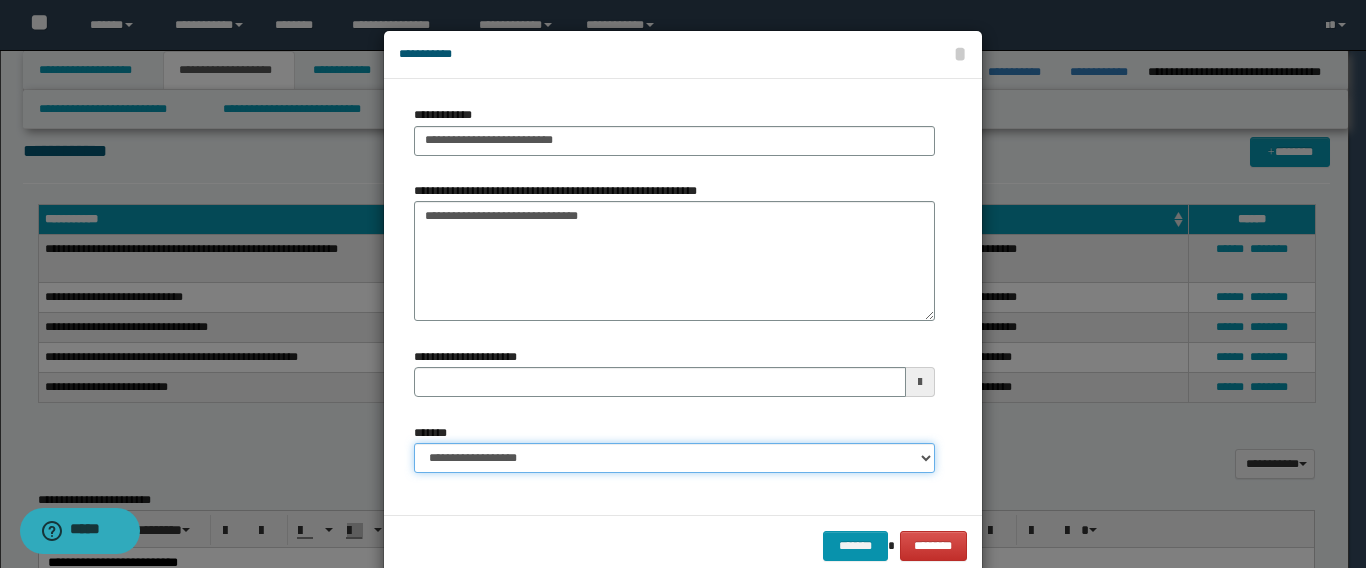 click on "**********" at bounding box center [674, 458] 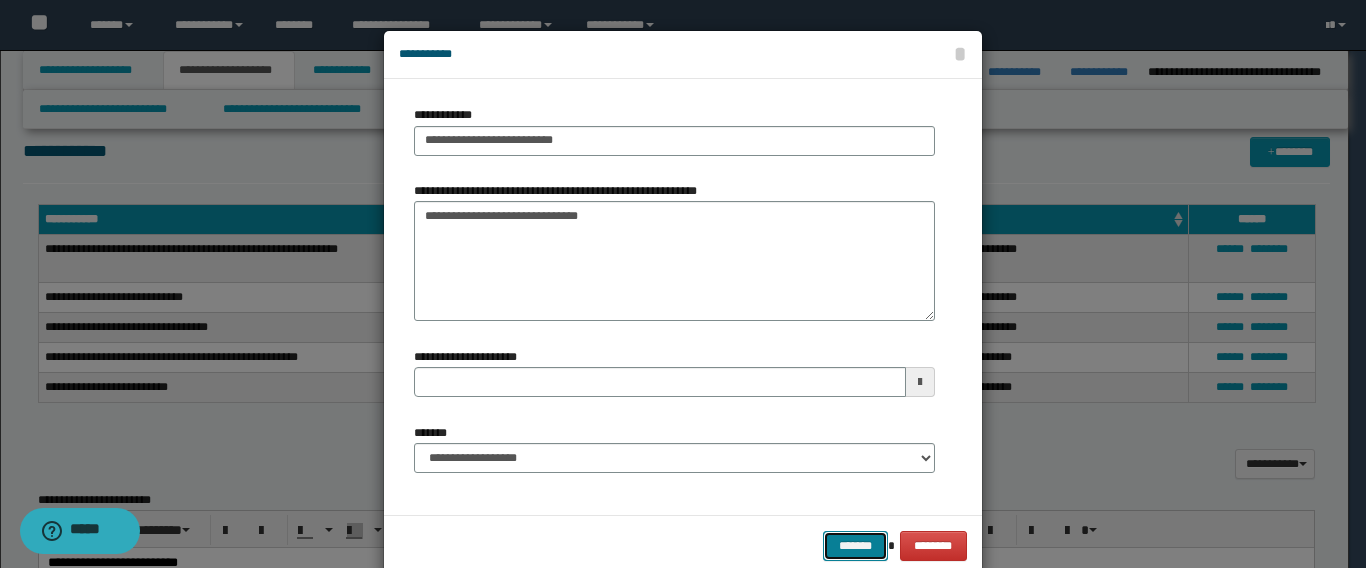click on "*******" at bounding box center (855, 546) 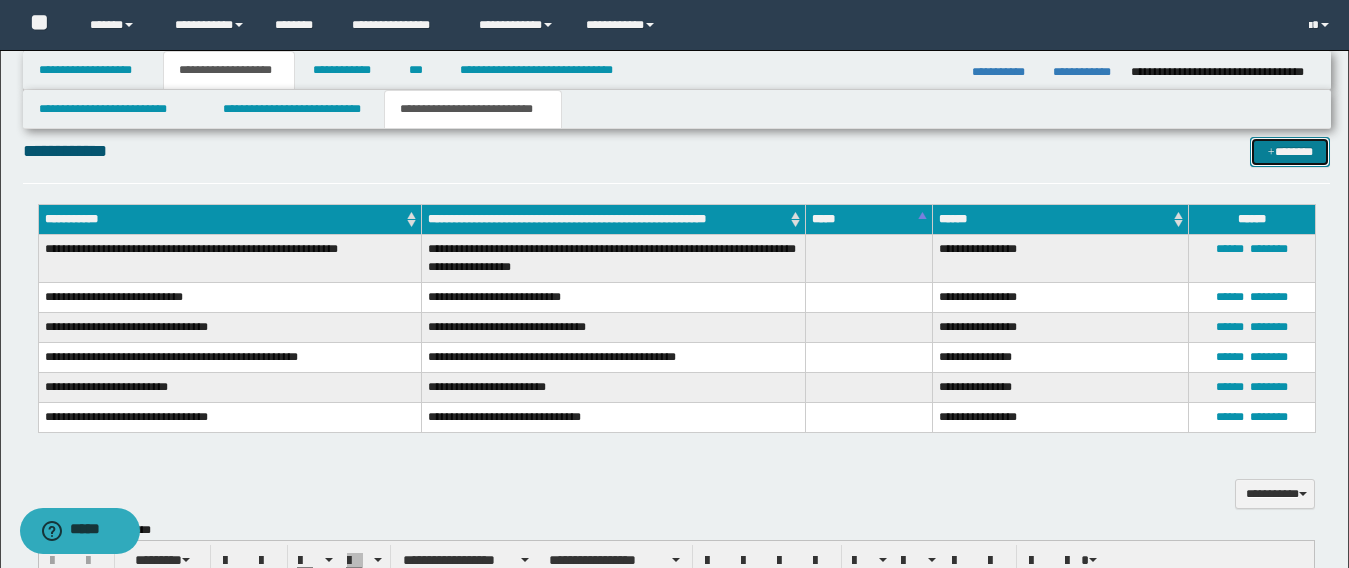 type 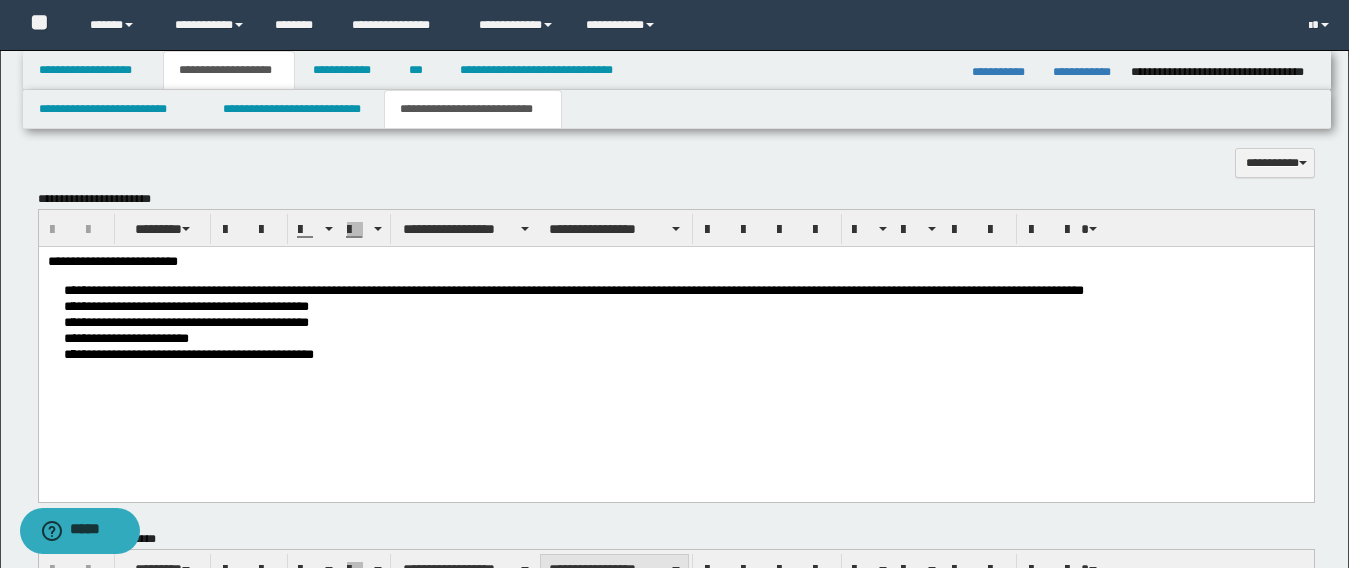 scroll, scrollTop: 800, scrollLeft: 0, axis: vertical 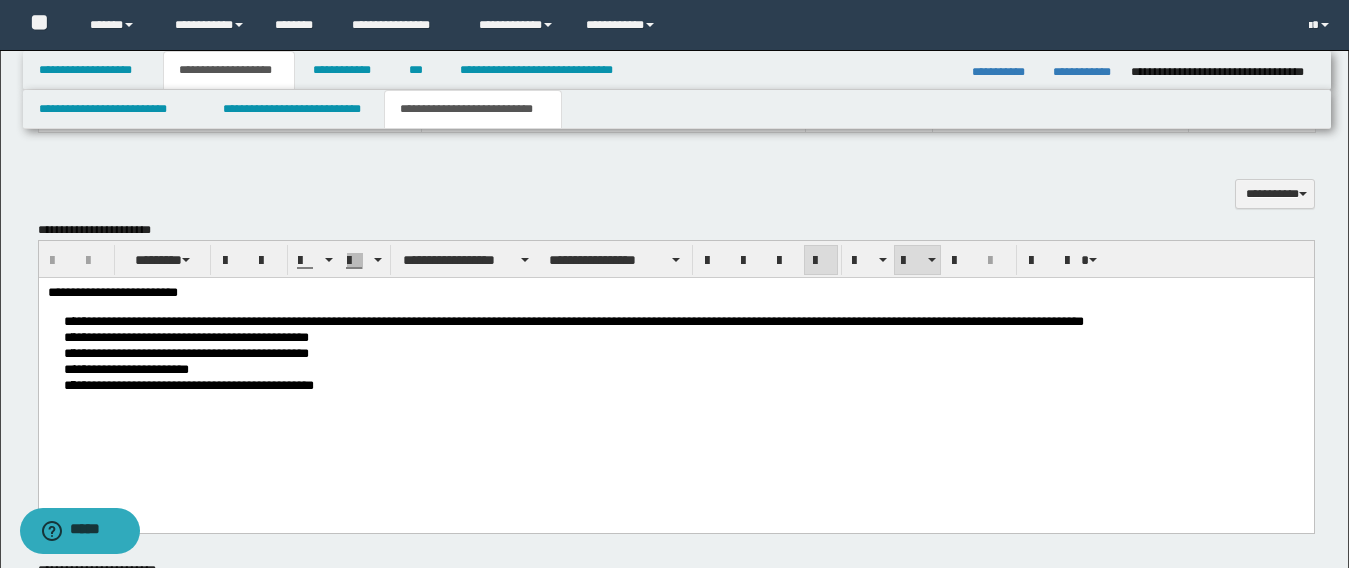click on "**********" at bounding box center (675, 352) 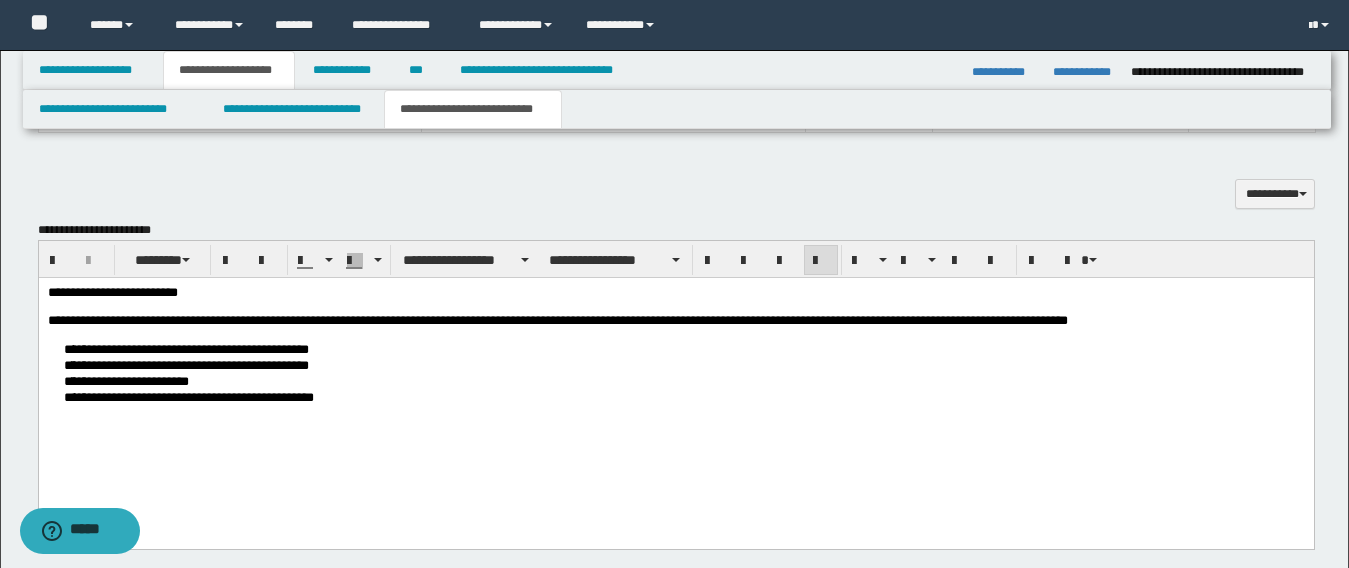 click on "**********" at bounding box center (675, 372) 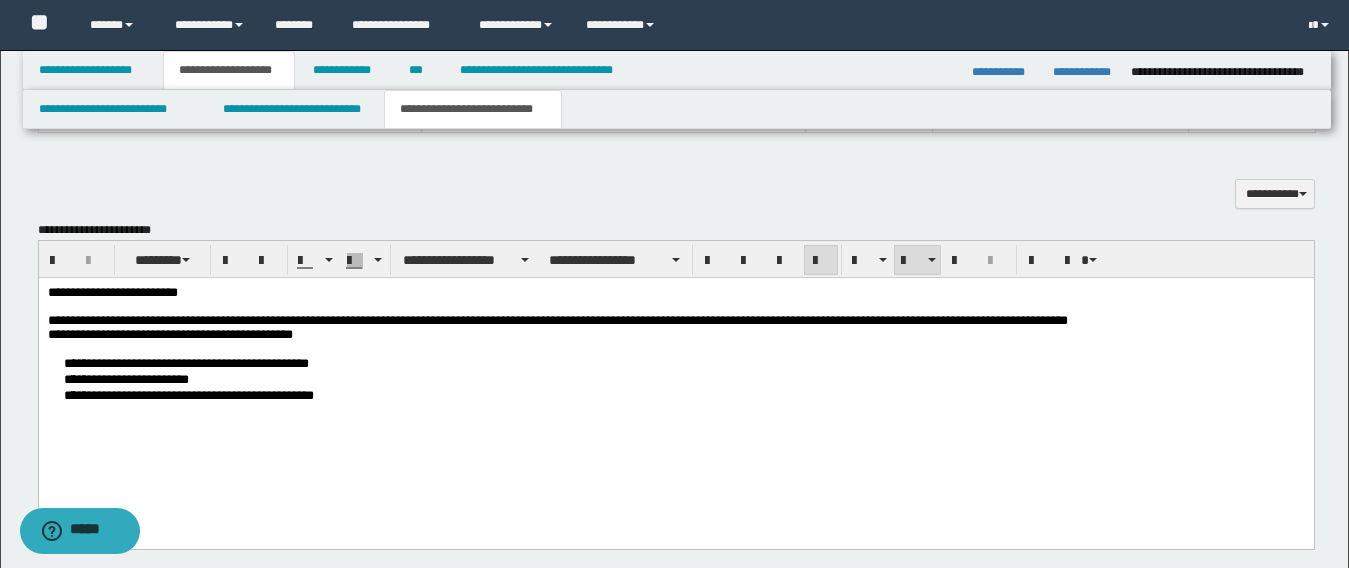 click on "**********" at bounding box center [675, 378] 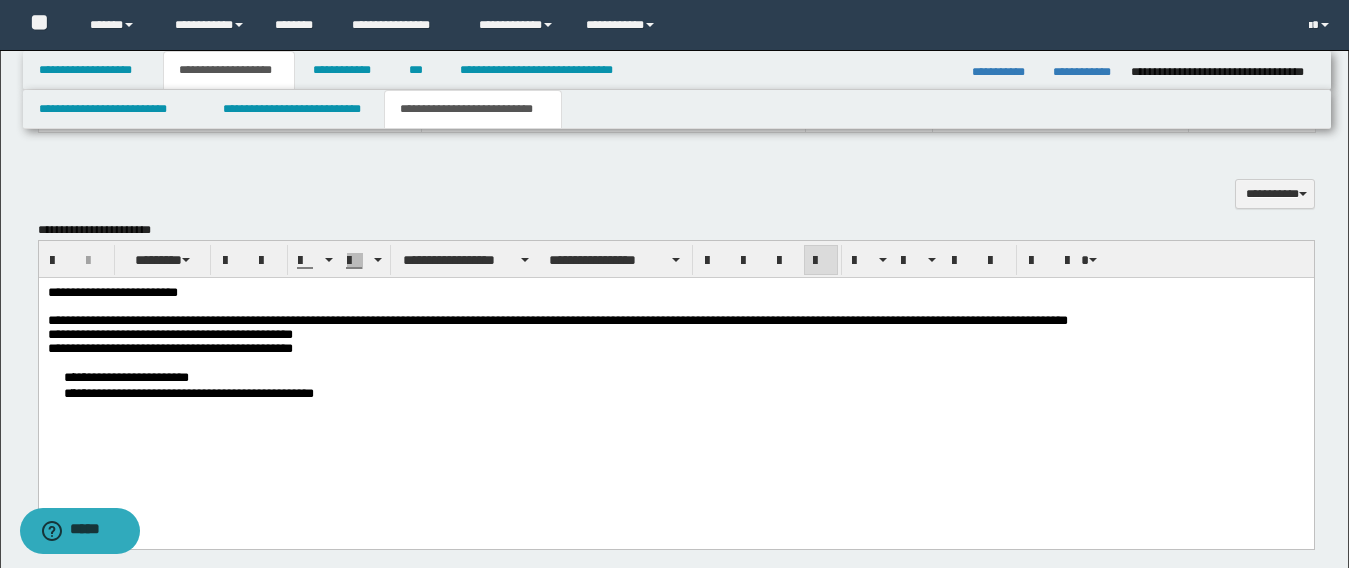 click on "**********" at bounding box center [675, 384] 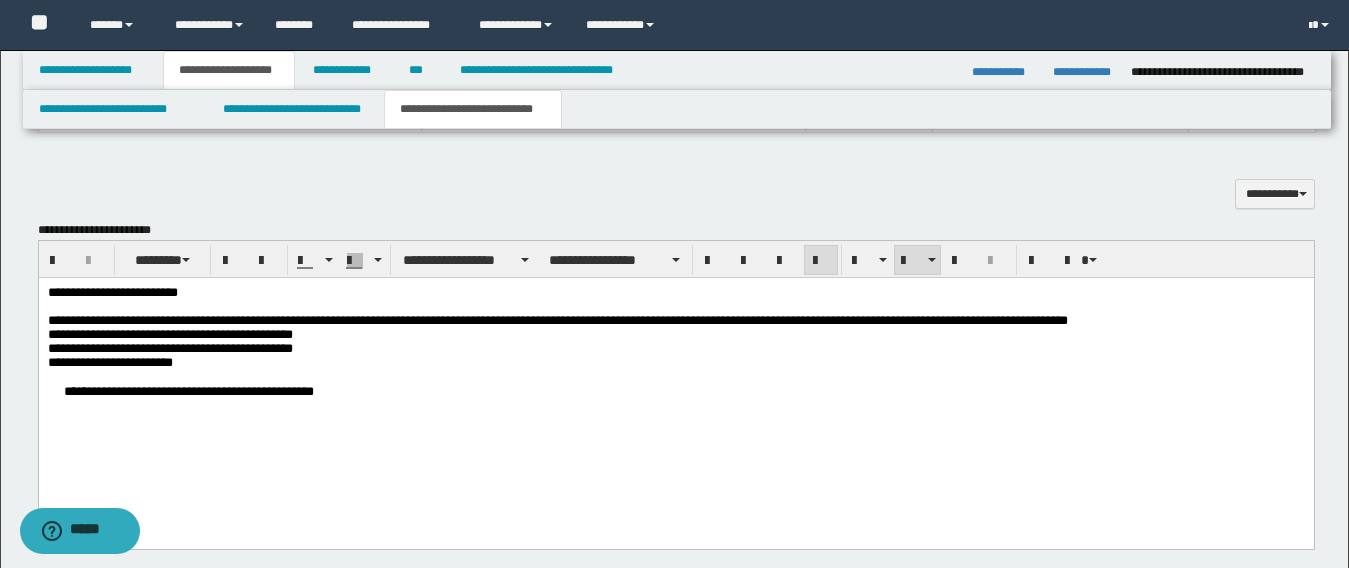 click on "**********" at bounding box center (675, 390) 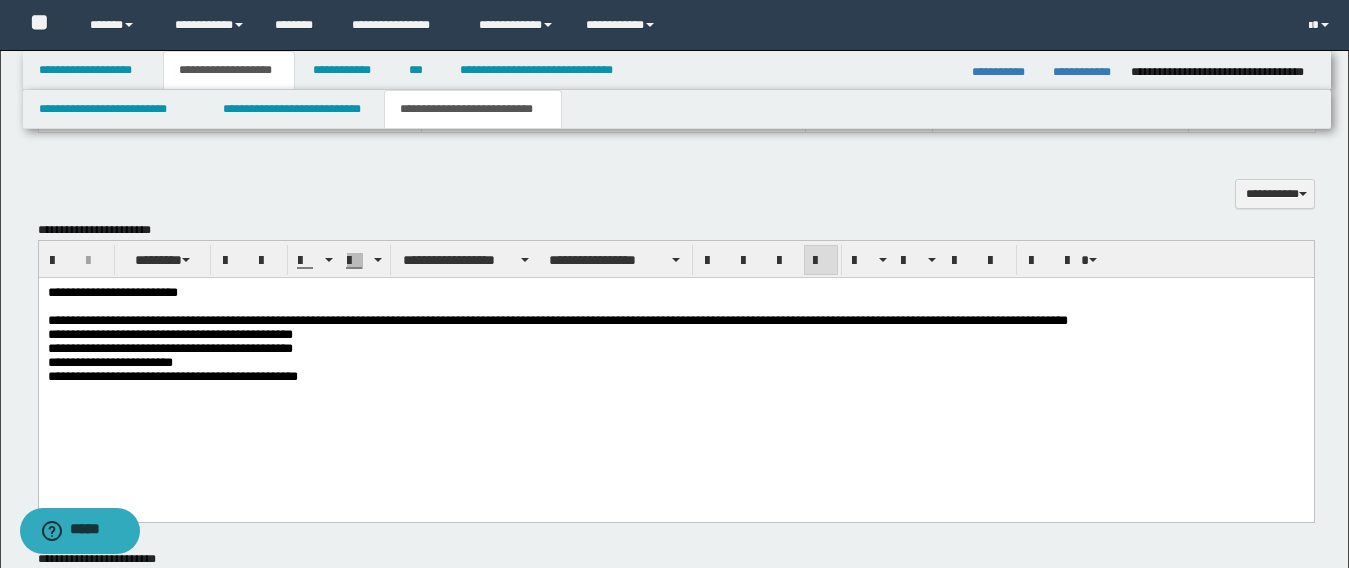 click on "**********" at bounding box center (557, 319) 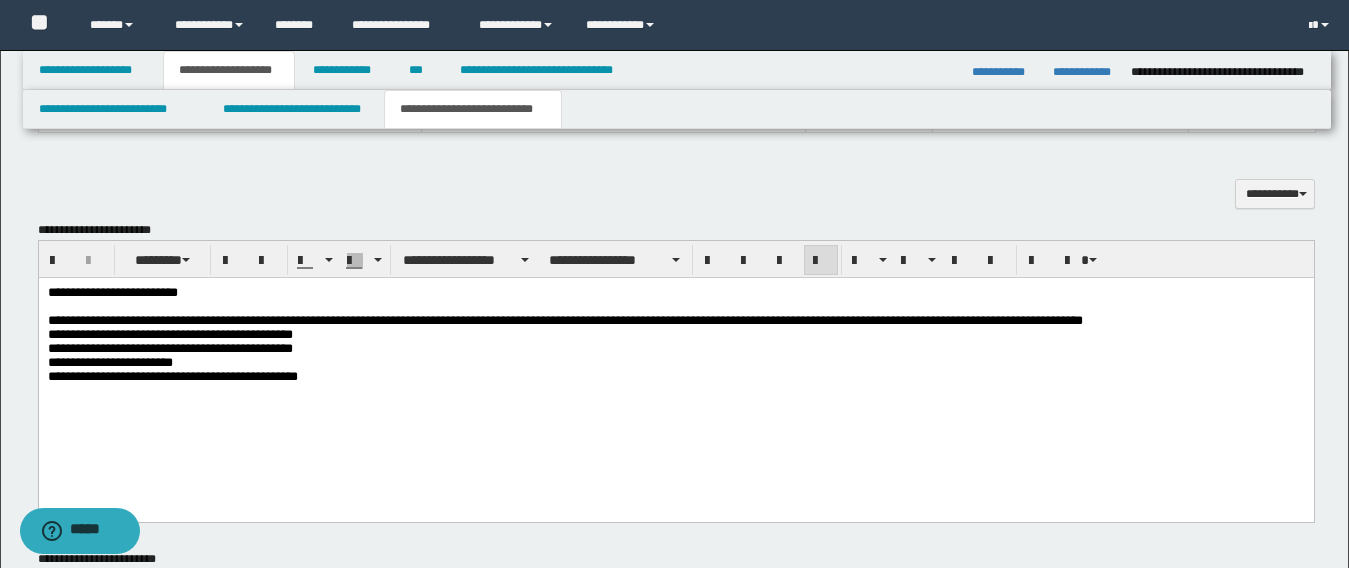 click on "**********" at bounding box center (169, 333) 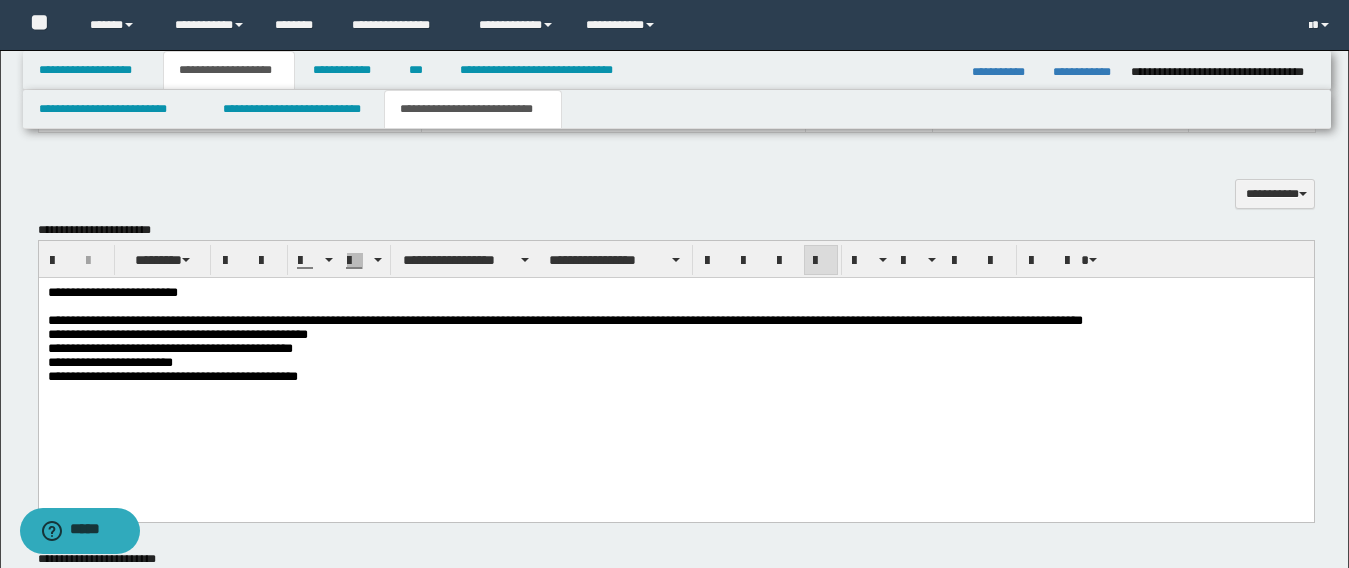 click on "**********" at bounding box center (169, 347) 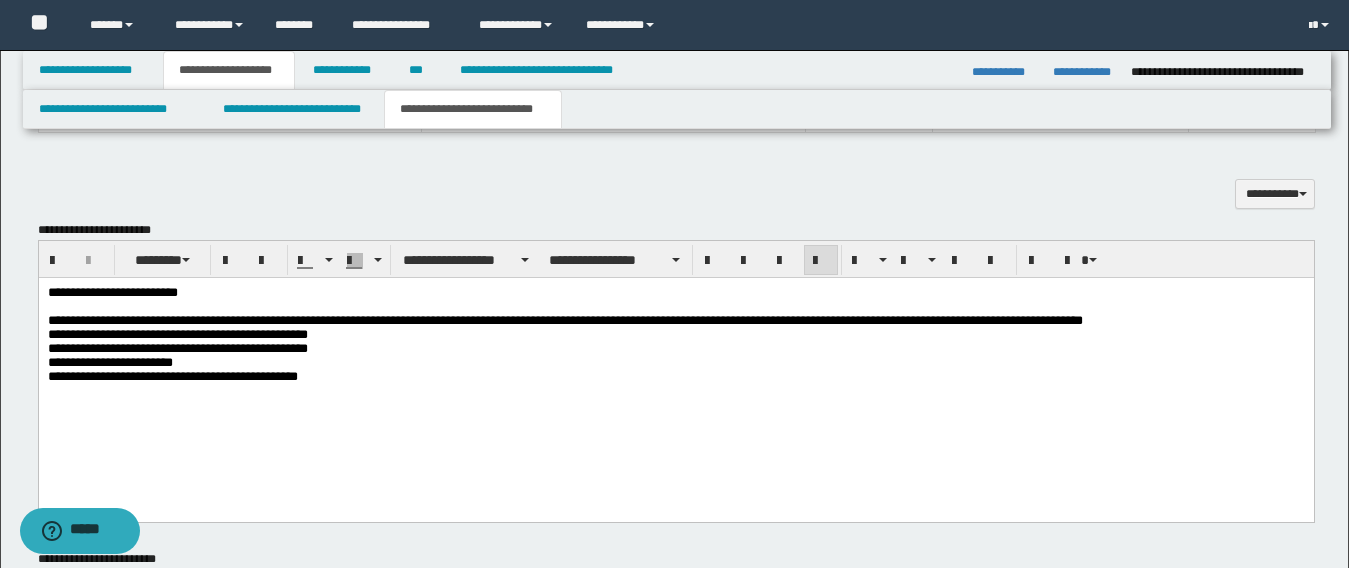 click on "**********" at bounding box center [675, 366] 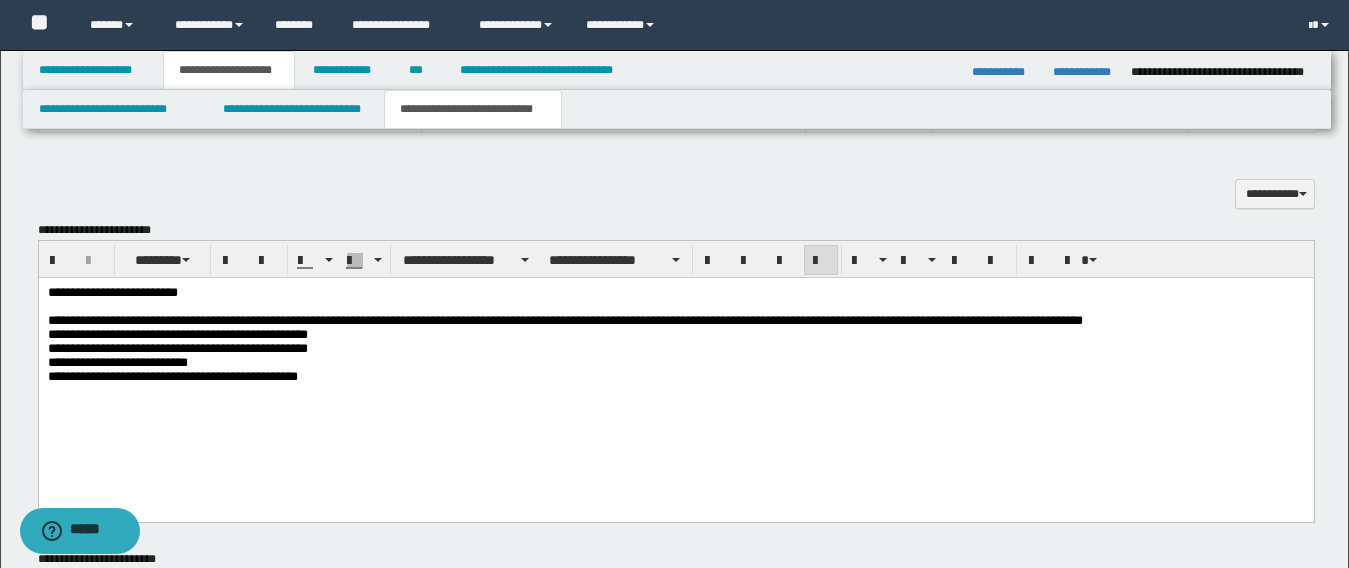 click on "**********" at bounding box center [172, 375] 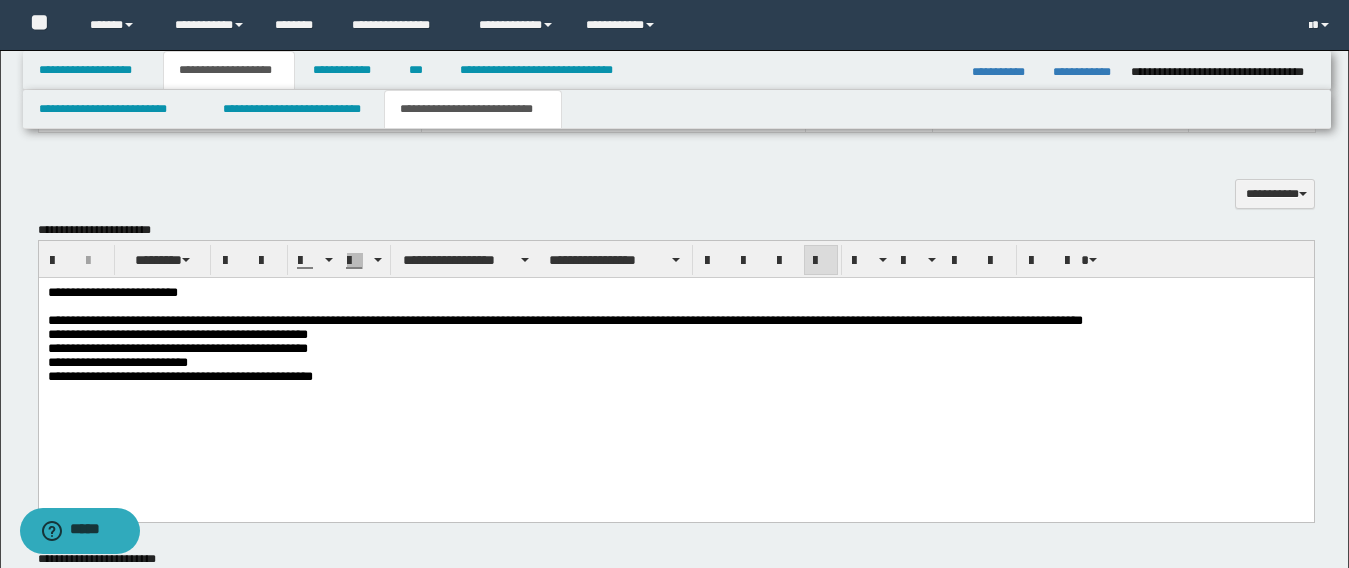 scroll, scrollTop: 1000, scrollLeft: 0, axis: vertical 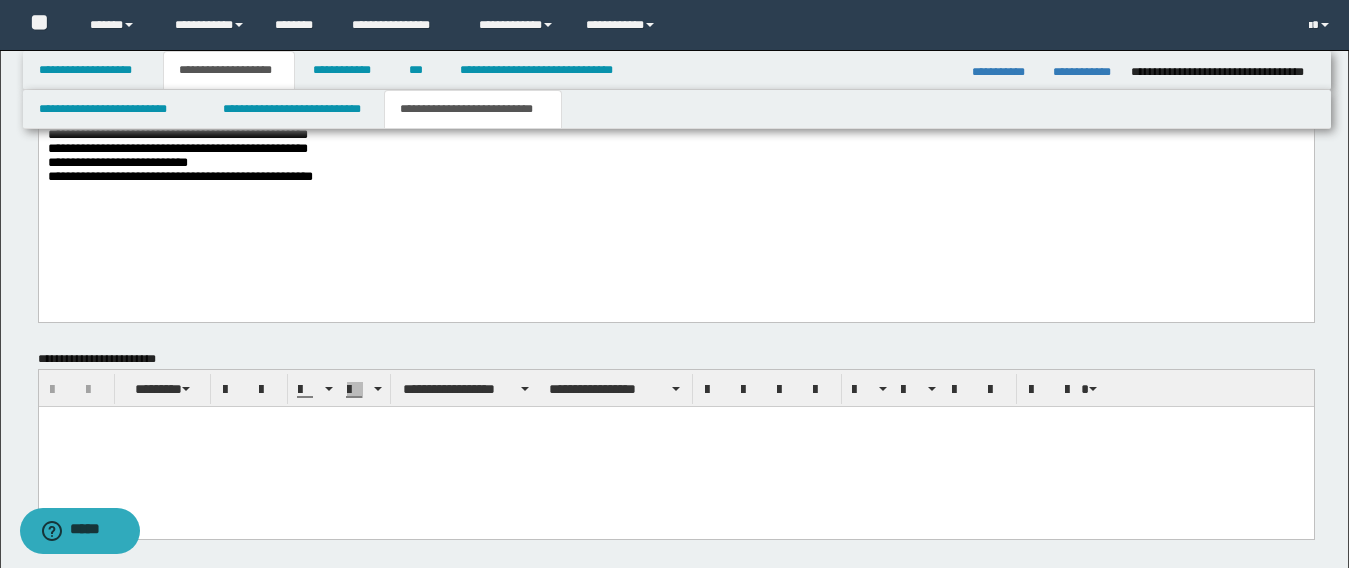 click on "**********" at bounding box center (675, 166) 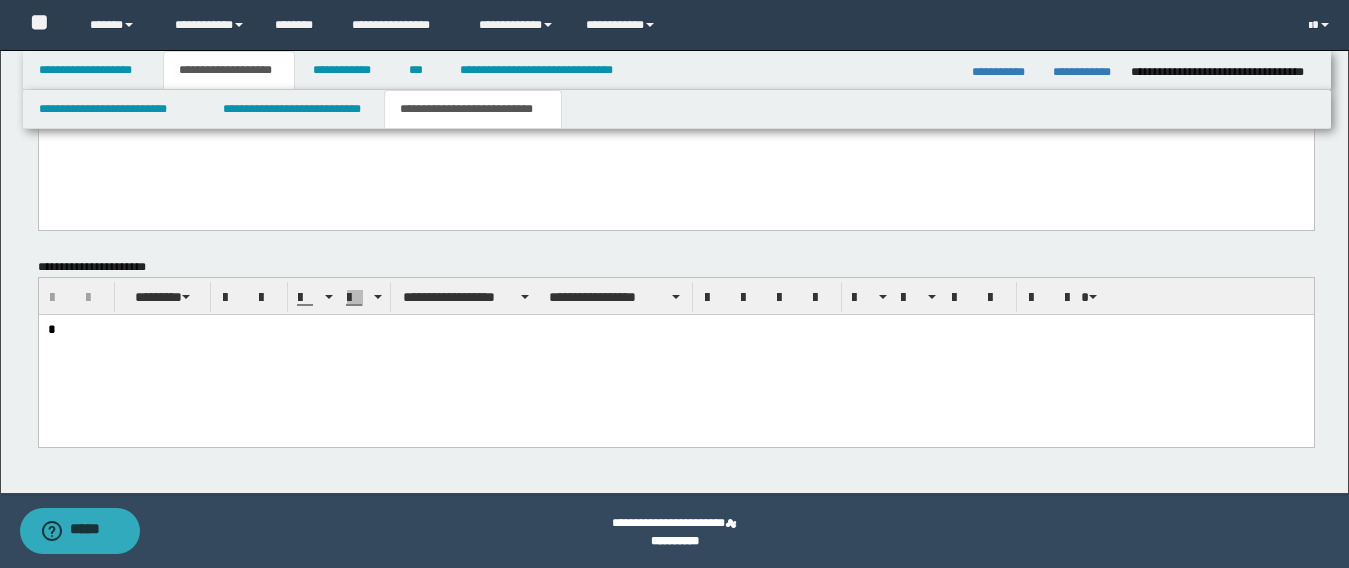 scroll, scrollTop: 1296, scrollLeft: 0, axis: vertical 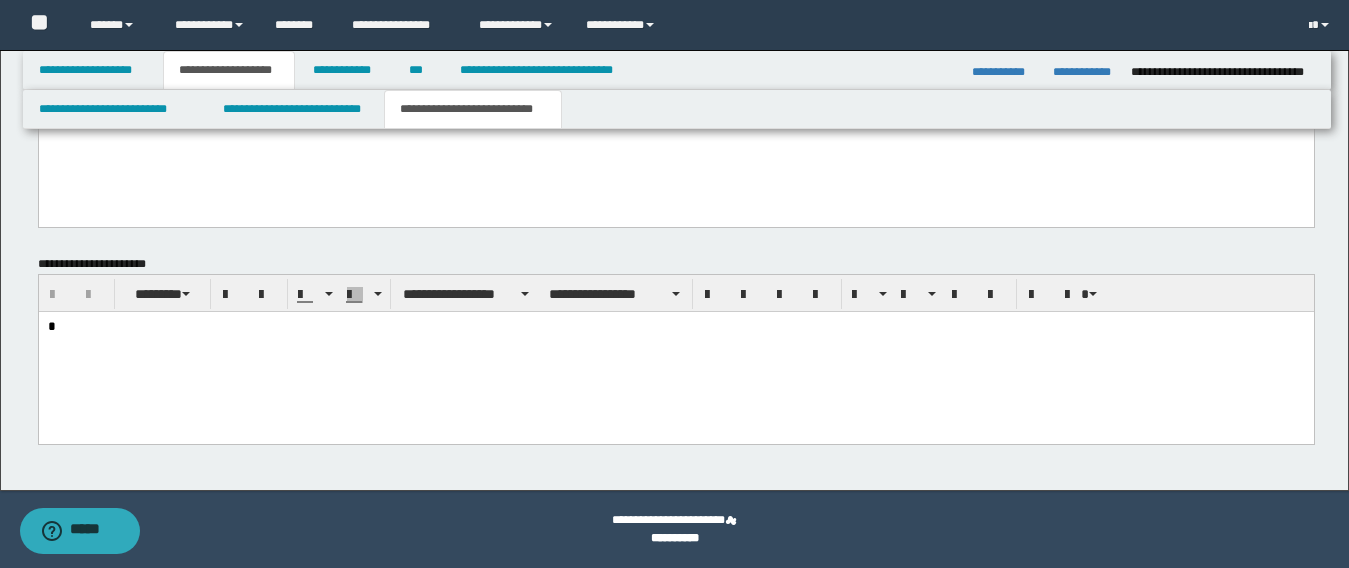 click on "*" at bounding box center (675, 352) 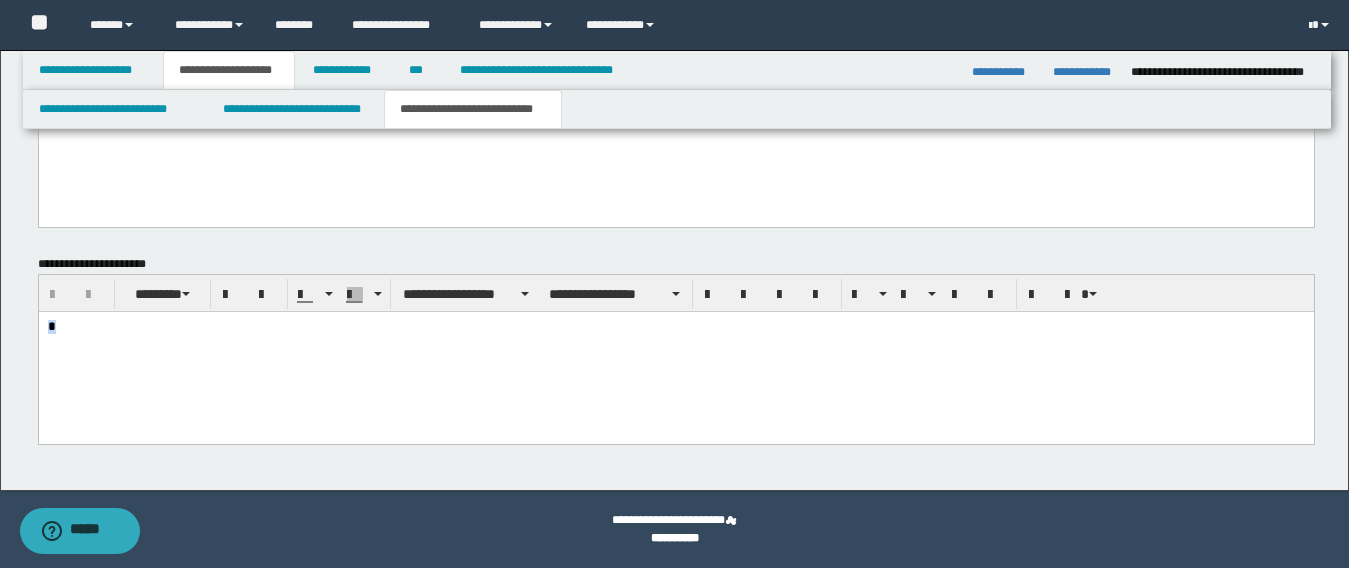 drag, startPoint x: 63, startPoint y: 331, endPoint x: -1, endPoint y: 319, distance: 65.11528 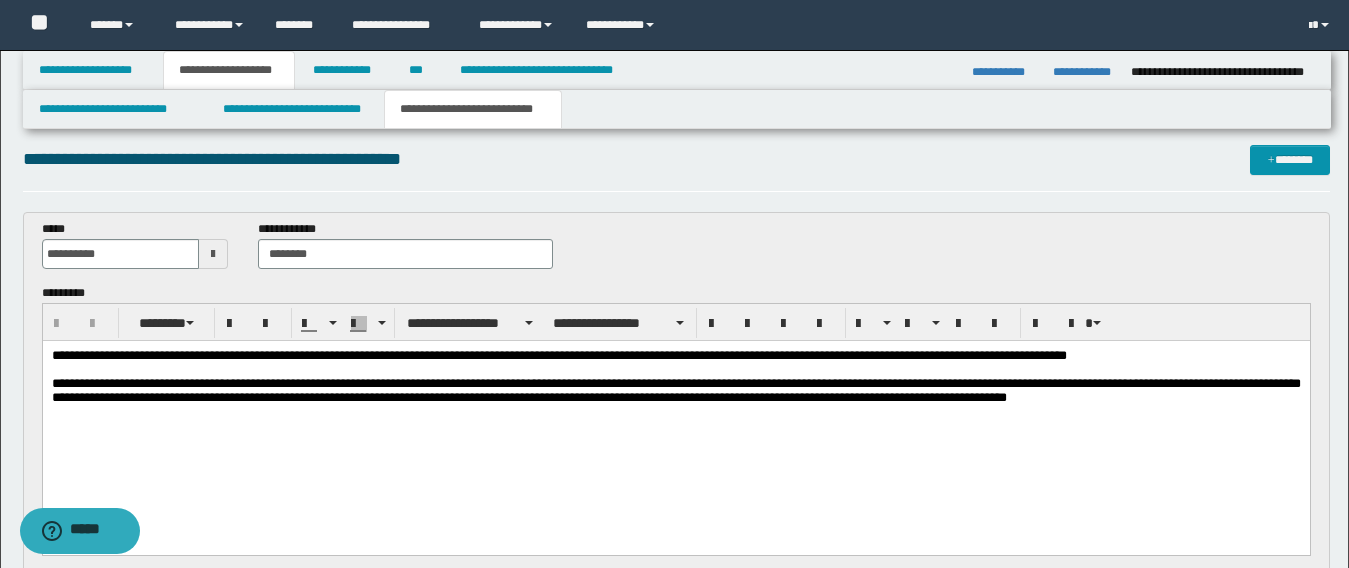 scroll, scrollTop: 0, scrollLeft: 0, axis: both 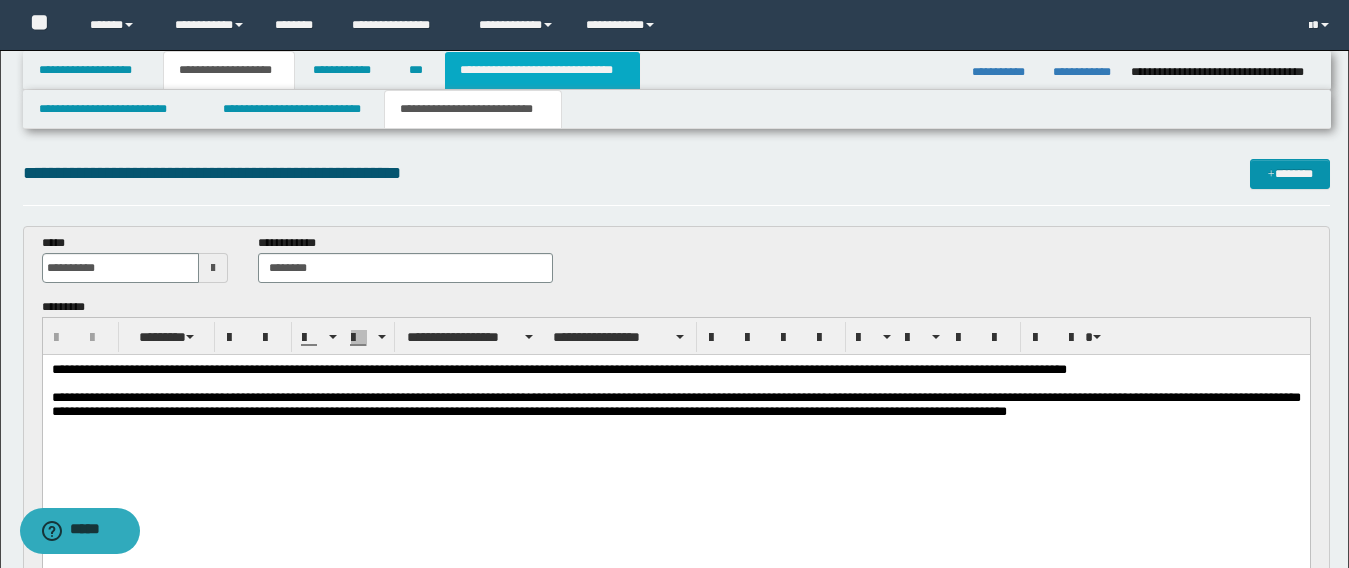 click on "**********" at bounding box center (542, 70) 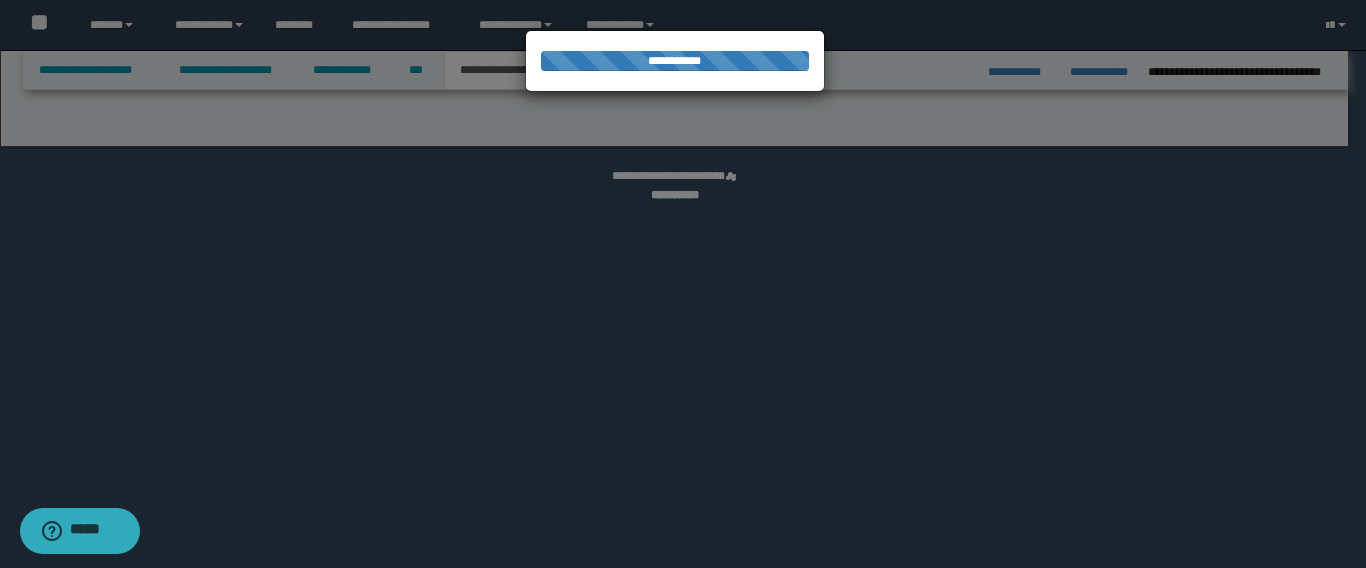 select on "*" 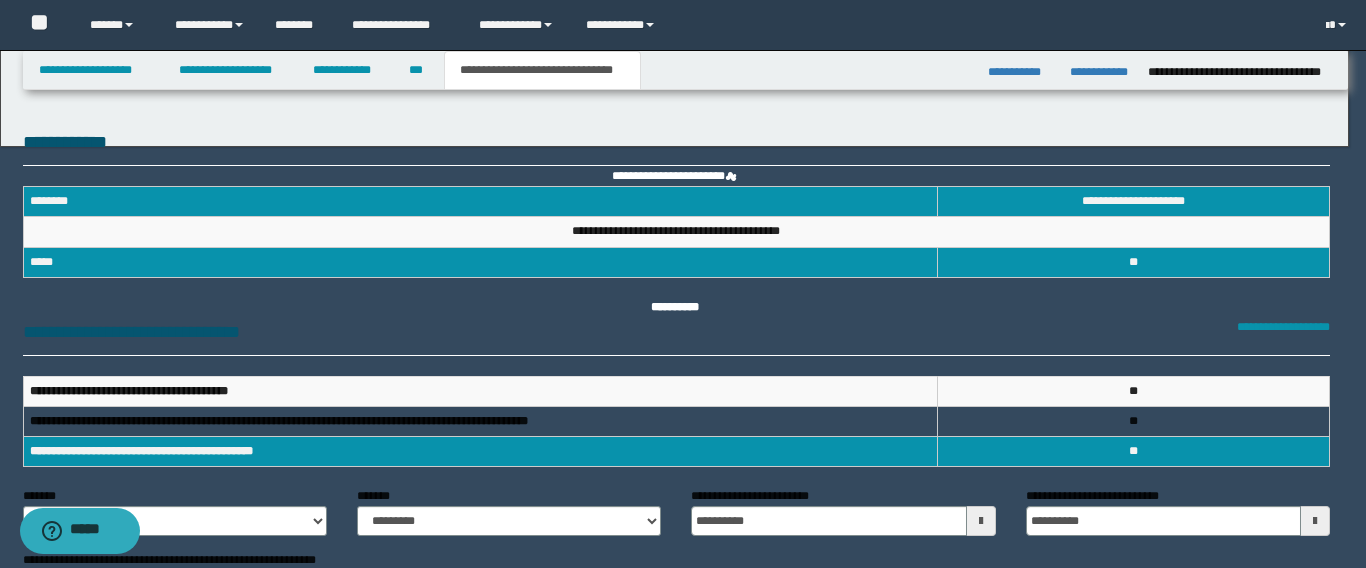 click at bounding box center [683, 284] 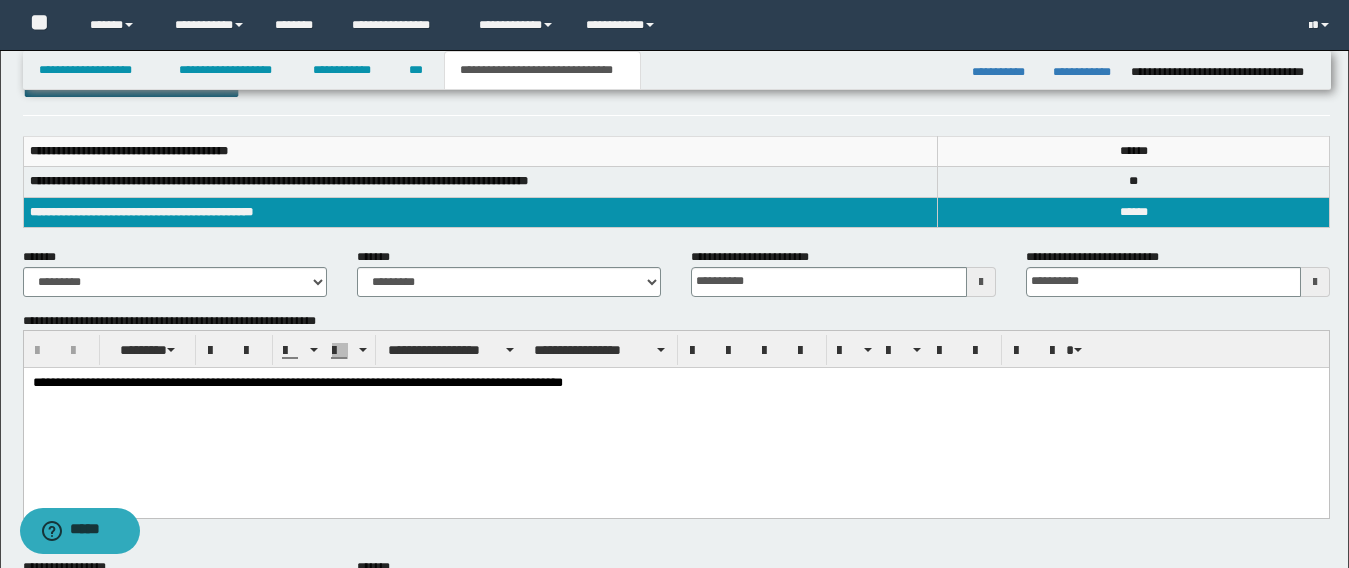 scroll, scrollTop: 200, scrollLeft: 0, axis: vertical 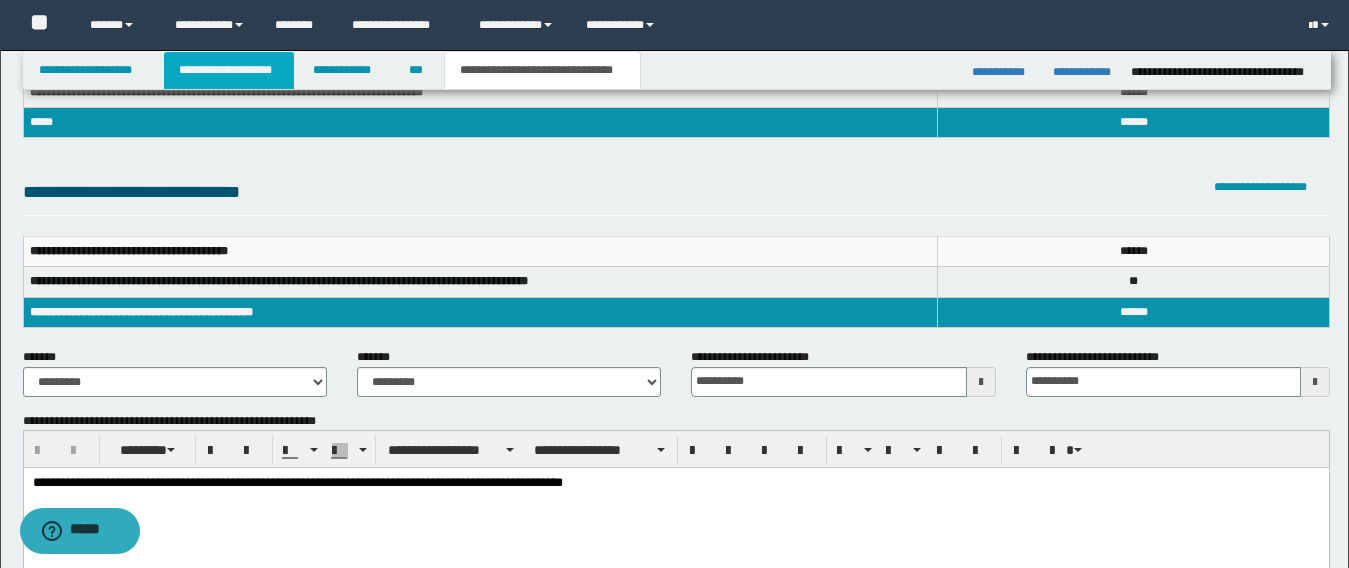 click on "**********" at bounding box center [229, 70] 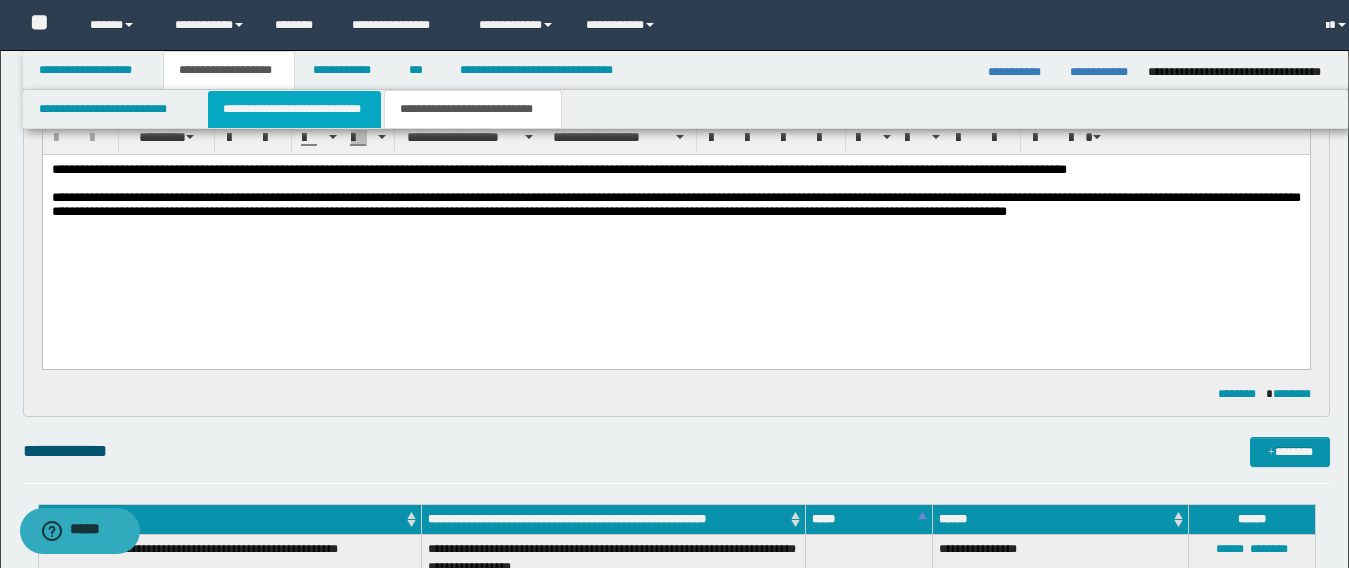 scroll, scrollTop: 231, scrollLeft: 0, axis: vertical 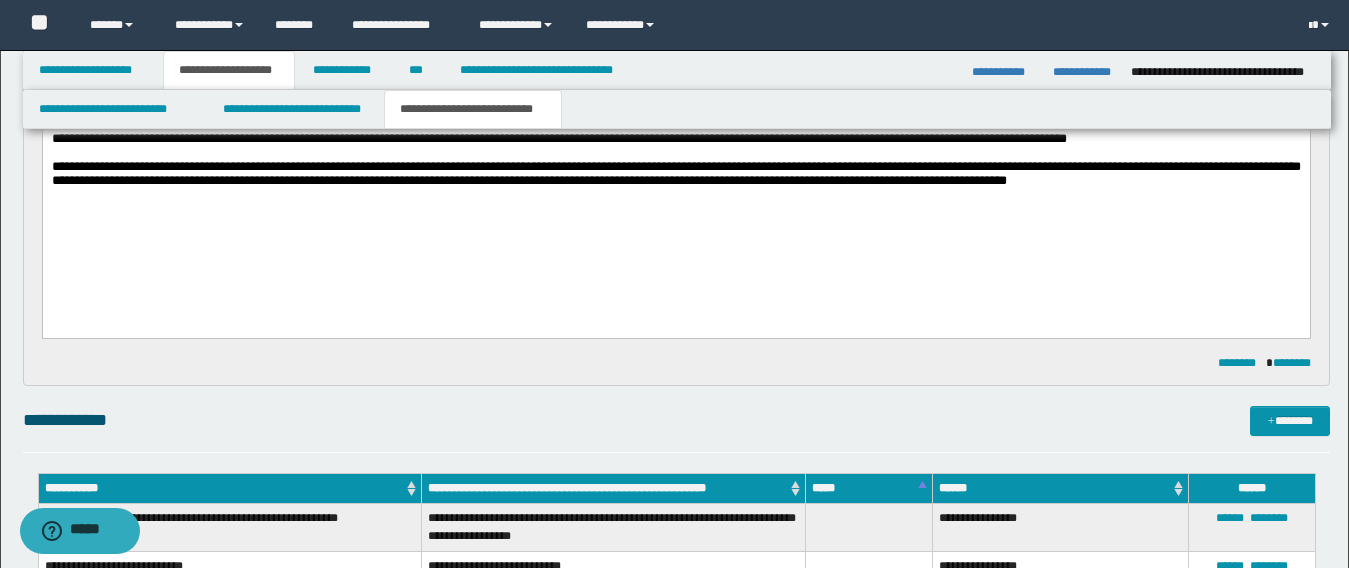 click at bounding box center [675, 196] 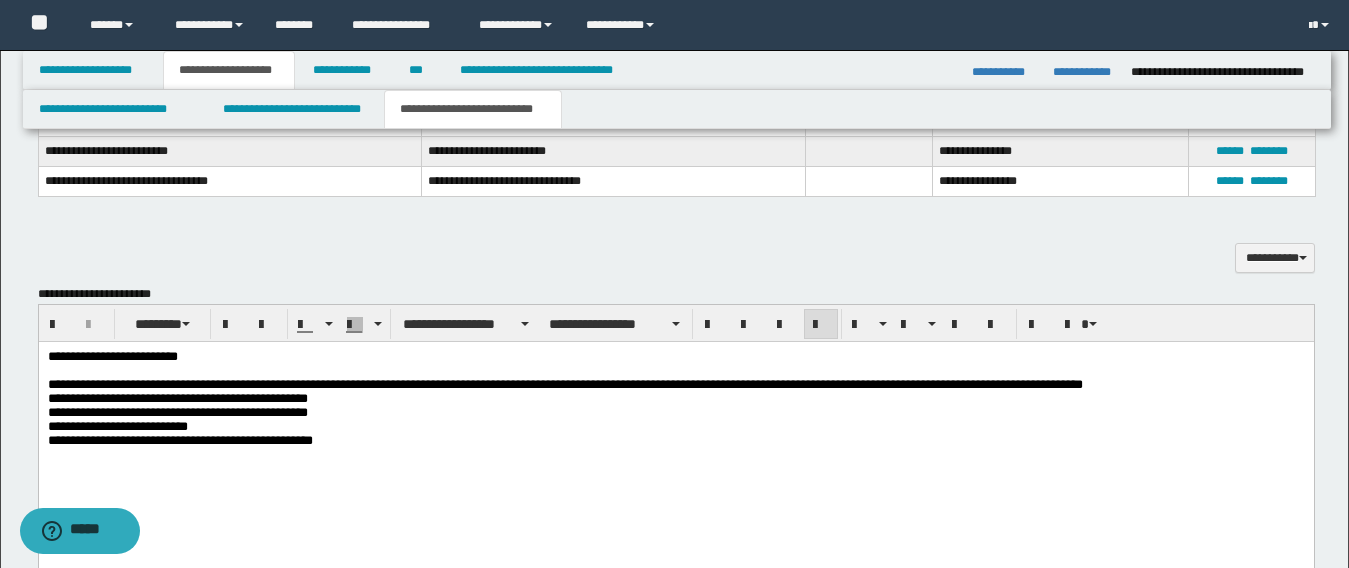 scroll, scrollTop: 831, scrollLeft: 0, axis: vertical 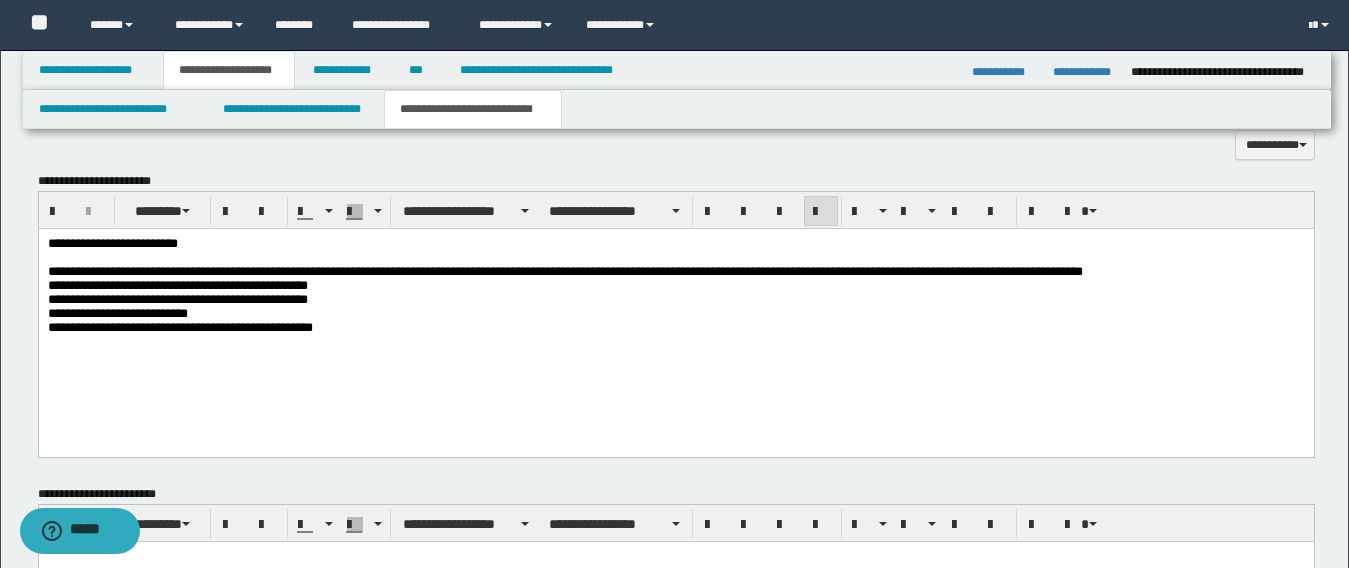 click on "**********" at bounding box center (675, 299) 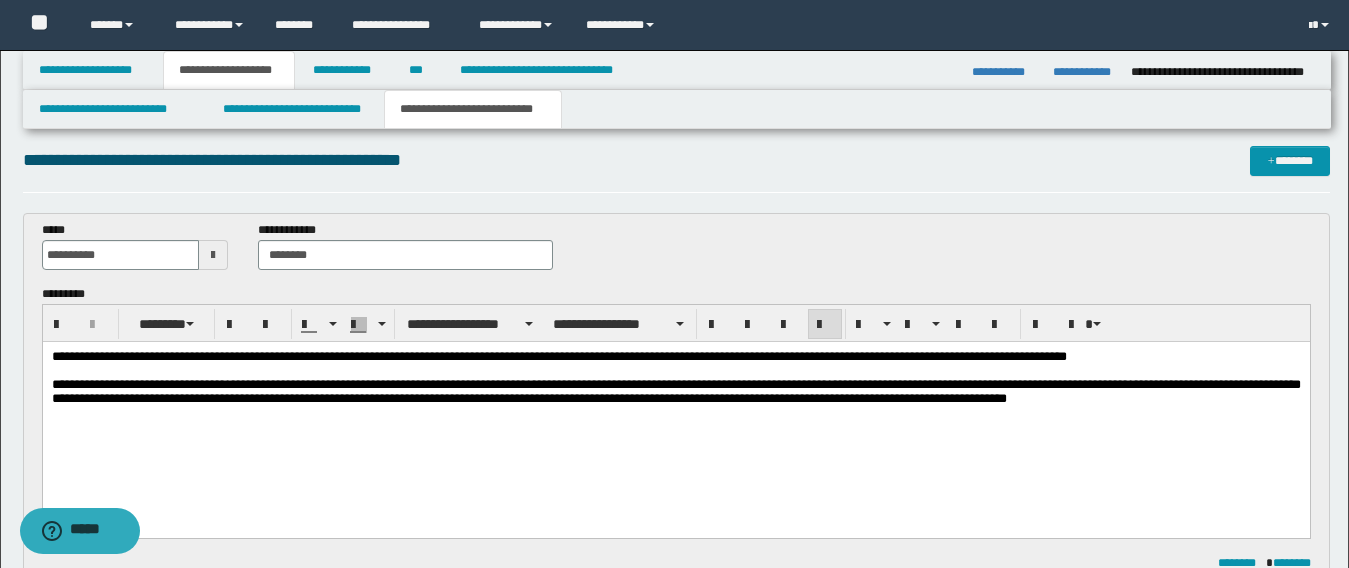 scroll, scrollTop: 0, scrollLeft: 0, axis: both 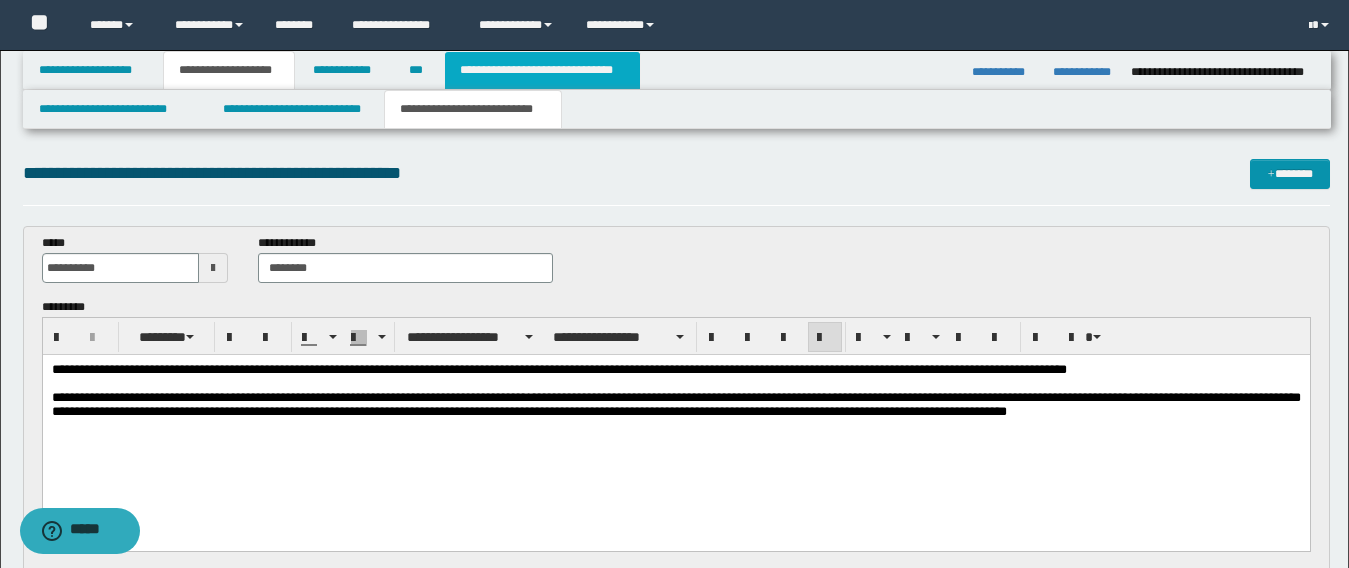 click on "**********" at bounding box center [542, 70] 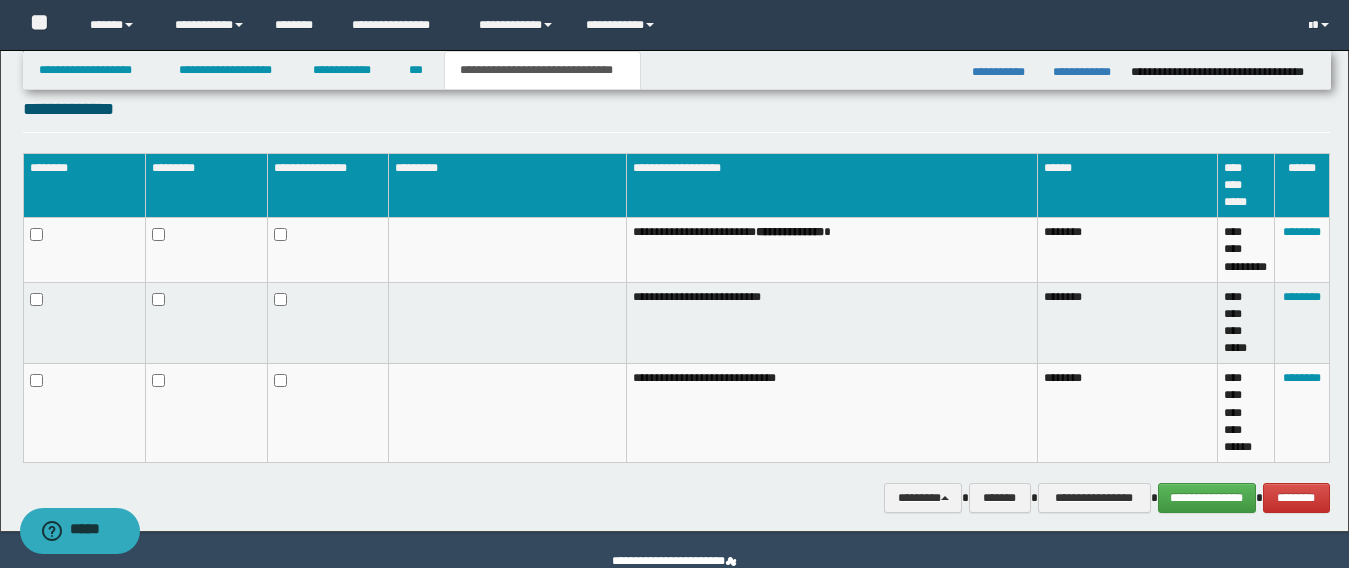 scroll, scrollTop: 1084, scrollLeft: 0, axis: vertical 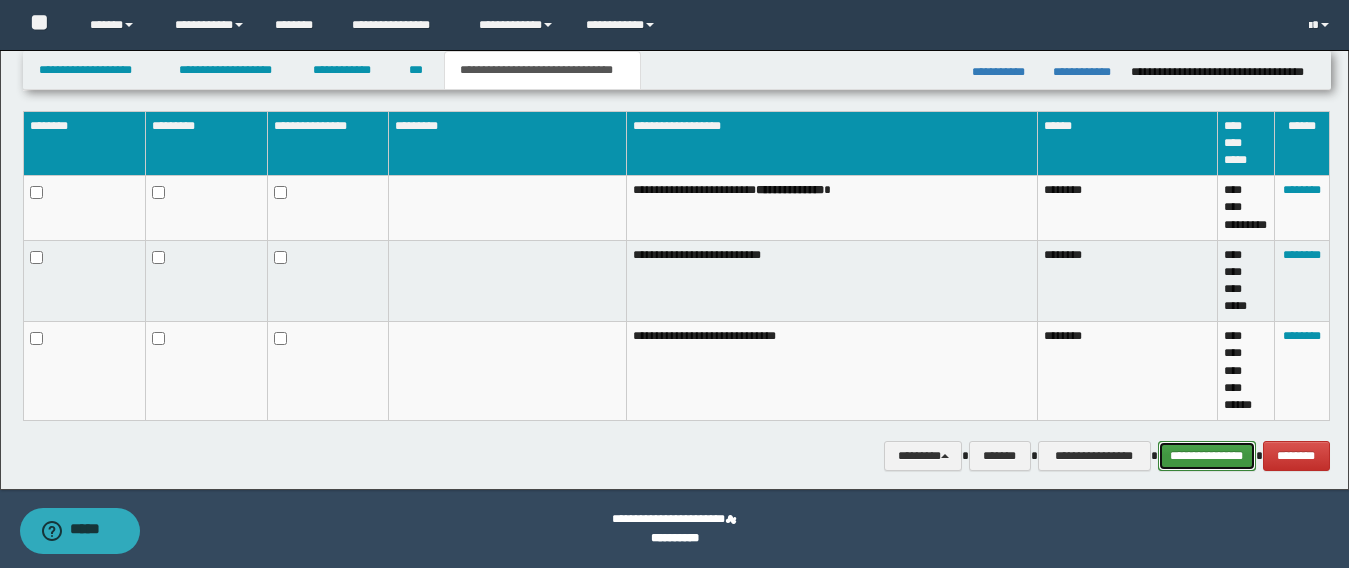 click on "**********" at bounding box center [1207, 456] 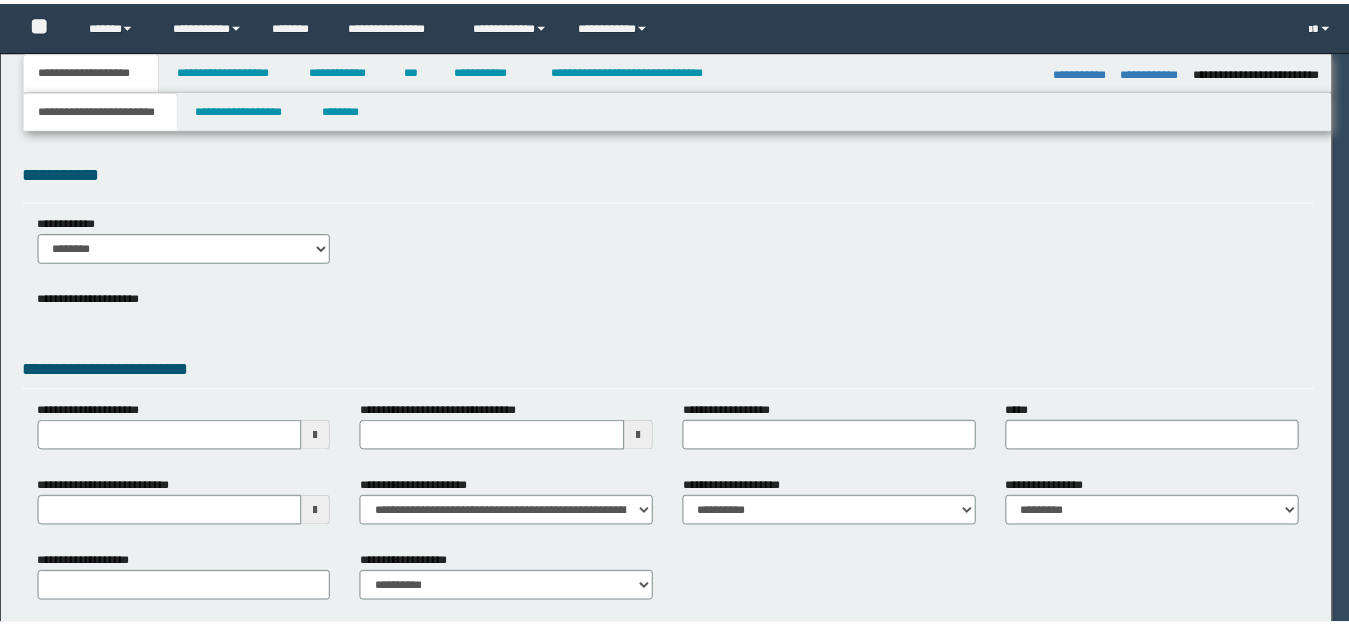 scroll, scrollTop: 0, scrollLeft: 0, axis: both 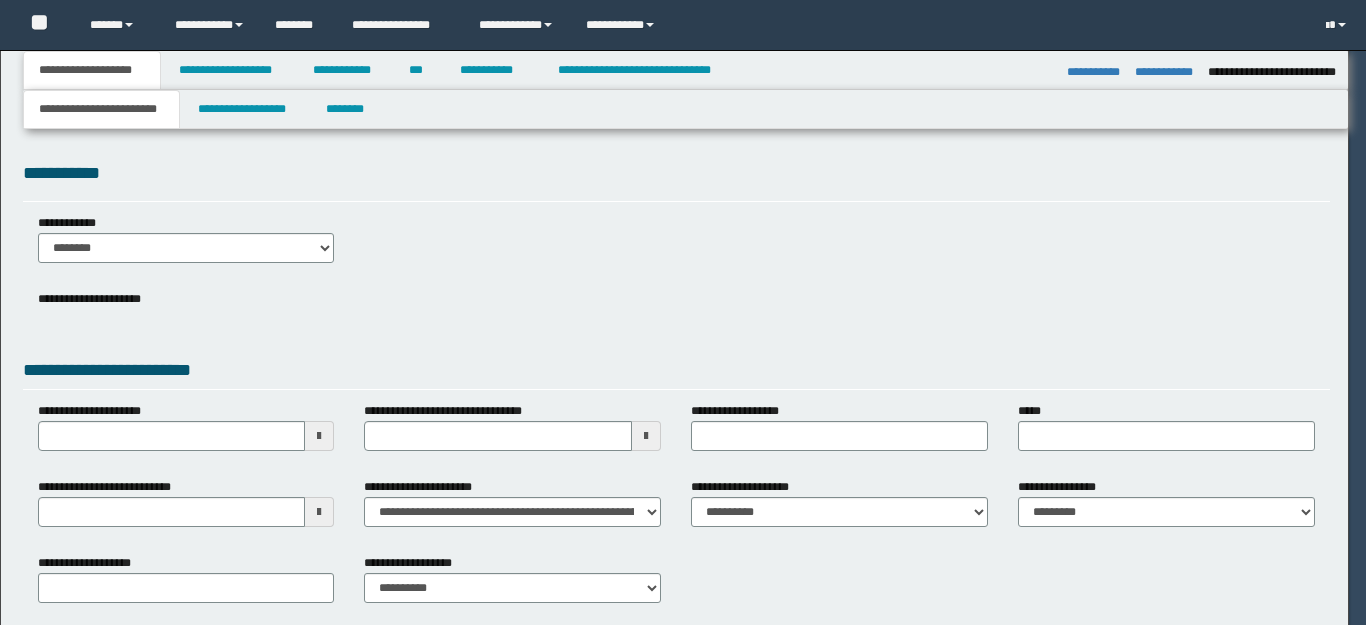 select on "*" 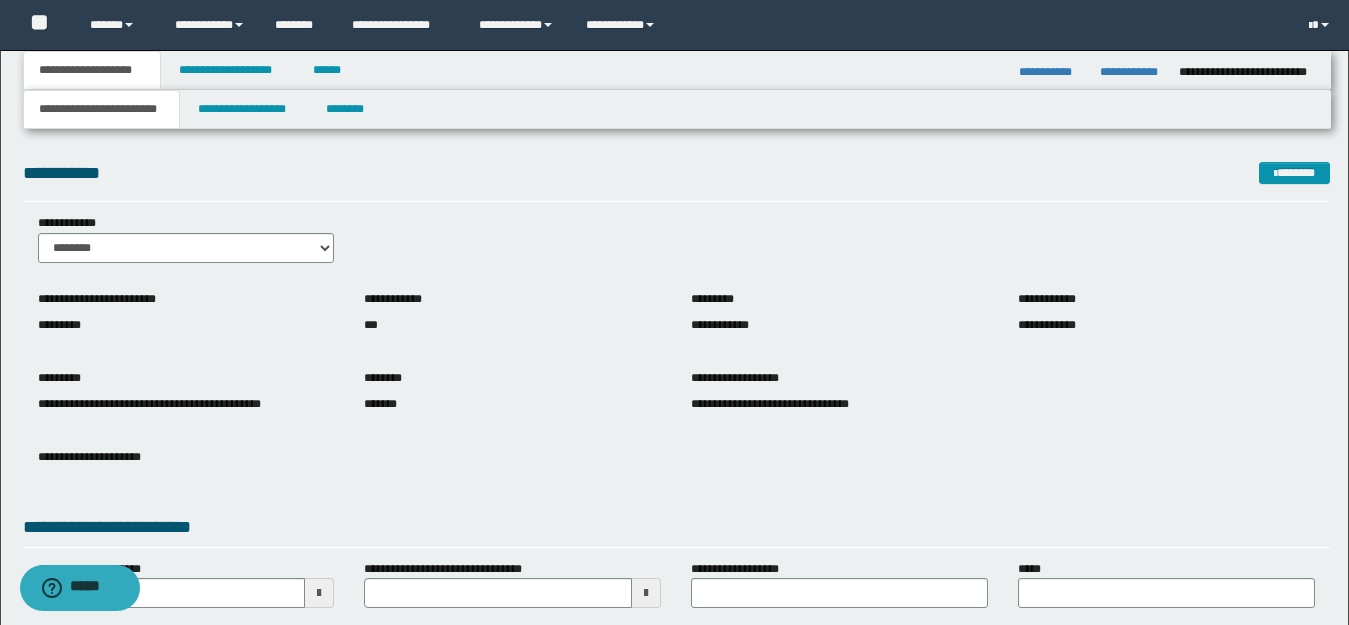 scroll, scrollTop: 0, scrollLeft: 0, axis: both 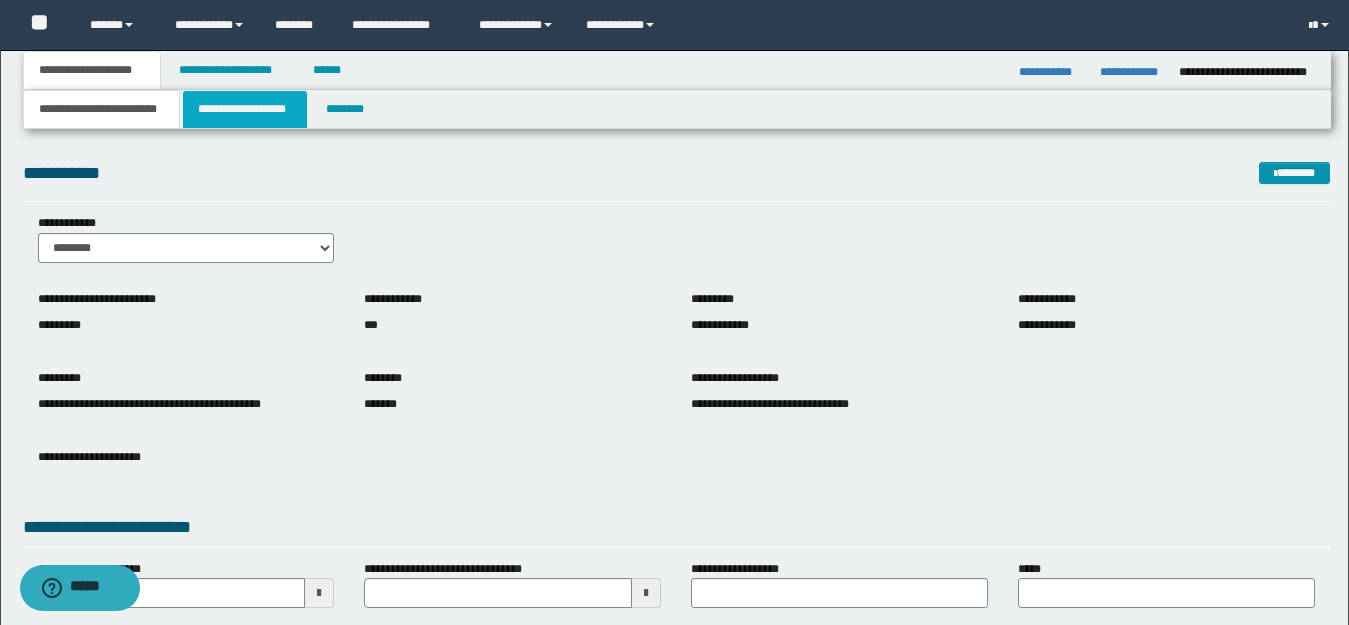click on "**********" at bounding box center [245, 109] 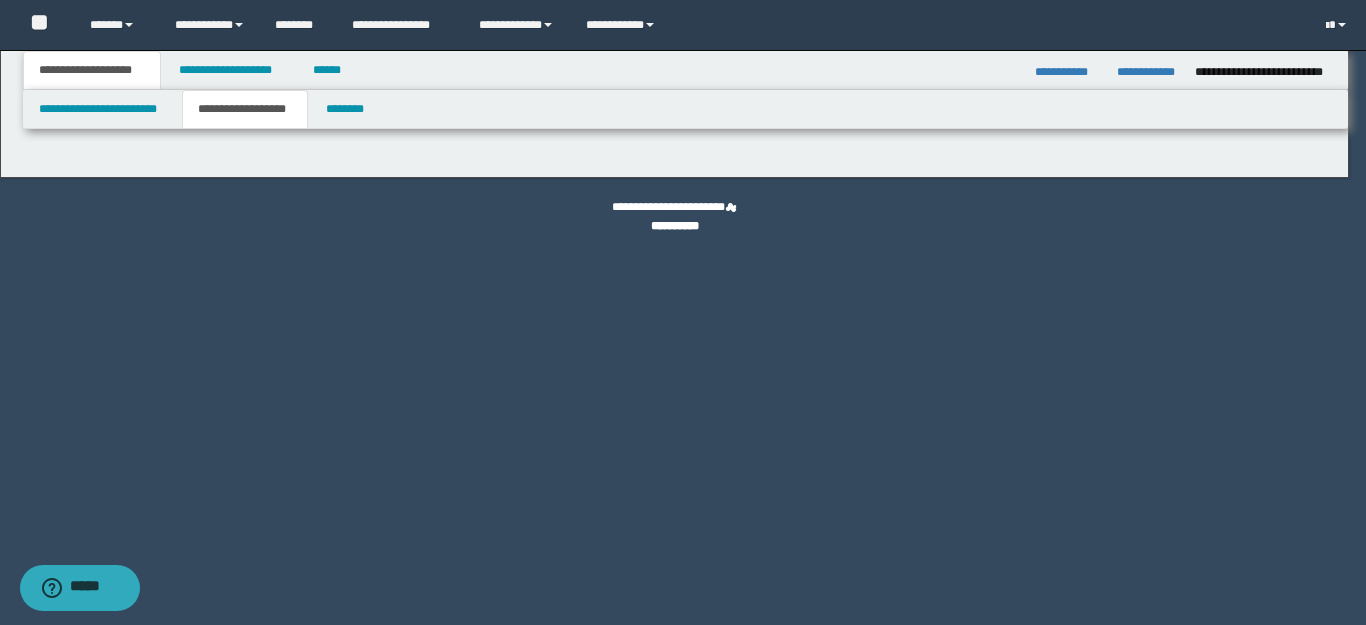 type on "*******" 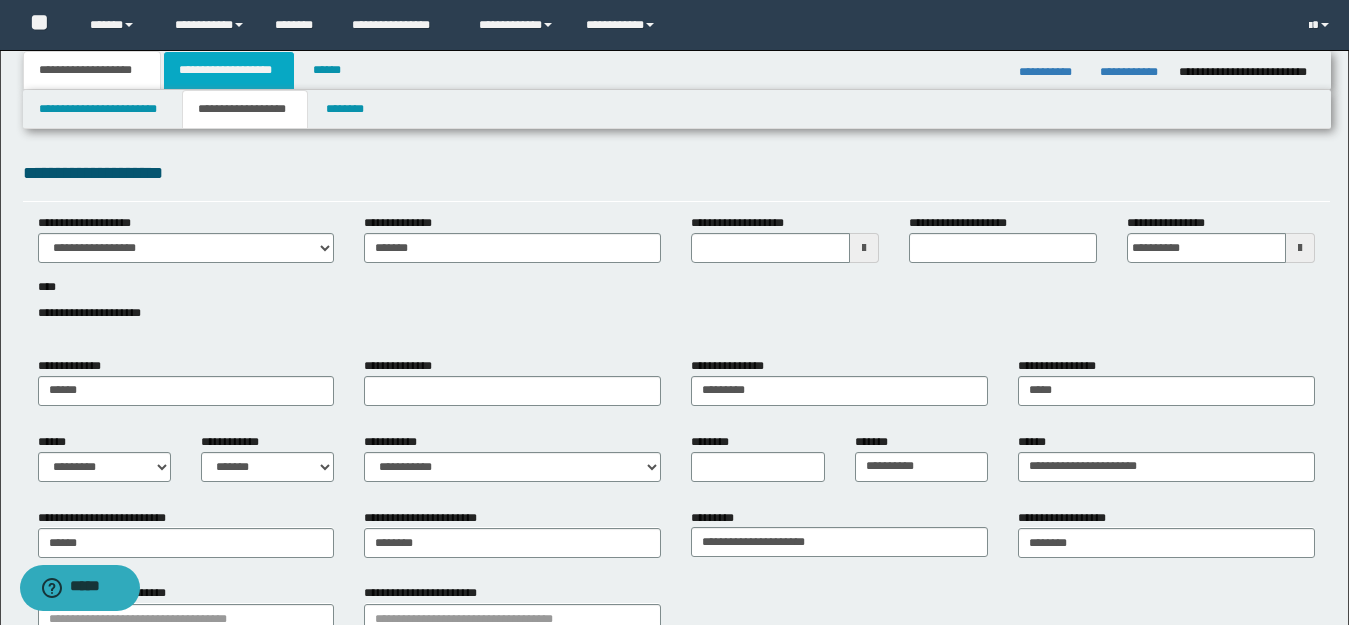 click on "**********" at bounding box center [229, 70] 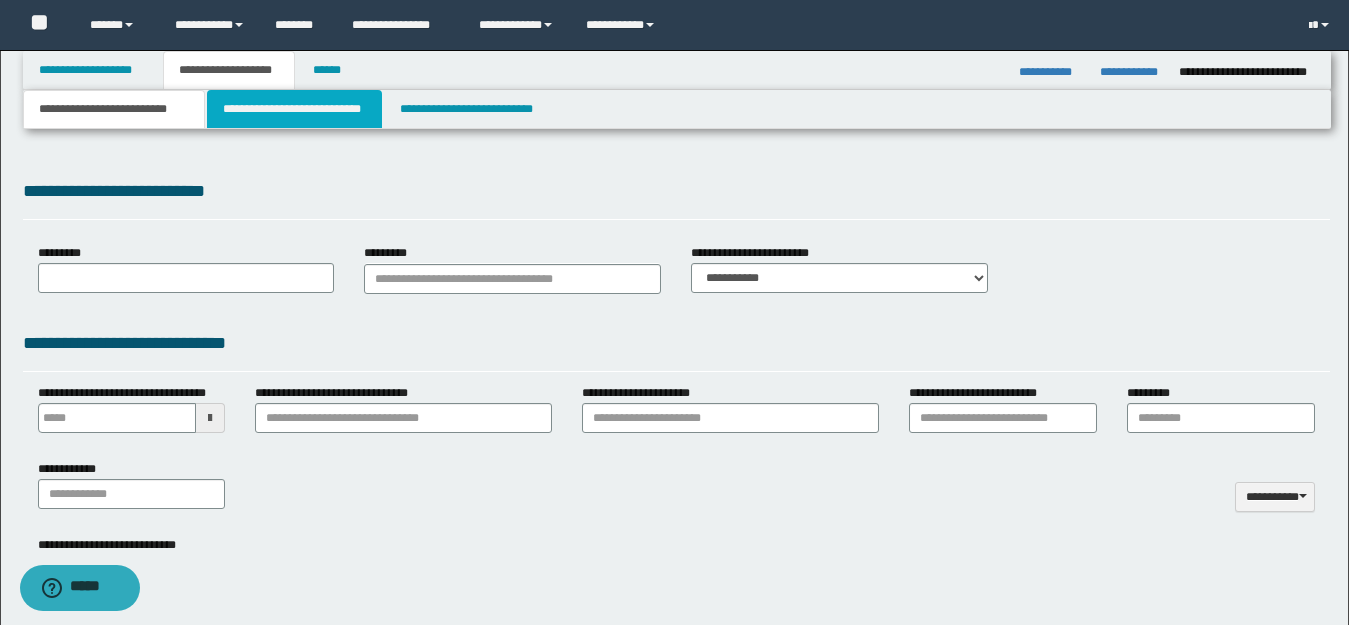 click on "**********" at bounding box center [294, 109] 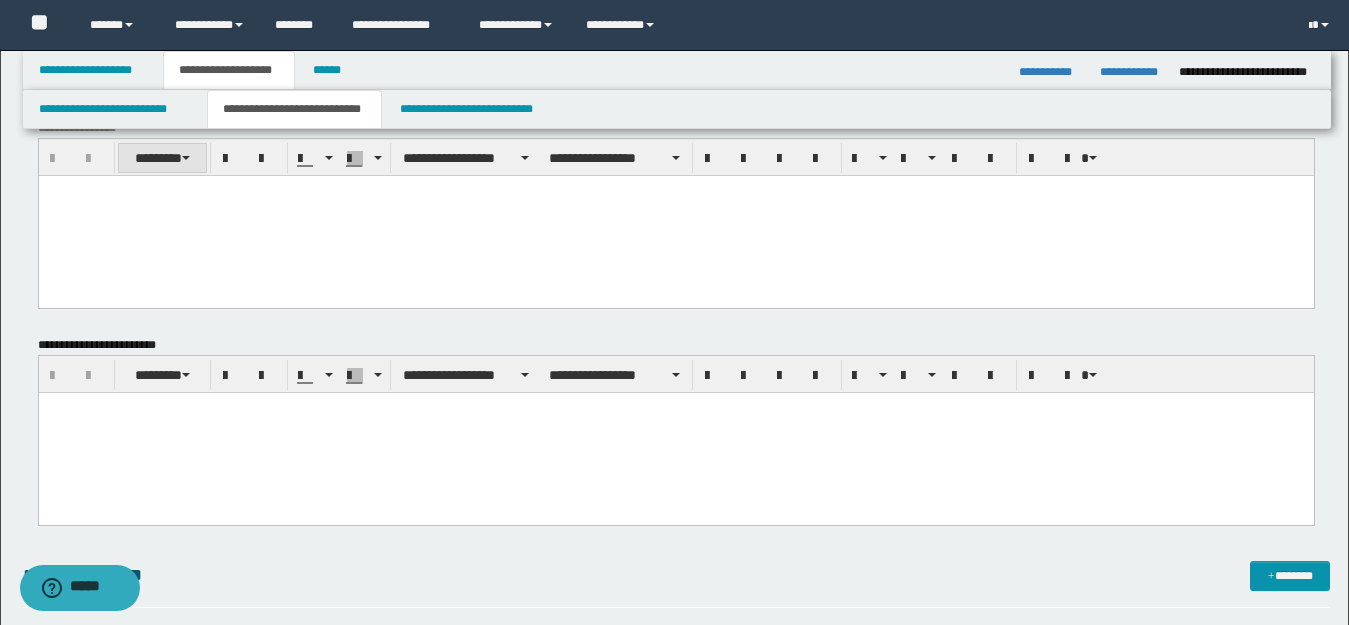 scroll, scrollTop: 0, scrollLeft: 0, axis: both 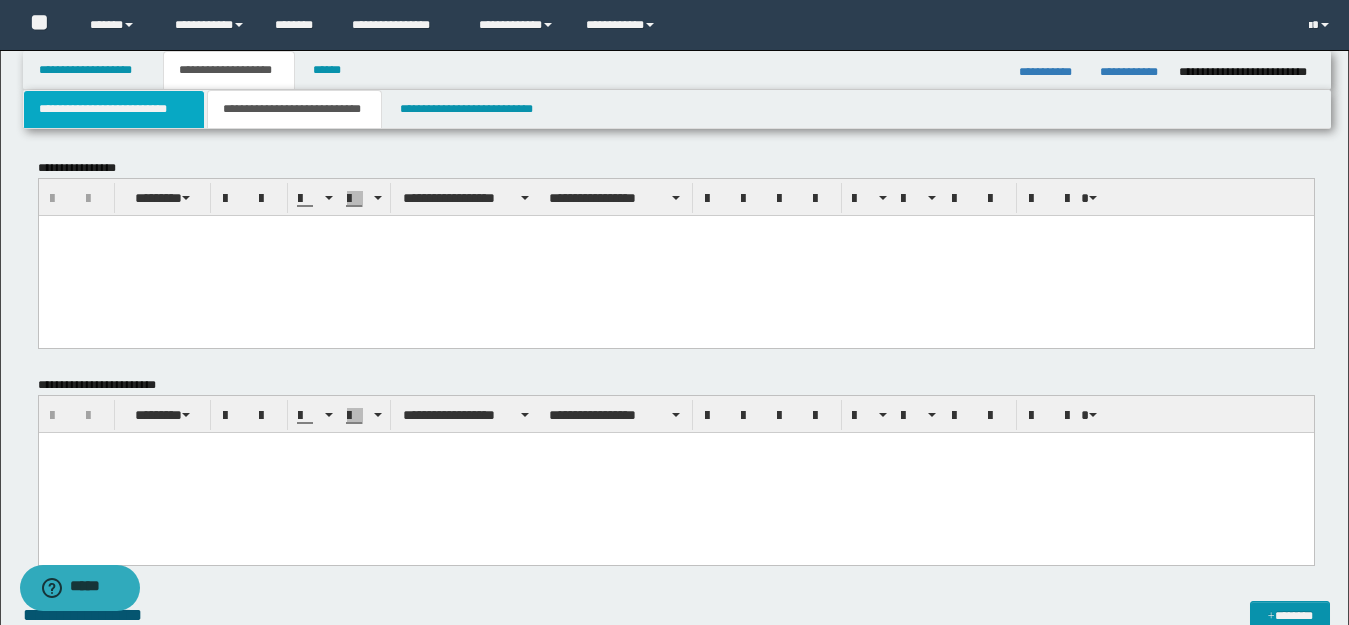 click on "**********" at bounding box center [114, 109] 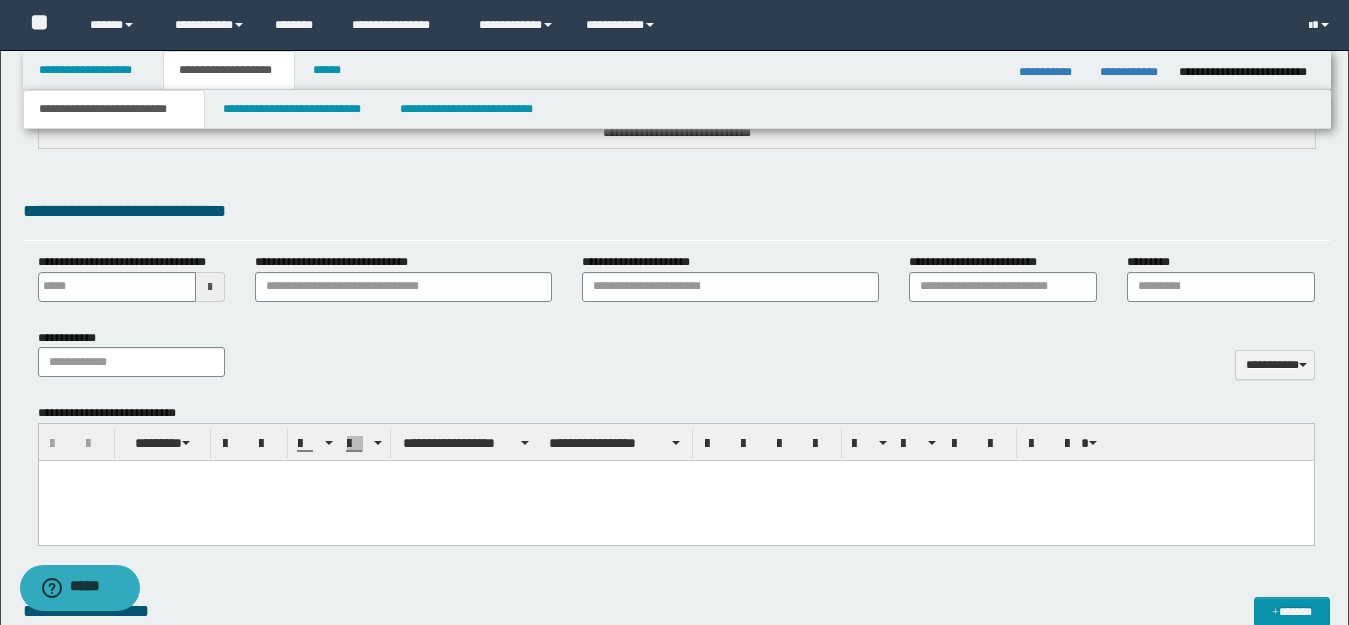 scroll, scrollTop: 800, scrollLeft: 0, axis: vertical 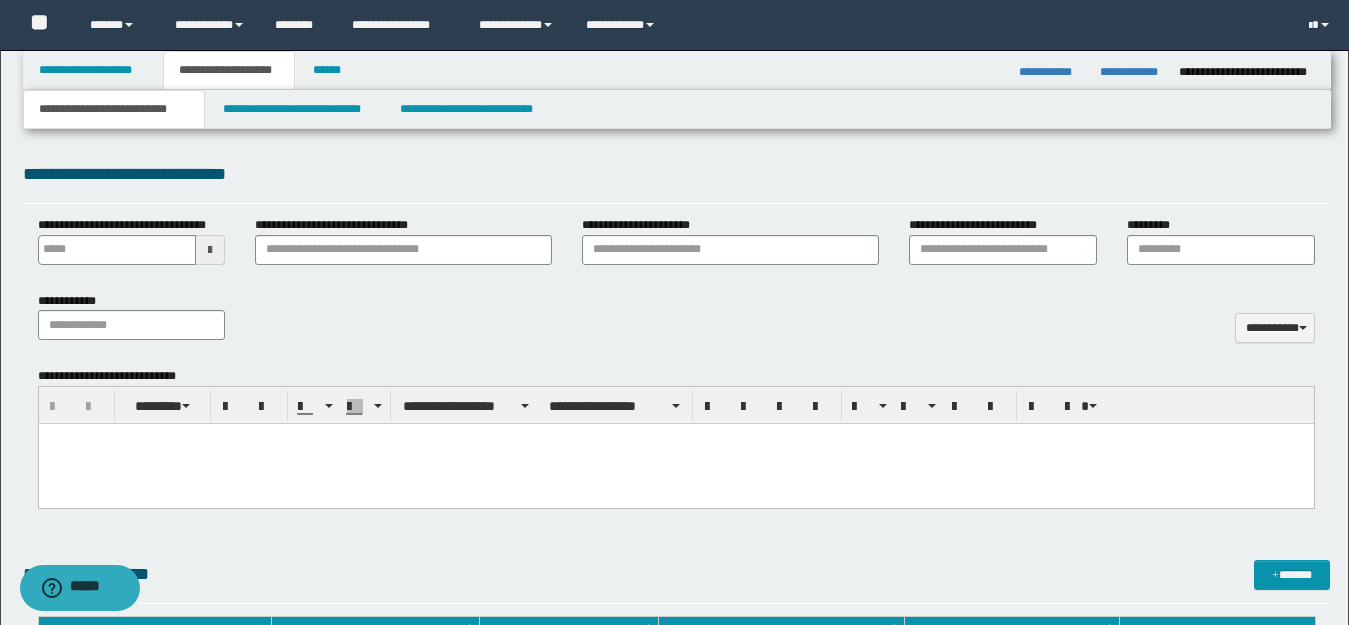 click at bounding box center (675, 439) 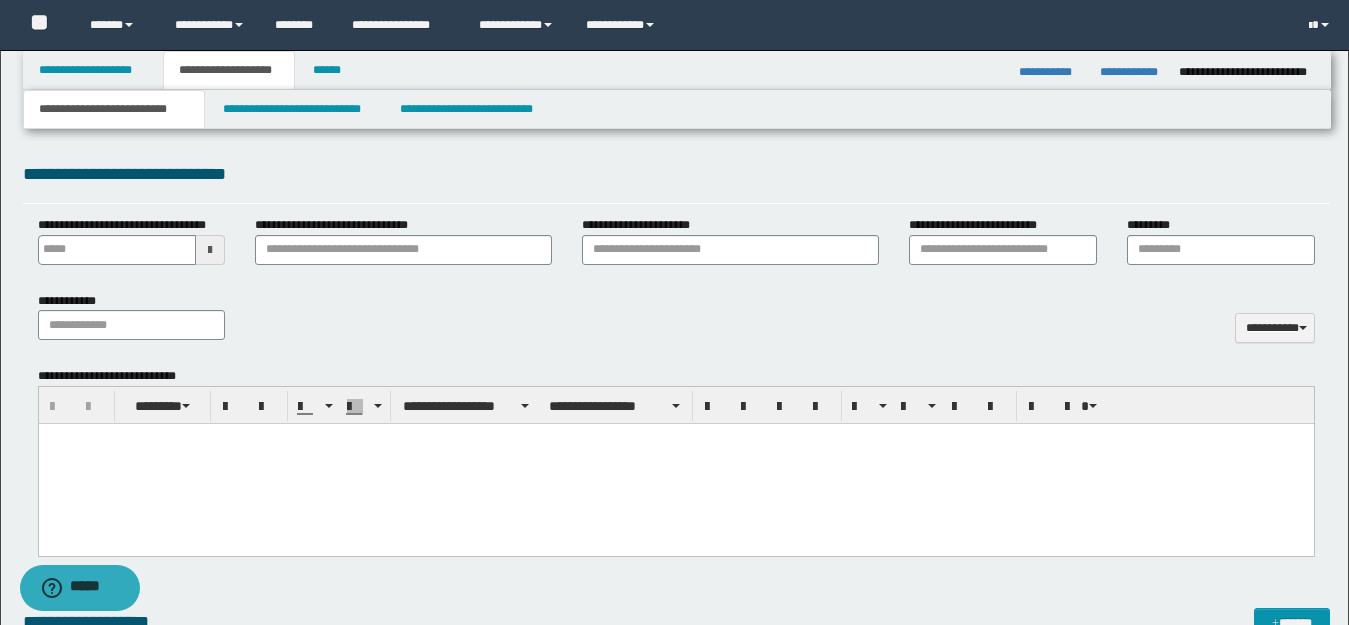 type 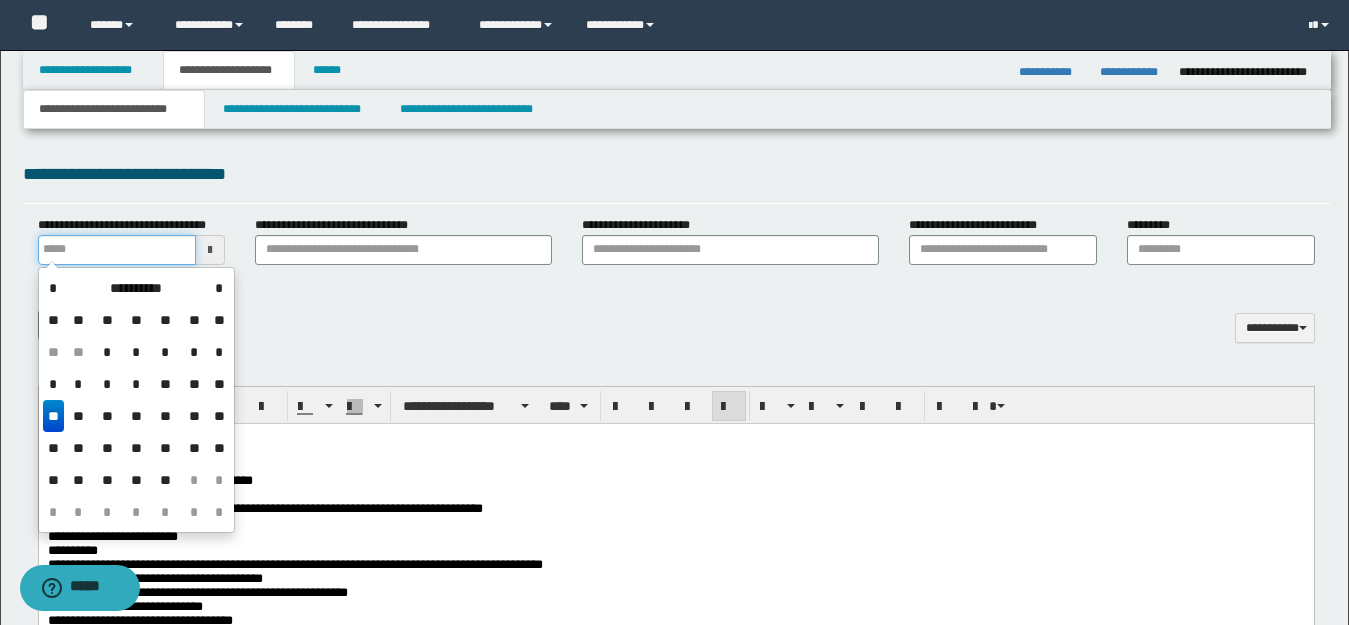 click on "**********" at bounding box center (117, 250) 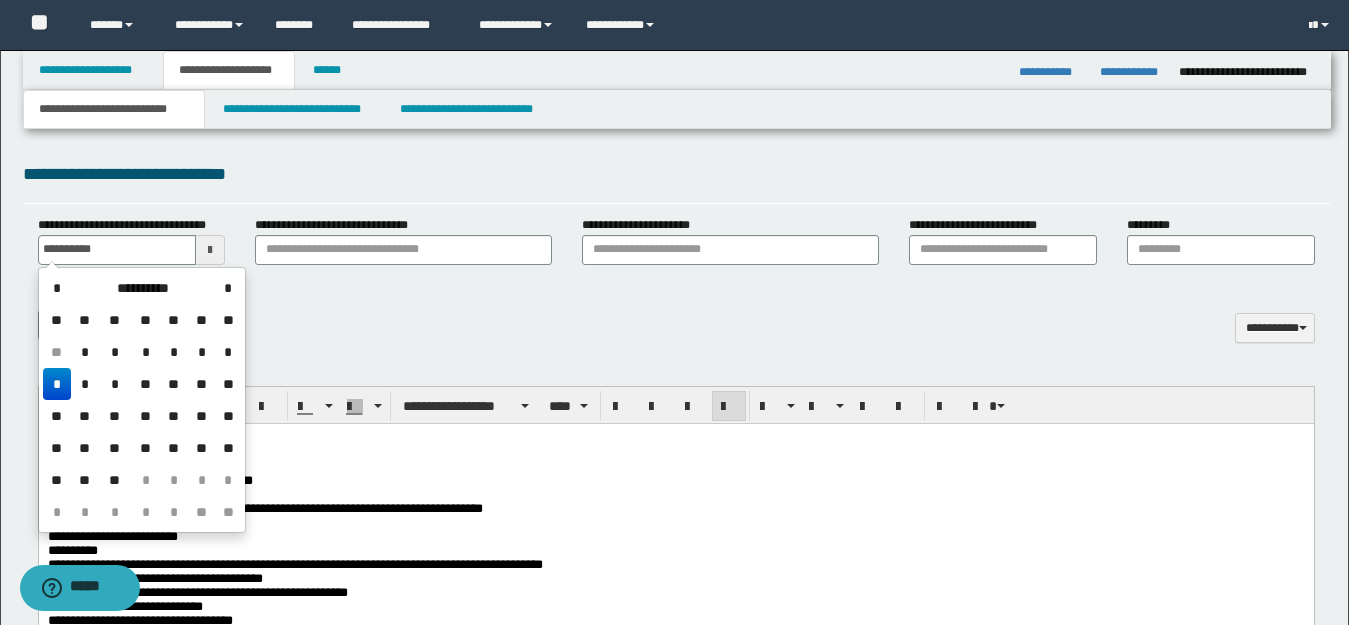 click on "*" at bounding box center [57, 384] 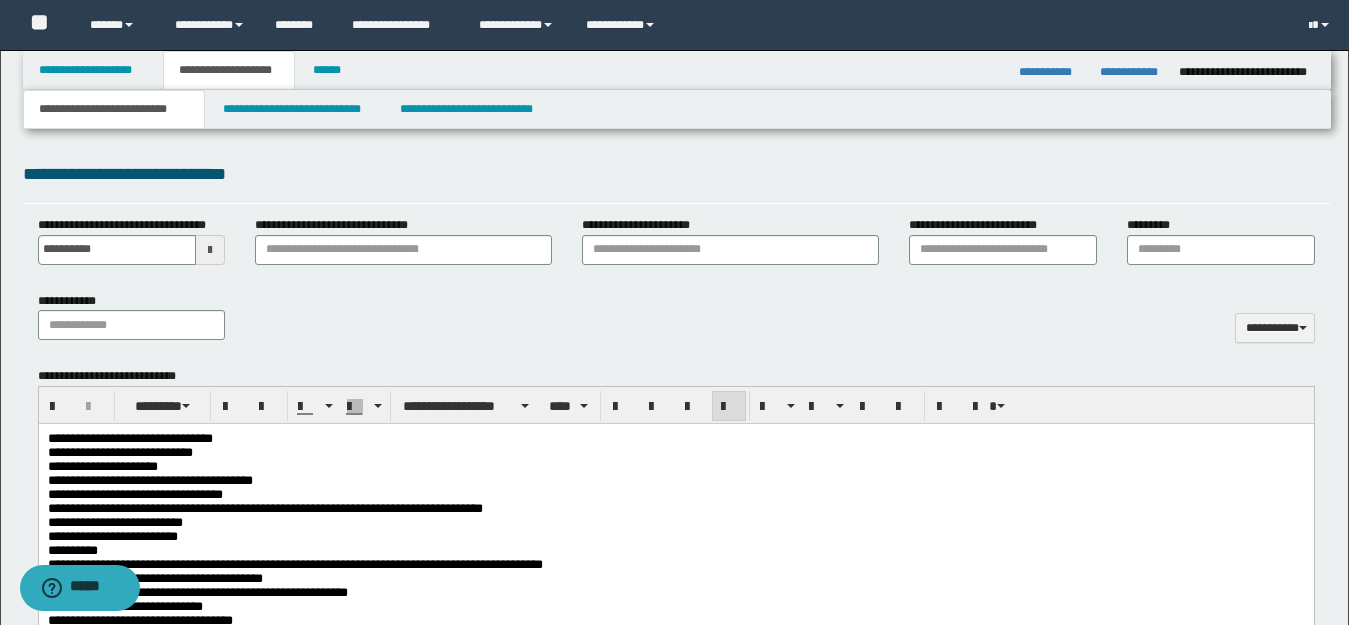 click on "**********" at bounding box center [675, 495] 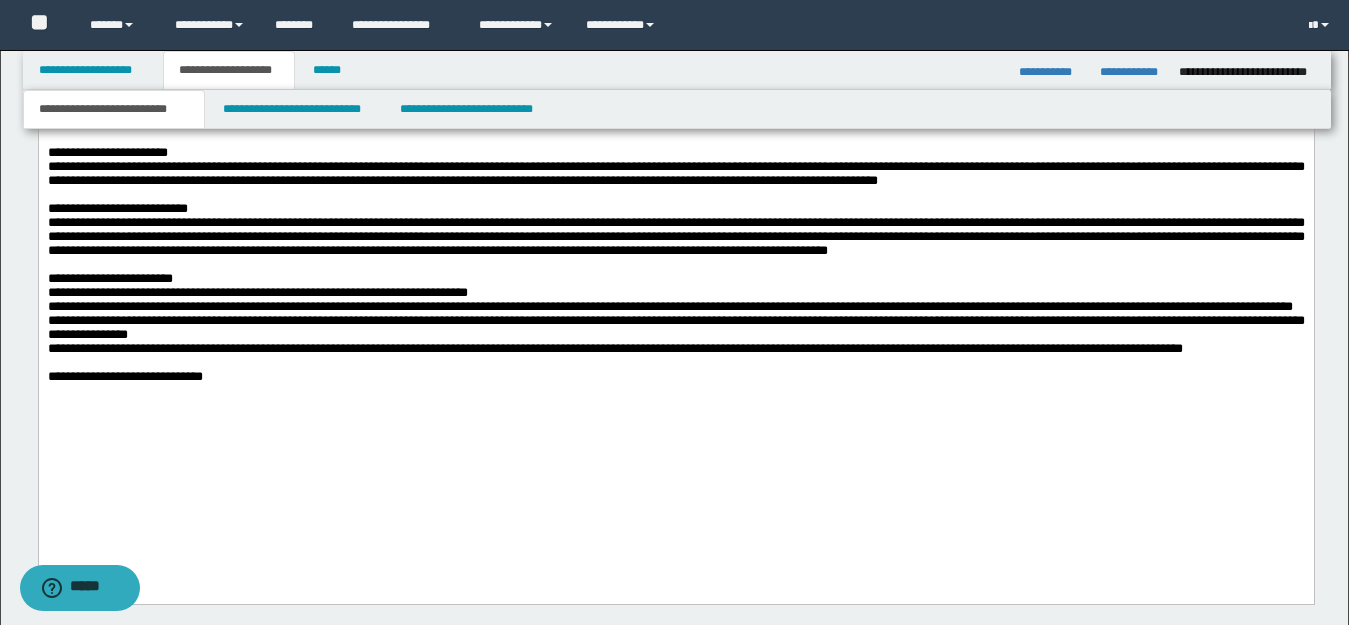 scroll, scrollTop: 1300, scrollLeft: 0, axis: vertical 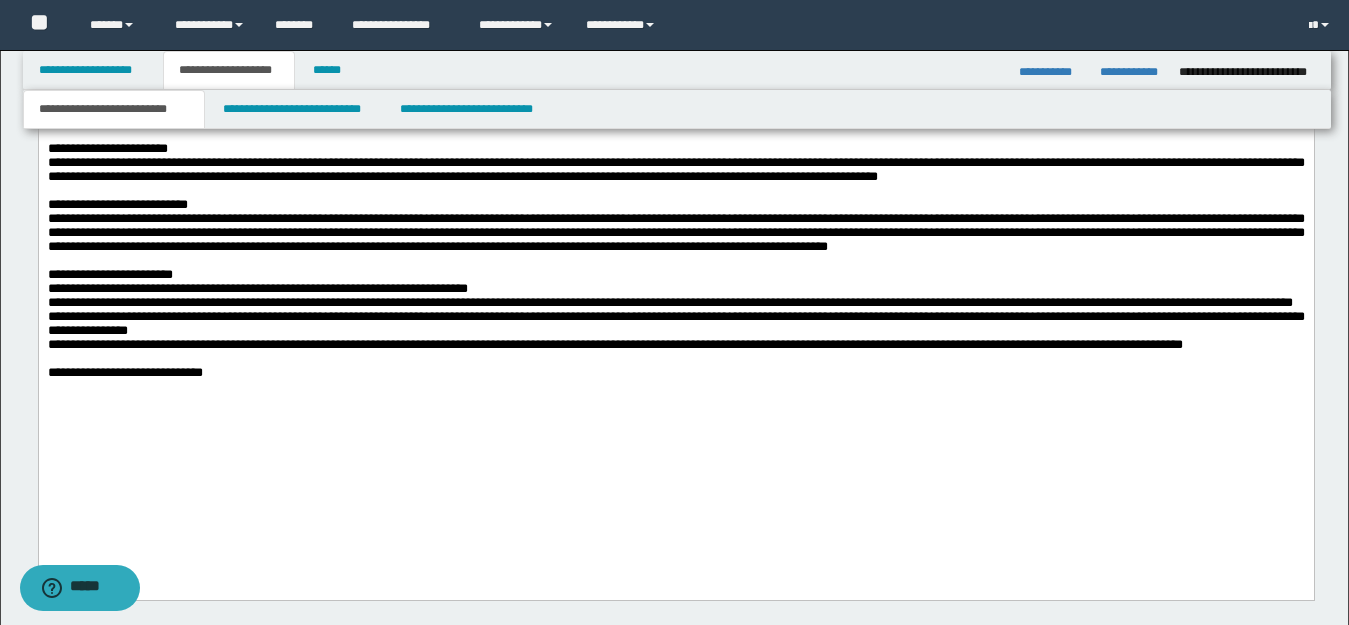 click on "**********" at bounding box center [675, 374] 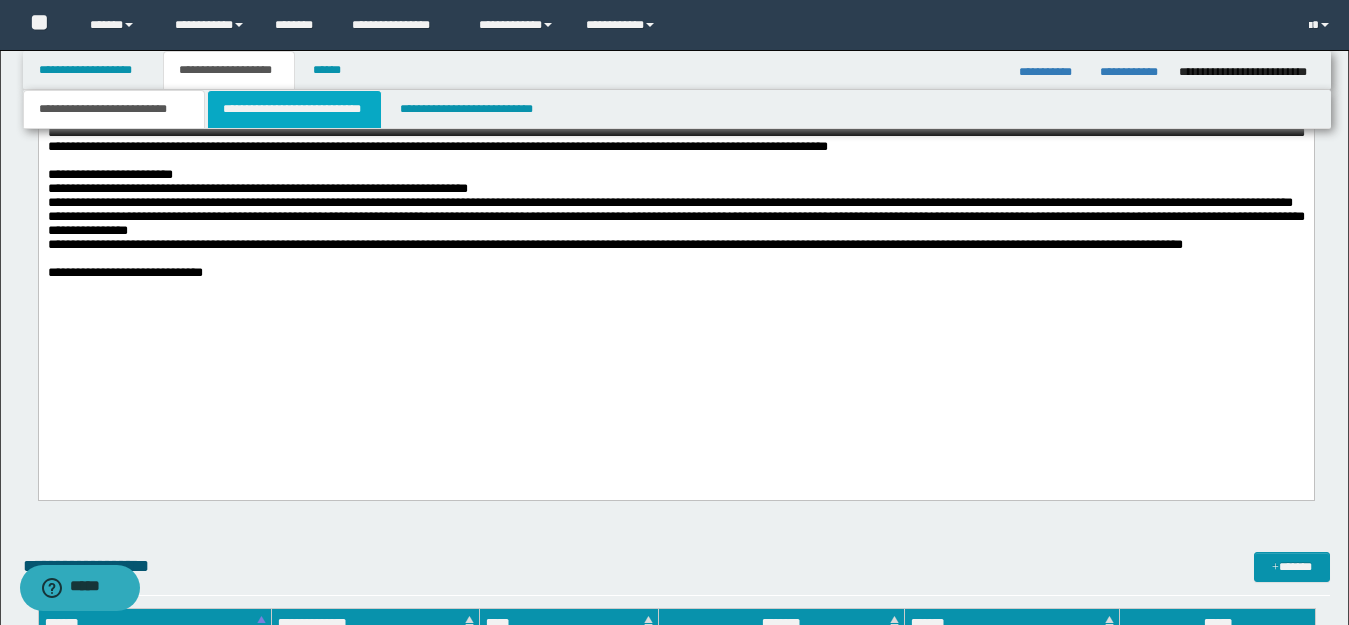 click on "**********" at bounding box center [294, 109] 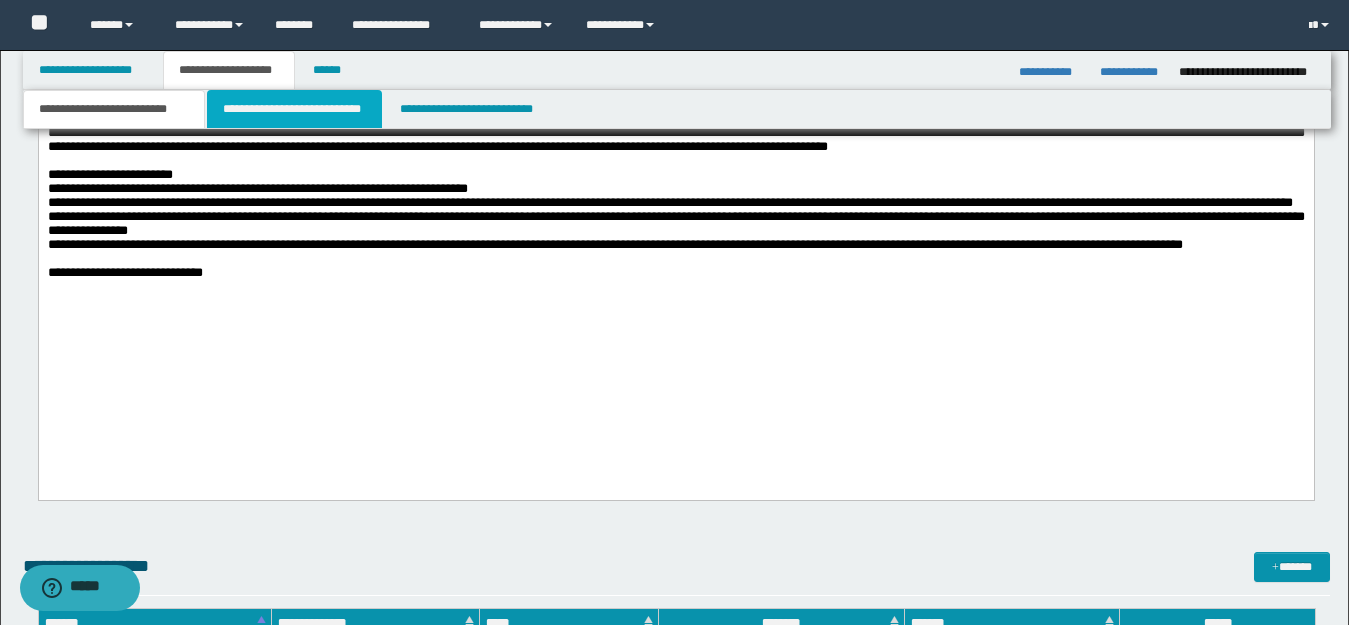 type 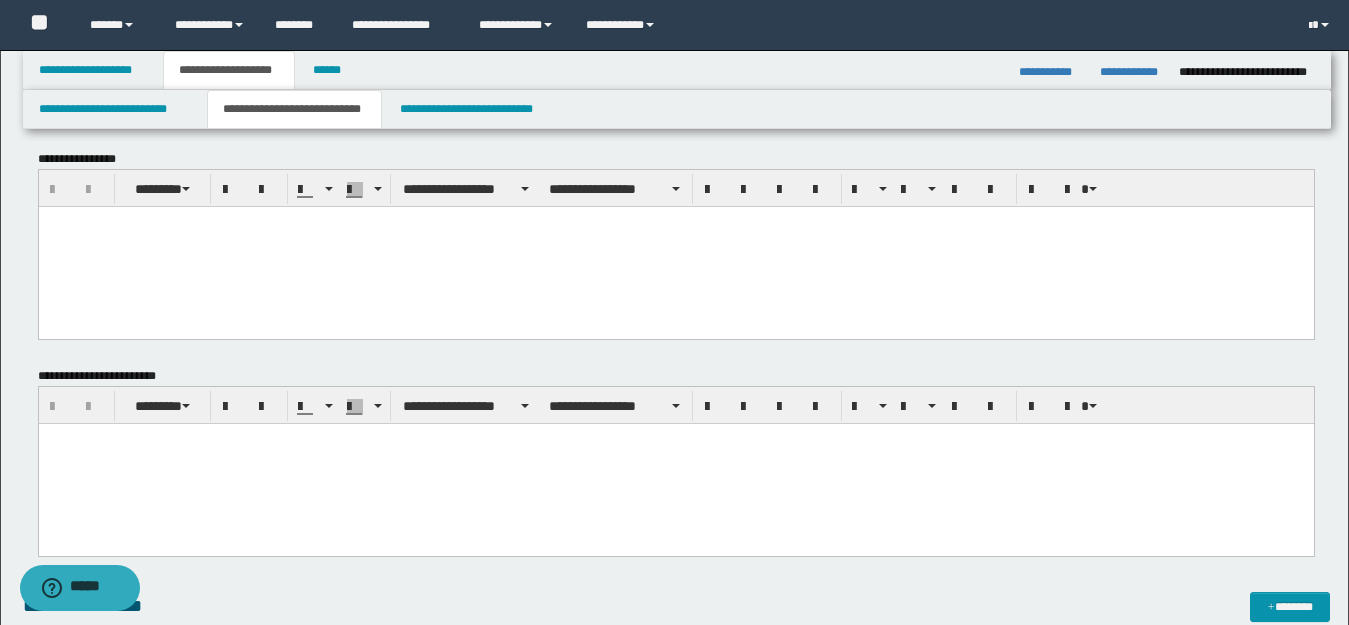 scroll, scrollTop: 0, scrollLeft: 0, axis: both 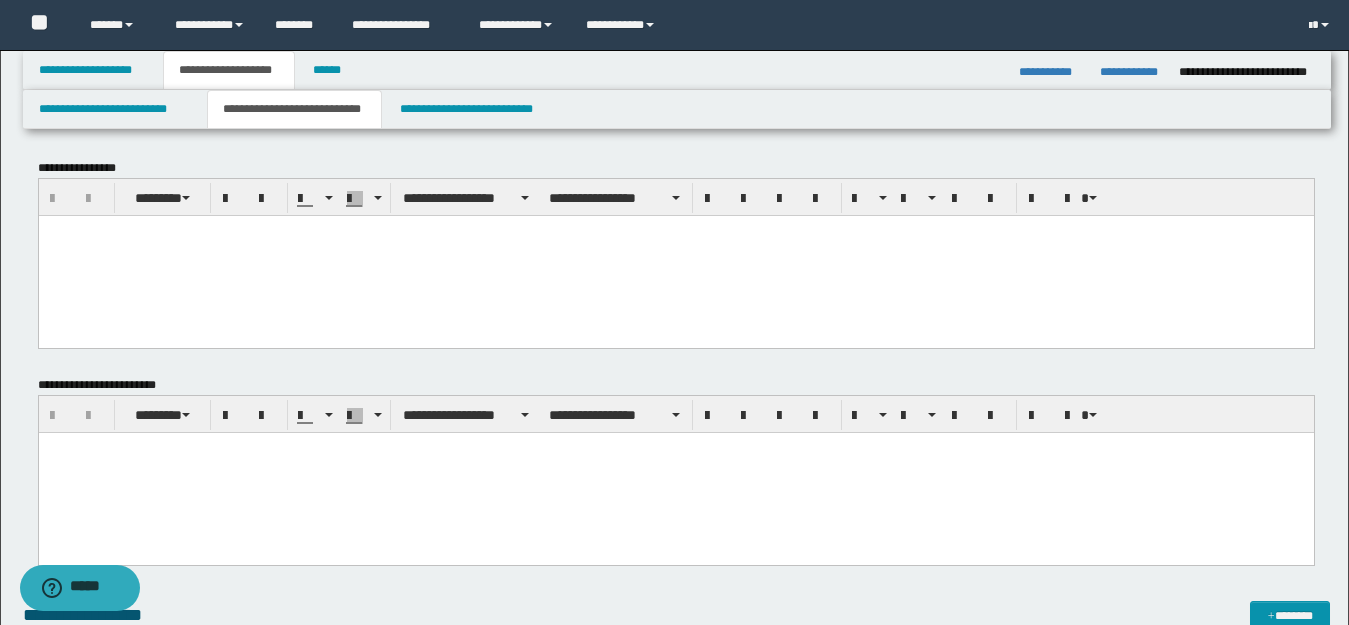 click at bounding box center [675, 255] 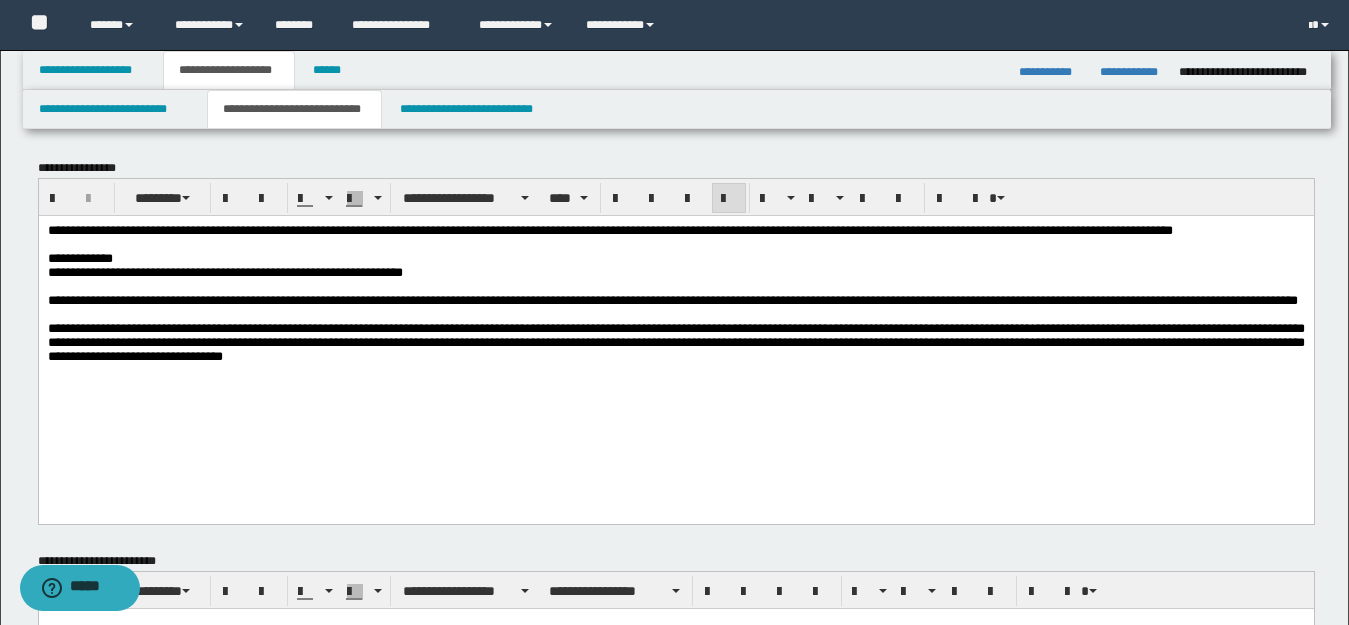 click on "**********" at bounding box center (675, 318) 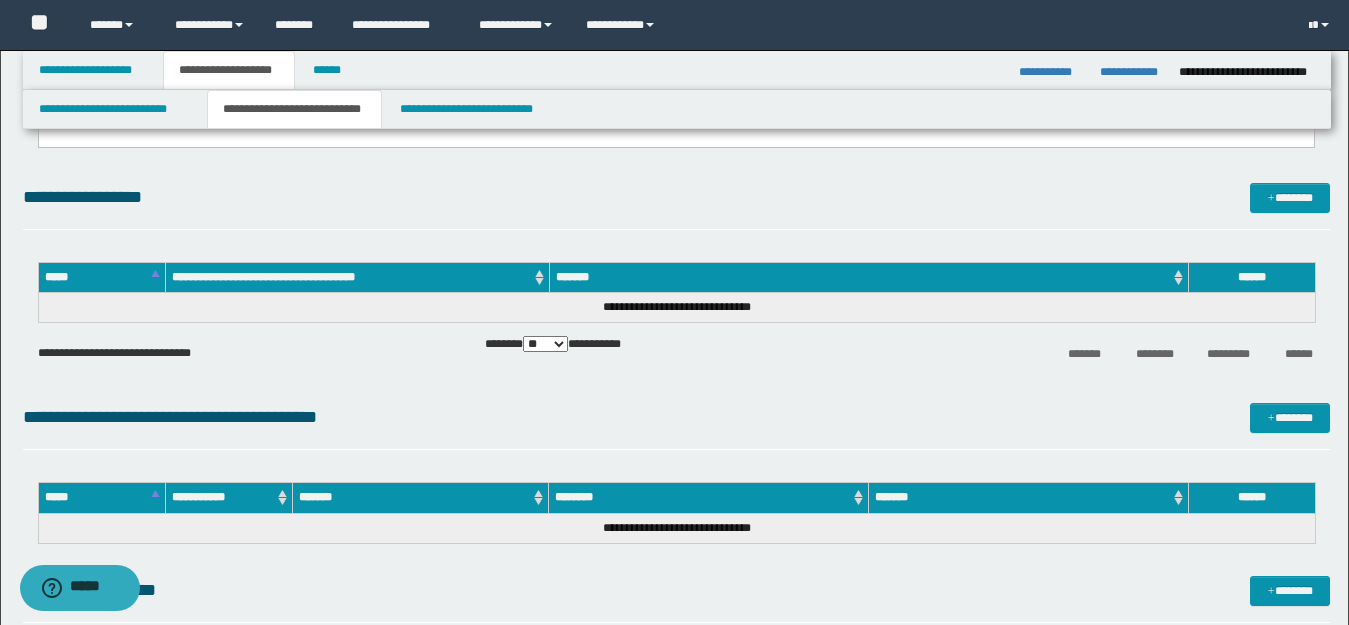 scroll, scrollTop: 600, scrollLeft: 0, axis: vertical 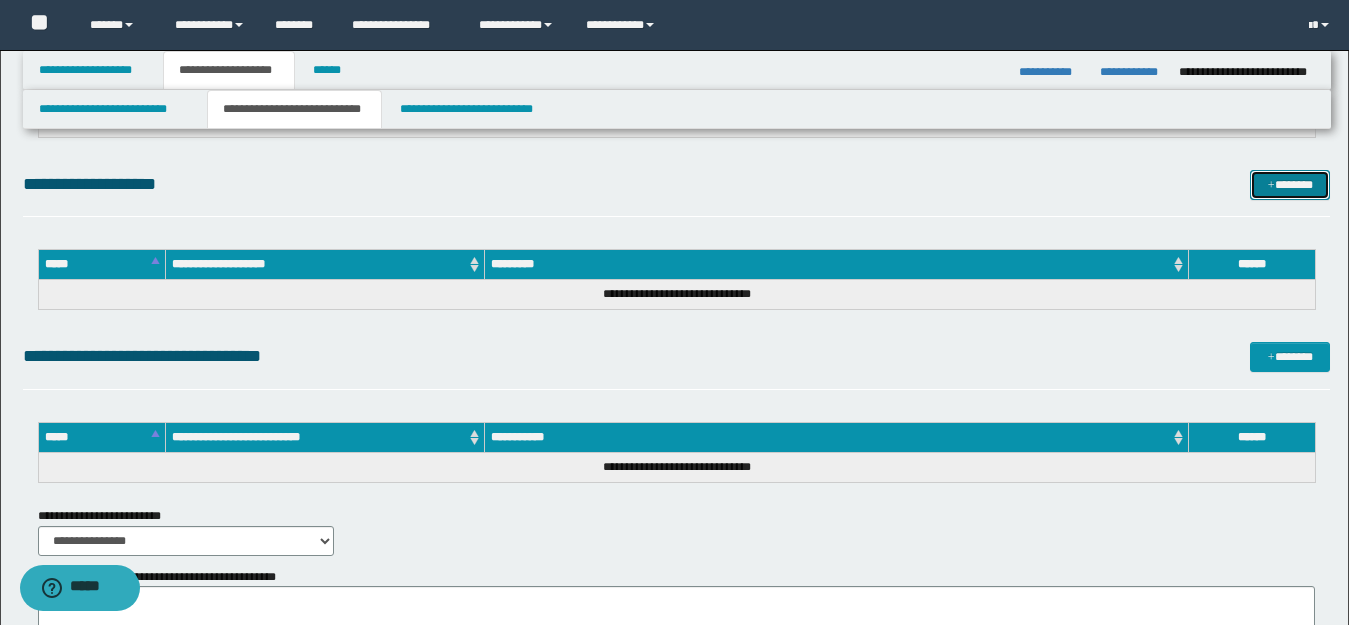 click at bounding box center [1271, 186] 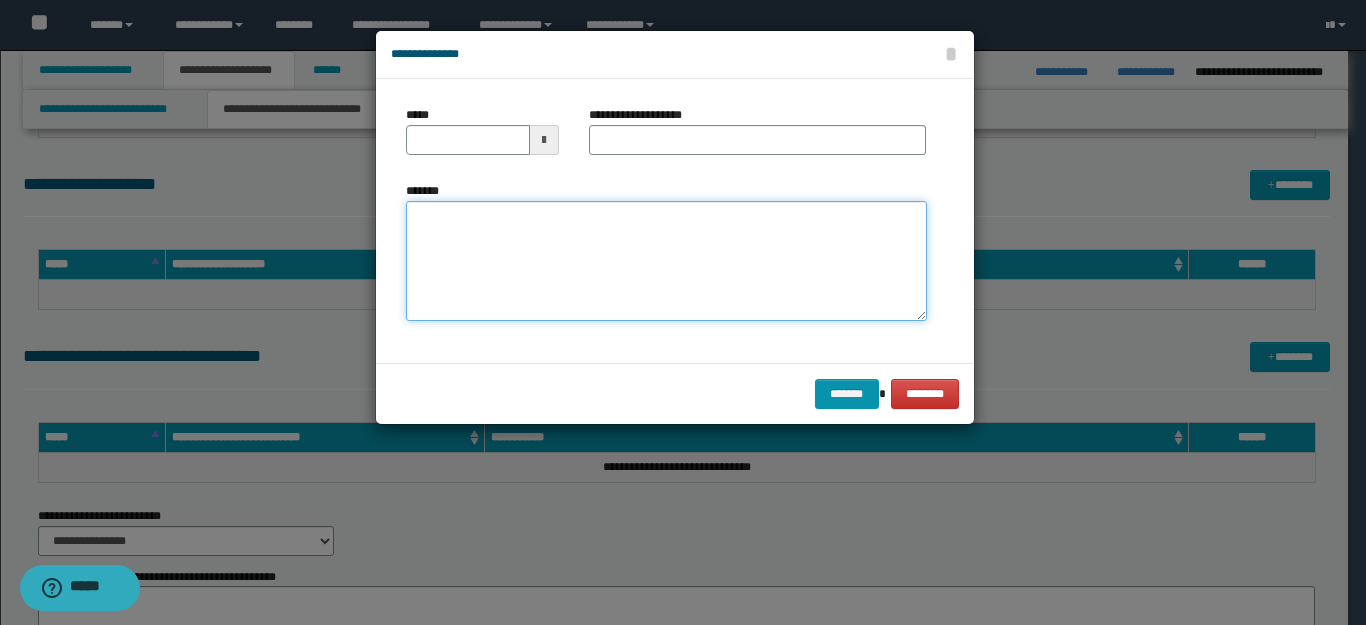 click on "*******" at bounding box center (666, 261) 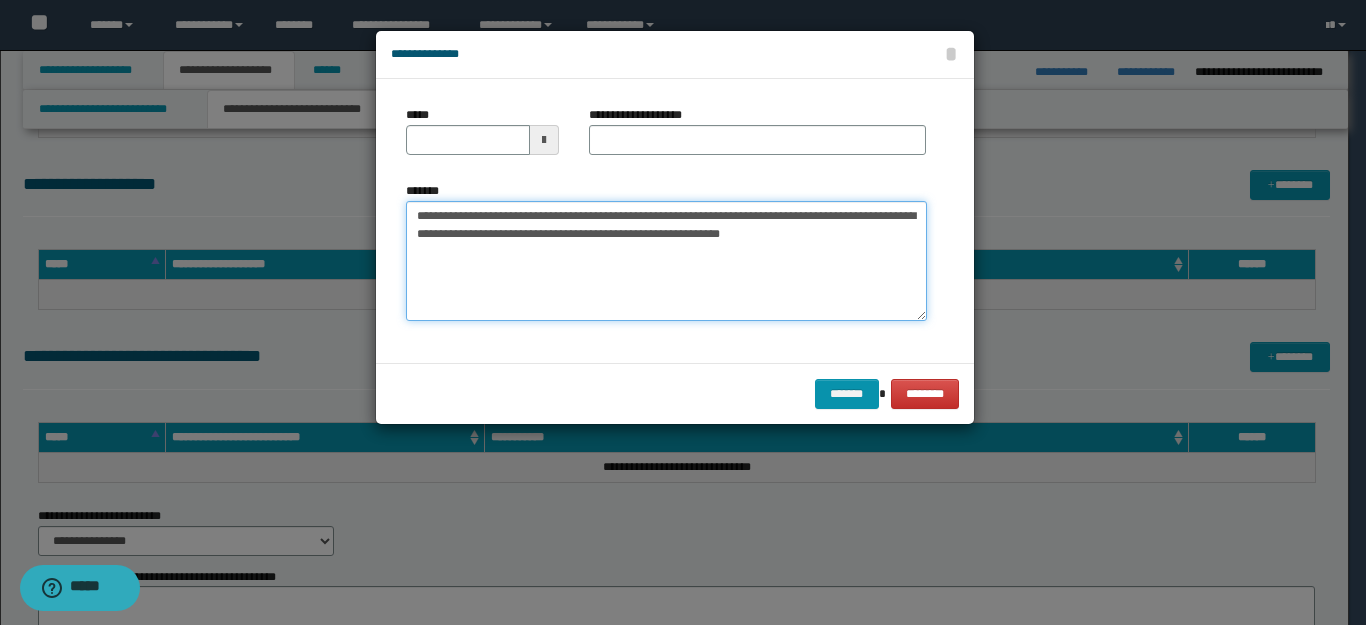 drag, startPoint x: 577, startPoint y: 213, endPoint x: 188, endPoint y: 213, distance: 389 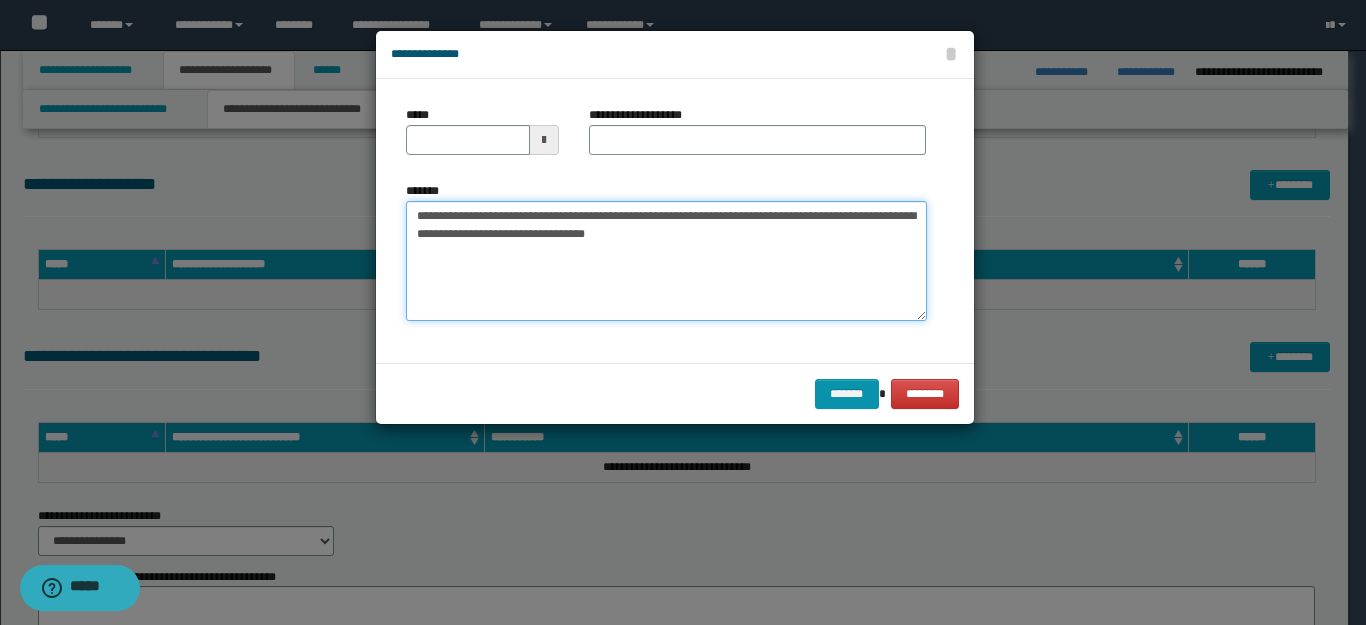 type 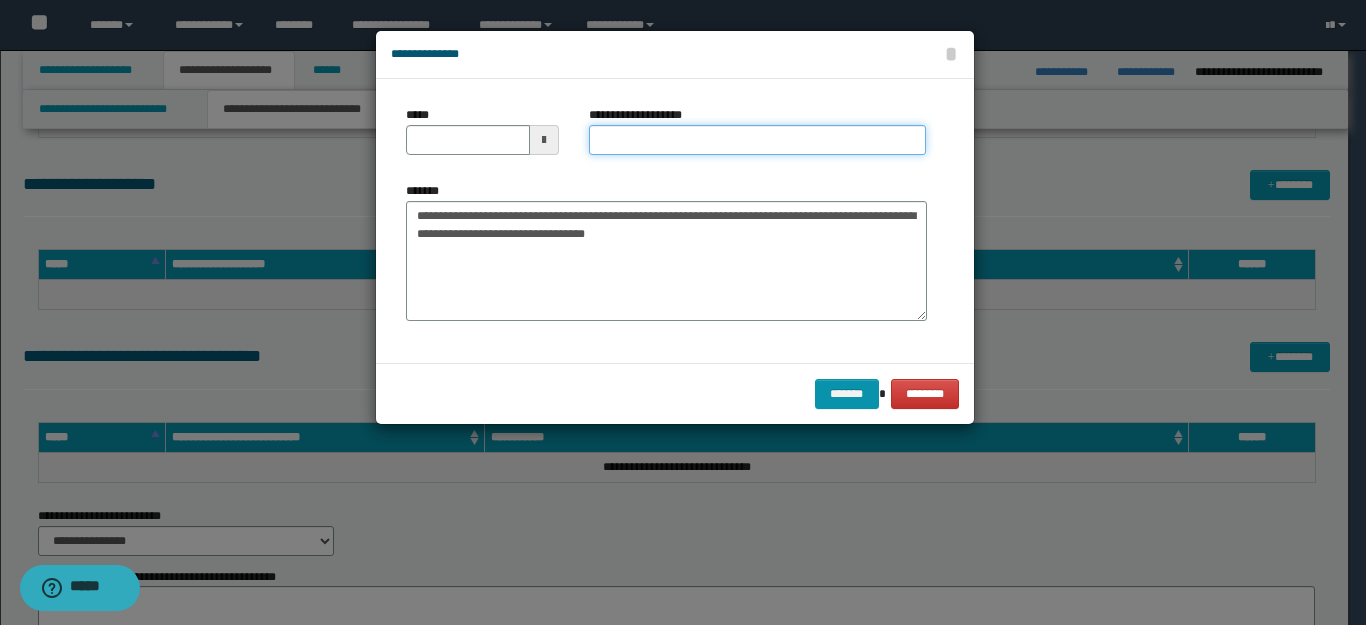 click on "**********" at bounding box center (757, 140) 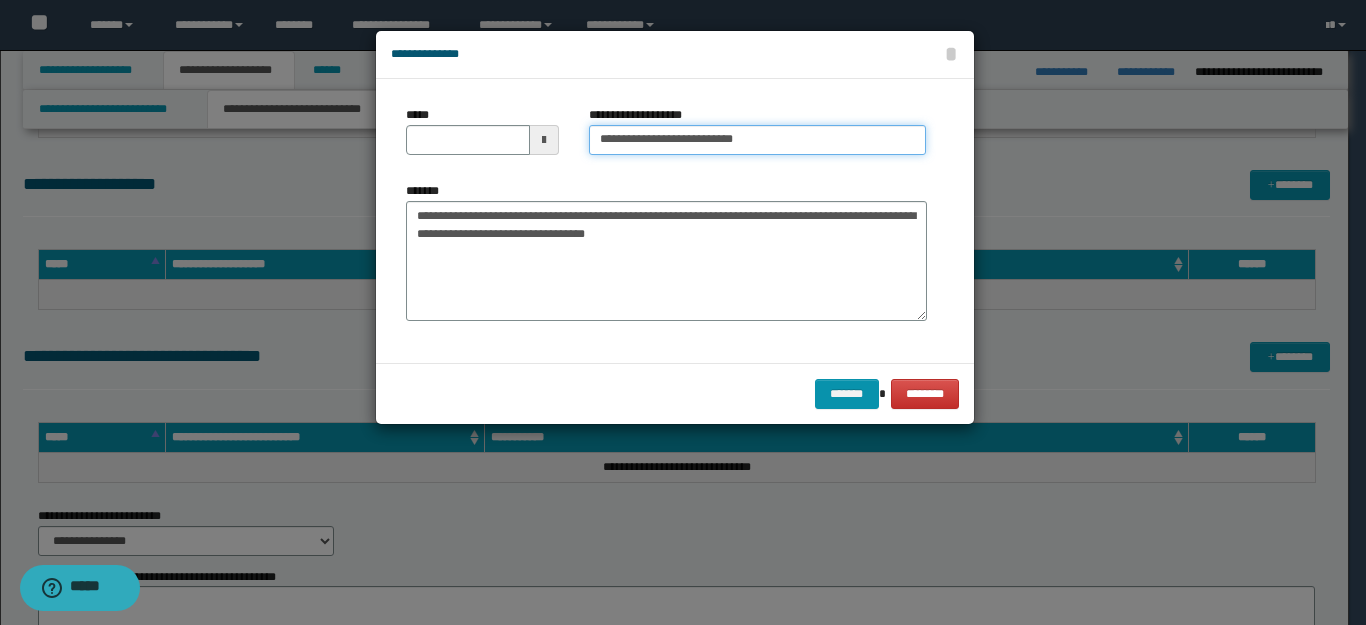 type on "**********" 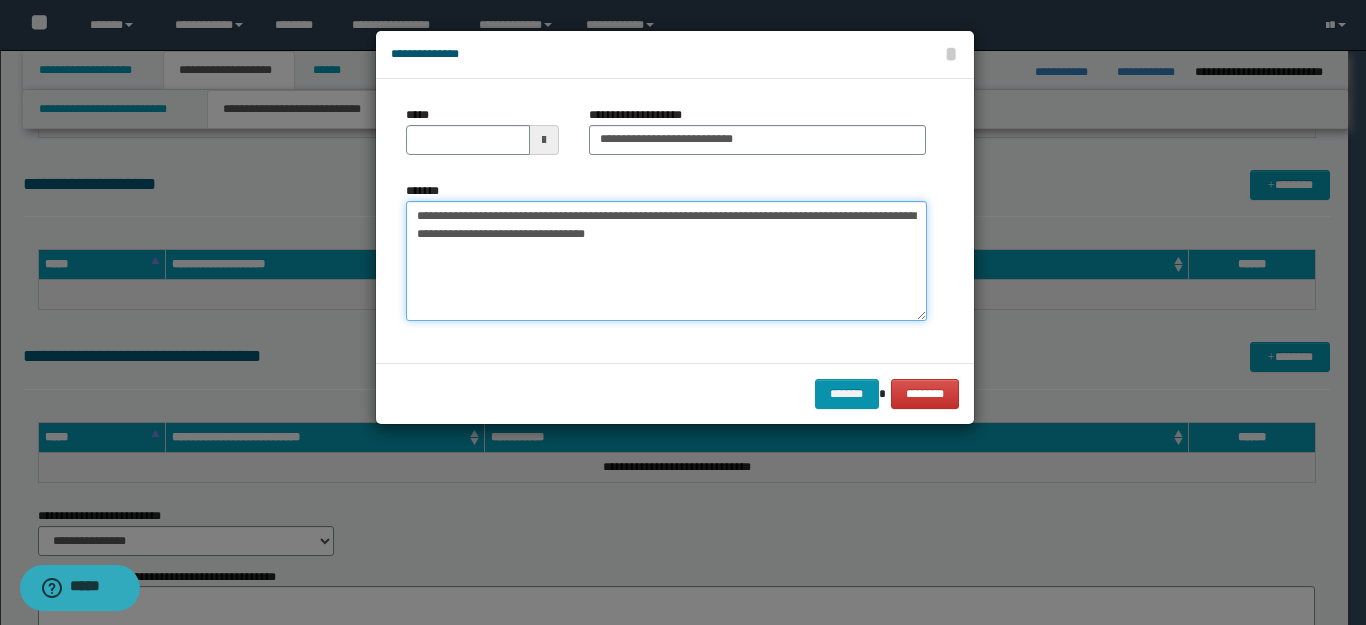 drag, startPoint x: 483, startPoint y: 214, endPoint x: 180, endPoint y: 209, distance: 303.04126 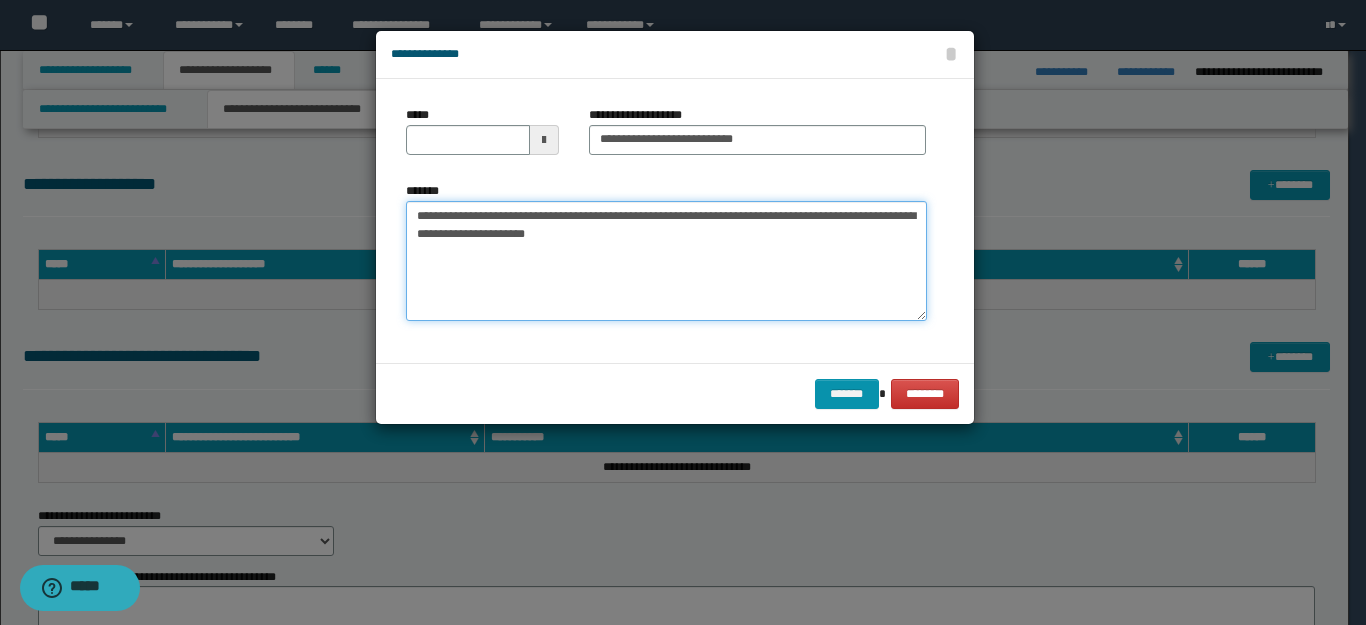 type 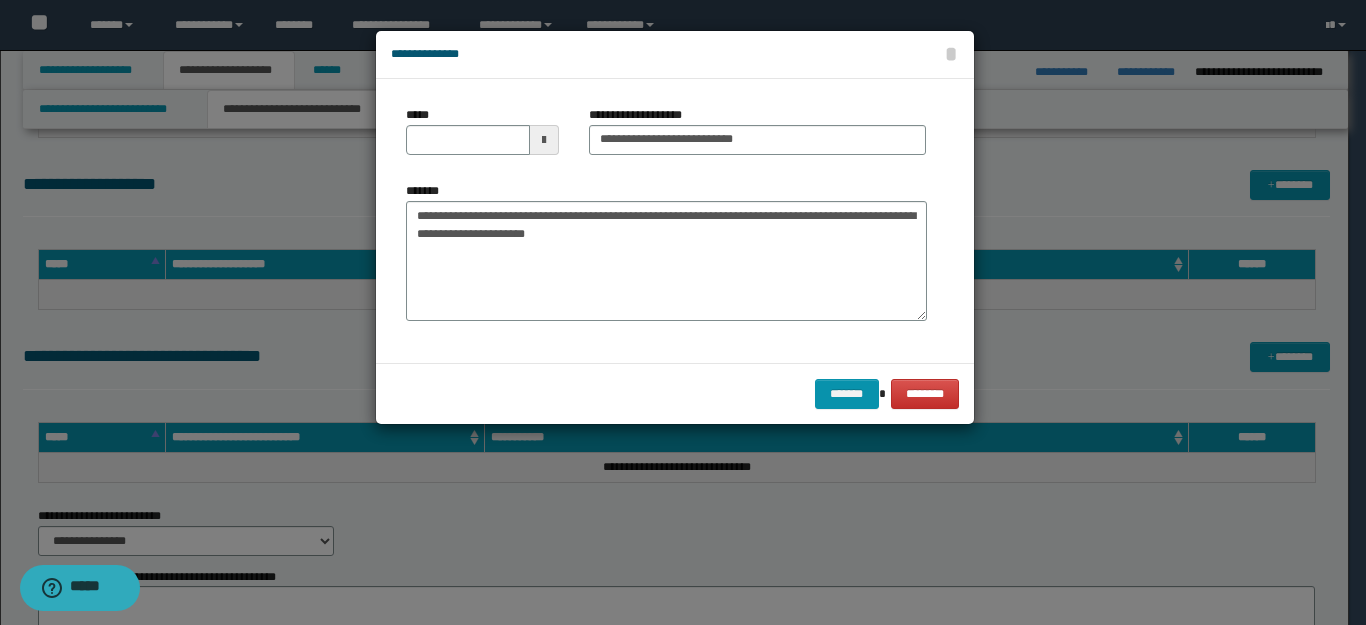 click on "*****" at bounding box center (483, 130) 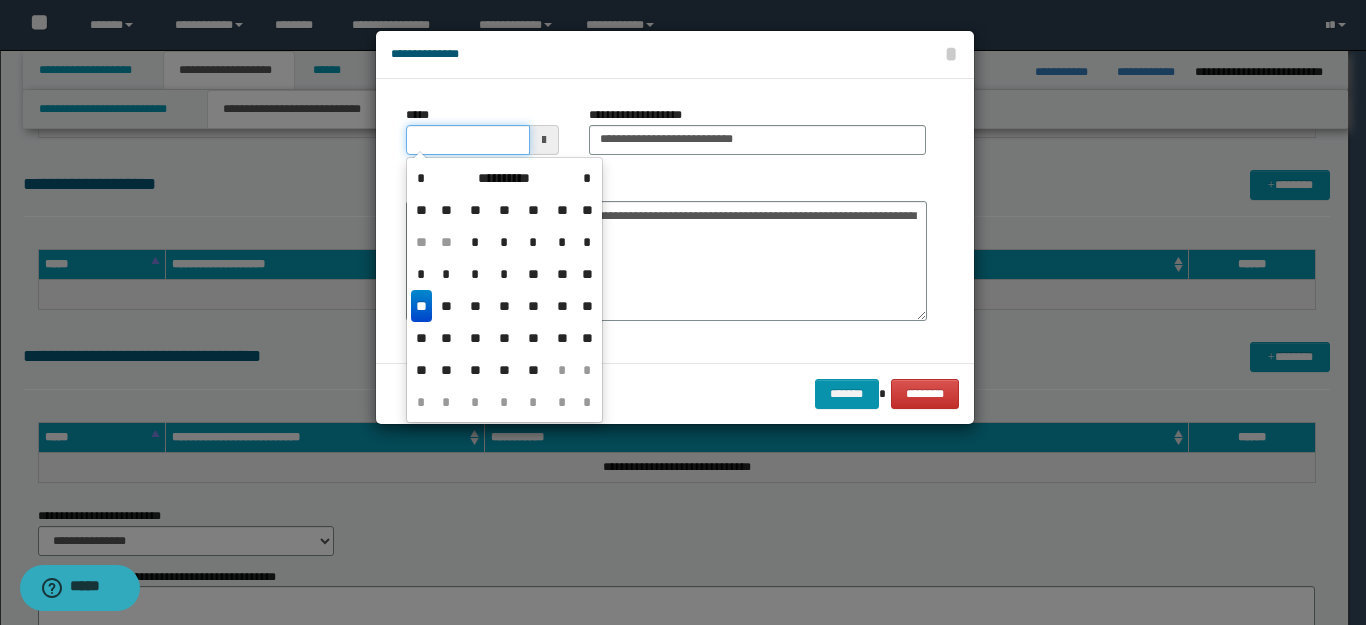 click on "*****" at bounding box center (468, 140) 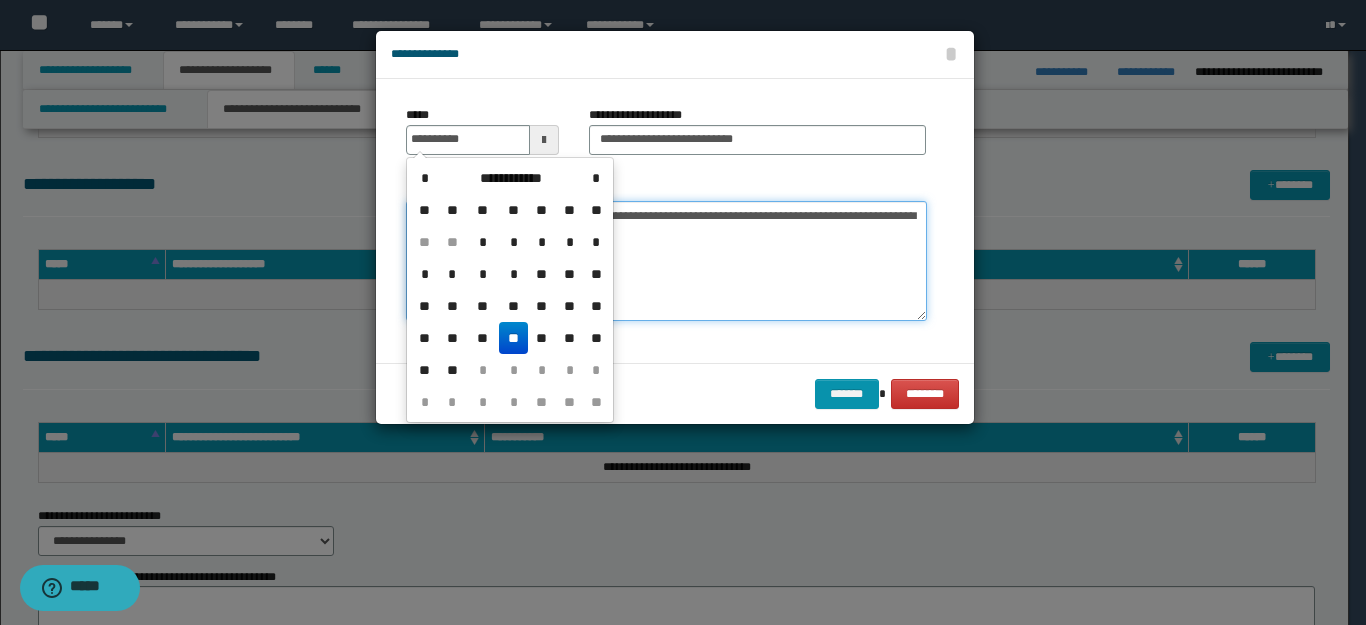 type on "**********" 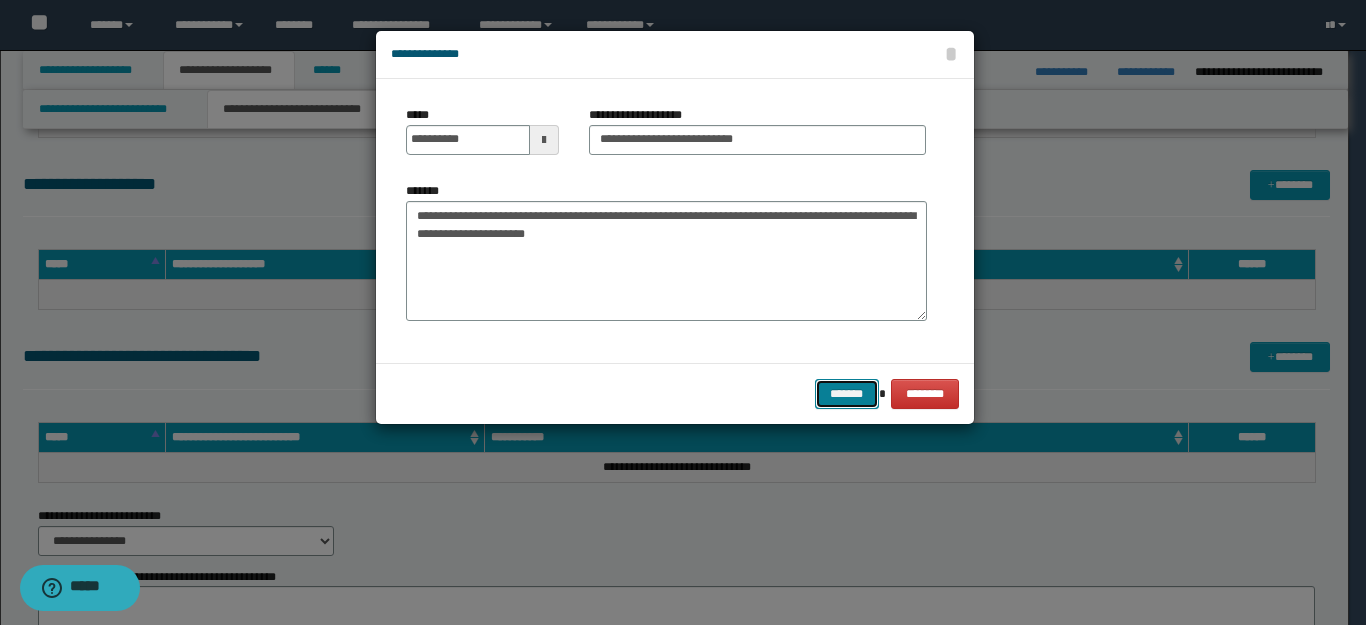 click on "*******" at bounding box center [847, 394] 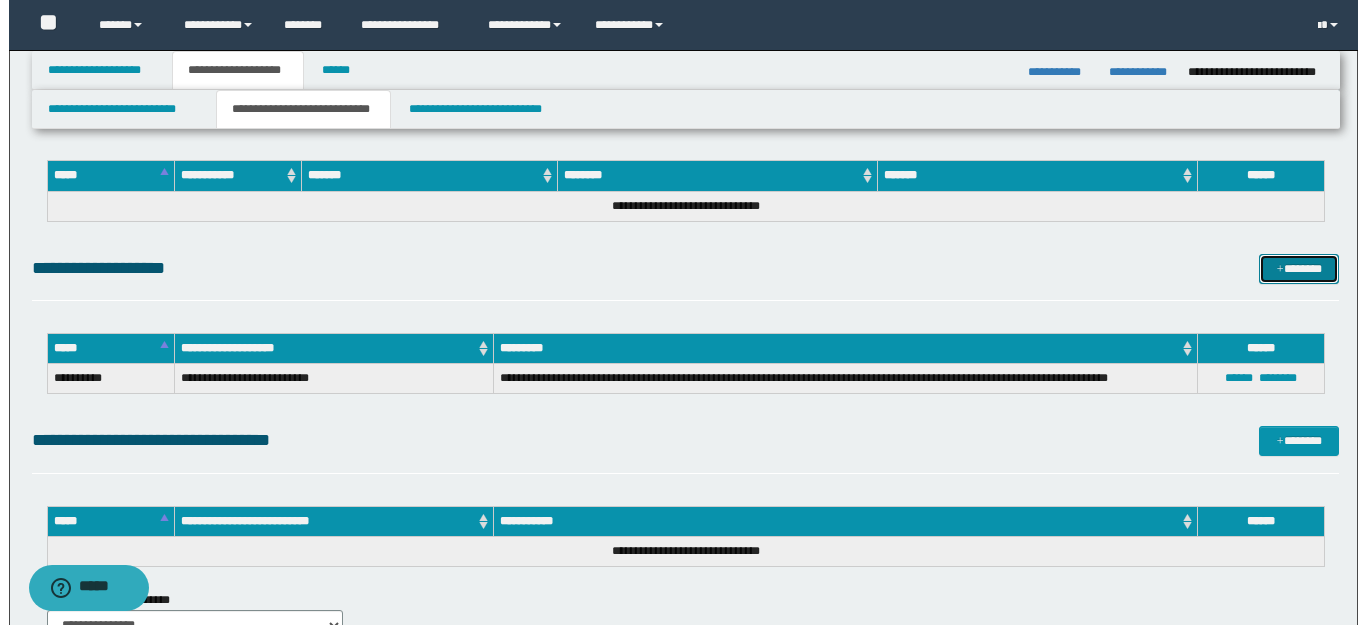 scroll, scrollTop: 900, scrollLeft: 0, axis: vertical 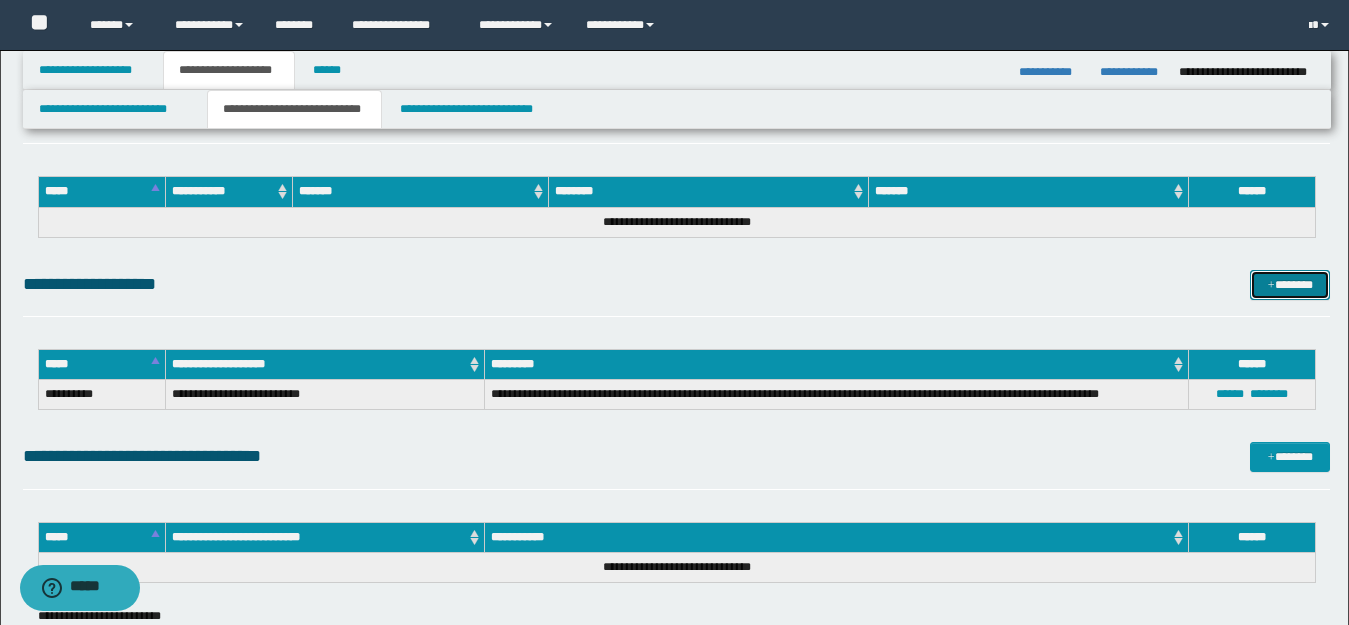 click on "*******" at bounding box center [1290, 285] 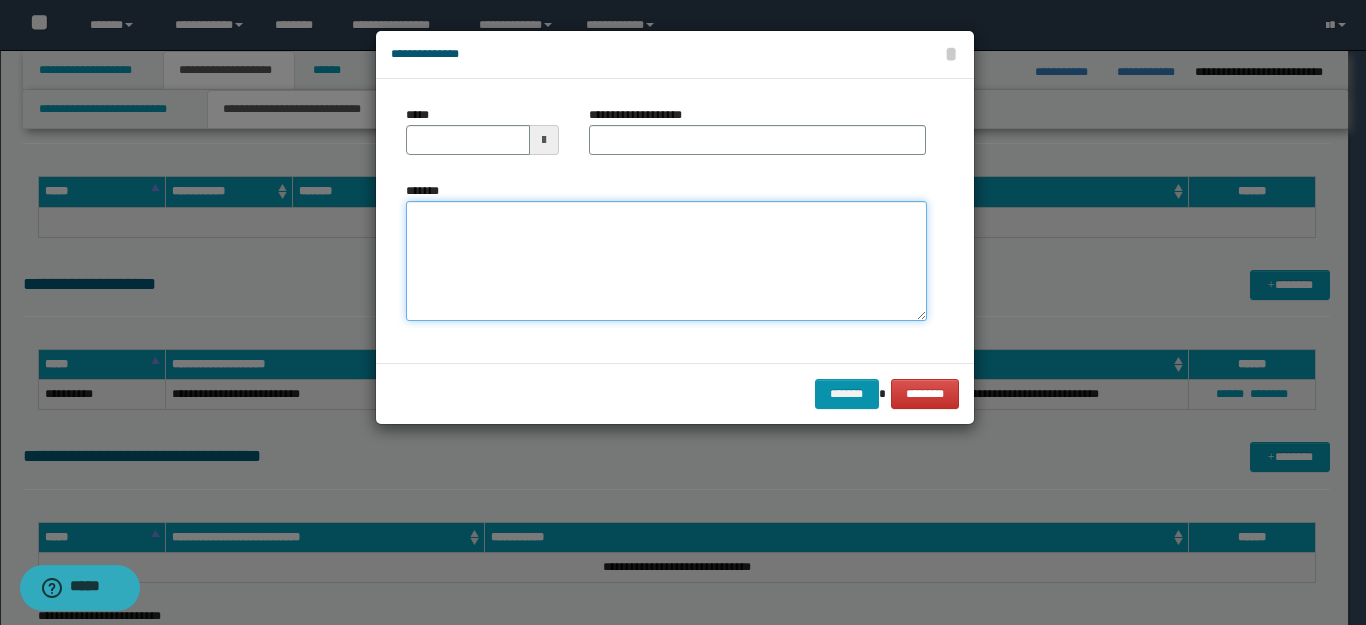 click on "*******" at bounding box center [666, 261] 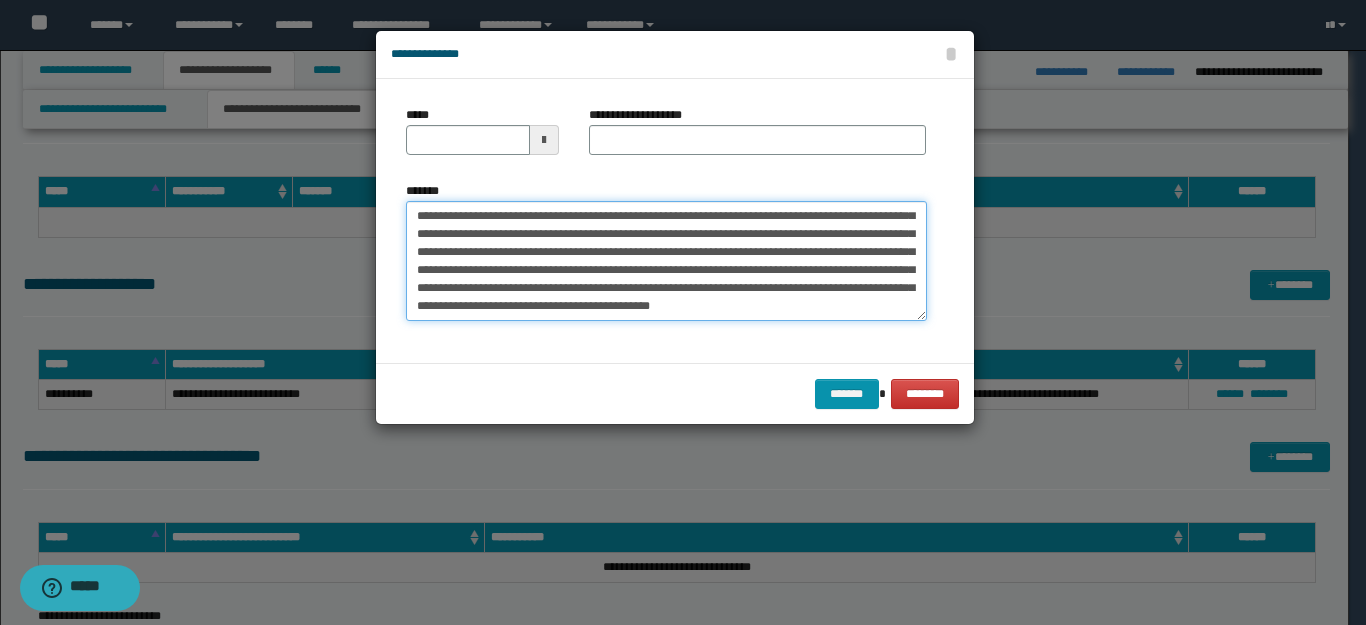 scroll, scrollTop: 0, scrollLeft: 0, axis: both 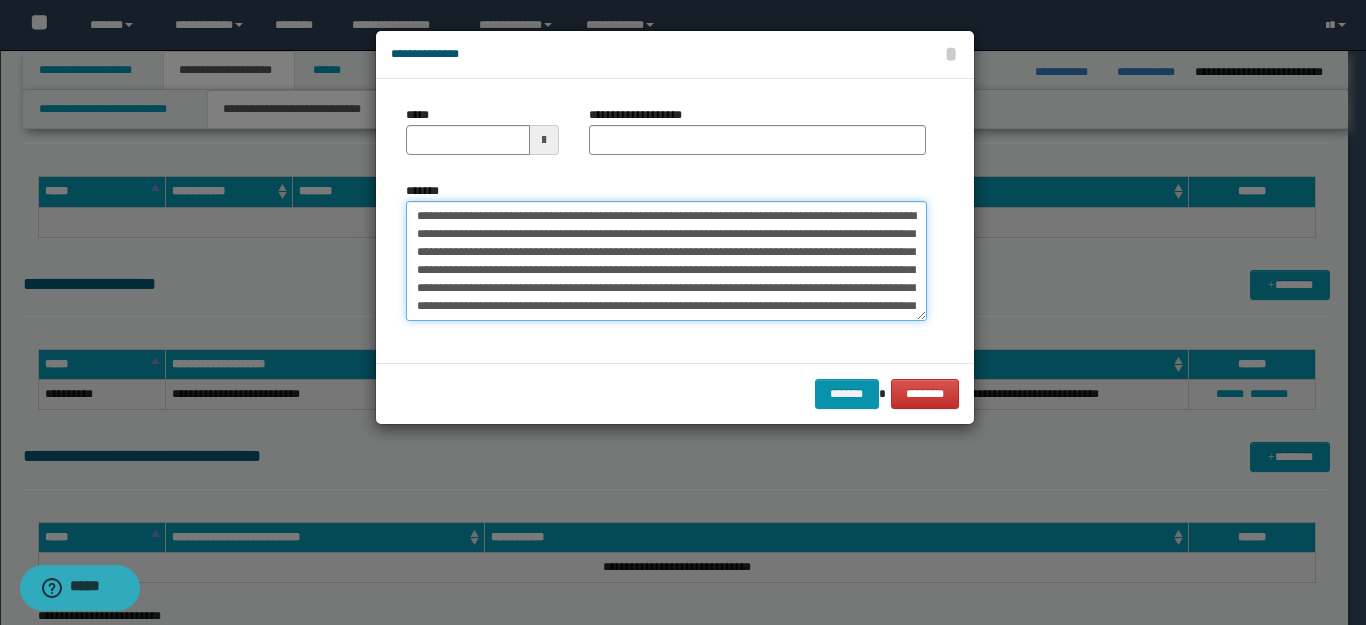 drag, startPoint x: 710, startPoint y: 216, endPoint x: 318, endPoint y: 206, distance: 392.12753 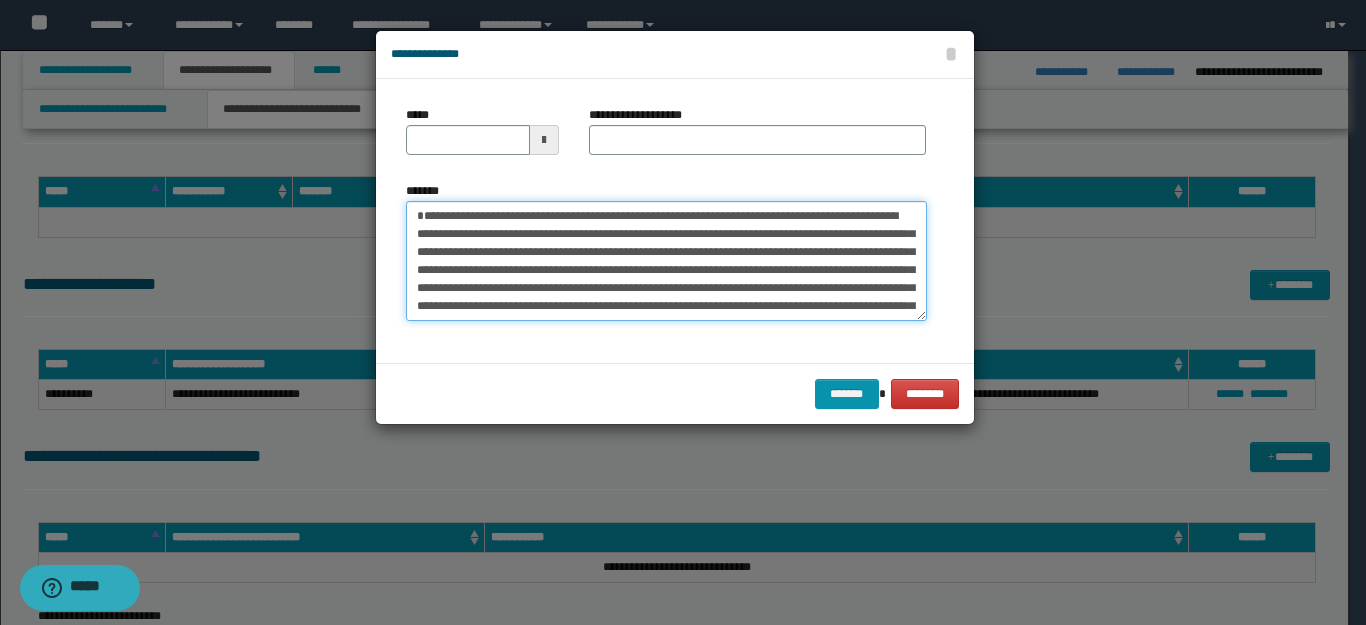 type on "**********" 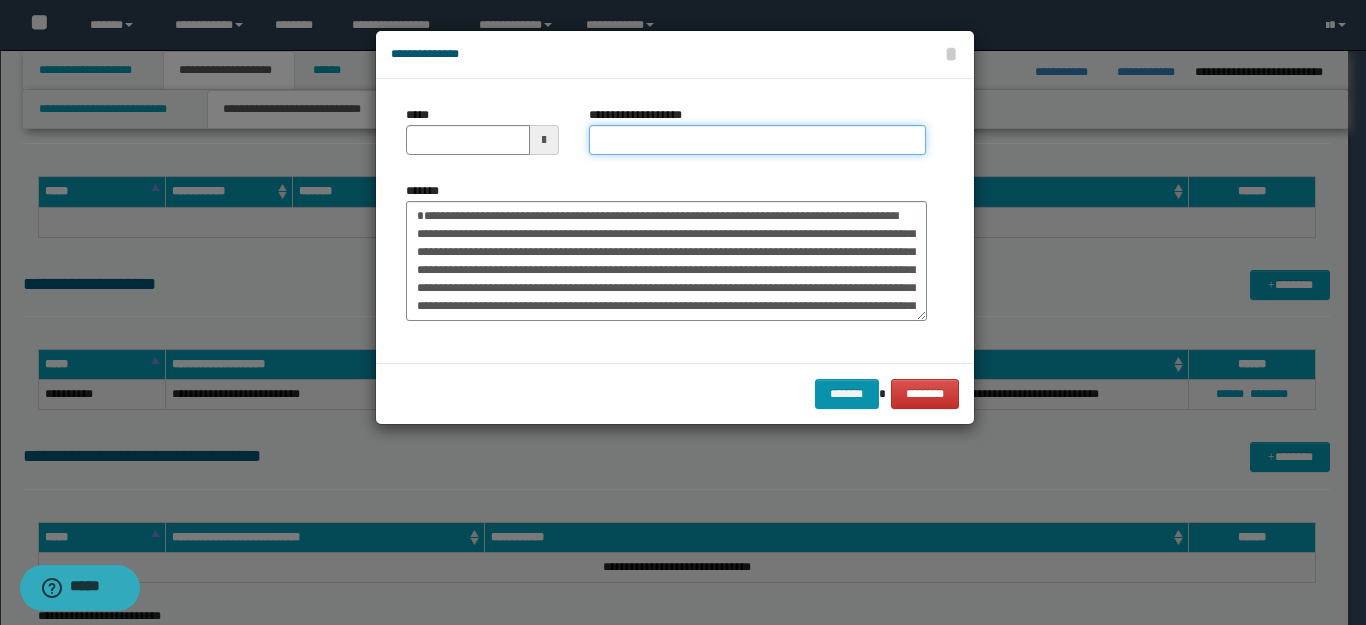 drag, startPoint x: 717, startPoint y: 140, endPoint x: 655, endPoint y: 178, distance: 72.718636 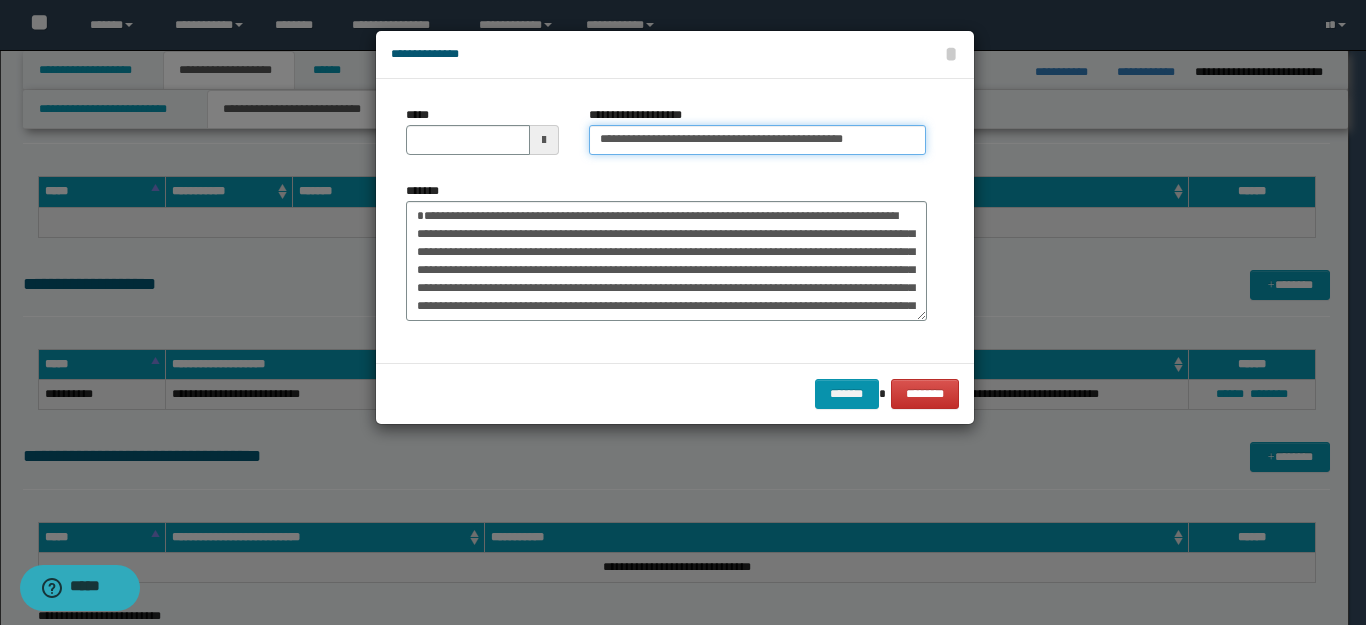 type on "**********" 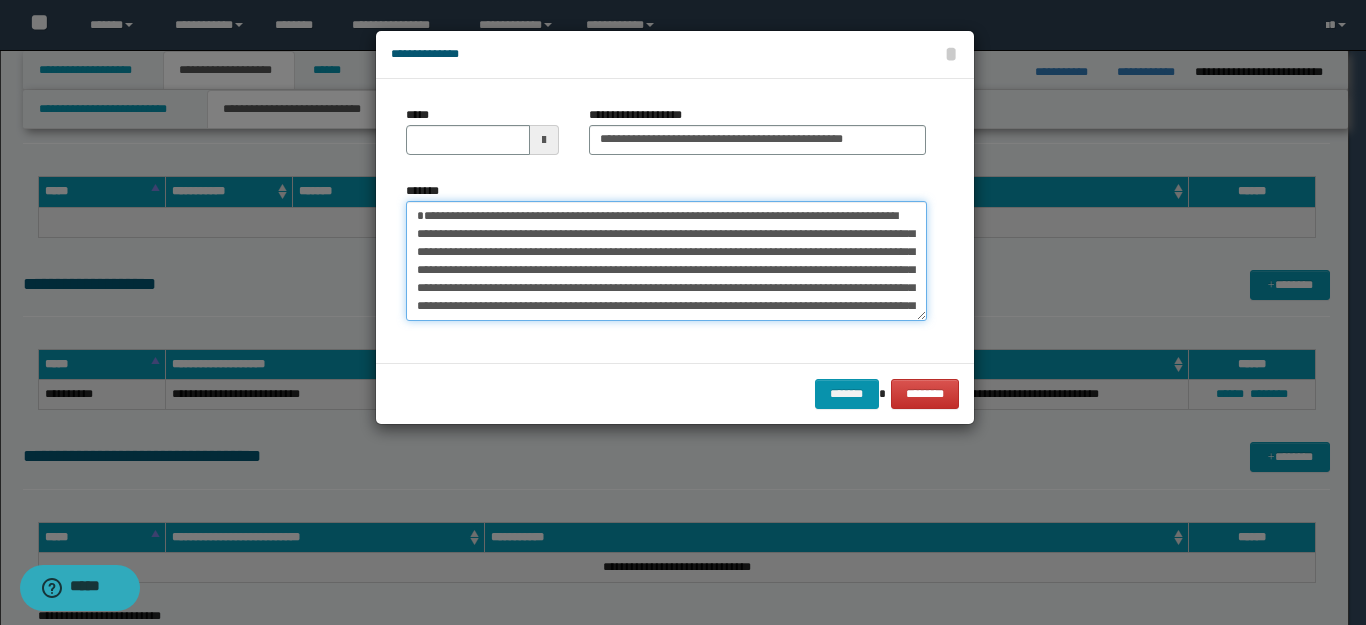 drag, startPoint x: 485, startPoint y: 217, endPoint x: 136, endPoint y: 238, distance: 349.63123 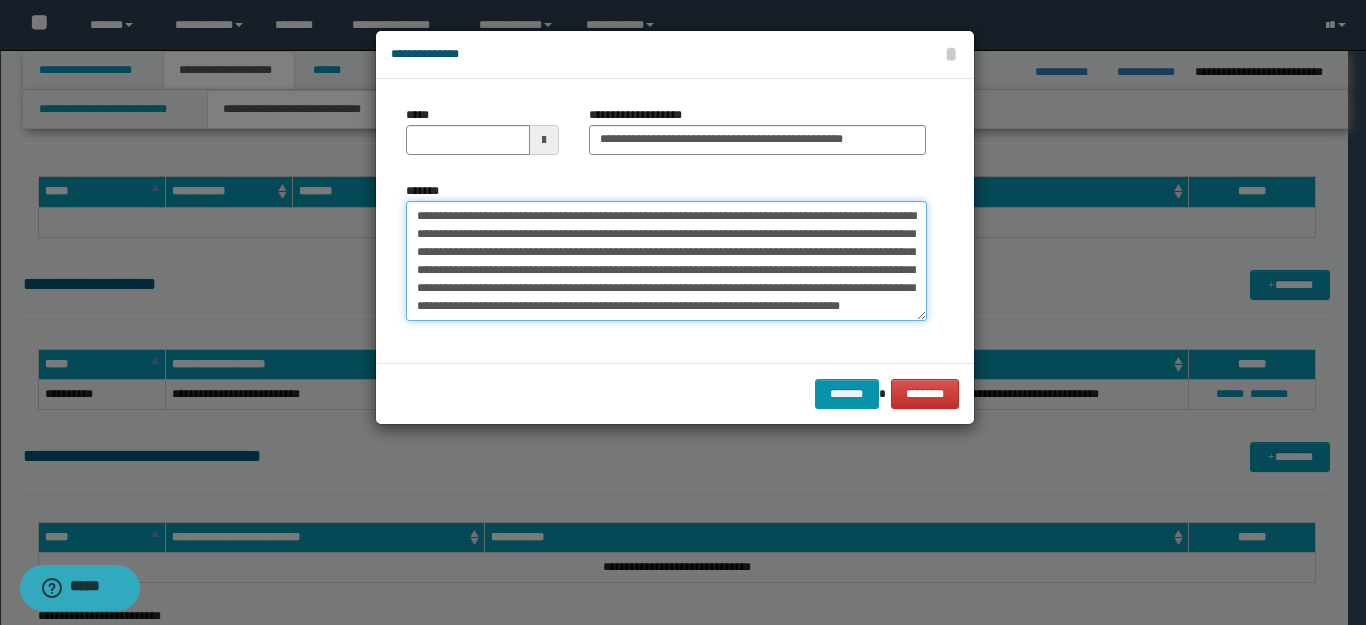 type on "**********" 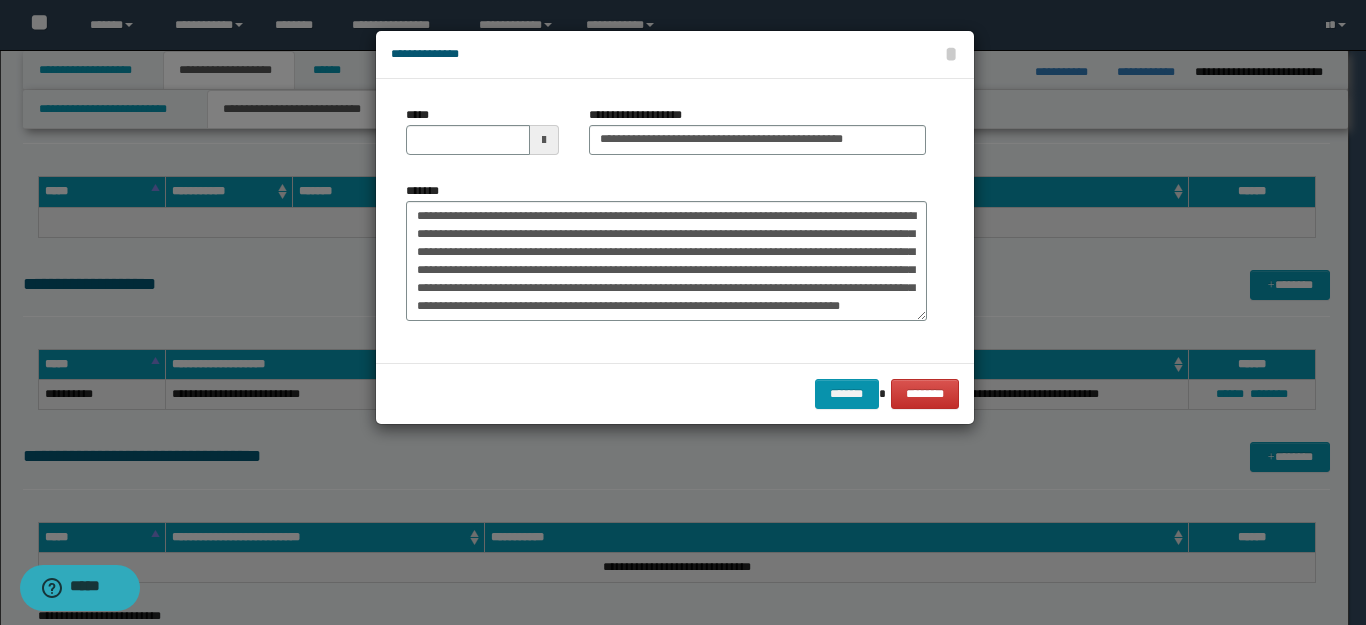 click on "*****" at bounding box center (483, 138) 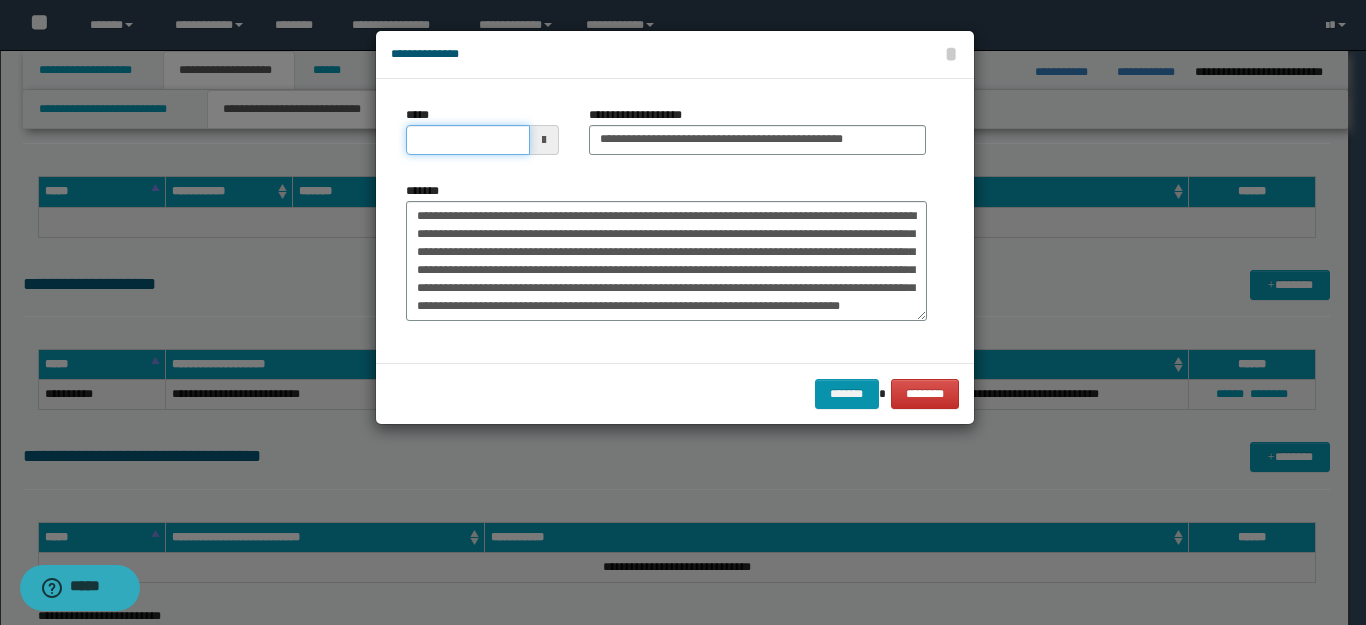 click on "*****" at bounding box center [468, 140] 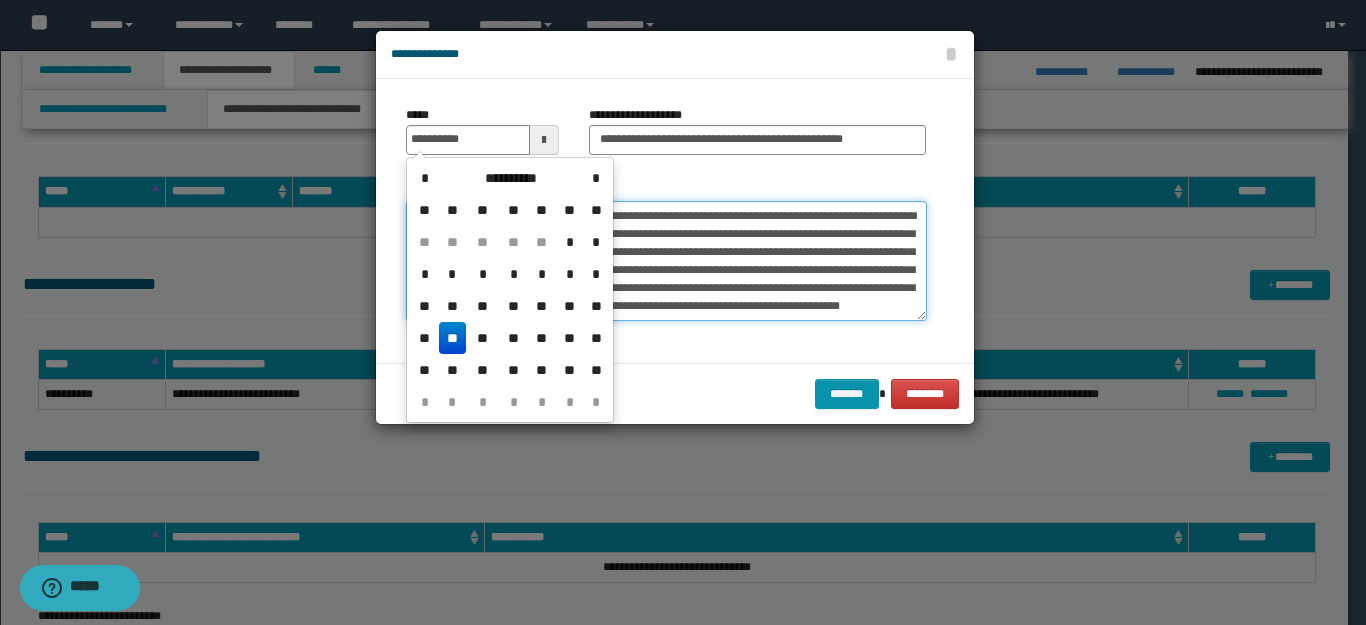 type on "**********" 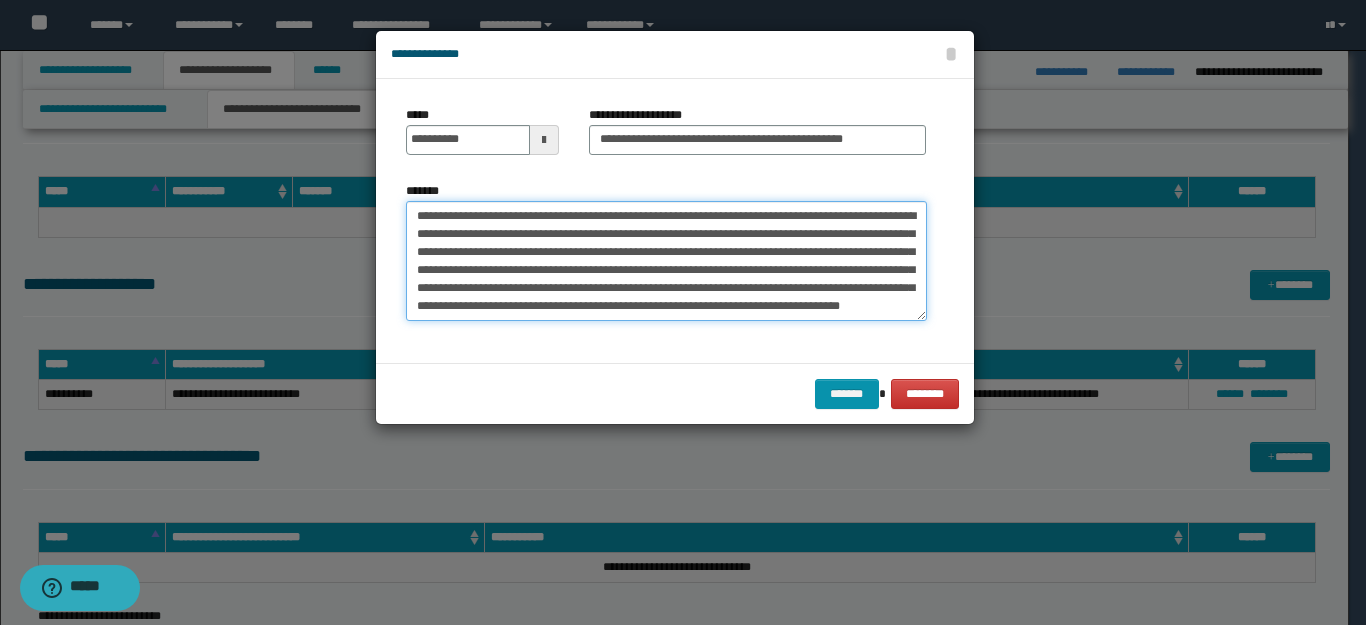 click on "**********" at bounding box center [666, 261] 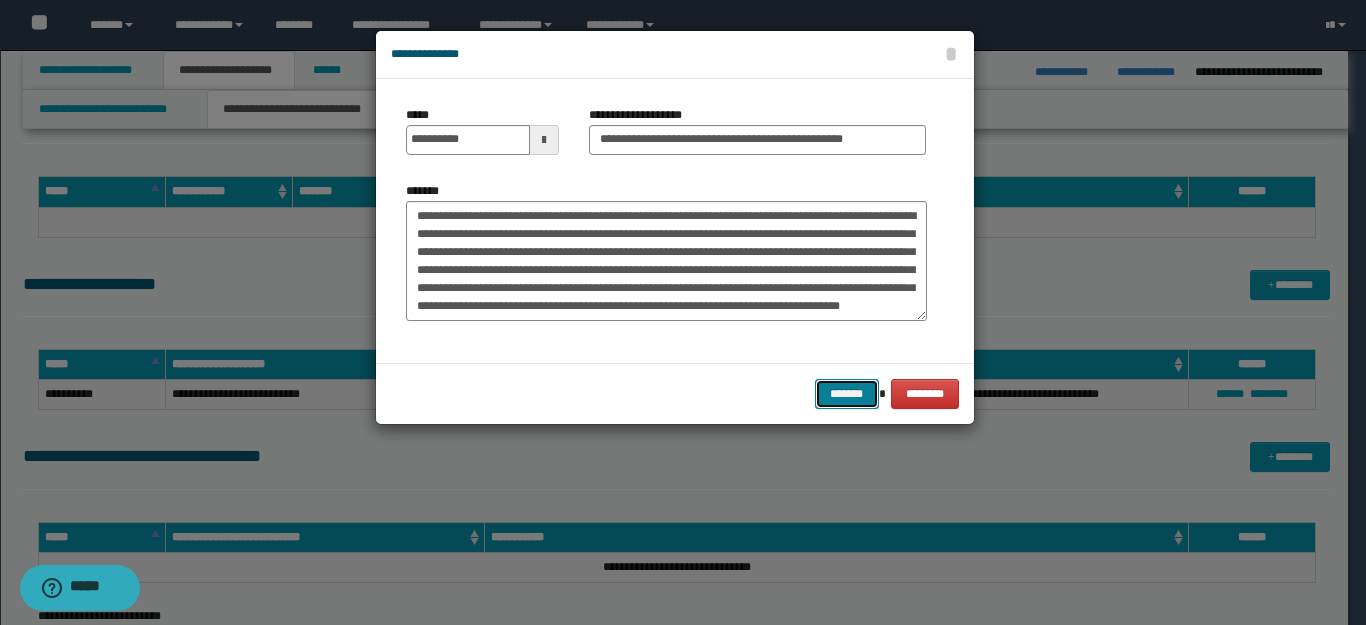 click on "*******" at bounding box center [847, 394] 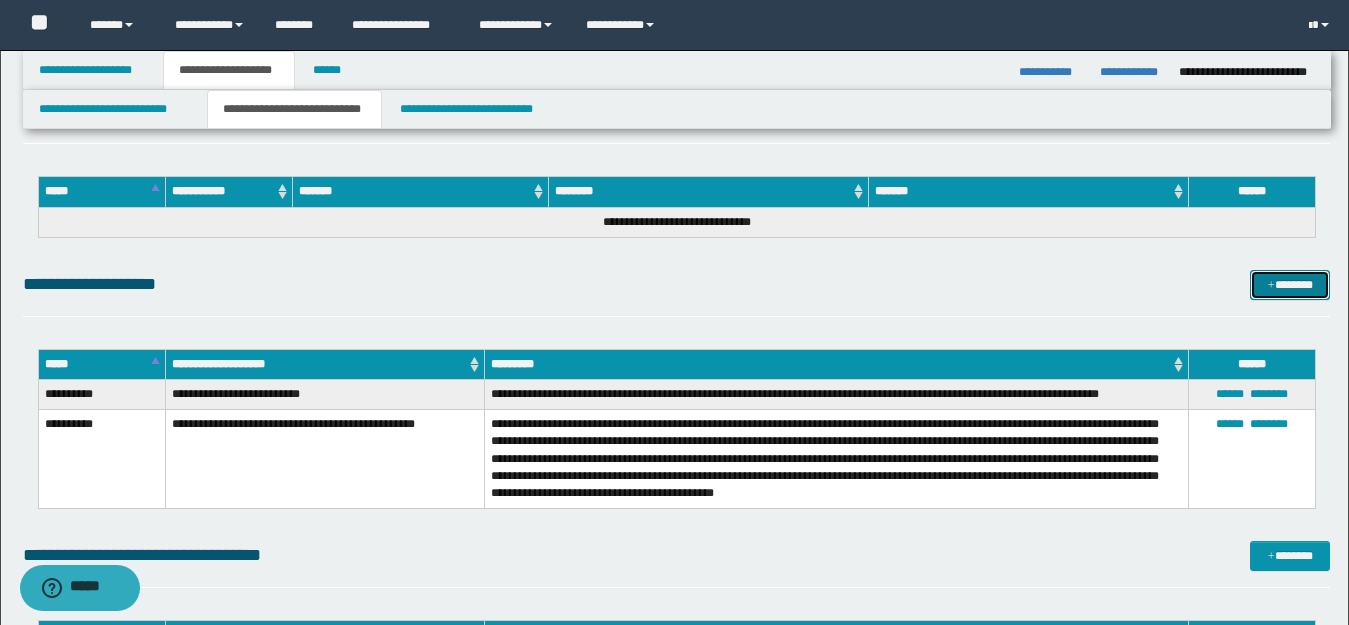 click on "*******" at bounding box center [1290, 285] 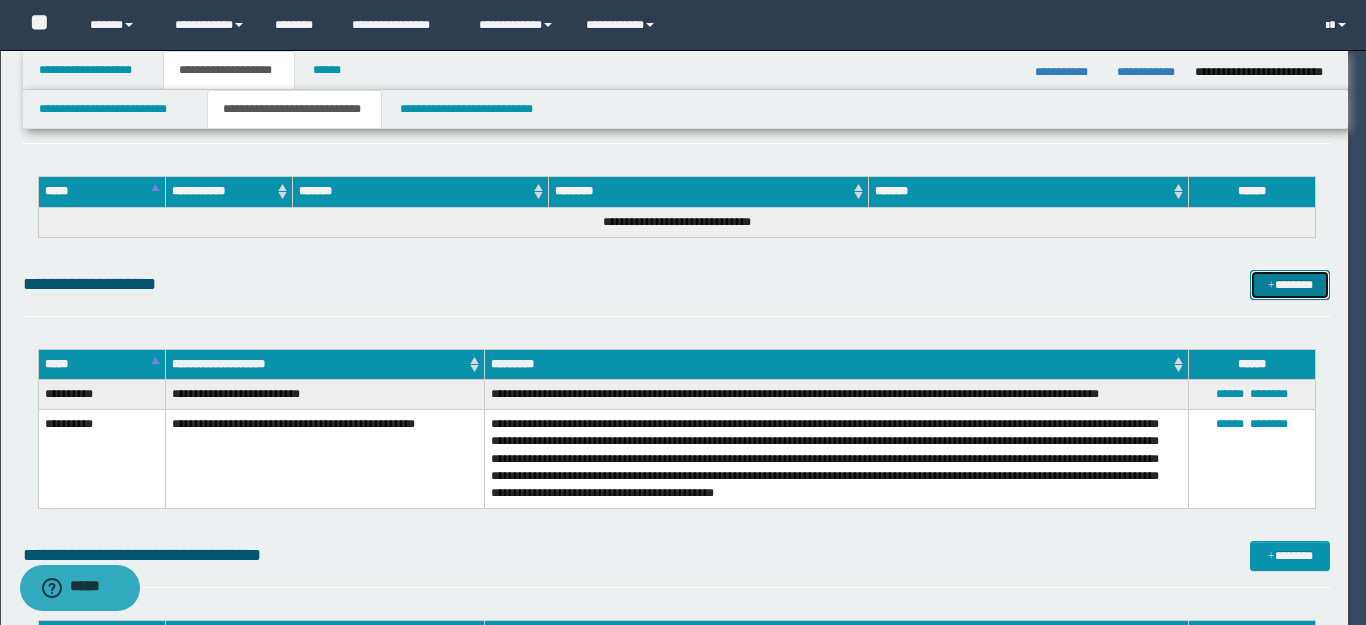 scroll, scrollTop: 0, scrollLeft: 0, axis: both 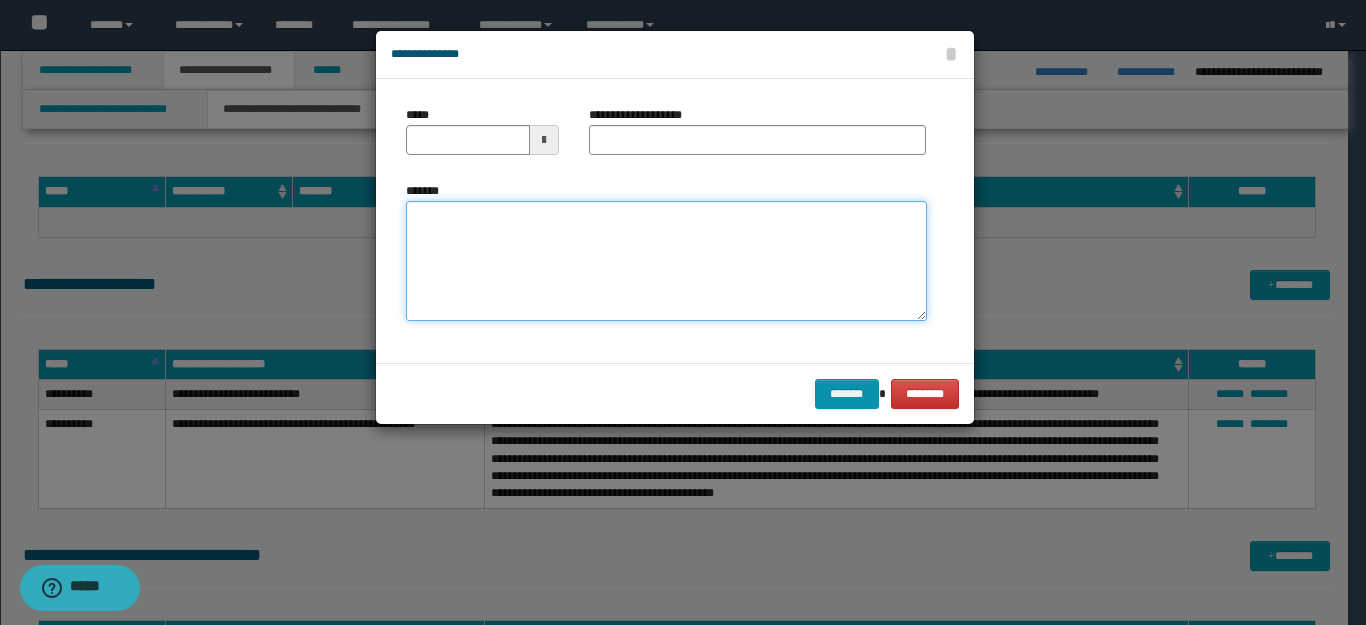 click on "*******" at bounding box center [666, 261] 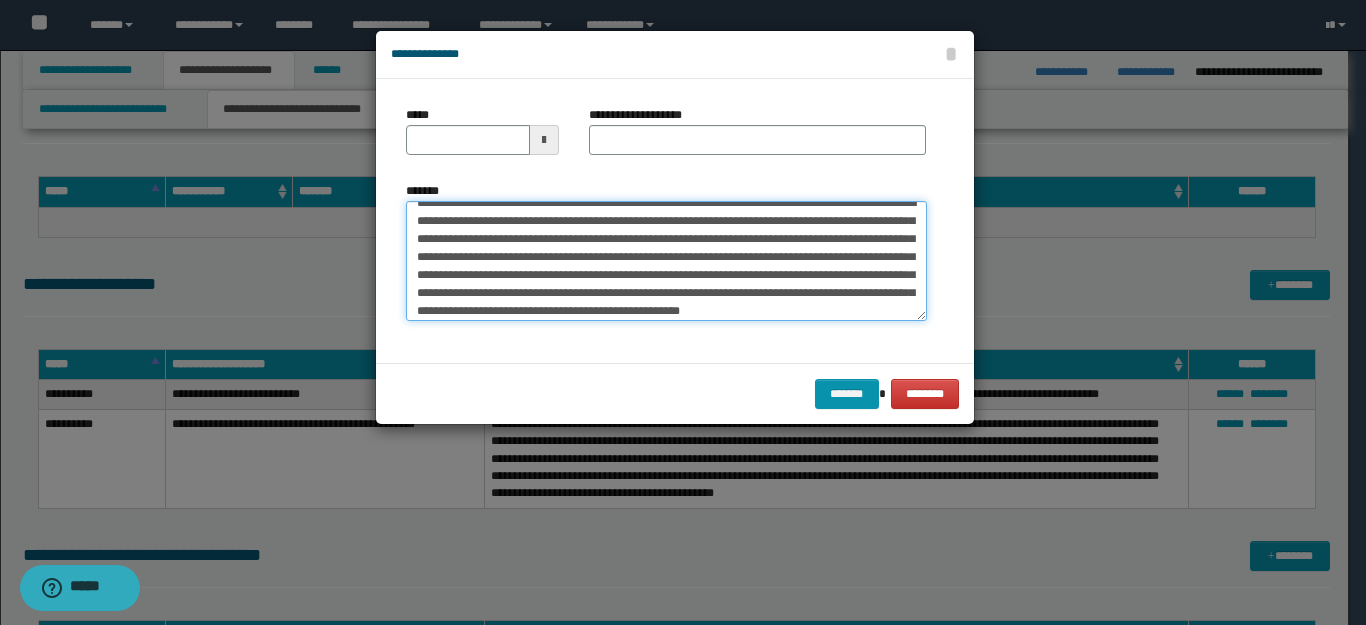 scroll, scrollTop: 0, scrollLeft: 0, axis: both 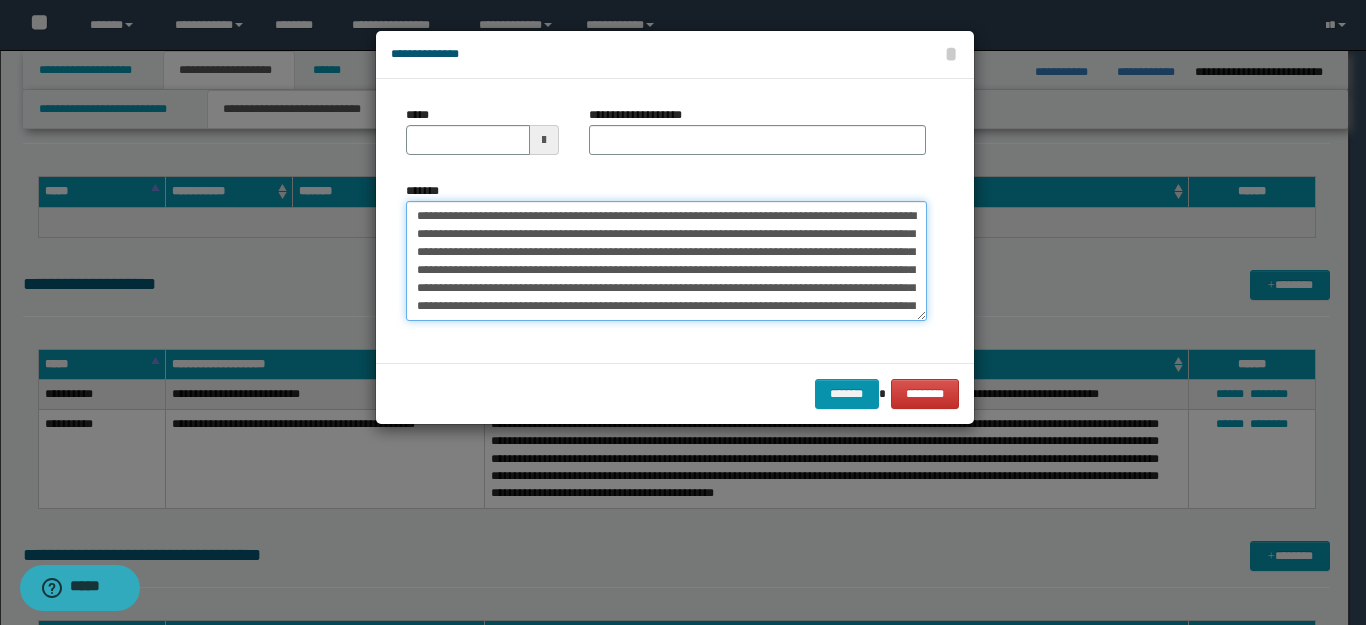 drag, startPoint x: 643, startPoint y: 208, endPoint x: 269, endPoint y: 208, distance: 374 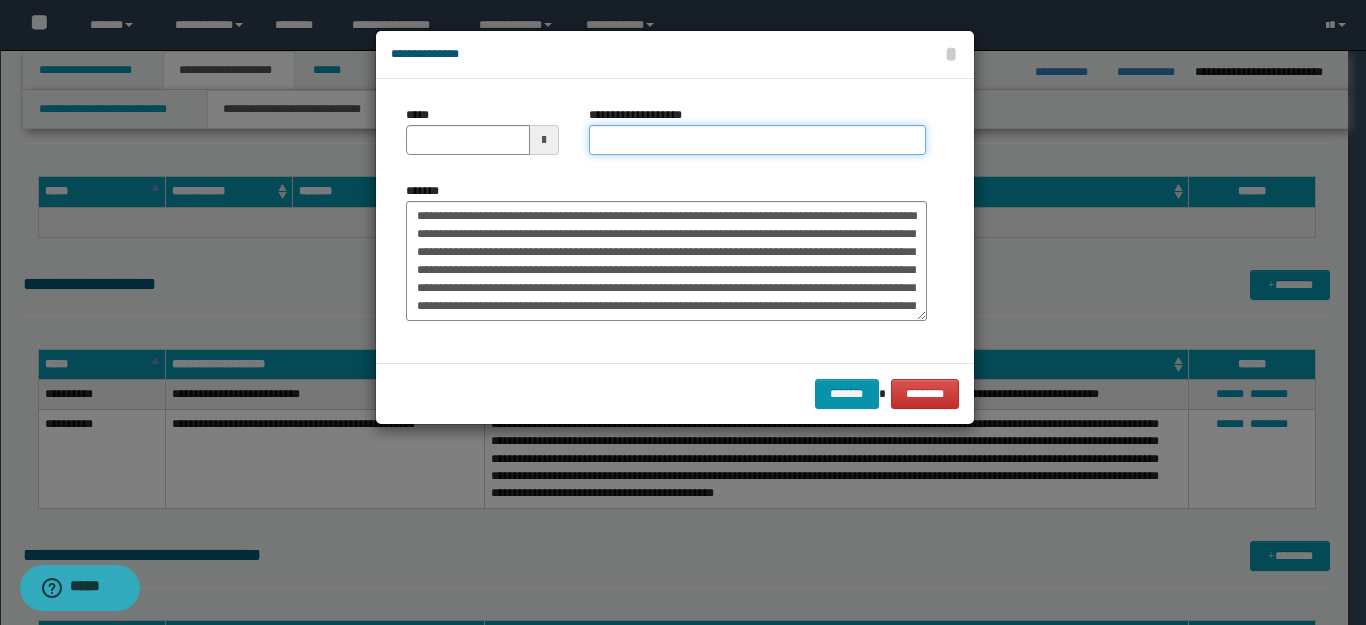 drag, startPoint x: 692, startPoint y: 143, endPoint x: 626, endPoint y: 149, distance: 66.27216 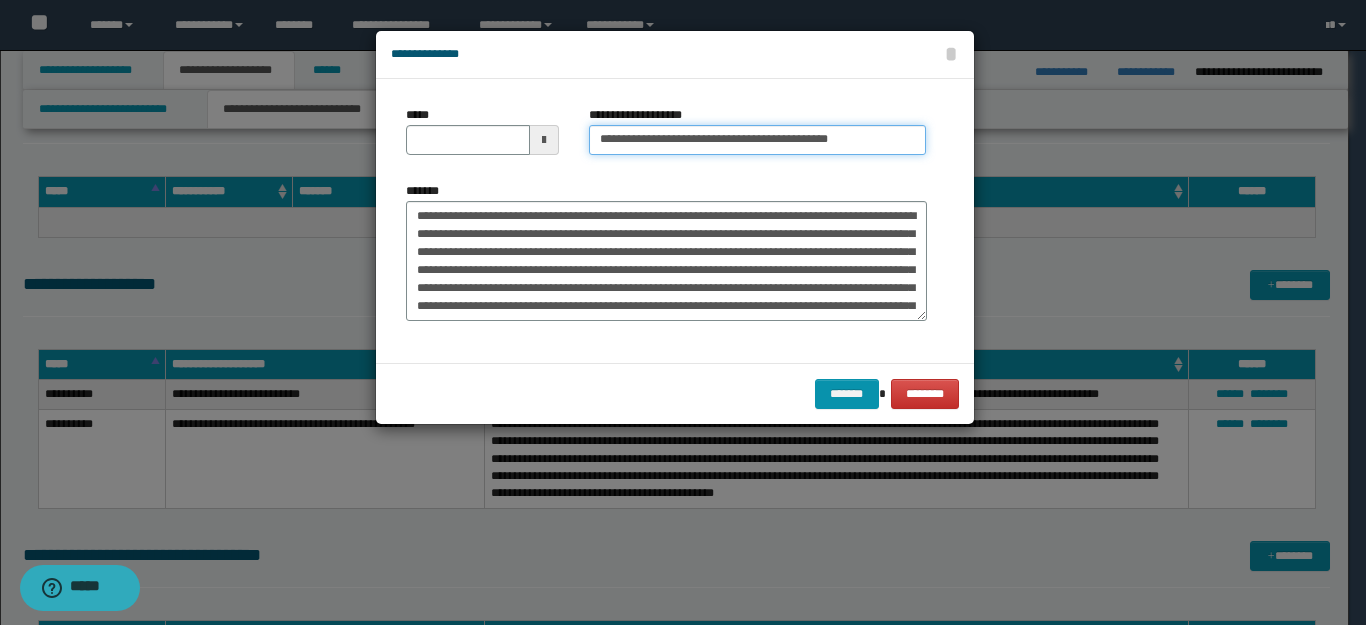 type on "**********" 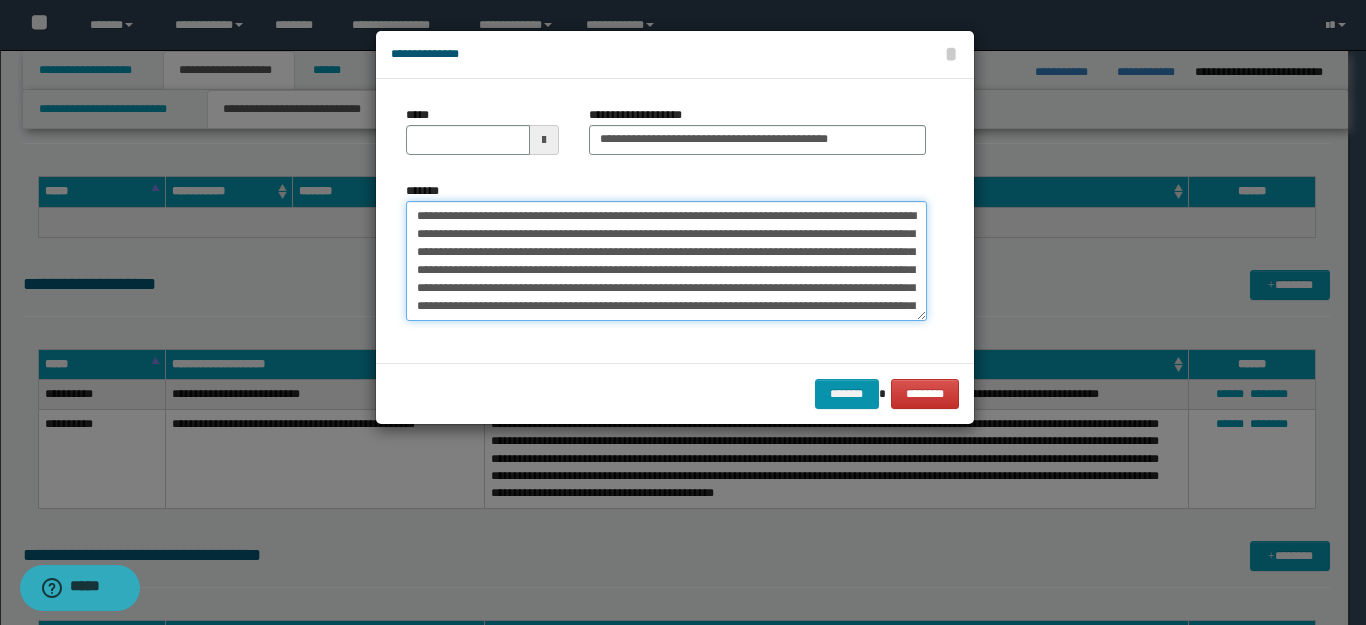 click on "**********" at bounding box center (666, 261) 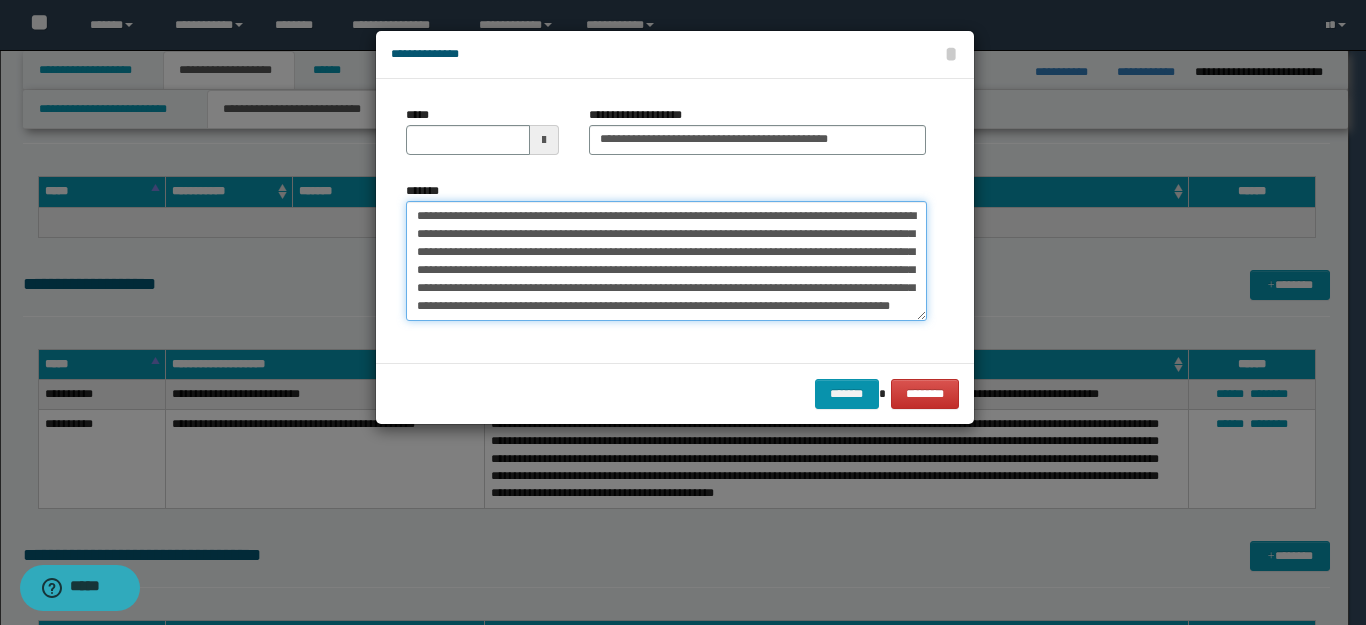 type 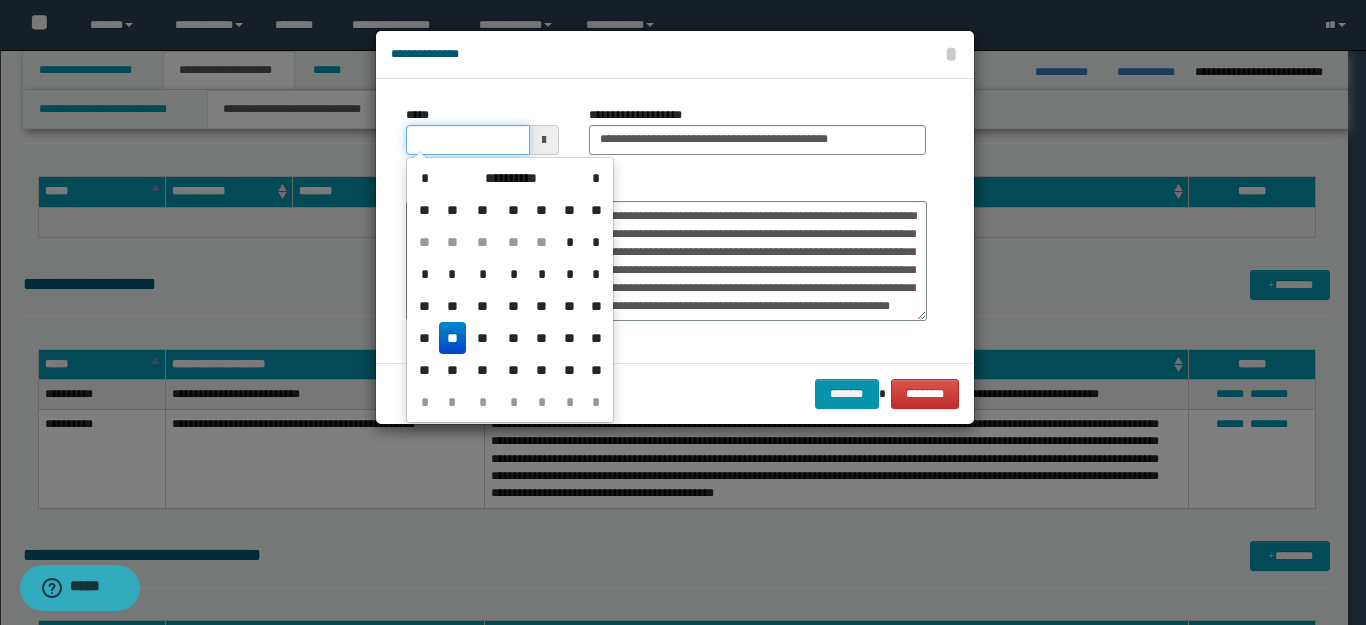 click on "*****" at bounding box center (468, 140) 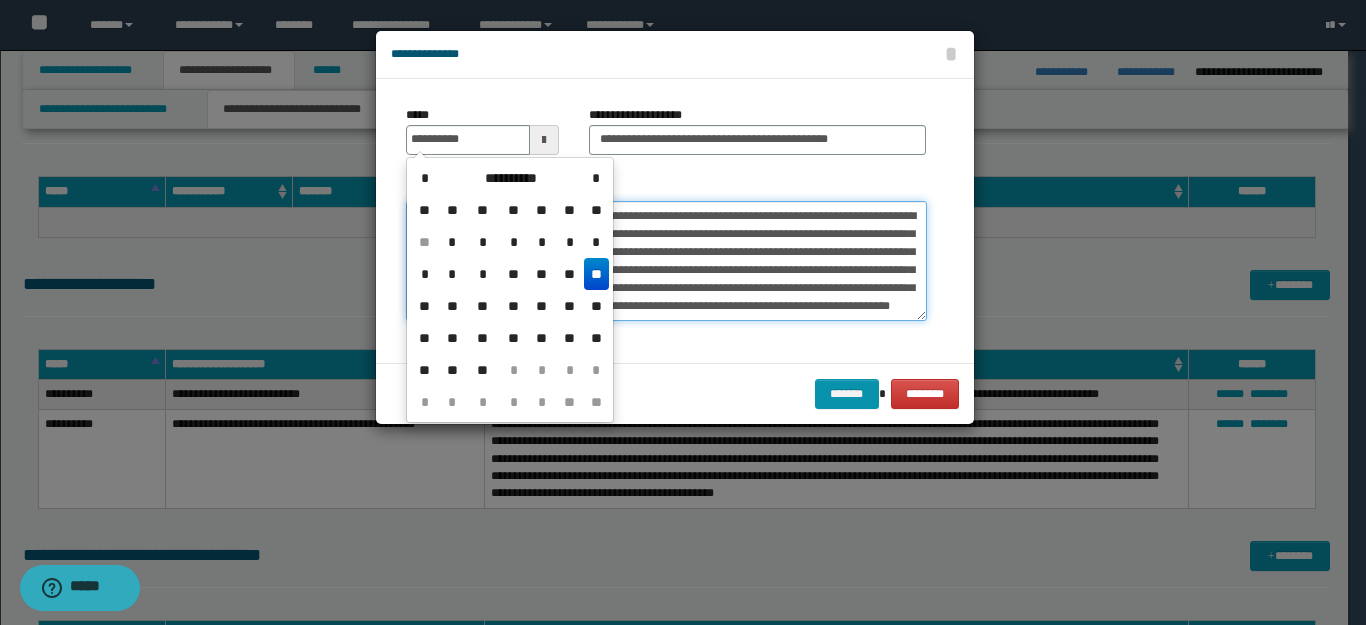 type on "**********" 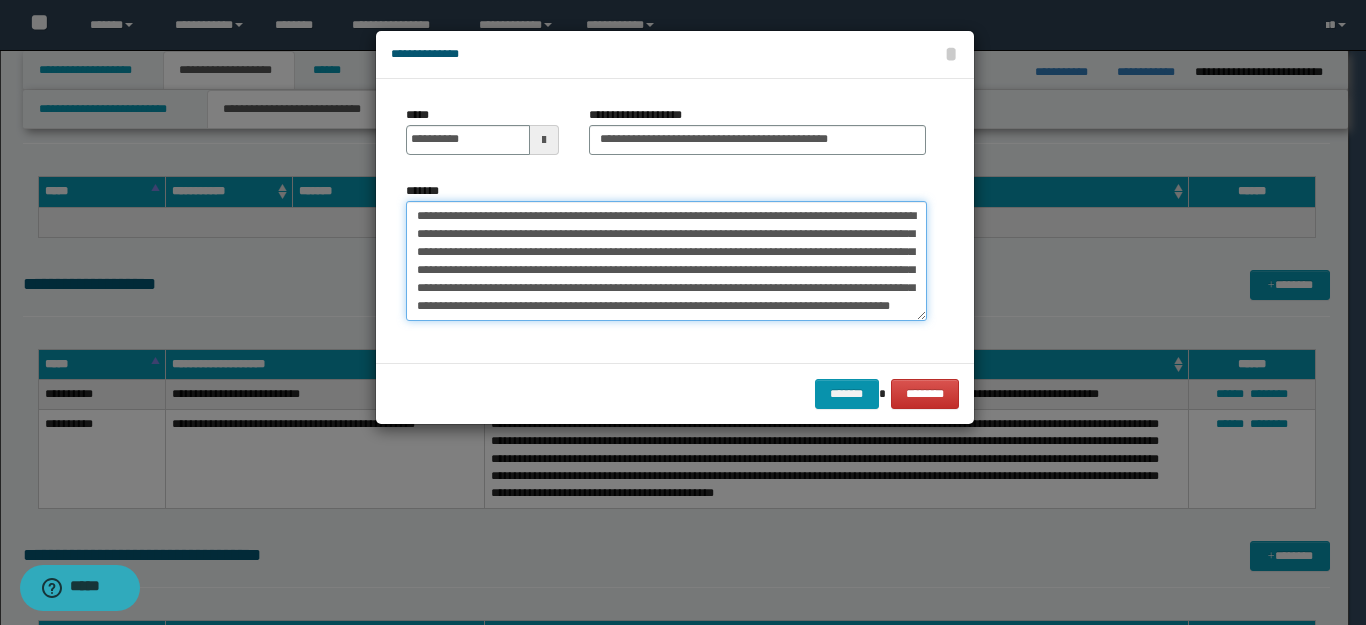 scroll, scrollTop: 18, scrollLeft: 0, axis: vertical 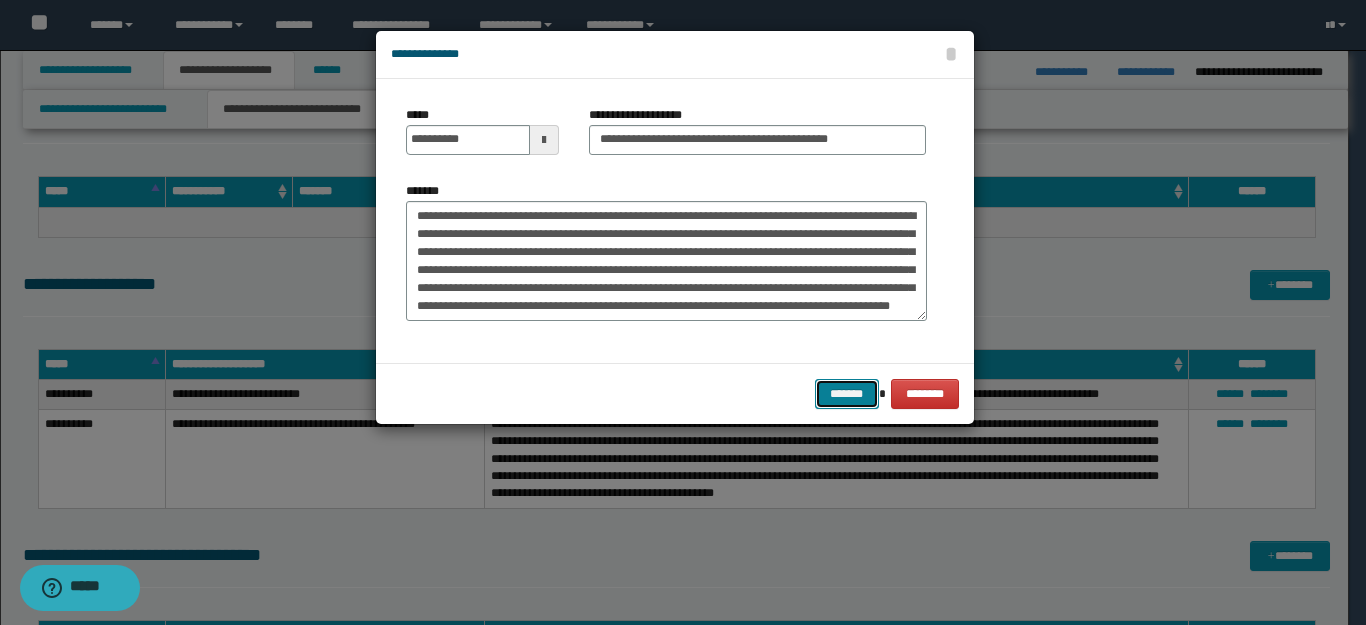 click on "*******" at bounding box center (847, 394) 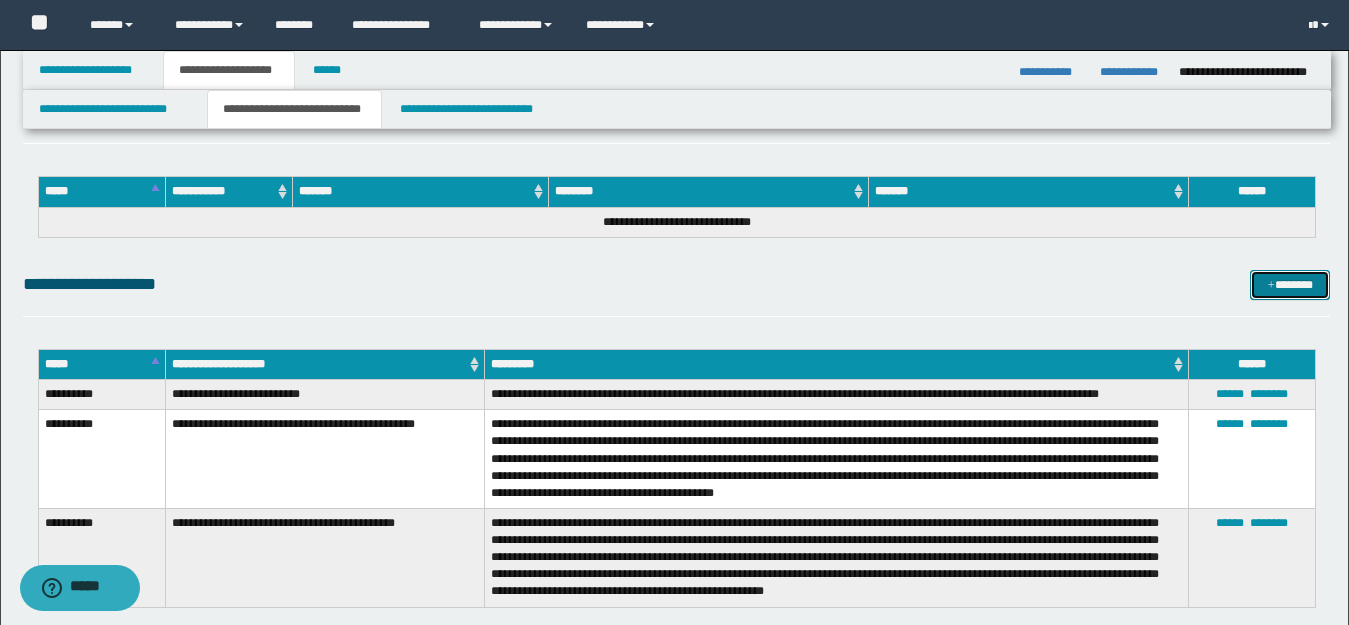 click on "*******" at bounding box center [1290, 285] 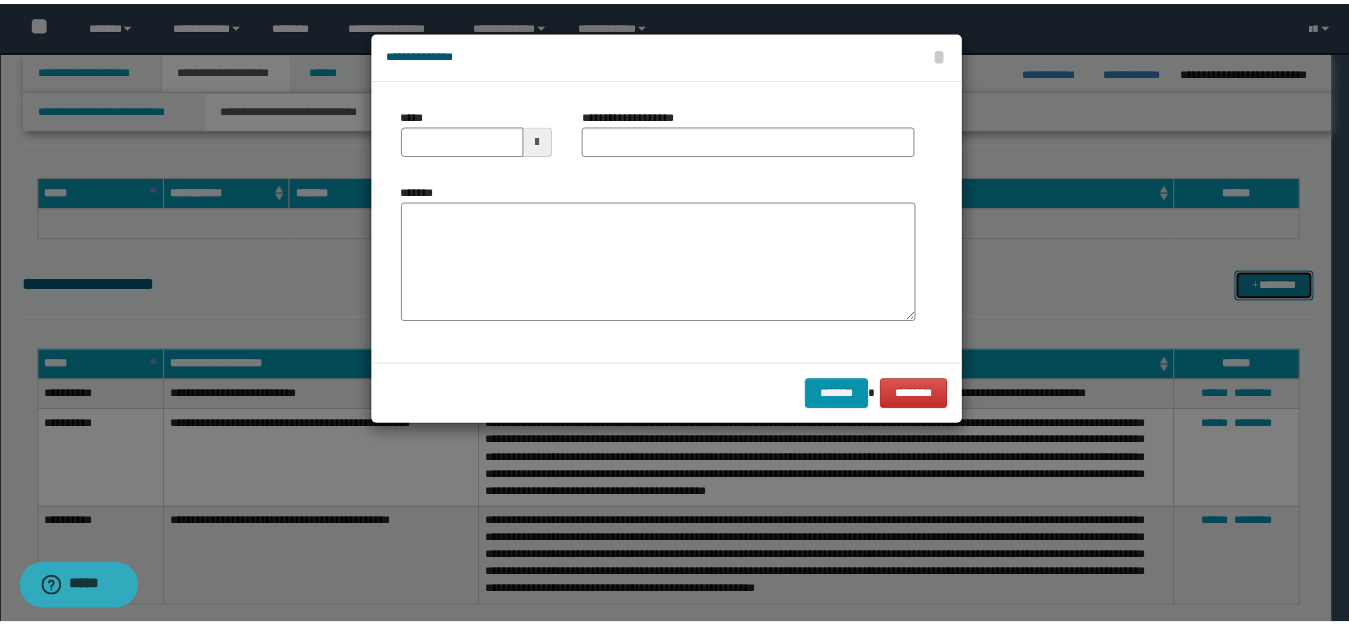 scroll, scrollTop: 0, scrollLeft: 0, axis: both 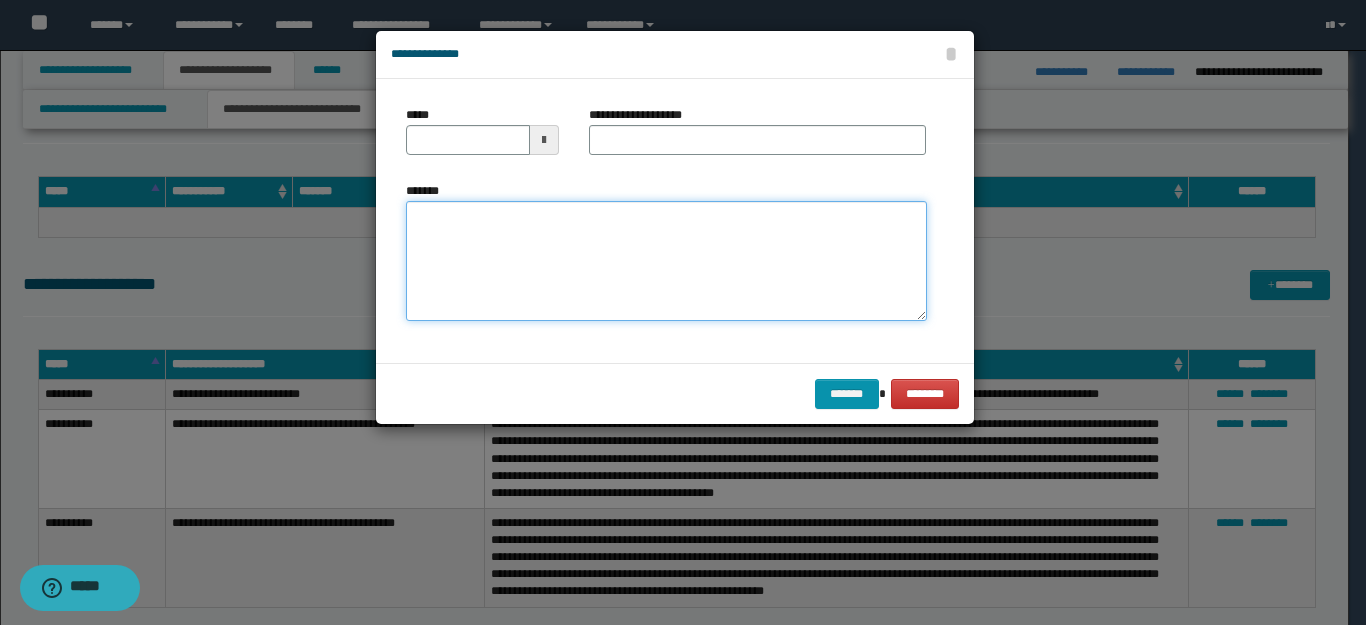 click on "*******" at bounding box center [666, 261] 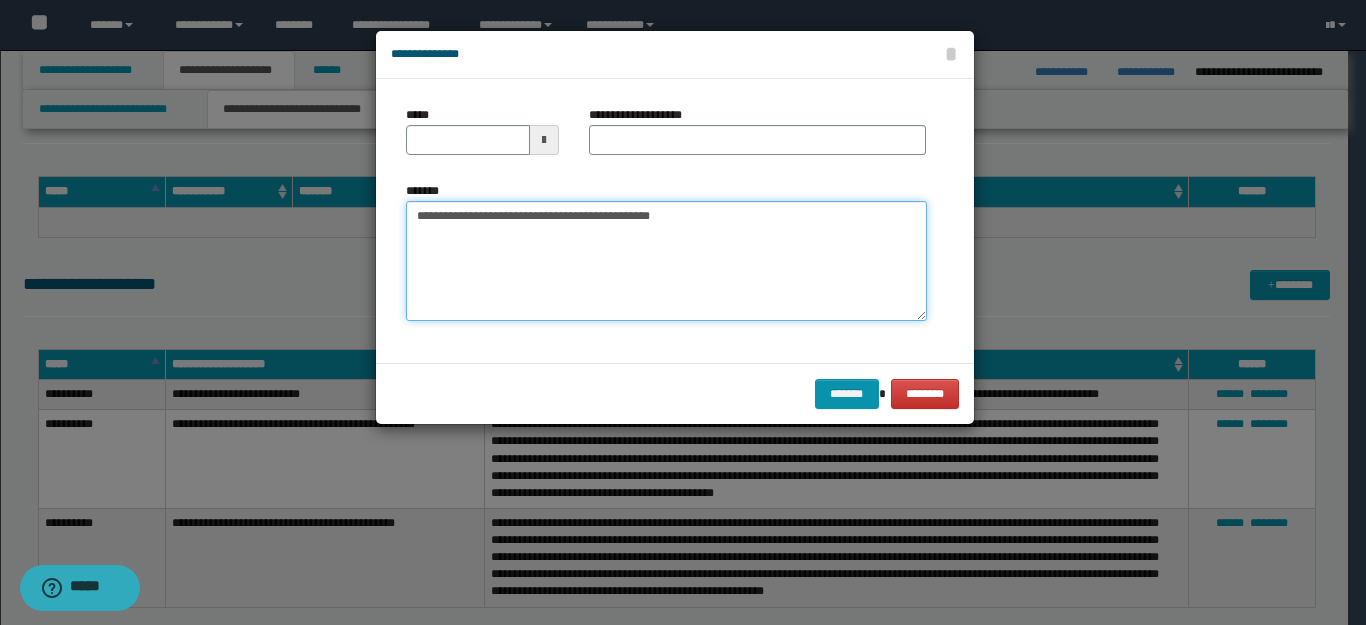 drag, startPoint x: 443, startPoint y: 212, endPoint x: 231, endPoint y: 200, distance: 212.33936 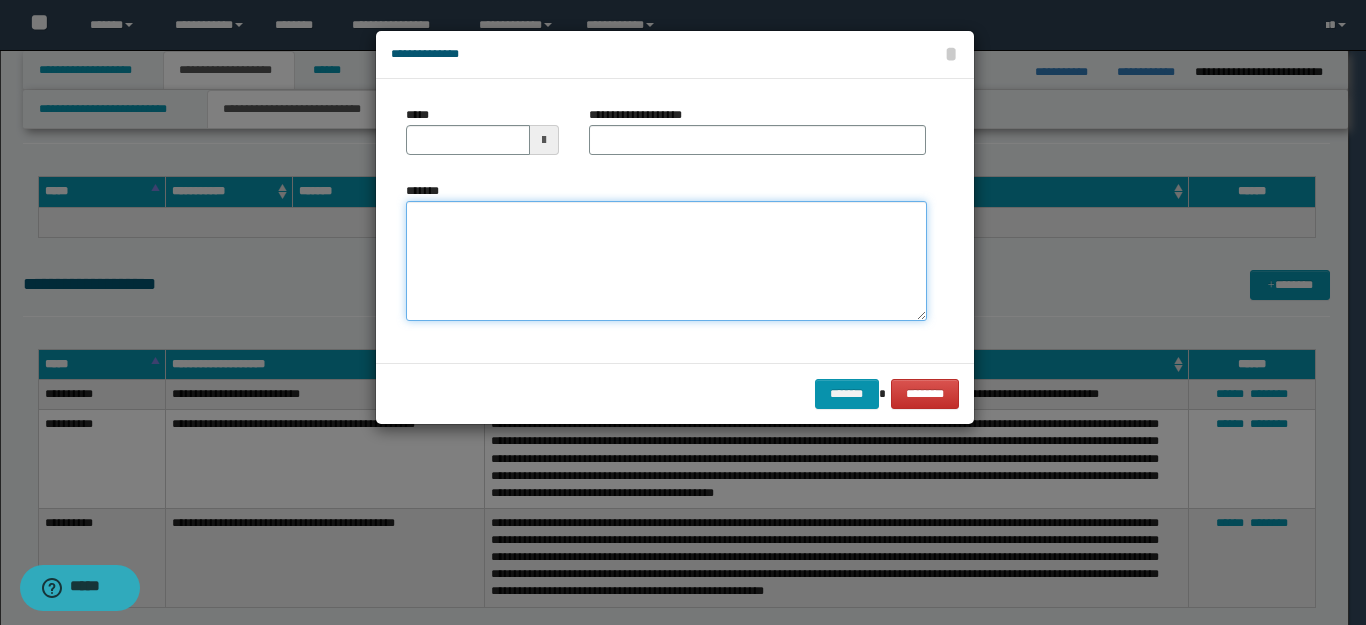 type 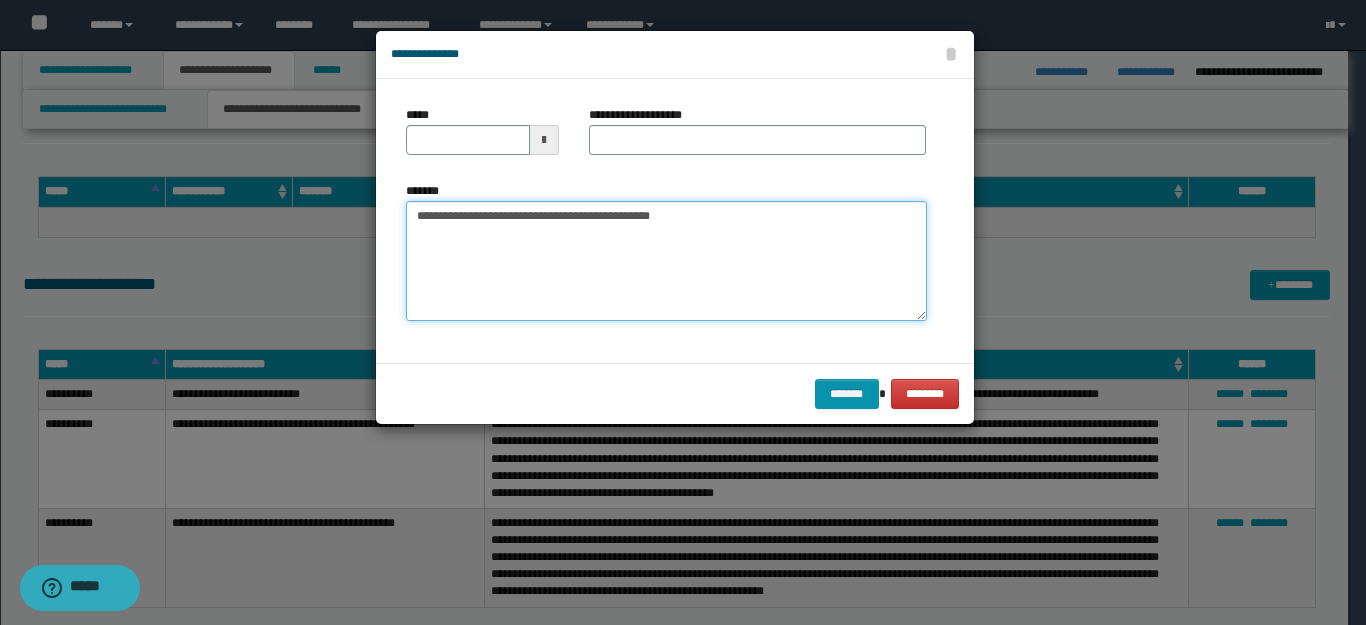 drag, startPoint x: 441, startPoint y: 213, endPoint x: 323, endPoint y: 213, distance: 118 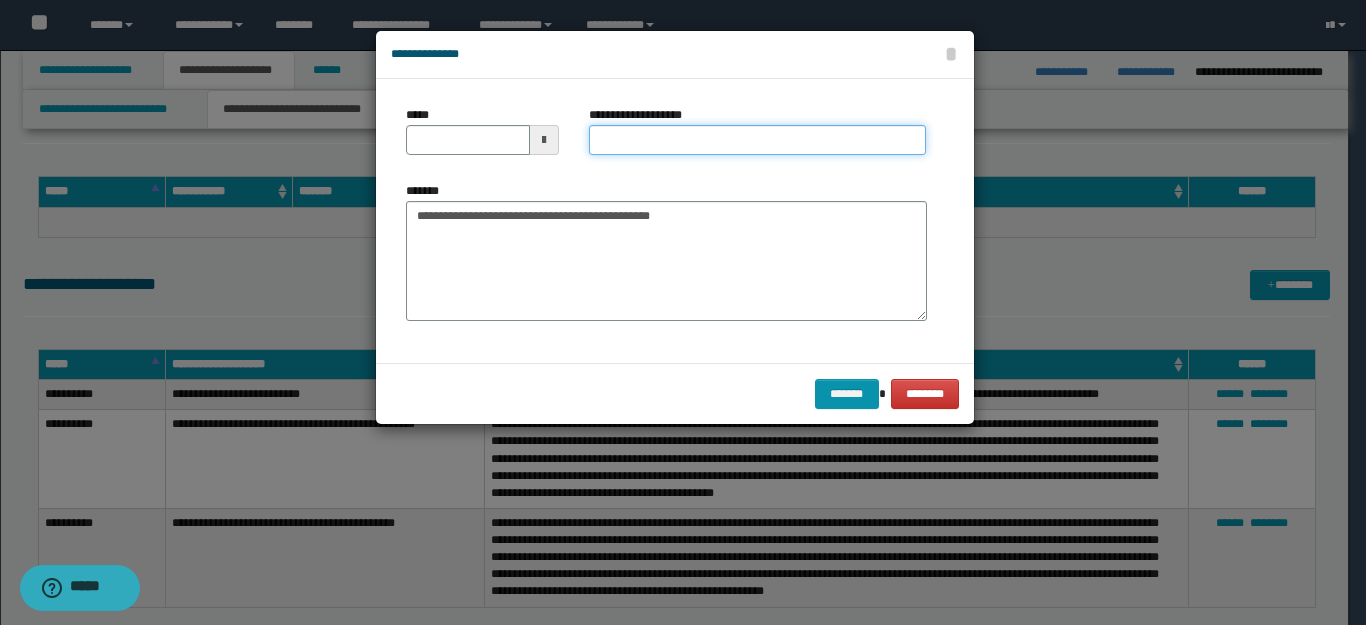 click on "**********" at bounding box center [757, 140] 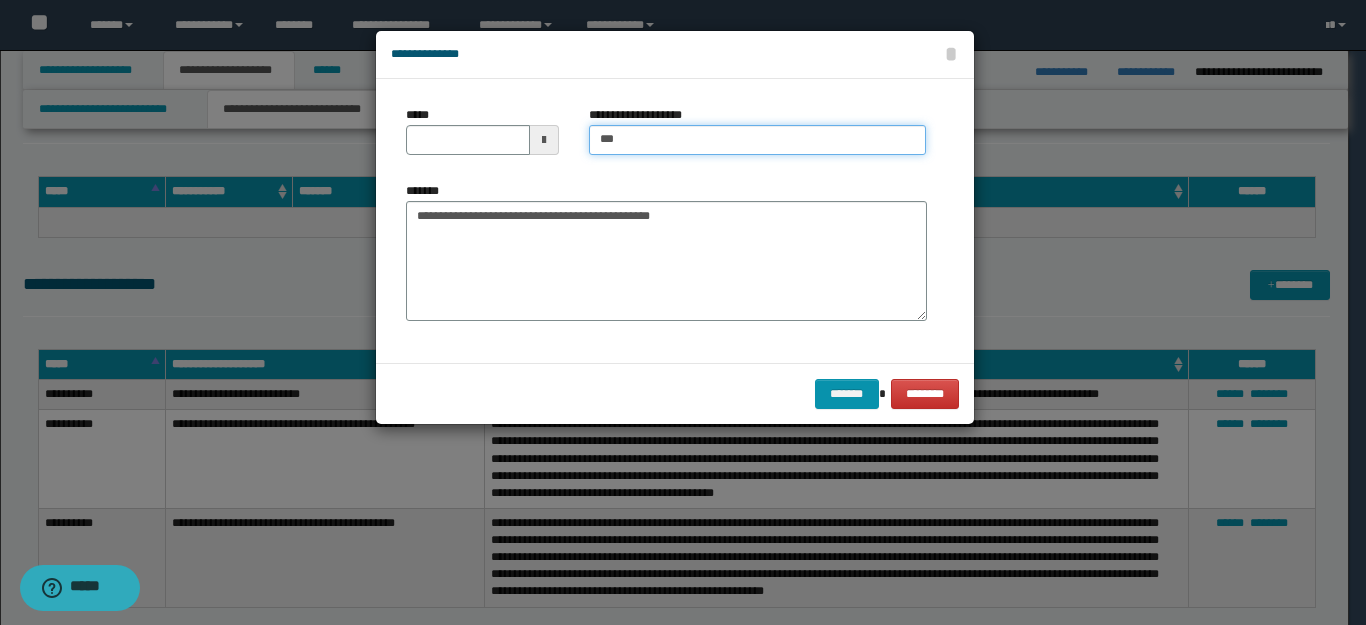 type on "***" 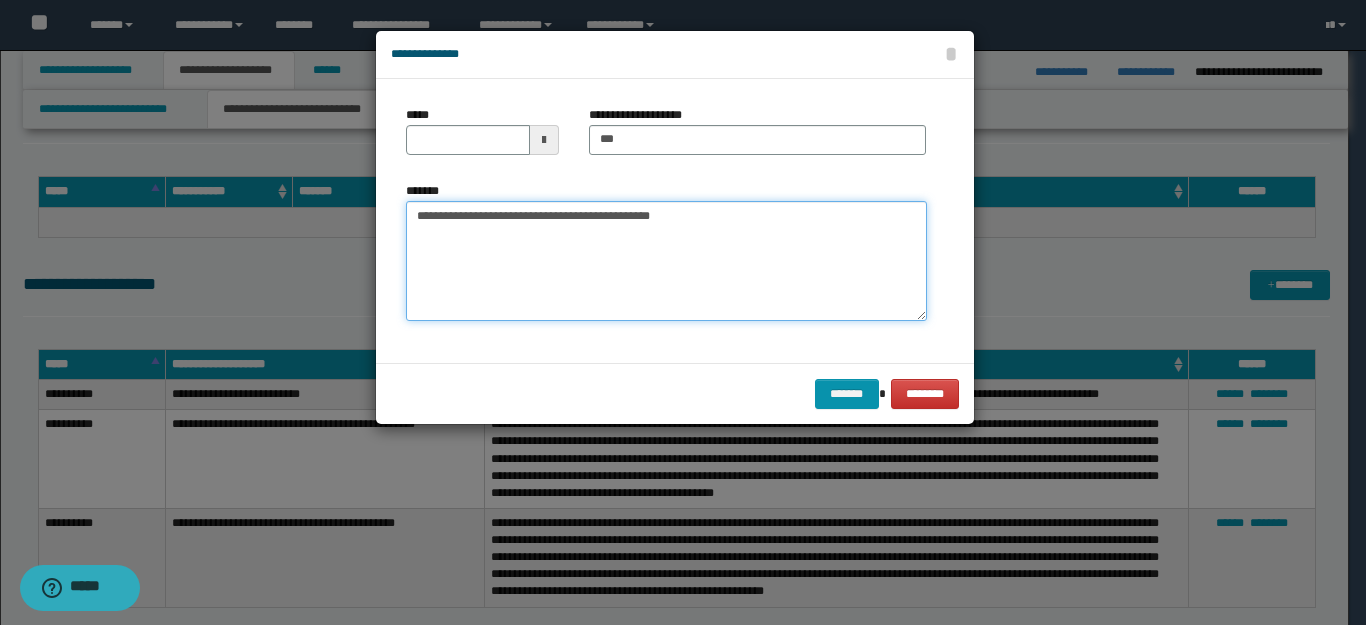 drag, startPoint x: 510, startPoint y: 216, endPoint x: 442, endPoint y: 221, distance: 68.18358 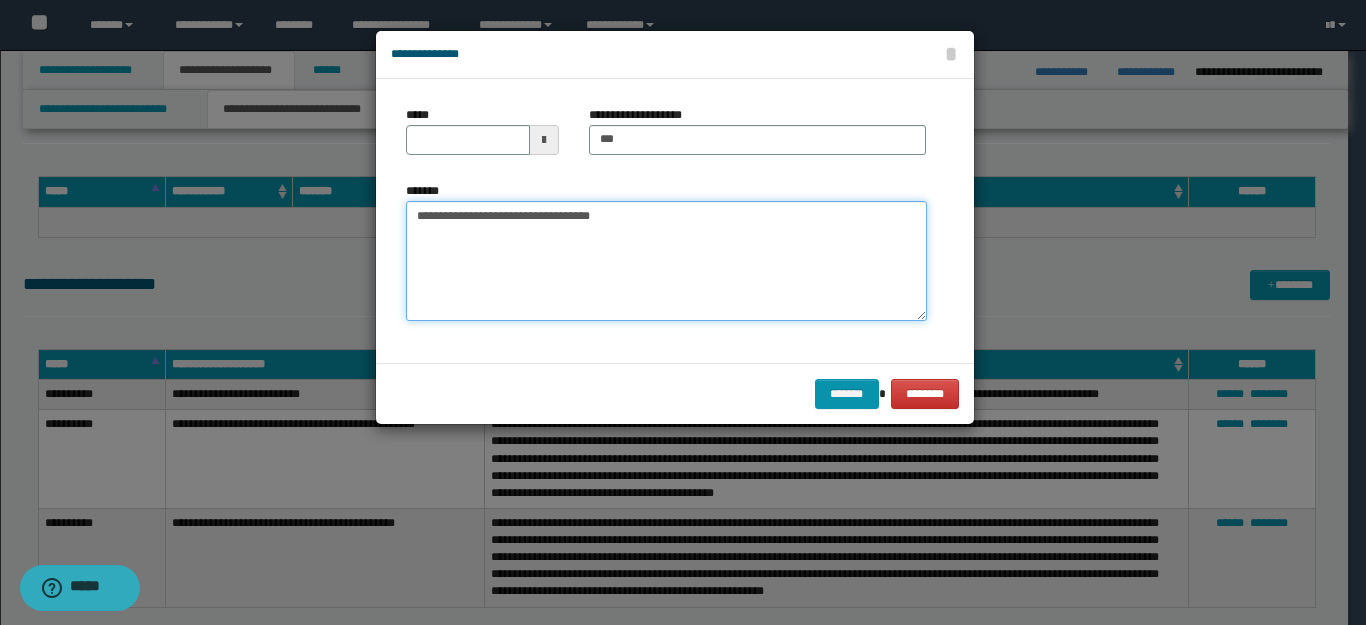 type 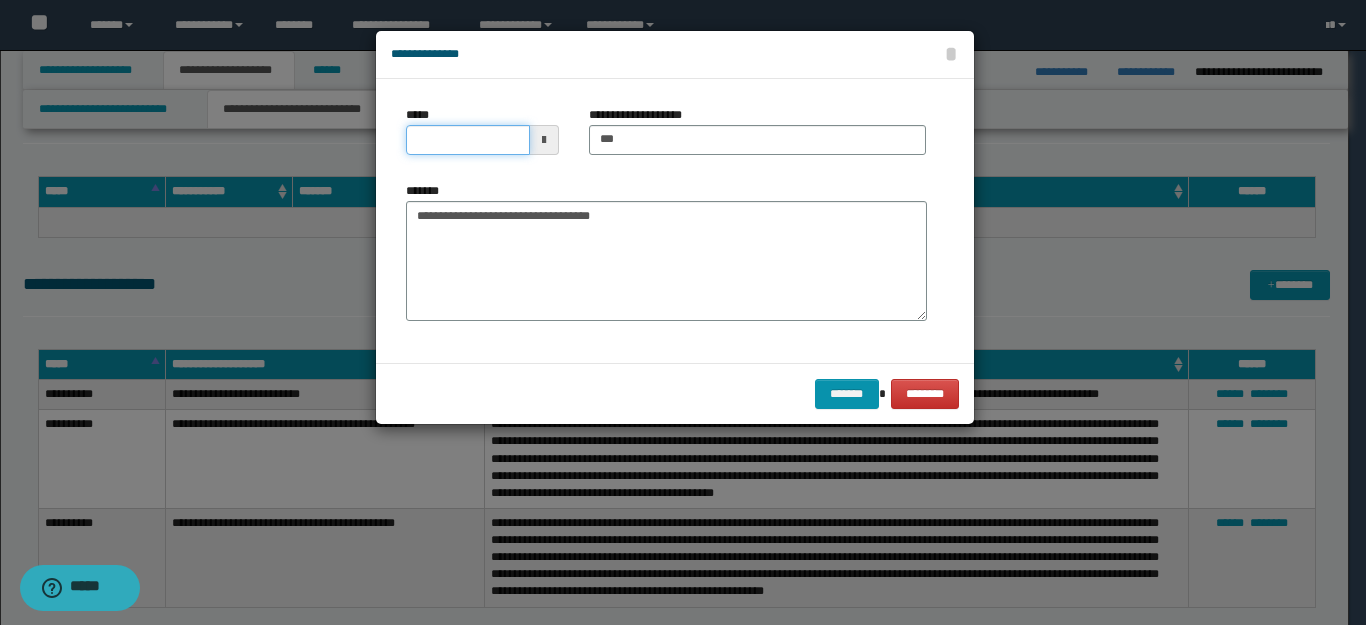 click on "*****" at bounding box center [468, 140] 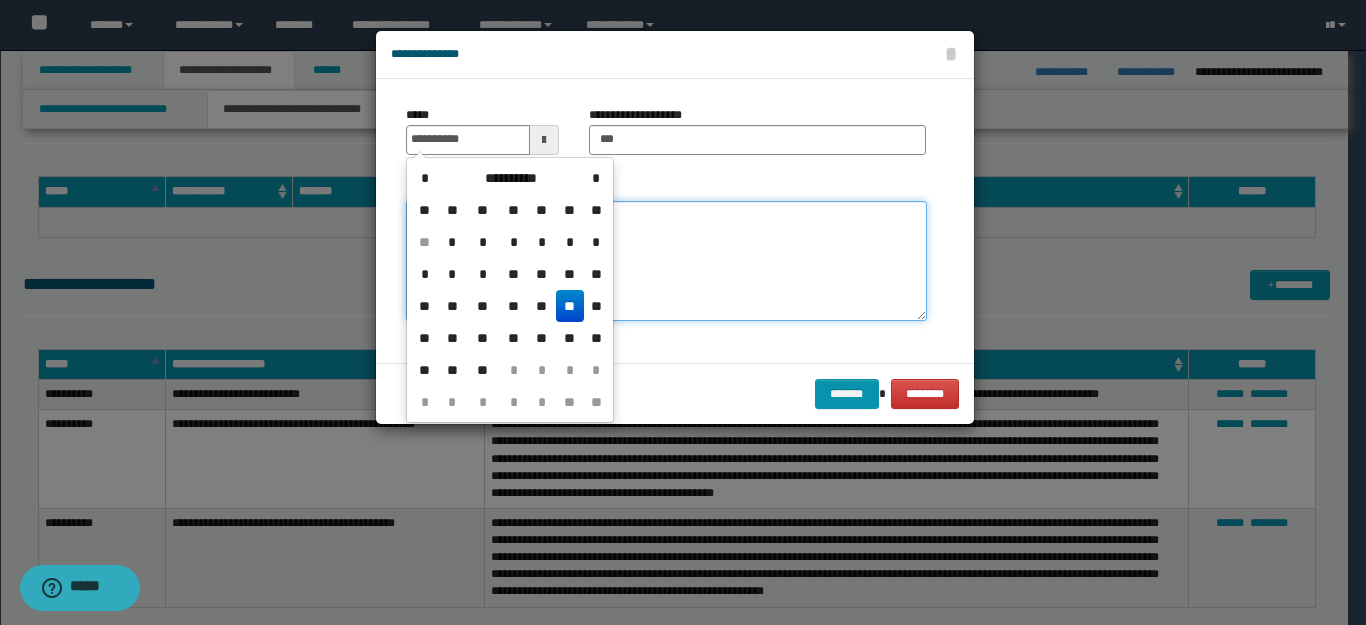 type on "**********" 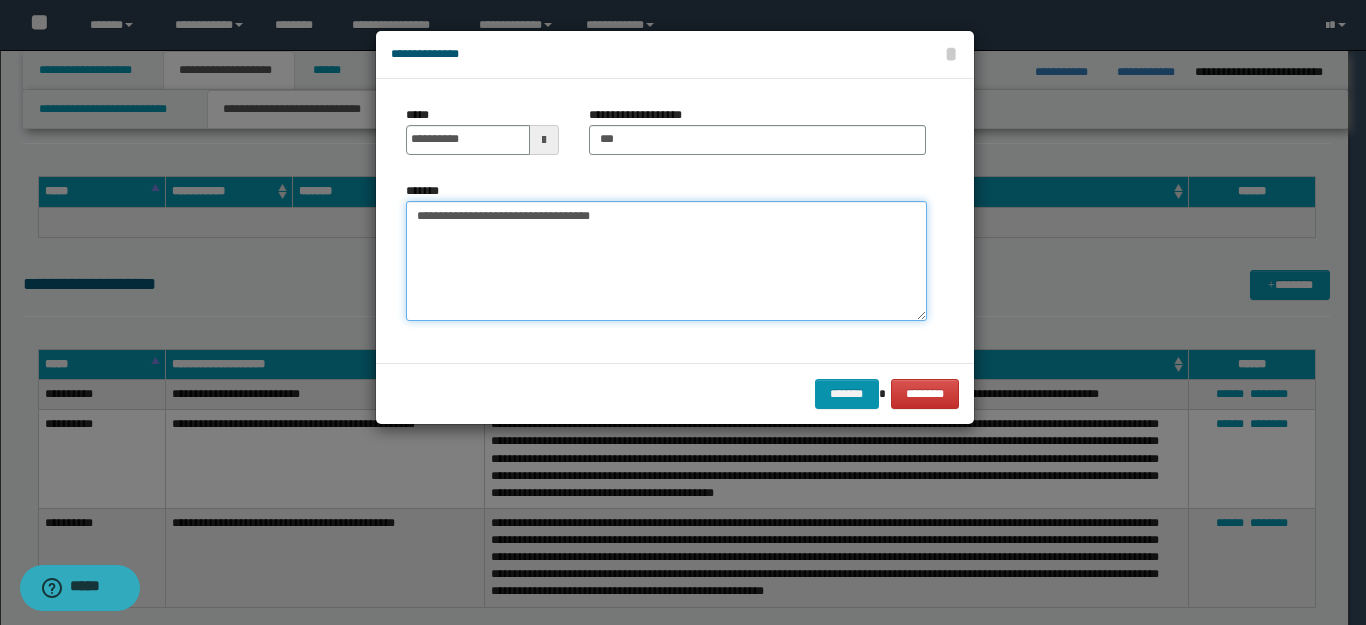 drag, startPoint x: 443, startPoint y: 220, endPoint x: 323, endPoint y: 214, distance: 120.14991 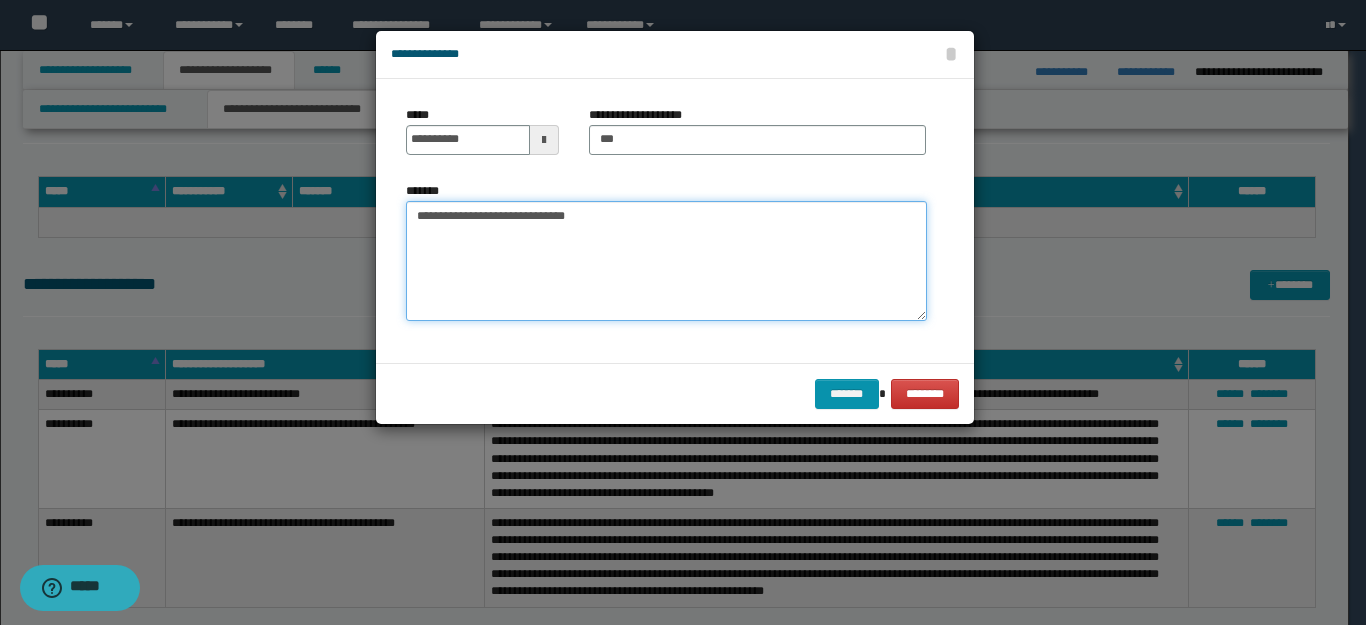 click on "**********" at bounding box center (666, 261) 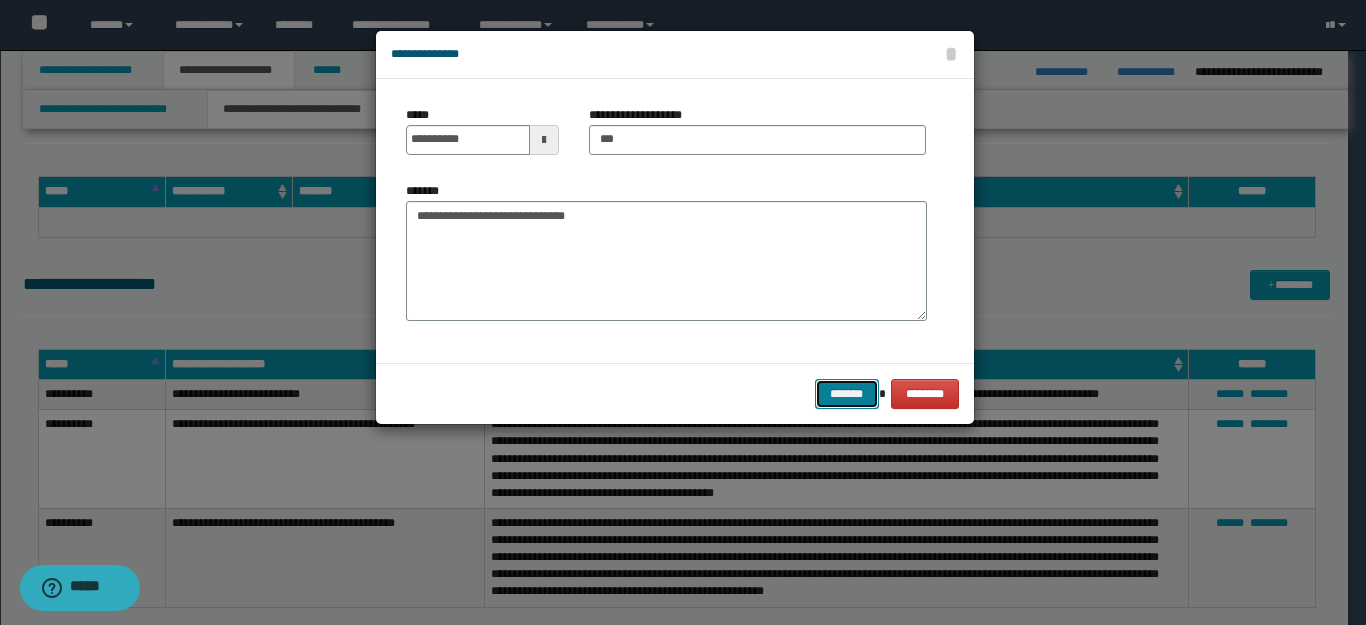 click on "*******" at bounding box center (847, 394) 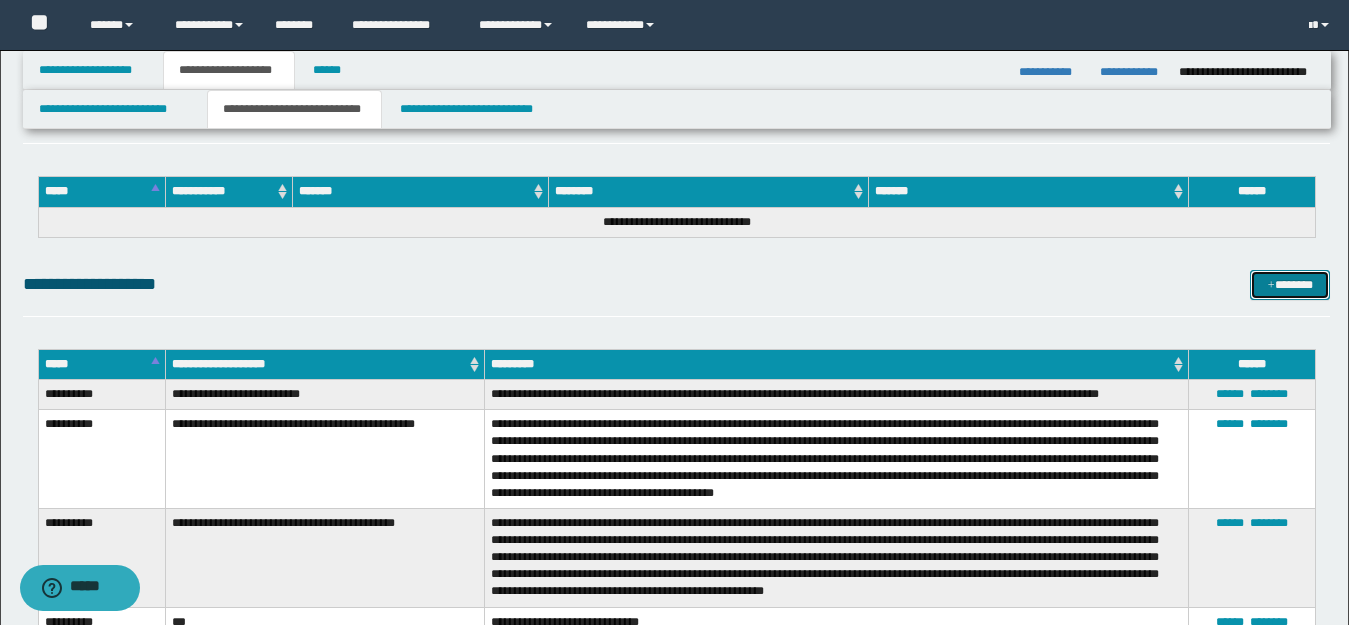 click on "*******" at bounding box center (1290, 285) 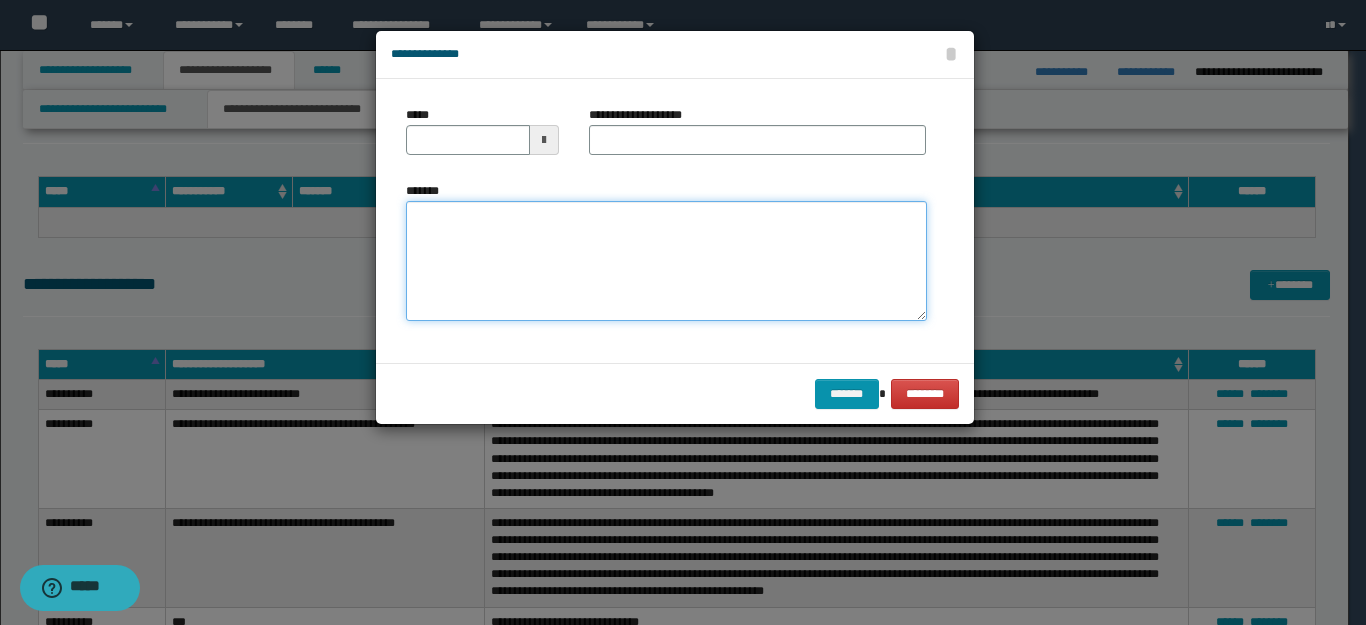 click on "*******" at bounding box center [666, 261] 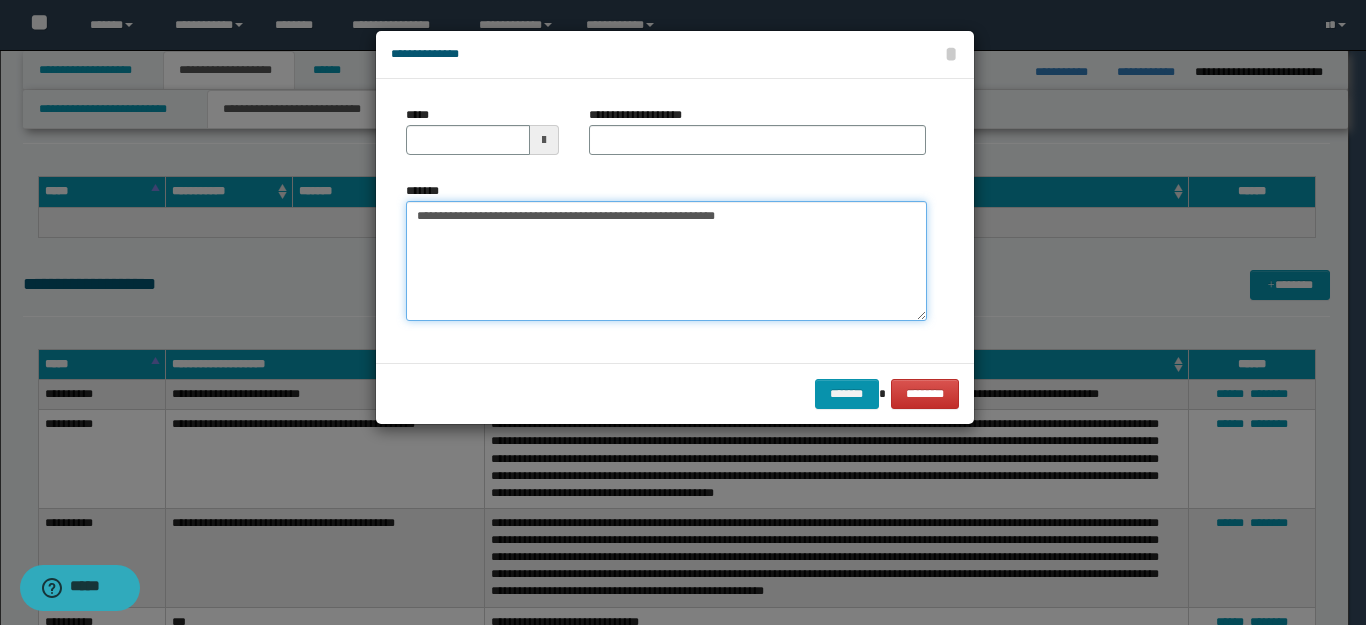 drag, startPoint x: 523, startPoint y: 213, endPoint x: 247, endPoint y: 213, distance: 276 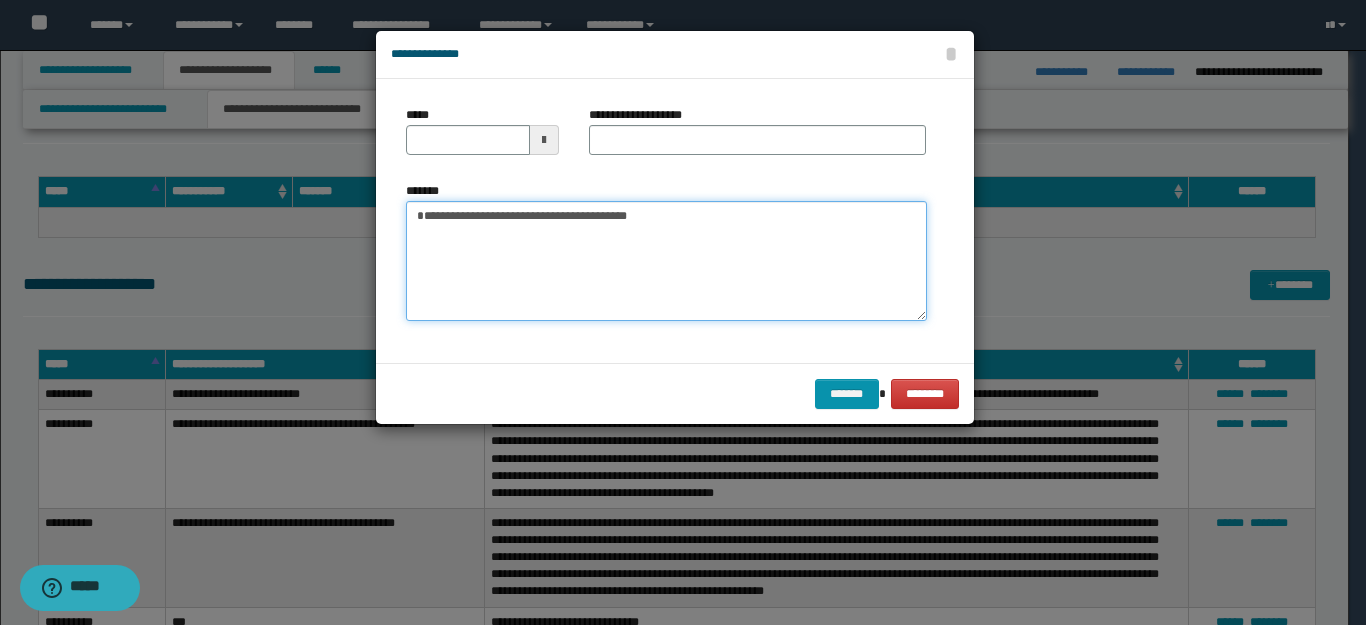 type on "**********" 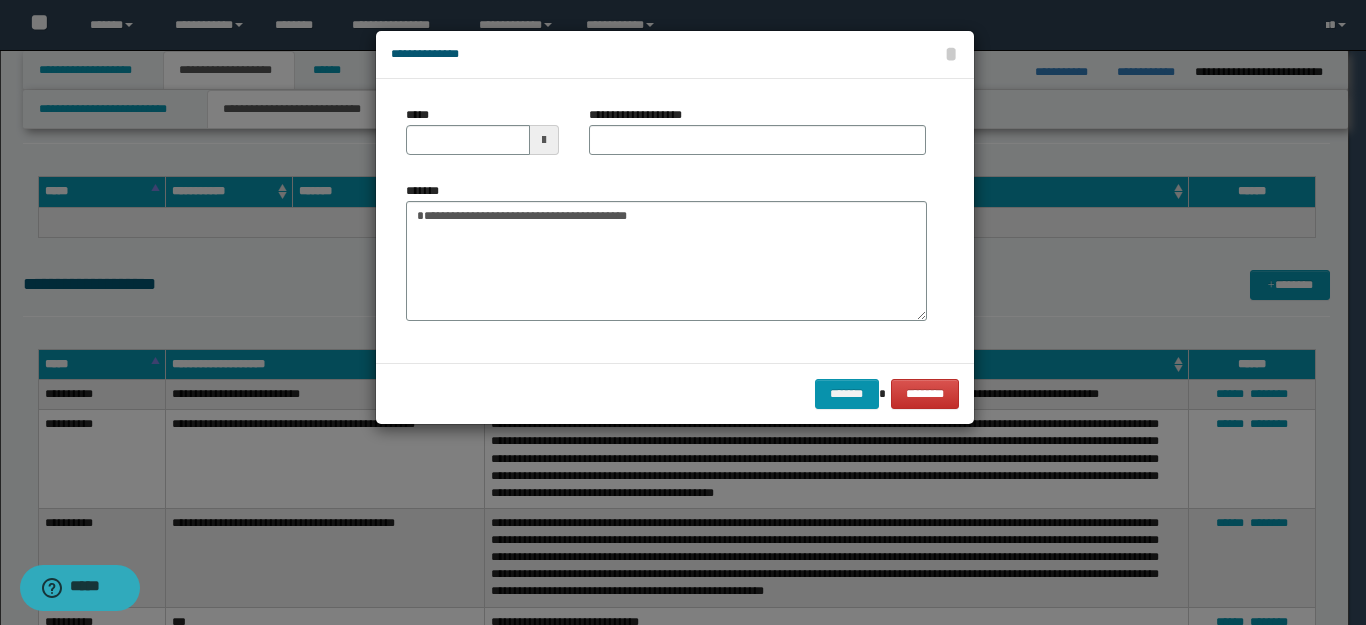 drag, startPoint x: 668, startPoint y: 115, endPoint x: 665, endPoint y: 138, distance: 23.194826 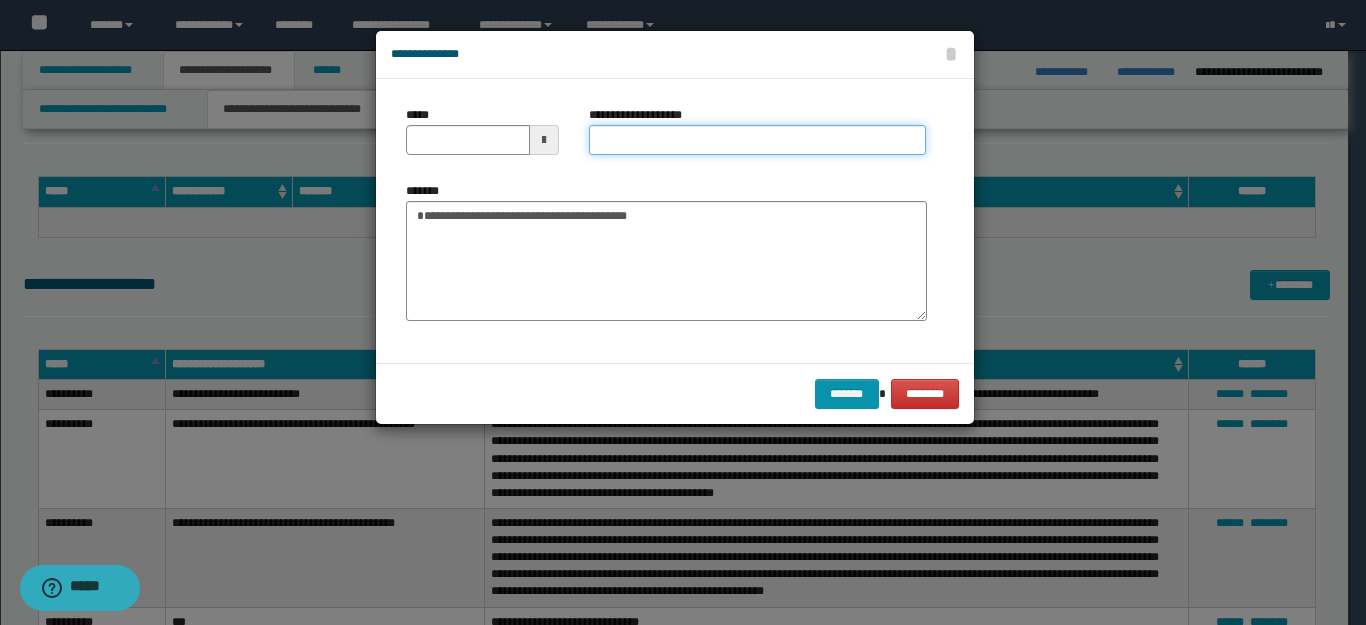 click on "**********" at bounding box center (757, 140) 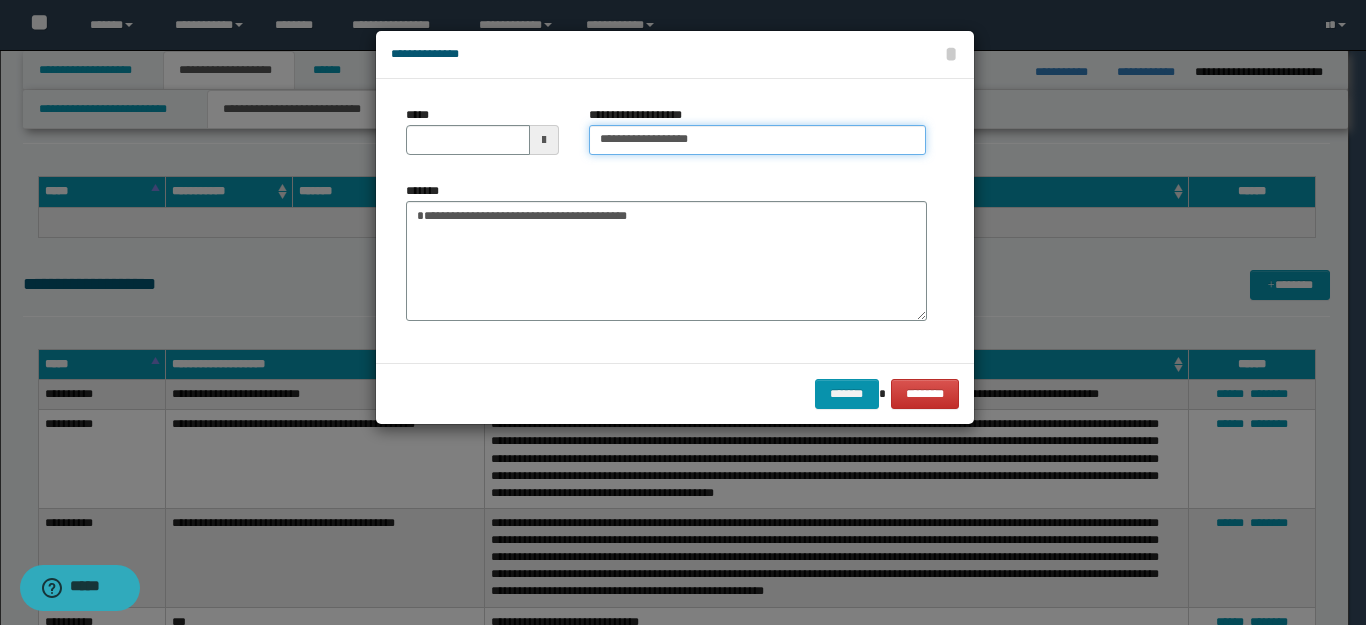 type on "**********" 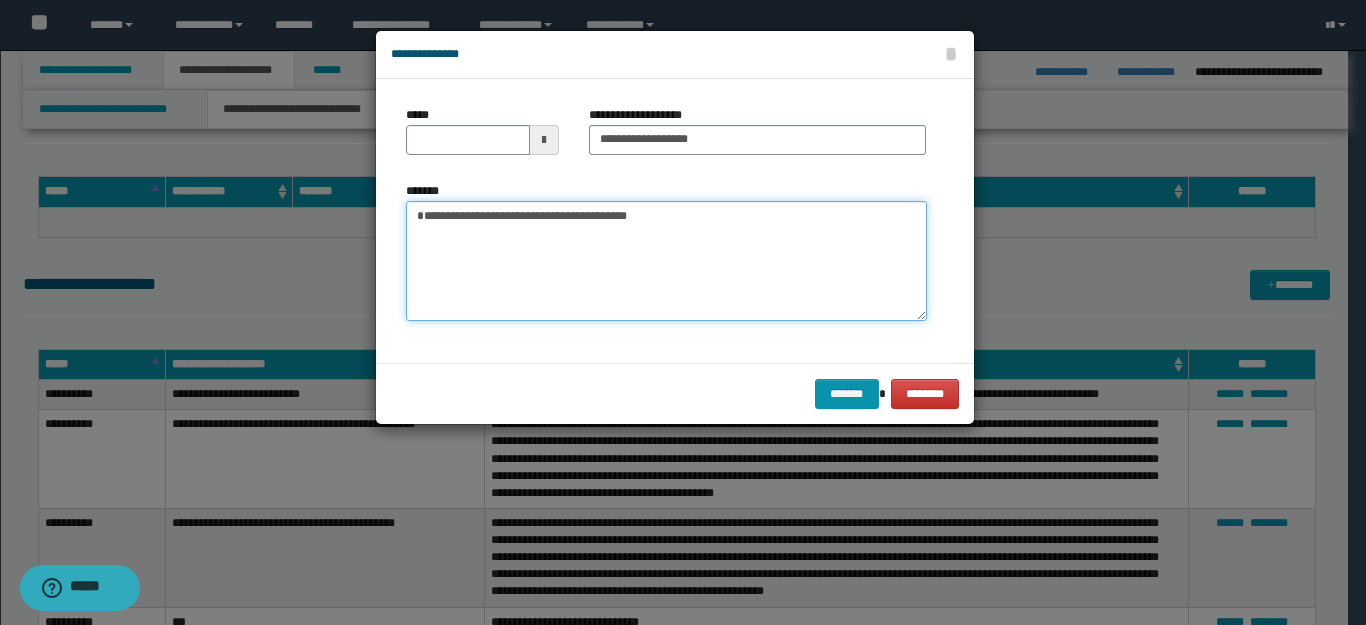 drag, startPoint x: 485, startPoint y: 213, endPoint x: 173, endPoint y: 213, distance: 312 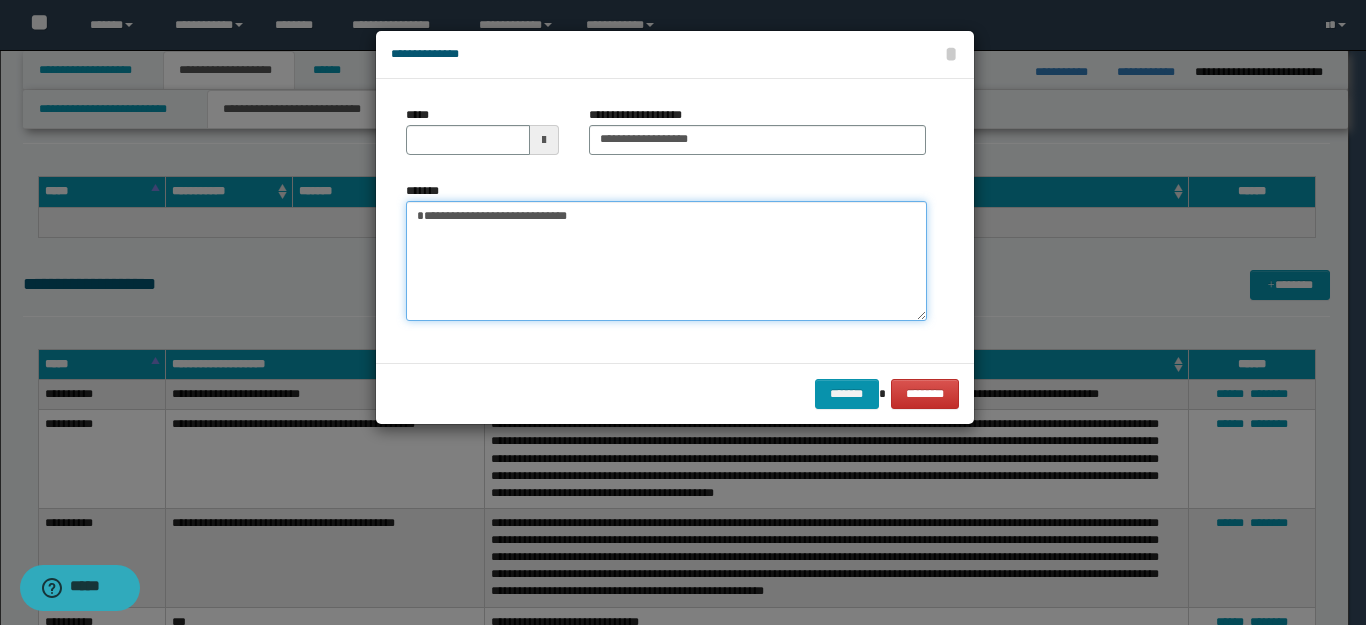 type 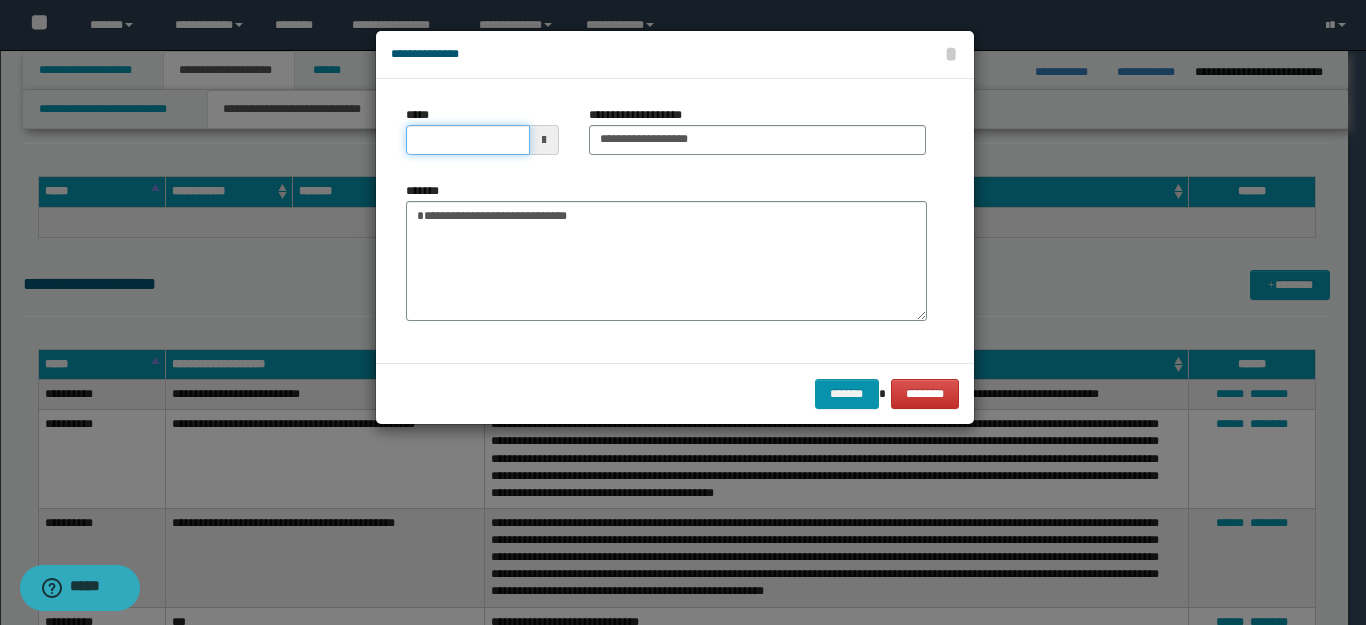 click on "*****" at bounding box center [468, 140] 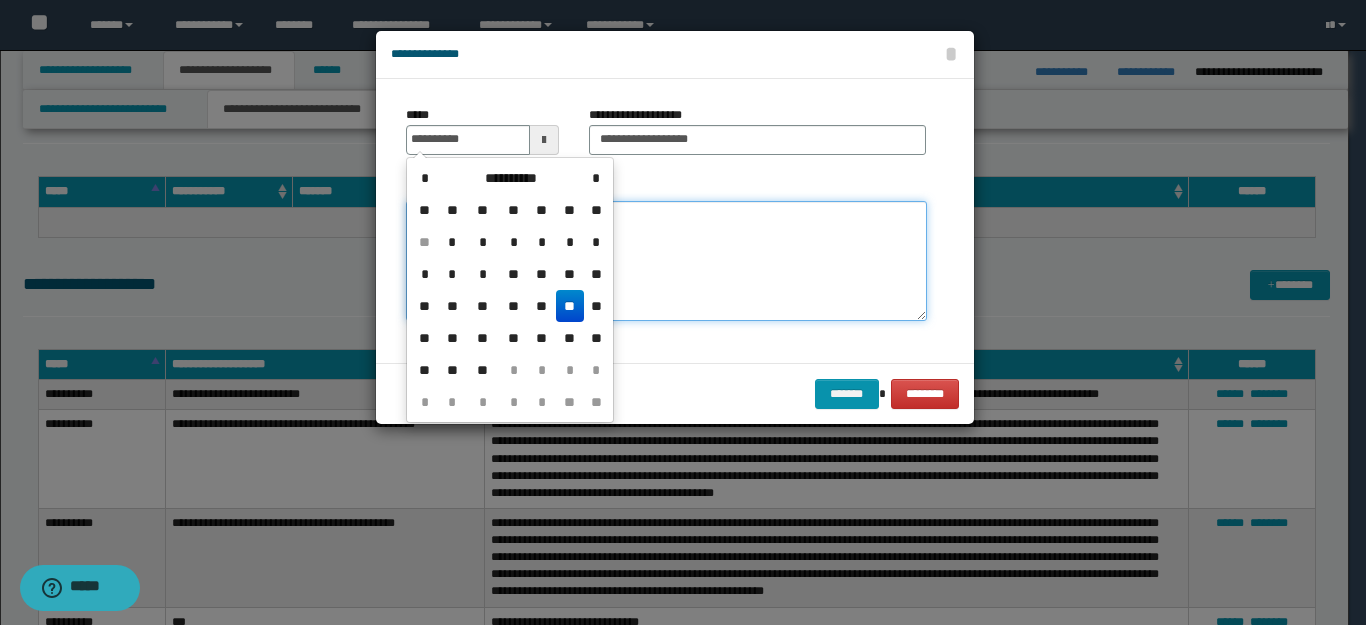 type on "**********" 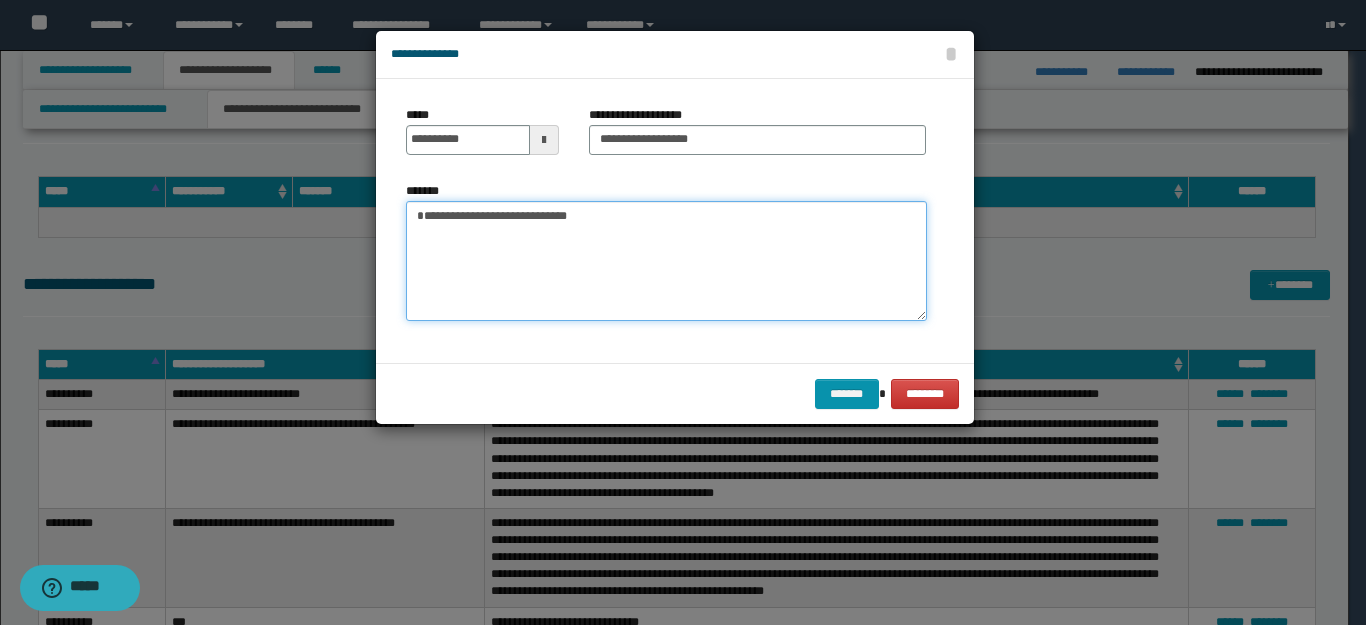 click on "**********" at bounding box center [666, 261] 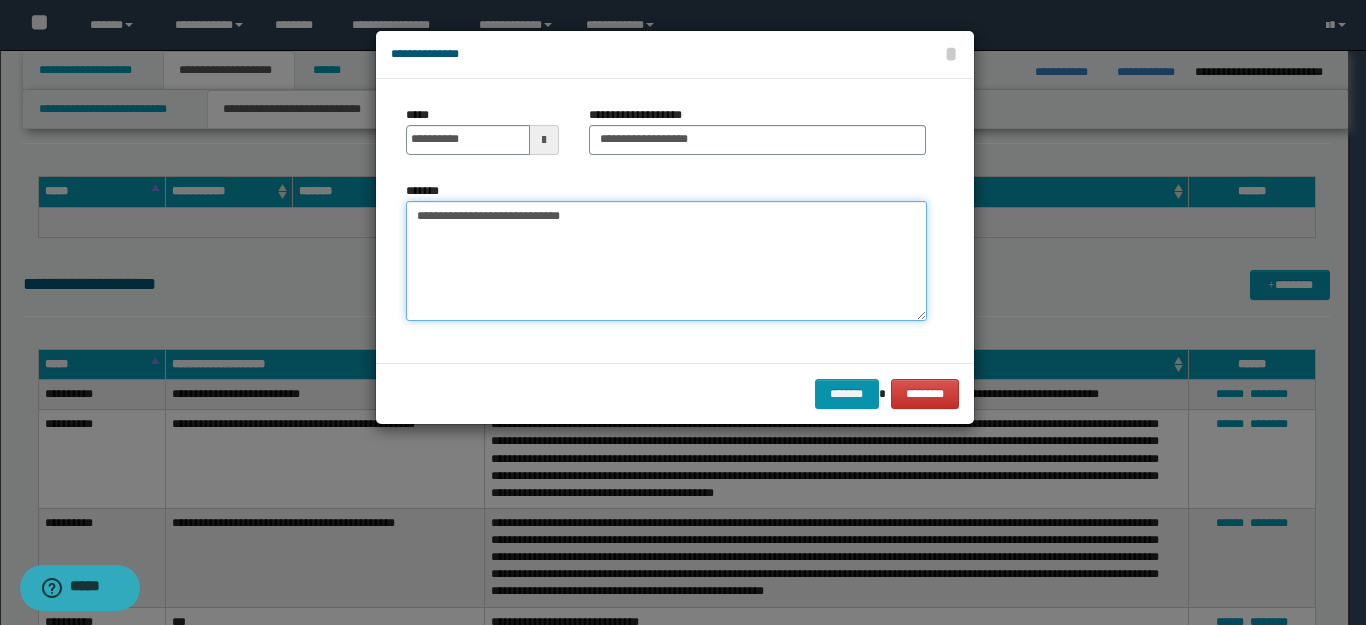 click on "**********" at bounding box center (666, 261) 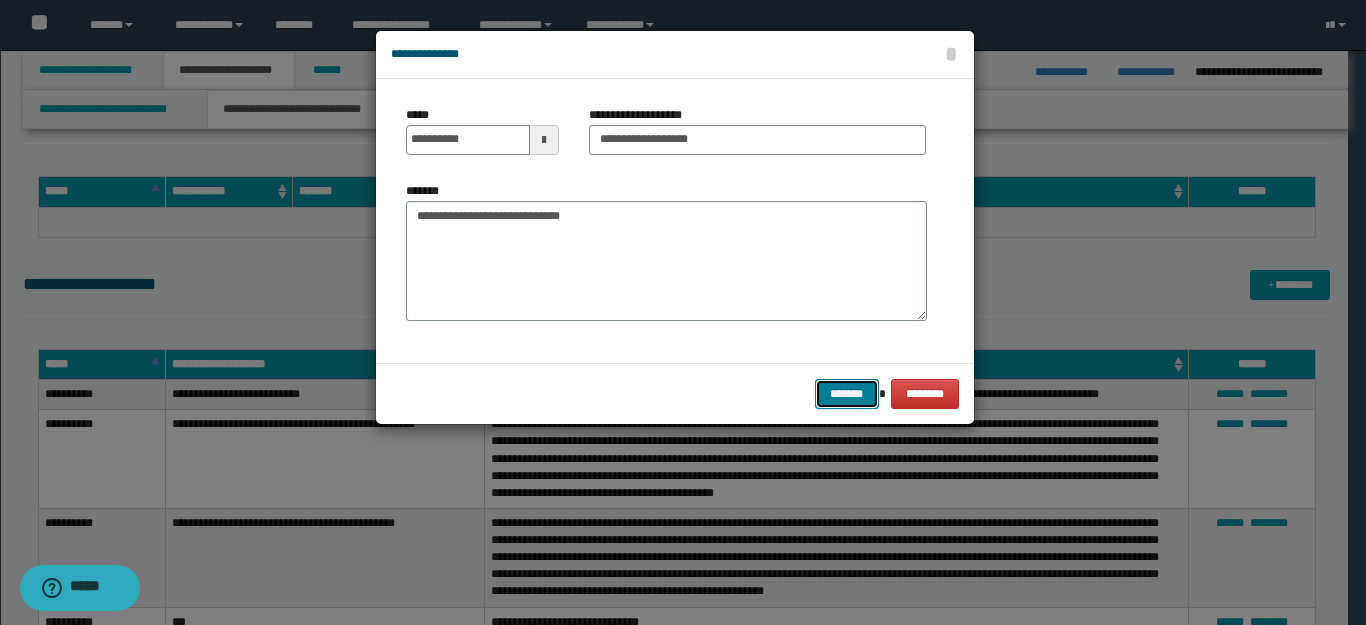 click on "*******" at bounding box center (847, 394) 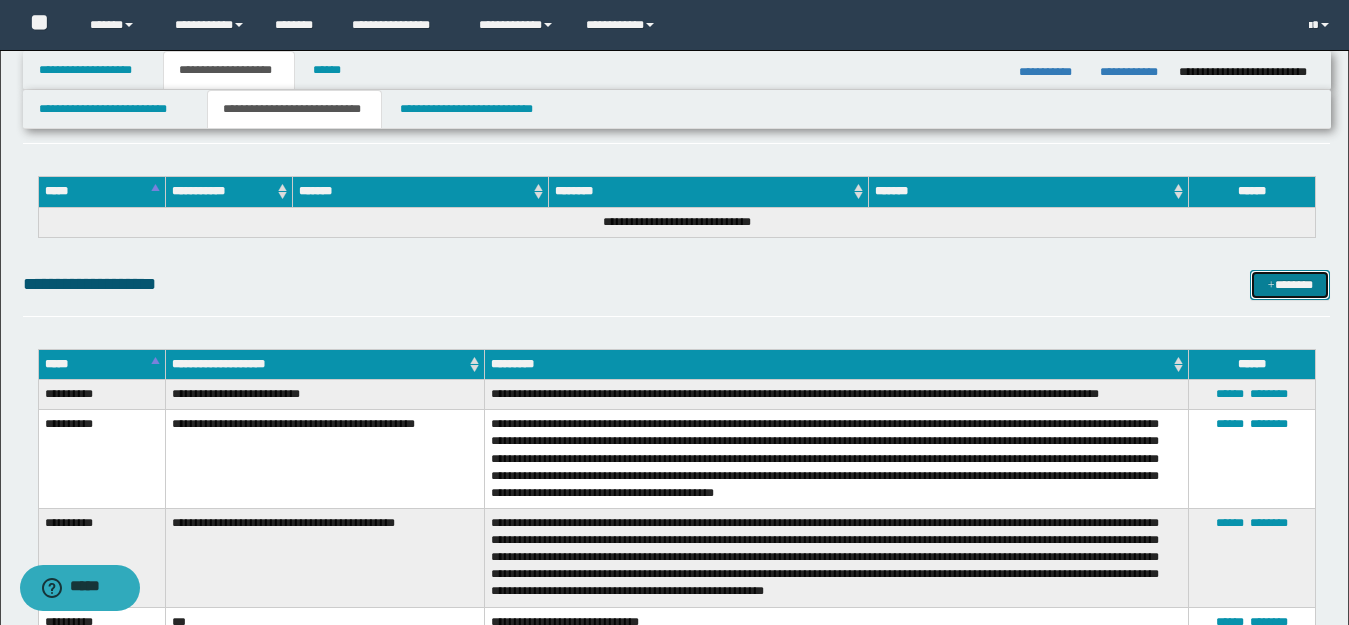 click at bounding box center [1271, 286] 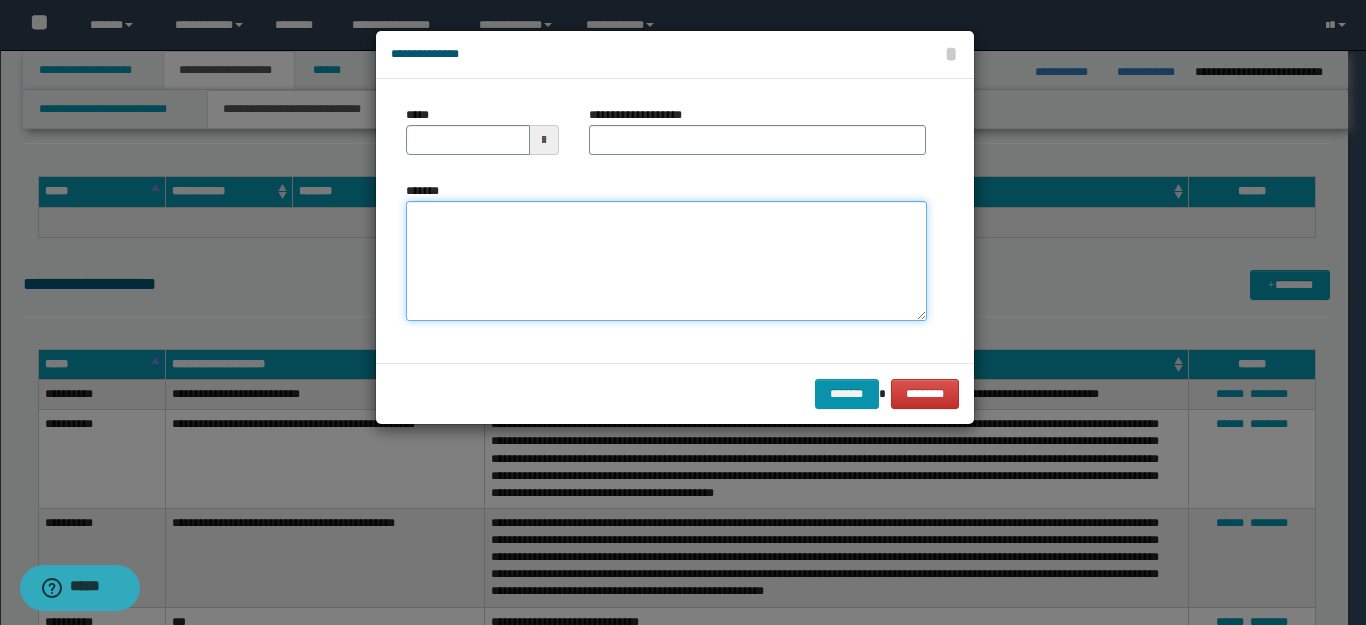 click on "*******" at bounding box center (666, 261) 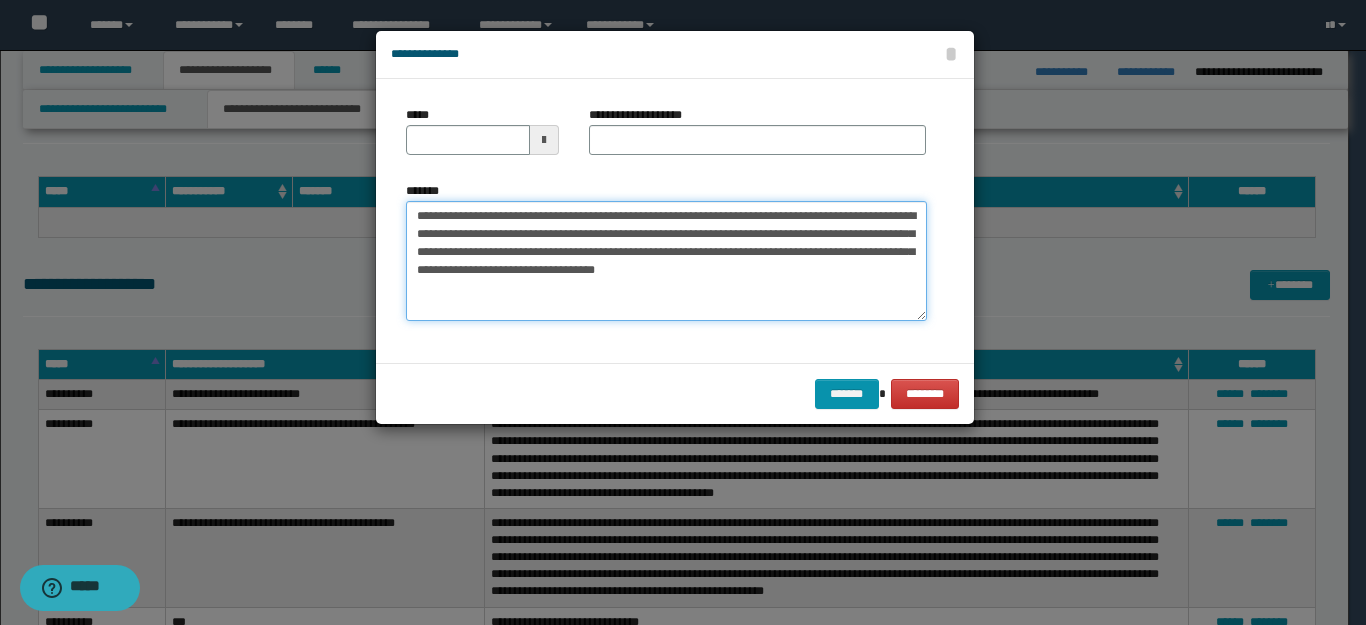 drag, startPoint x: 519, startPoint y: 222, endPoint x: 242, endPoint y: 215, distance: 277.08844 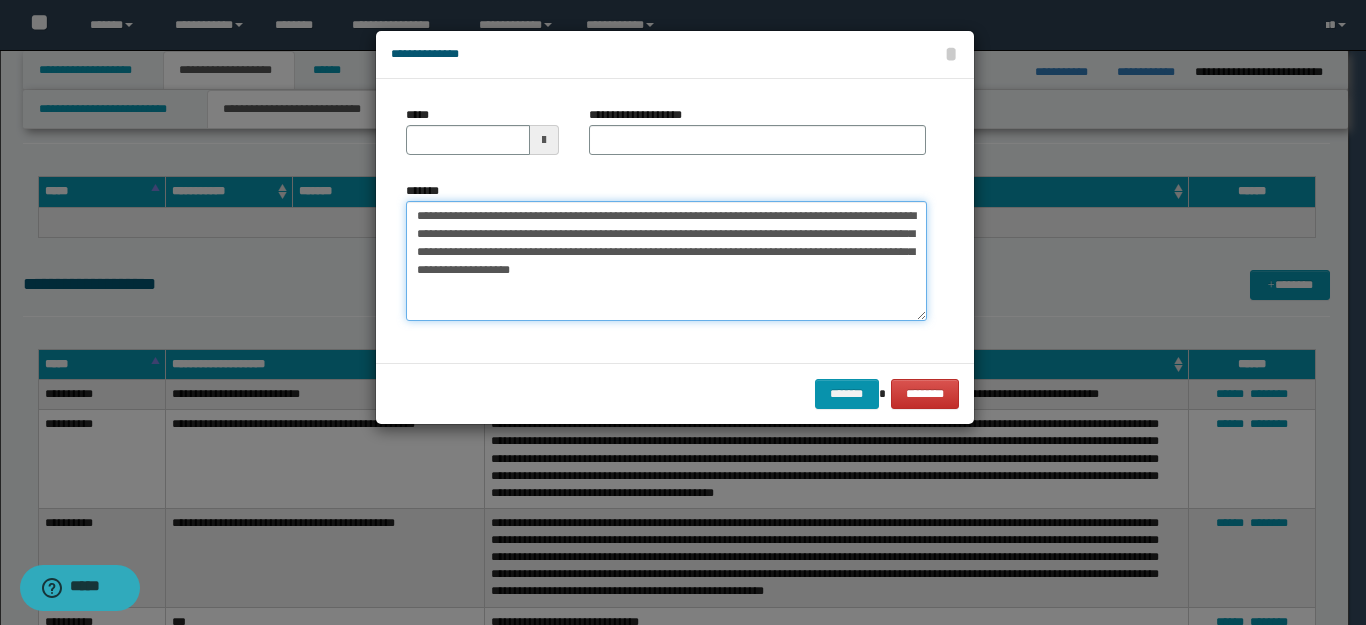type on "**********" 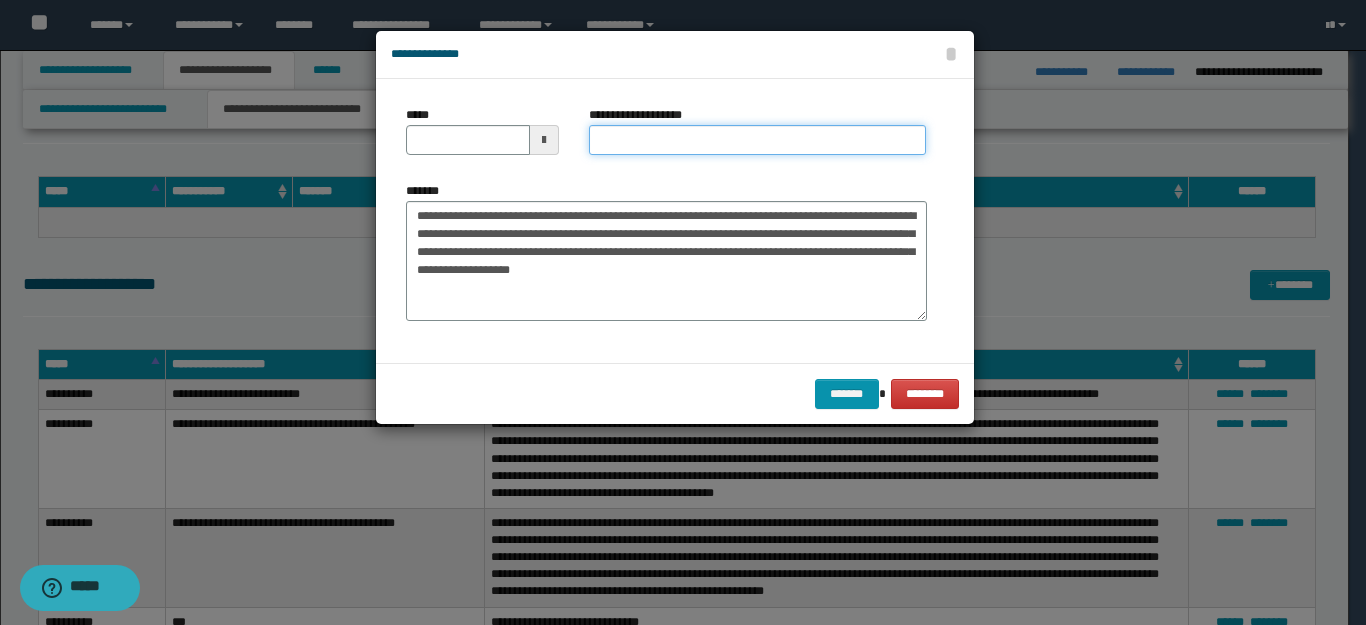 click on "**********" at bounding box center (757, 140) 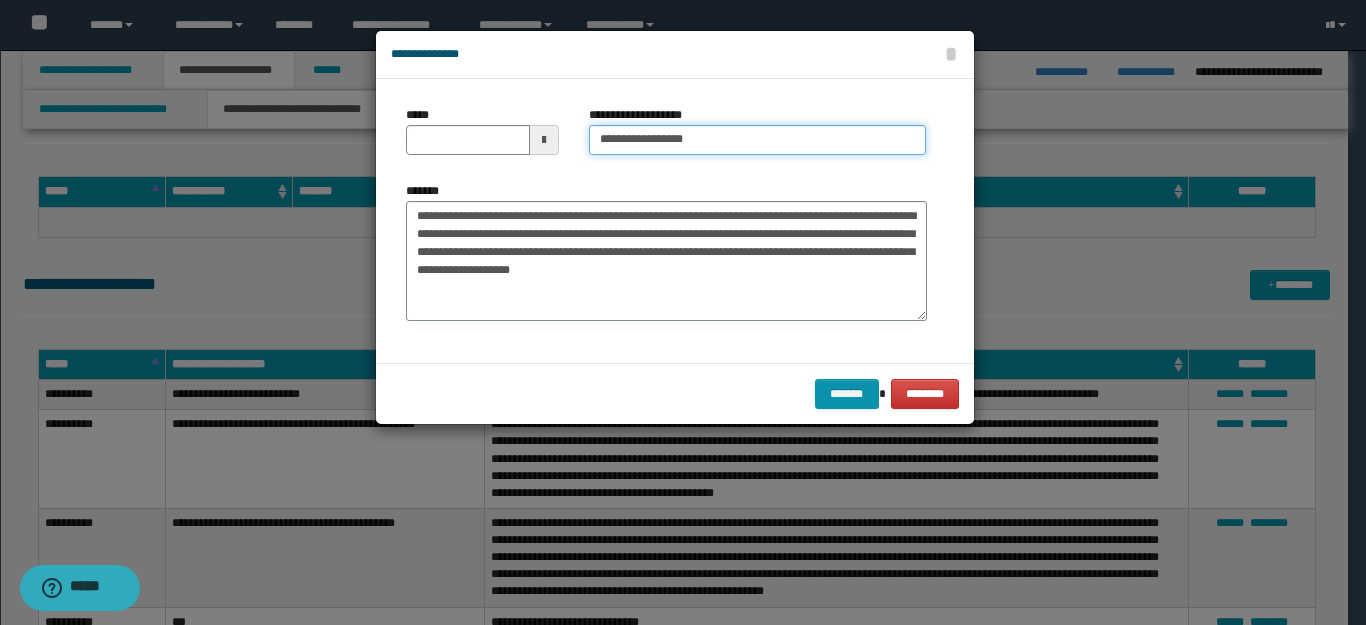 type on "**********" 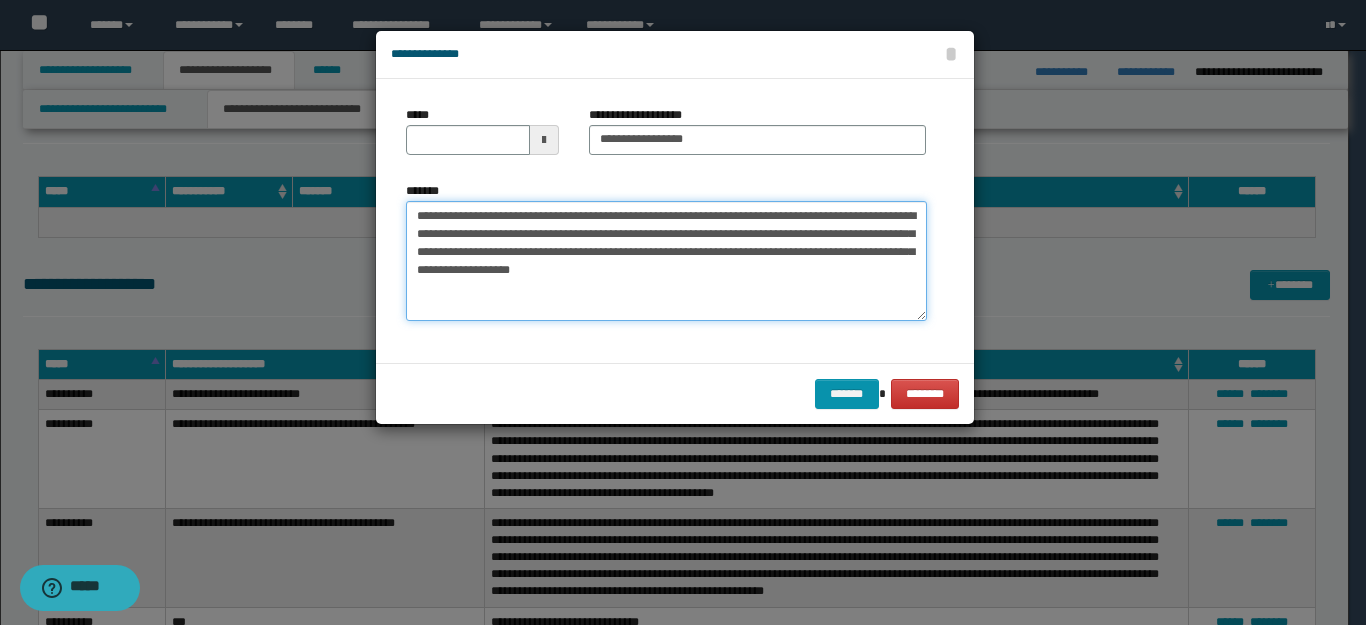 click on "**********" at bounding box center [666, 261] 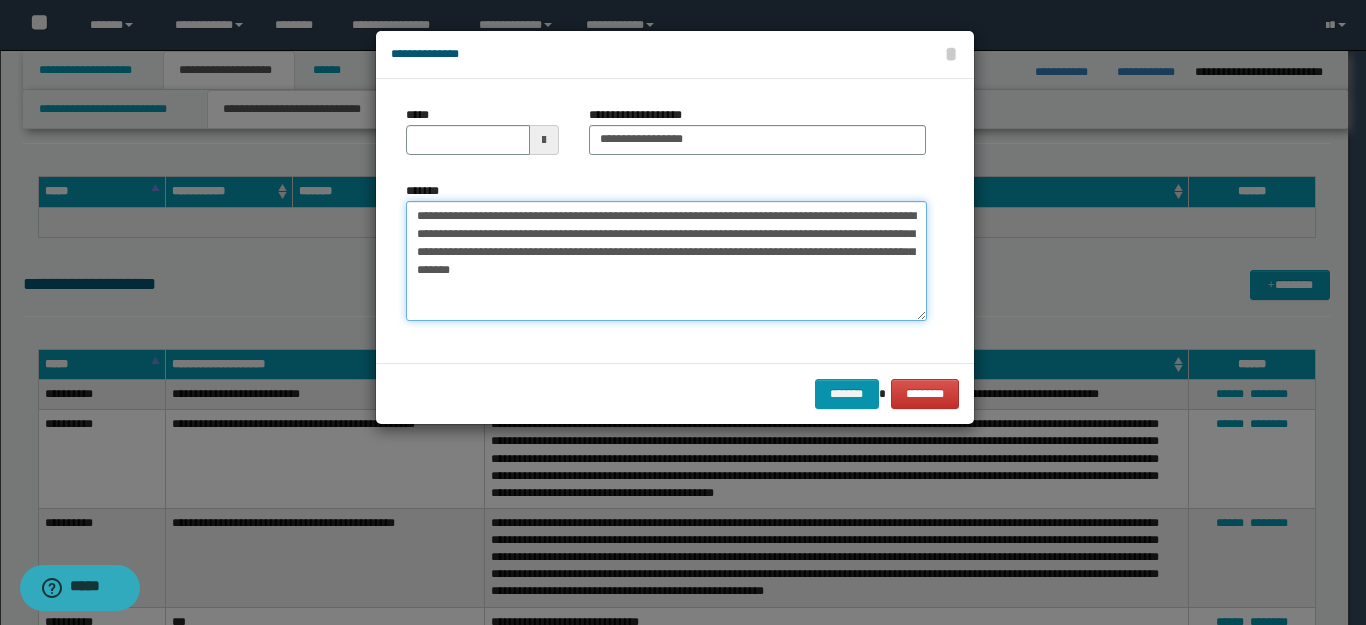 type 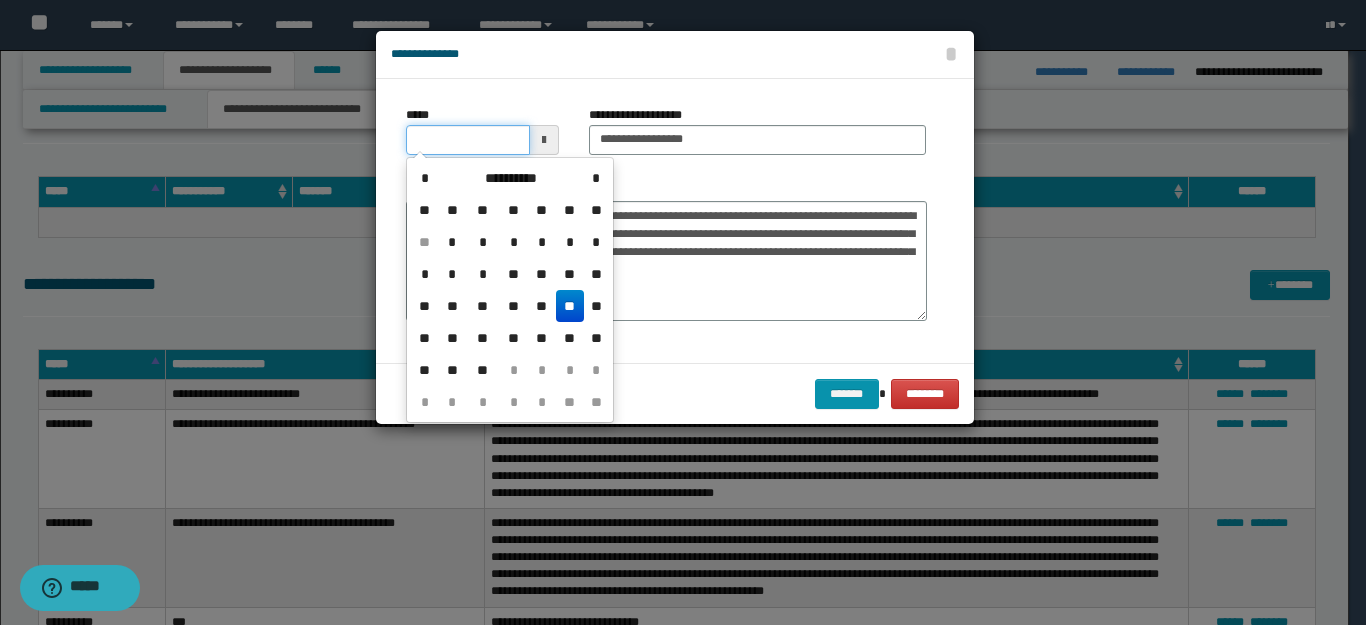 click on "*****" at bounding box center (468, 140) 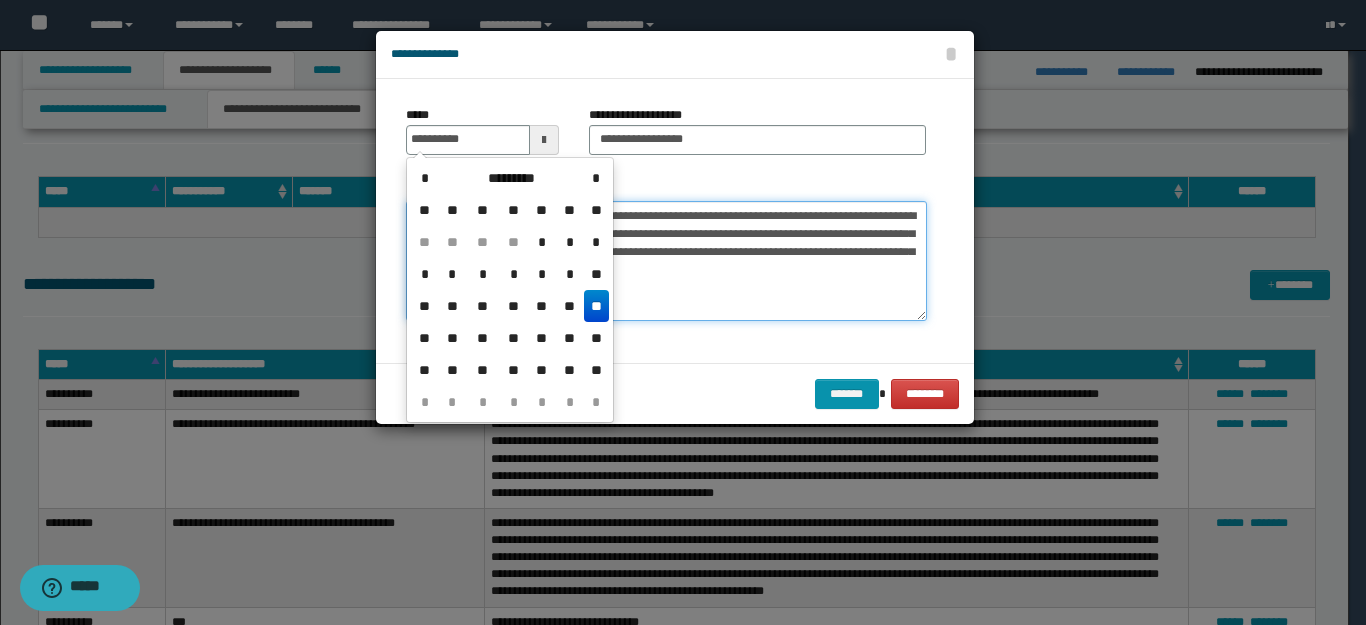 click on "**********" at bounding box center (666, 261) 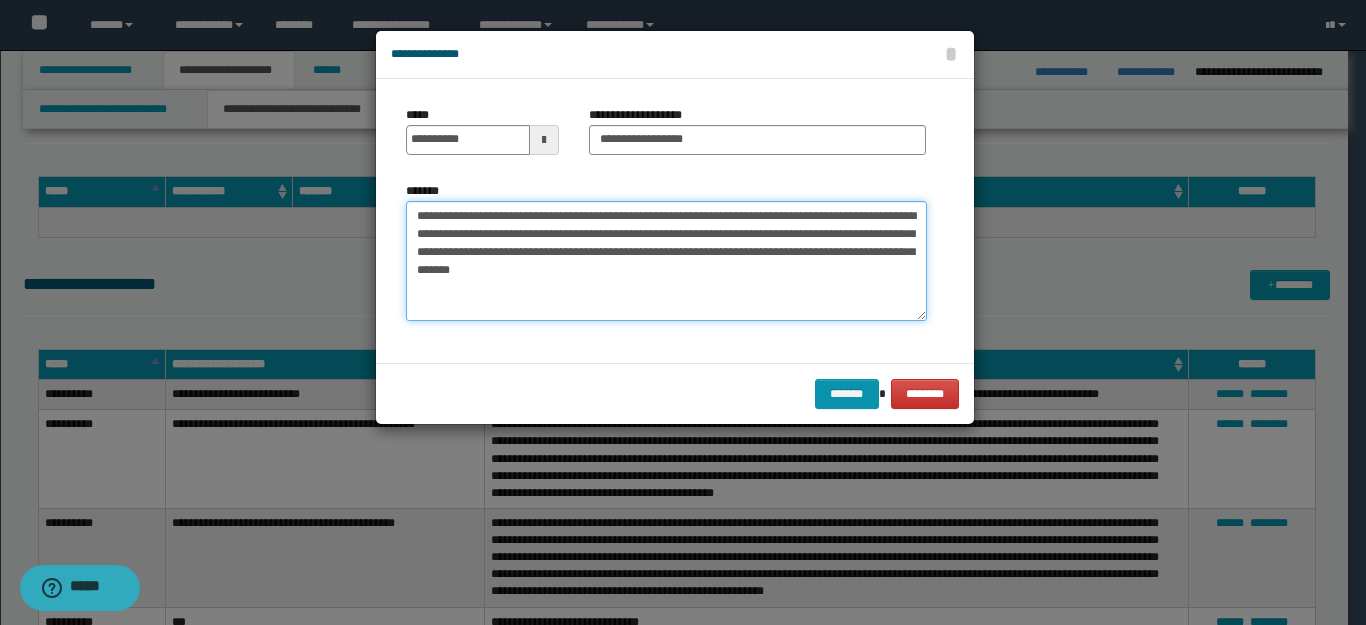 click on "**********" at bounding box center (666, 261) 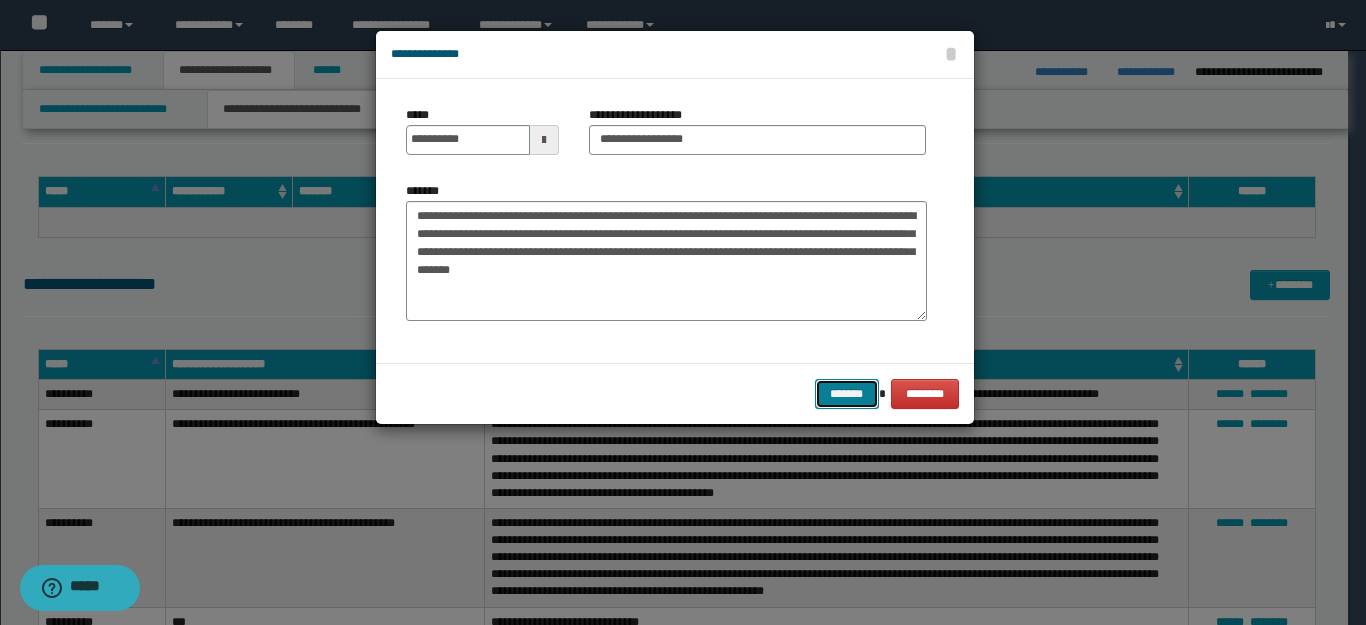 click on "*******" at bounding box center [847, 394] 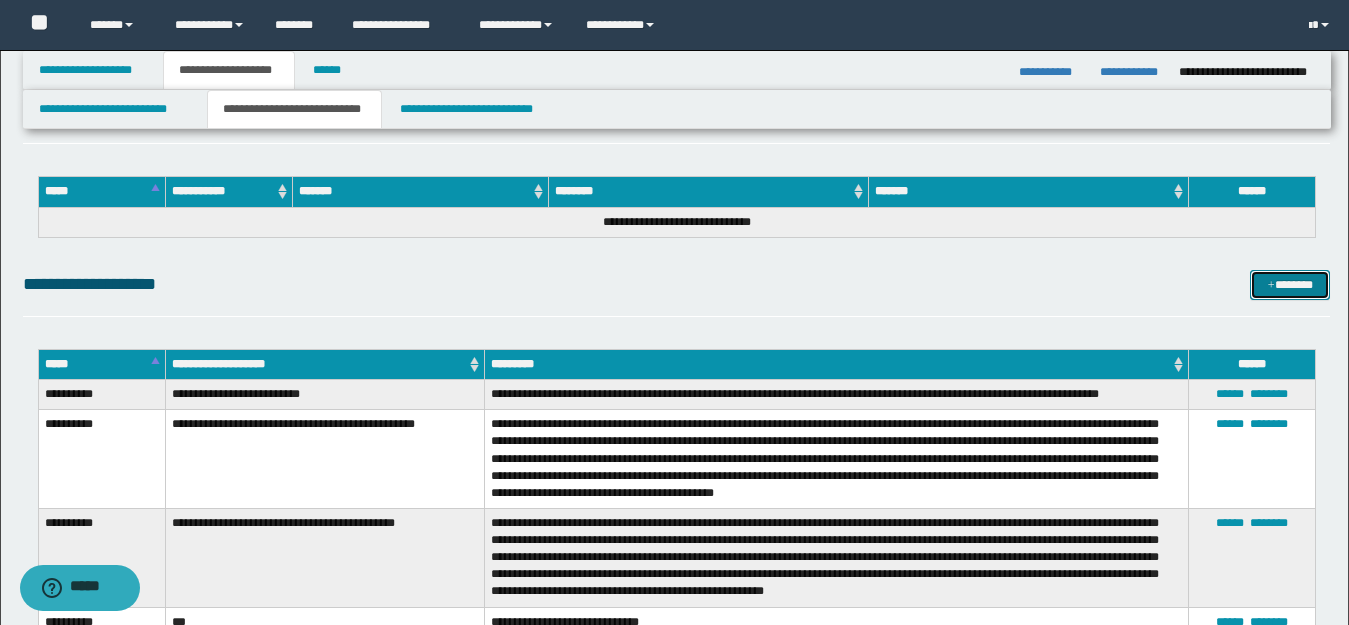 click on "*******" at bounding box center (1290, 285) 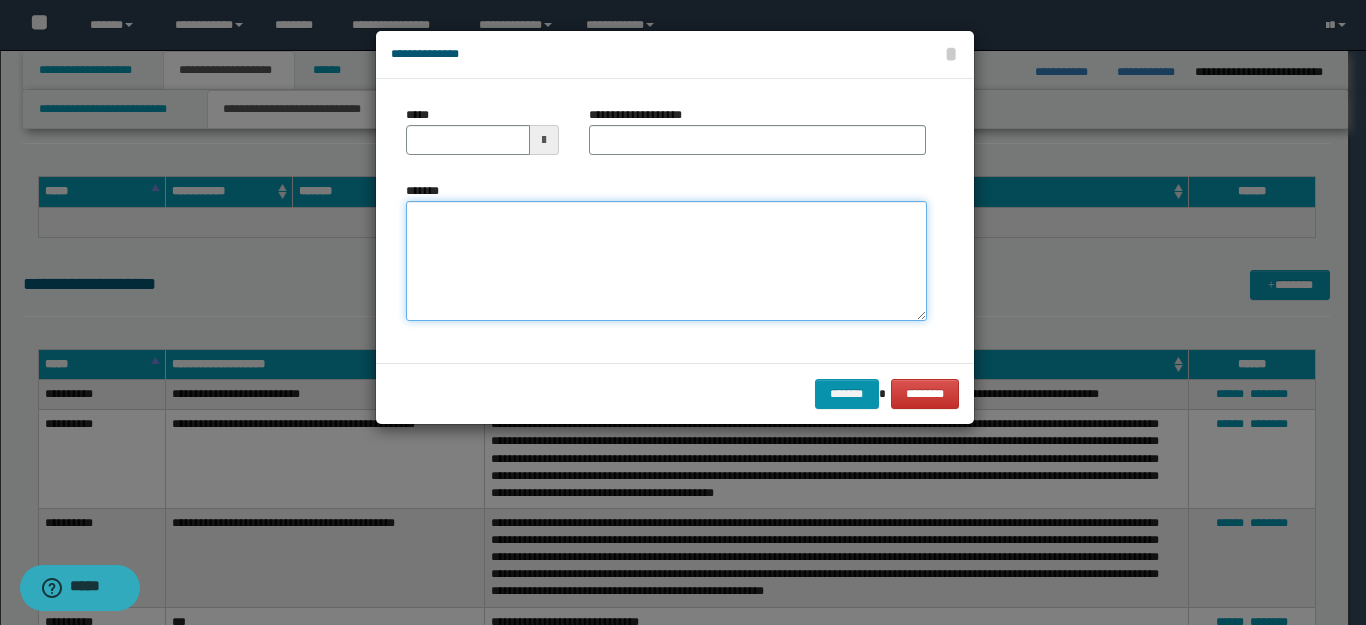 click on "*******" at bounding box center (666, 261) 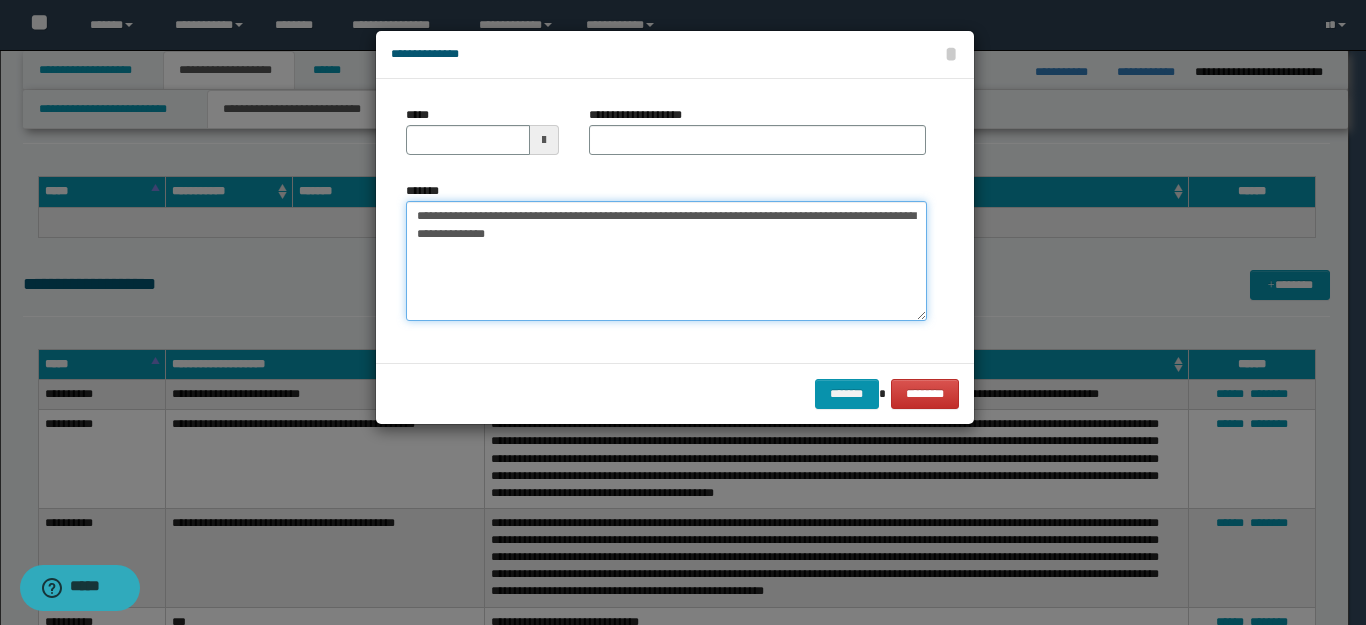 drag, startPoint x: 583, startPoint y: 217, endPoint x: 364, endPoint y: 207, distance: 219.2282 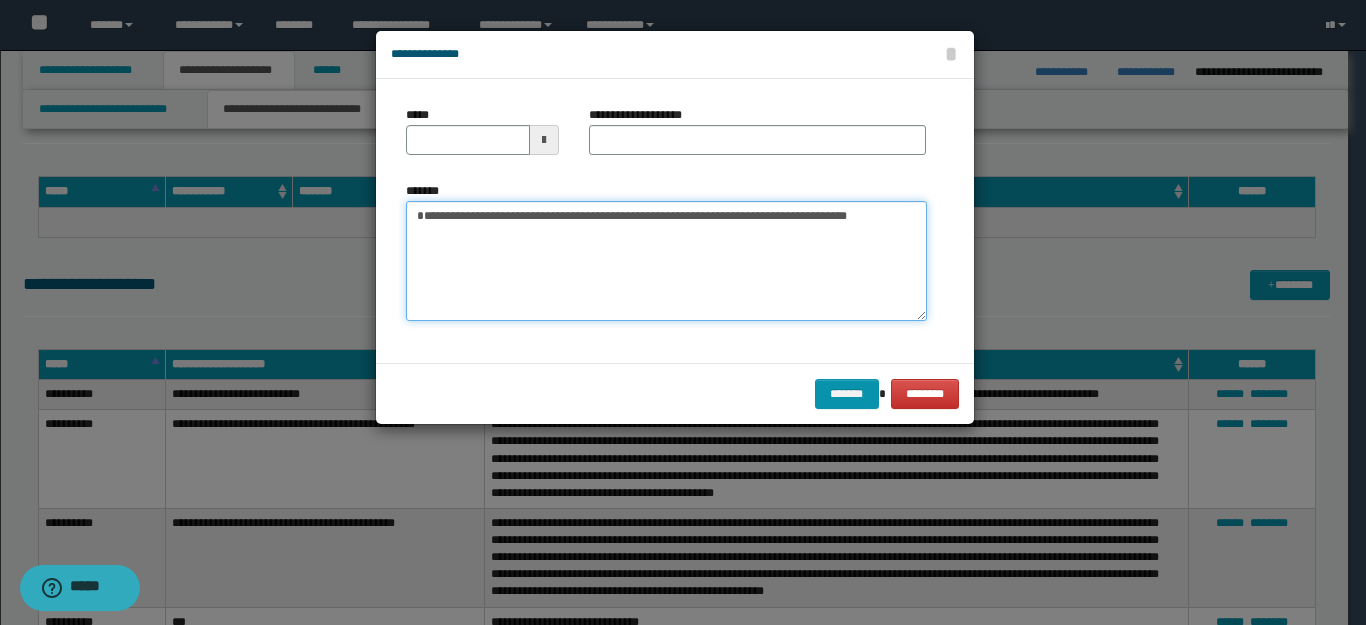 type on "**********" 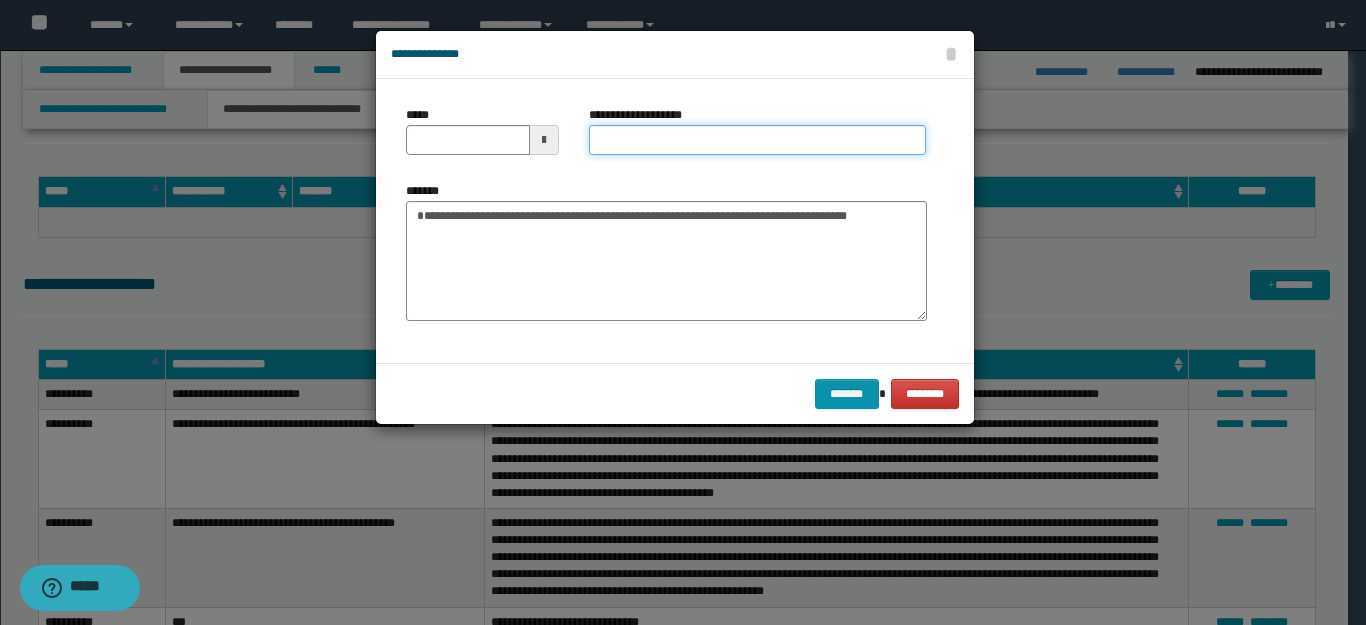 click on "**********" at bounding box center (757, 140) 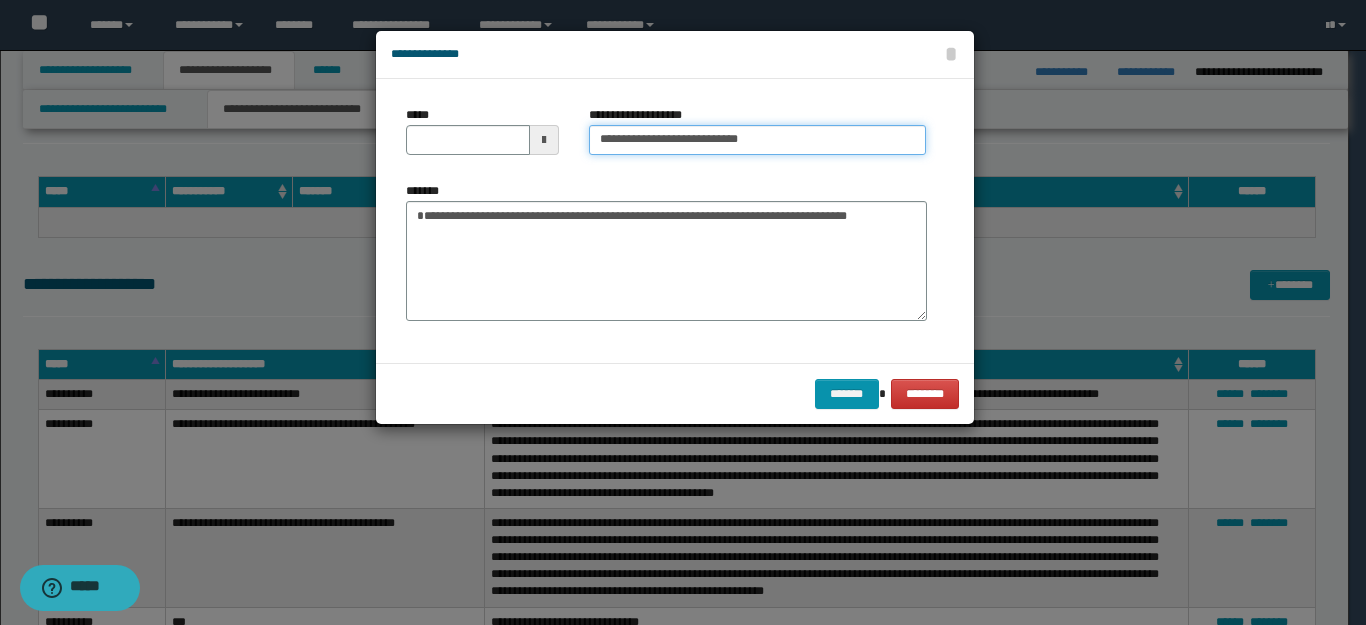 type on "**********" 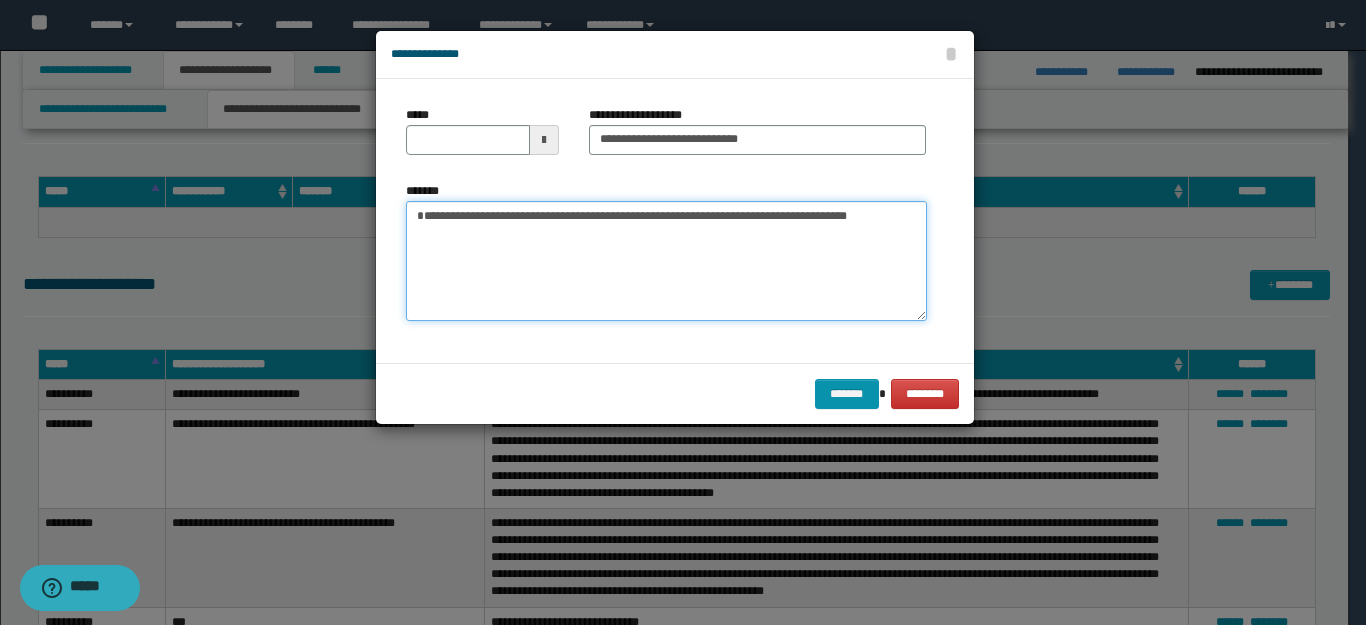 drag, startPoint x: 489, startPoint y: 214, endPoint x: 304, endPoint y: 214, distance: 185 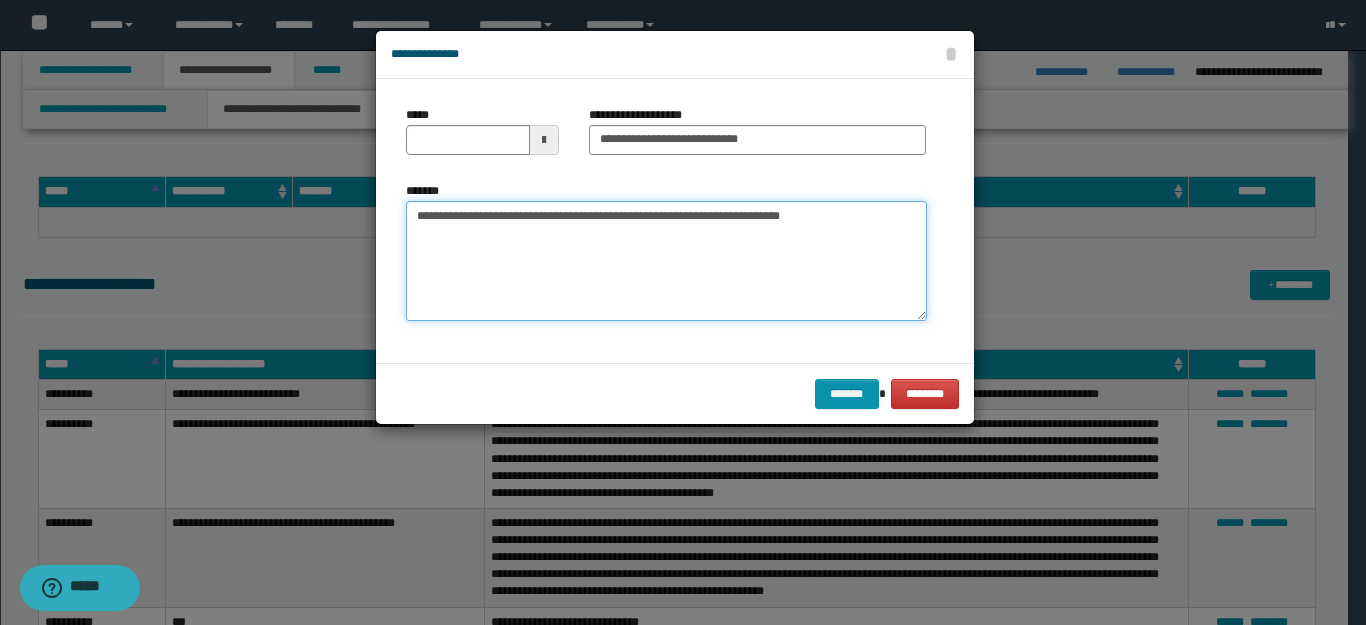 type 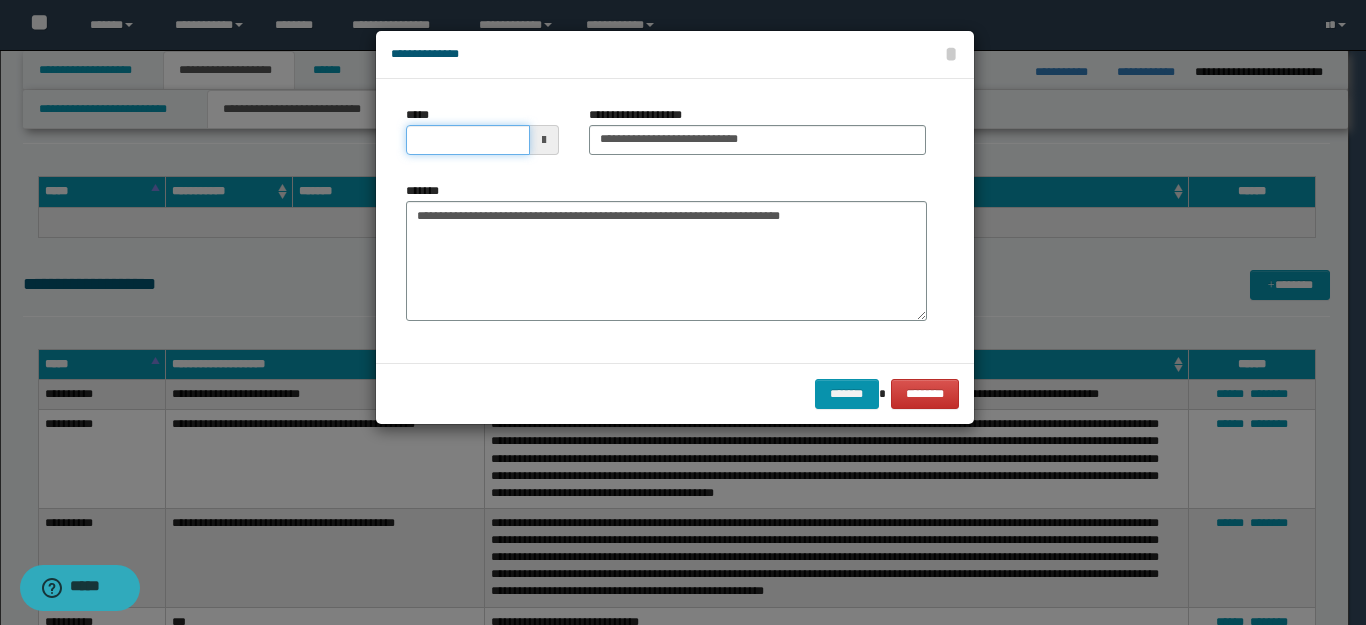 click on "*****" at bounding box center [468, 140] 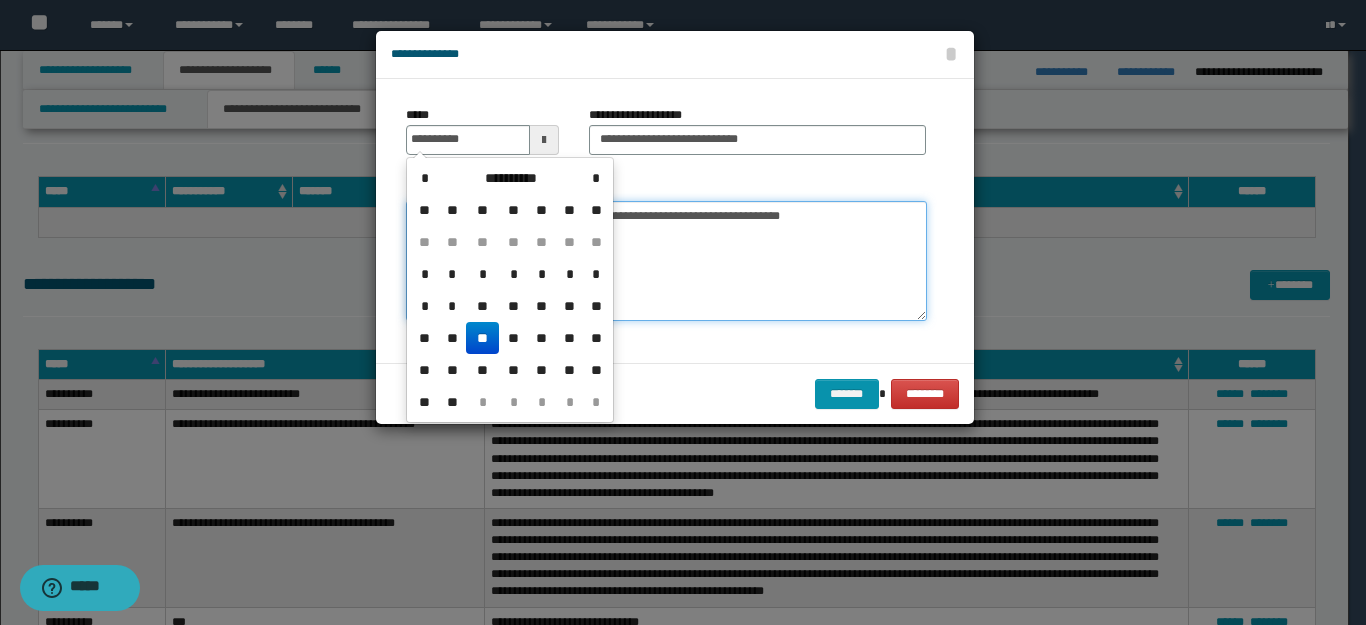 type on "**********" 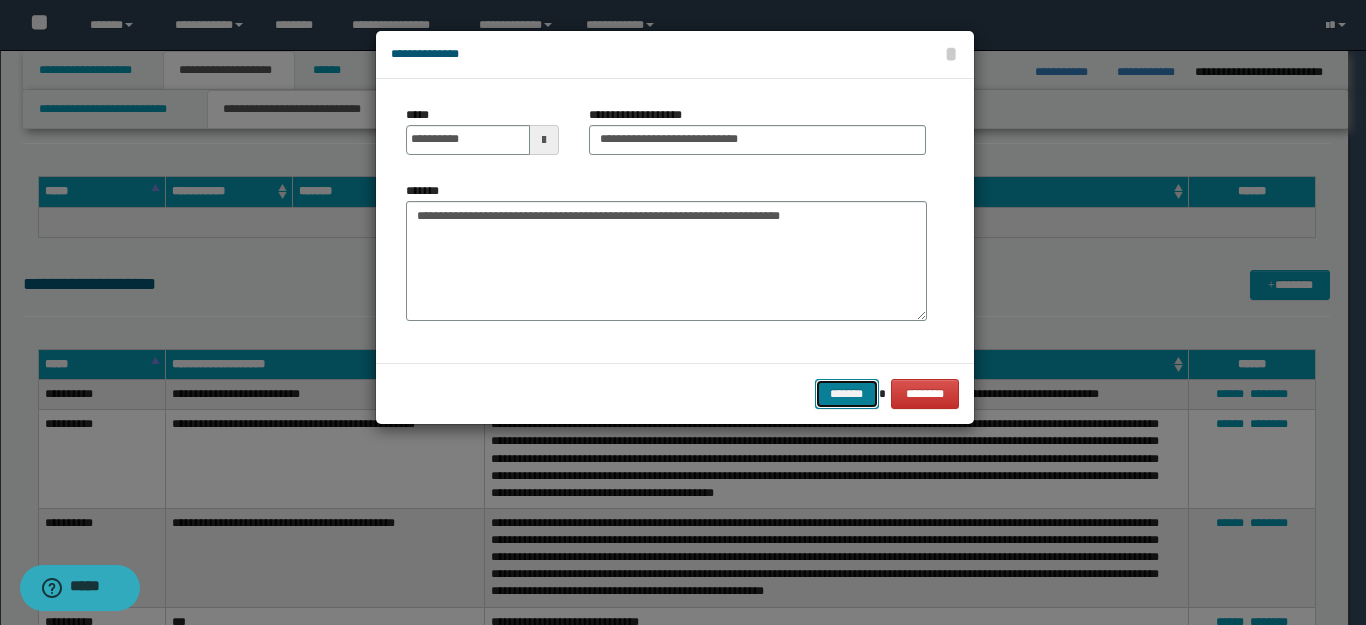 click on "*******" at bounding box center [847, 394] 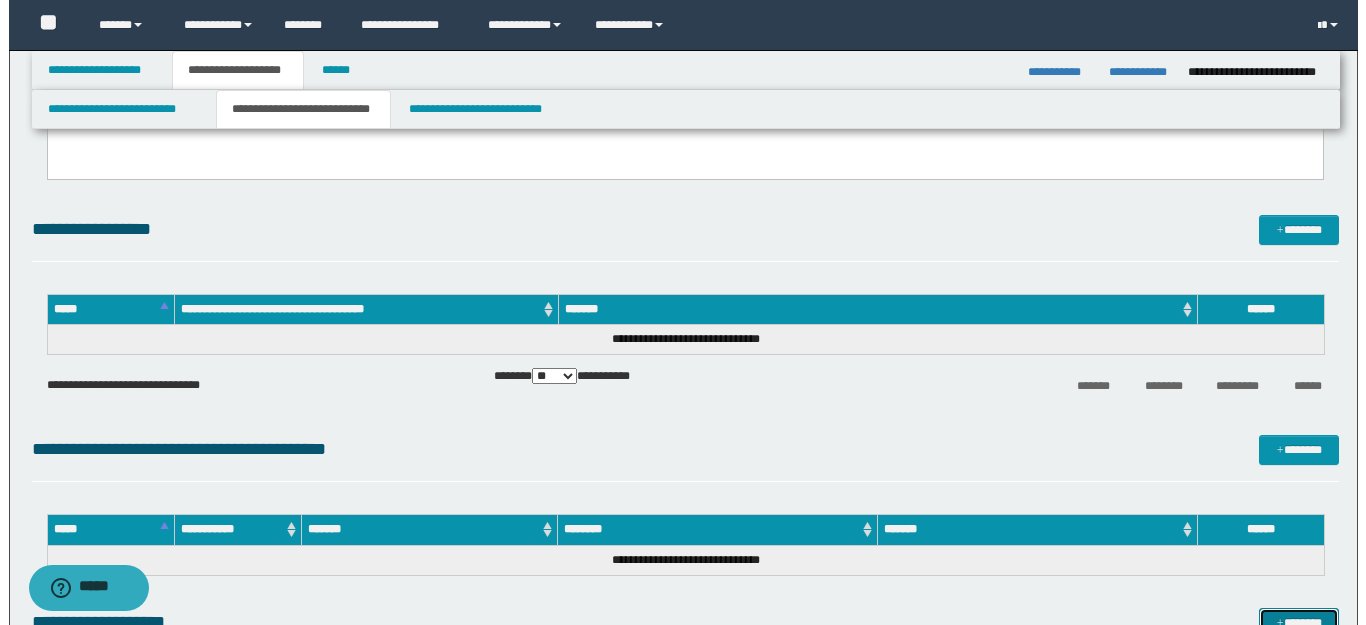 scroll, scrollTop: 500, scrollLeft: 0, axis: vertical 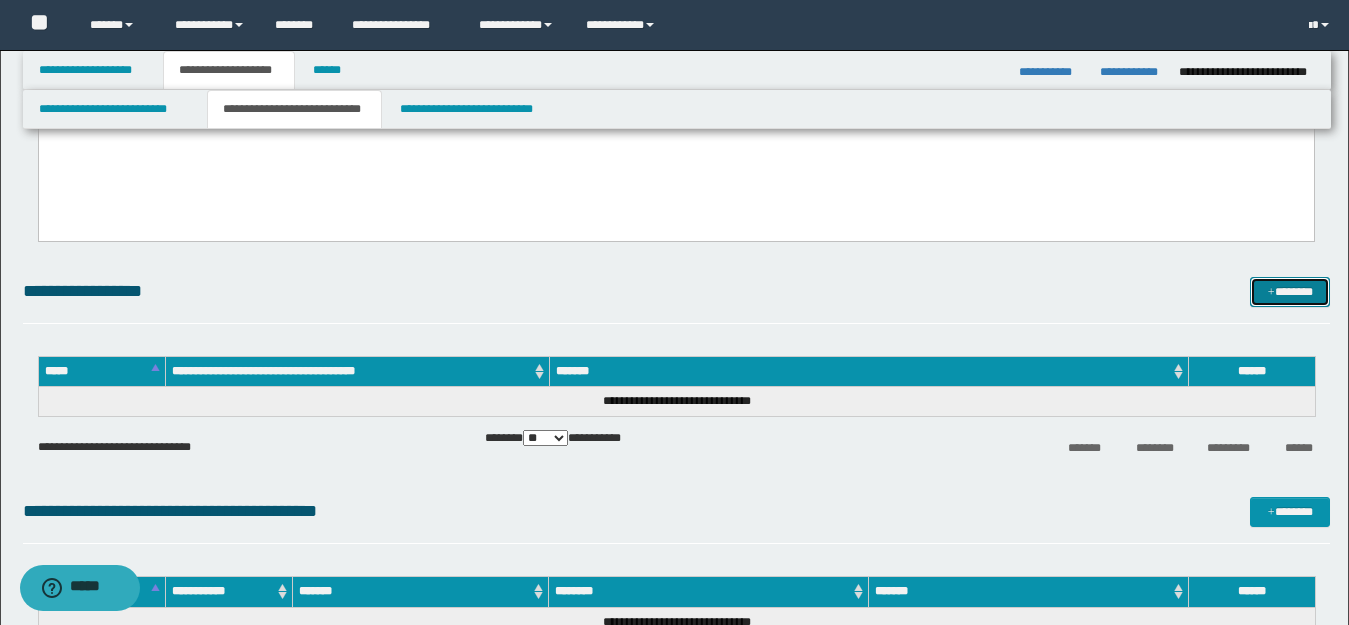 click on "*******" at bounding box center (1290, 292) 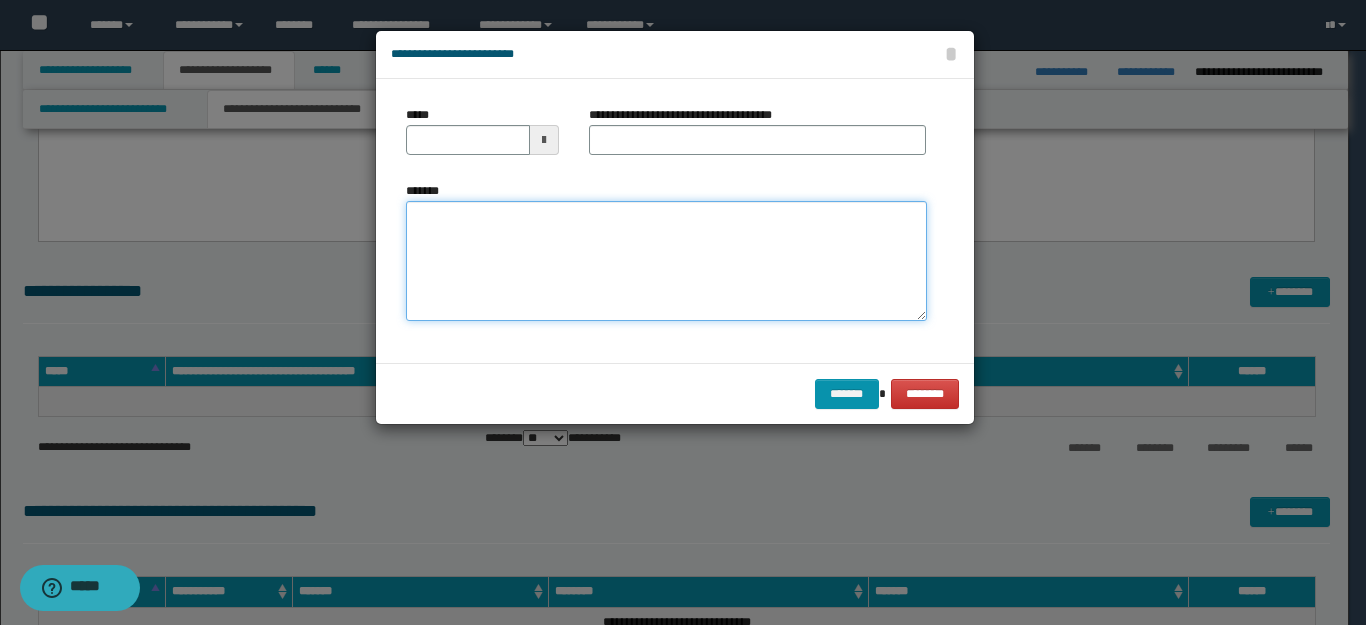 click on "*******" at bounding box center (666, 261) 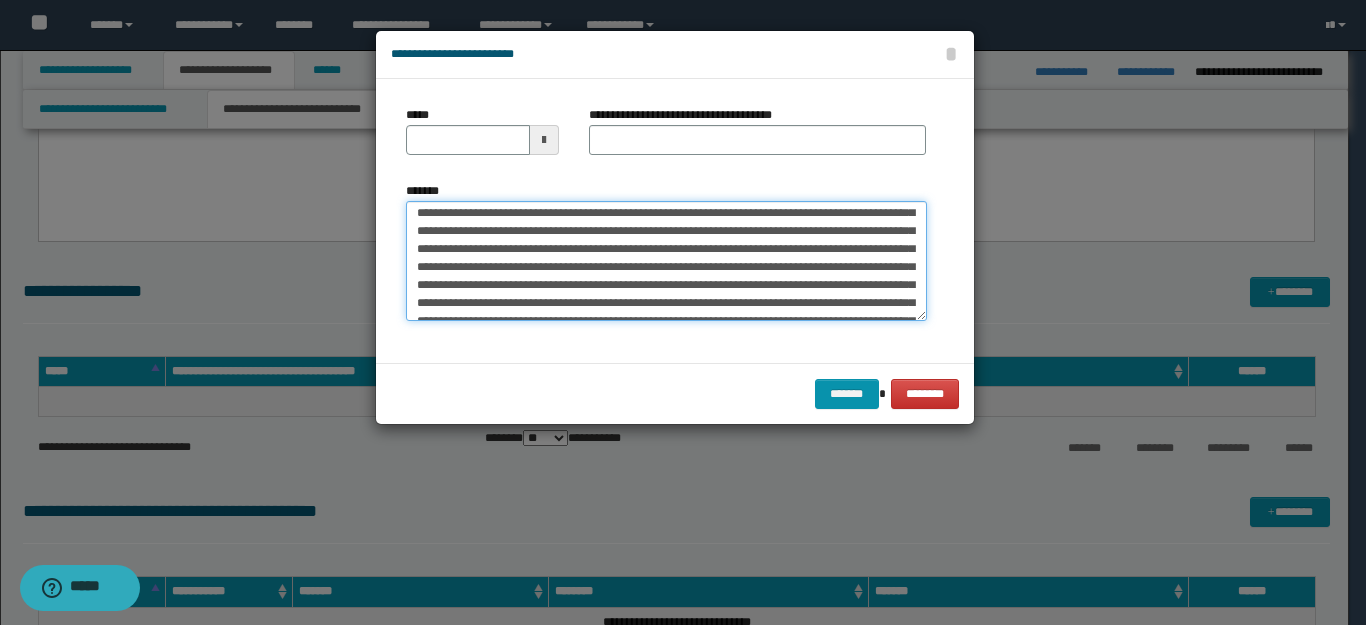 scroll, scrollTop: 0, scrollLeft: 0, axis: both 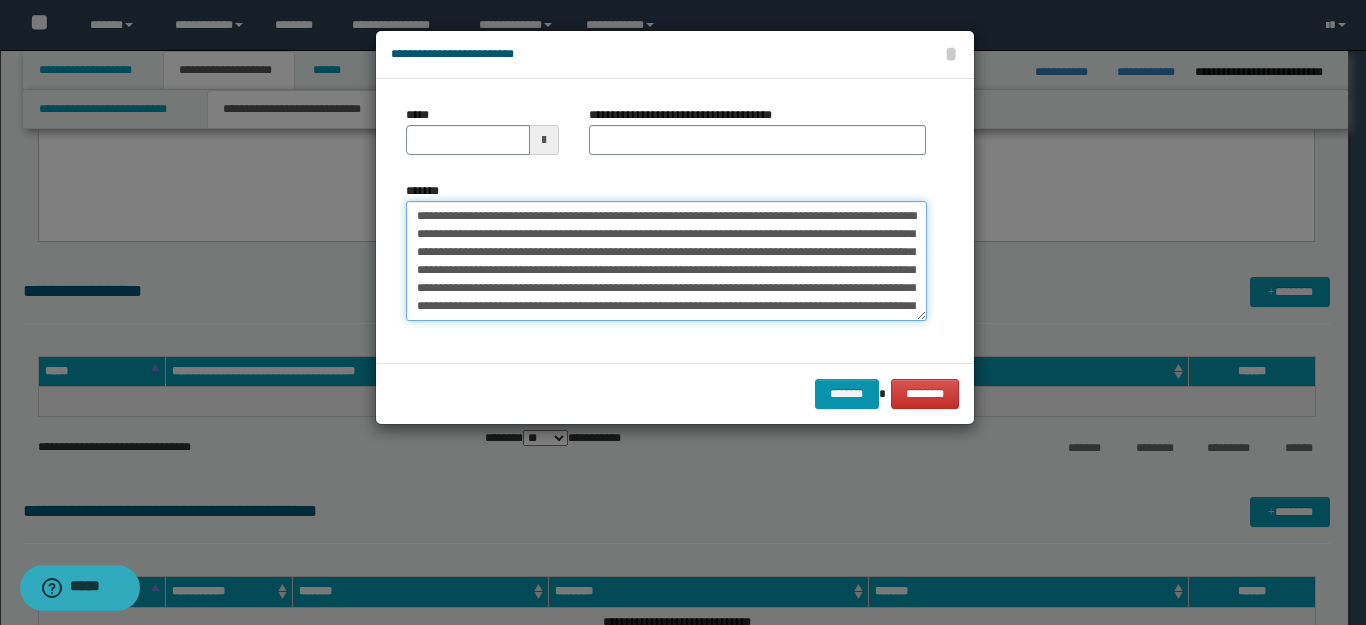 drag, startPoint x: 486, startPoint y: 220, endPoint x: 265, endPoint y: 213, distance: 221.11082 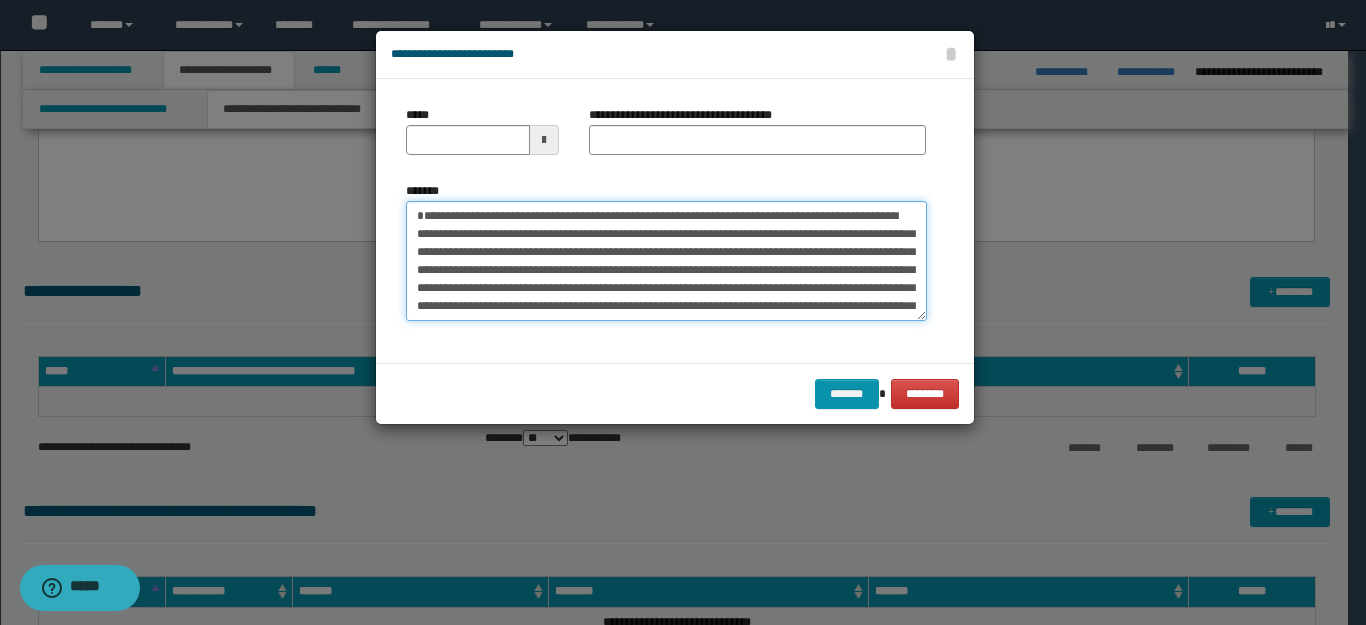 type on "**********" 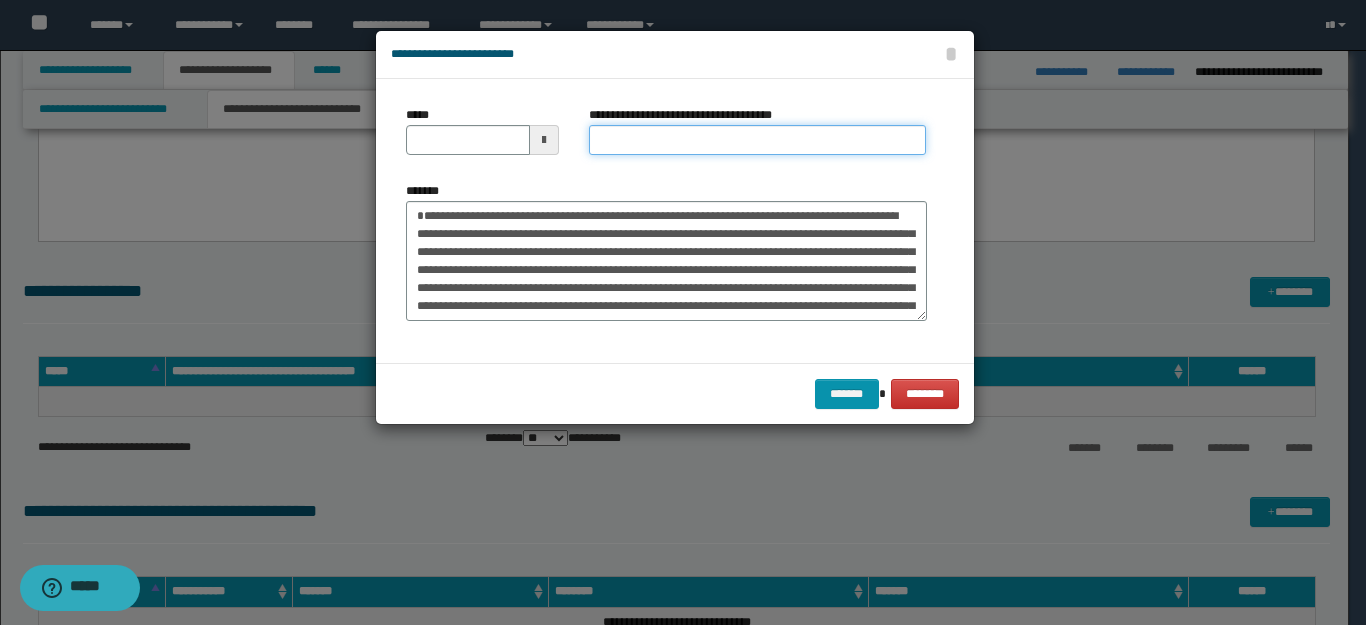 drag, startPoint x: 622, startPoint y: 141, endPoint x: 580, endPoint y: 153, distance: 43.68066 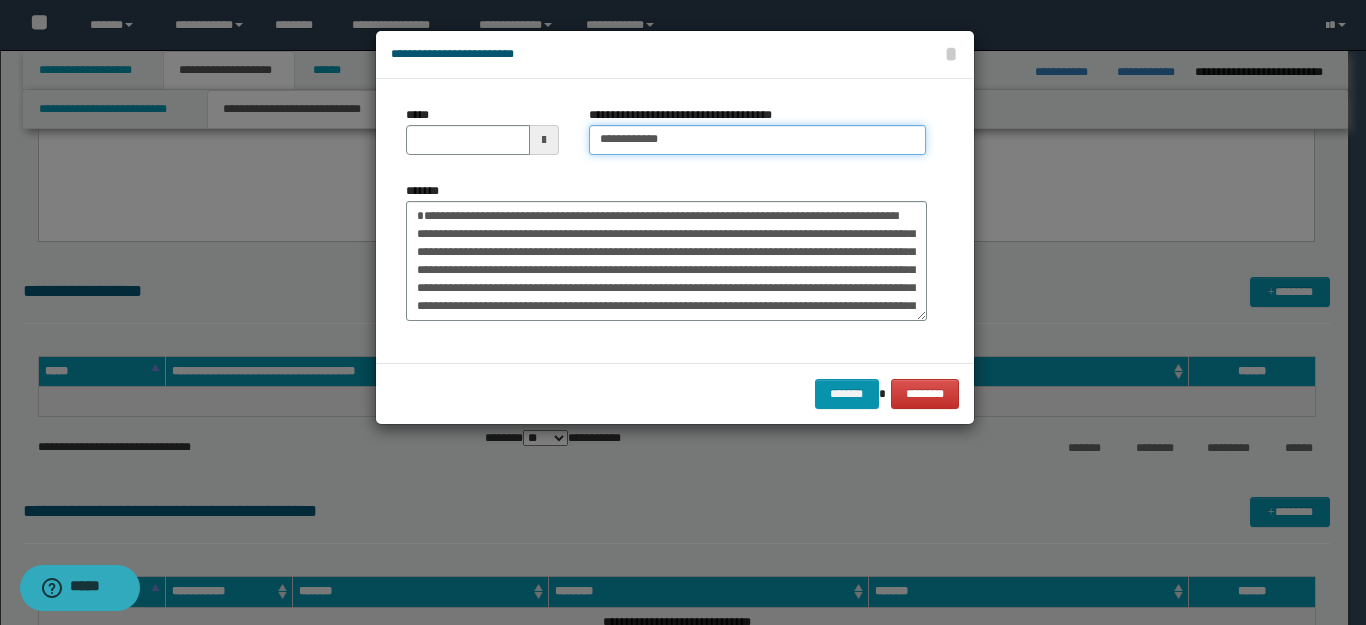 type on "**********" 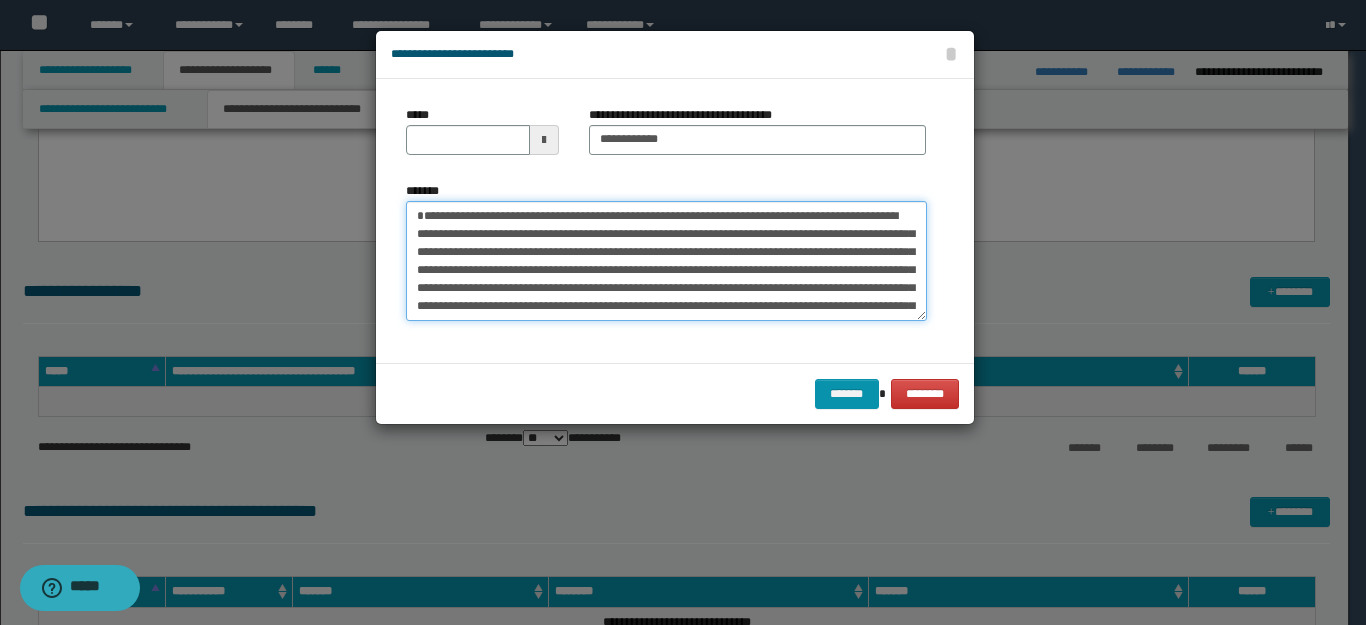 drag, startPoint x: 486, startPoint y: 212, endPoint x: 275, endPoint y: 195, distance: 211.68373 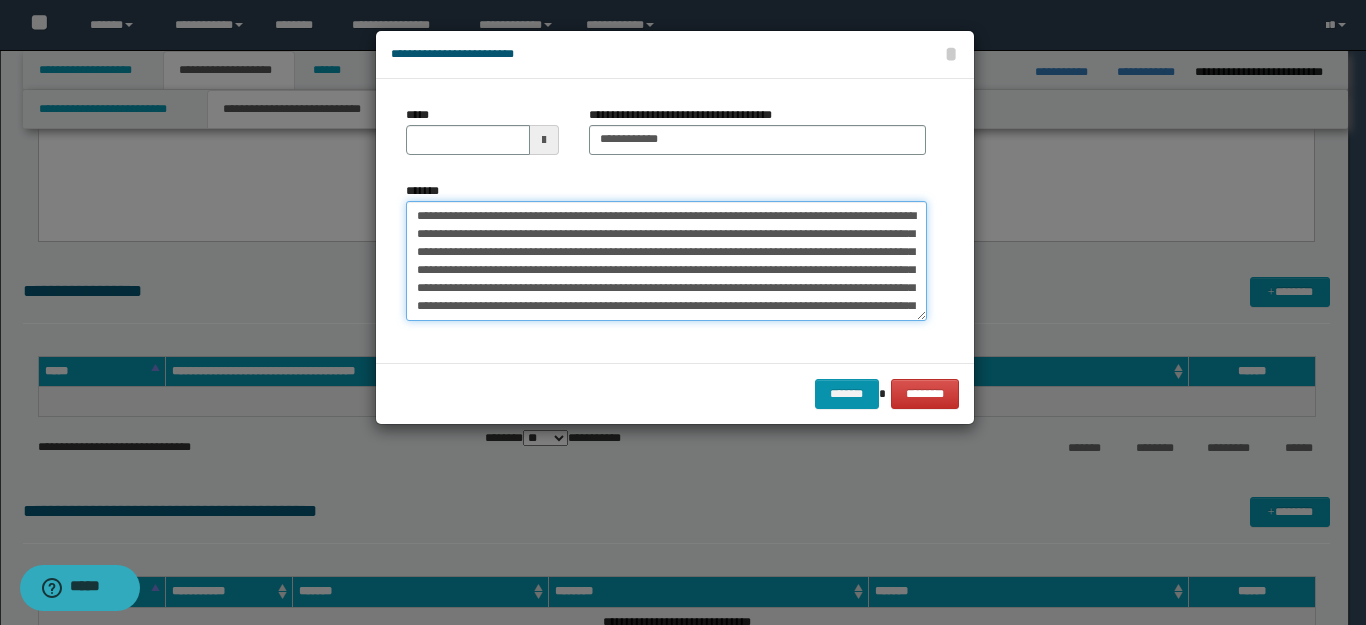 type 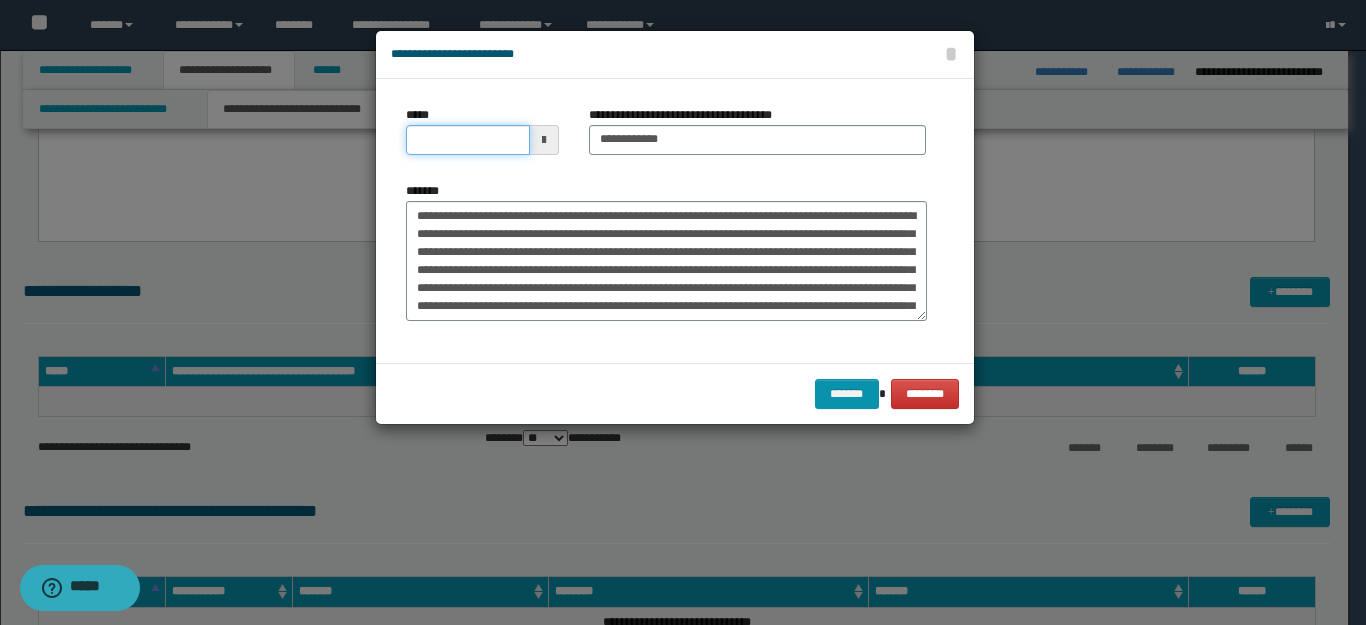 click on "*****" at bounding box center (468, 140) 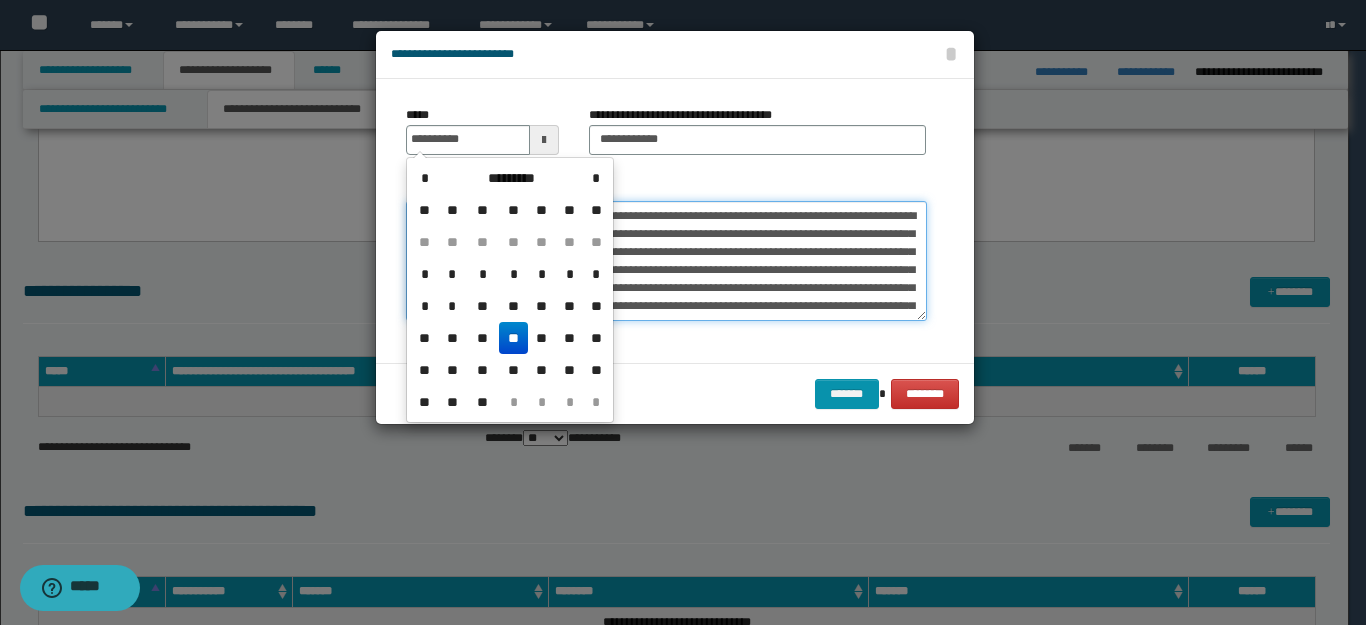type on "**********" 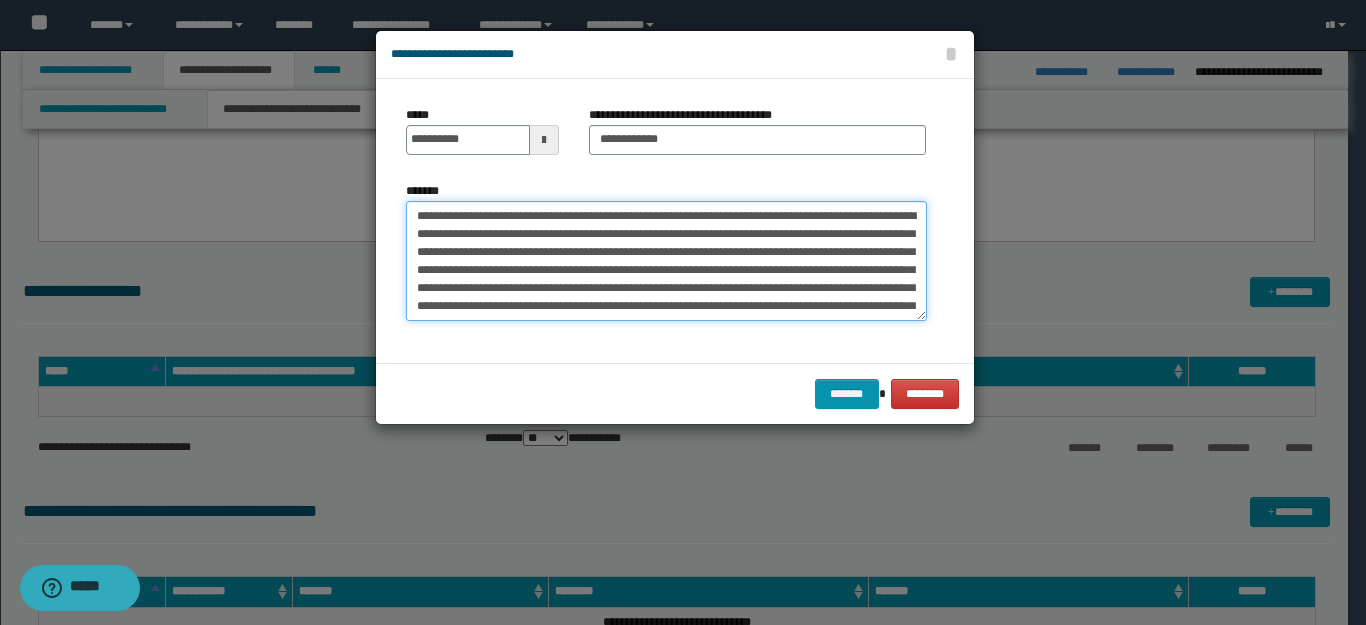 click on "*******" at bounding box center (666, 261) 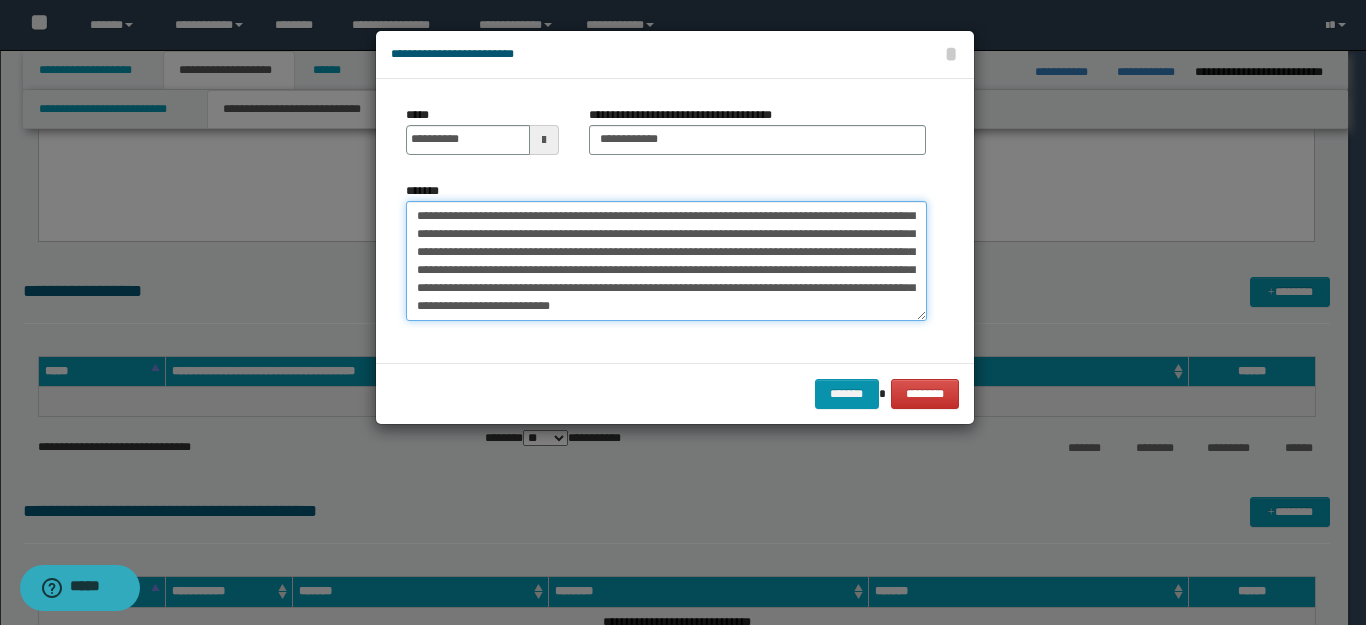 scroll, scrollTop: 414, scrollLeft: 0, axis: vertical 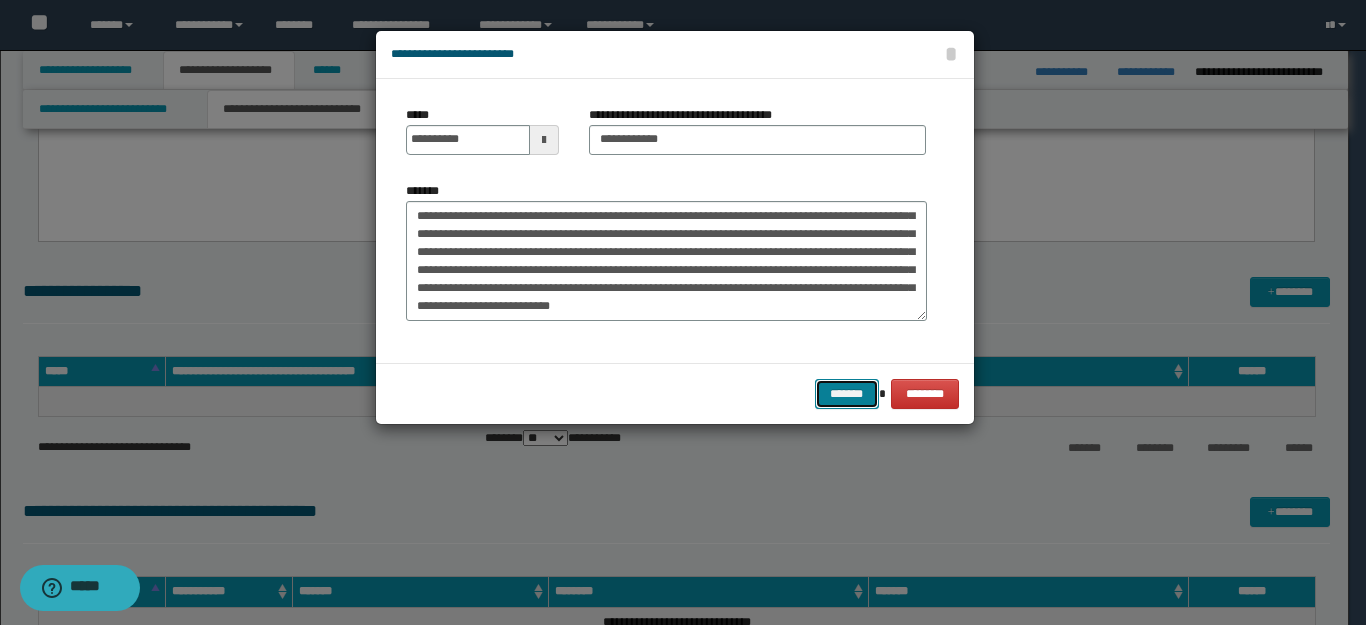 click on "*******" at bounding box center (847, 394) 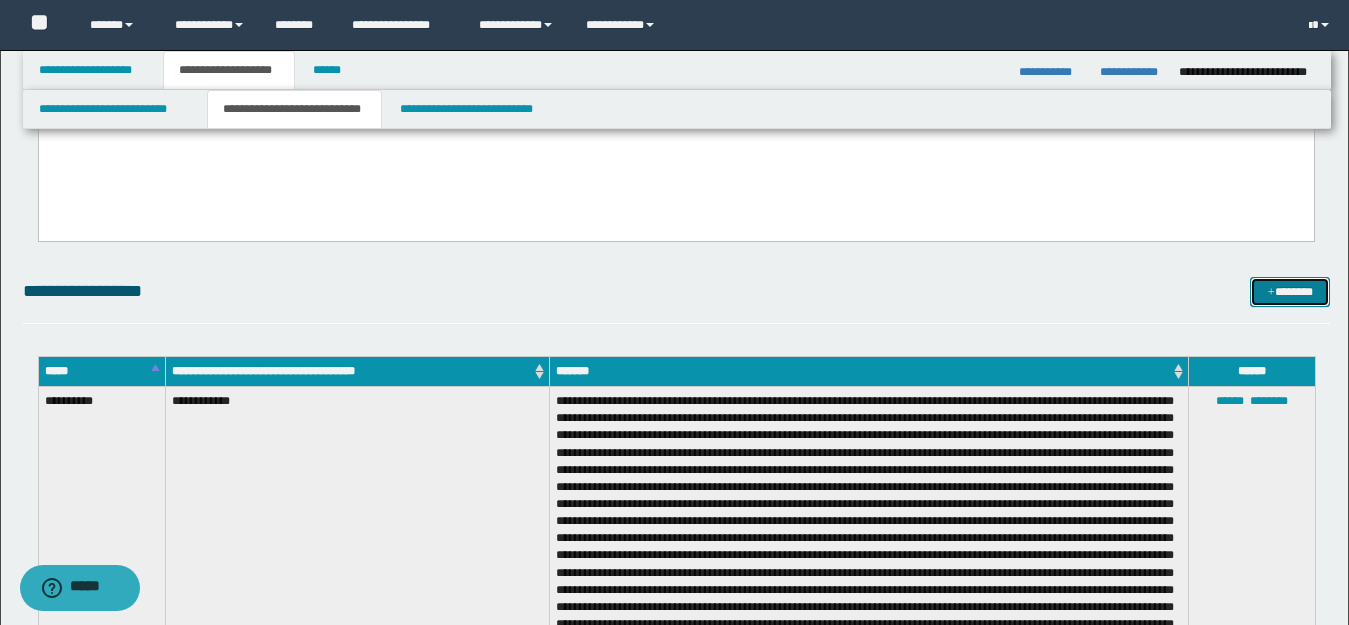 click on "*******" at bounding box center [1290, 292] 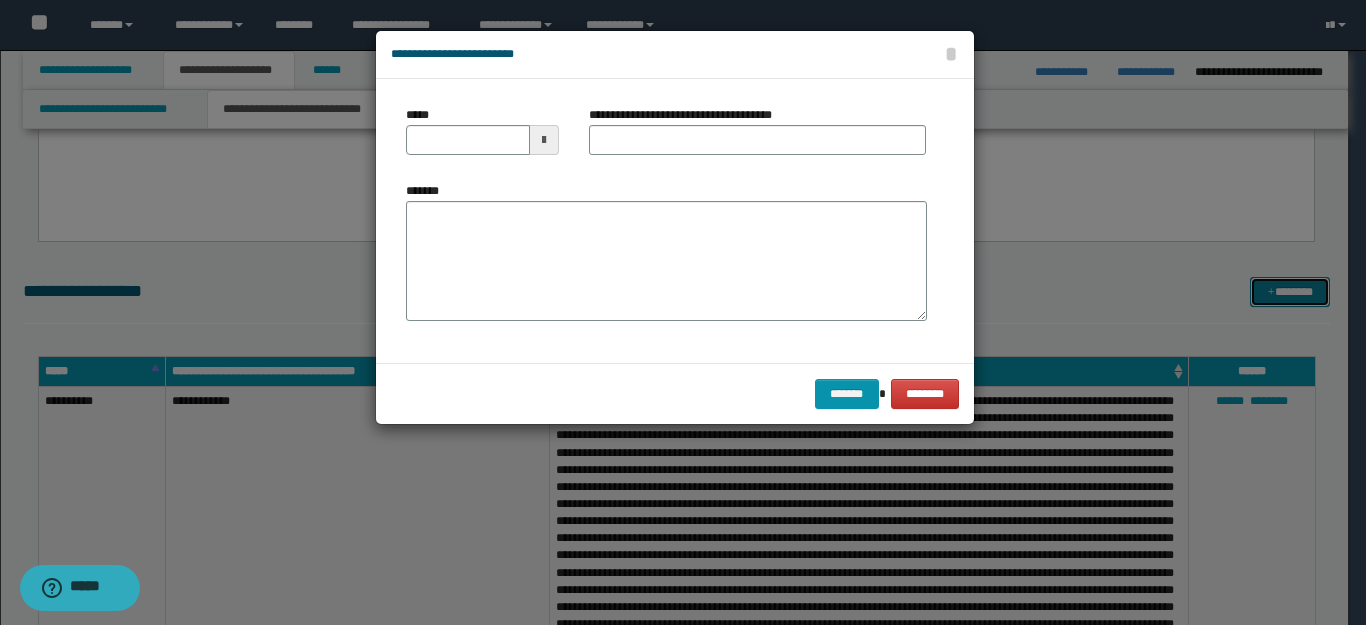 scroll, scrollTop: 0, scrollLeft: 0, axis: both 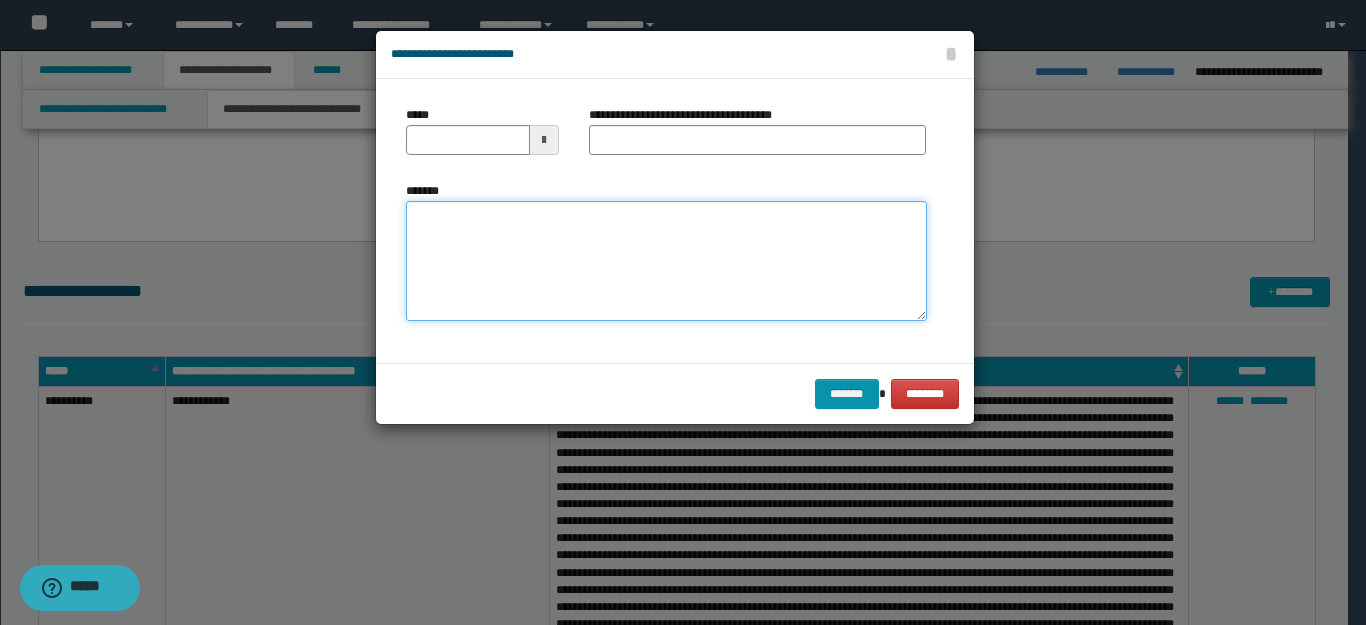click on "*******" at bounding box center (666, 261) 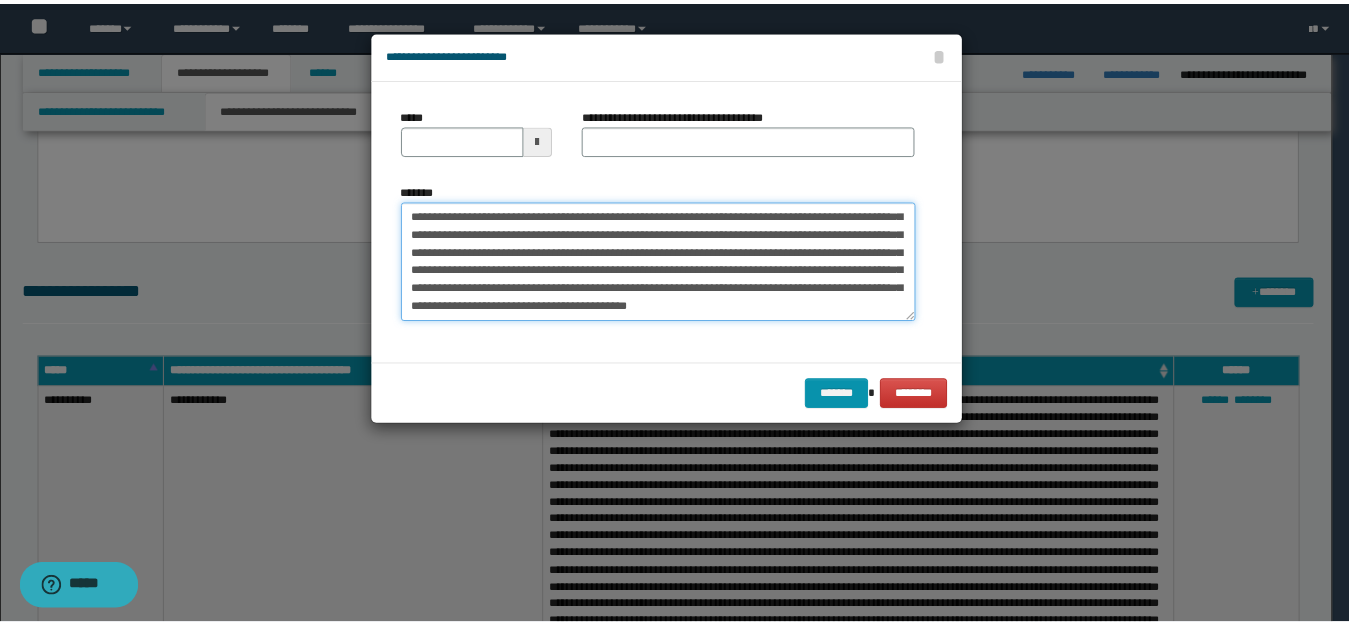 scroll, scrollTop: 0, scrollLeft: 0, axis: both 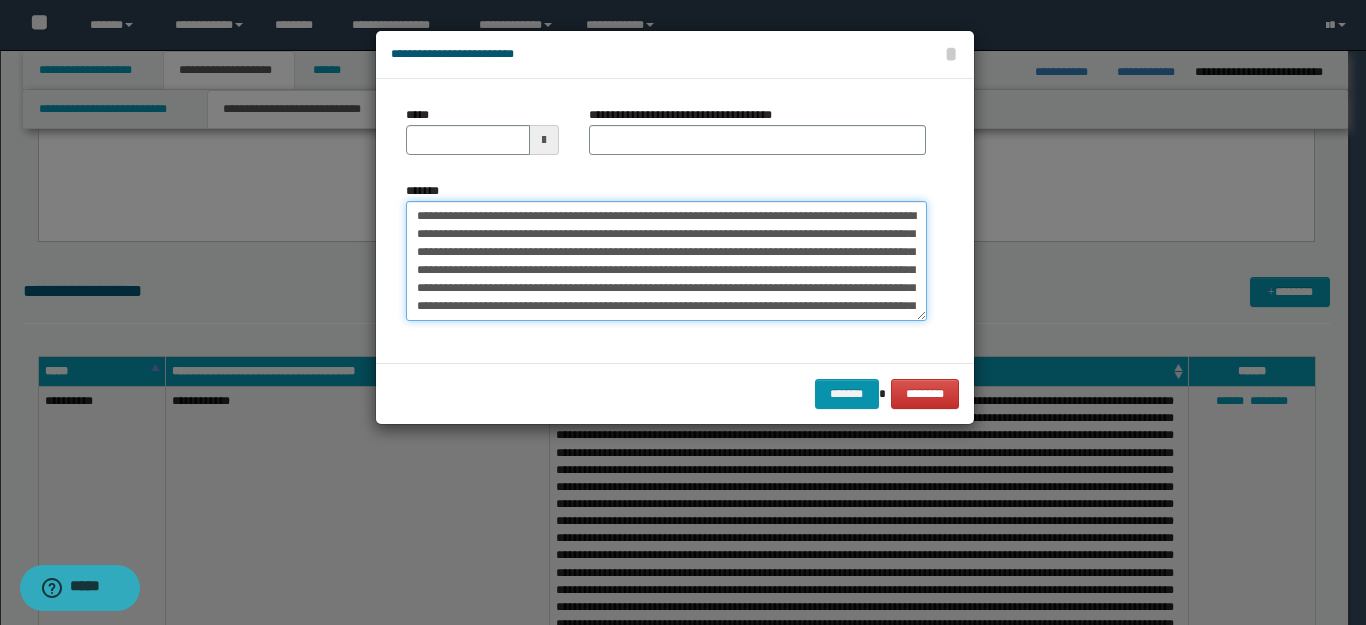 drag, startPoint x: 561, startPoint y: 215, endPoint x: 364, endPoint y: 206, distance: 197.20547 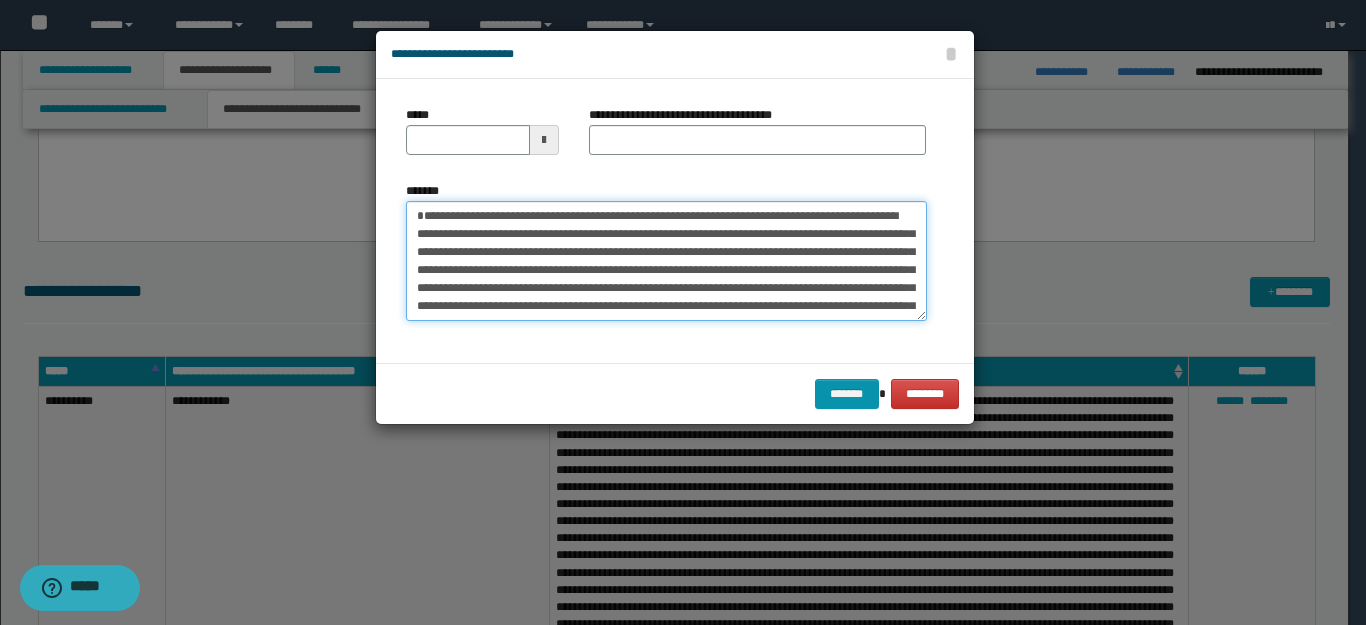 type on "**********" 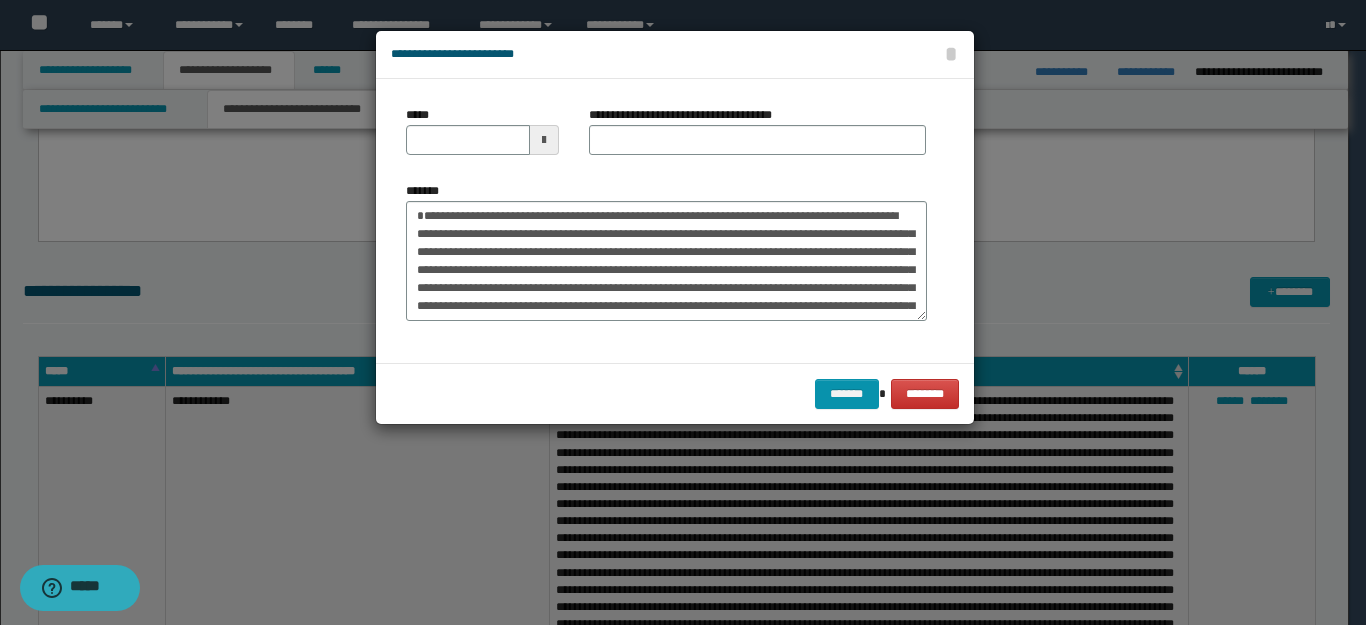 click on "**********" at bounding box center [757, 138] 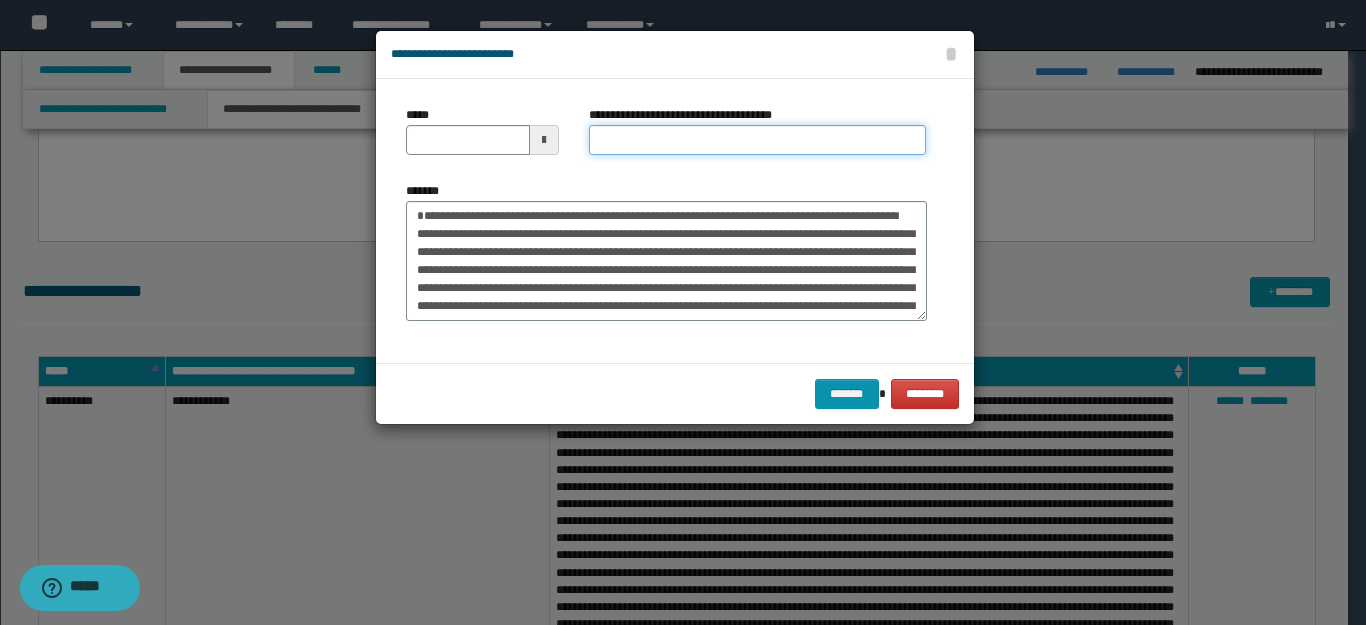 paste on "**********" 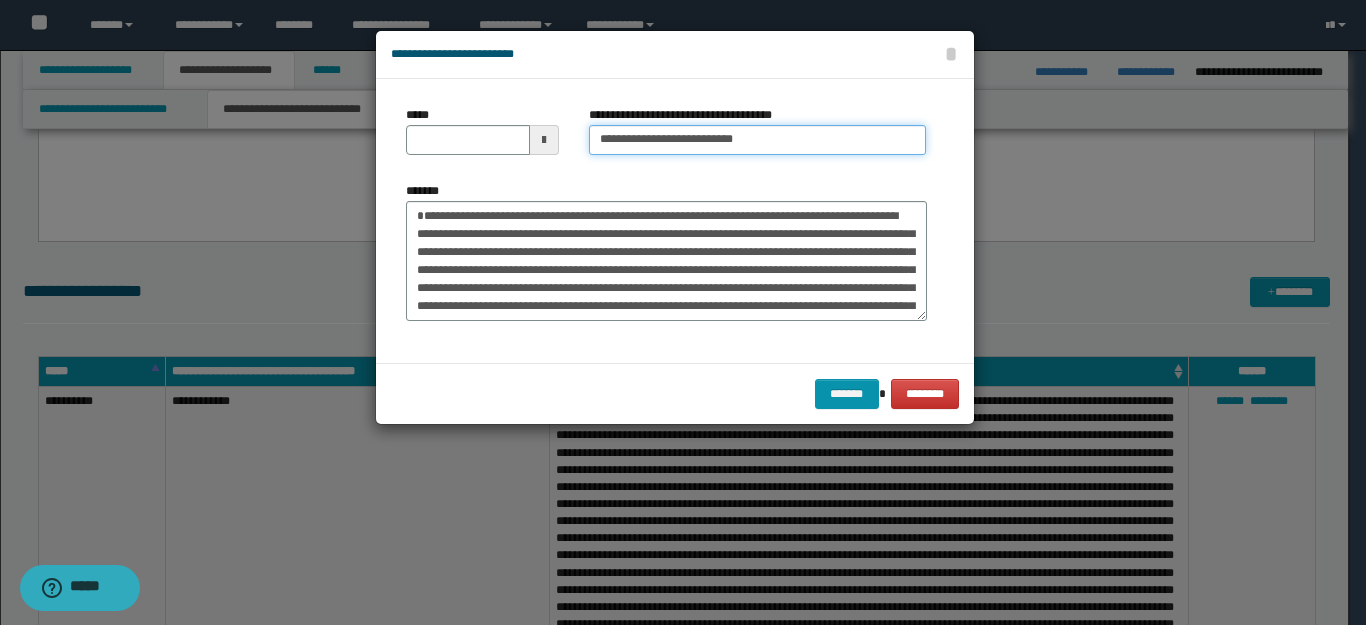 type on "**********" 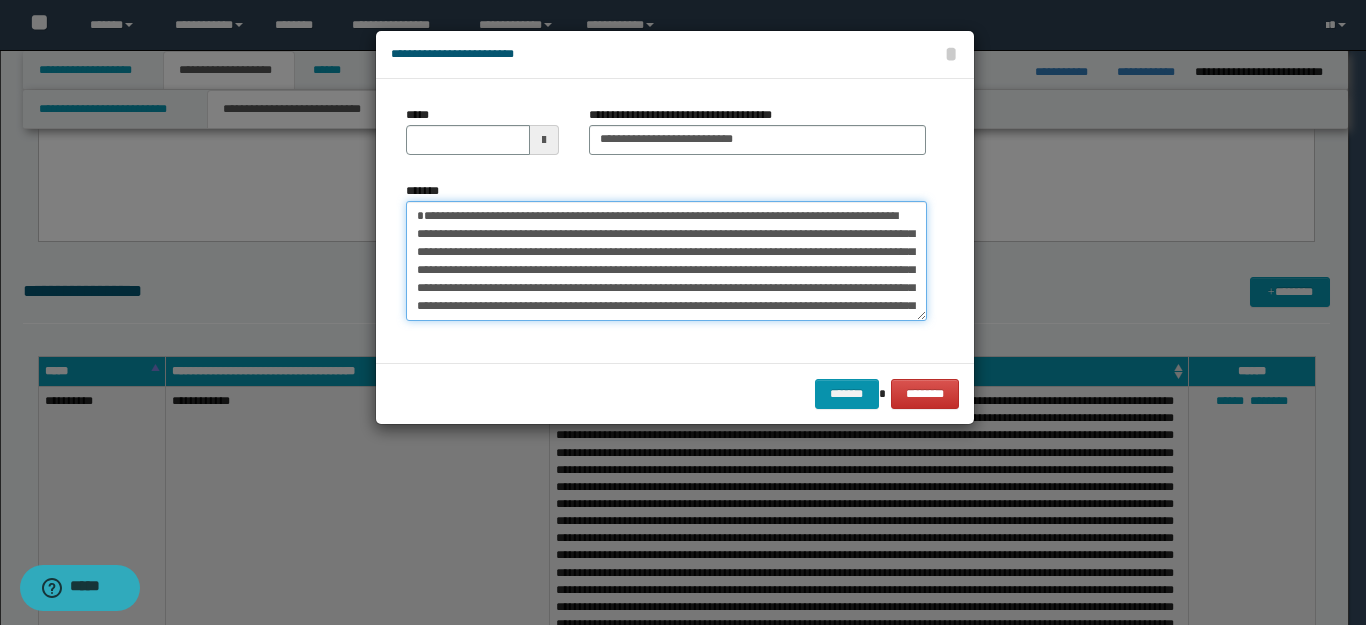 drag, startPoint x: 487, startPoint y: 219, endPoint x: 271, endPoint y: 204, distance: 216.5202 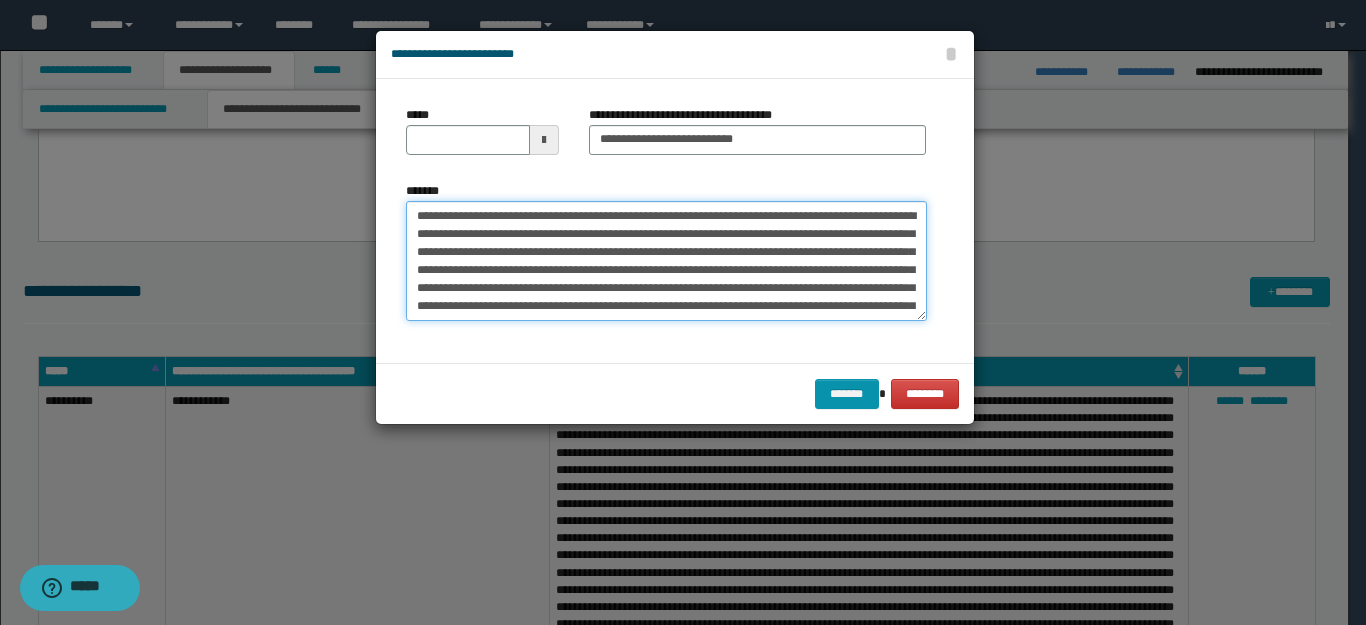 type 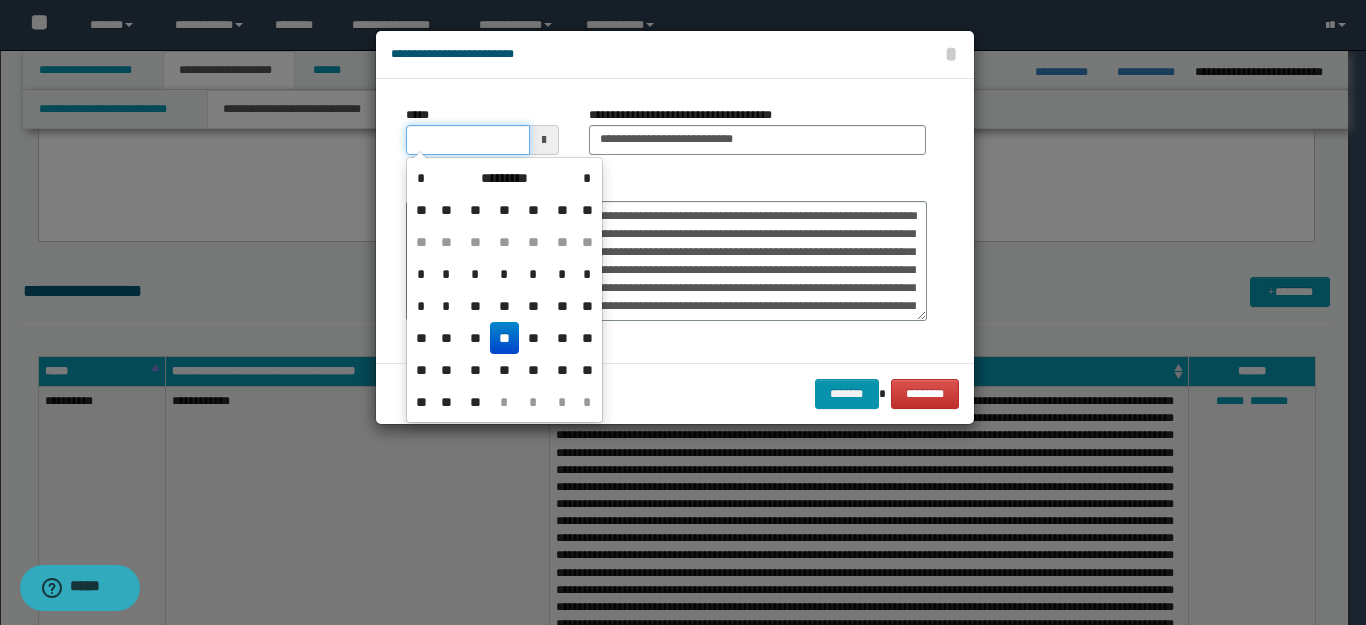 click on "*****" at bounding box center (468, 140) 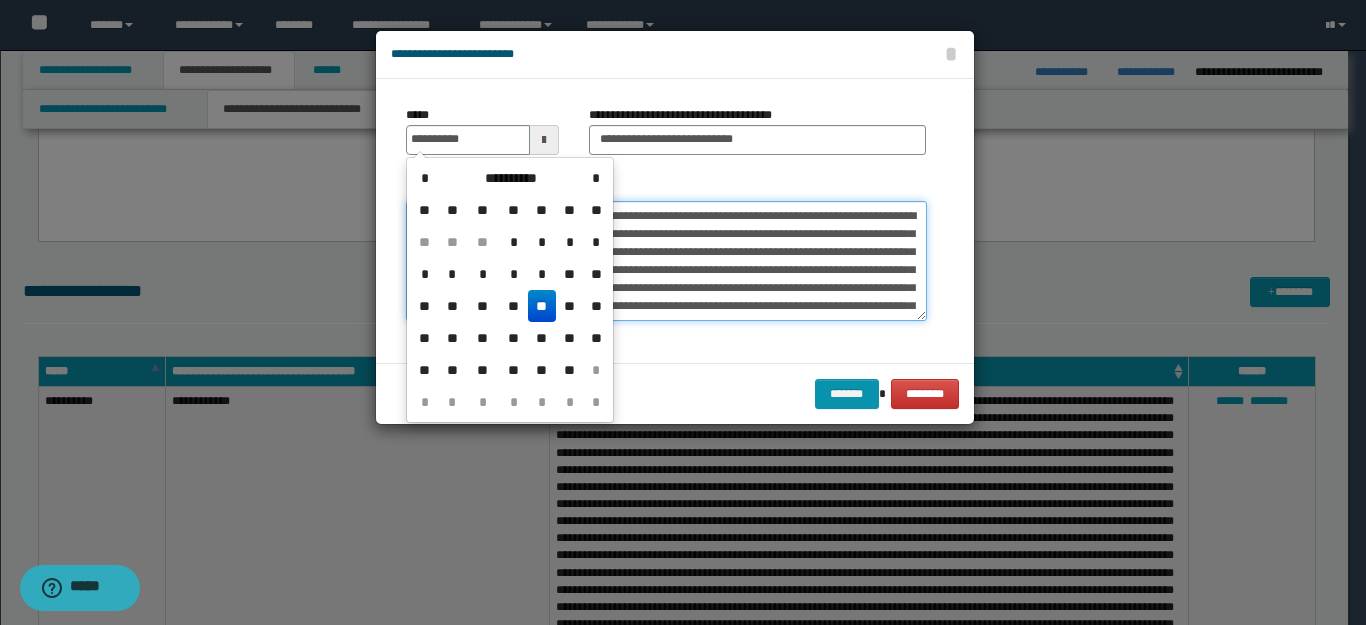 type on "**********" 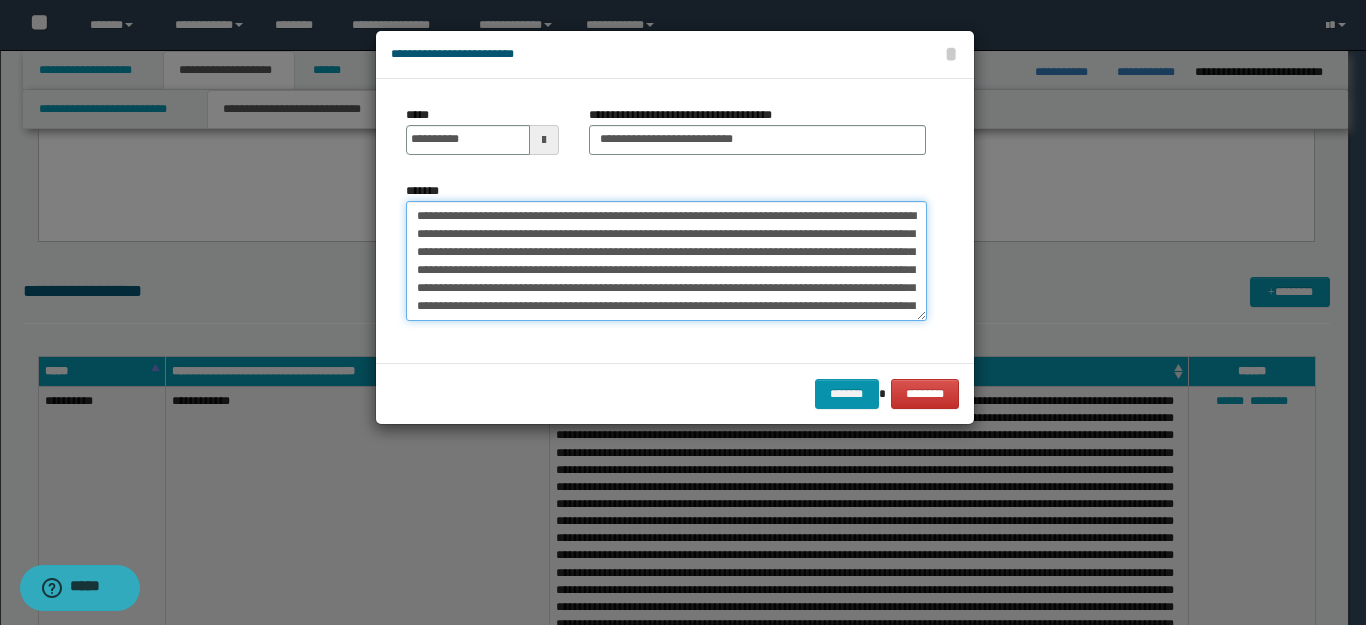 click on "**********" at bounding box center [666, 261] 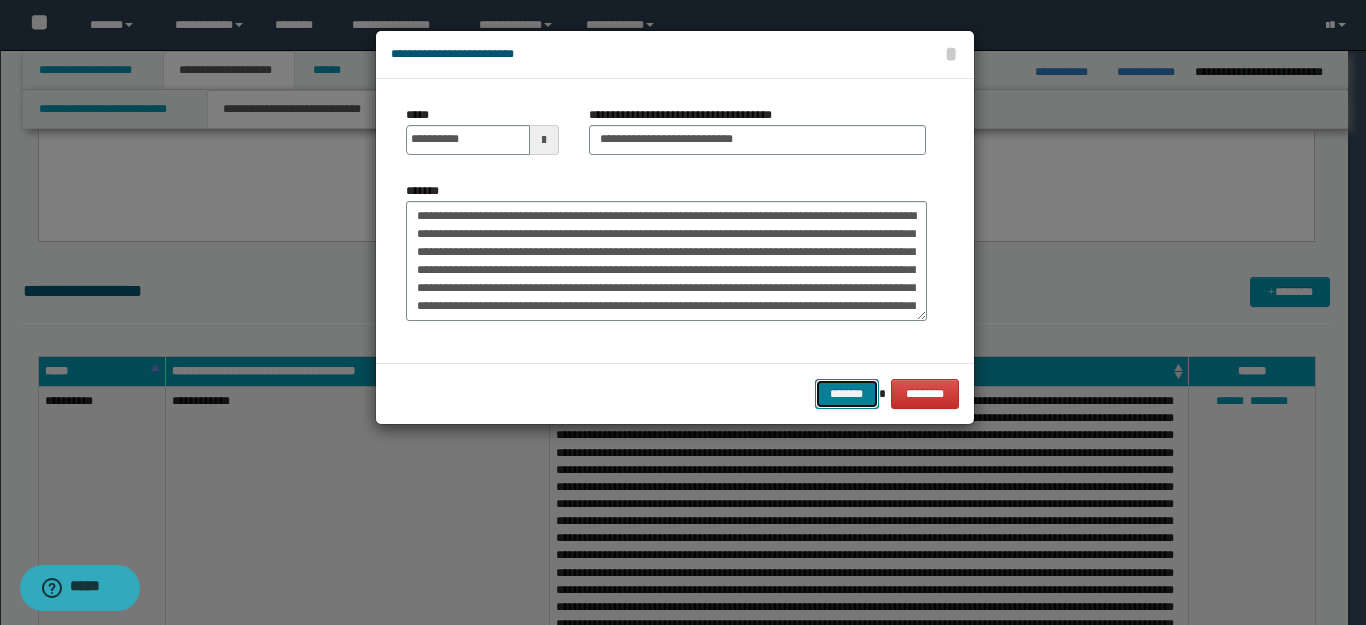 click on "*******" at bounding box center [847, 394] 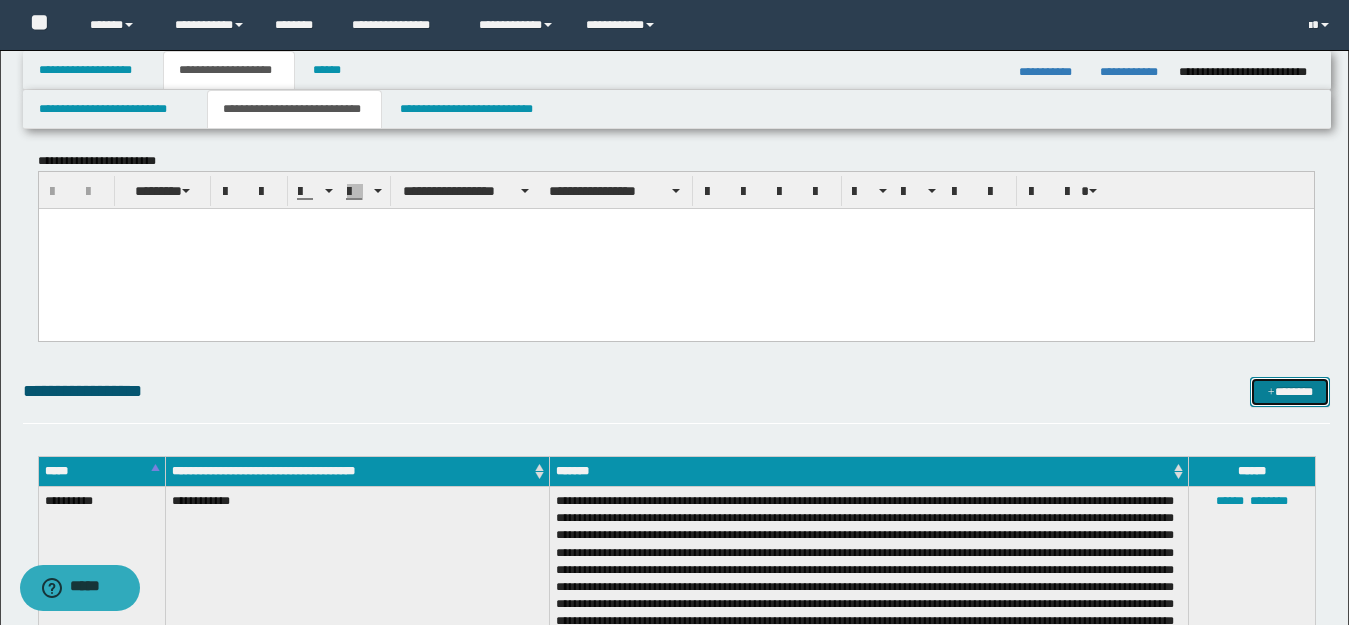 scroll, scrollTop: 0, scrollLeft: 0, axis: both 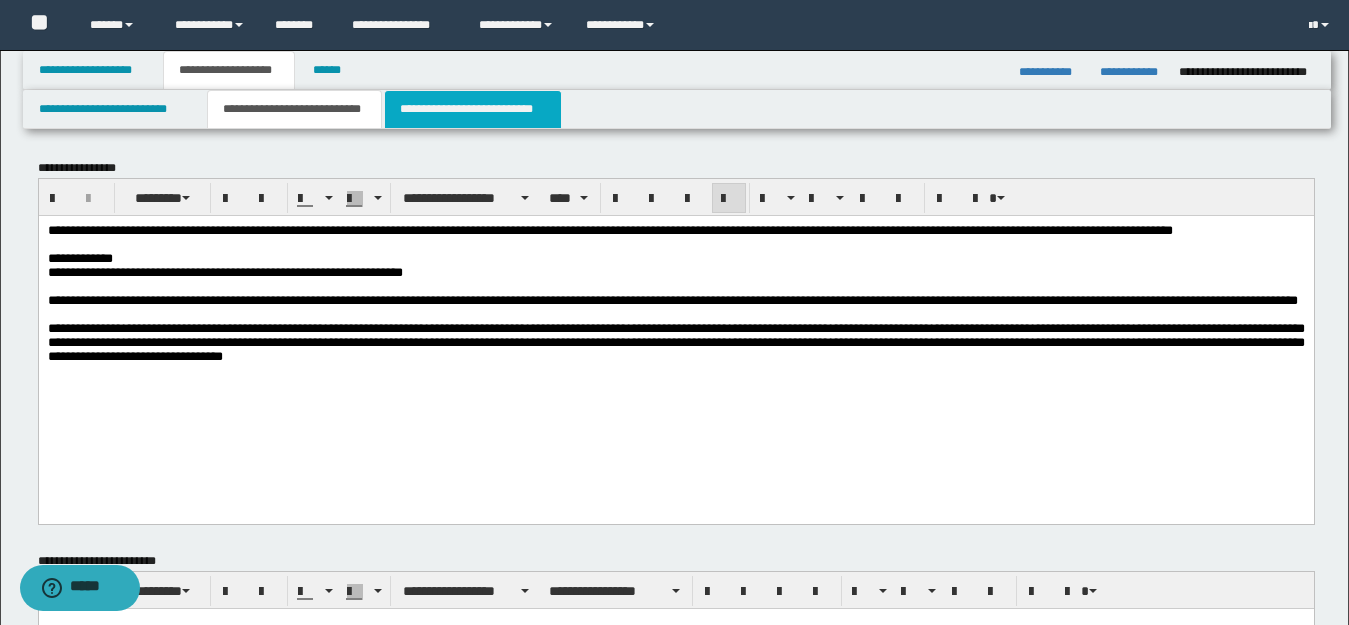 click on "**********" at bounding box center (473, 109) 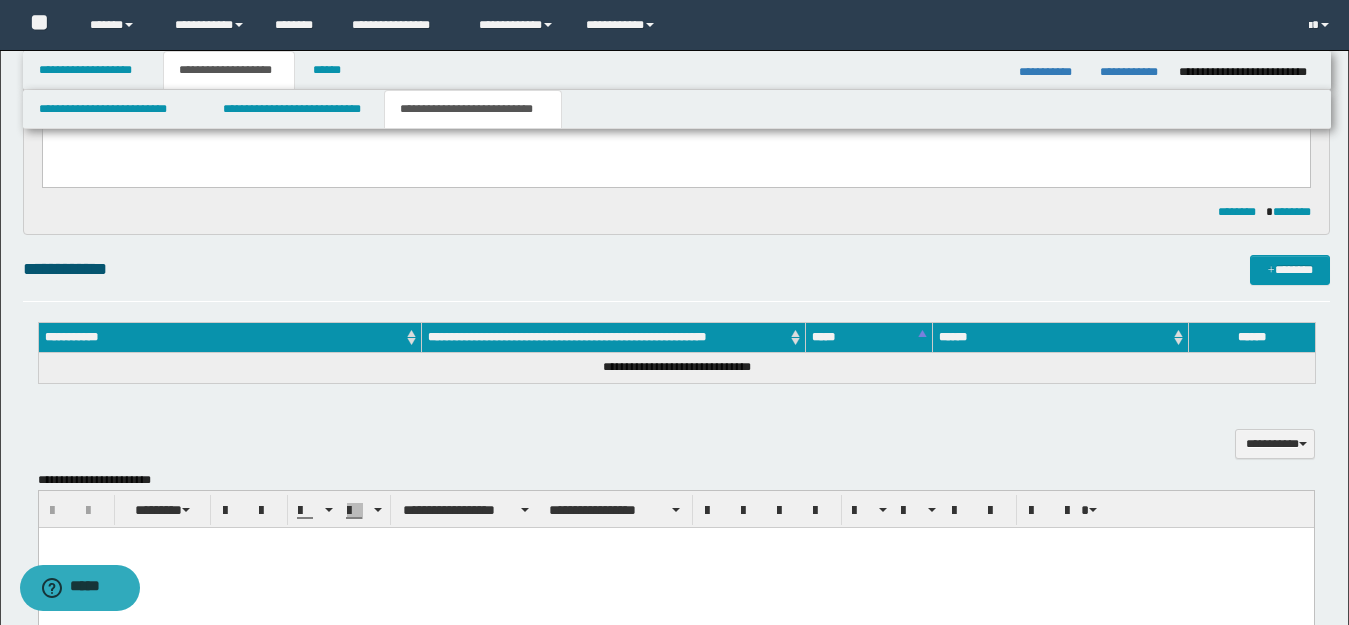 scroll, scrollTop: 200, scrollLeft: 0, axis: vertical 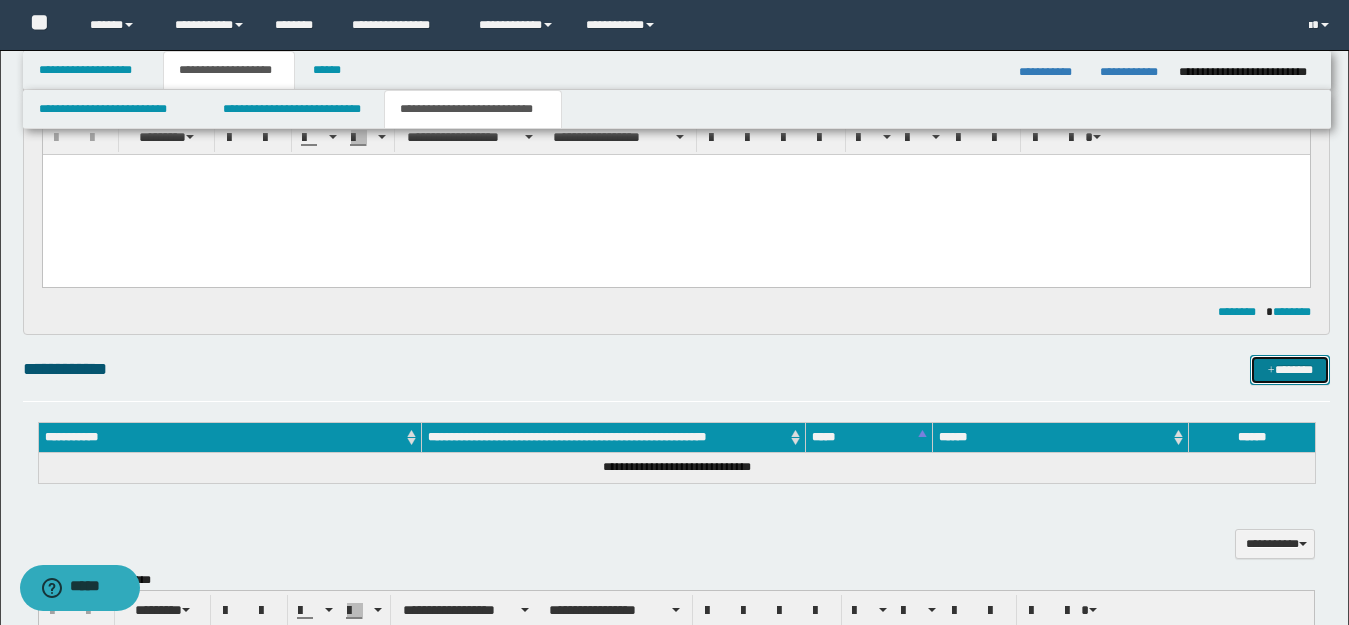 click on "*******" at bounding box center [1290, 370] 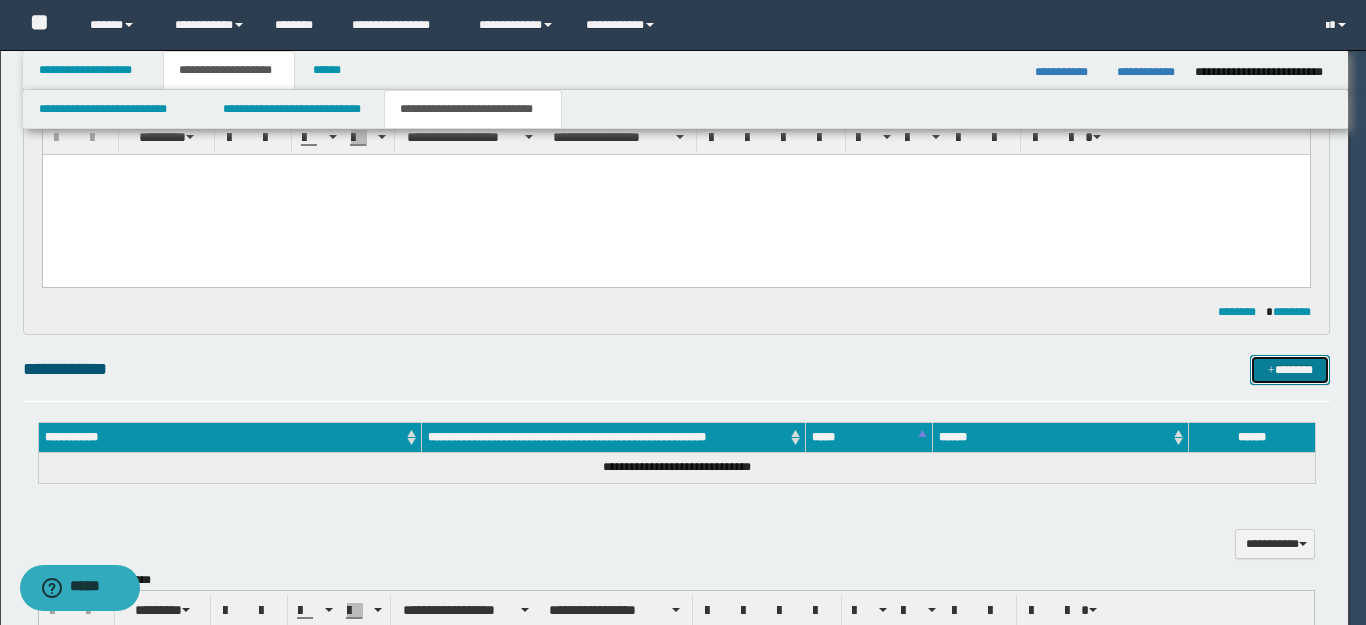 type 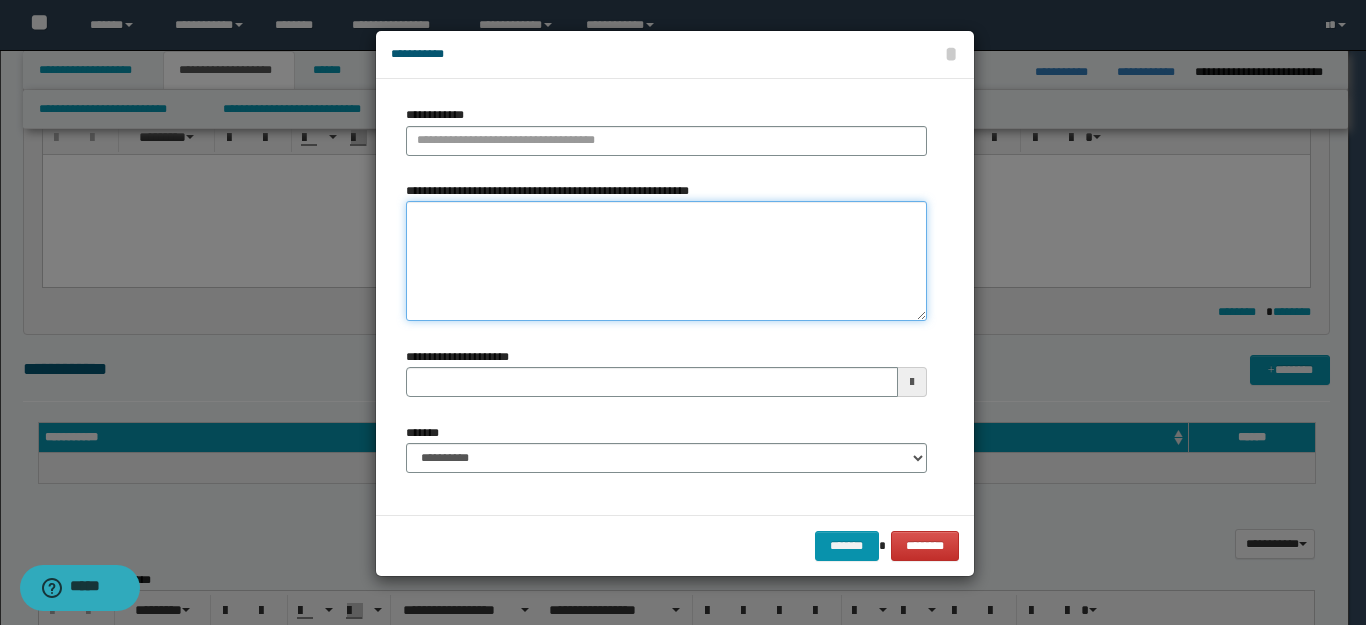 click on "**********" at bounding box center (666, 261) 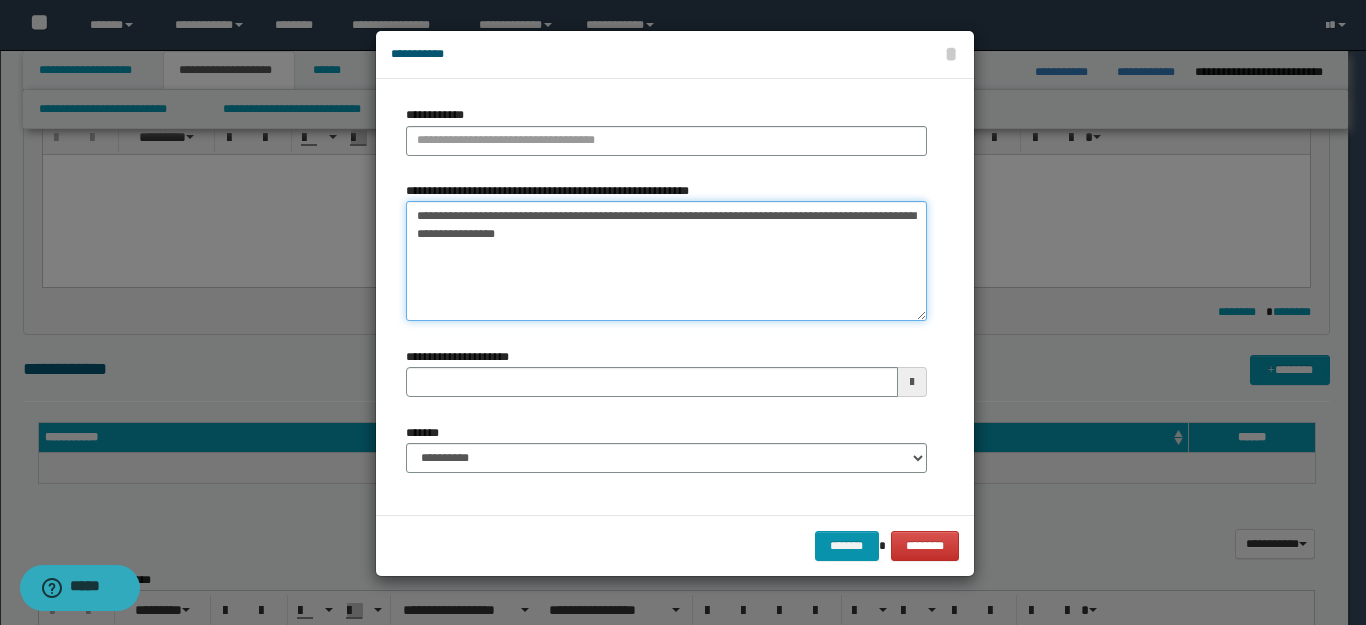 drag, startPoint x: 447, startPoint y: 221, endPoint x: 384, endPoint y: 212, distance: 63.63961 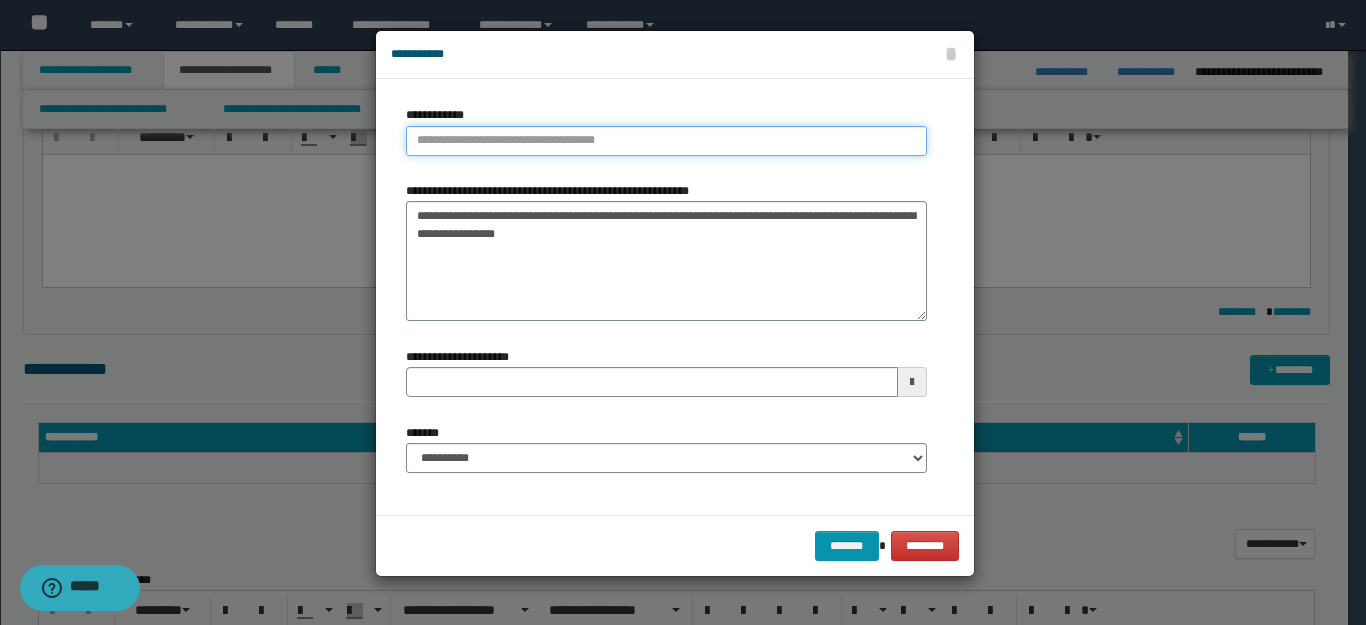 click on "**********" at bounding box center (666, 141) 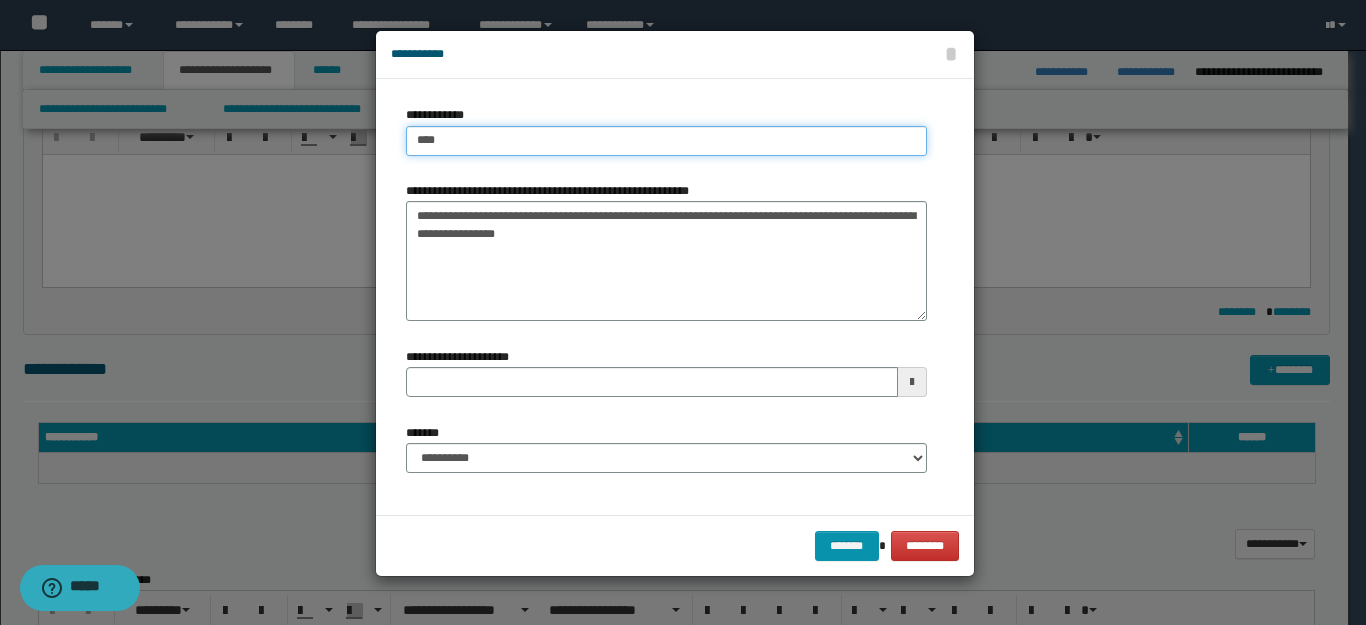 type on "****" 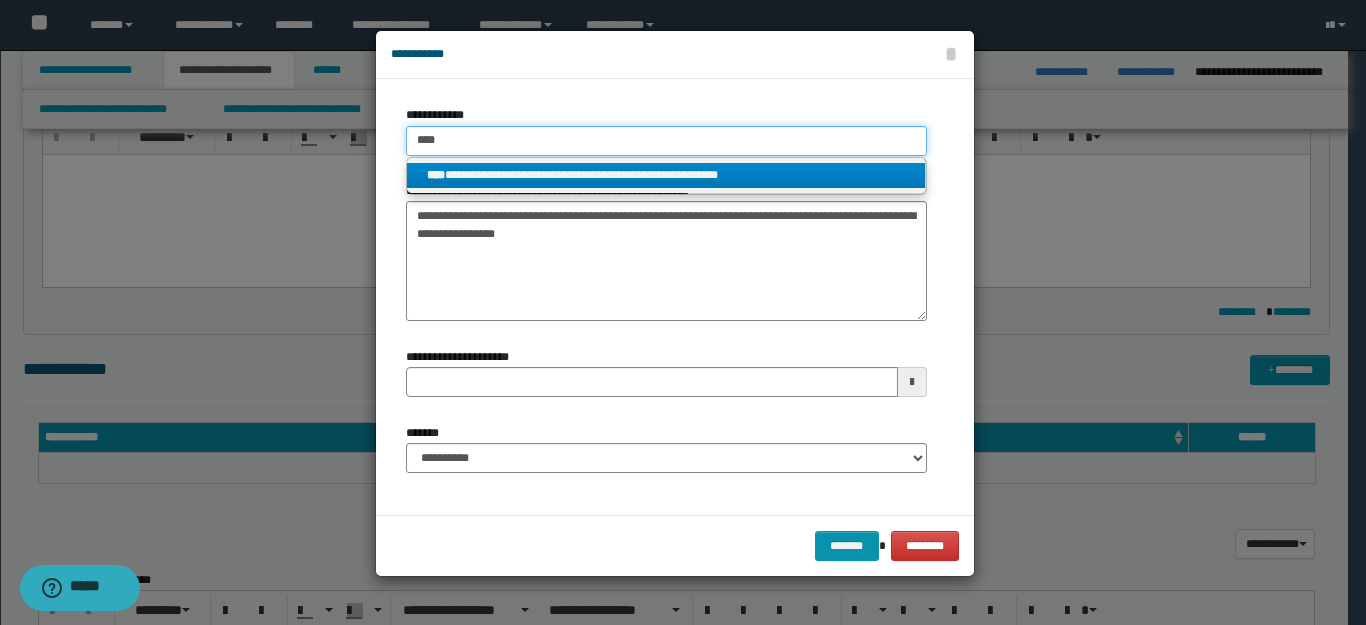 type on "****" 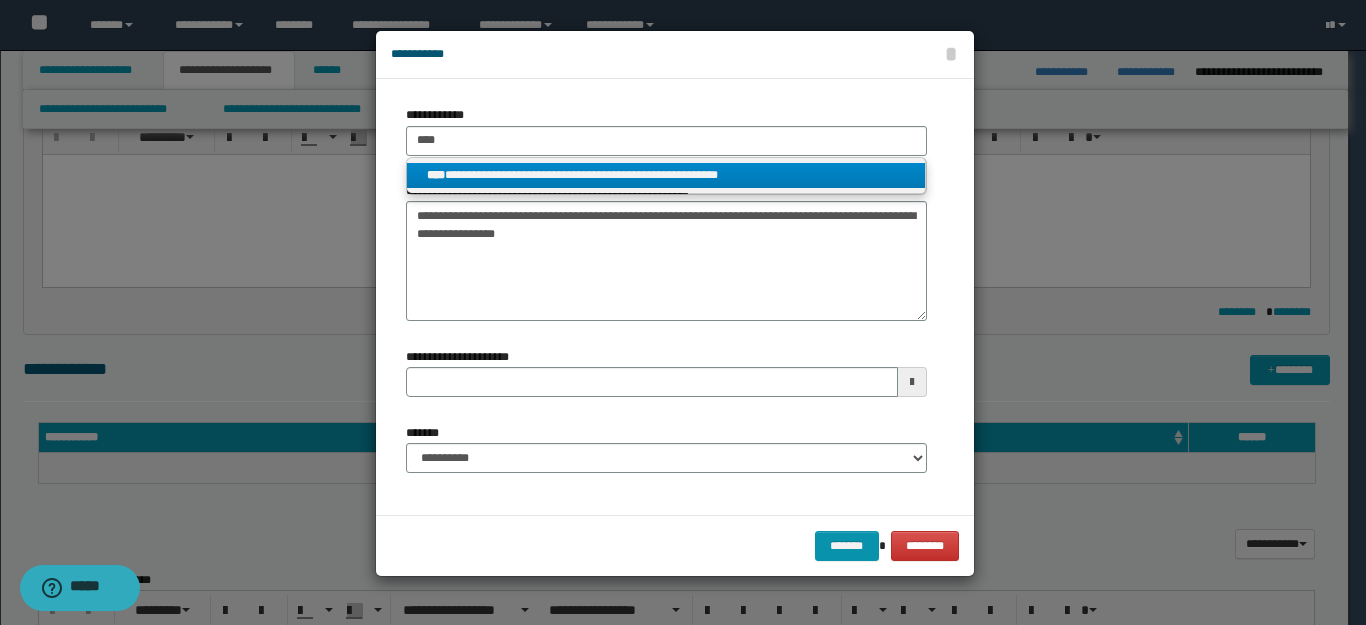 click on "**********" at bounding box center [666, 175] 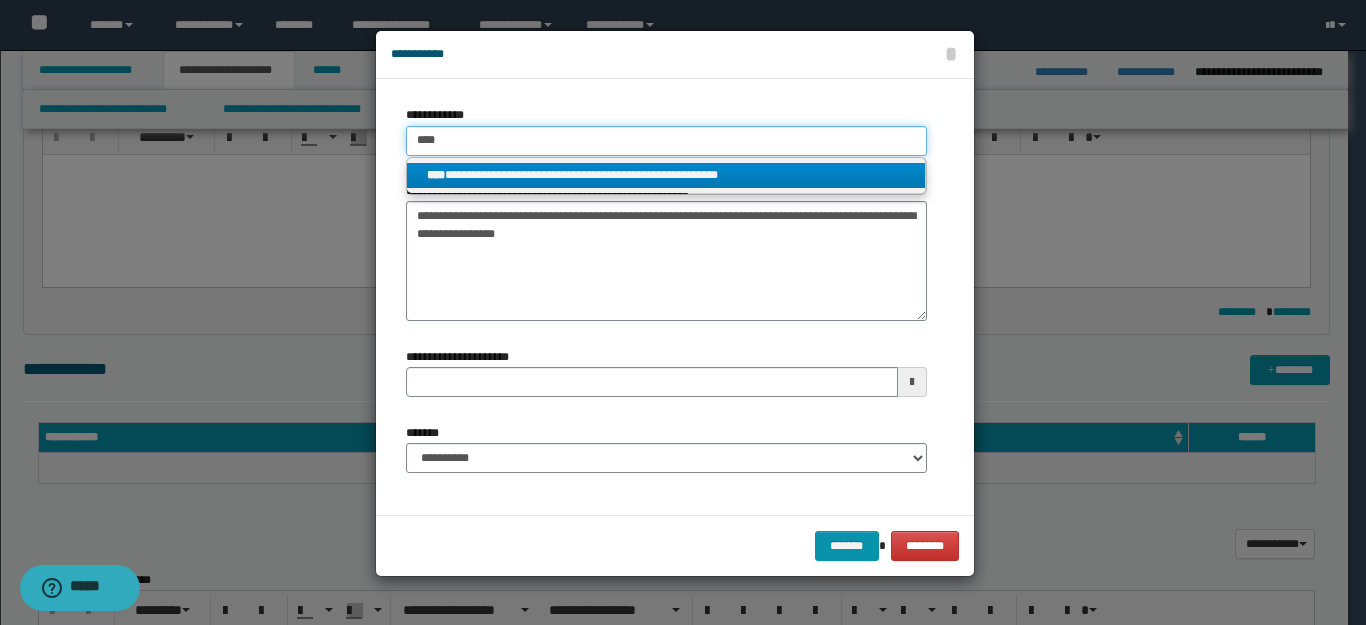 type 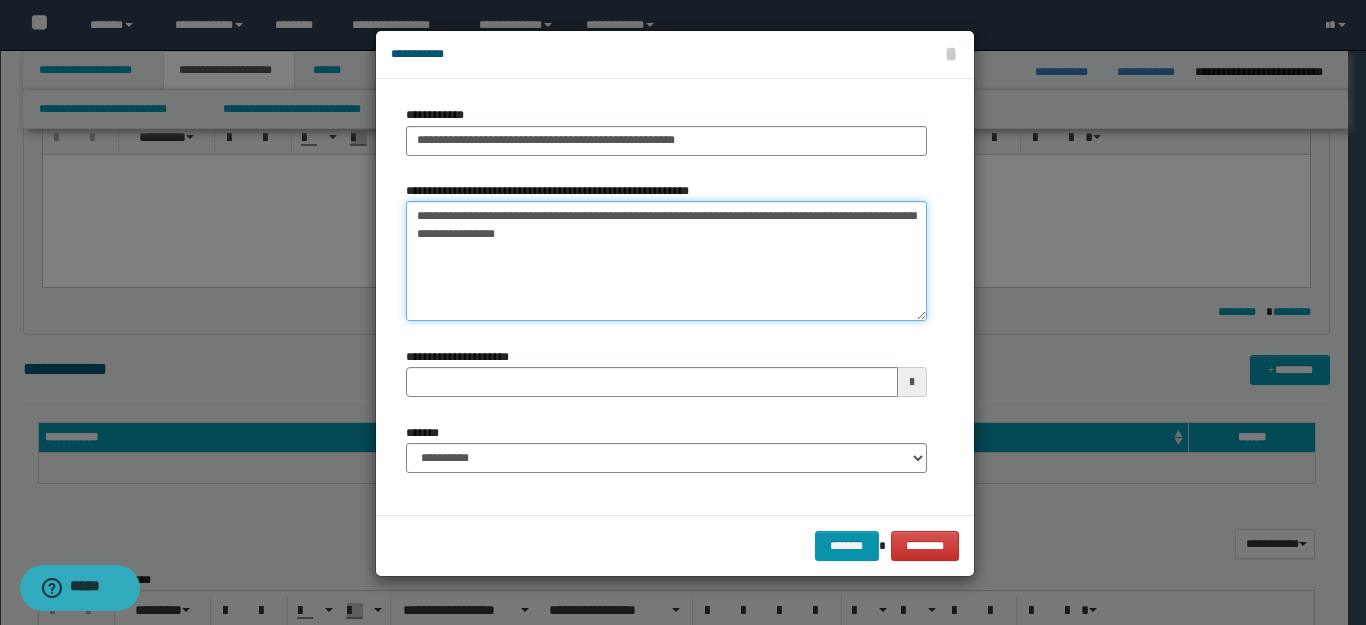 click on "**********" at bounding box center [666, 261] 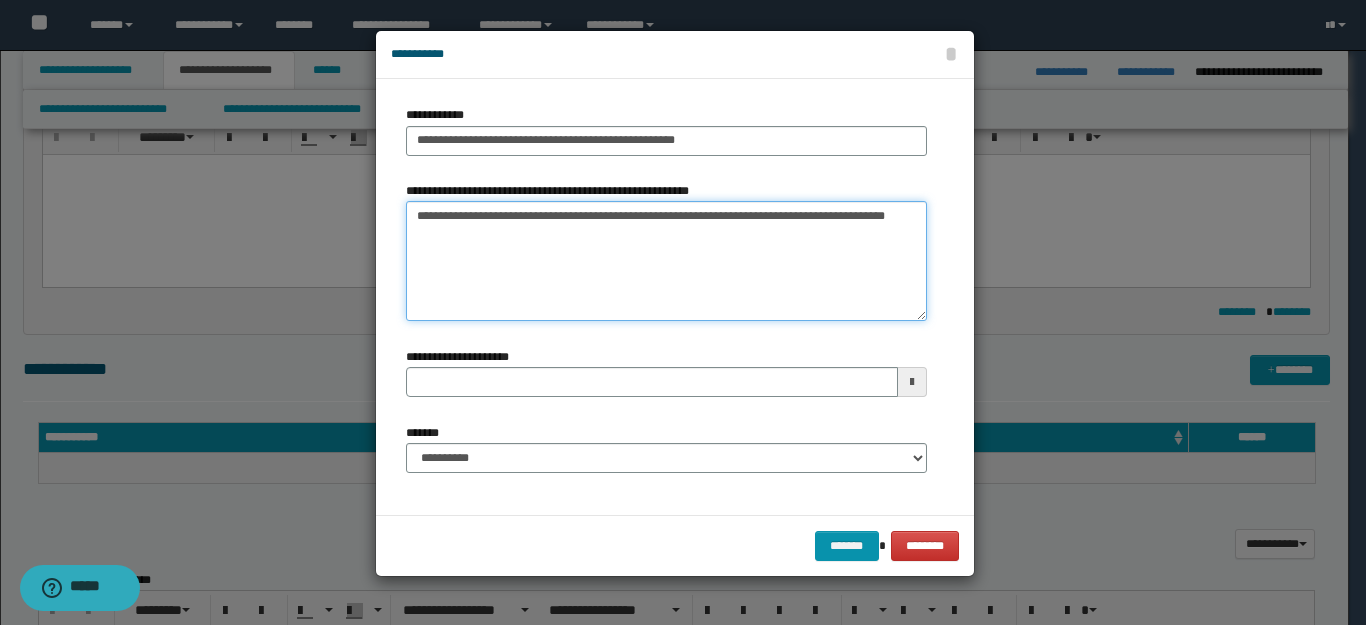 type on "**********" 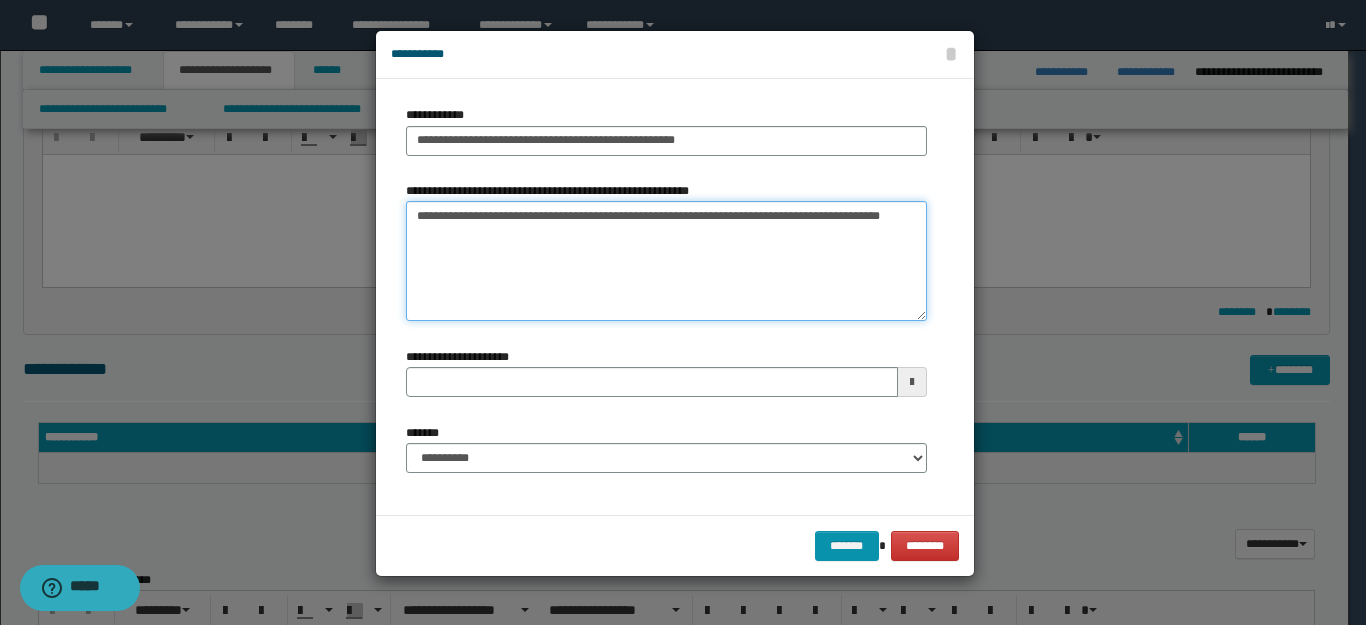 click on "**********" at bounding box center (666, 261) 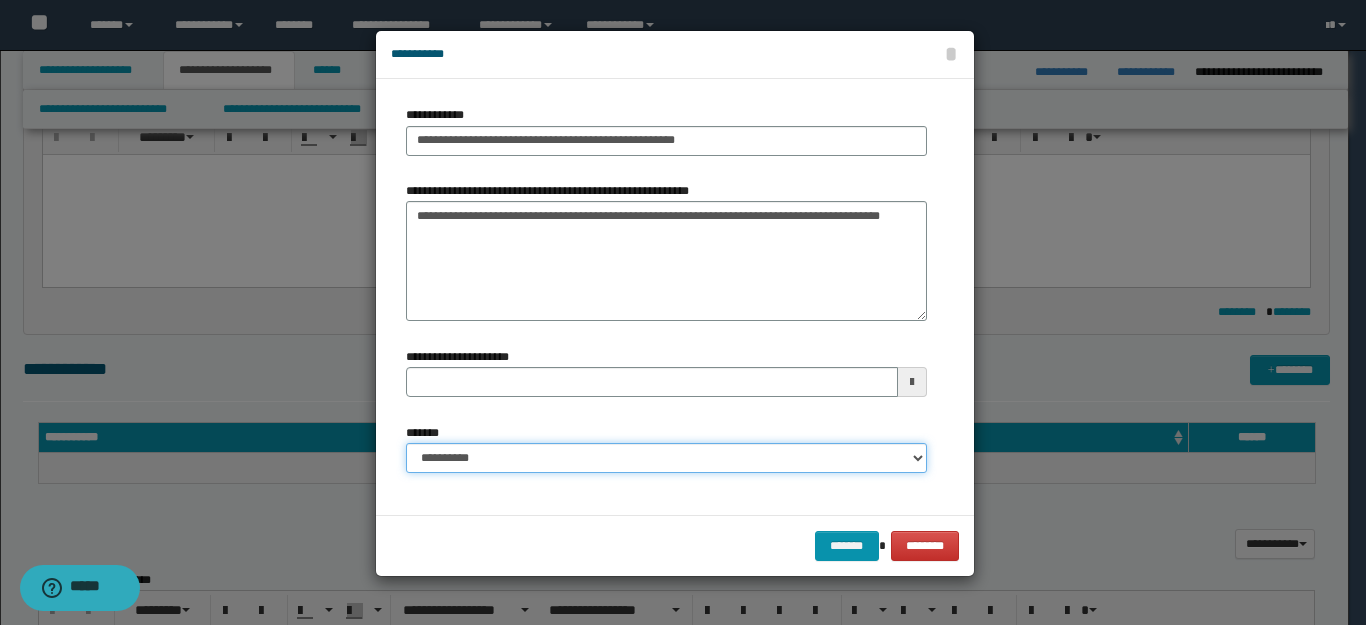 click on "**********" at bounding box center (666, 458) 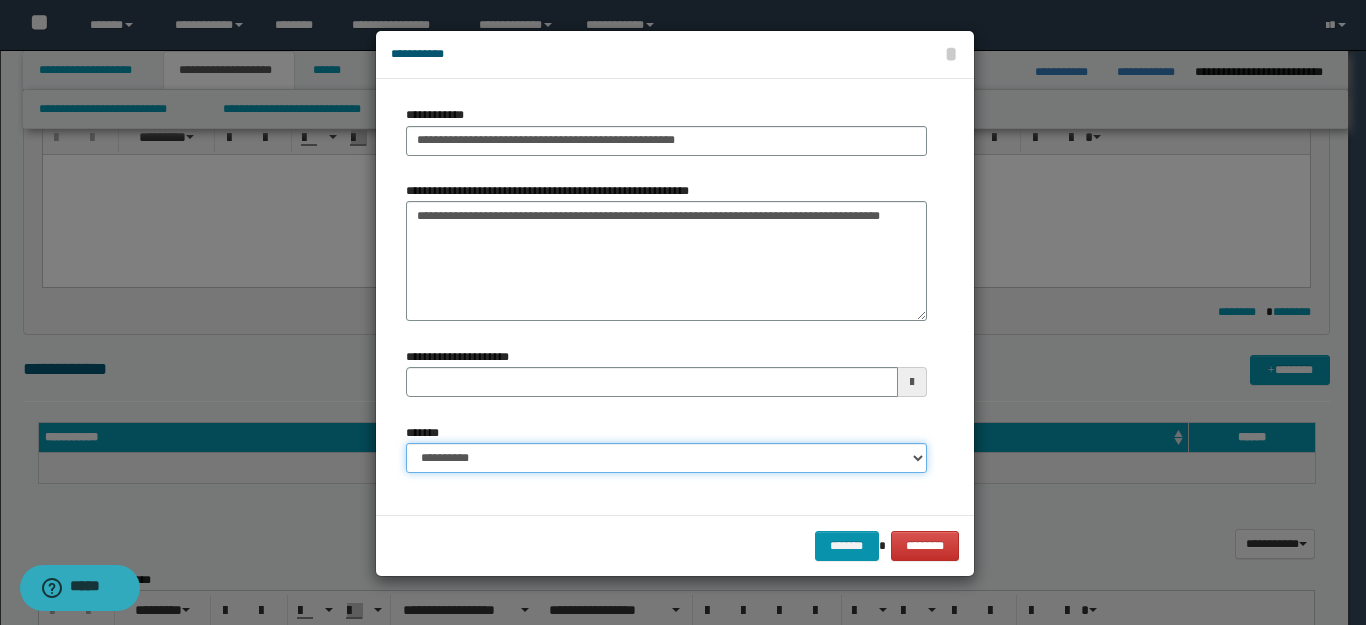 select on "*" 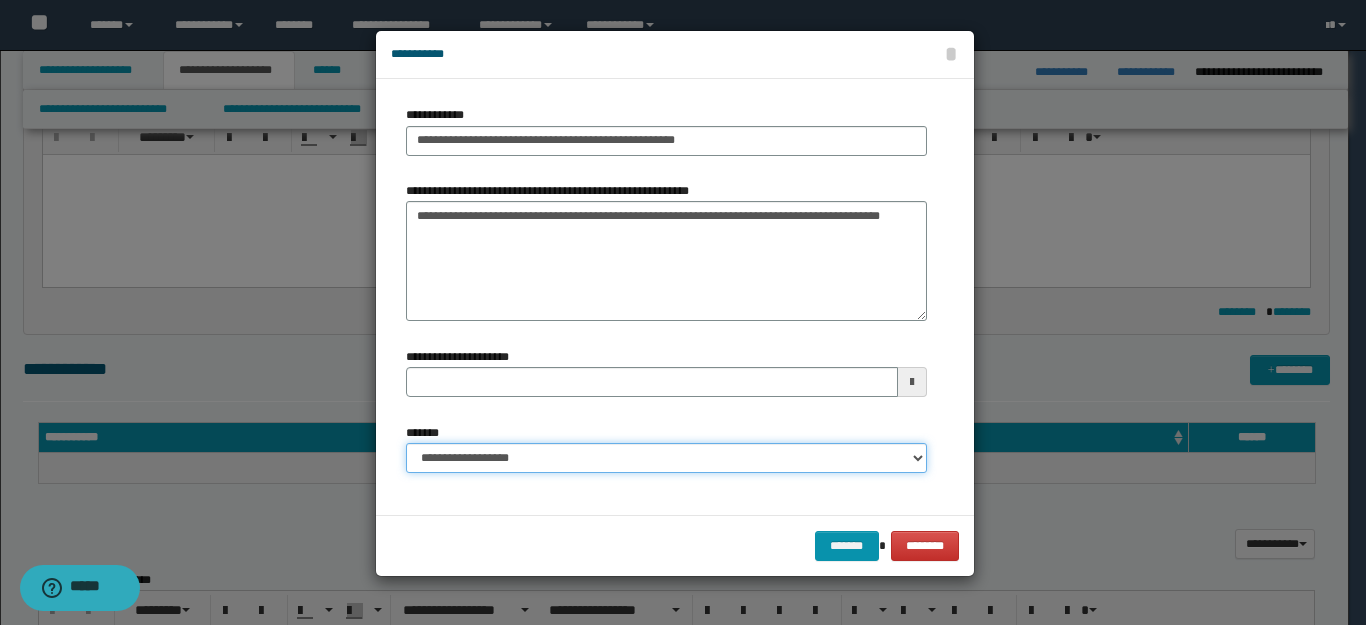 click on "**********" at bounding box center [666, 458] 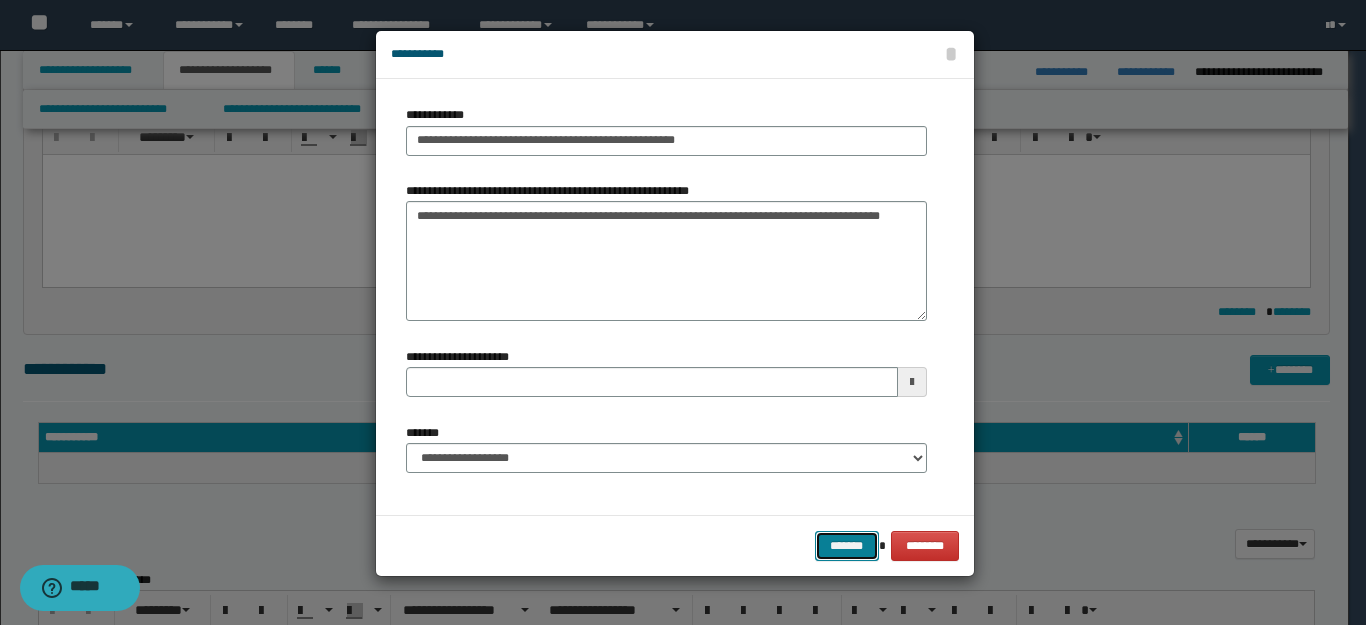 click on "*******" at bounding box center [847, 546] 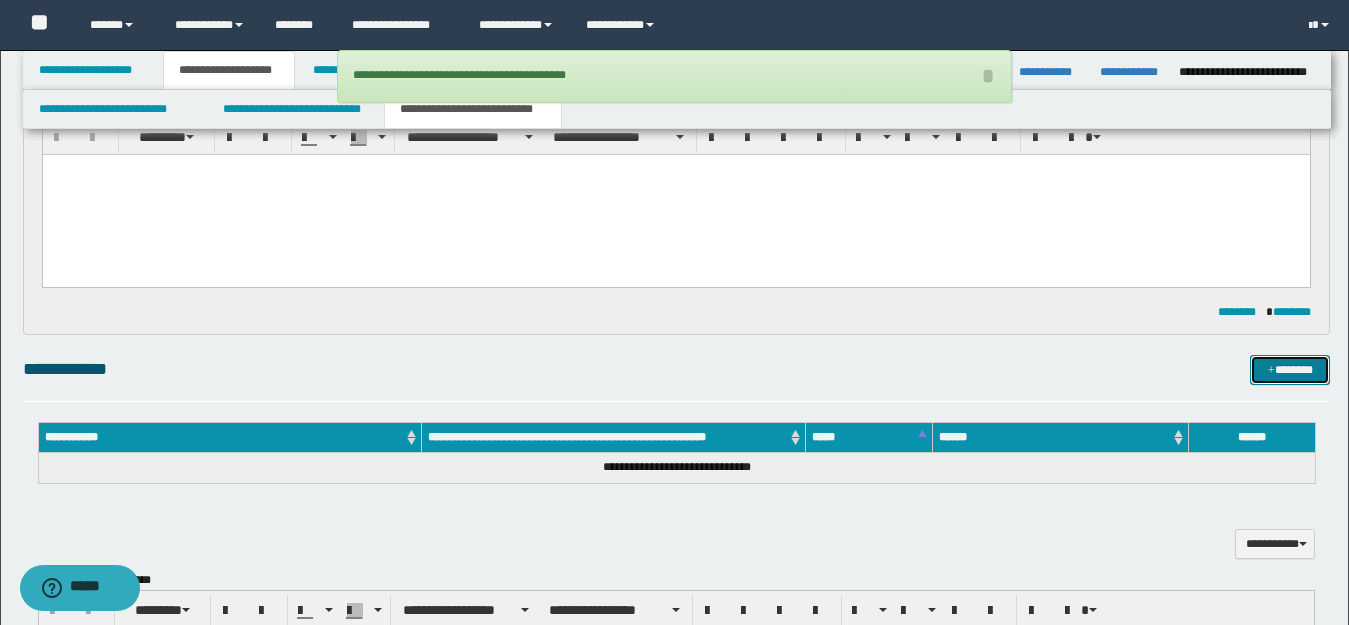 type 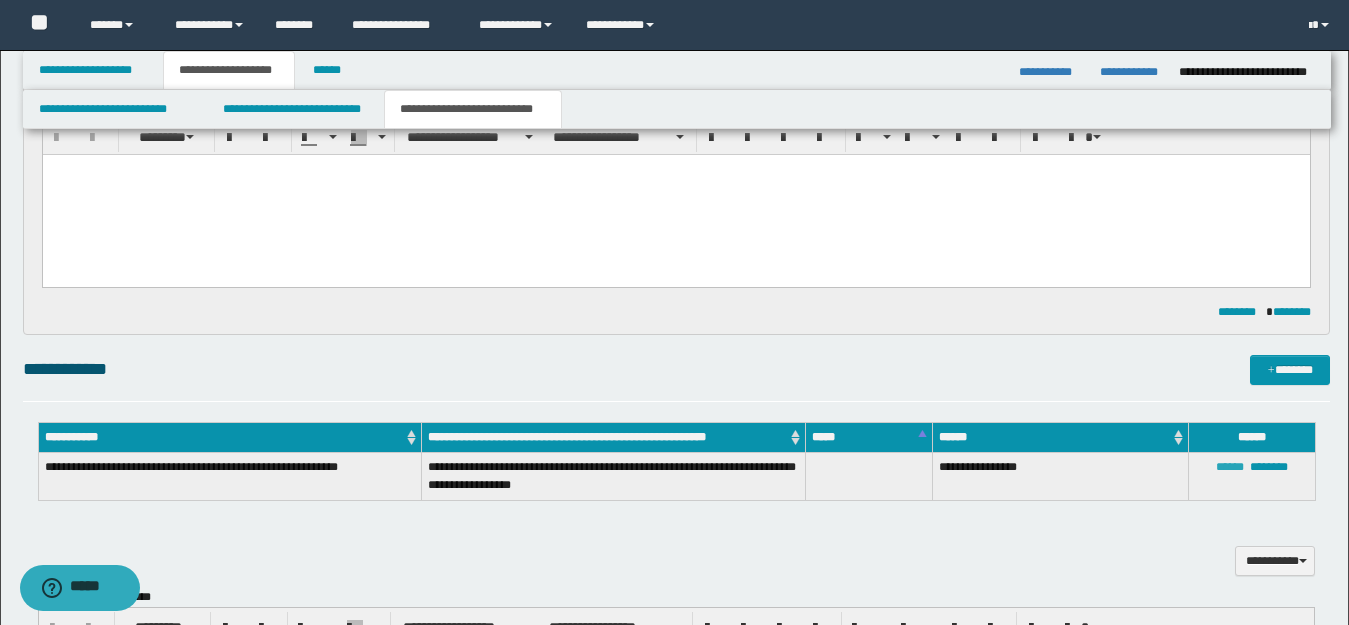 click on "******" at bounding box center (1230, 467) 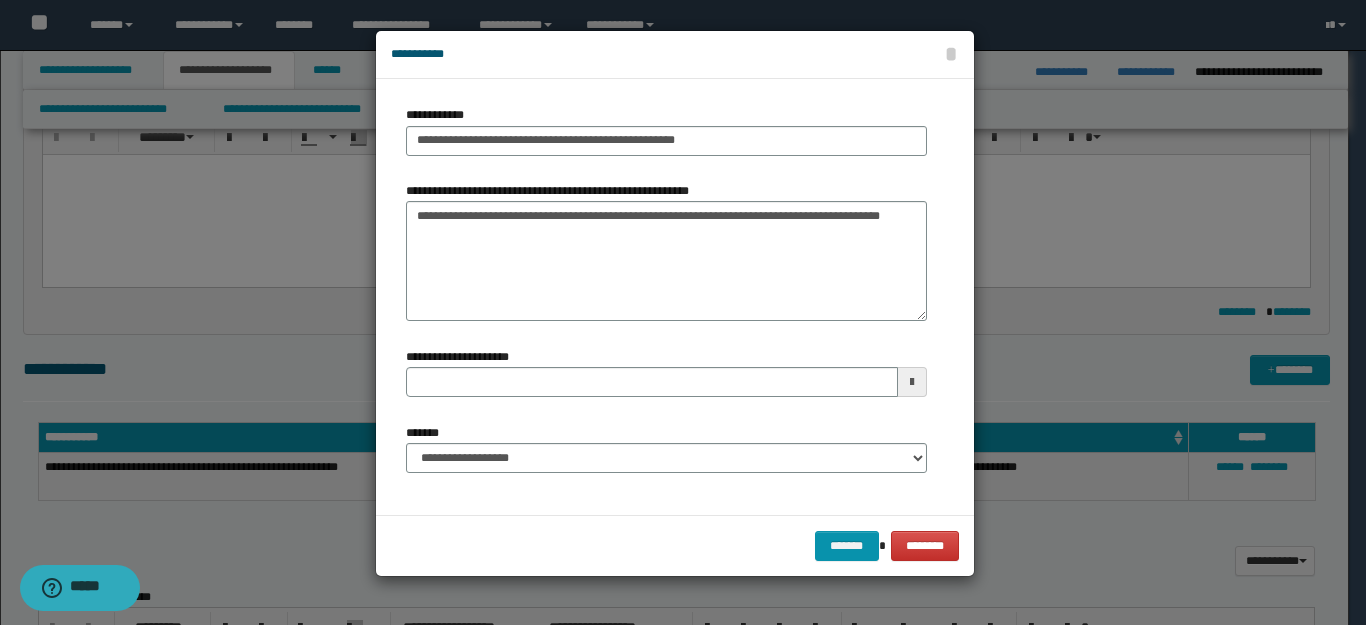 type 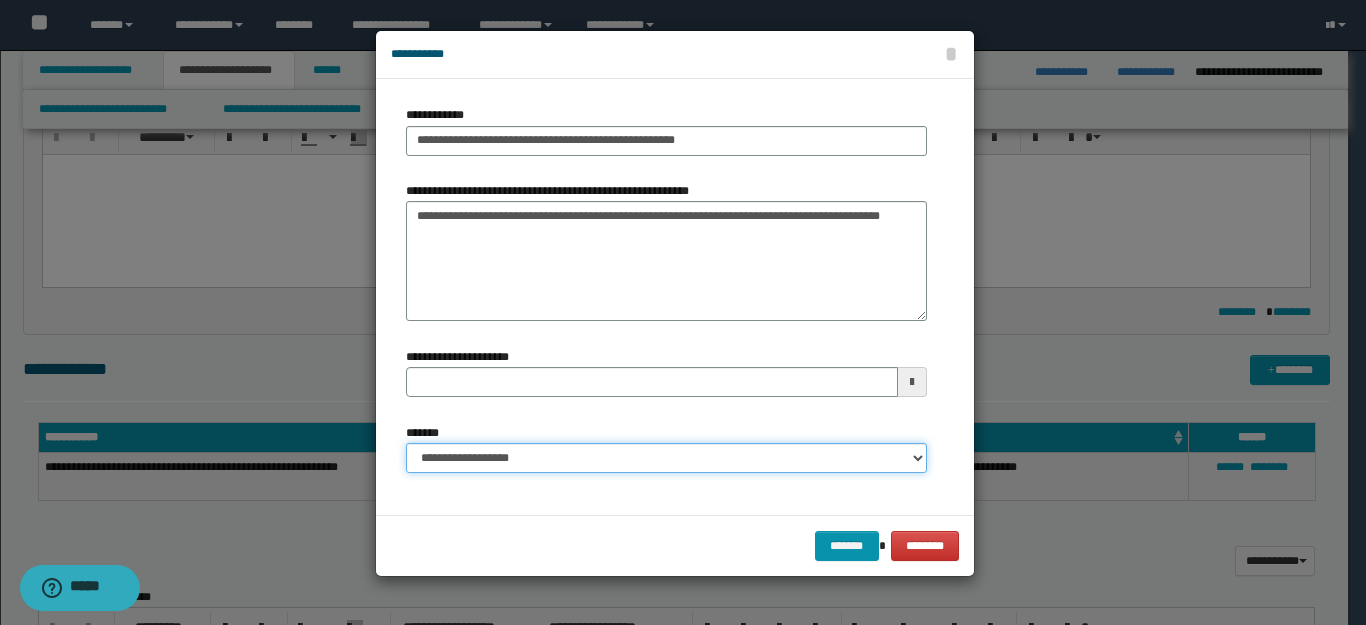 click on "**********" at bounding box center (666, 458) 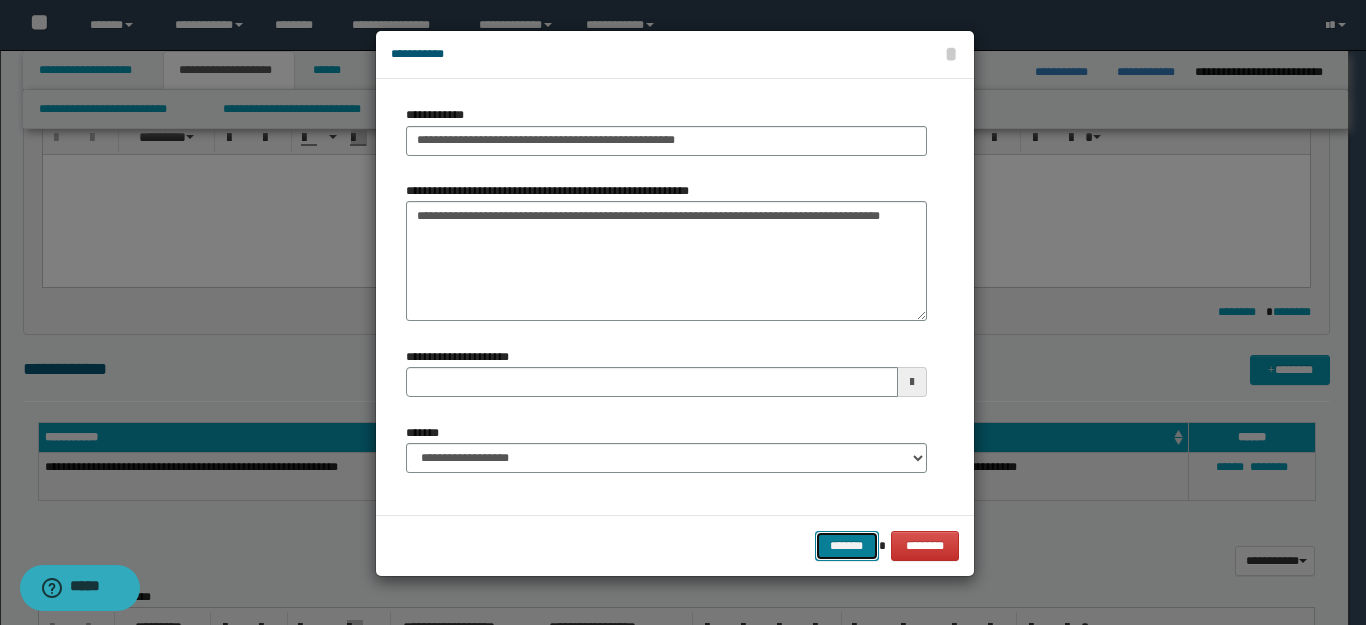 click on "*******" at bounding box center (847, 546) 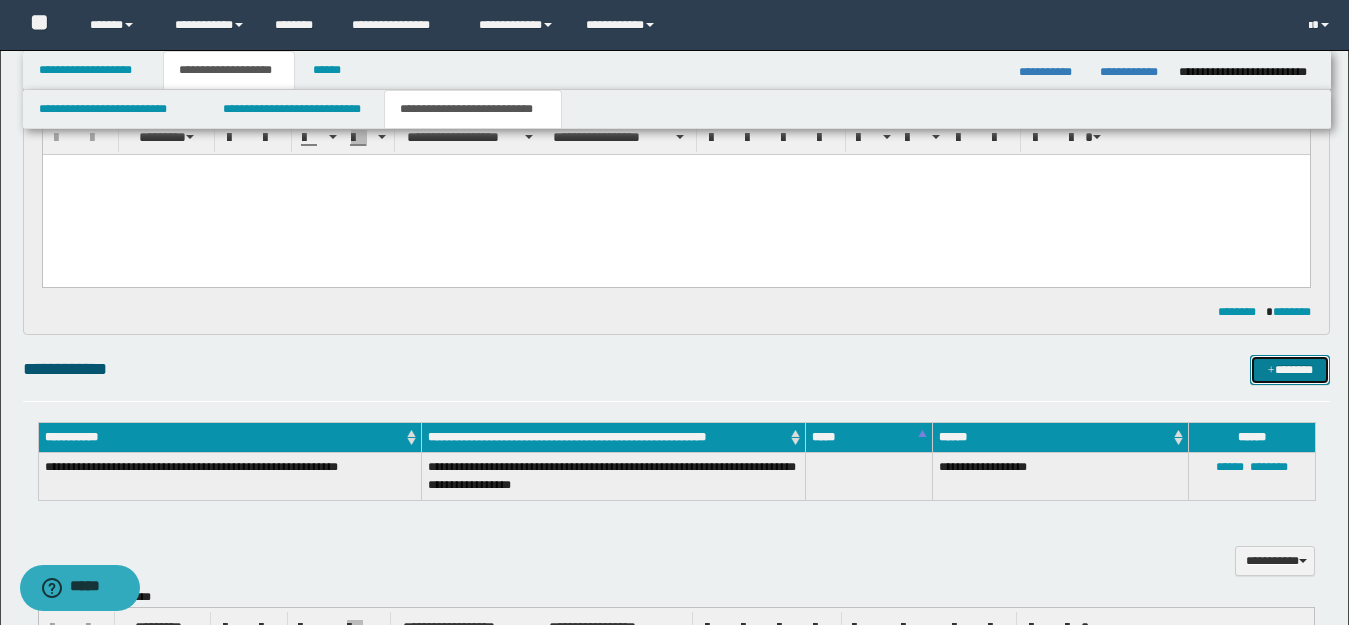 click on "*******" at bounding box center [1290, 370] 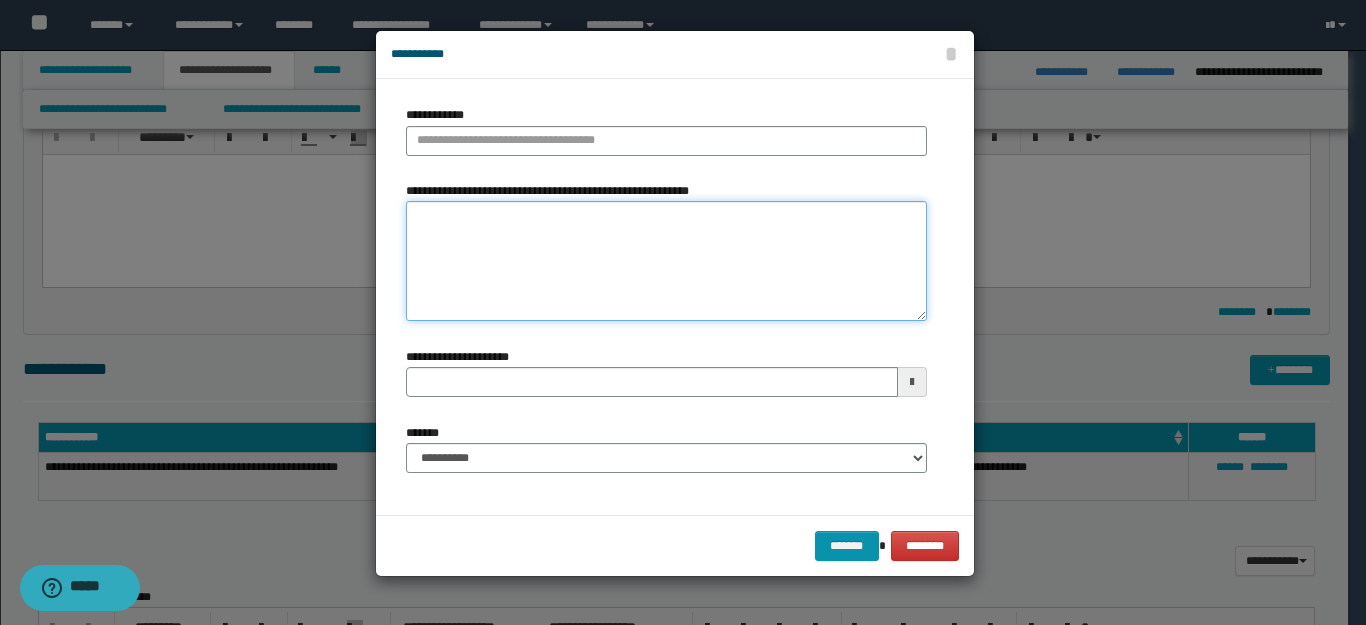 click on "**********" at bounding box center [666, 261] 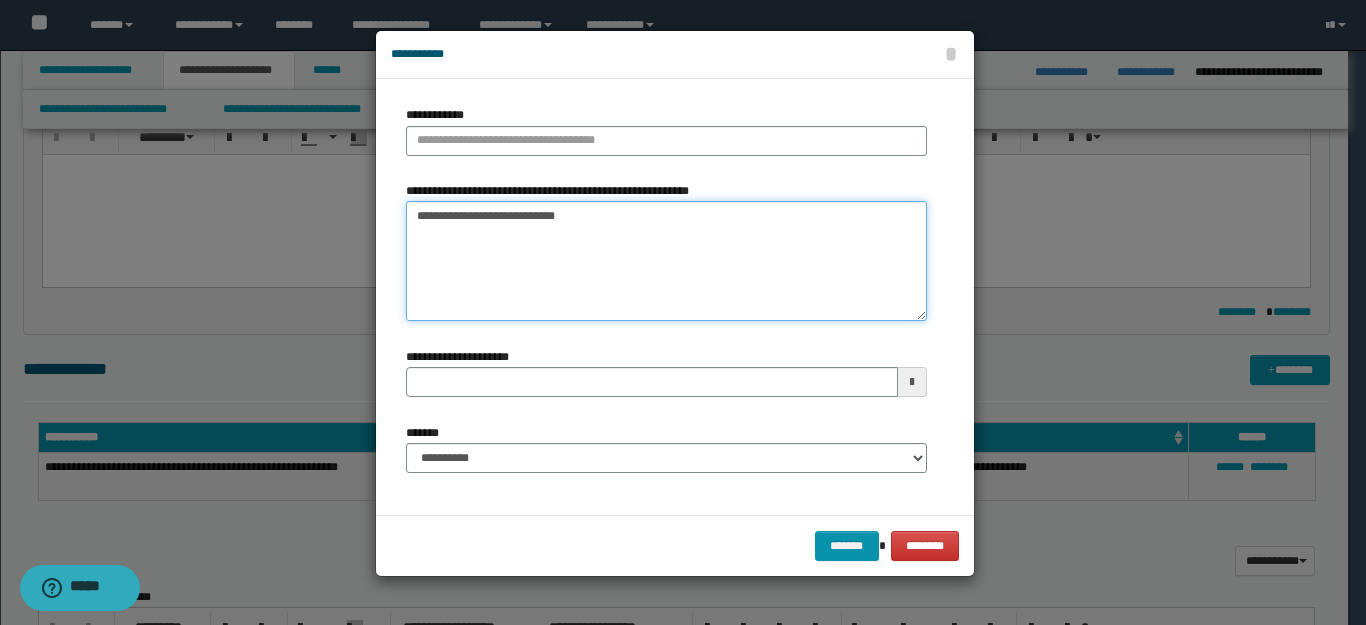 drag, startPoint x: 434, startPoint y: 219, endPoint x: 405, endPoint y: 212, distance: 29.832869 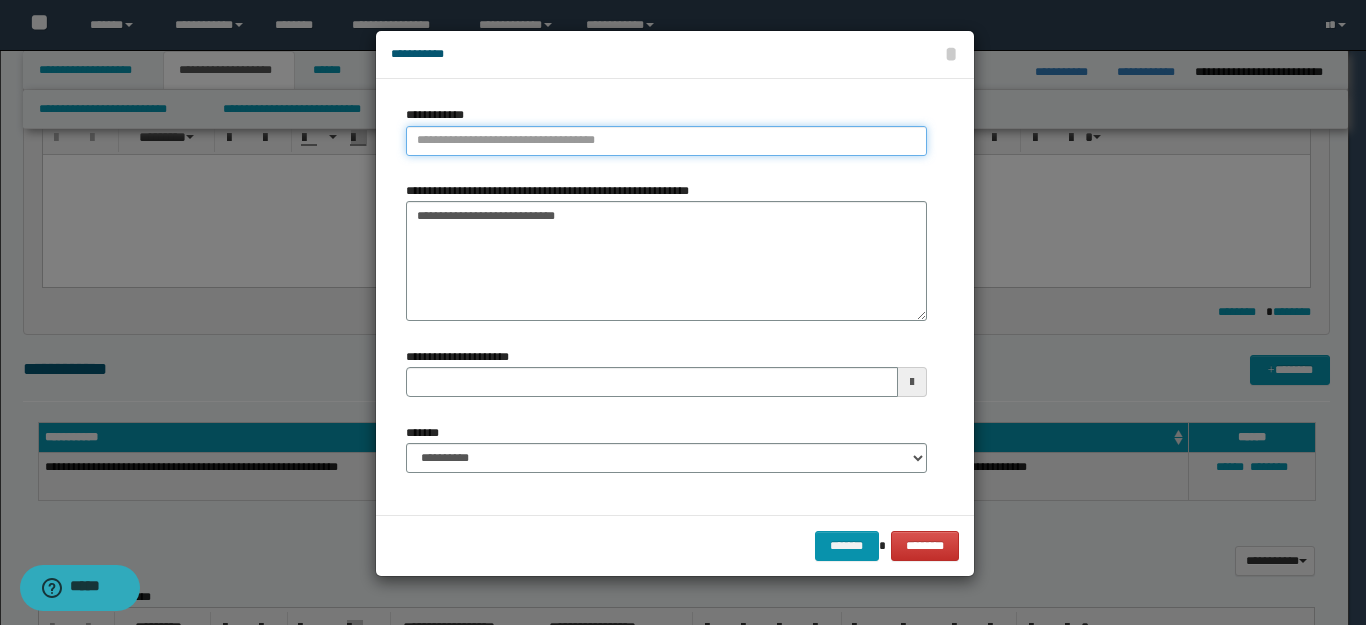 type on "**********" 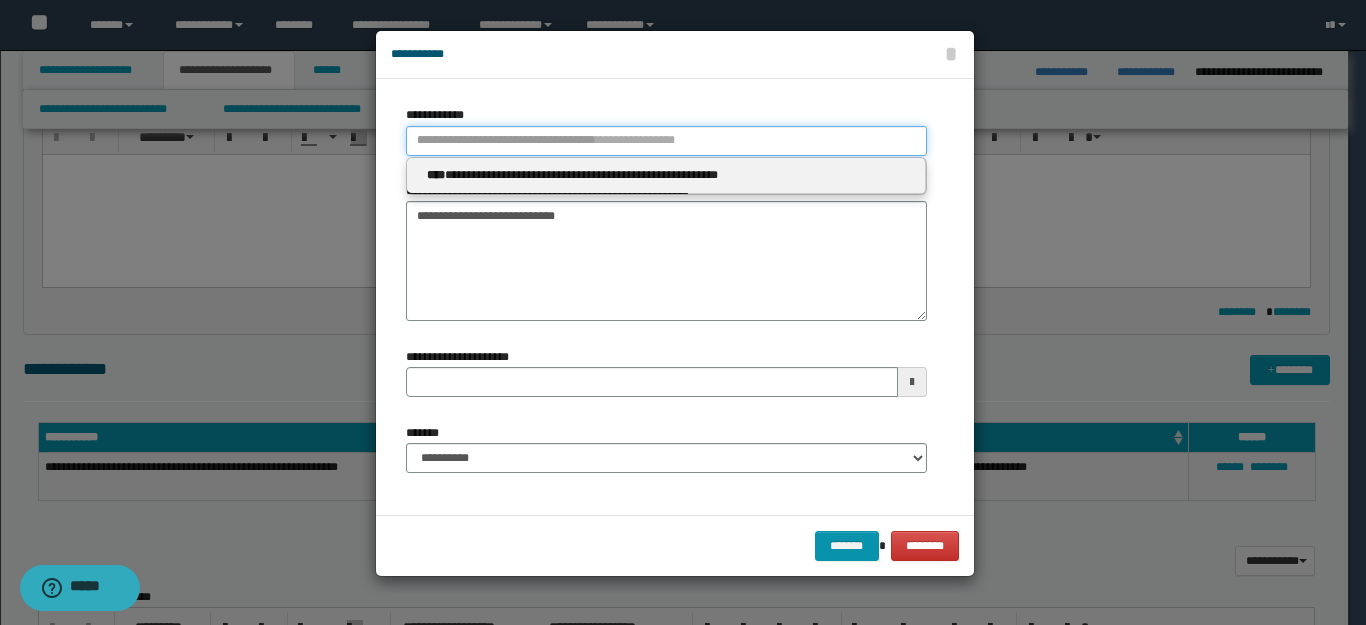 click on "**********" at bounding box center [666, 141] 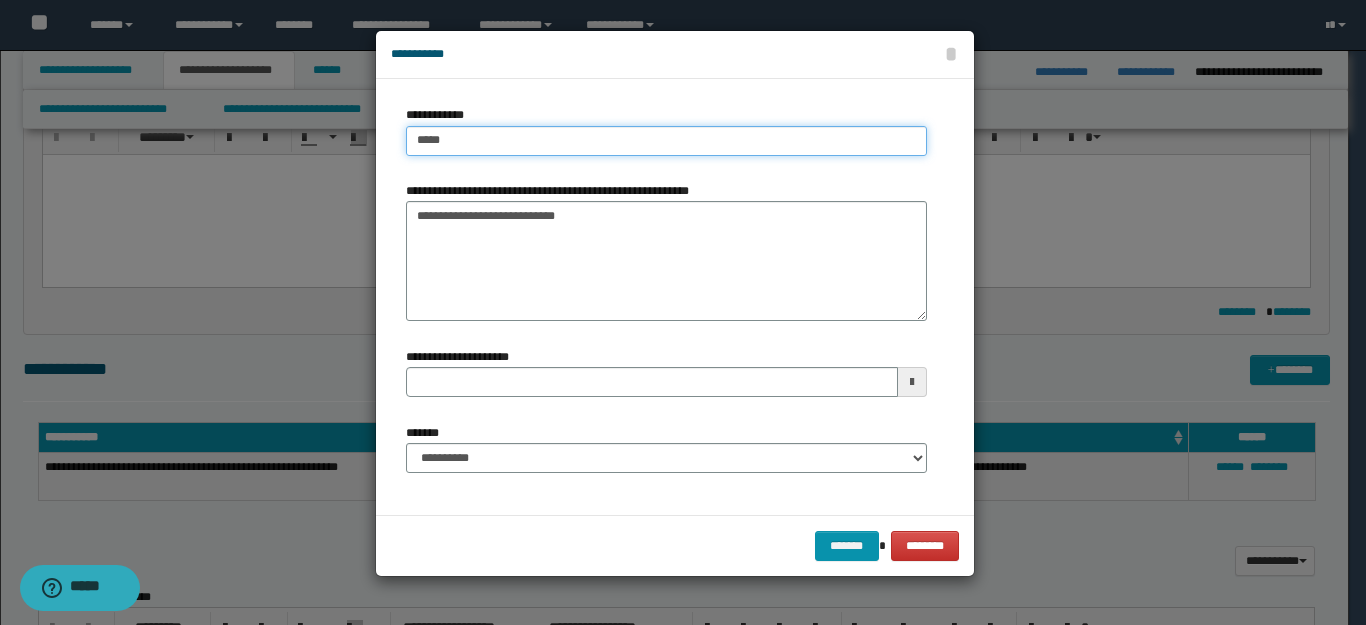 type on "****" 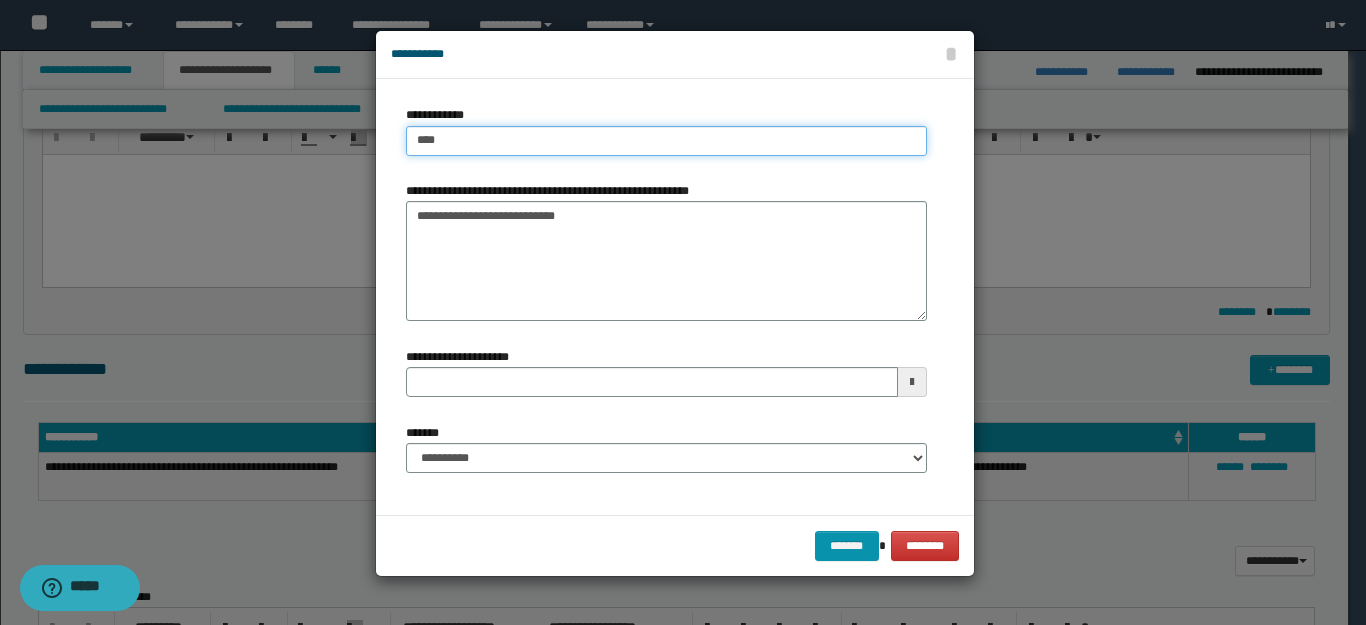 type on "****" 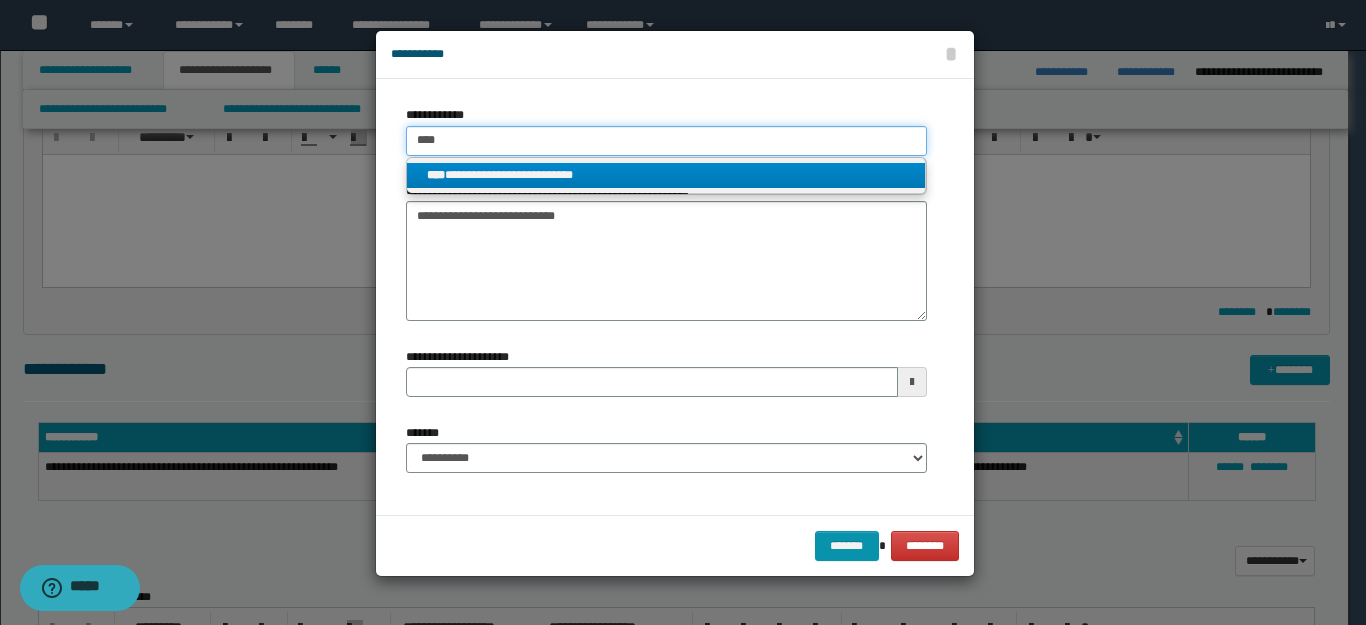 type on "****" 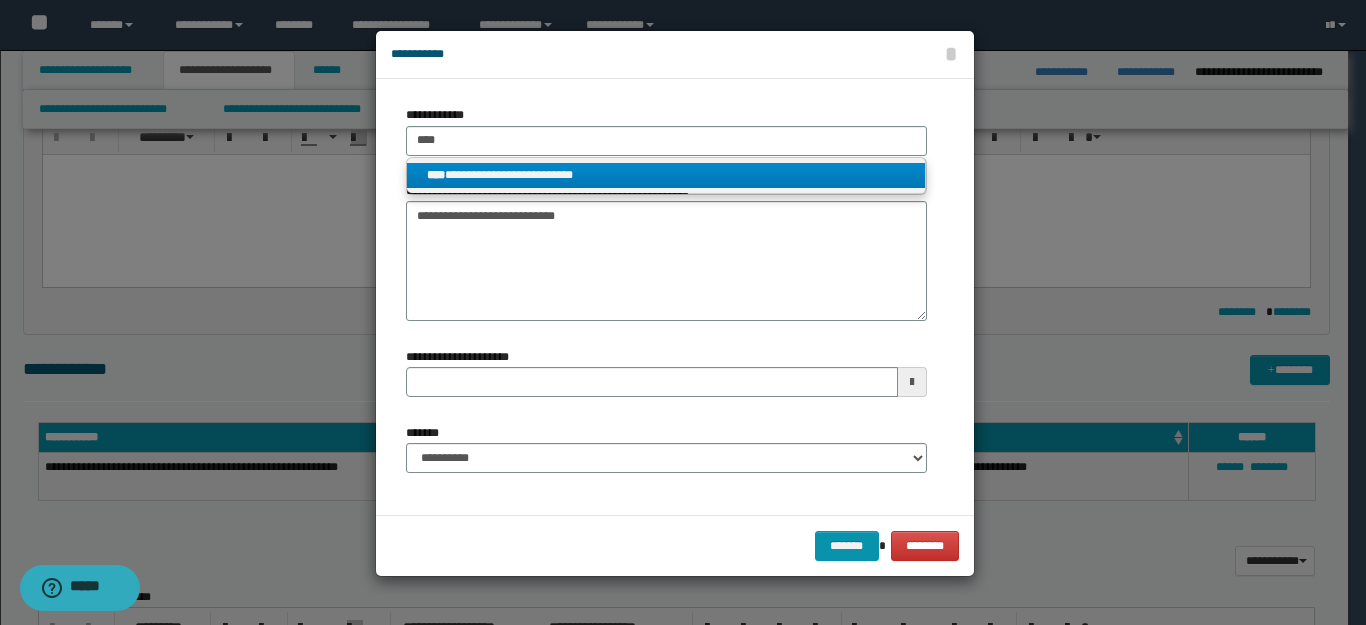 click on "**********" at bounding box center (666, 175) 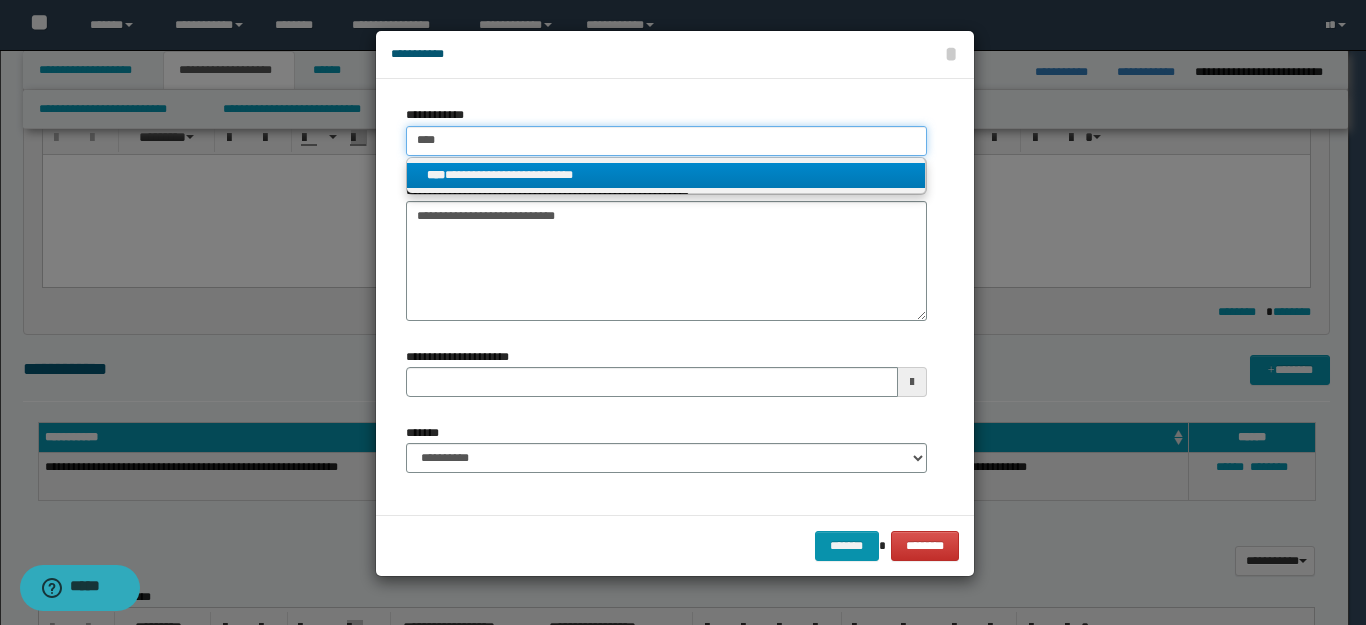 type 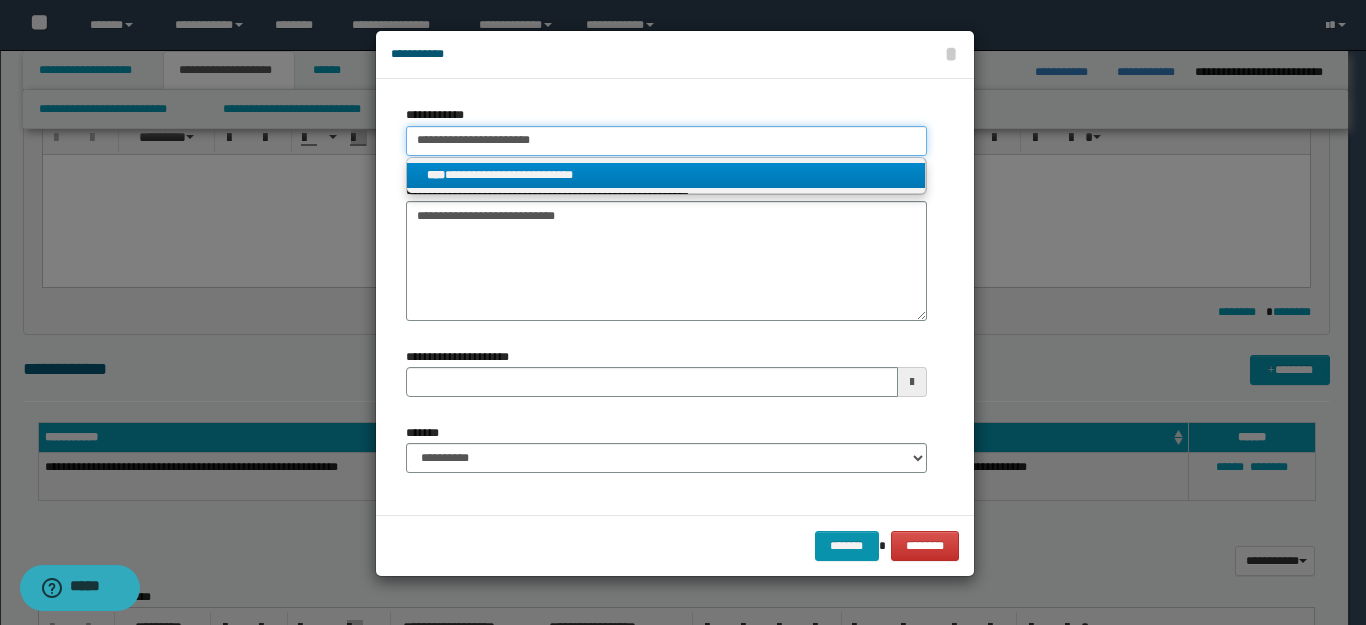 type 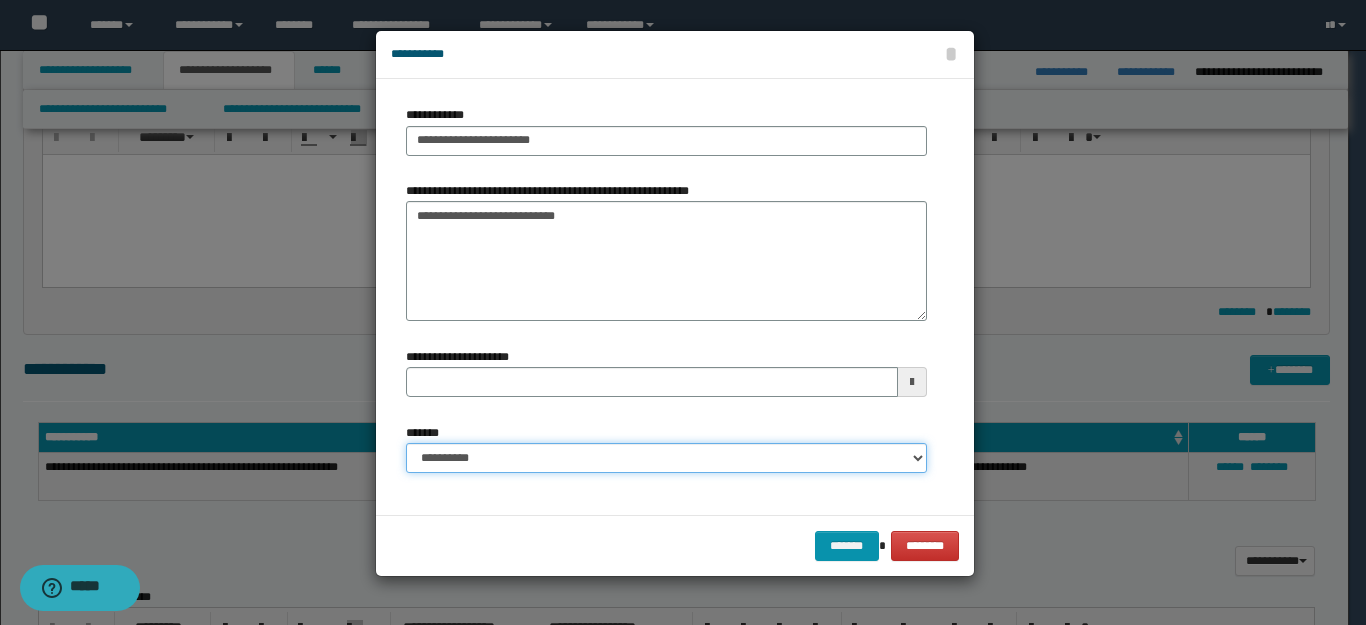 click on "**********" at bounding box center (666, 458) 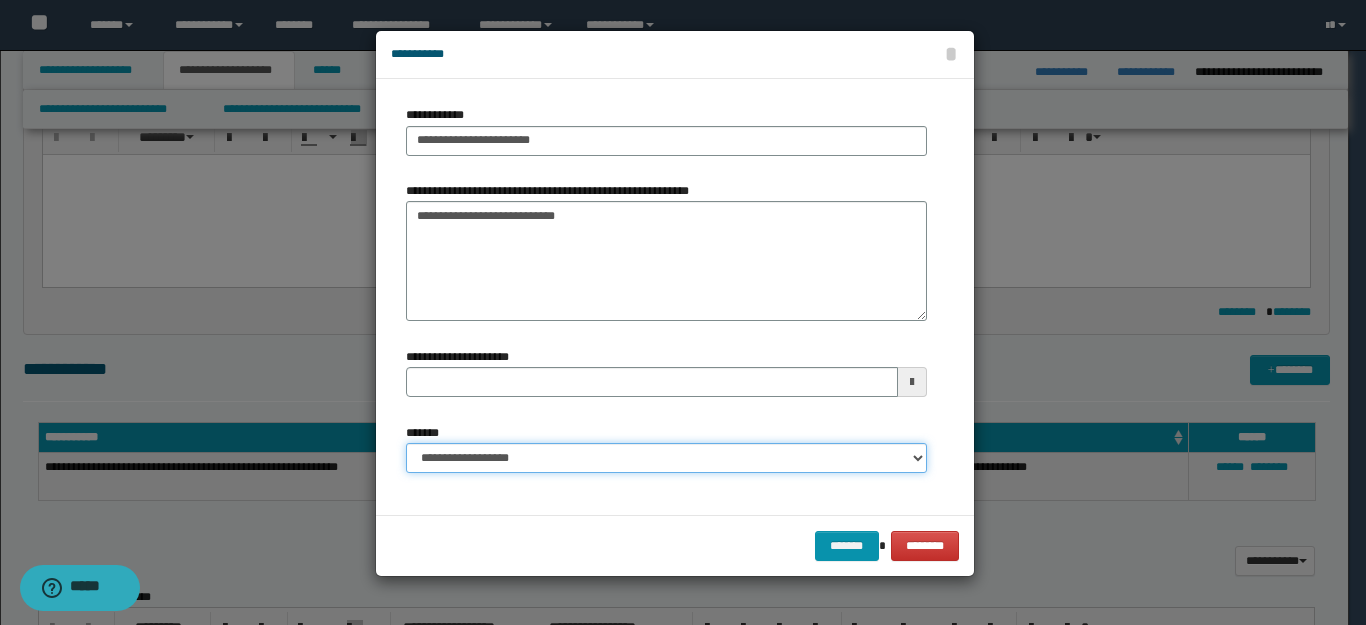 click on "**********" at bounding box center (666, 458) 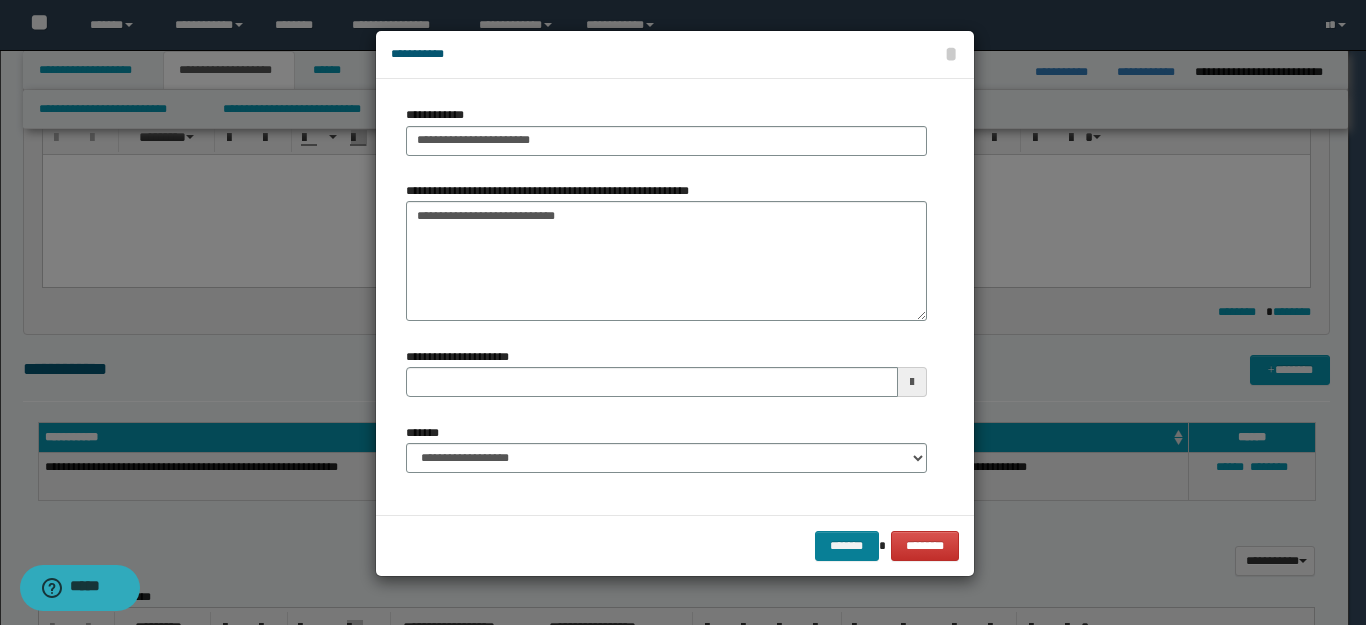 click on "*******
********" at bounding box center (675, 545) 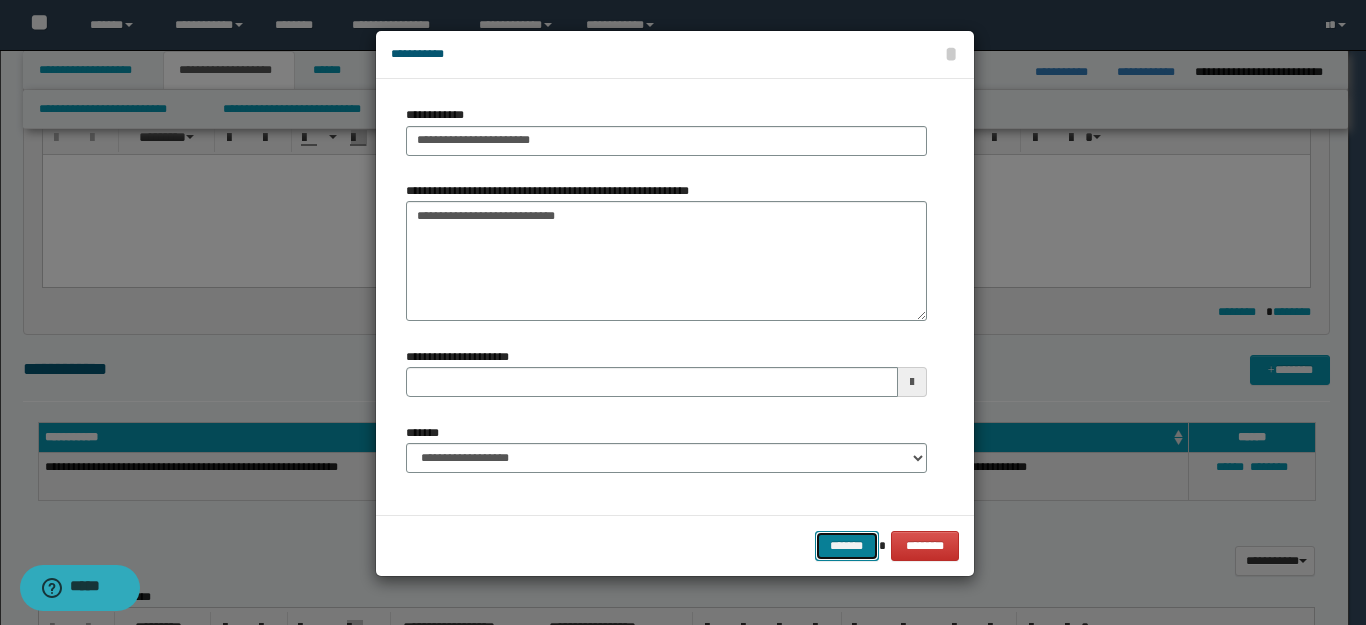 click on "*******" at bounding box center (847, 546) 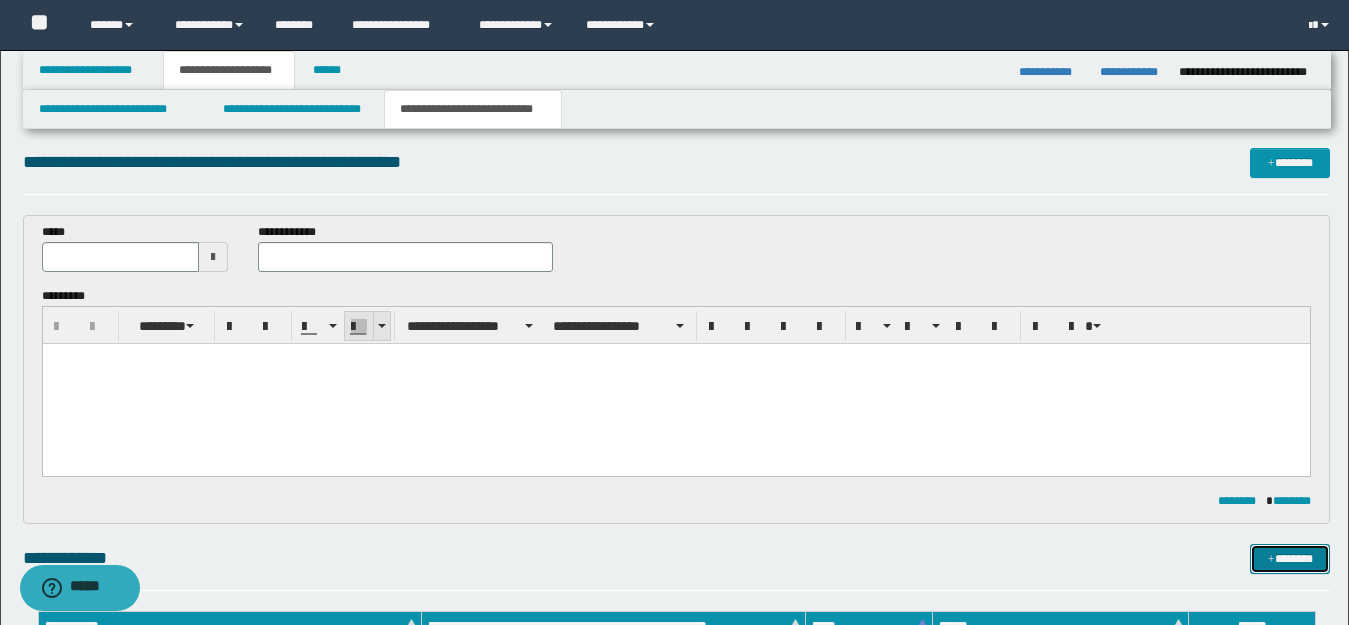 scroll, scrollTop: 0, scrollLeft: 0, axis: both 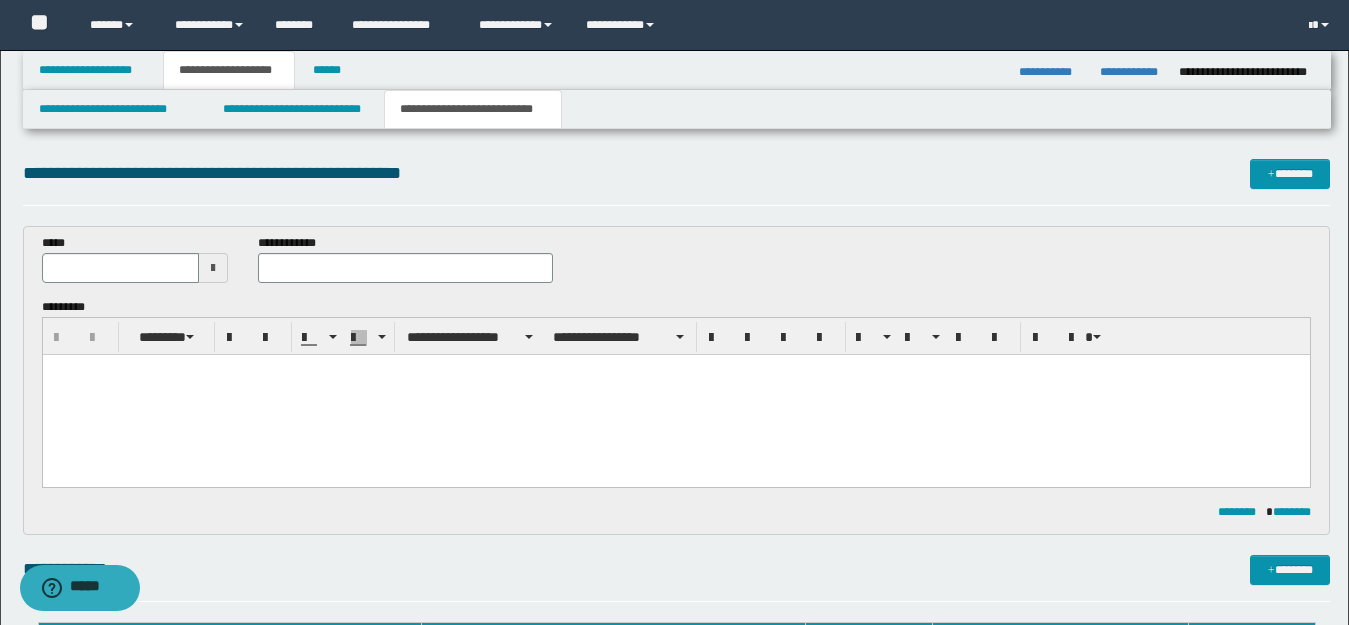 click at bounding box center (675, 370) 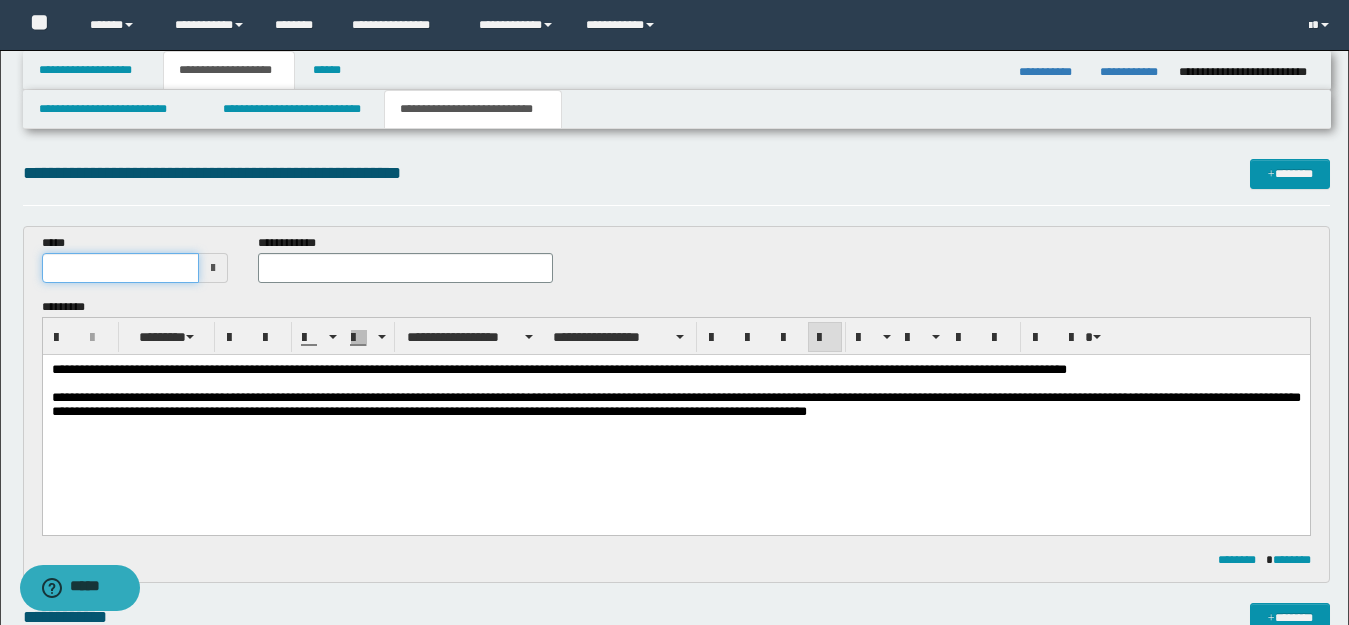 click at bounding box center (121, 268) 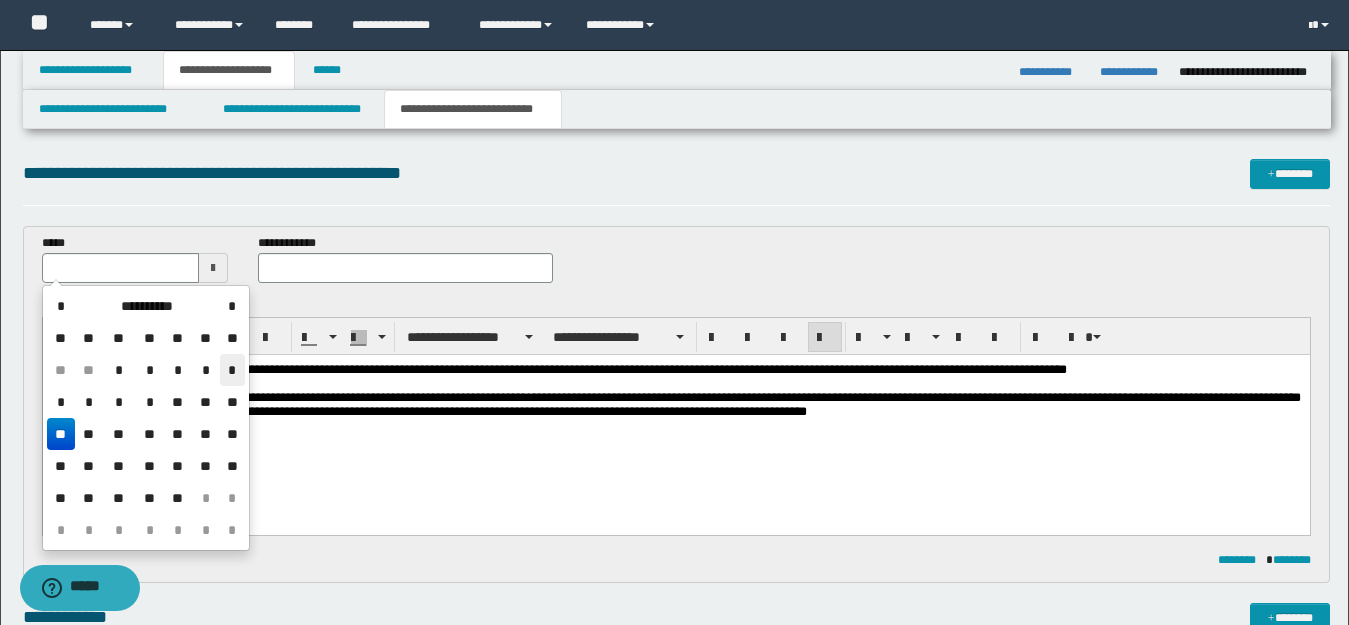 click on "*" at bounding box center (232, 370) 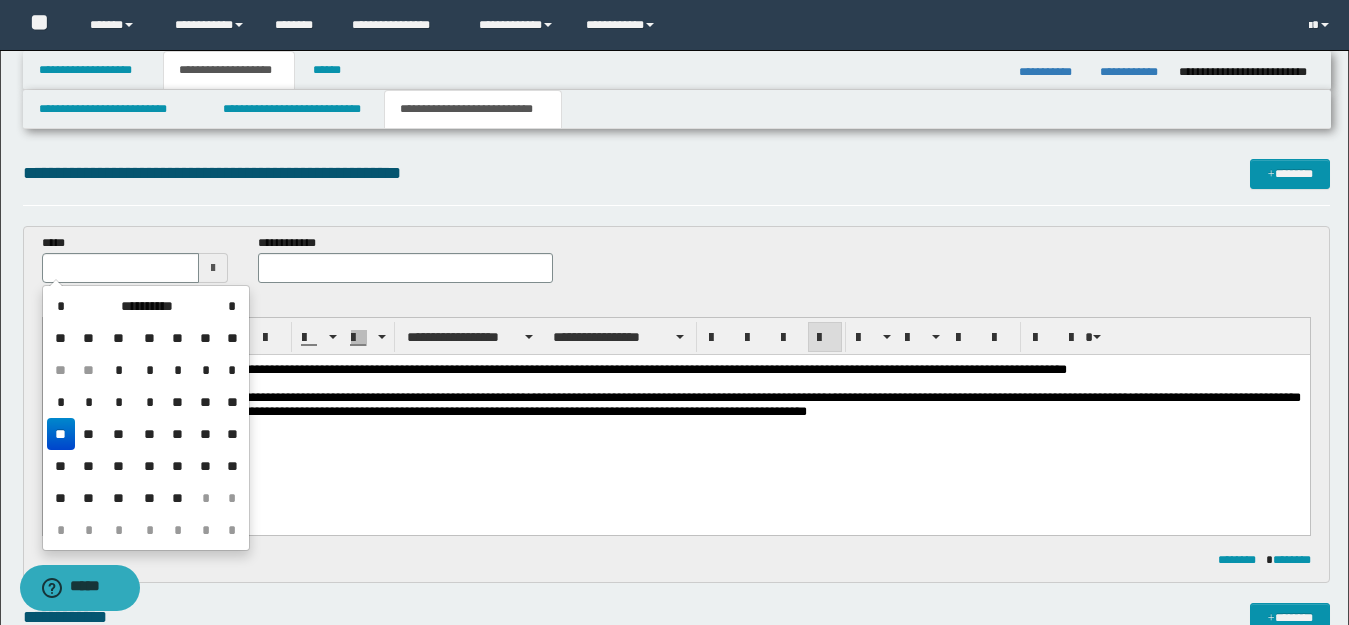 type on "**********" 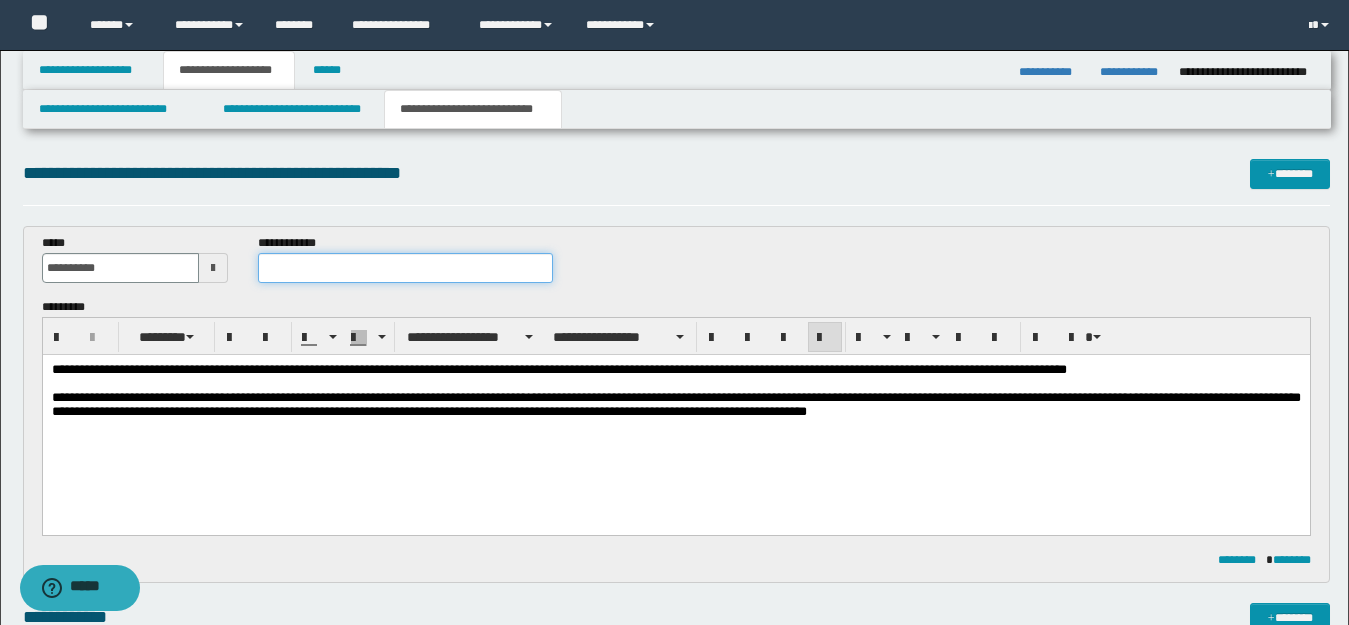 click at bounding box center (405, 268) 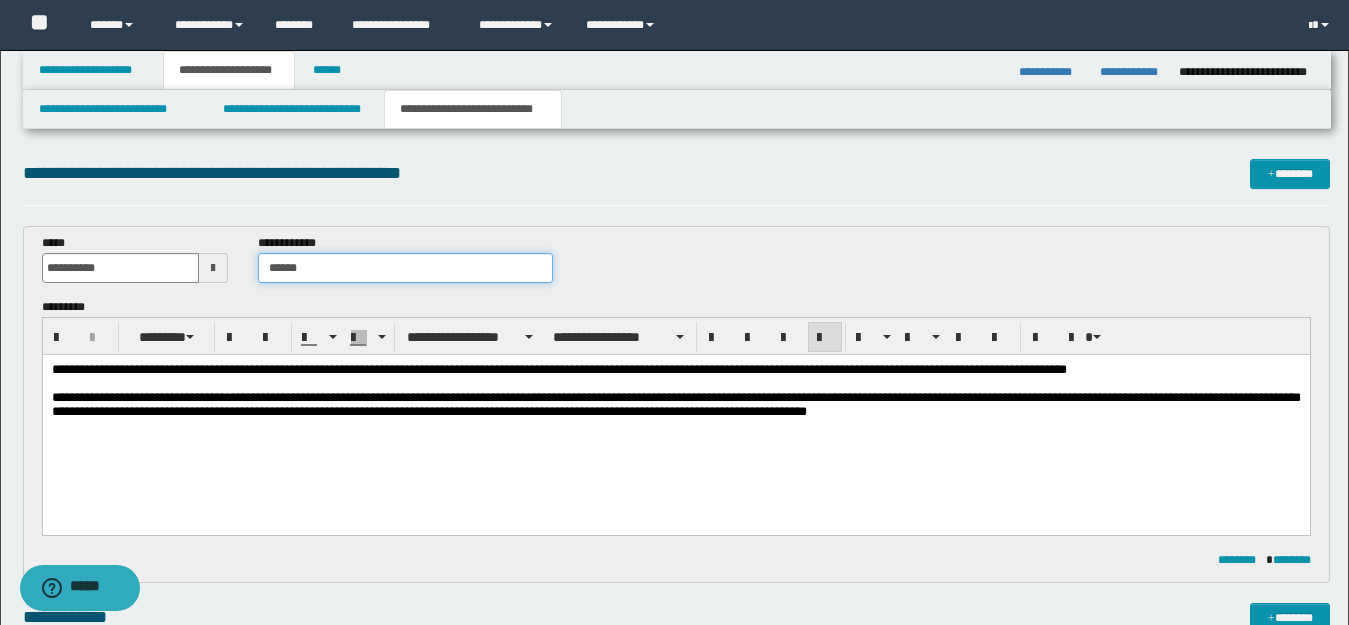 type on "******" 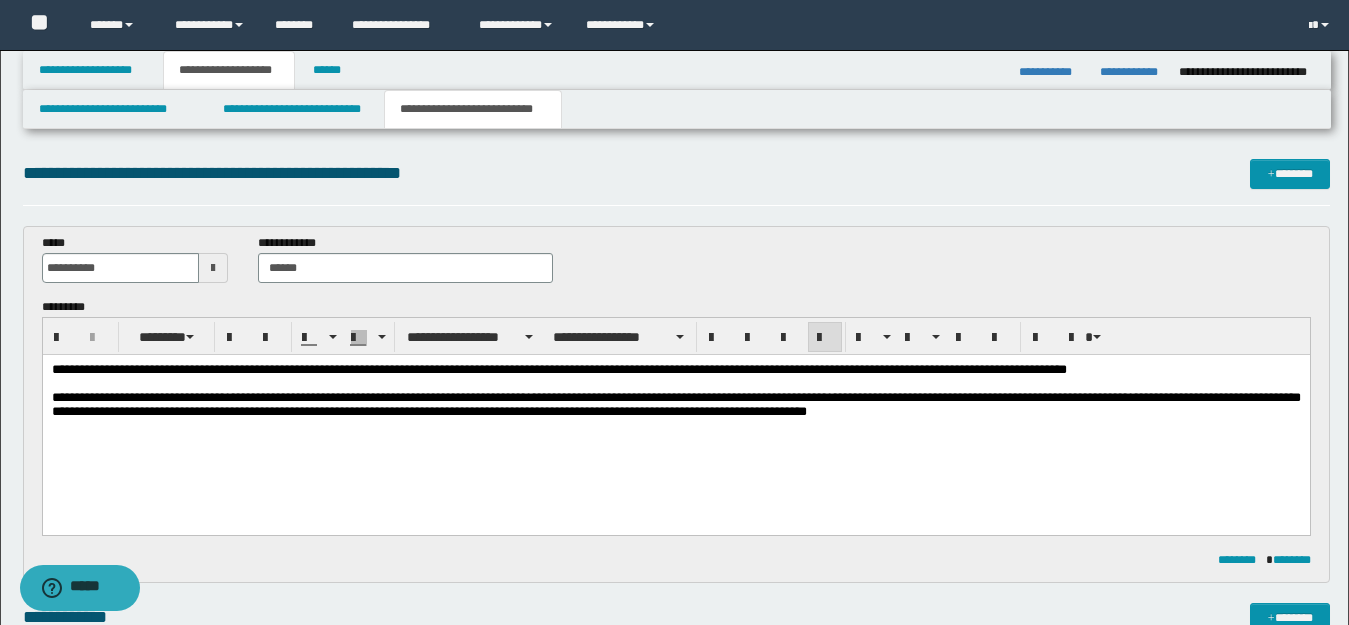 click on "**********" at bounding box center (675, 416) 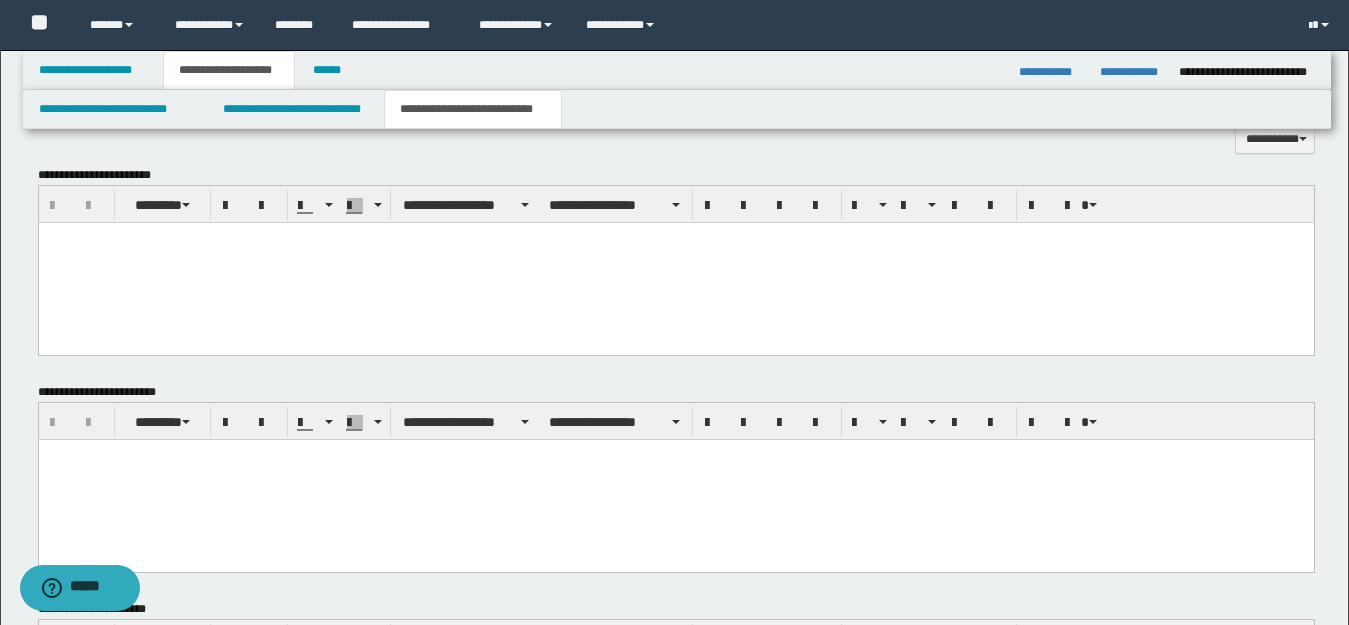 click at bounding box center [675, 263] 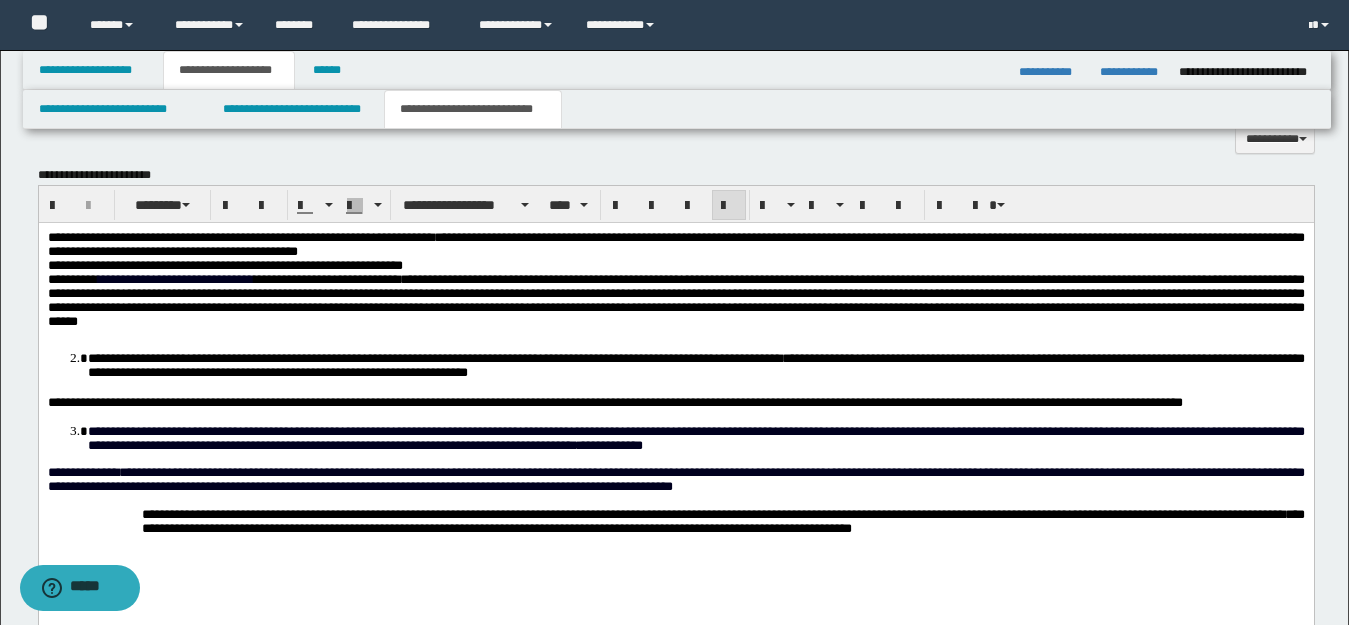 click on "**********" at bounding box center [224, 265] 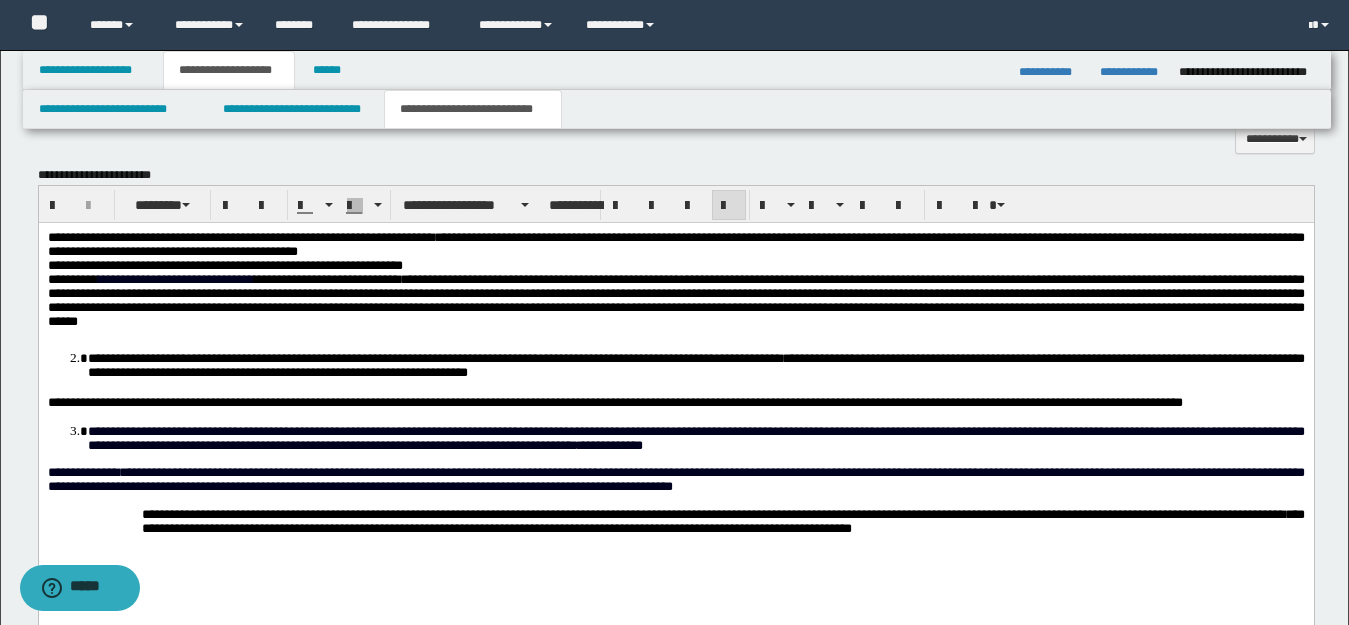 click on "**********" at bounding box center (72, 279) 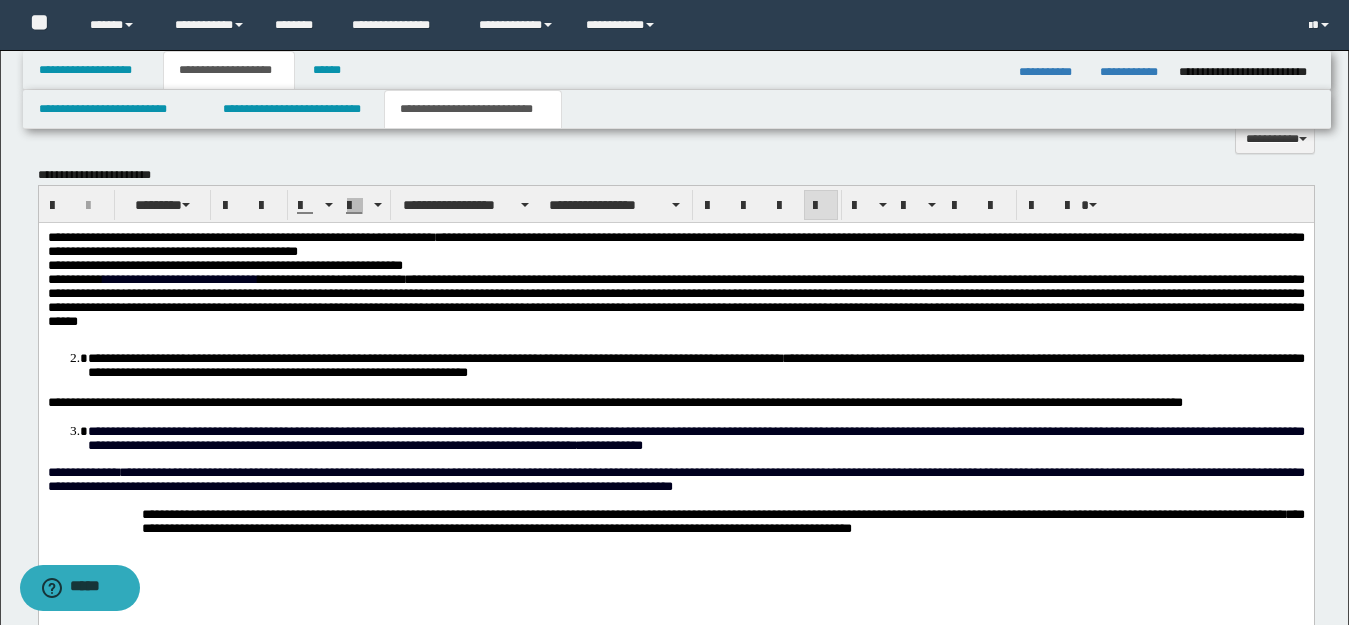 click on "**********" at bounding box center [431, 358] 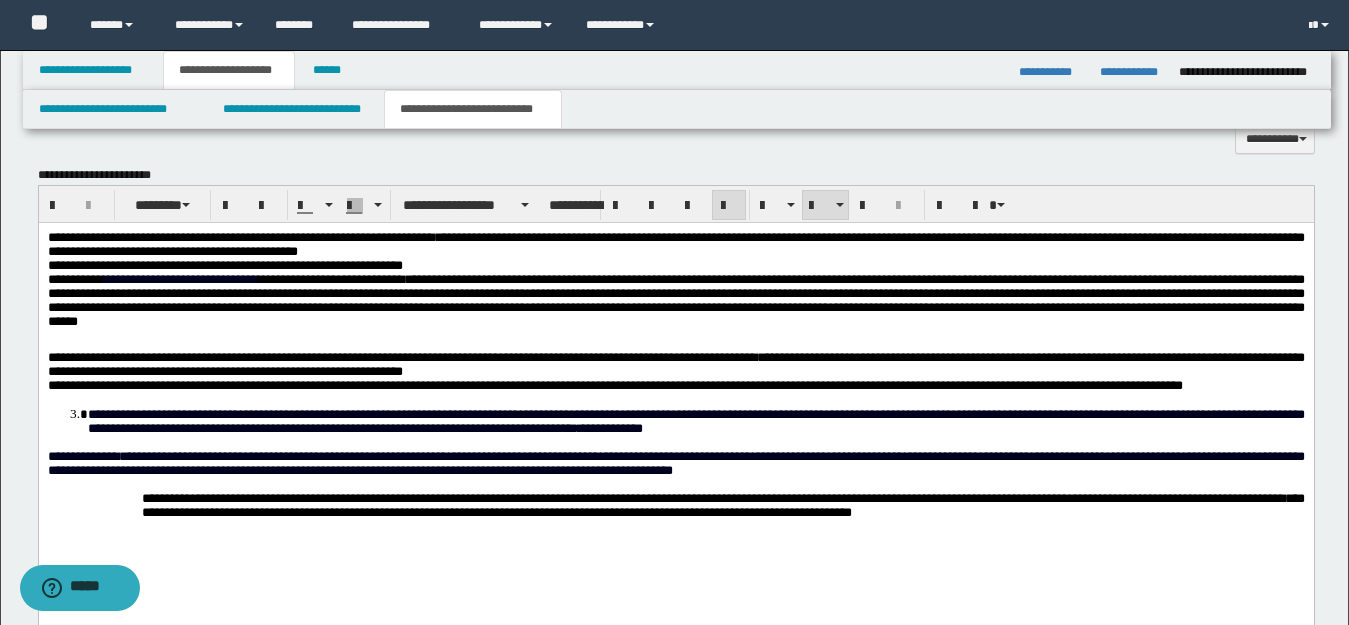 click on "**********" at bounding box center (695, 421) 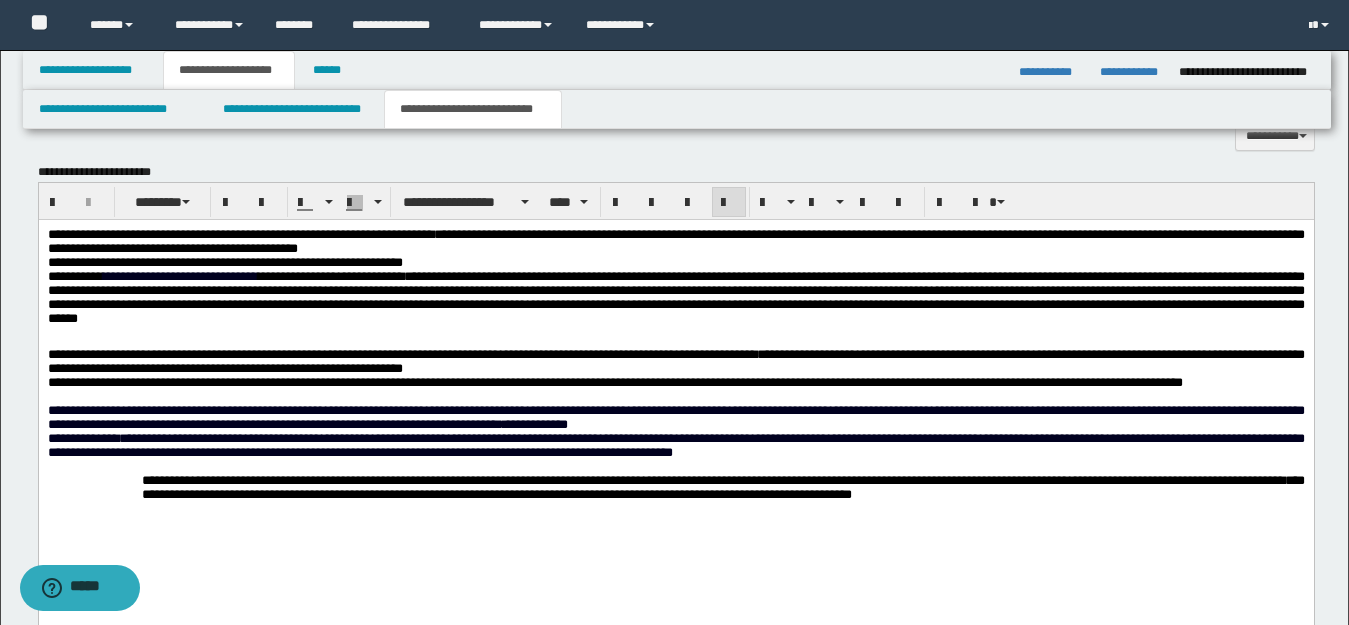 scroll, scrollTop: 700, scrollLeft: 0, axis: vertical 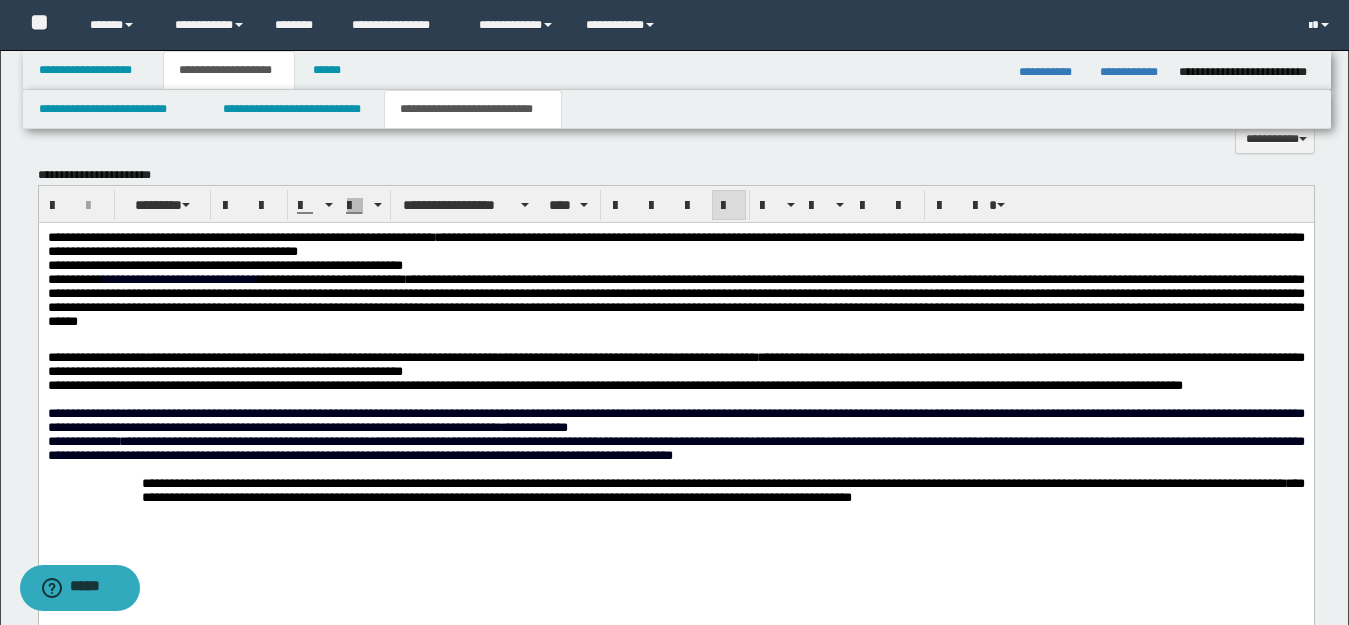 drag, startPoint x: 426, startPoint y: 241, endPoint x: 395, endPoint y: 241, distance: 31 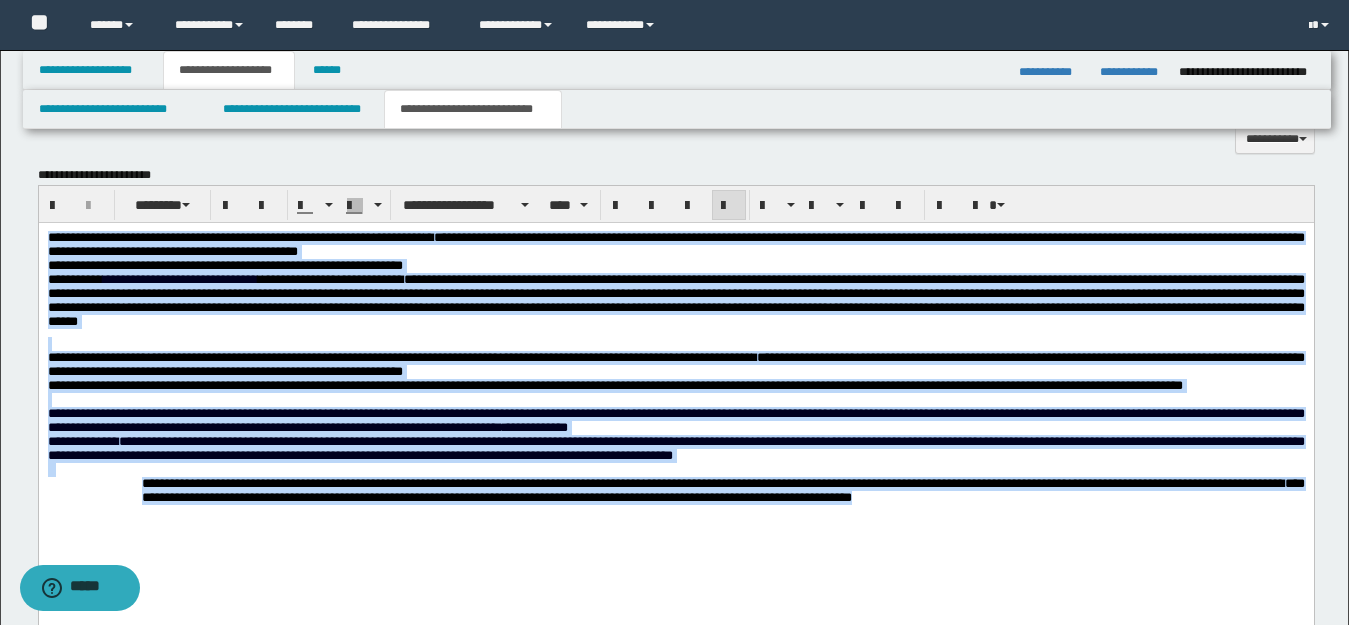 drag, startPoint x: 46, startPoint y: 235, endPoint x: 303, endPoint y: 558, distance: 412.7687 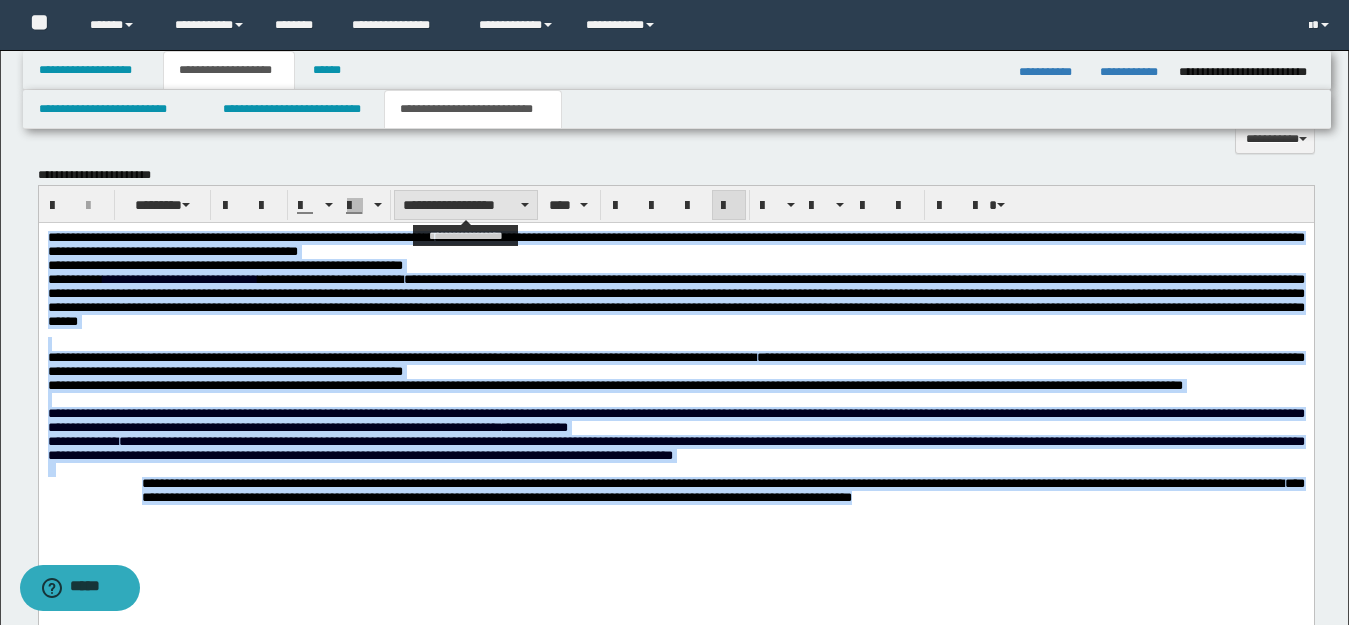 click on "**********" at bounding box center (466, 205) 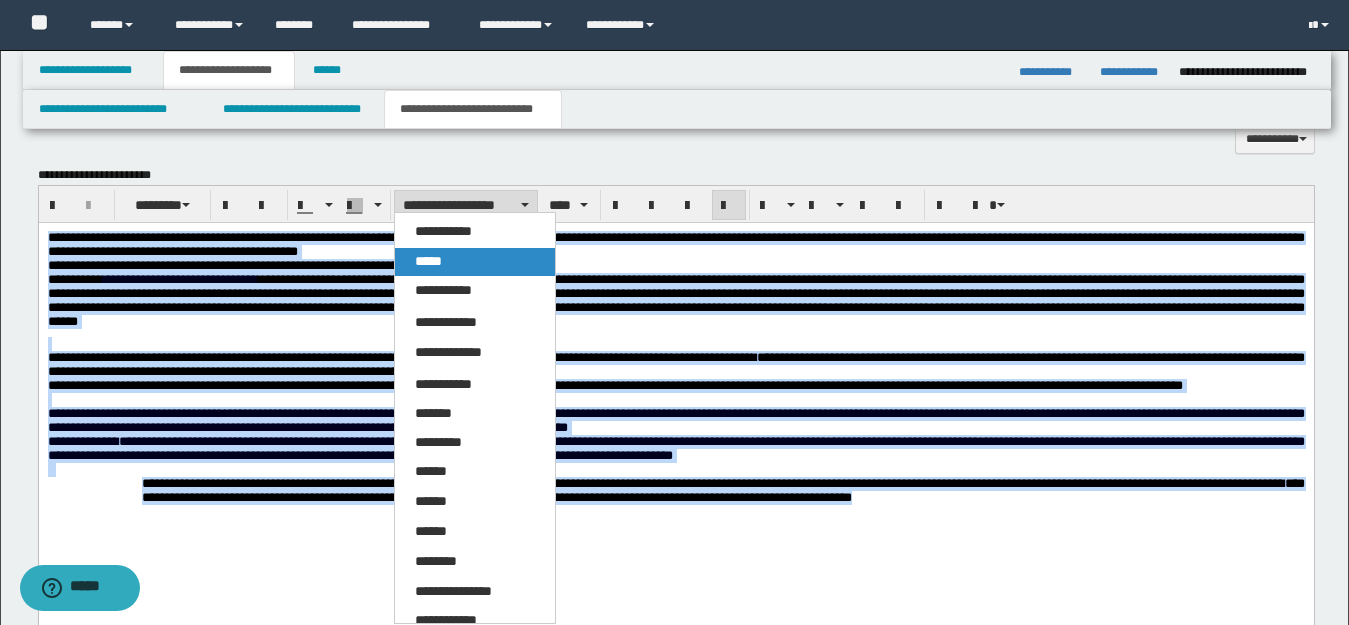 click on "*****" at bounding box center [475, 262] 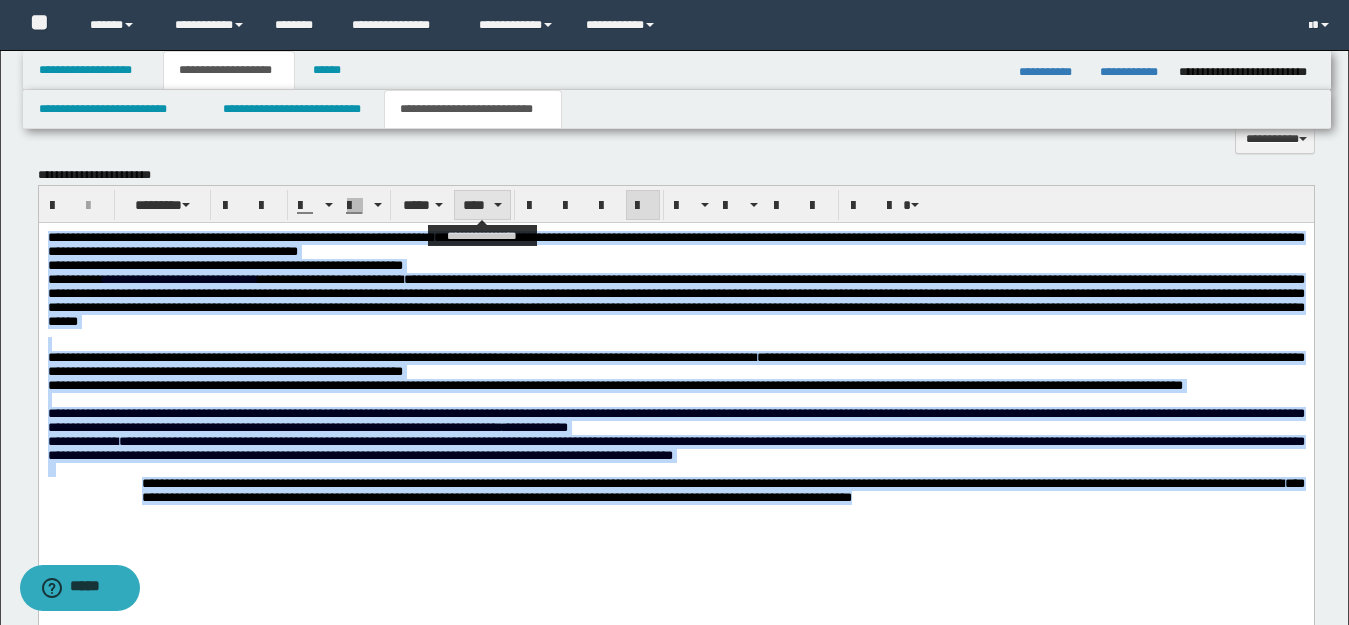 click on "****" at bounding box center [482, 205] 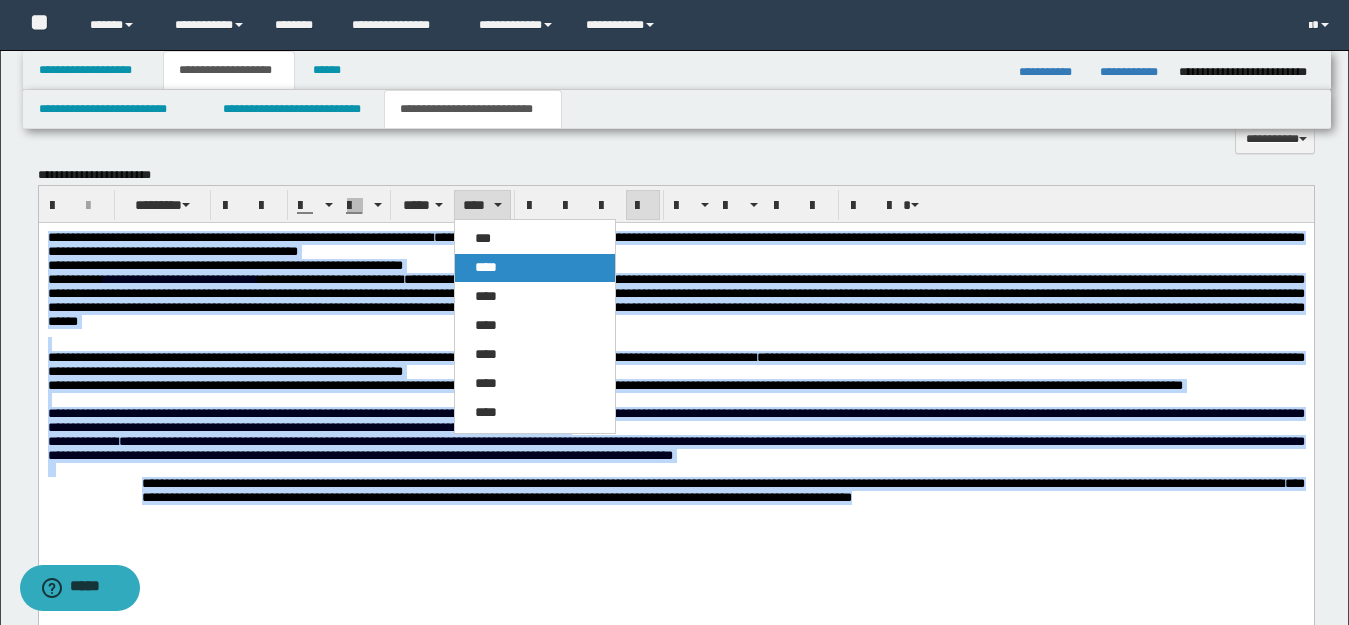 click on "****" at bounding box center (535, 268) 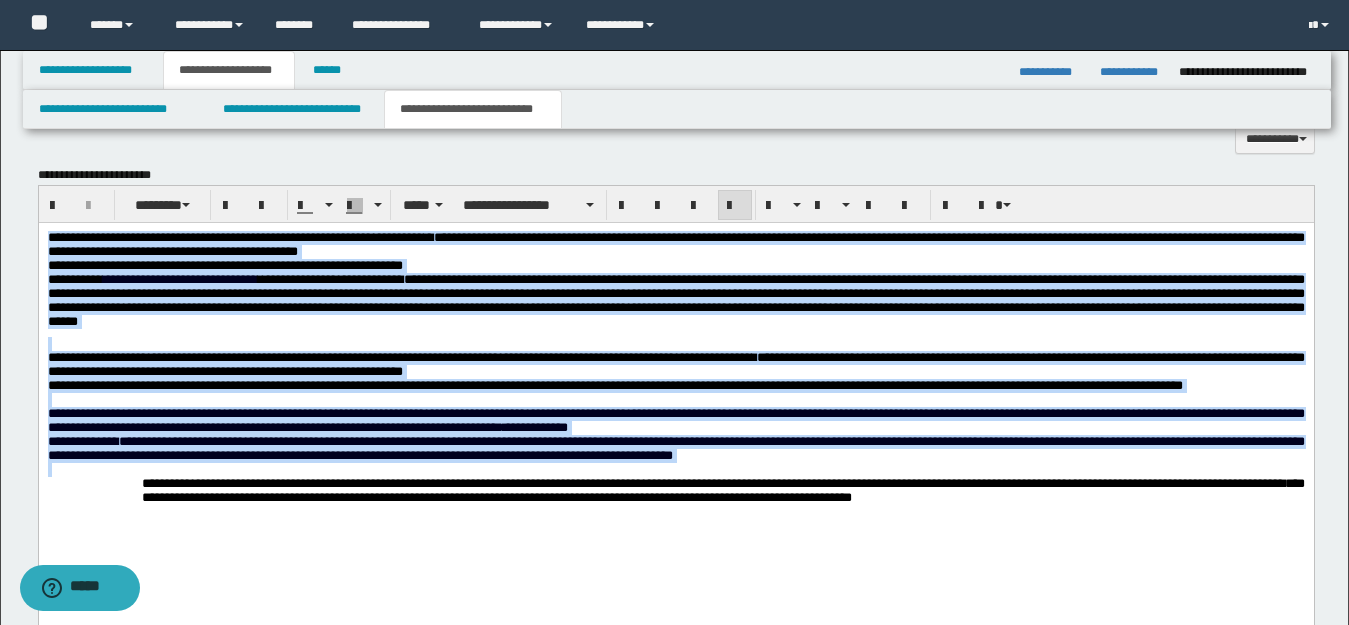 click on "**********" at bounding box center [675, 364] 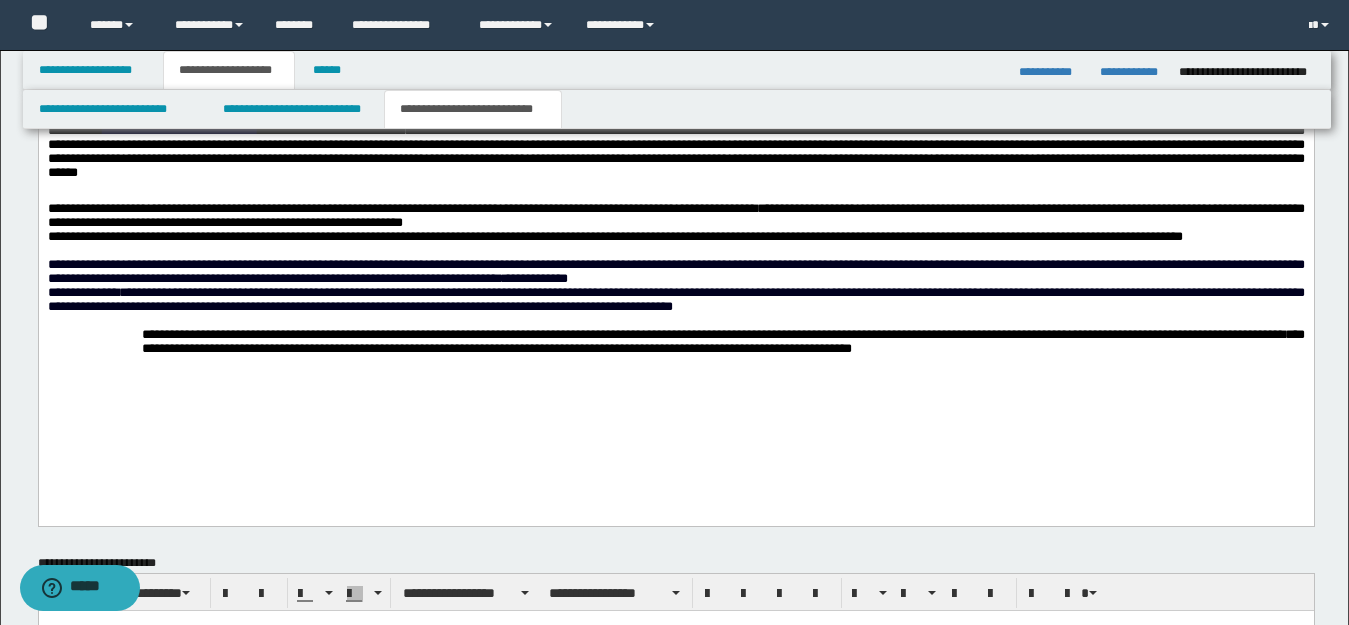 scroll, scrollTop: 900, scrollLeft: 0, axis: vertical 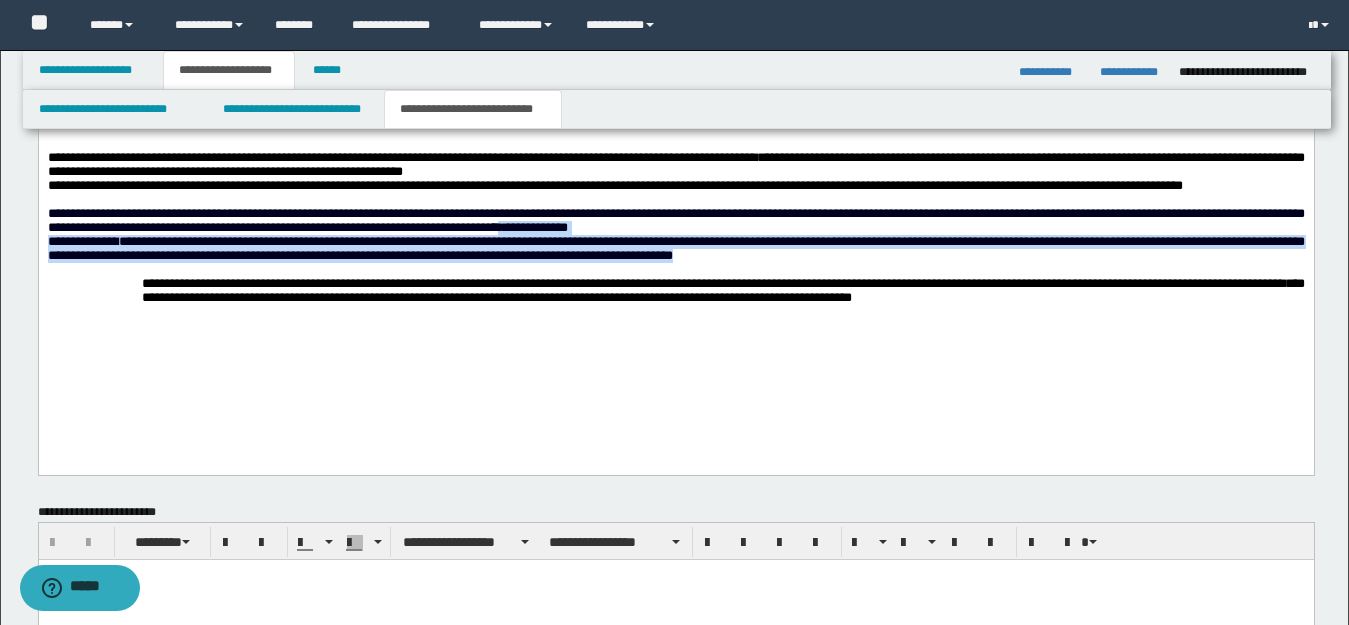drag, startPoint x: 830, startPoint y: 259, endPoint x: 1072, endPoint y: 299, distance: 245.28351 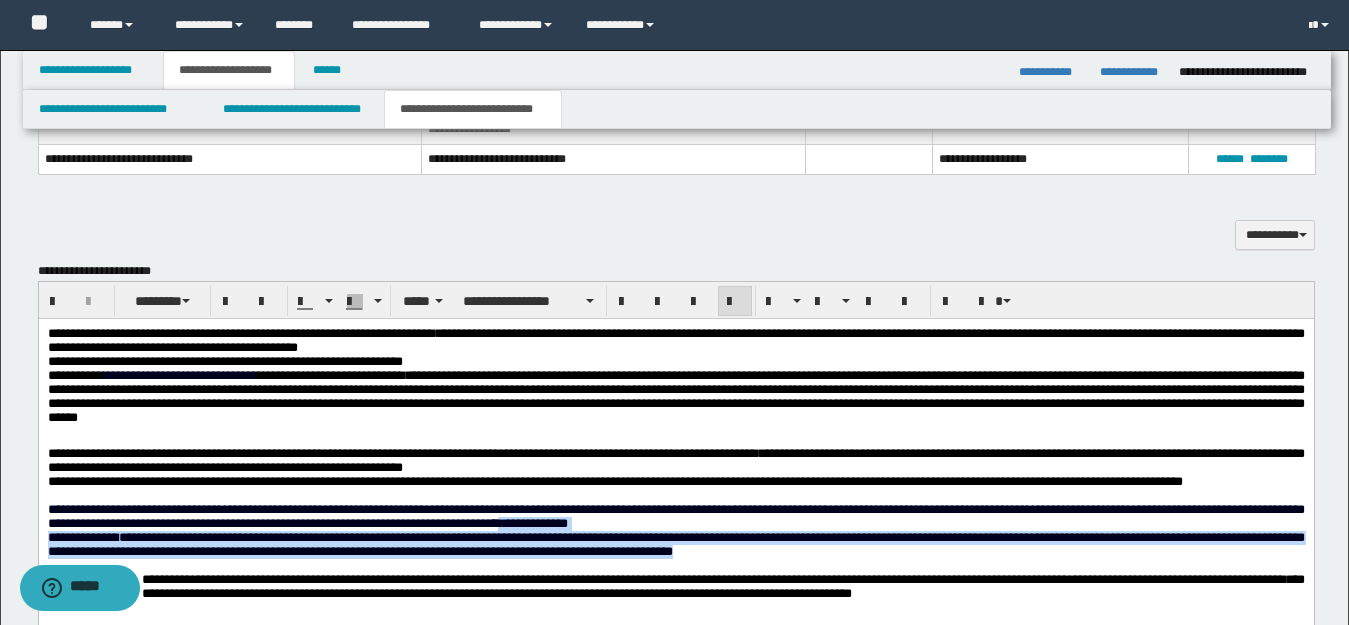 scroll, scrollTop: 600, scrollLeft: 0, axis: vertical 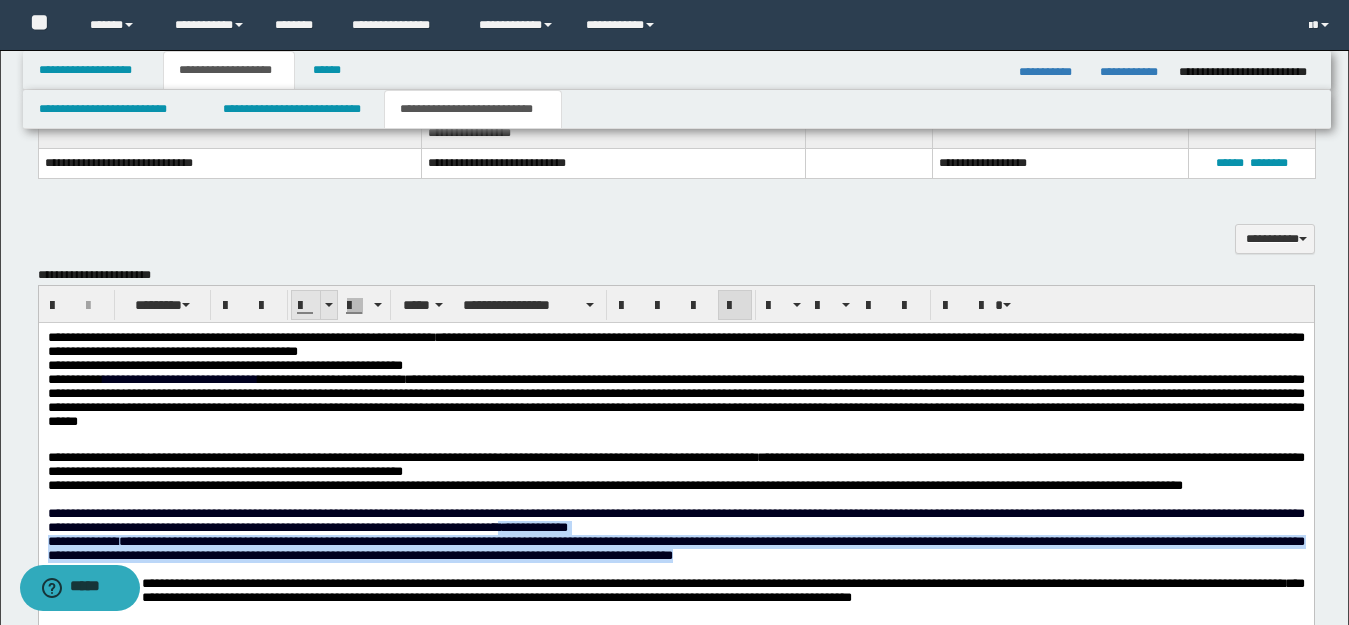 click at bounding box center [329, 305] 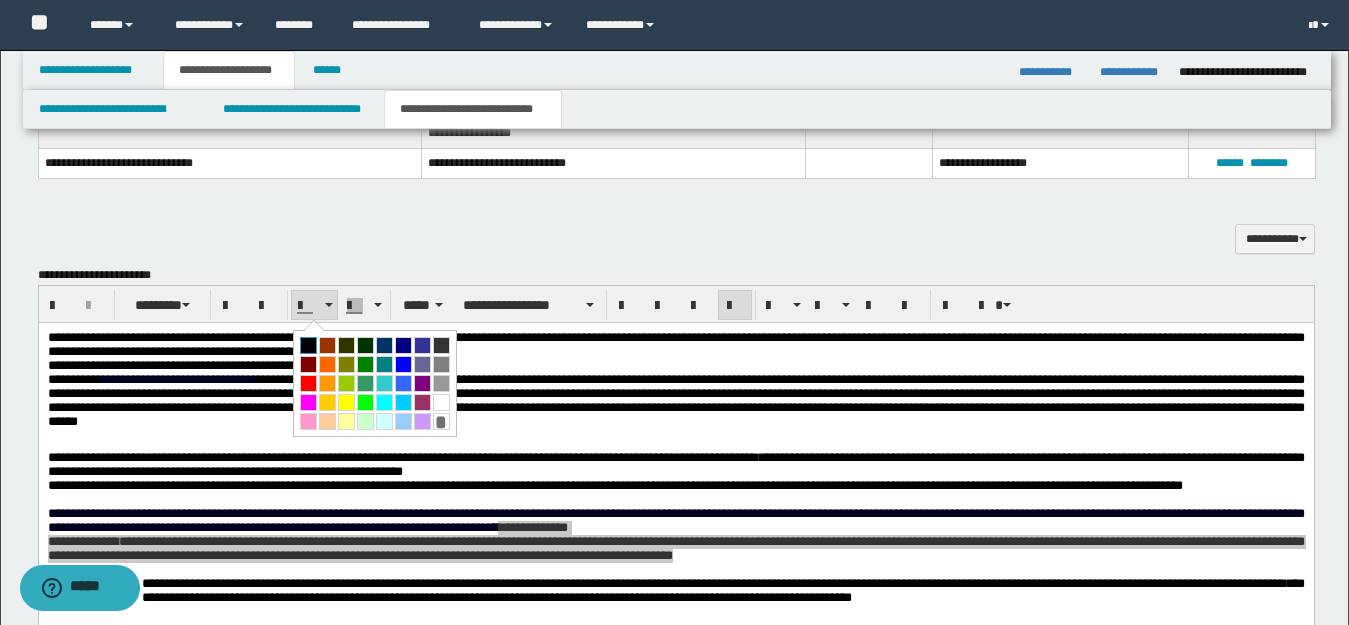 drag, startPoint x: 310, startPoint y: 342, endPoint x: 268, endPoint y: 15, distance: 329.68622 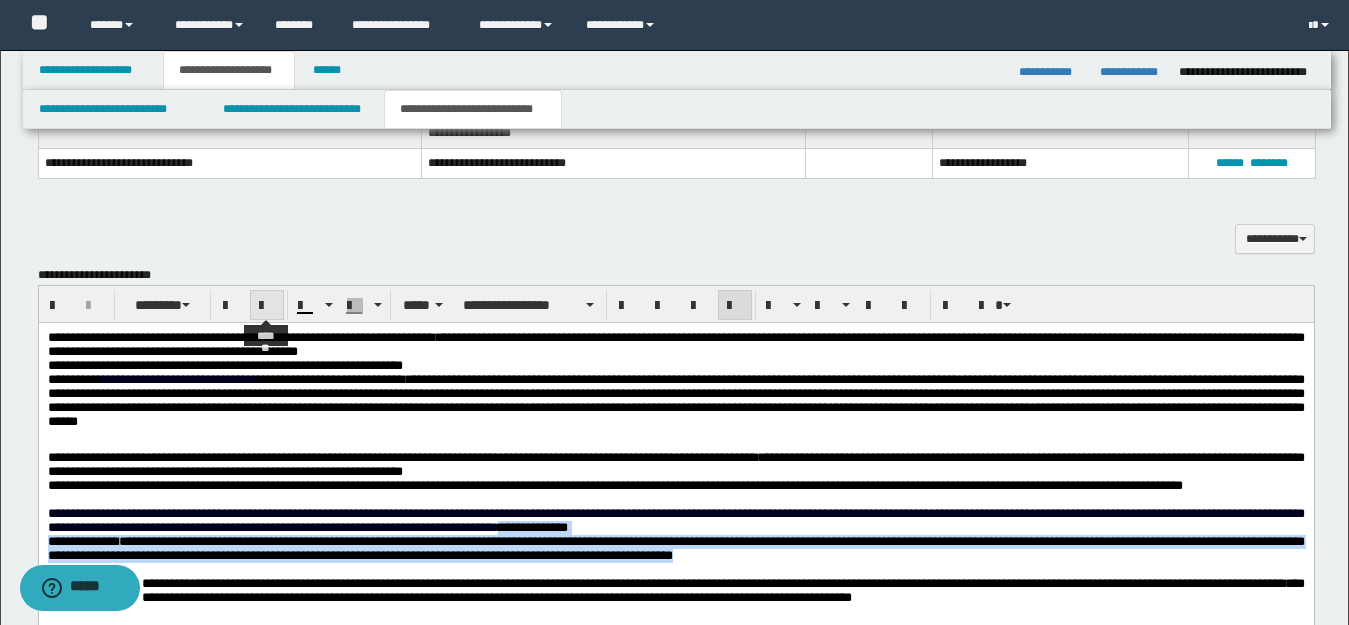 click at bounding box center (267, 306) 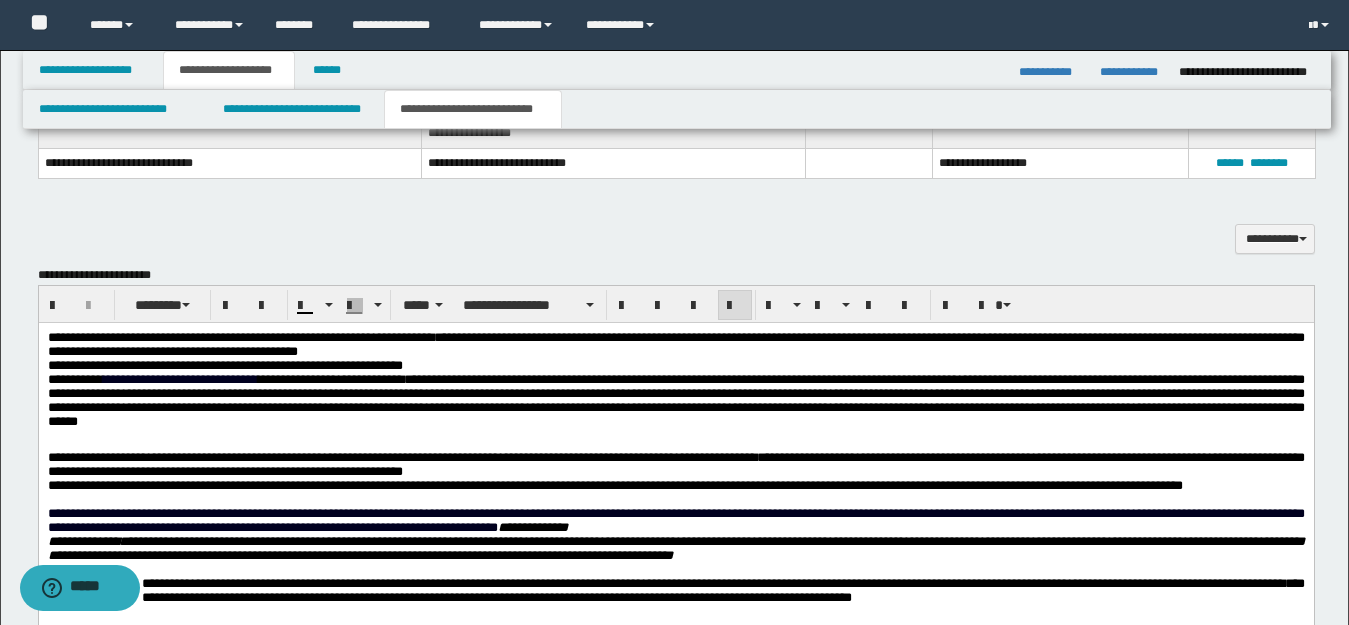 click on "**********" at bounding box center (675, 464) 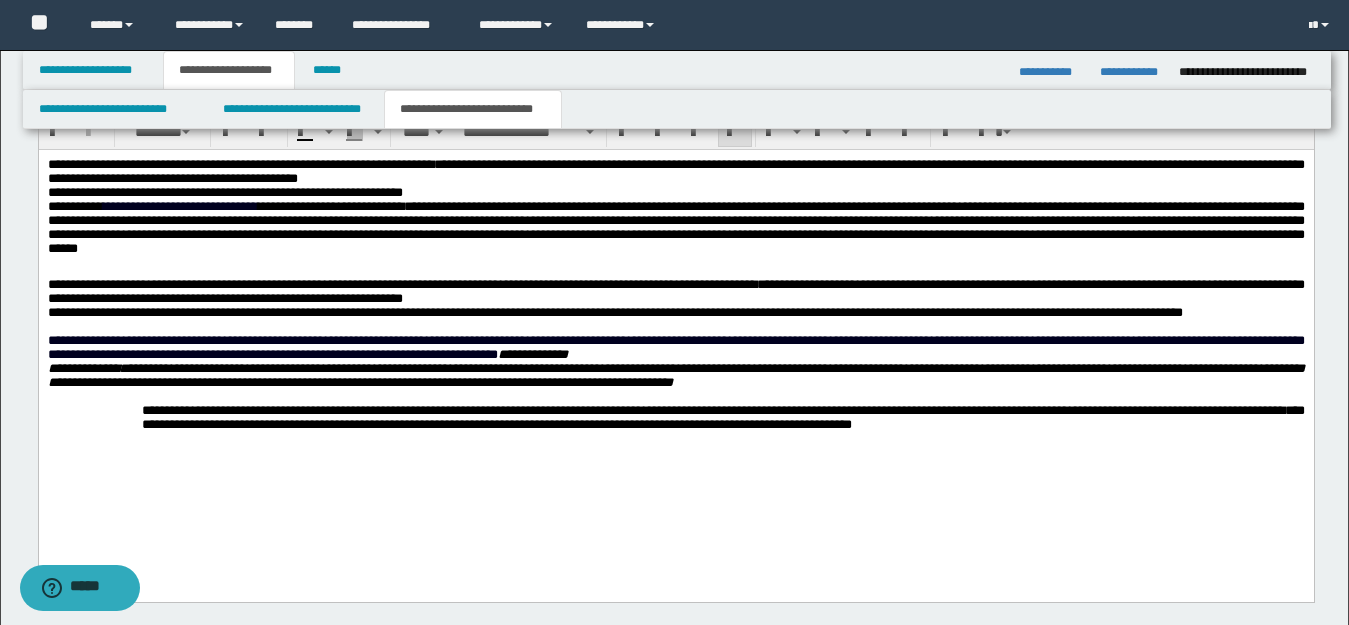 scroll, scrollTop: 800, scrollLeft: 0, axis: vertical 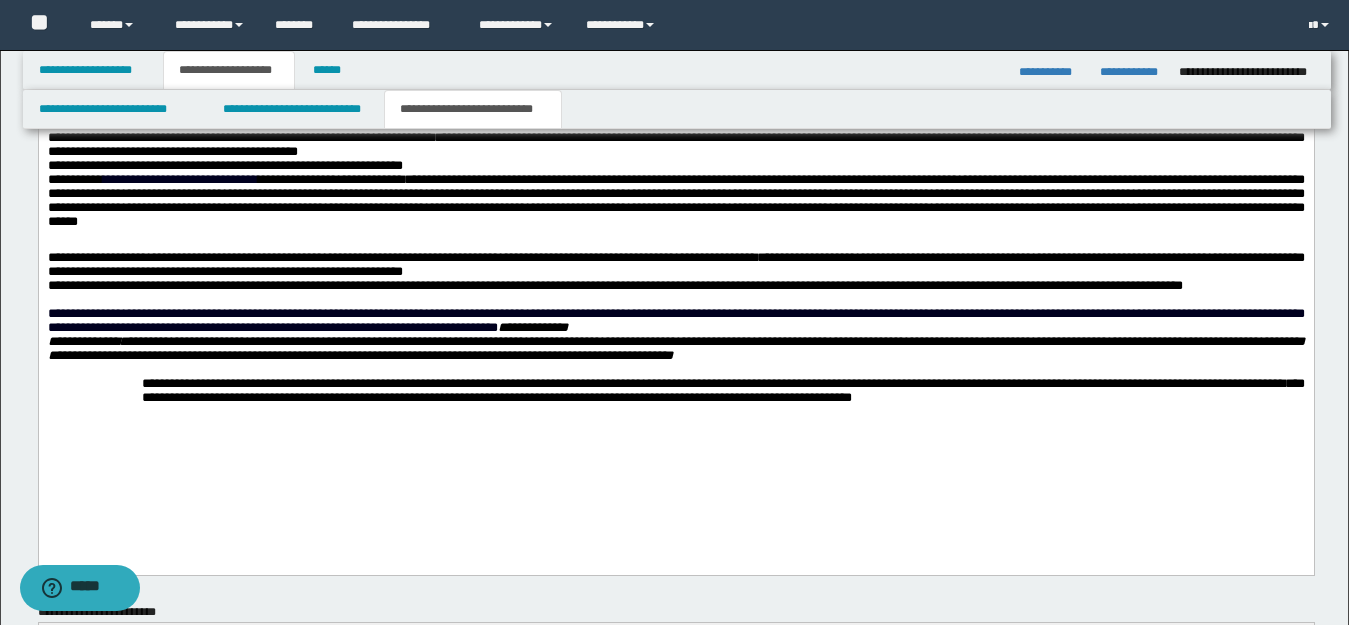 click on "**********" at bounding box center (675, 293) 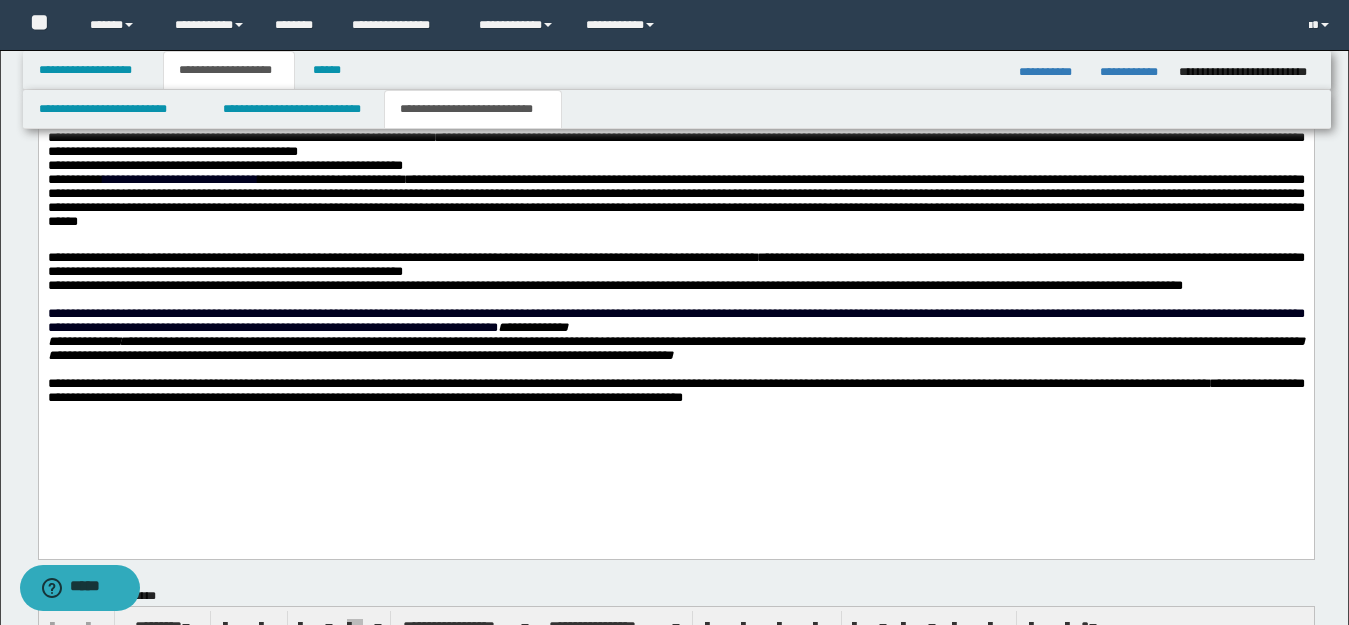 click on "**********" at bounding box center [675, 391] 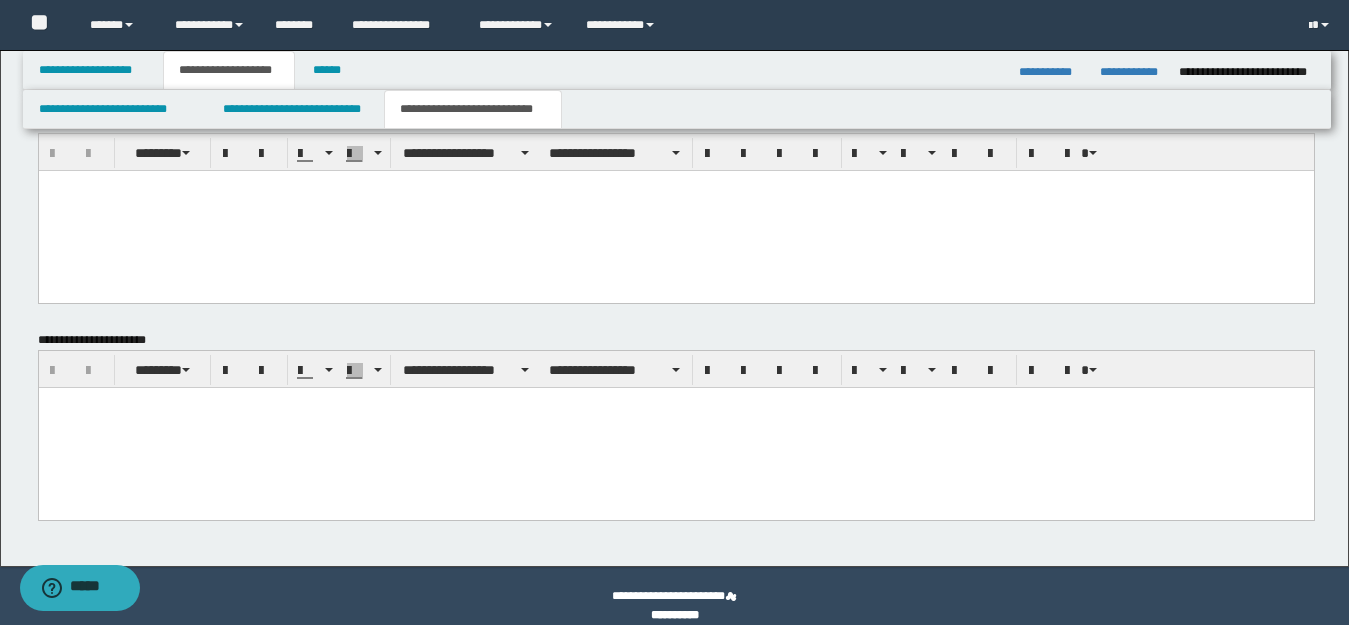 scroll, scrollTop: 1293, scrollLeft: 0, axis: vertical 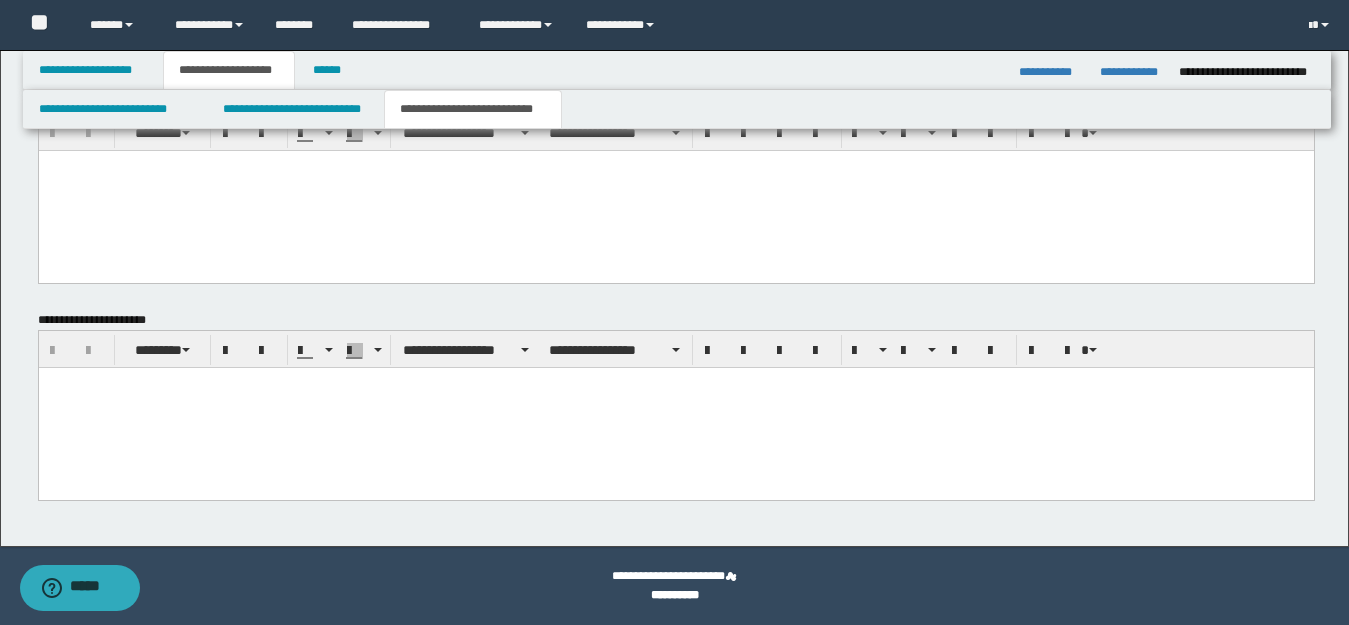 click at bounding box center (675, 407) 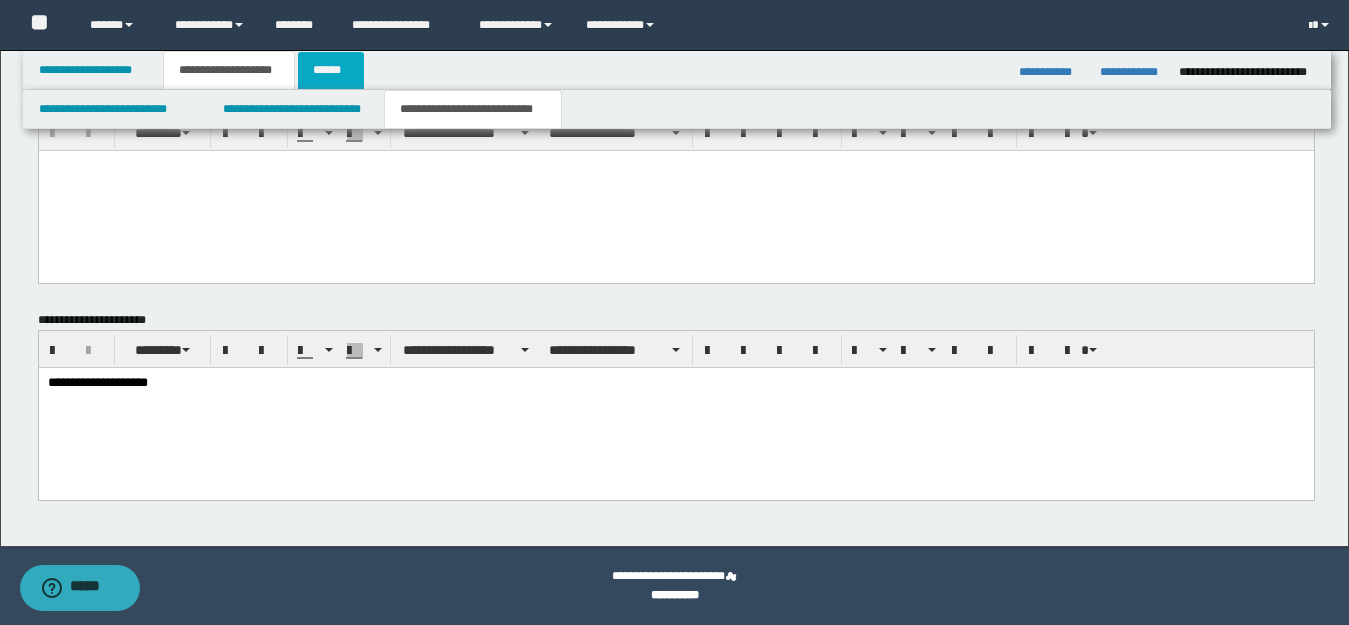 click on "******" at bounding box center (331, 70) 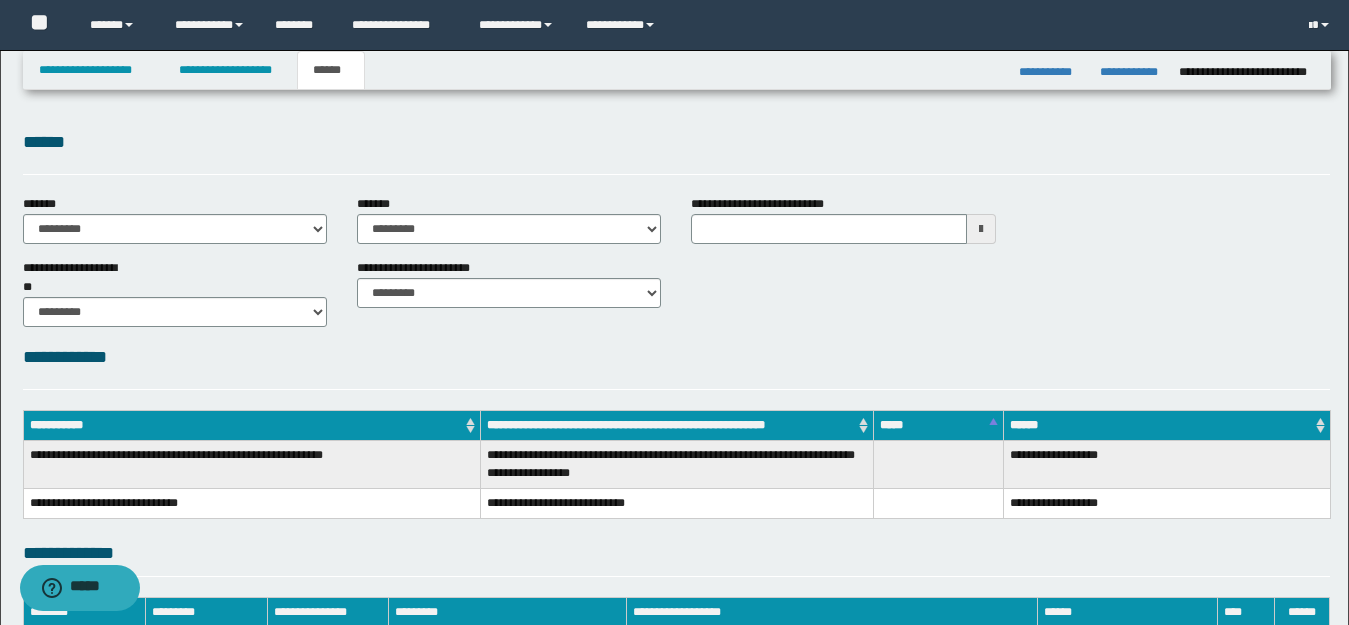 scroll, scrollTop: 0, scrollLeft: 0, axis: both 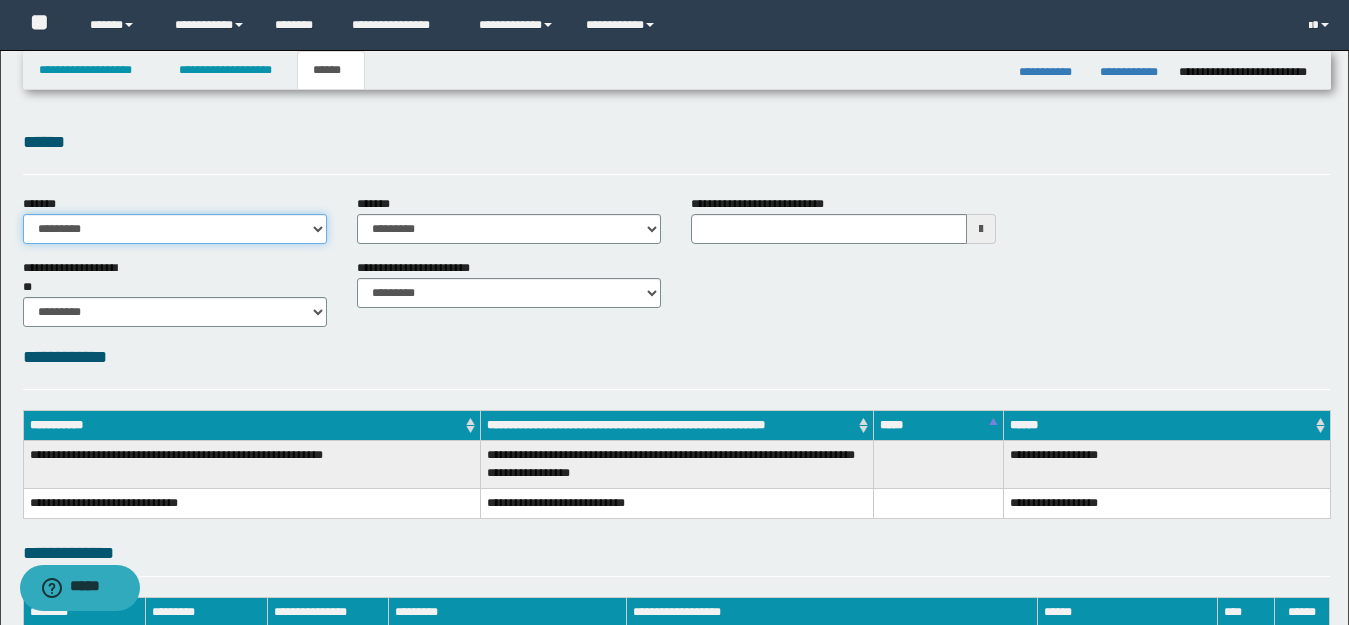 click on "**********" at bounding box center [175, 229] 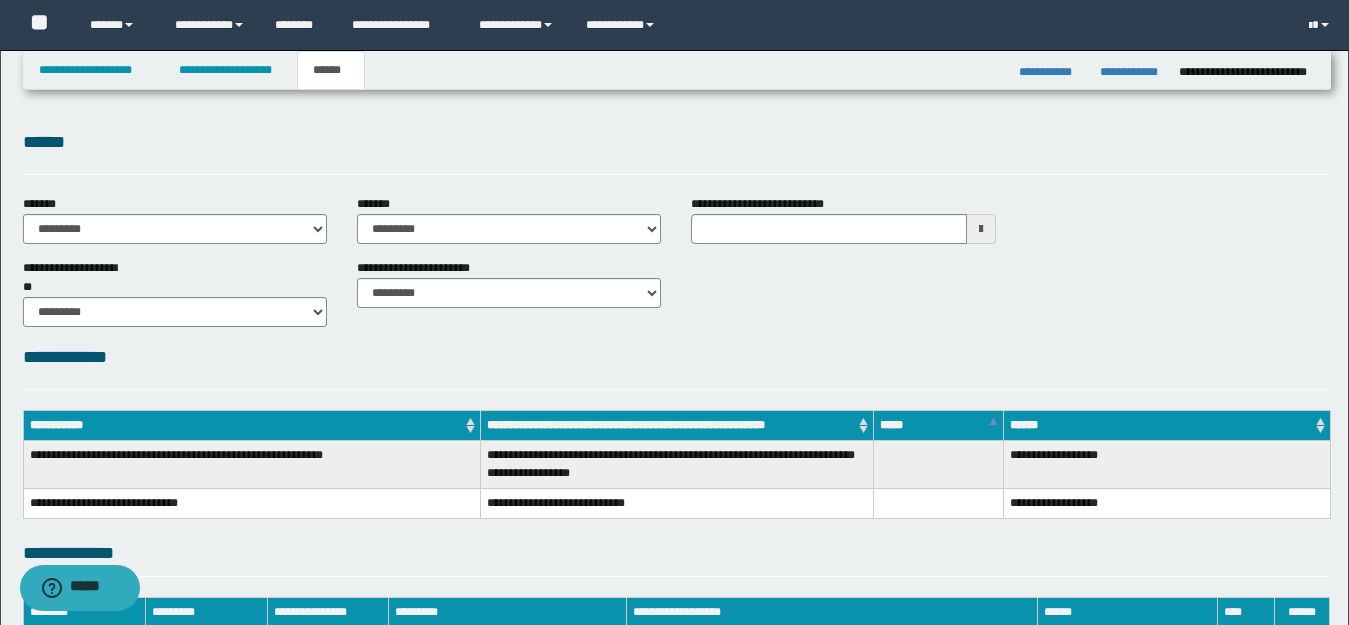 click on "**********" at bounding box center (509, 219) 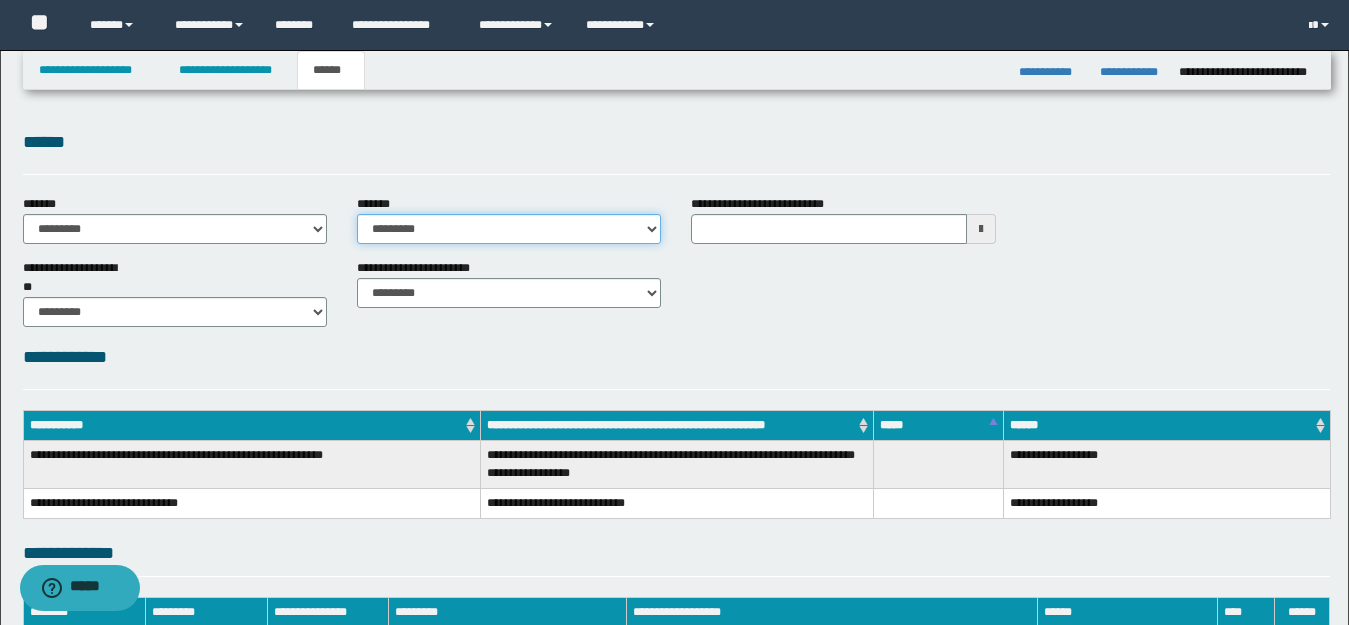 click on "**********" at bounding box center [509, 229] 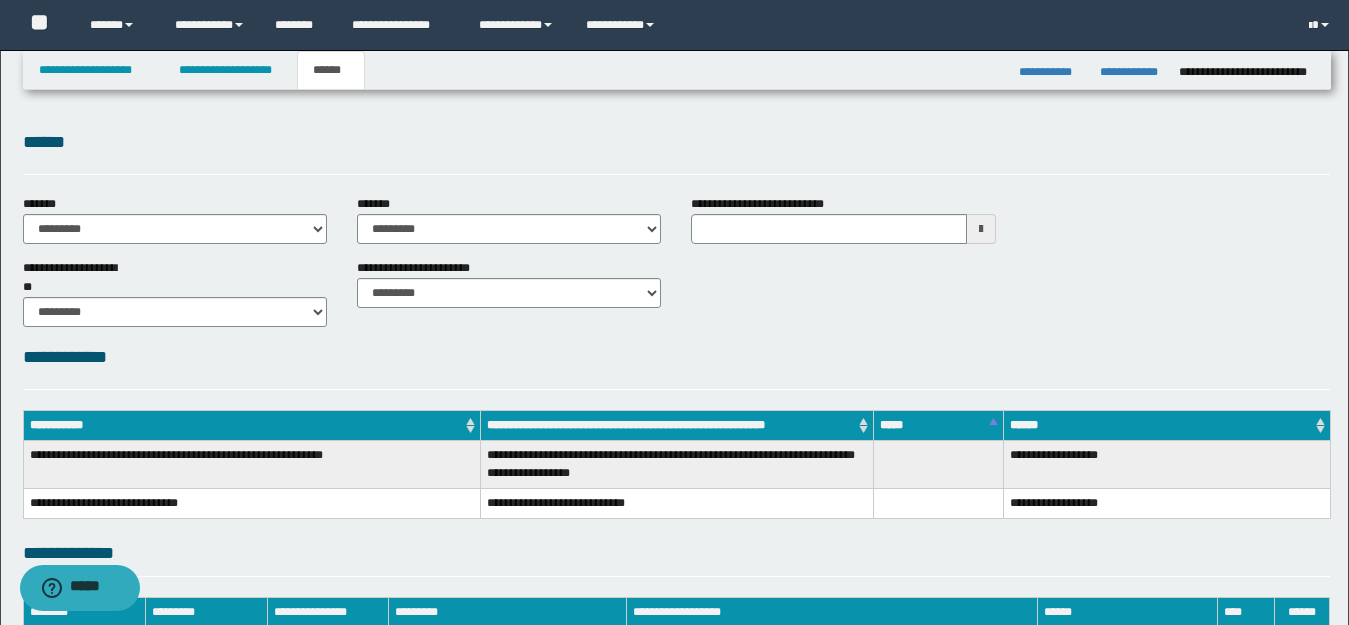 click on "**********" at bounding box center [676, 542] 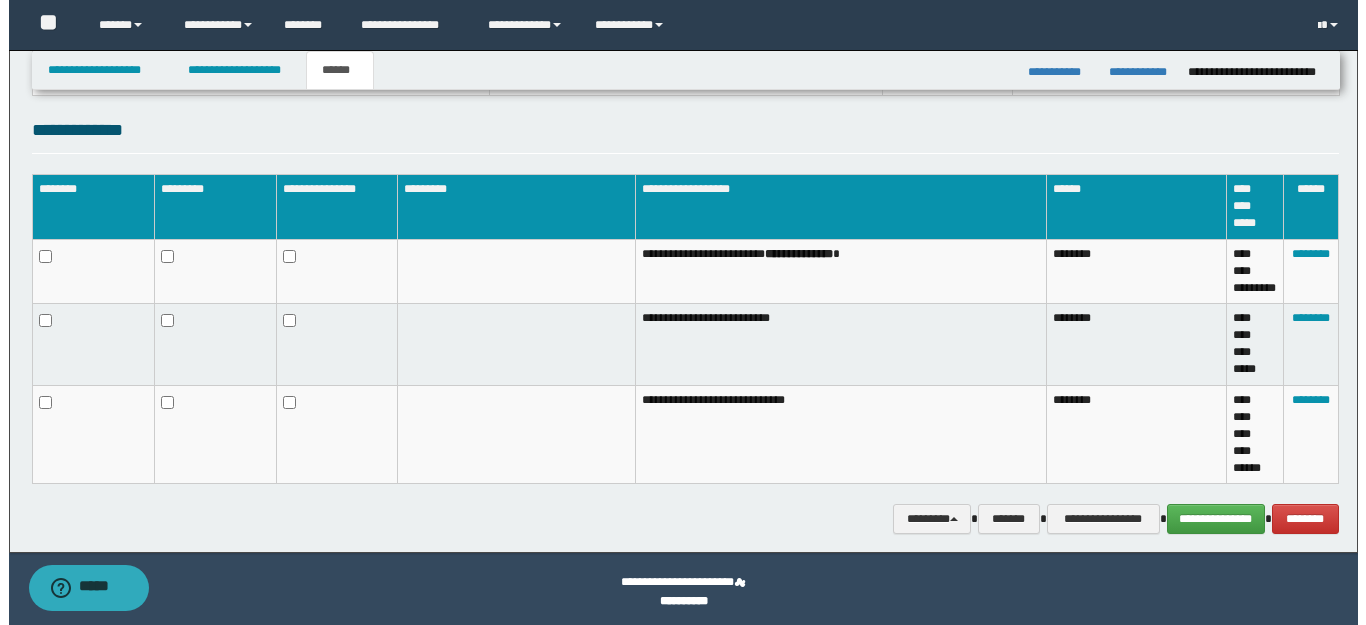 scroll, scrollTop: 429, scrollLeft: 0, axis: vertical 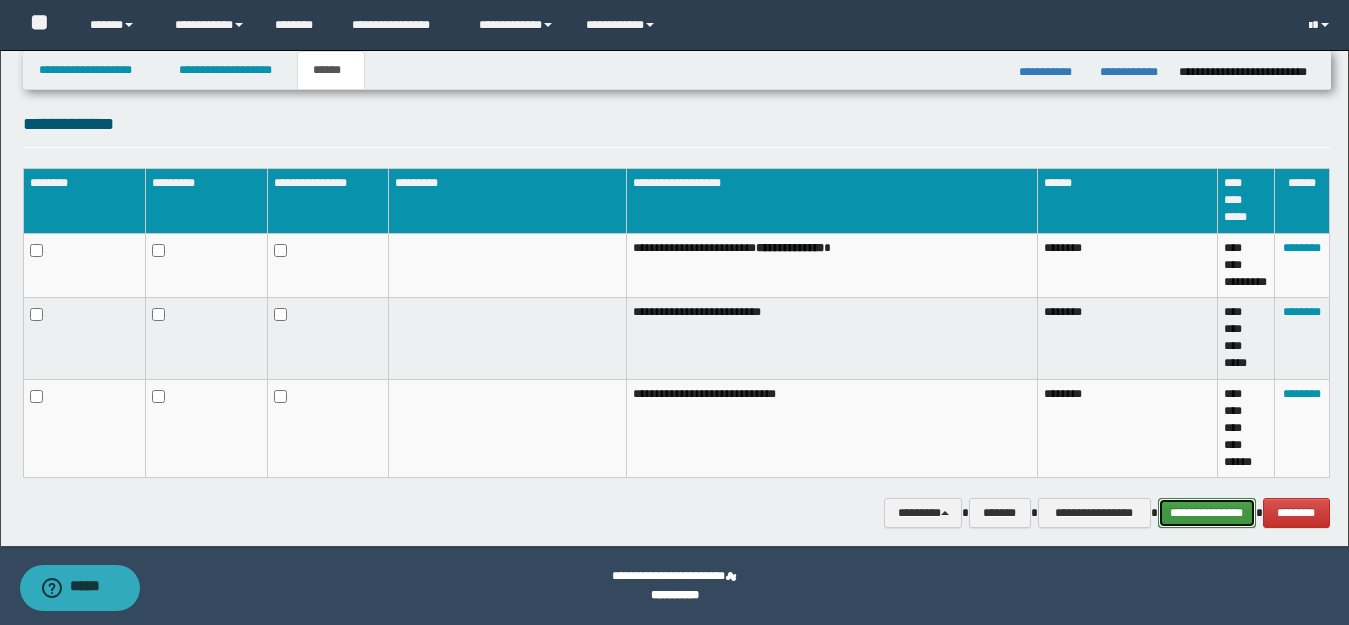 click on "**********" at bounding box center [1207, 513] 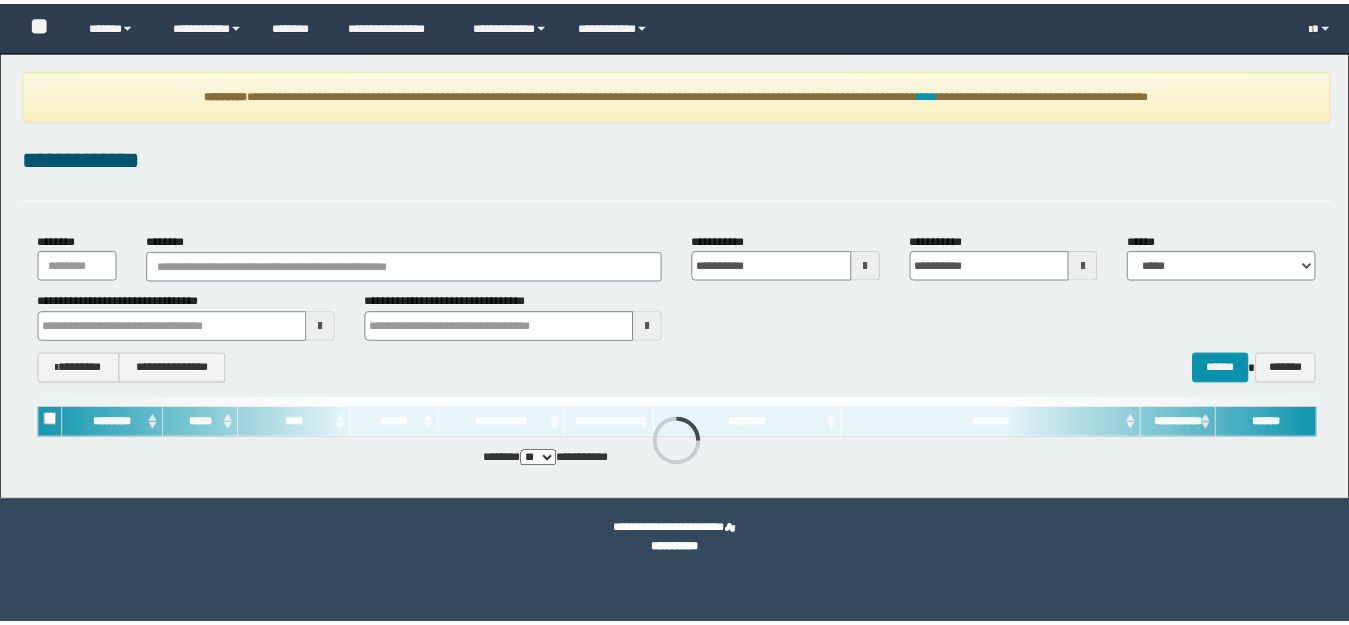 scroll, scrollTop: 0, scrollLeft: 0, axis: both 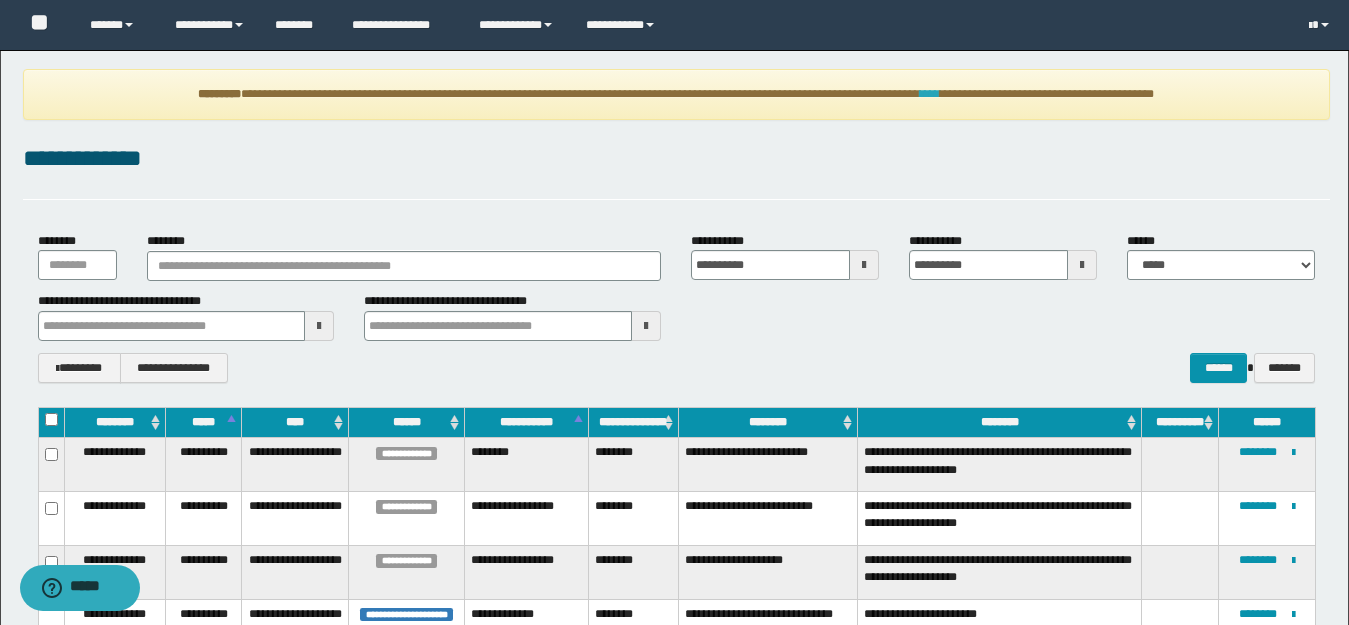 click on "****" at bounding box center [930, 94] 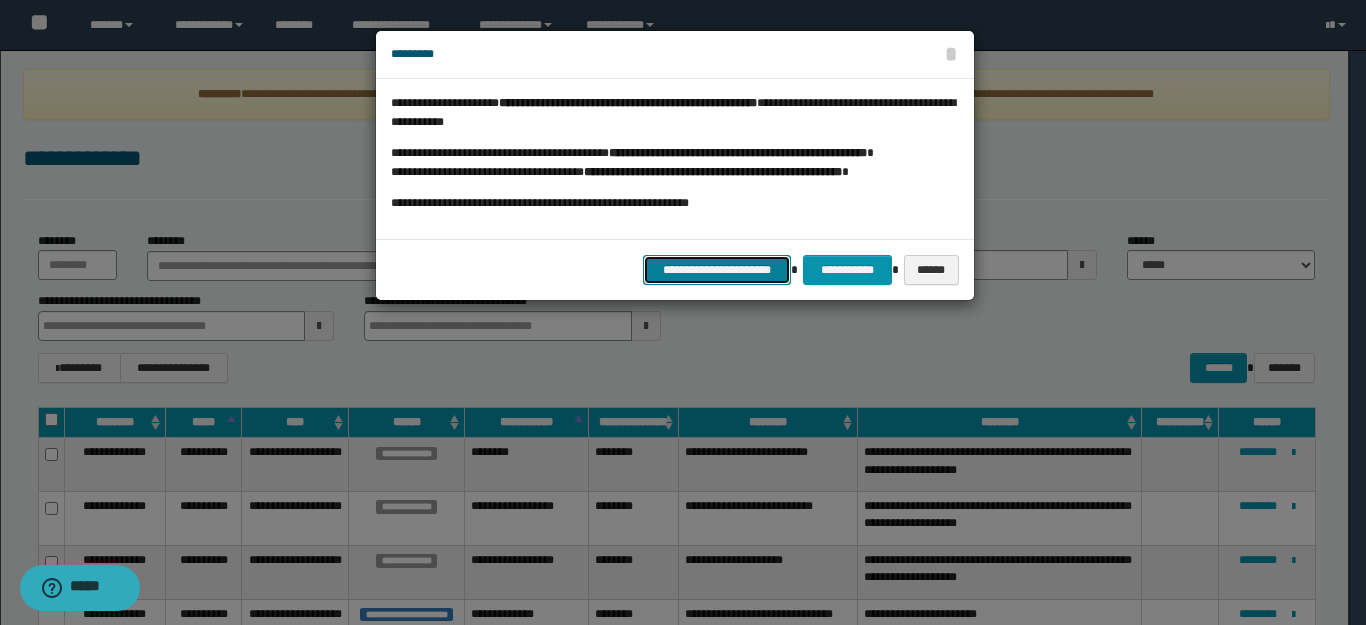 click on "**********" at bounding box center (717, 270) 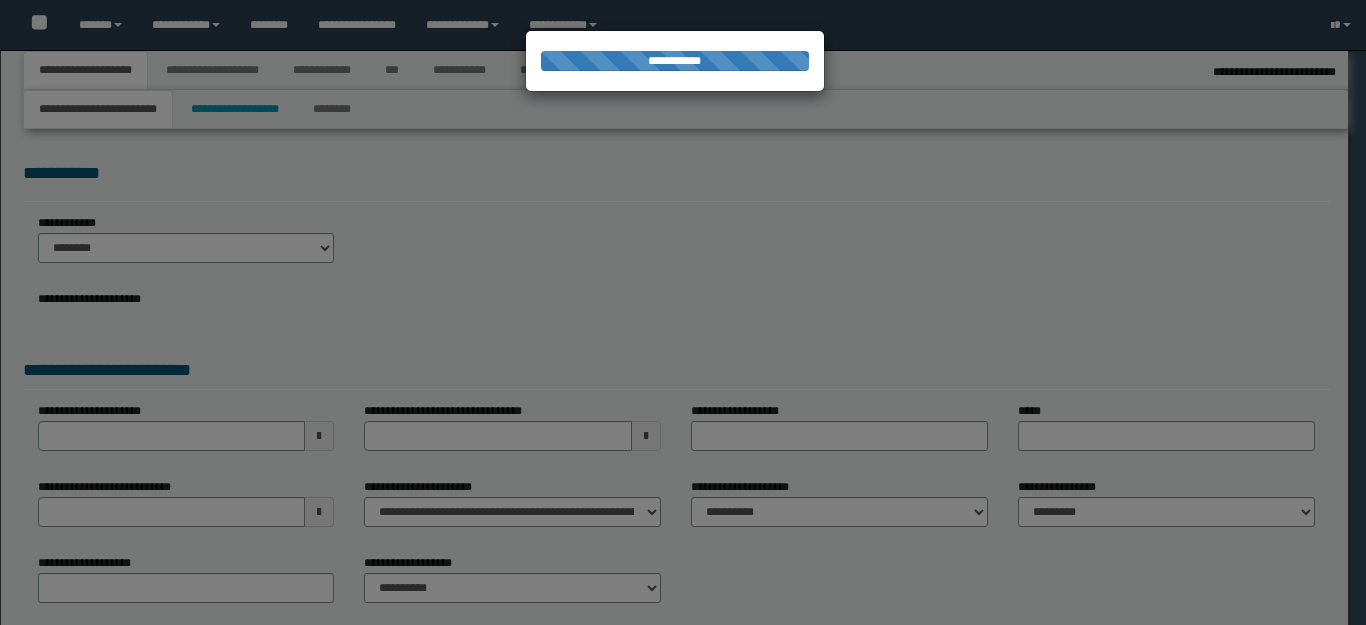 select on "*" 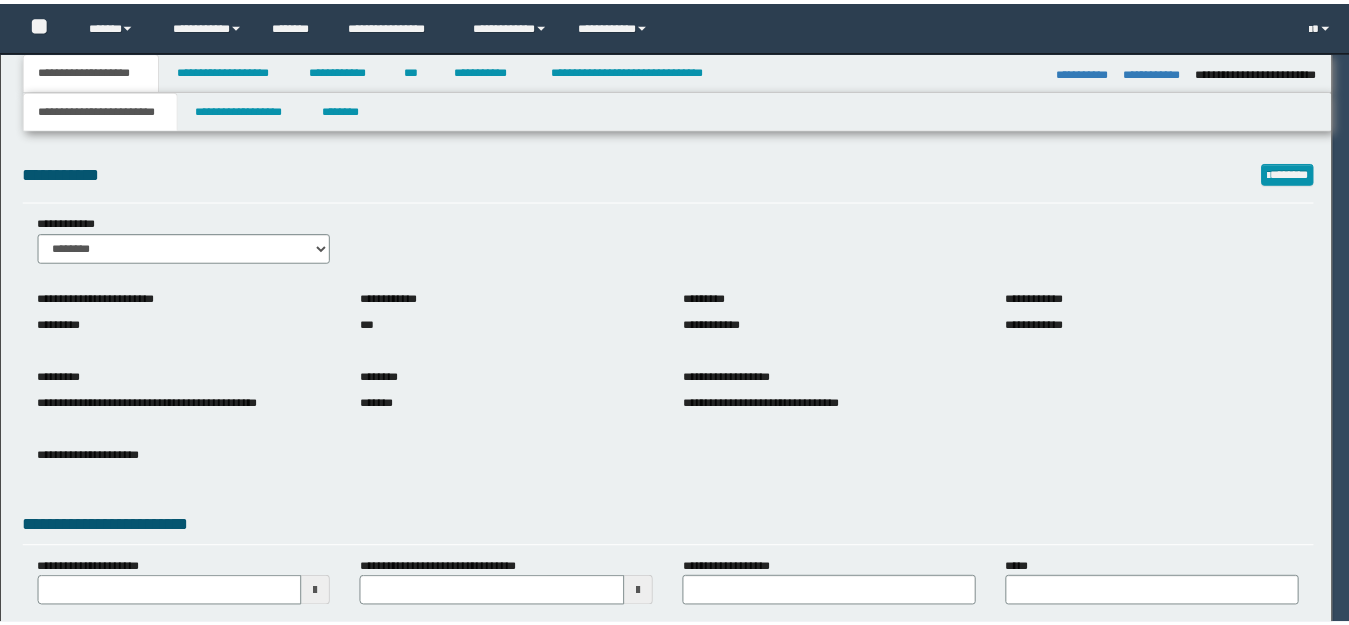 scroll, scrollTop: 0, scrollLeft: 0, axis: both 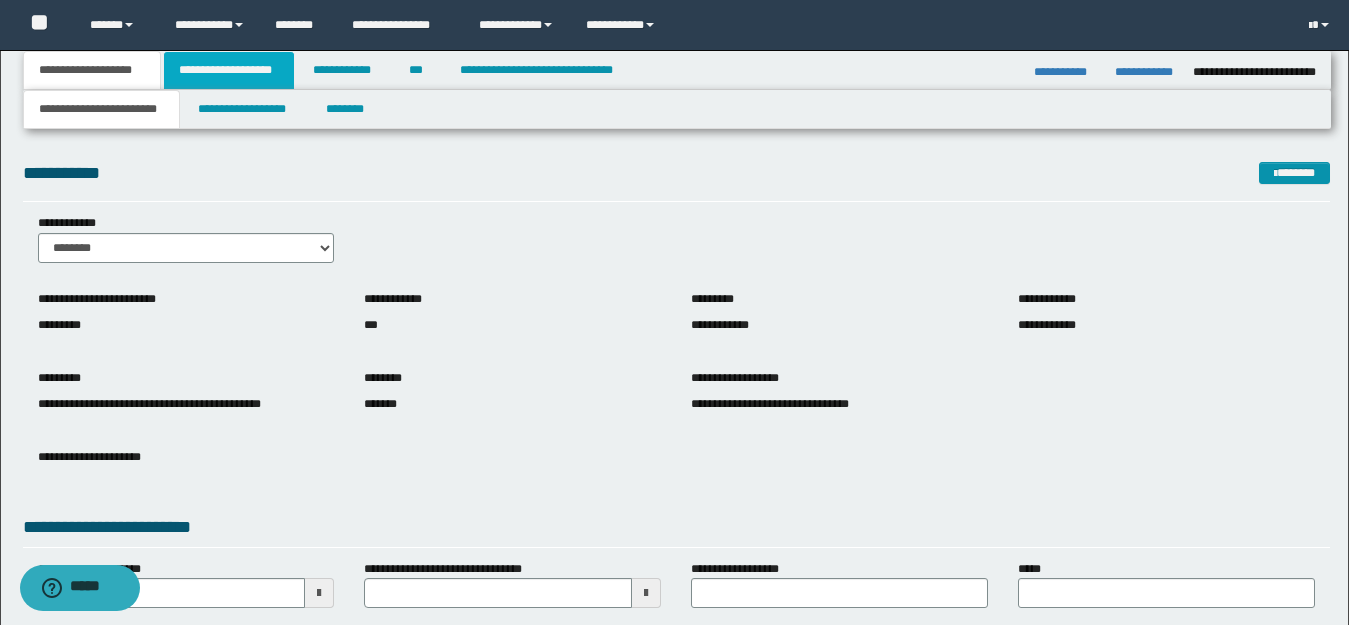 click on "**********" at bounding box center [229, 70] 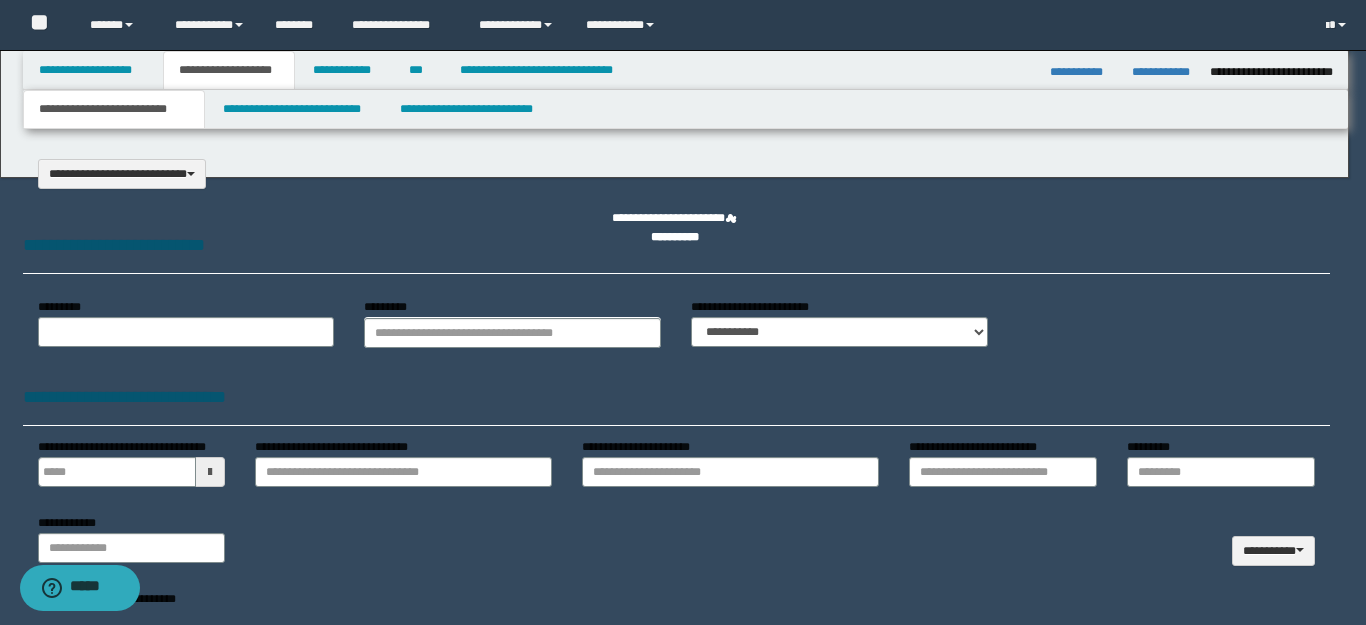 type 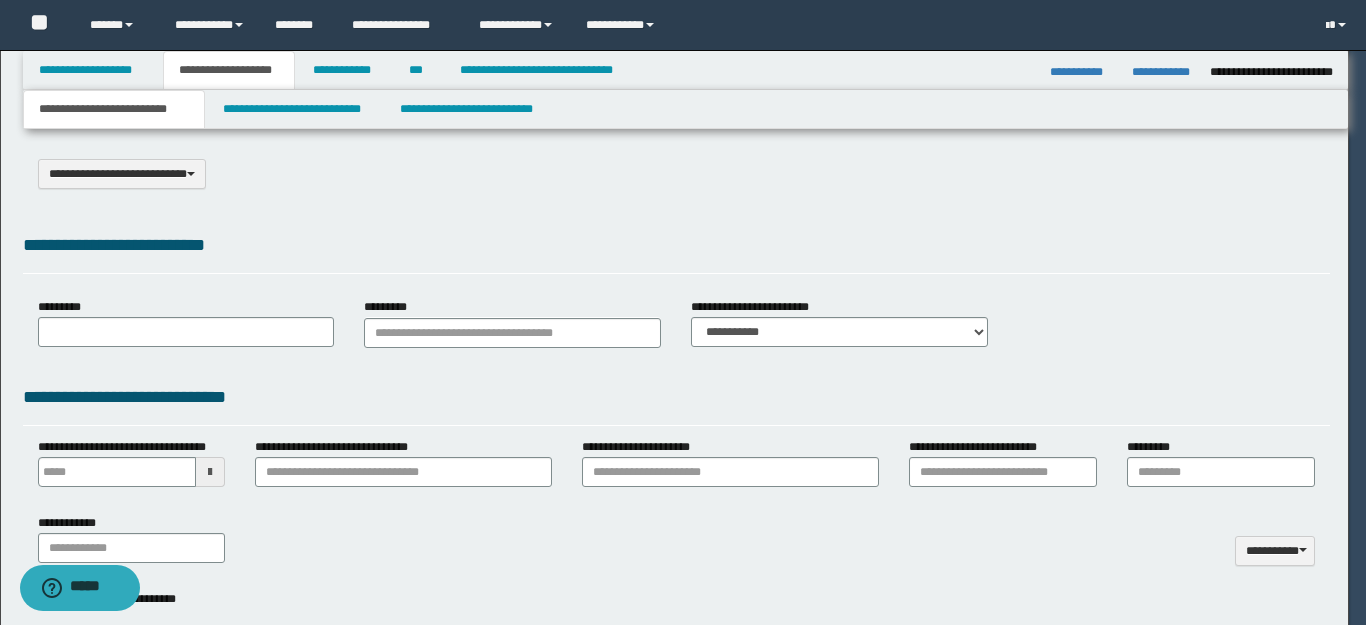 select on "*" 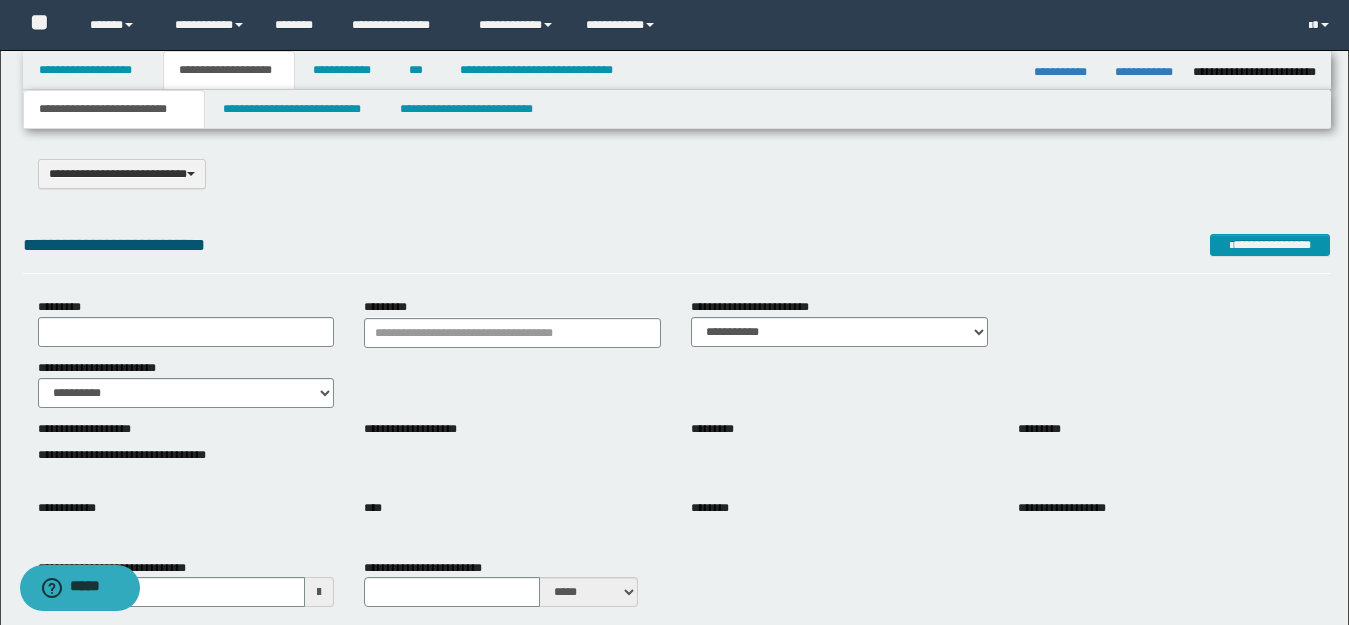 scroll, scrollTop: 0, scrollLeft: 0, axis: both 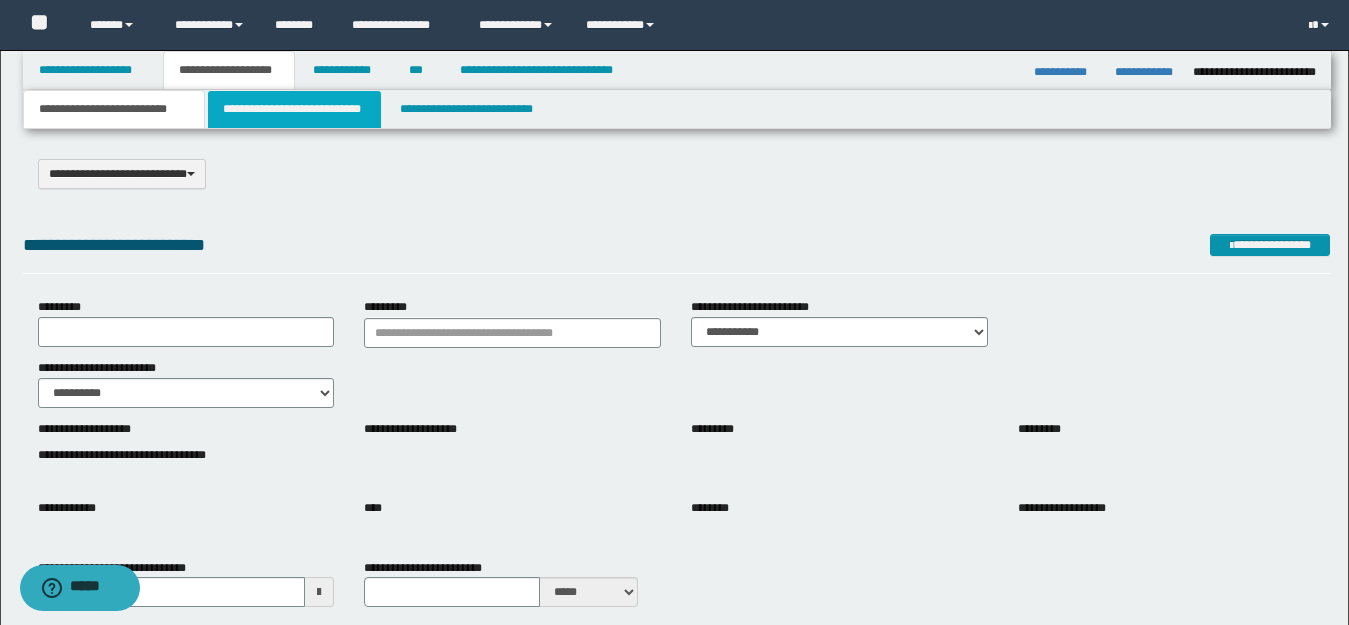 click on "**********" at bounding box center [294, 109] 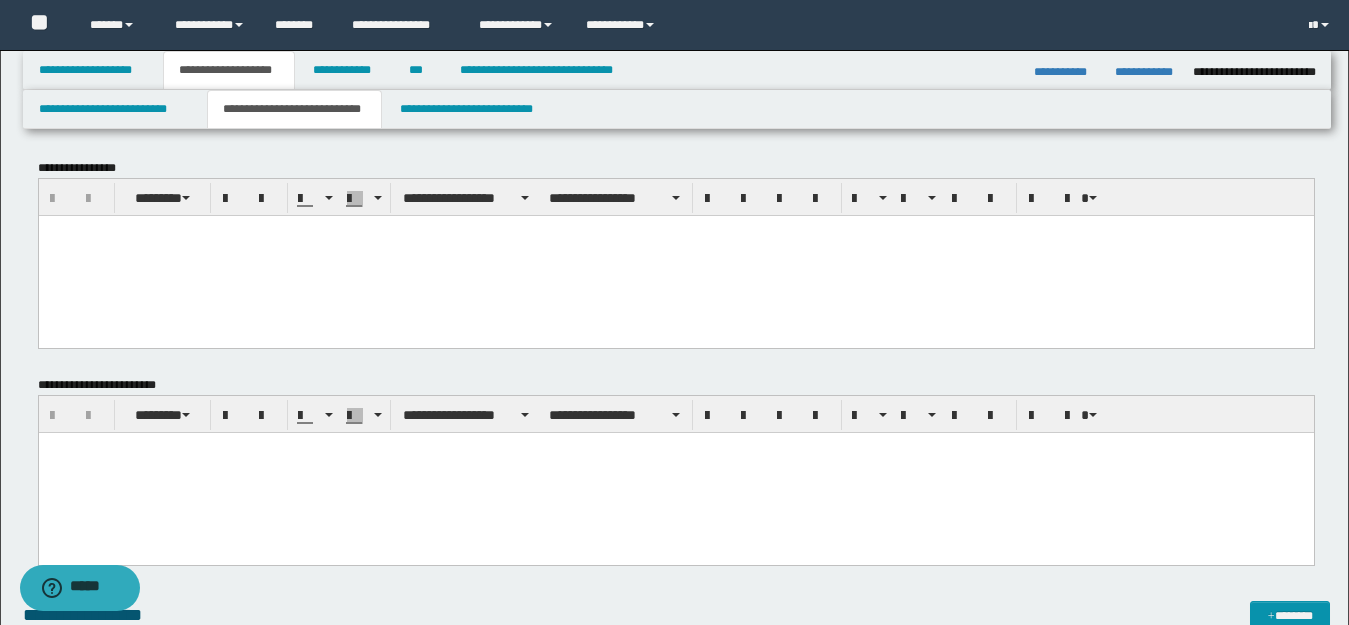 scroll, scrollTop: 0, scrollLeft: 0, axis: both 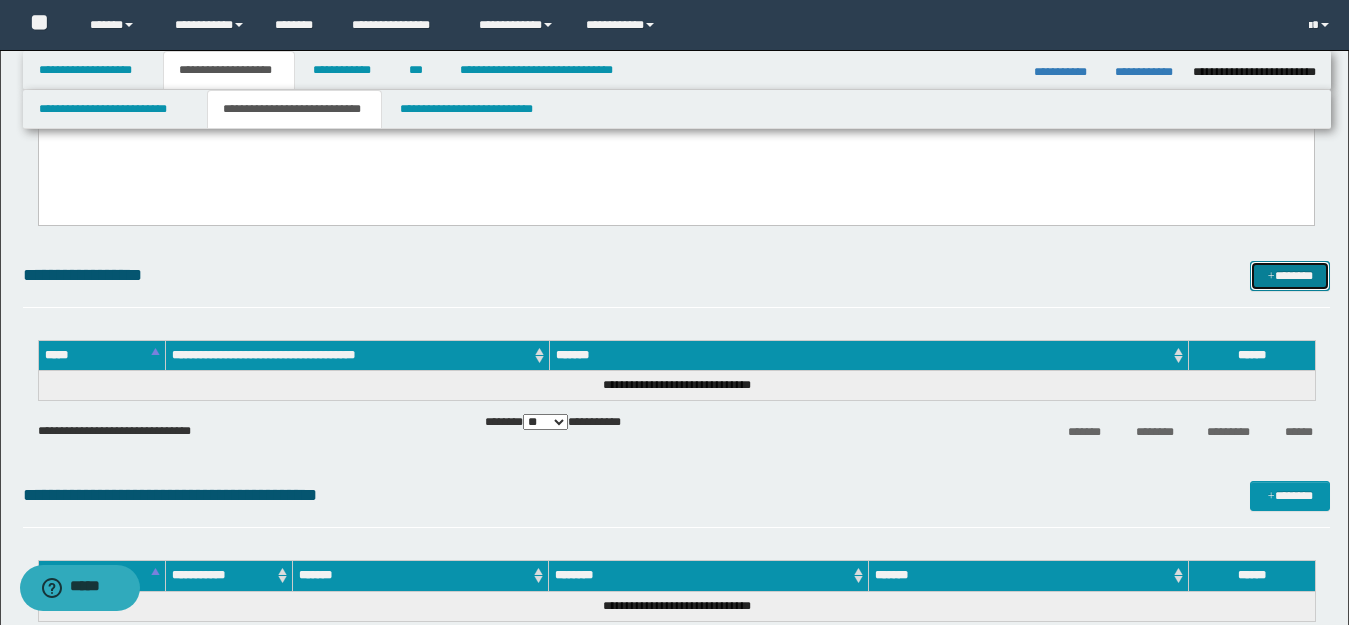 click on "*******" at bounding box center [1290, 276] 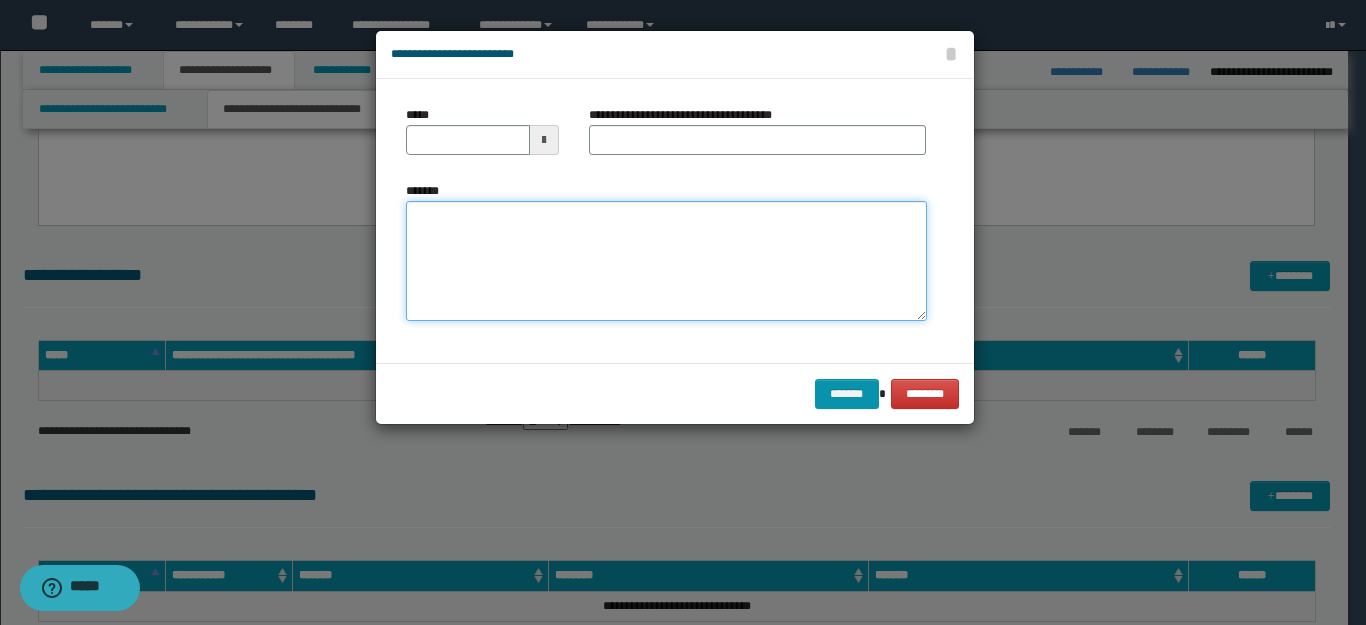 click on "*******" at bounding box center (666, 261) 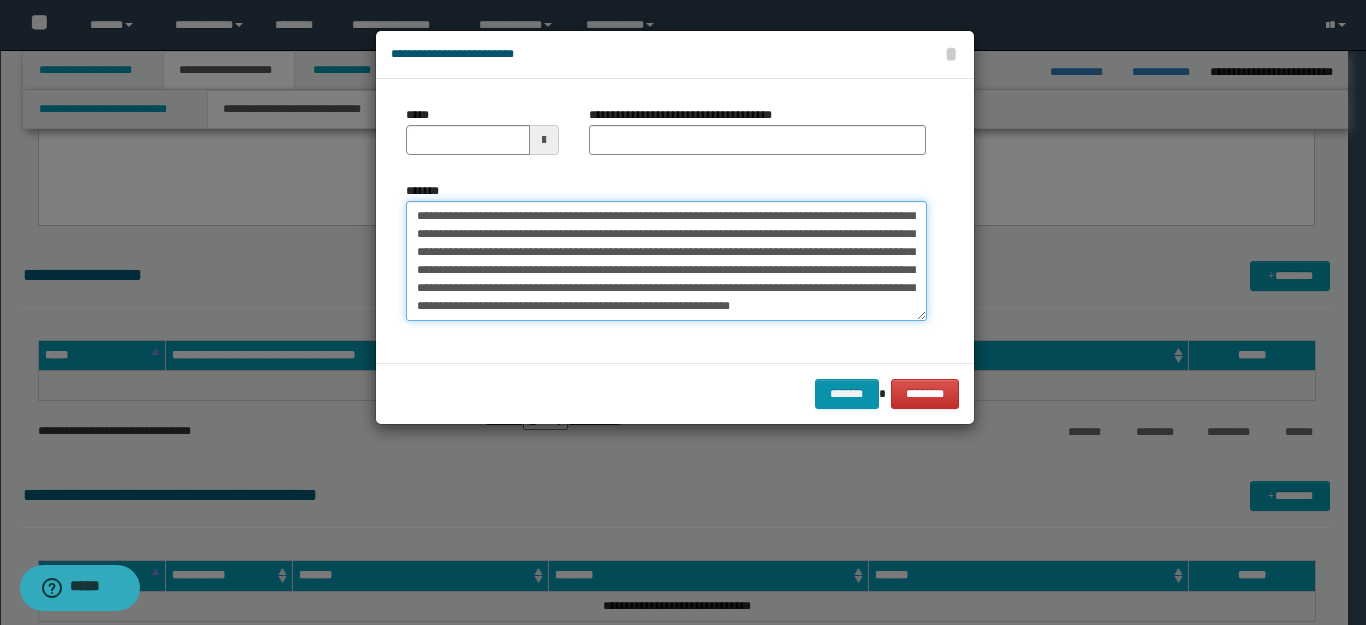 scroll, scrollTop: 0, scrollLeft: 0, axis: both 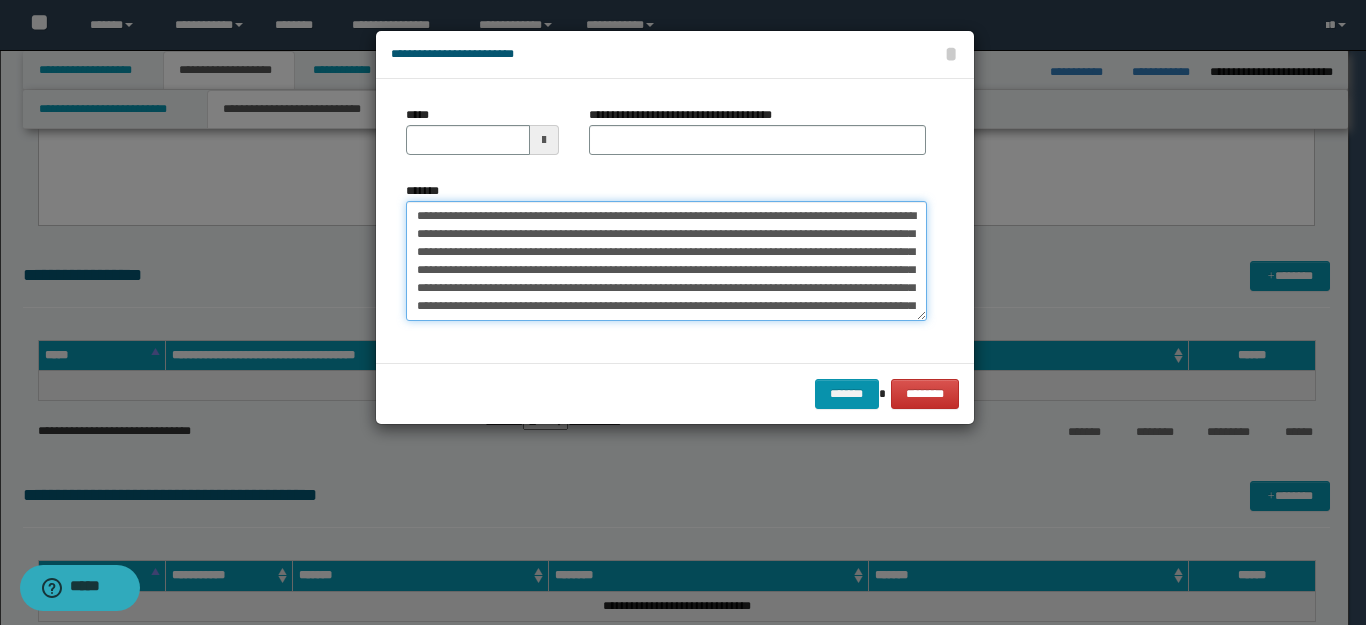 drag, startPoint x: 515, startPoint y: 221, endPoint x: 253, endPoint y: 222, distance: 262.00192 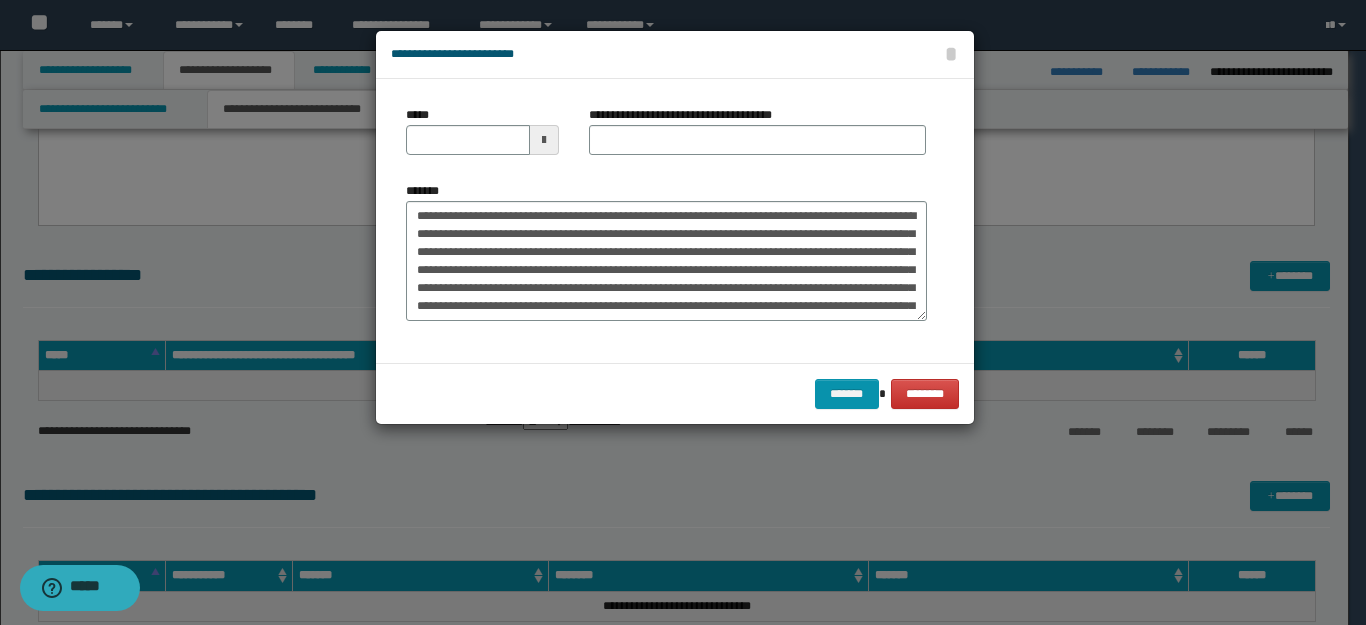 click on "**********" at bounding box center [688, 115] 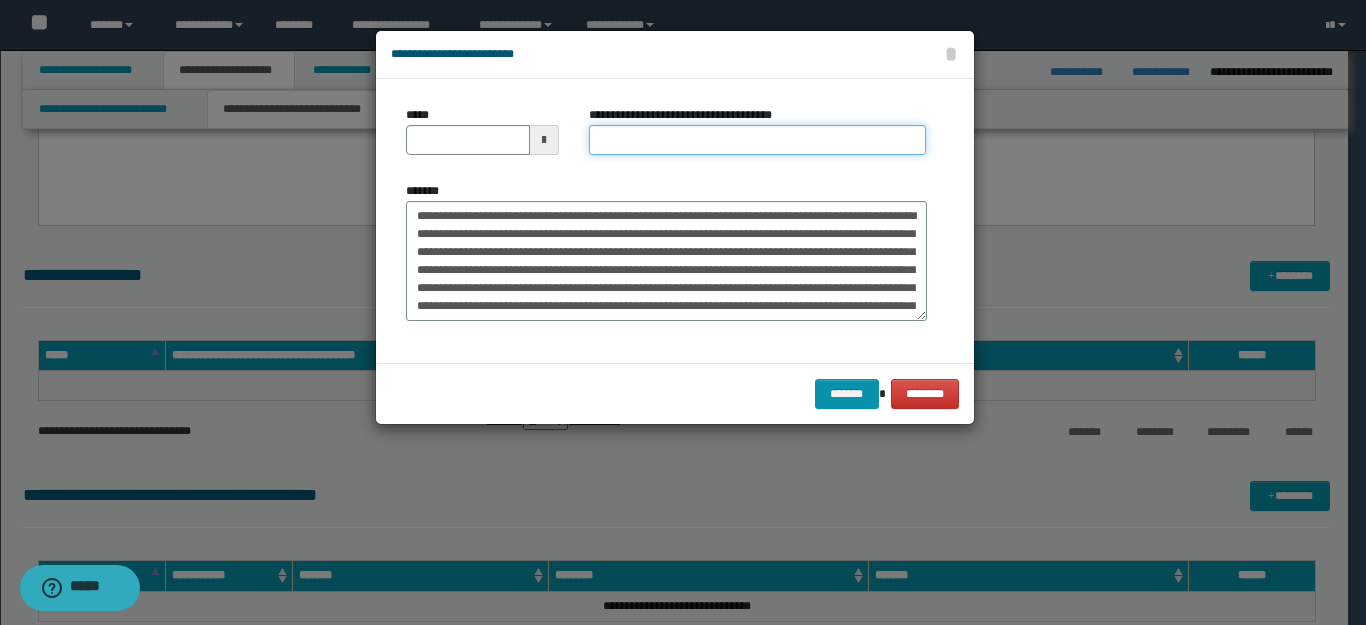 click on "**********" at bounding box center [757, 140] 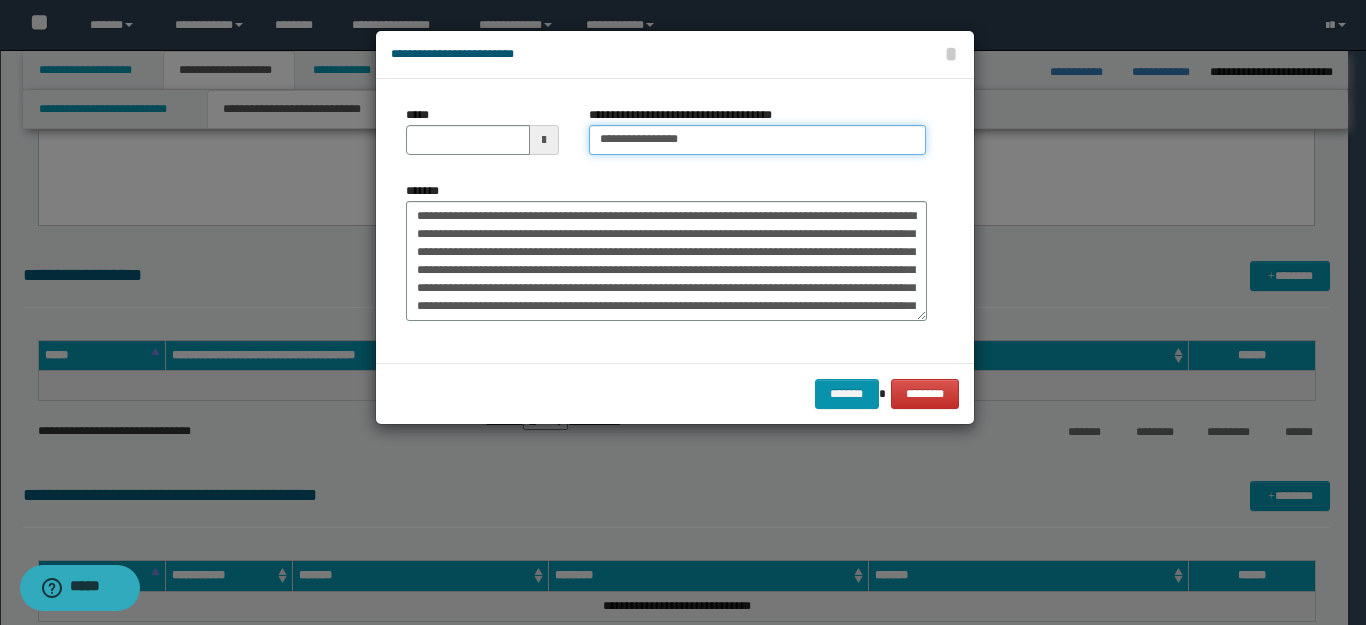 type on "**********" 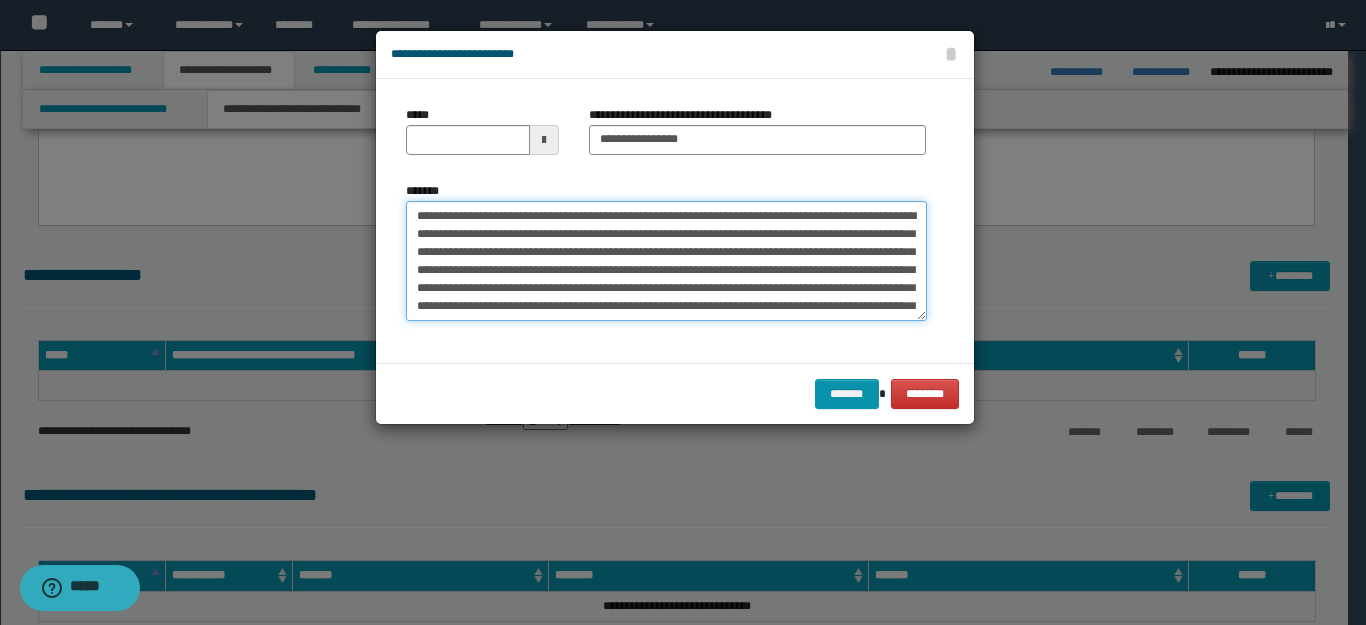 drag, startPoint x: 482, startPoint y: 219, endPoint x: 293, endPoint y: 215, distance: 189.04233 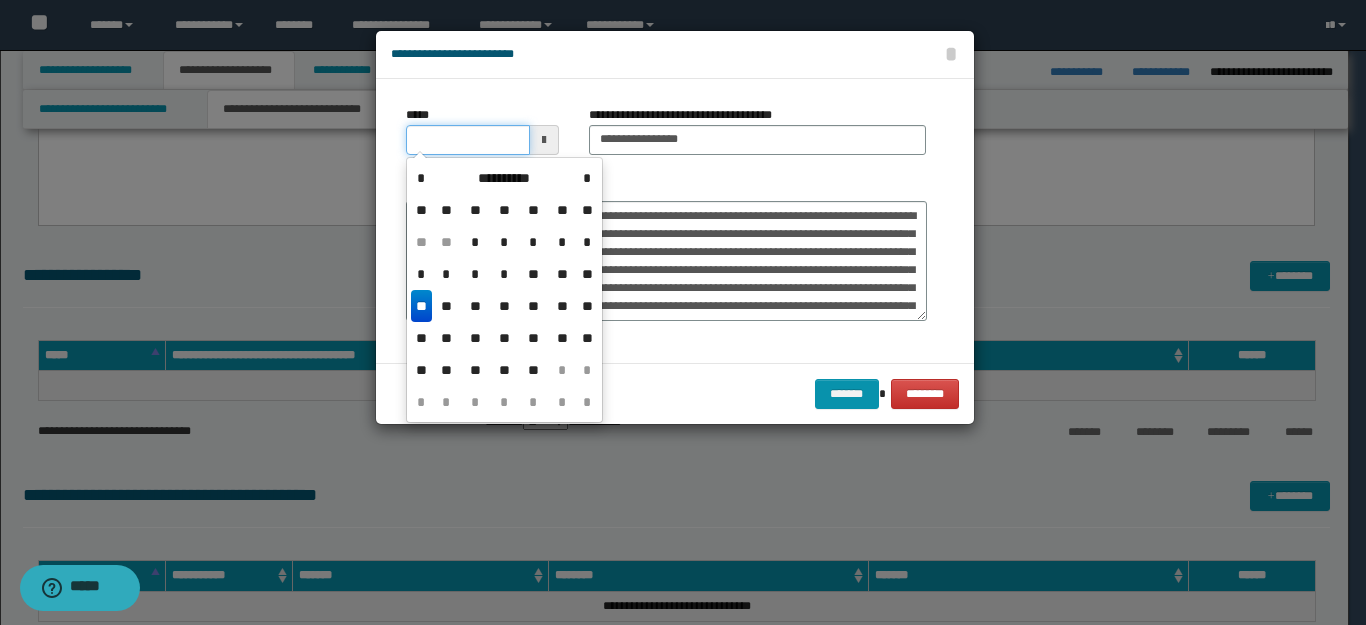 click on "*****" at bounding box center [468, 140] 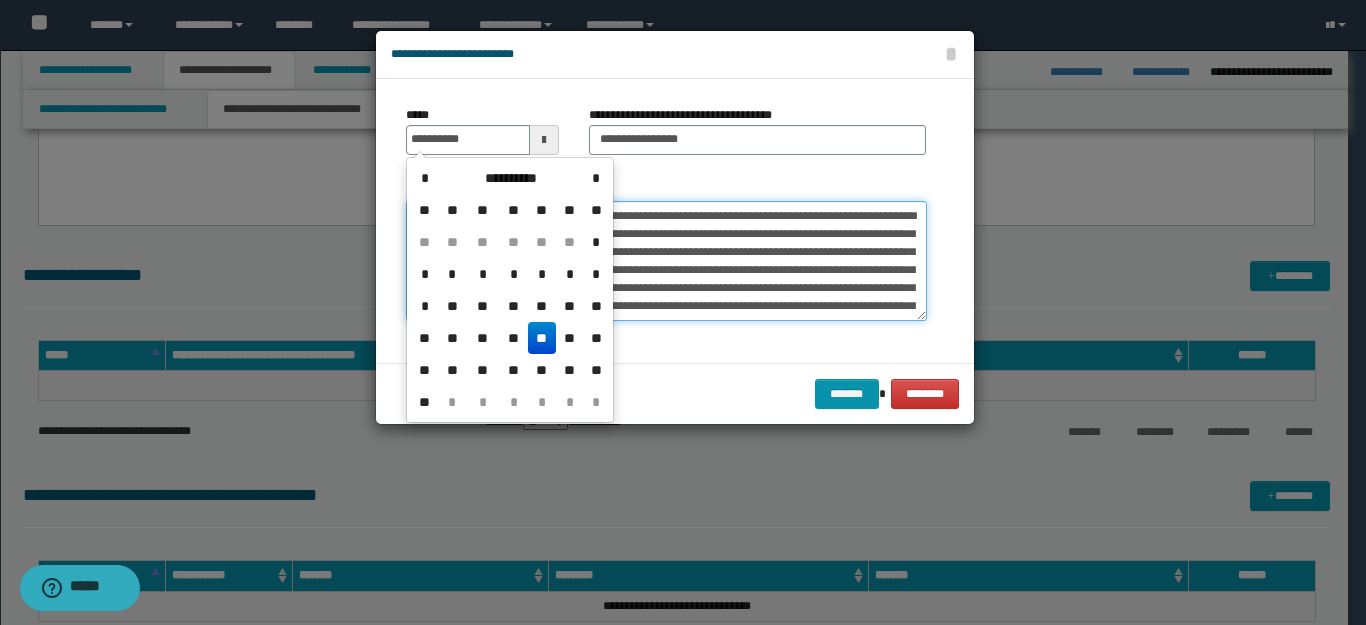 type on "**********" 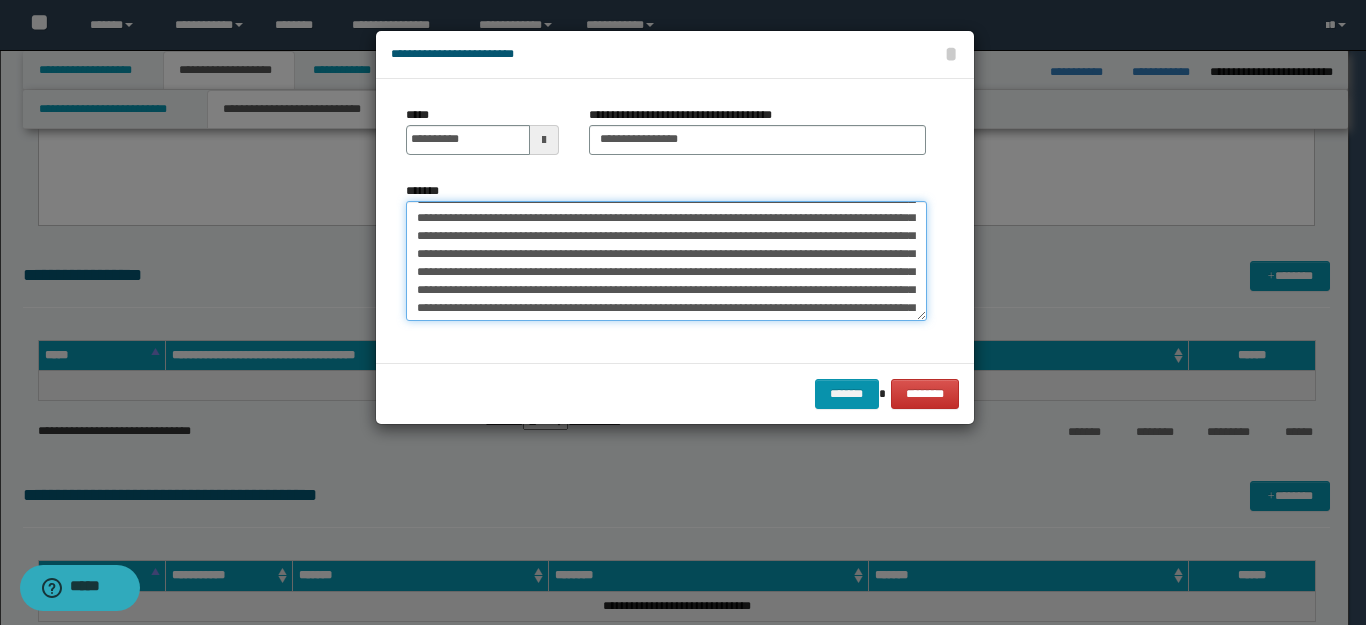scroll, scrollTop: 198, scrollLeft: 0, axis: vertical 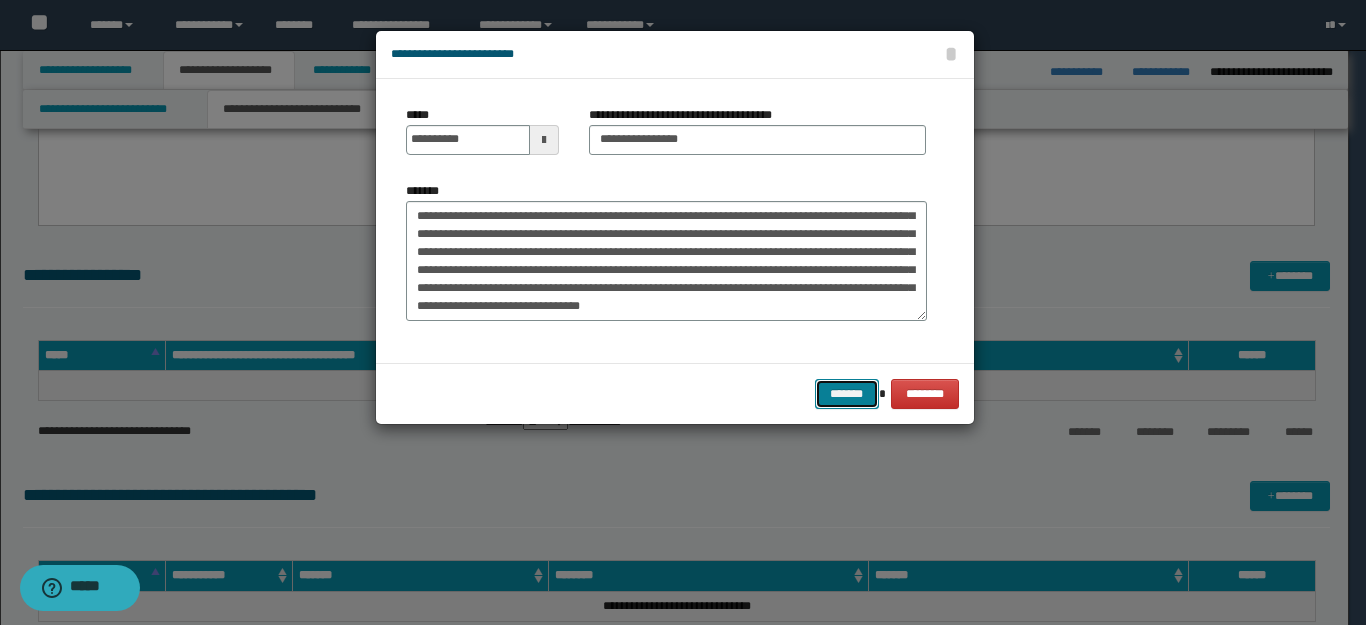 click on "*******" at bounding box center (847, 394) 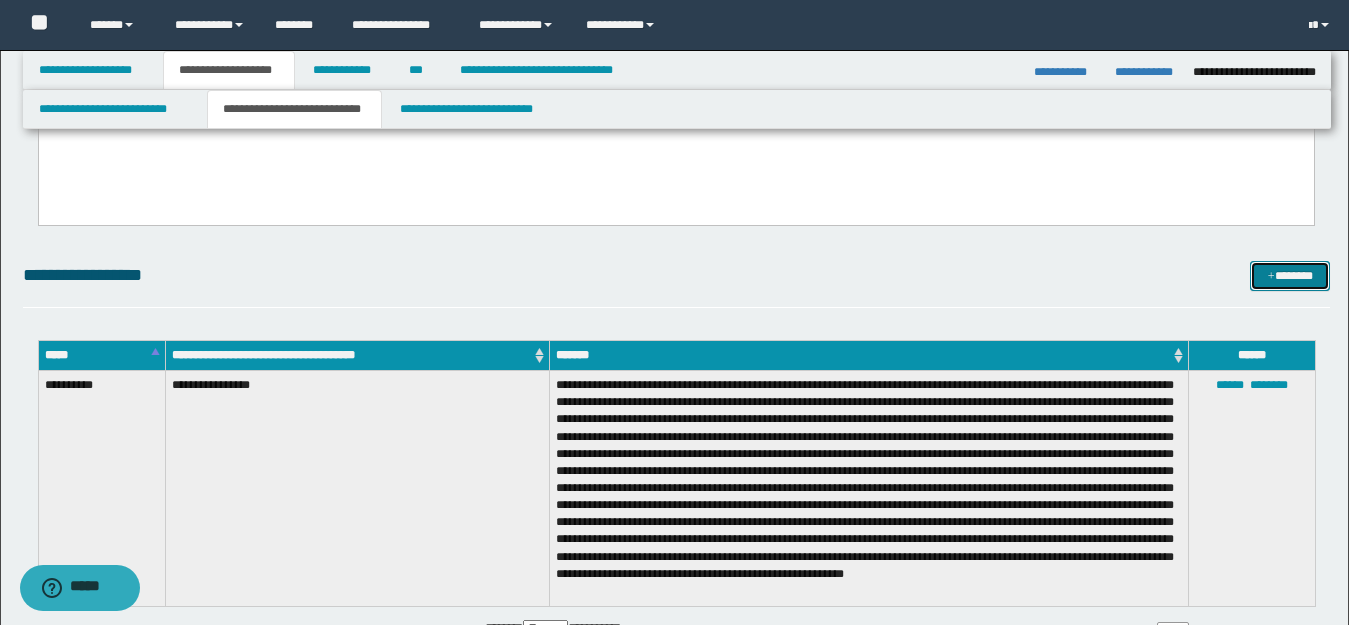 click at bounding box center (1271, 277) 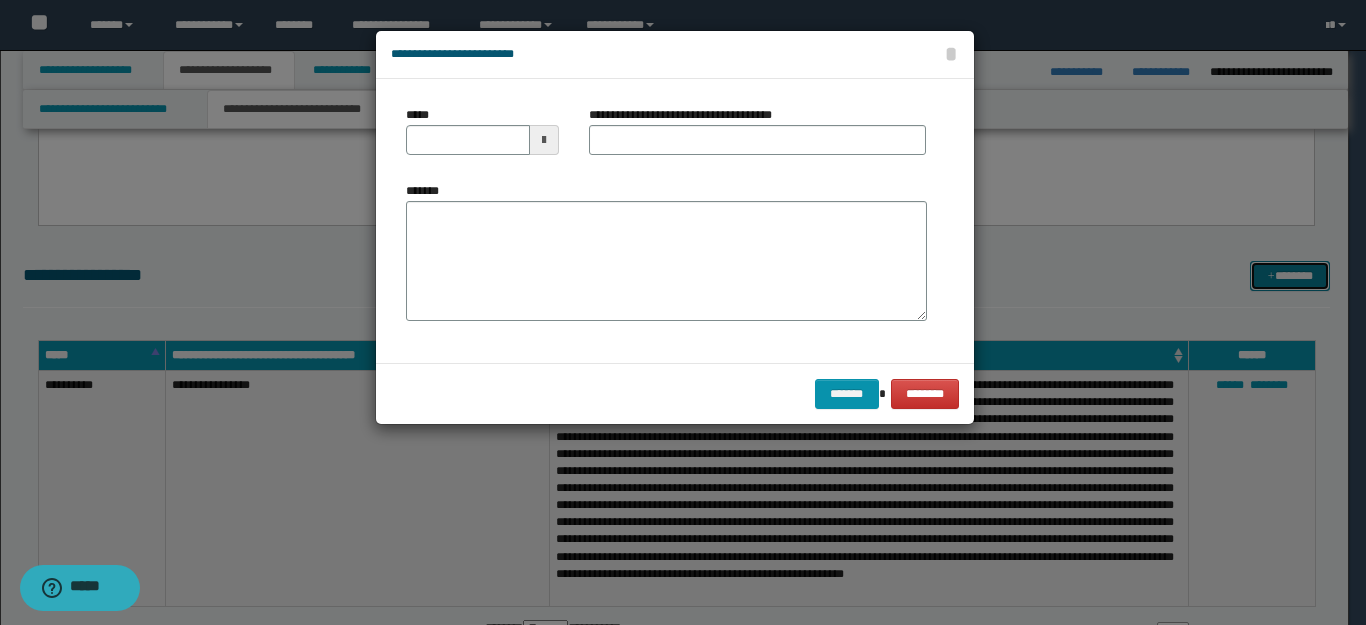 scroll, scrollTop: 0, scrollLeft: 0, axis: both 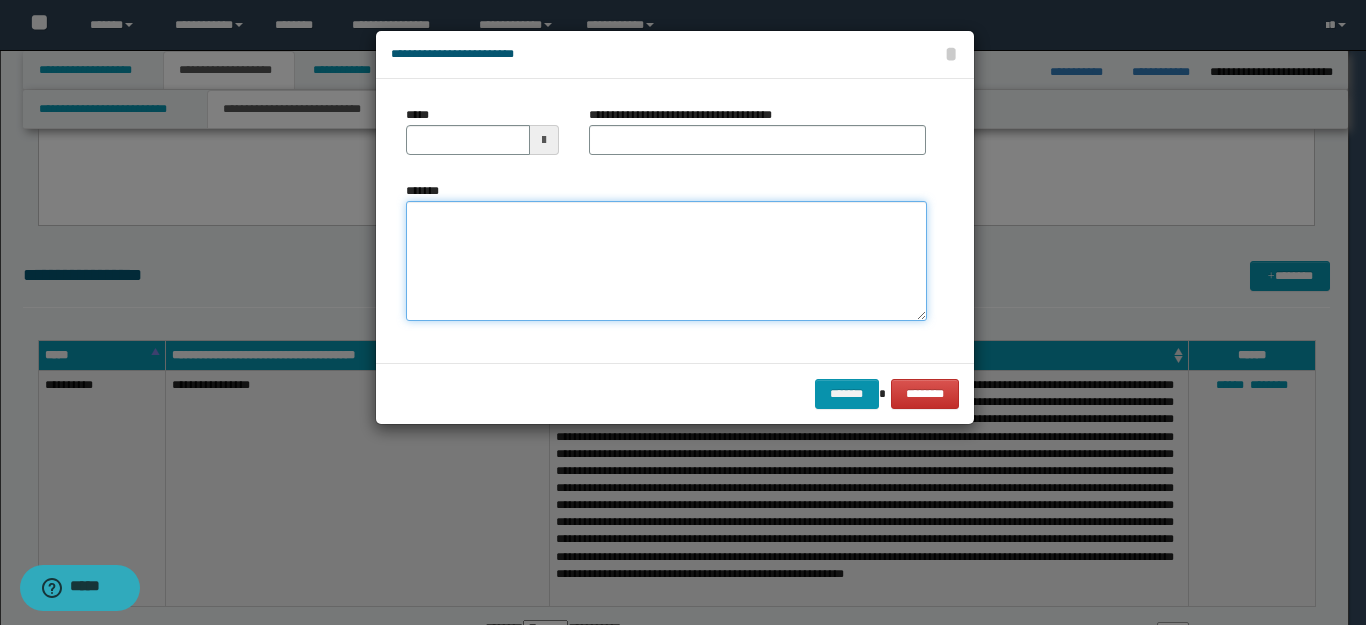 click on "*******" at bounding box center [666, 261] 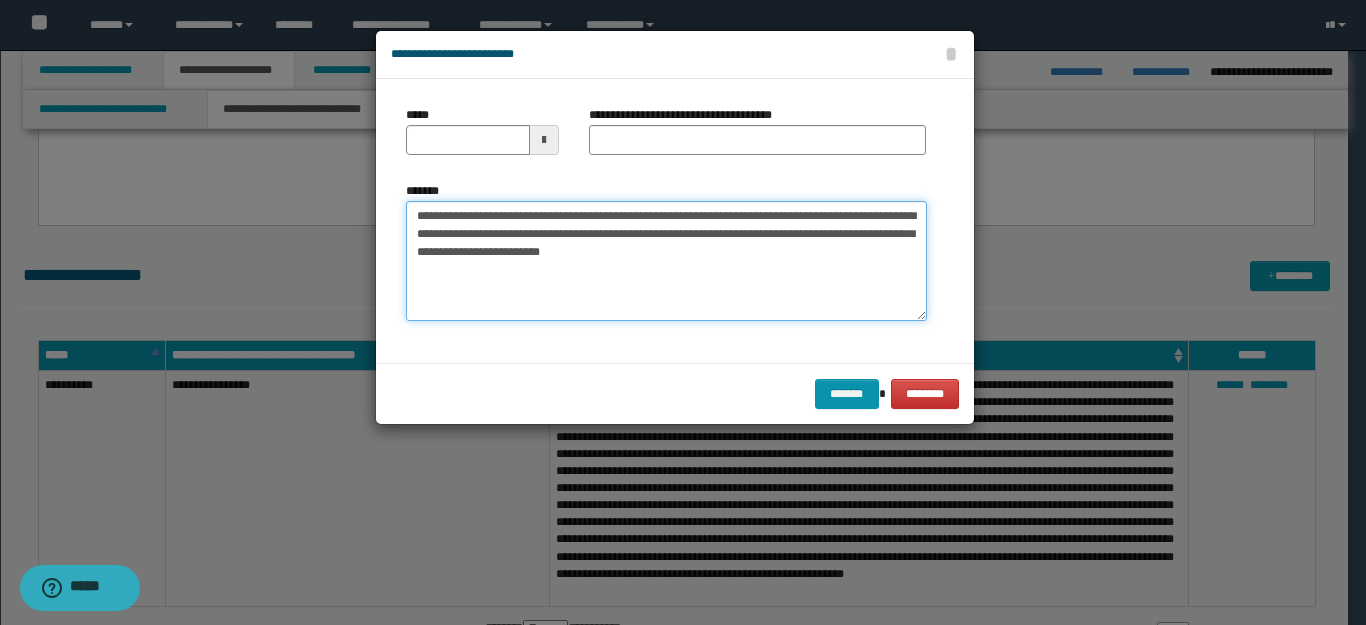 drag, startPoint x: 483, startPoint y: 215, endPoint x: 346, endPoint y: 218, distance: 137.03284 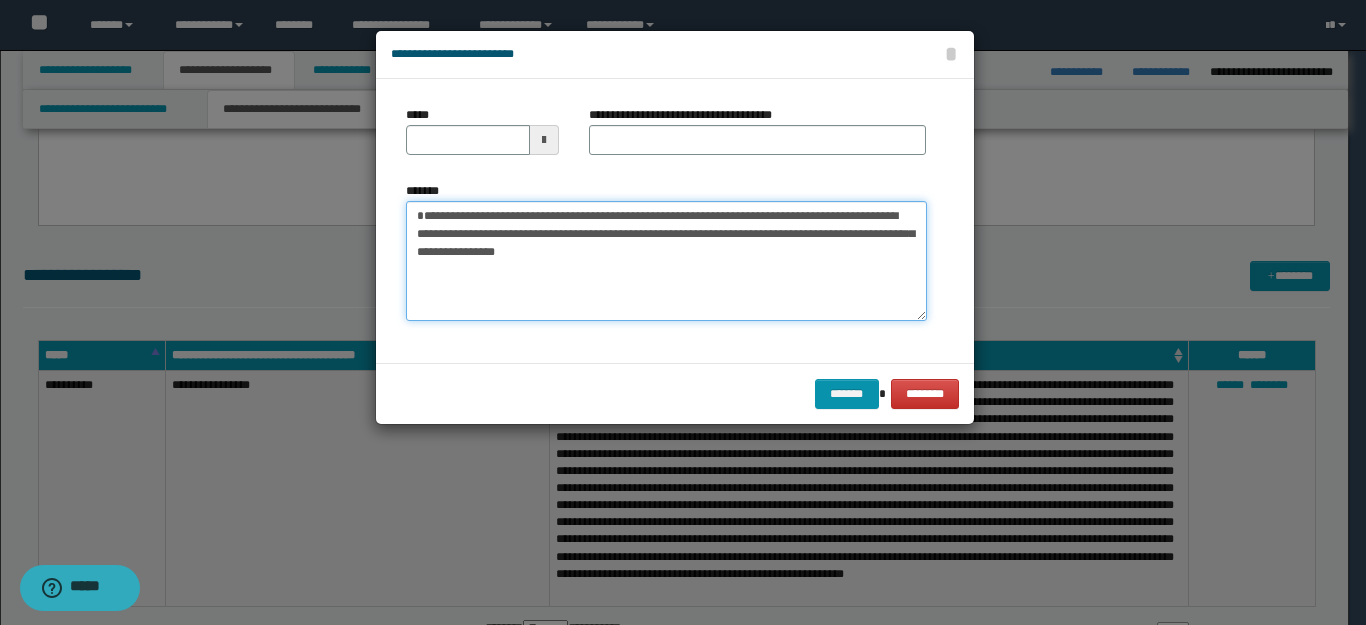 type on "**********" 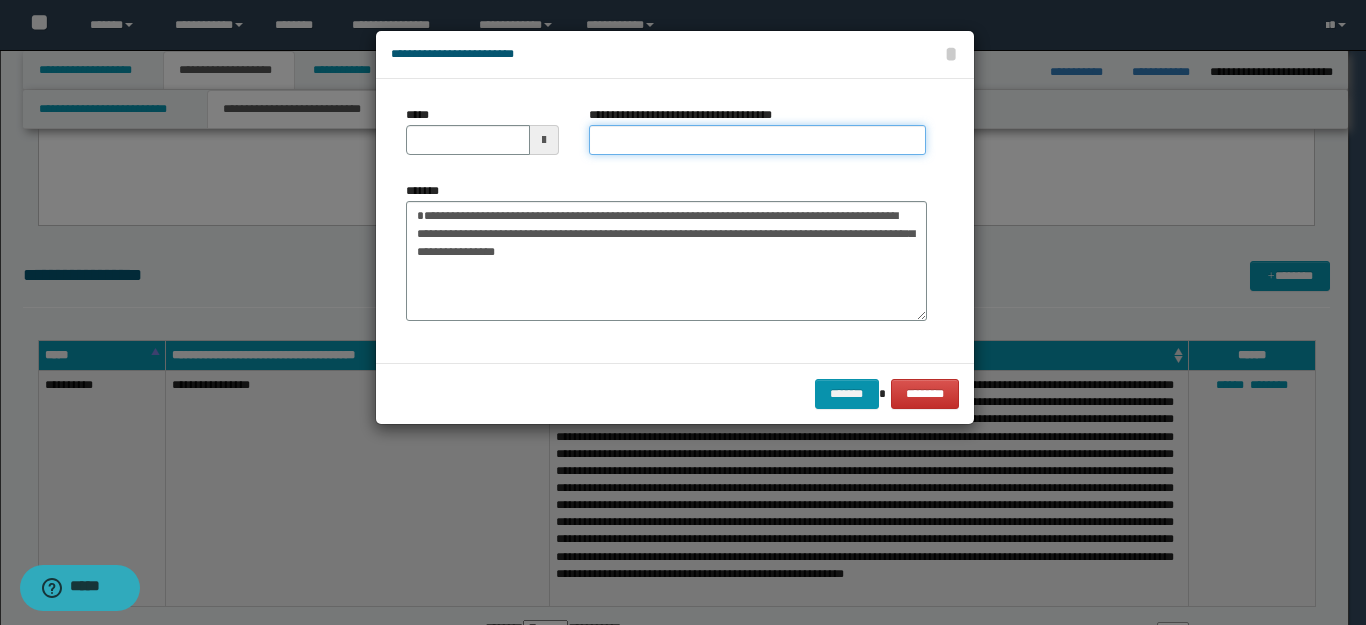 click on "**********" at bounding box center [757, 140] 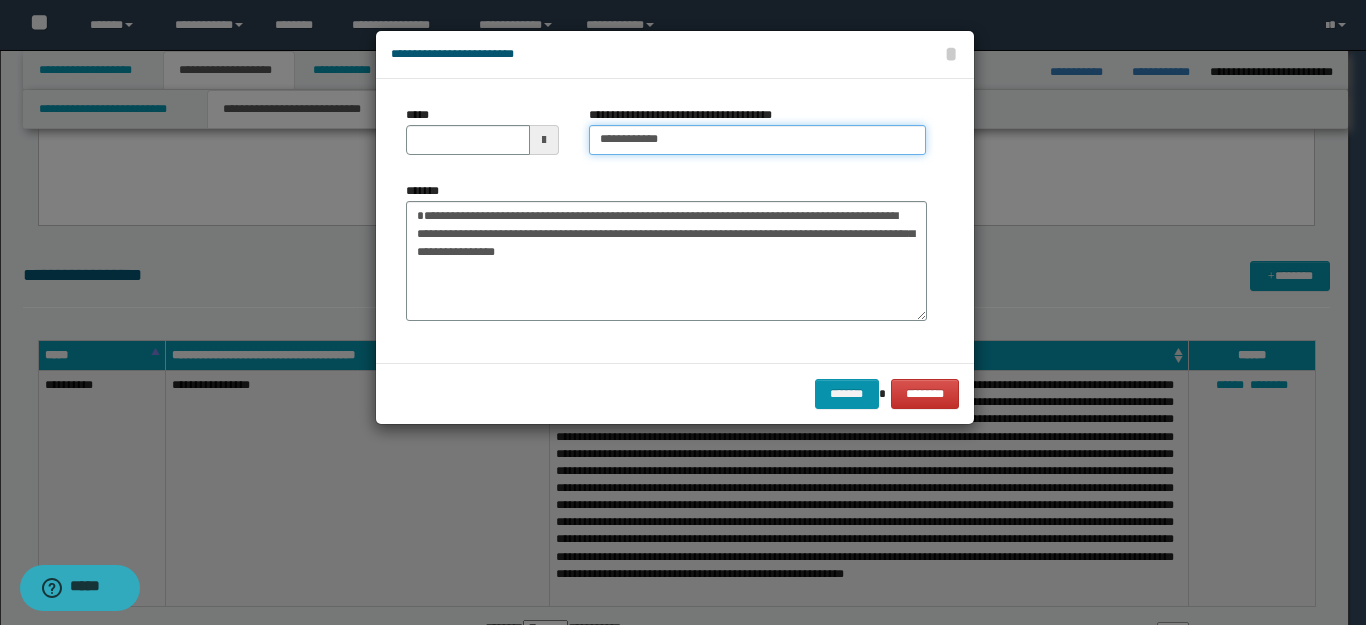 type on "**********" 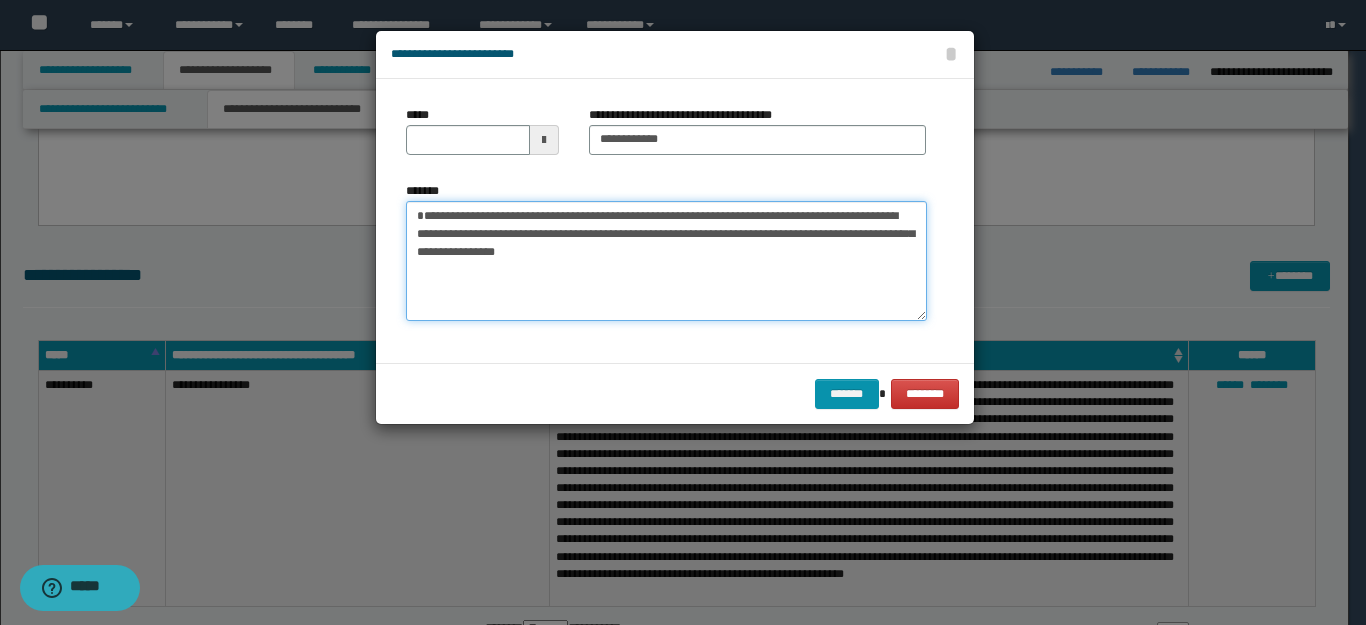 drag, startPoint x: 486, startPoint y: 220, endPoint x: 279, endPoint y: 199, distance: 208.06248 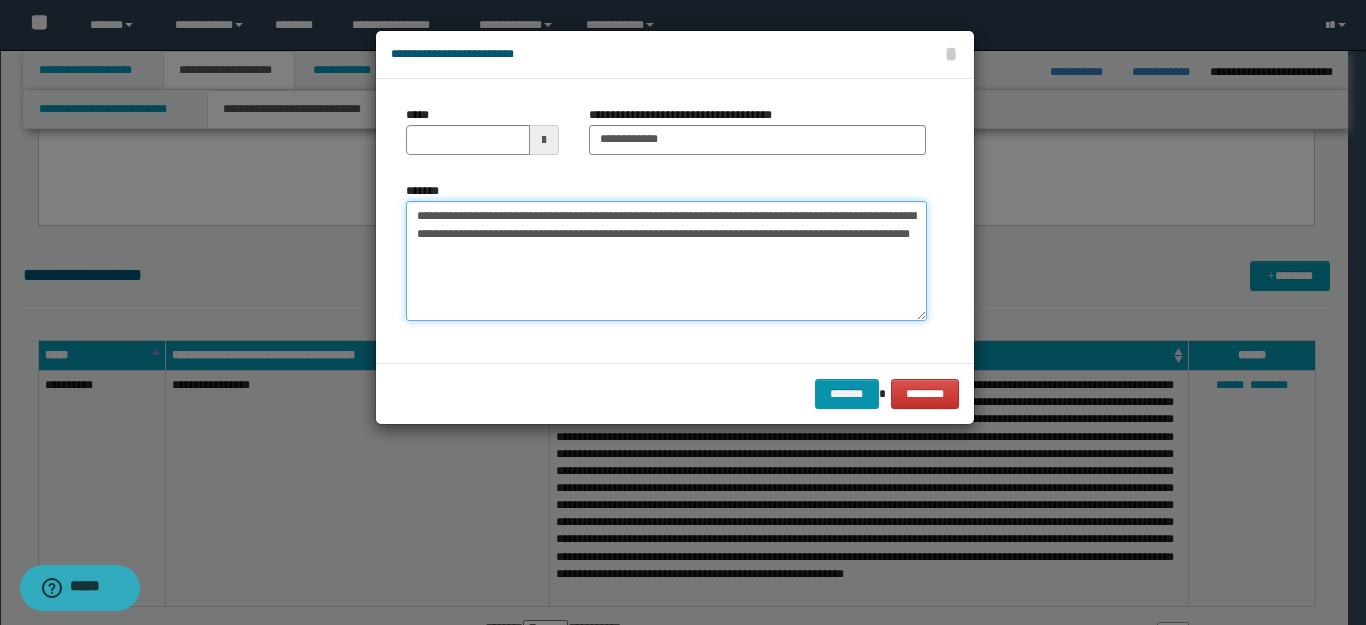 type 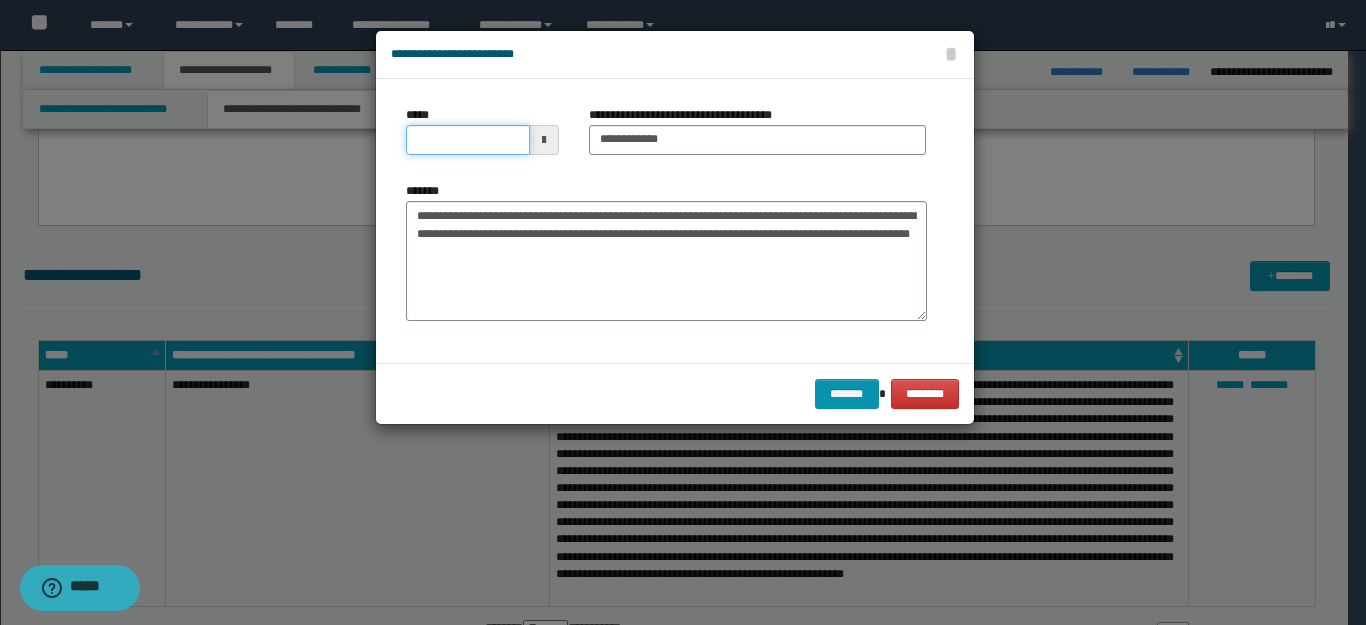 click on "*****" at bounding box center (468, 140) 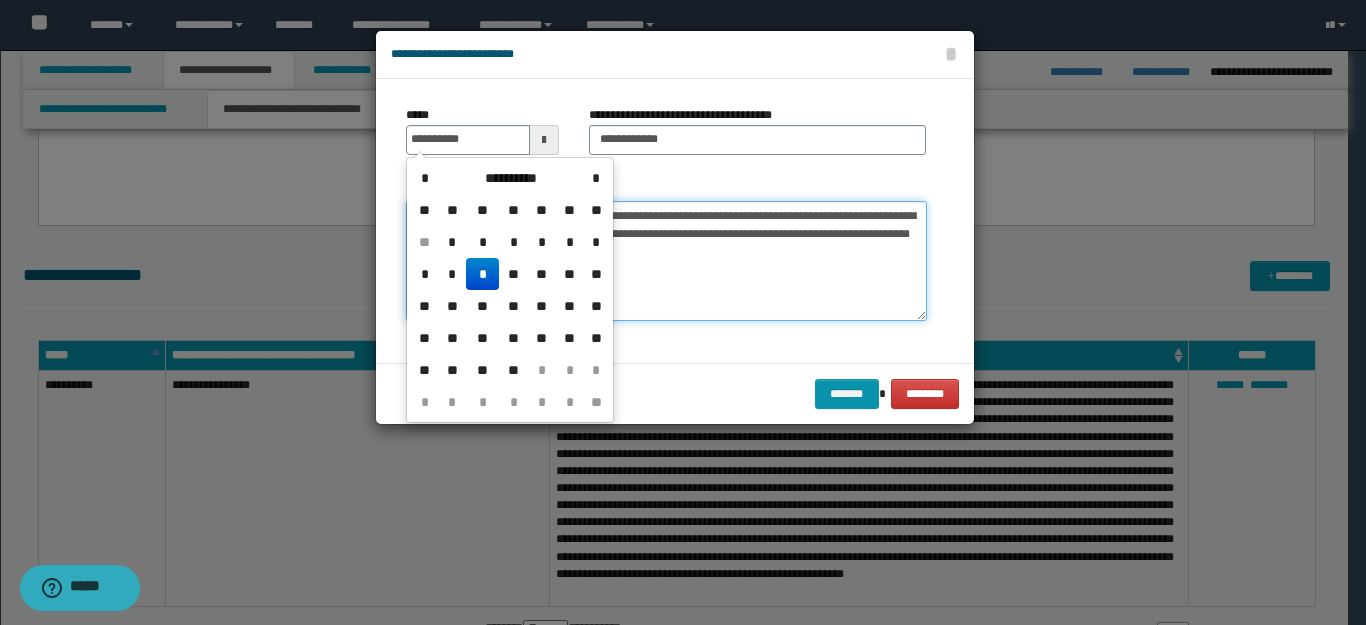type on "**********" 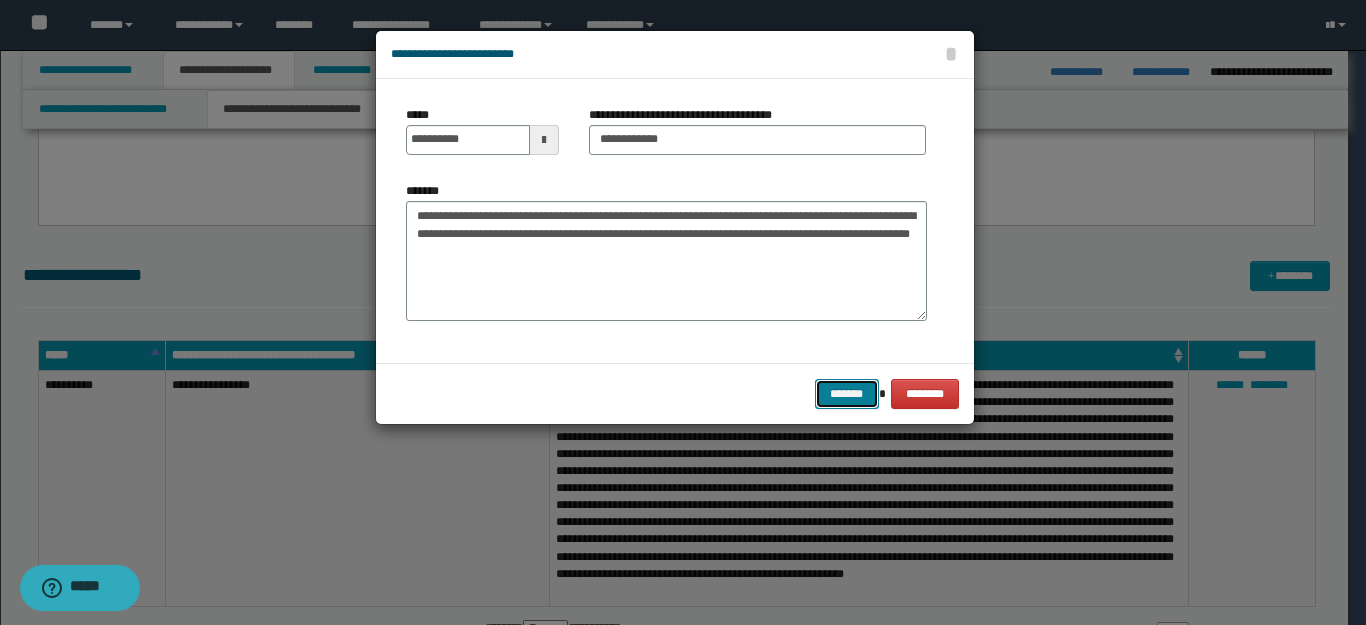 drag, startPoint x: 839, startPoint y: 384, endPoint x: 822, endPoint y: 343, distance: 44.38468 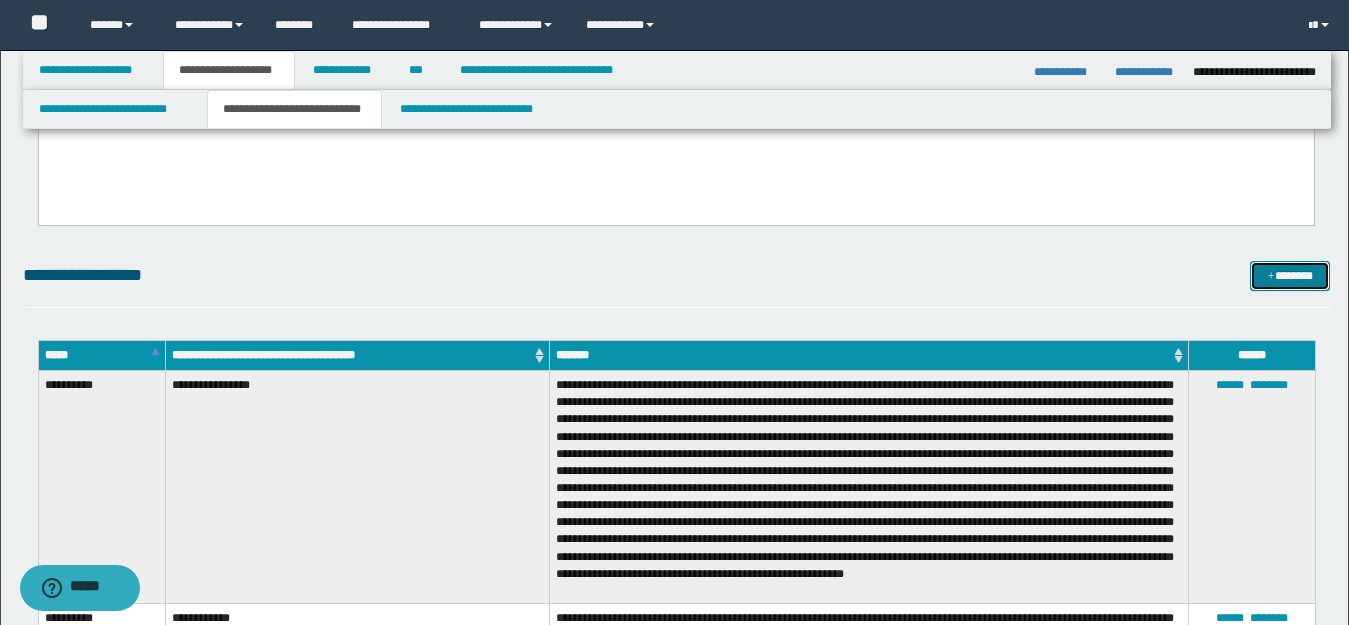 drag, startPoint x: 1268, startPoint y: 280, endPoint x: 1135, endPoint y: 288, distance: 133.24039 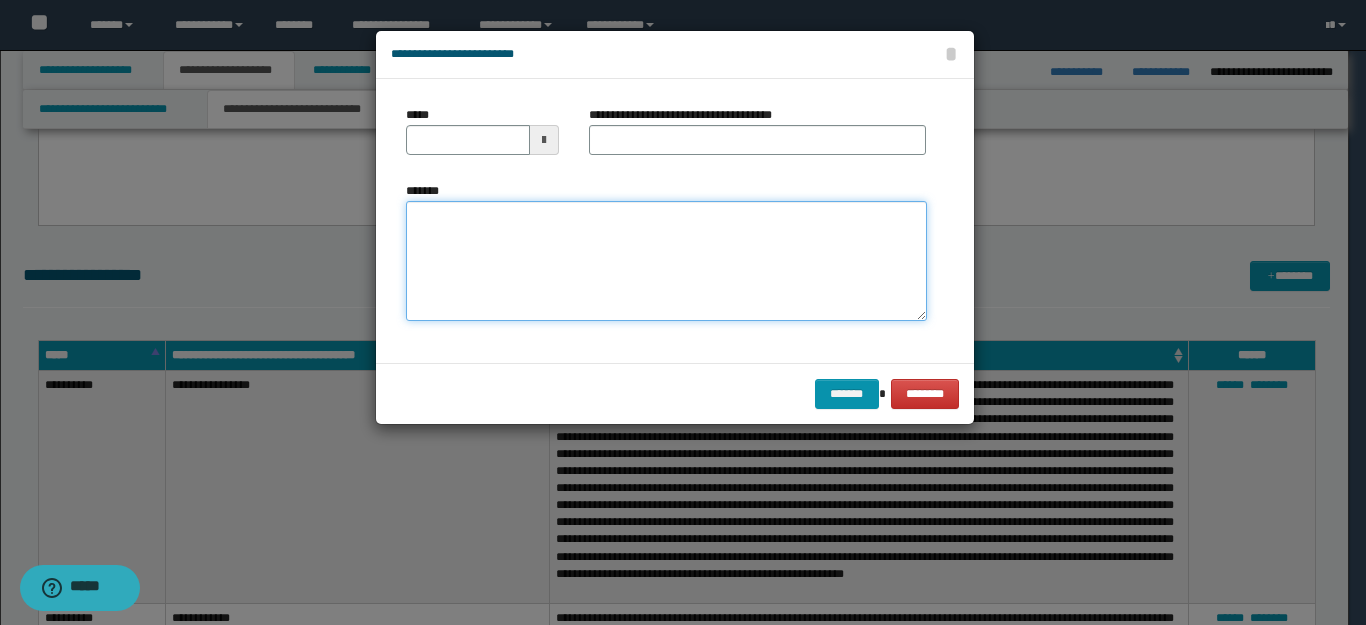 click on "*******" at bounding box center (666, 261) 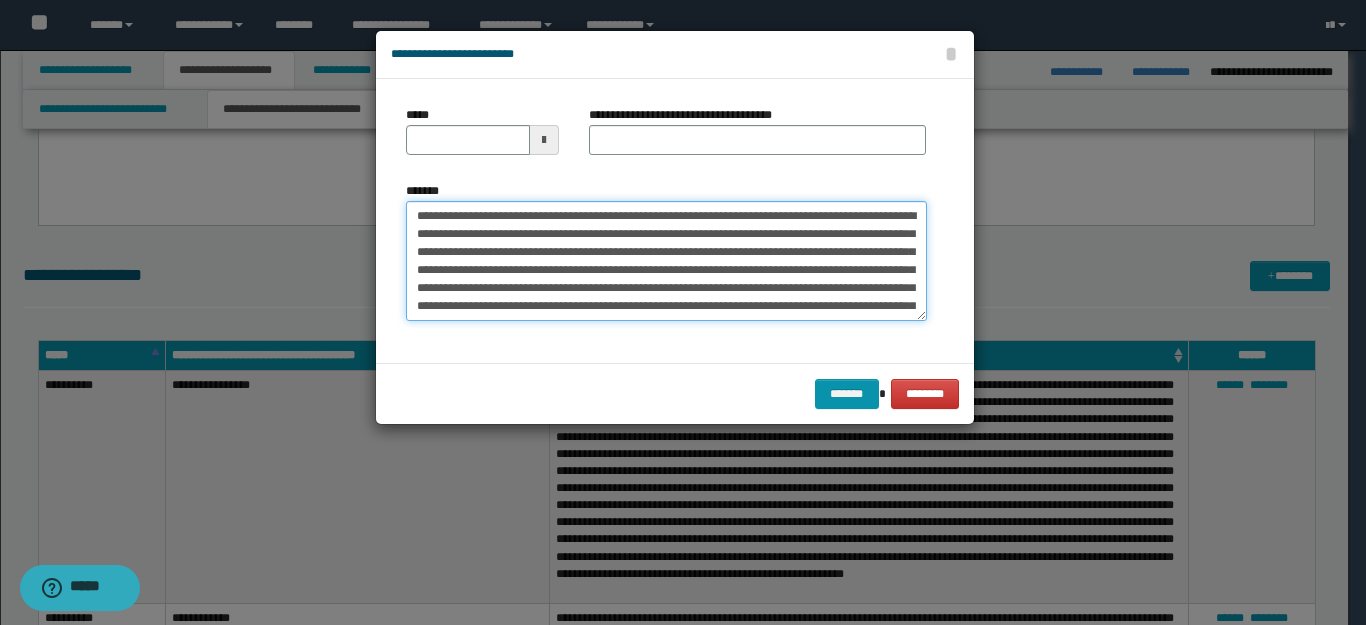 scroll, scrollTop: 804, scrollLeft: 0, axis: vertical 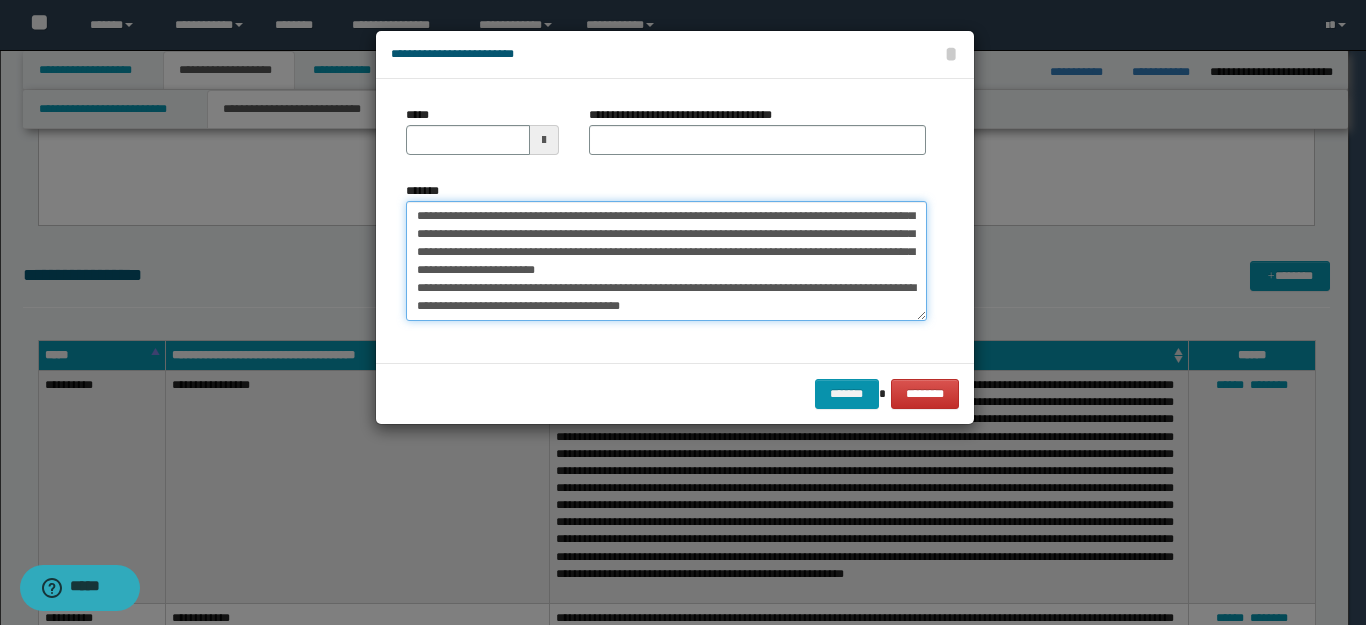 click on "*******" at bounding box center (666, 261) 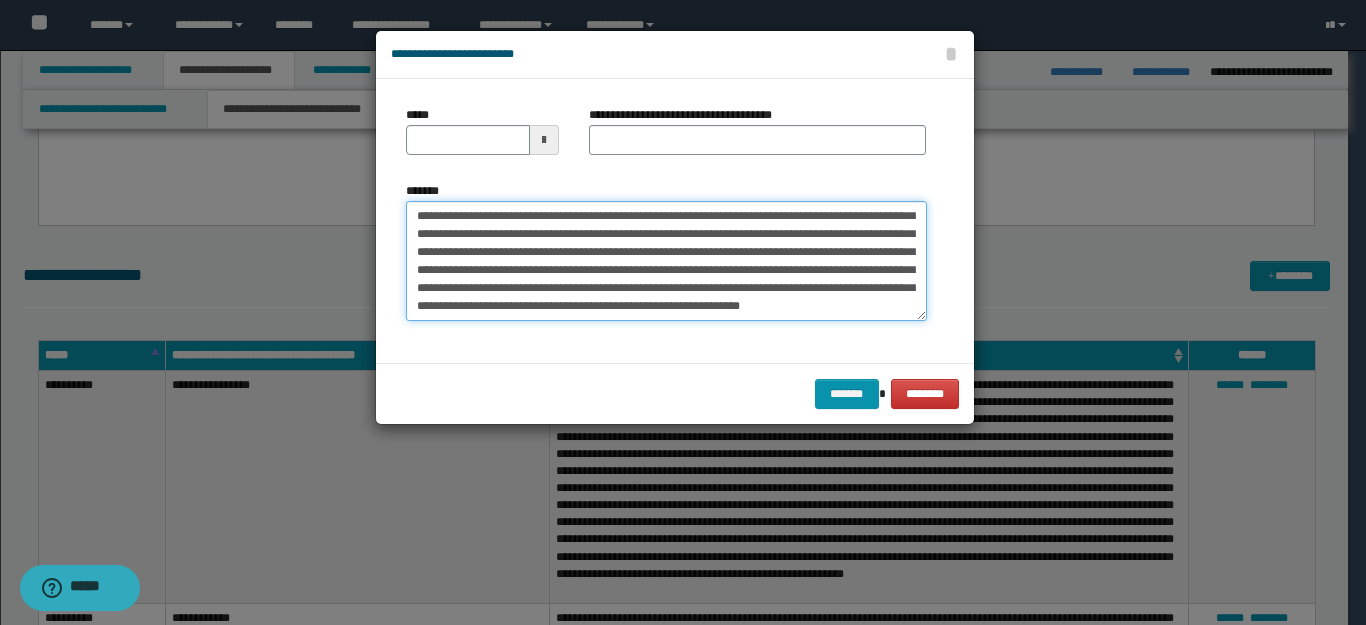 scroll, scrollTop: 792, scrollLeft: 0, axis: vertical 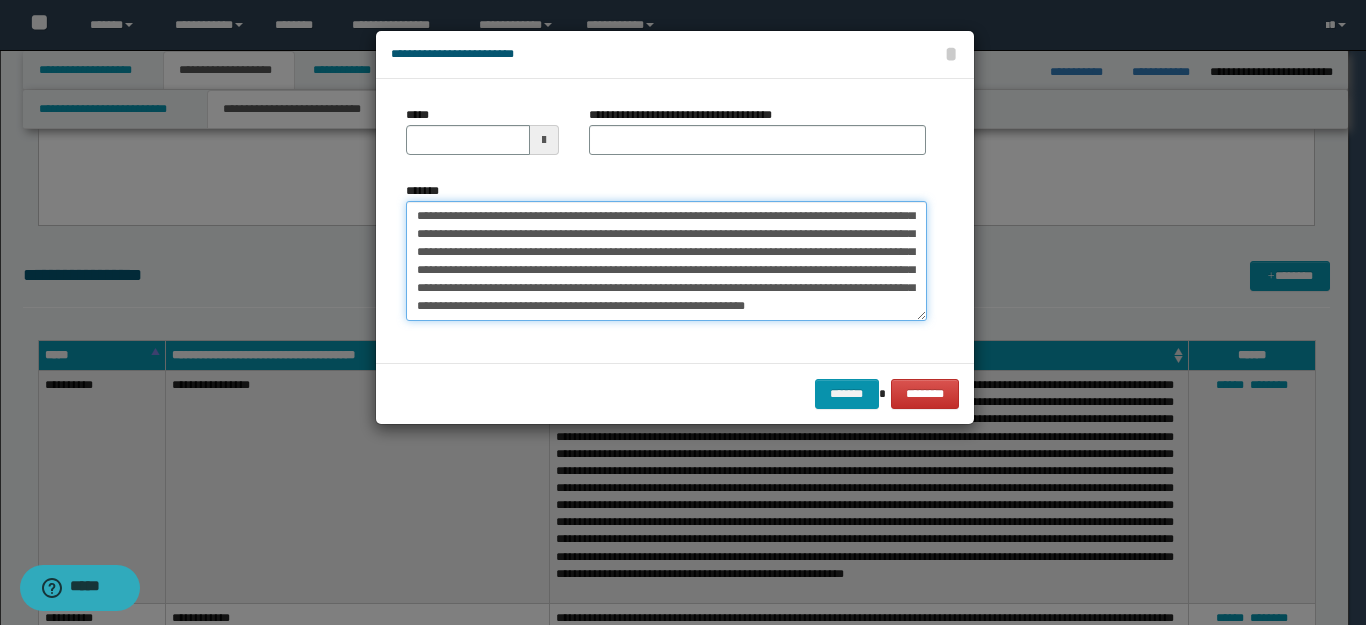 click on "*******" at bounding box center (666, 261) 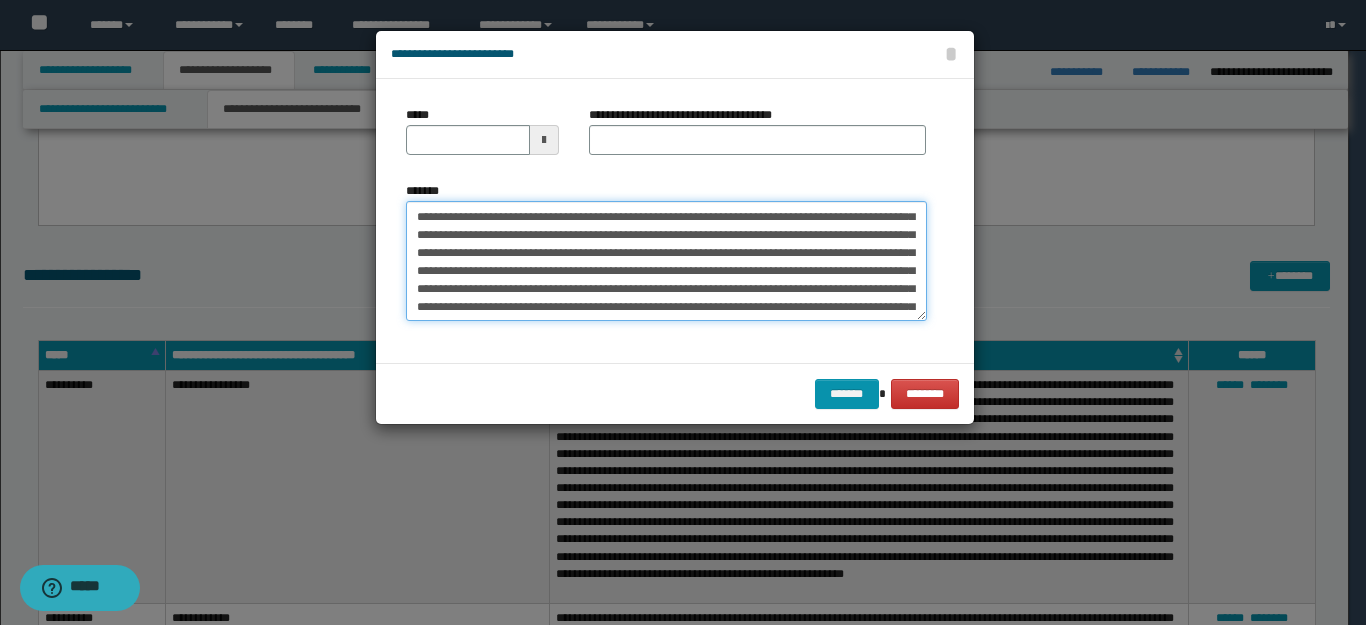 scroll, scrollTop: 0, scrollLeft: 0, axis: both 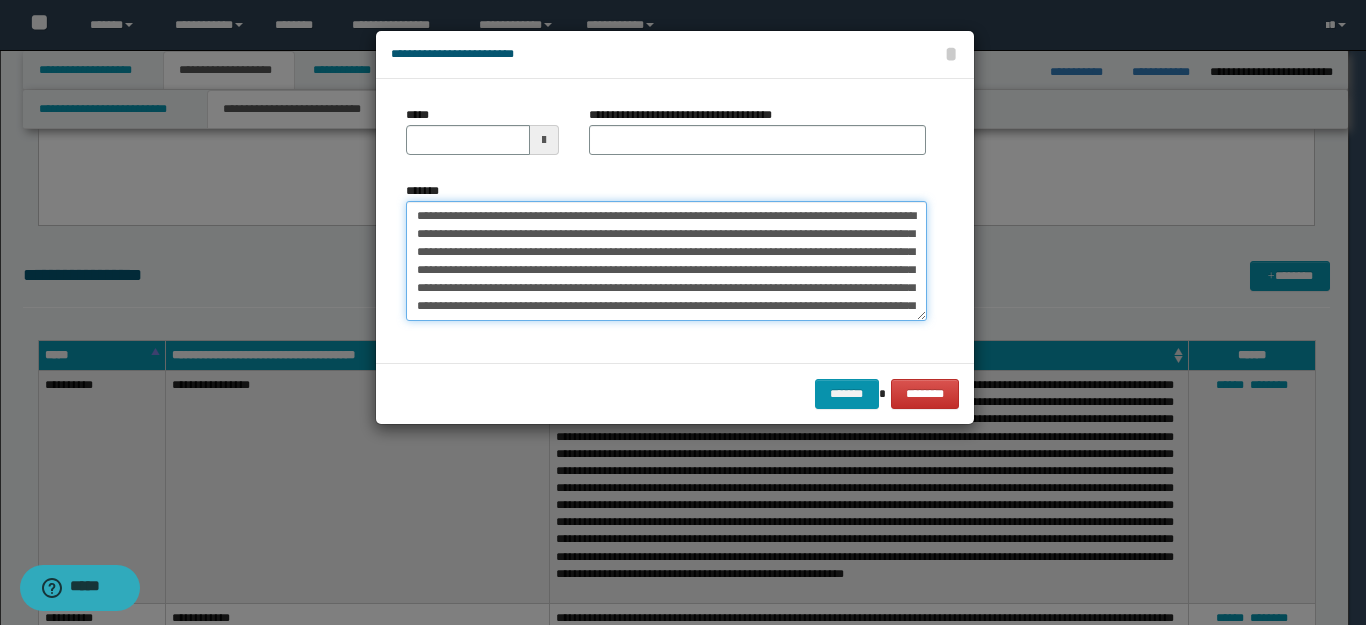 drag, startPoint x: 514, startPoint y: 214, endPoint x: 244, endPoint y: 212, distance: 270.00742 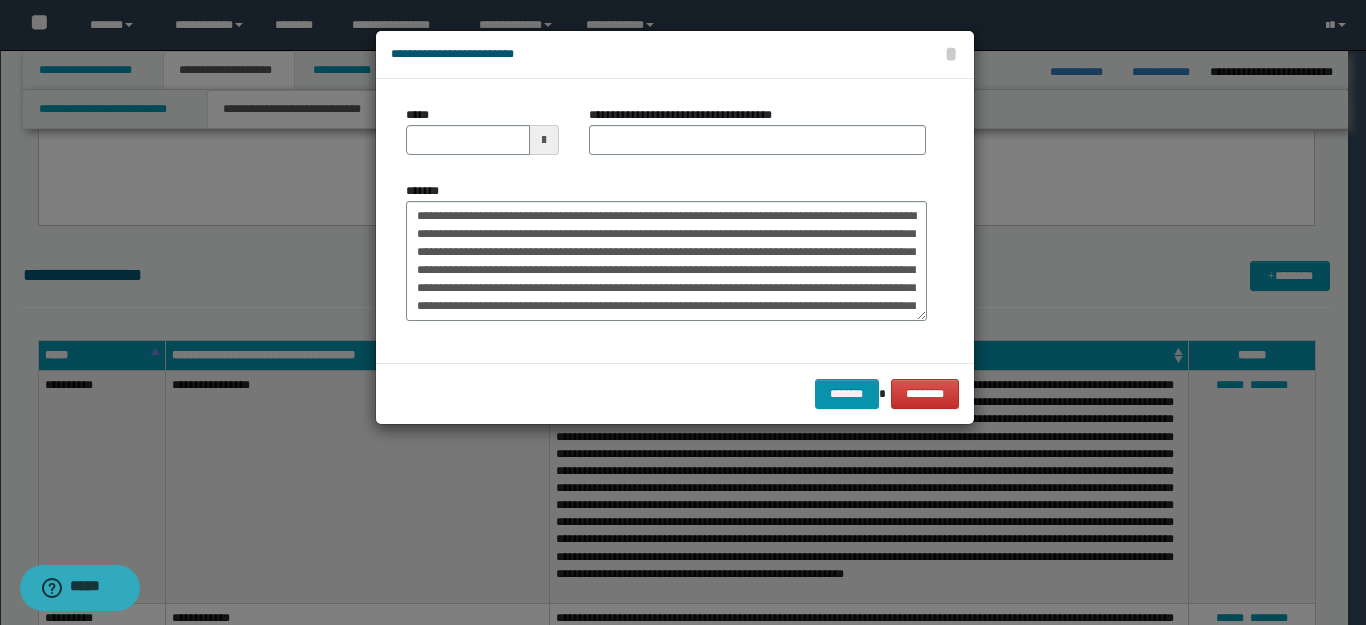 click on "**********" at bounding box center (757, 138) 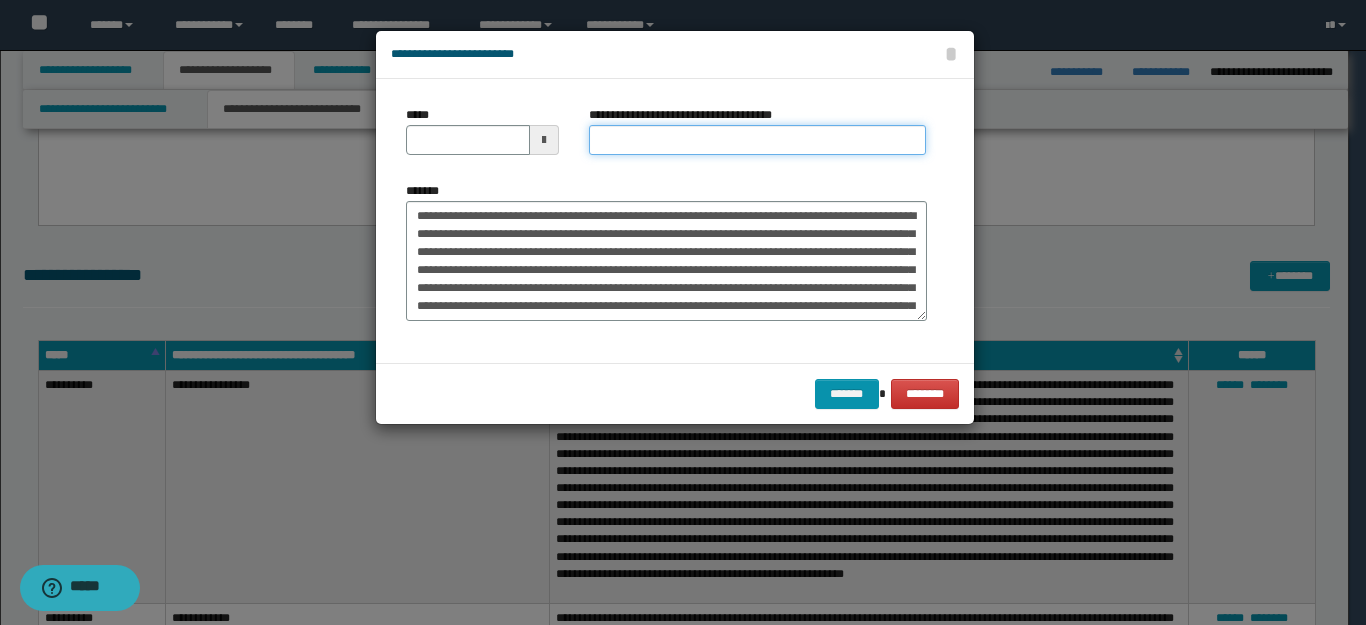 click on "**********" at bounding box center [757, 140] 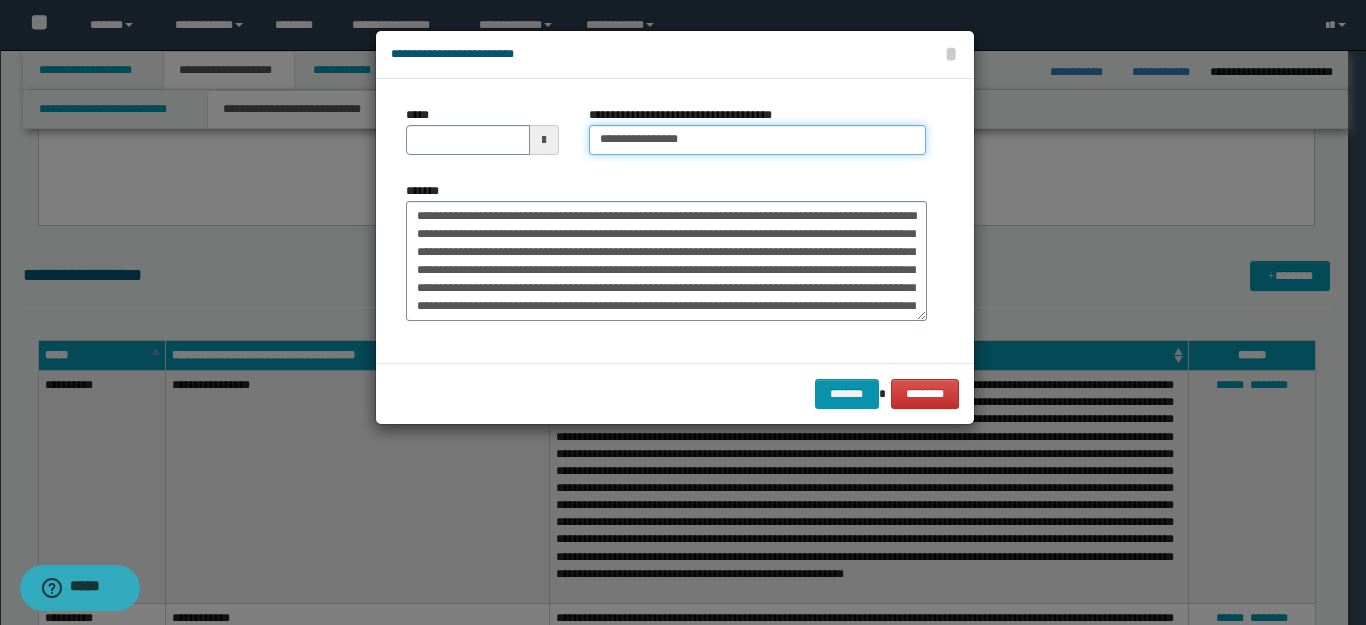 type on "**********" 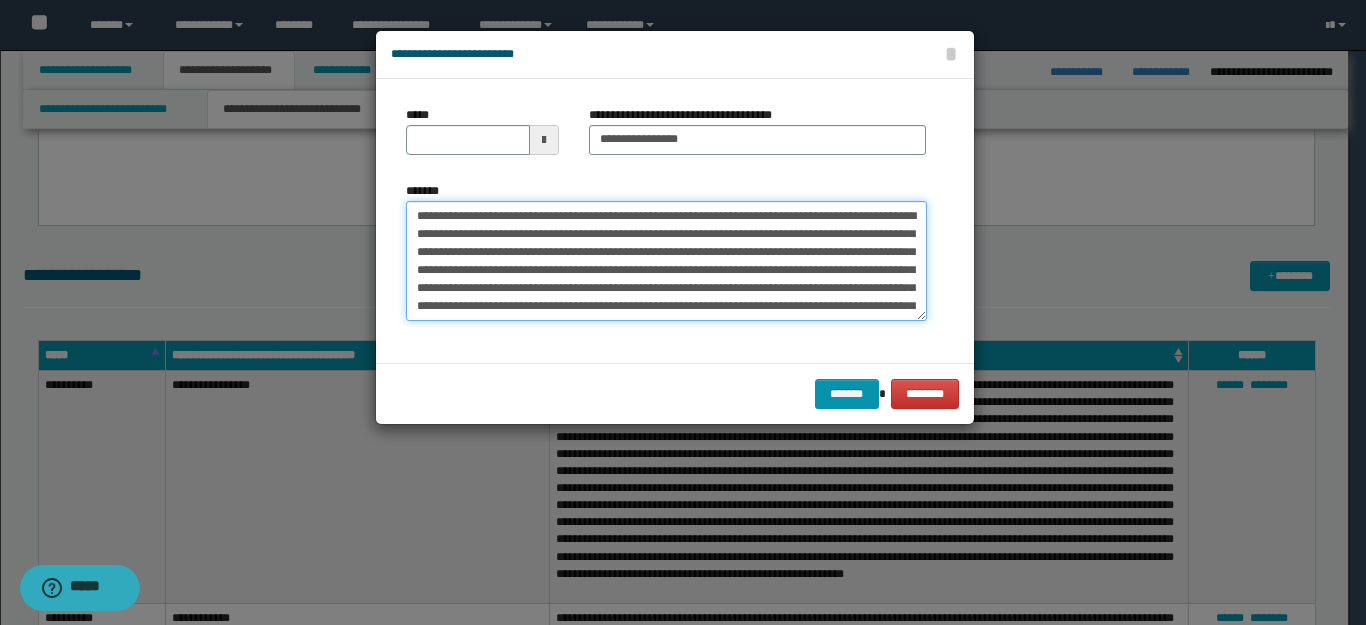 drag, startPoint x: 481, startPoint y: 212, endPoint x: 336, endPoint y: 213, distance: 145.00345 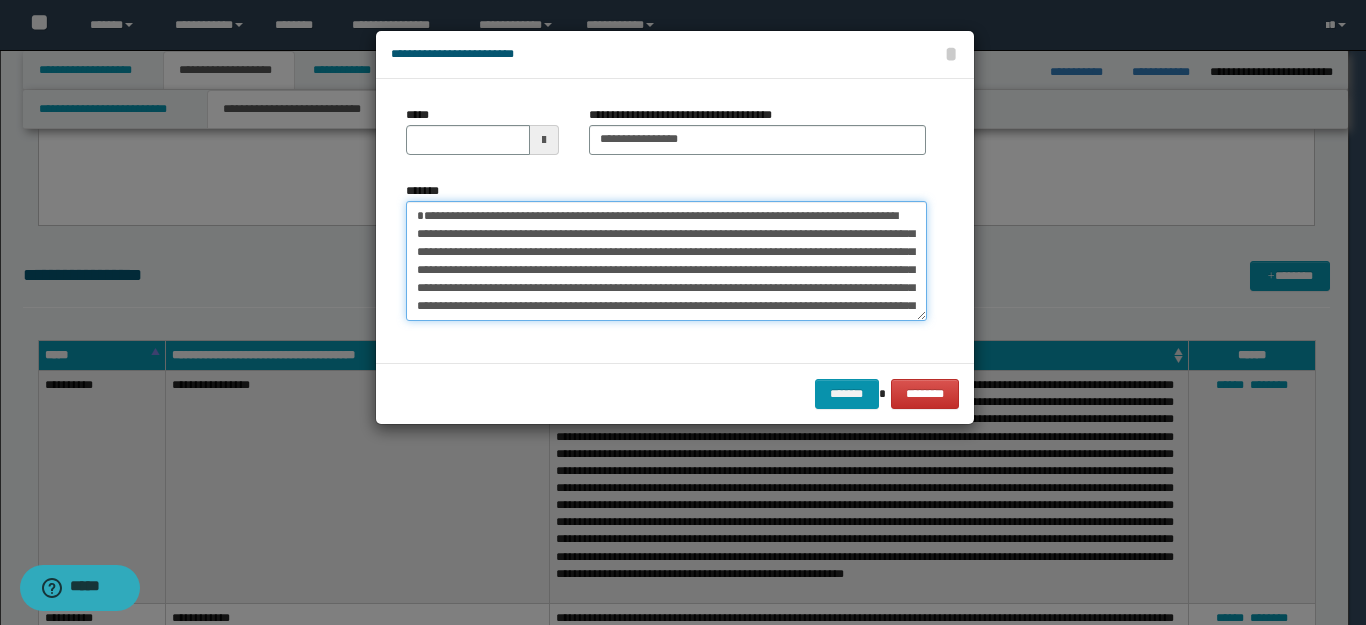 type 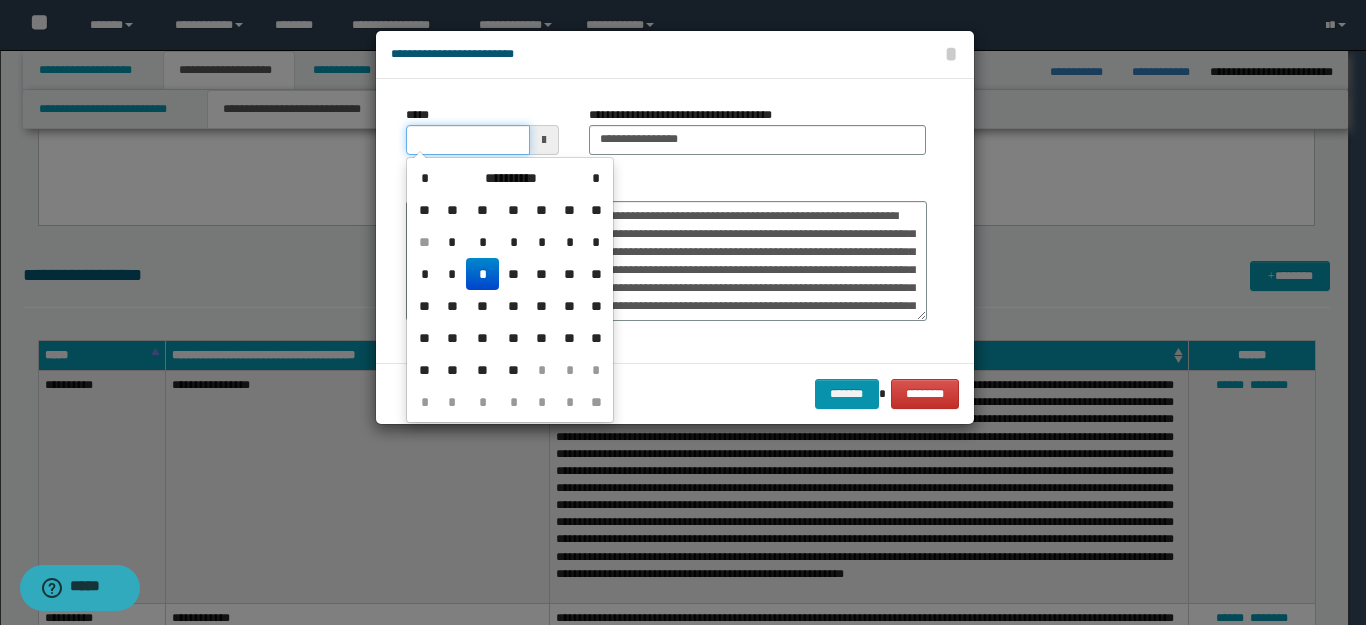 click on "*****" at bounding box center [468, 140] 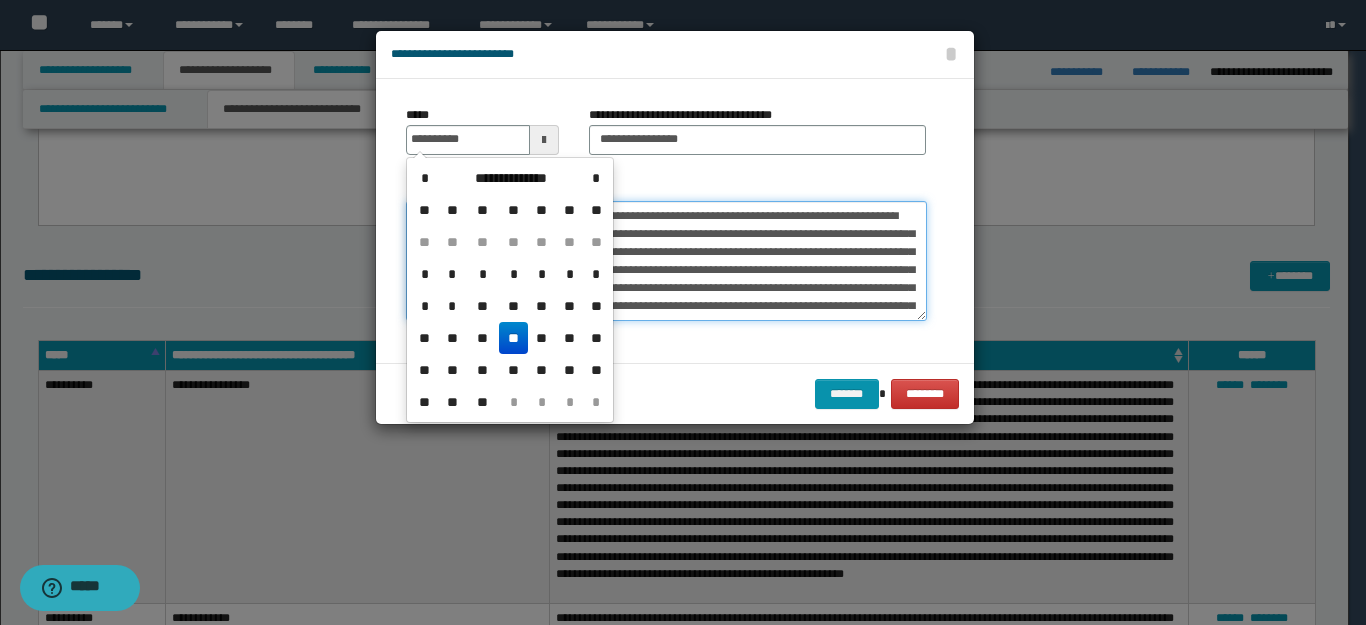type on "**********" 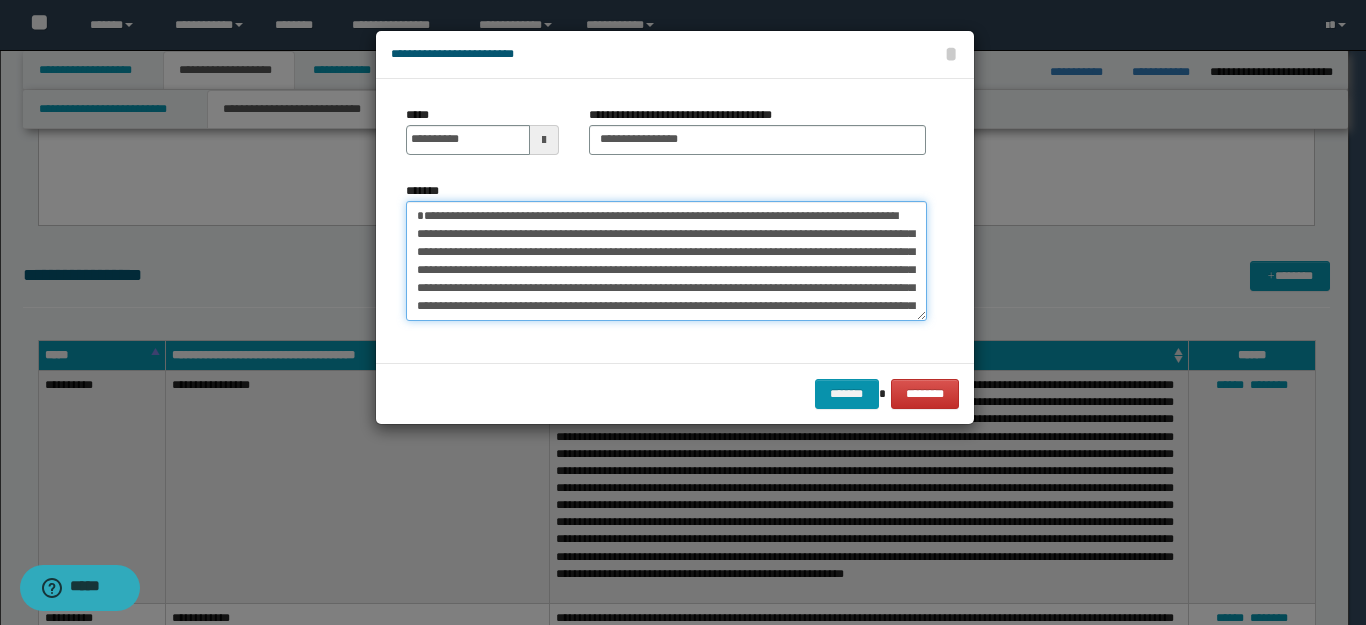 drag, startPoint x: 416, startPoint y: 215, endPoint x: 432, endPoint y: 236, distance: 26.400757 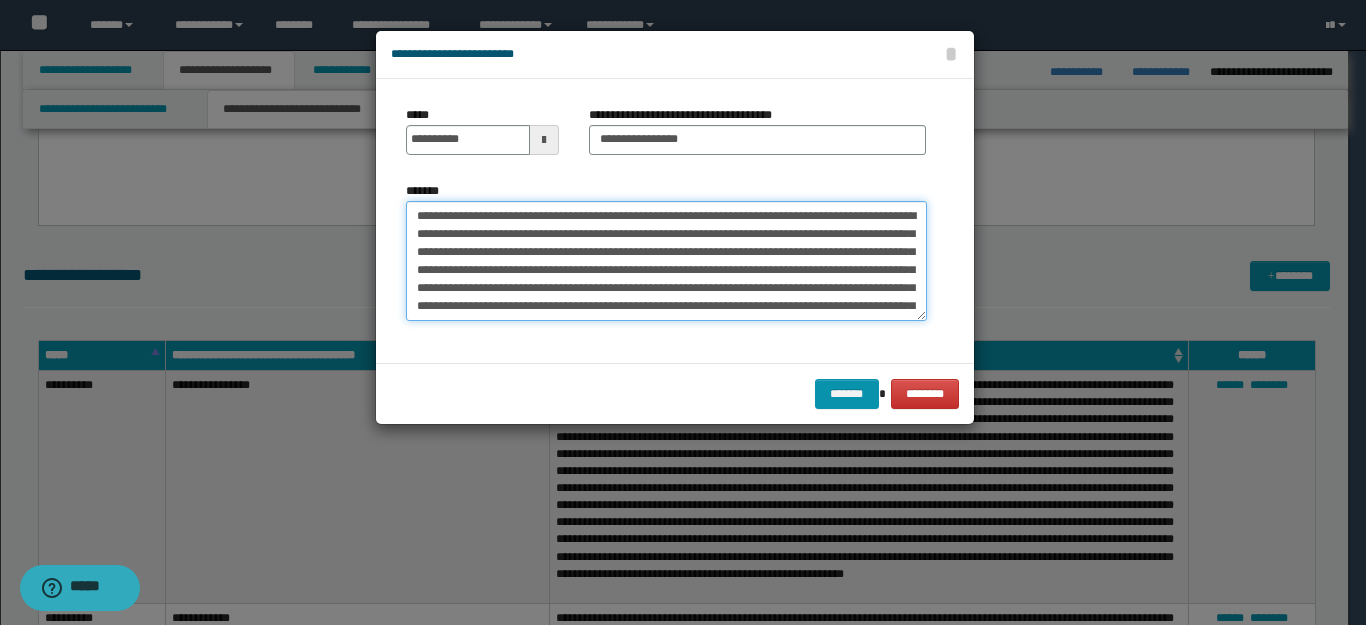 click on "*******" at bounding box center (666, 261) 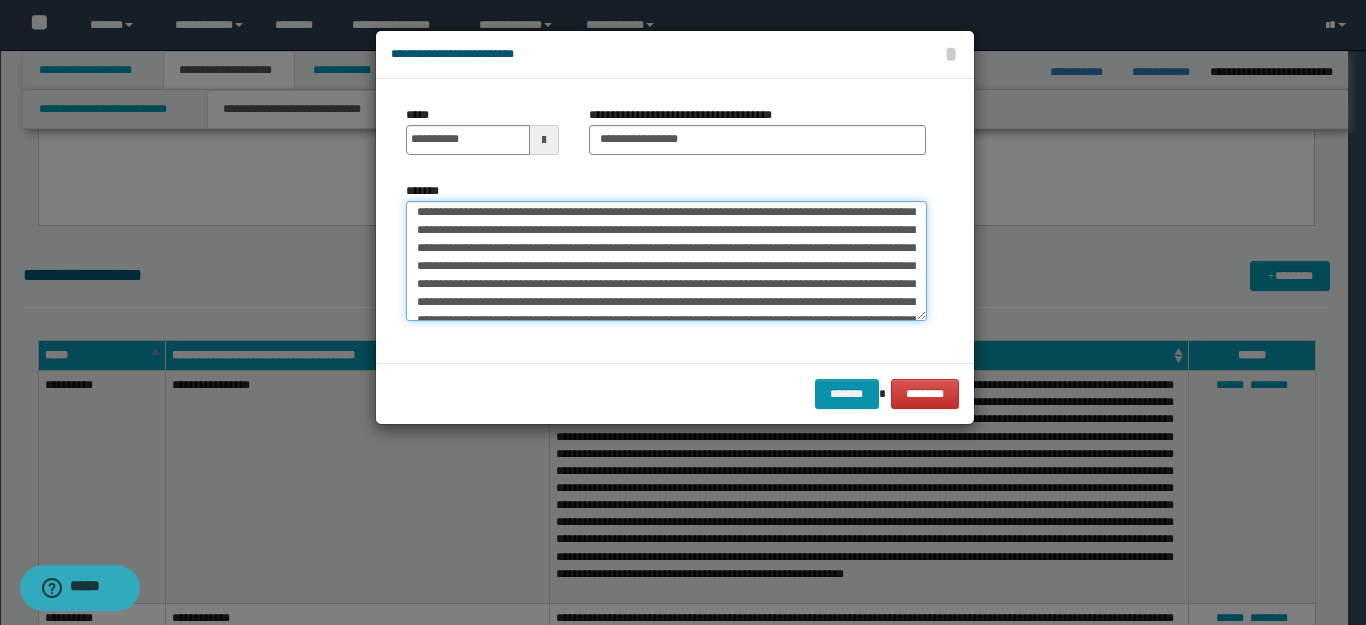 scroll, scrollTop: 774, scrollLeft: 0, axis: vertical 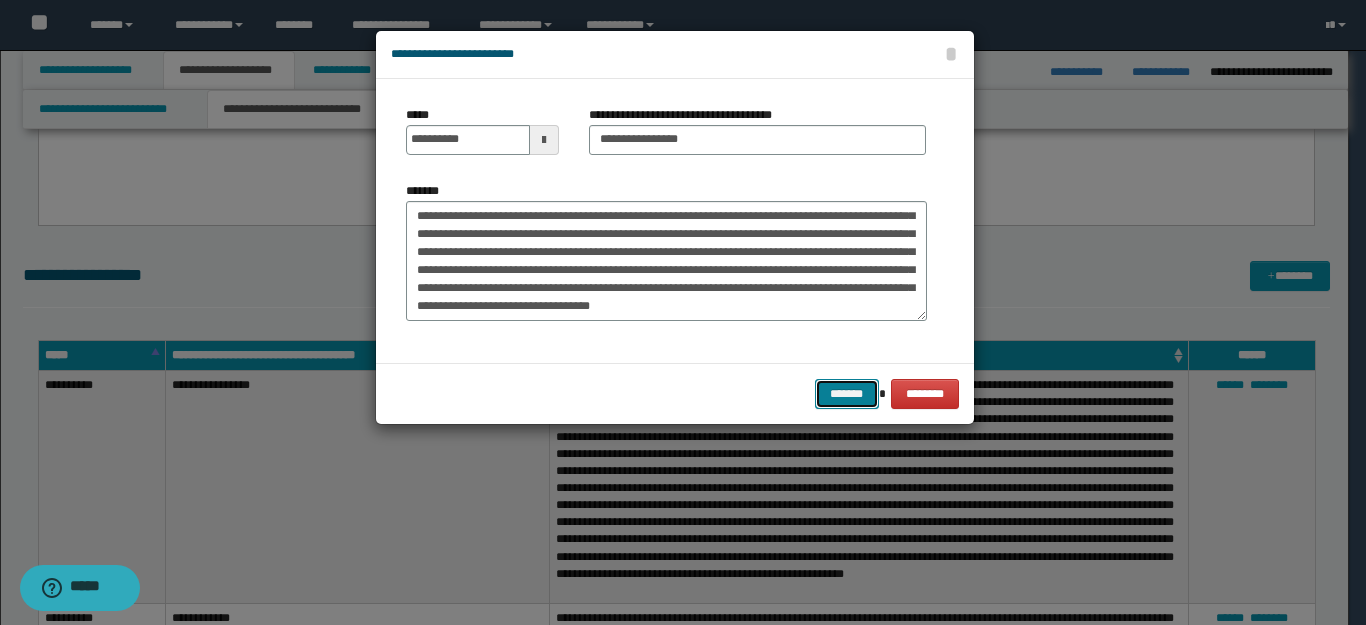 click on "*******" at bounding box center [847, 394] 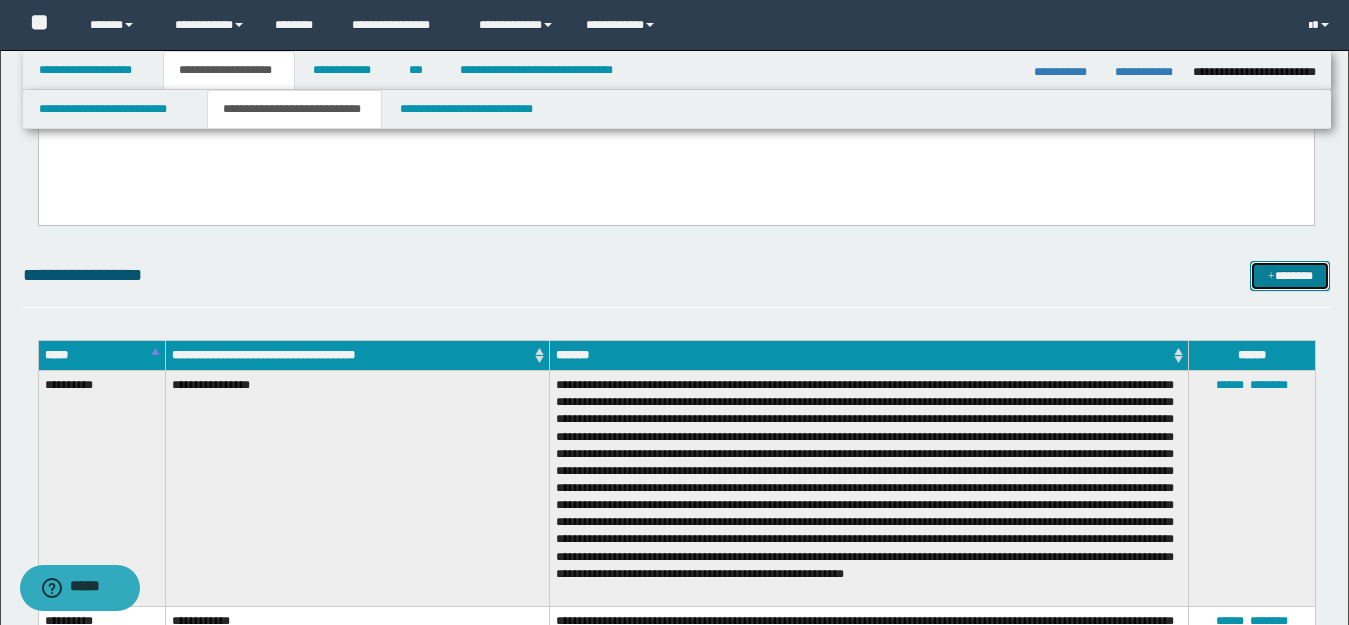 click at bounding box center (1271, 277) 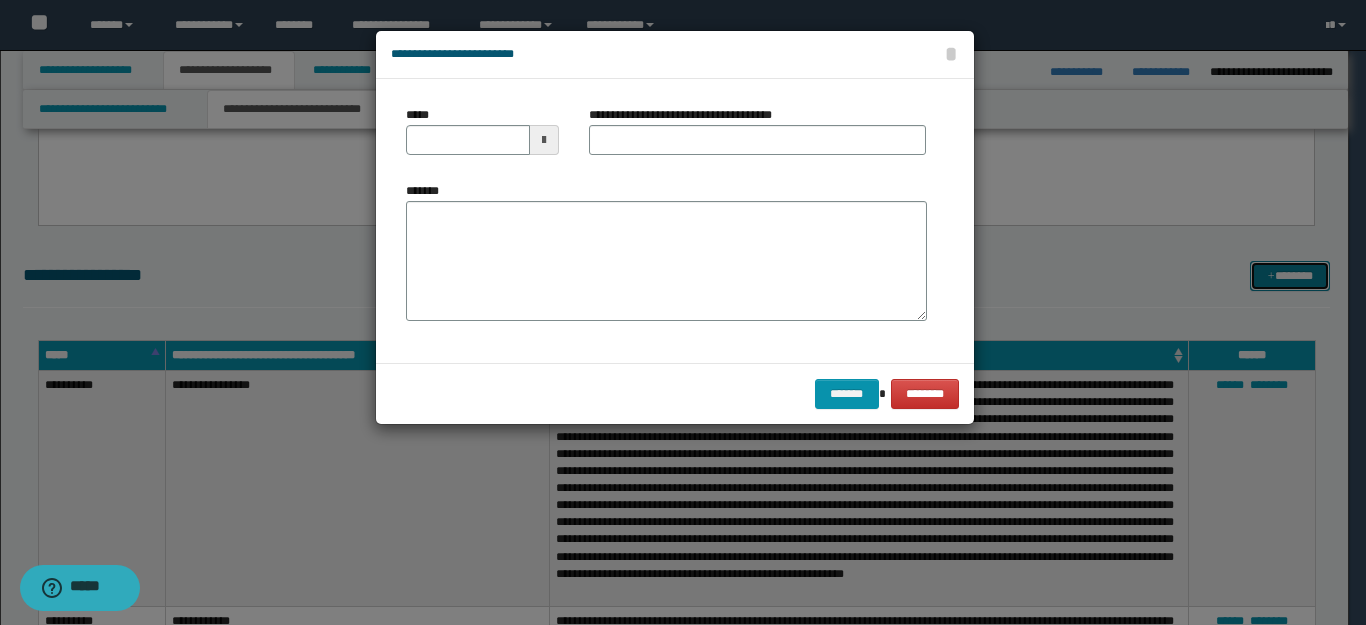 scroll, scrollTop: 0, scrollLeft: 0, axis: both 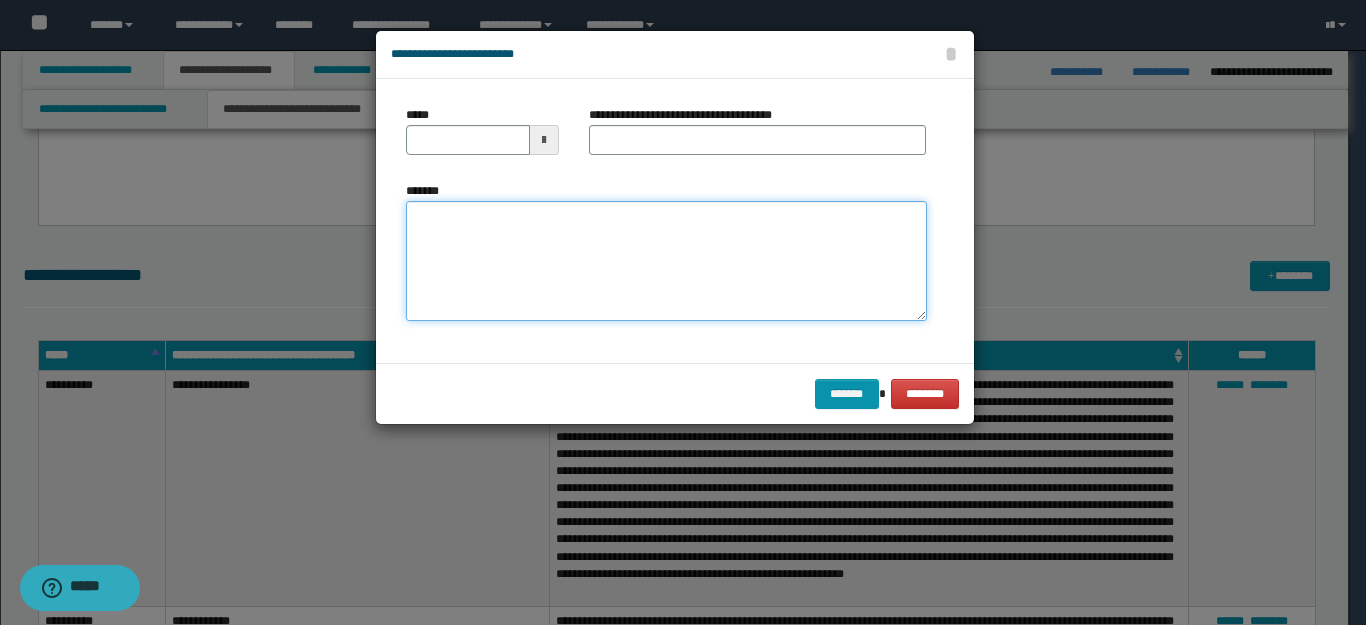 click on "*******" at bounding box center [666, 261] 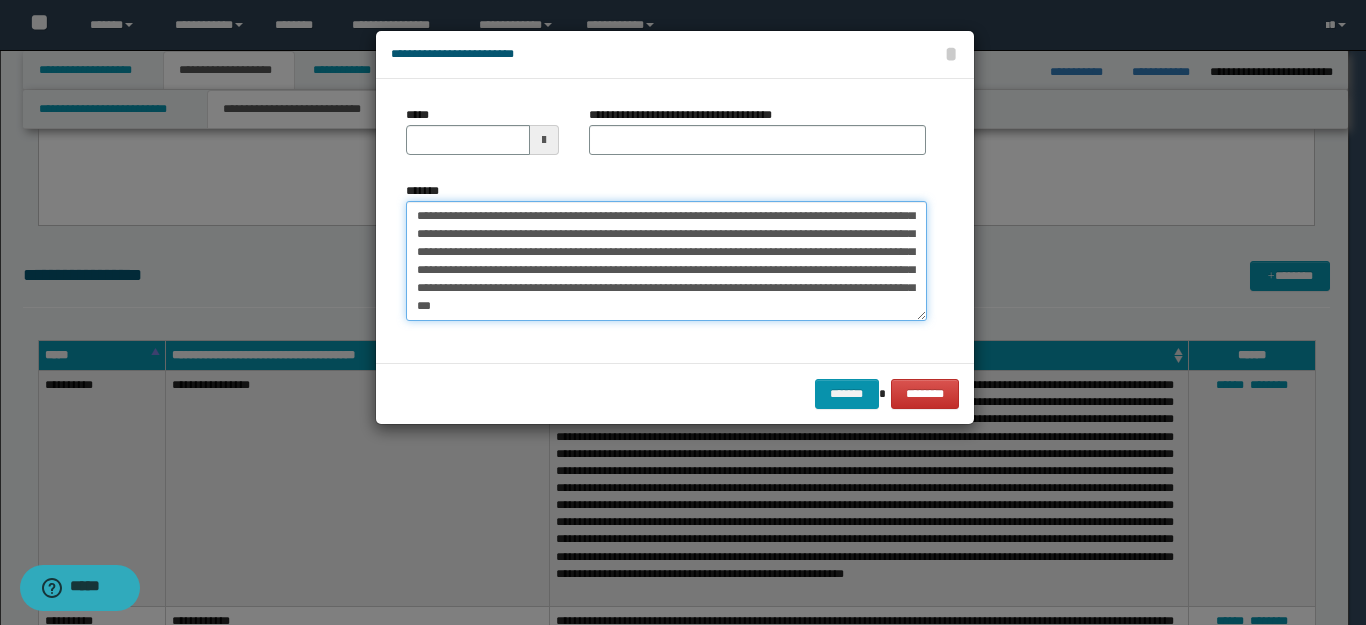 scroll, scrollTop: 0, scrollLeft: 0, axis: both 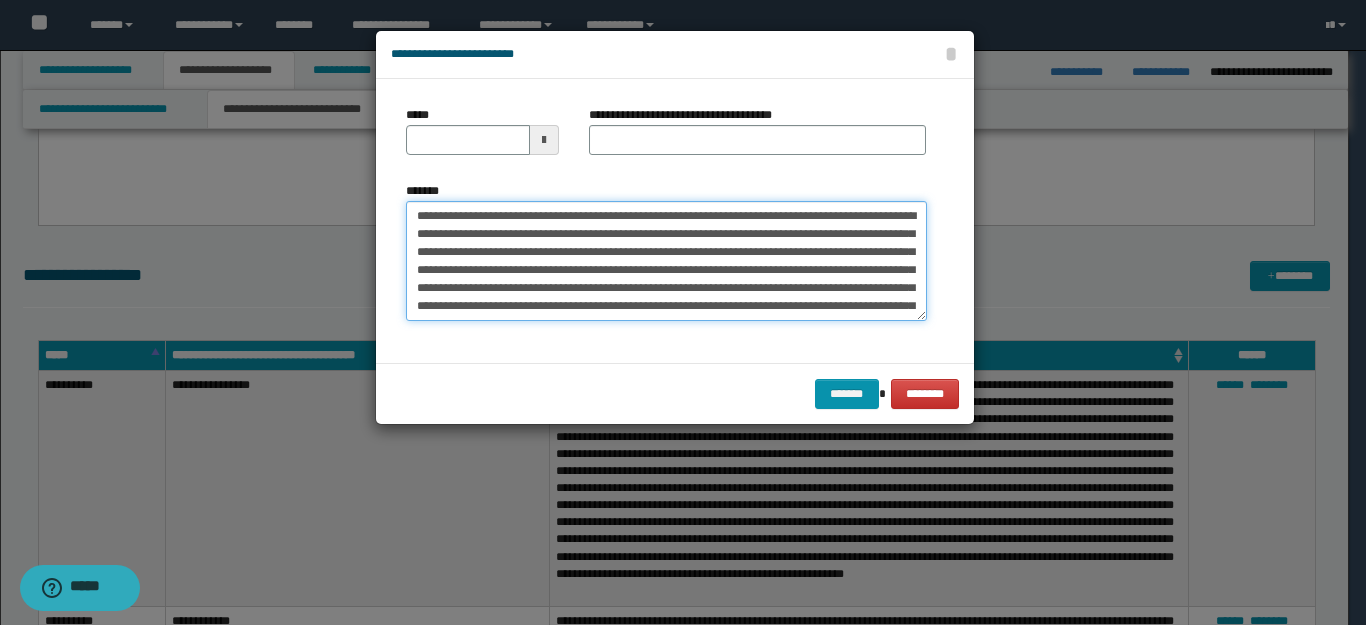 drag, startPoint x: 512, startPoint y: 222, endPoint x: 302, endPoint y: 210, distance: 210.34258 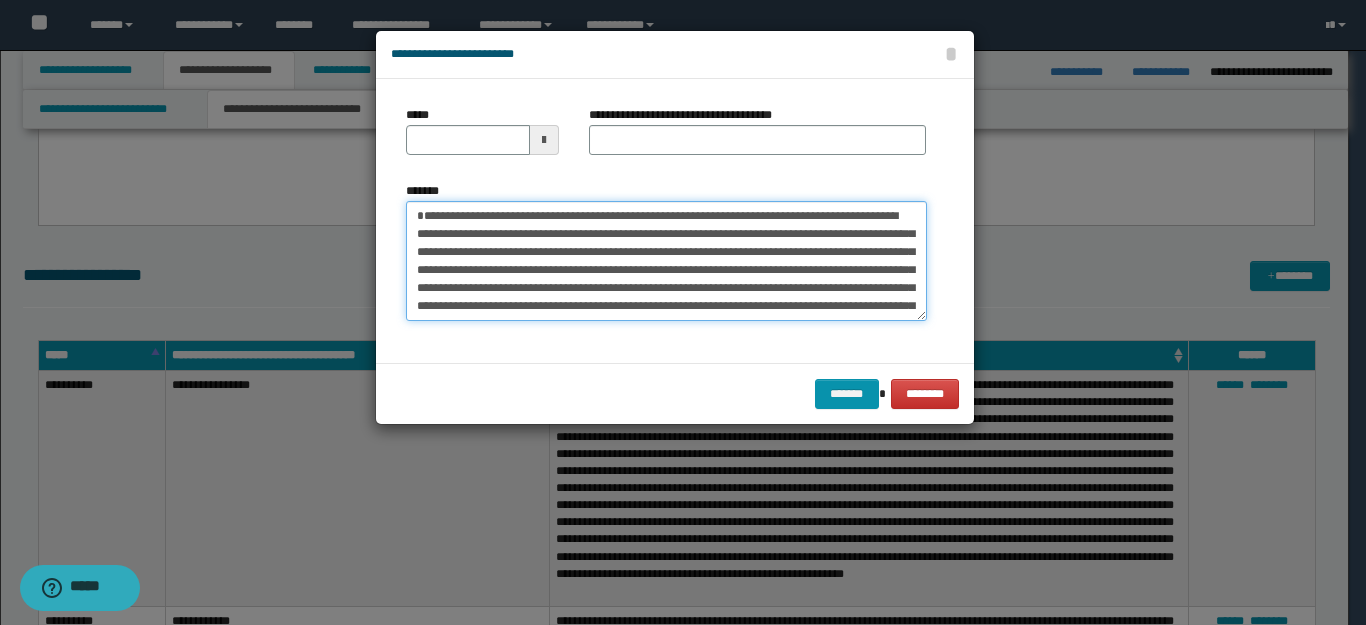 type on "**********" 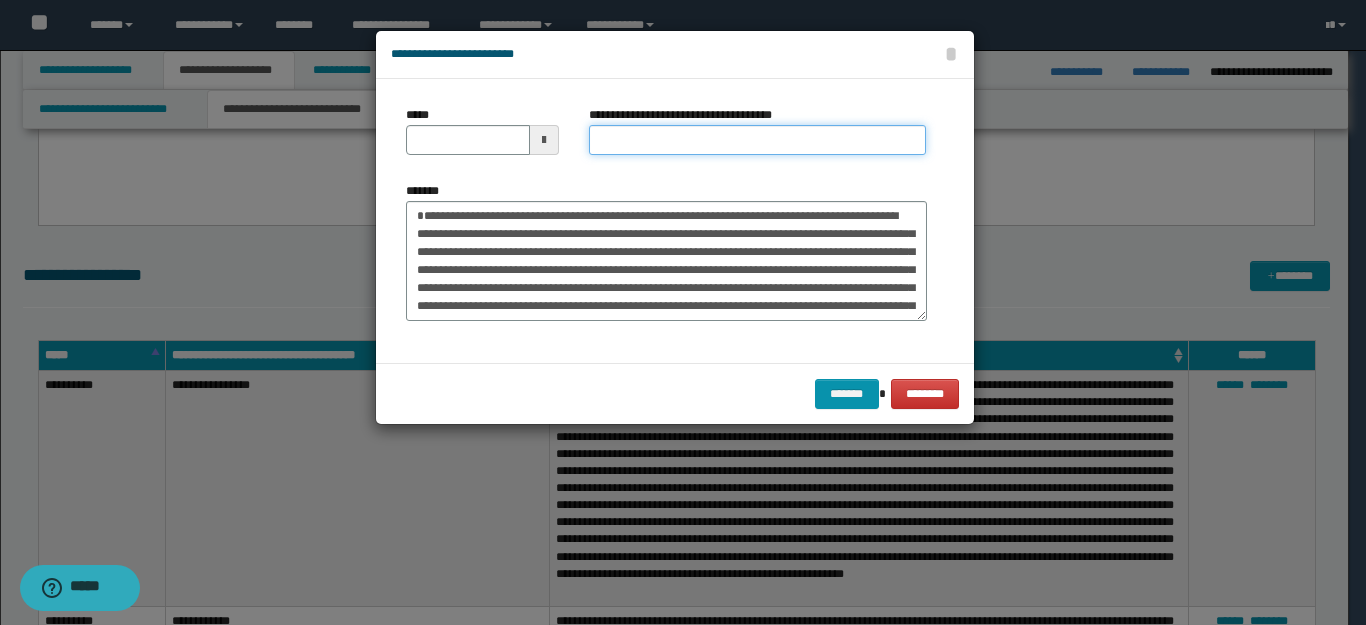 drag, startPoint x: 669, startPoint y: 147, endPoint x: 537, endPoint y: 215, distance: 148.48569 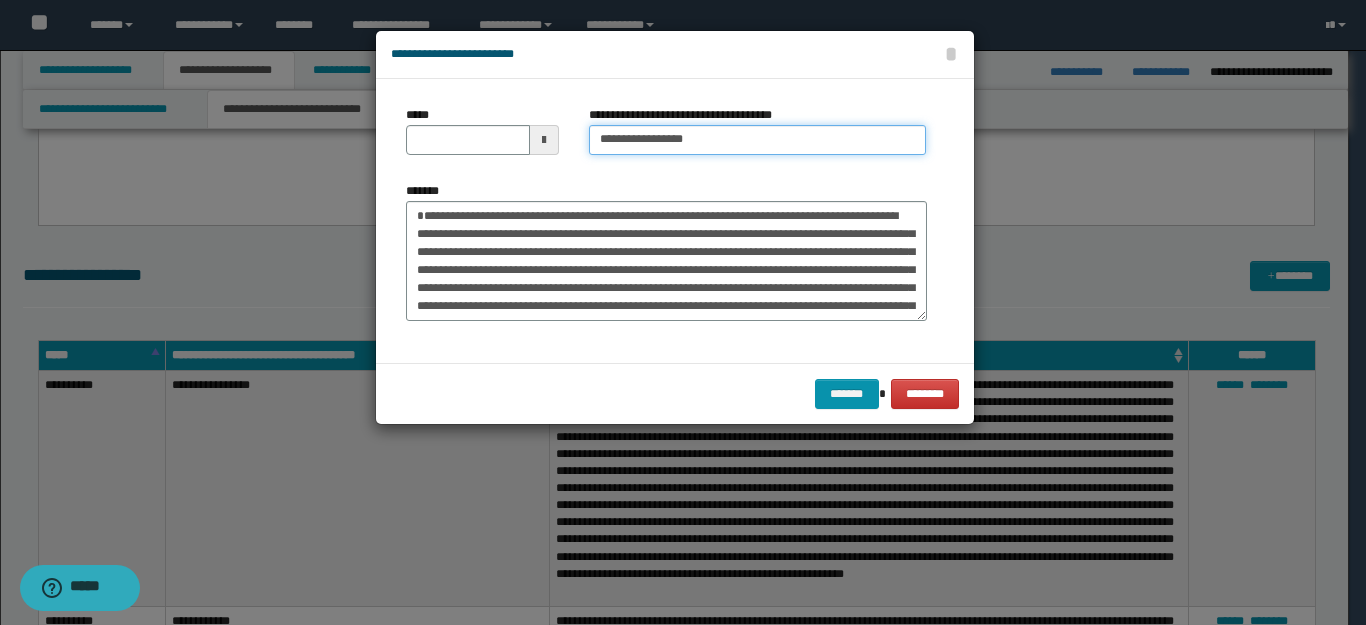 type on "**********" 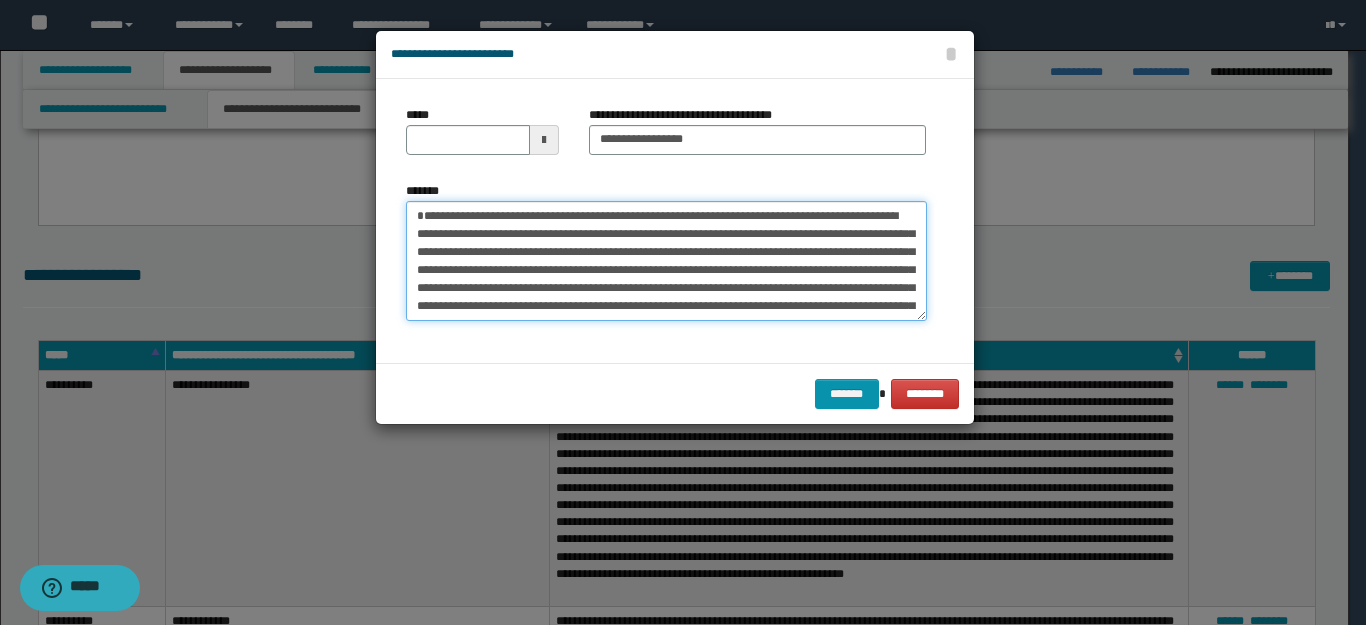 drag, startPoint x: 484, startPoint y: 223, endPoint x: 280, endPoint y: 217, distance: 204.08821 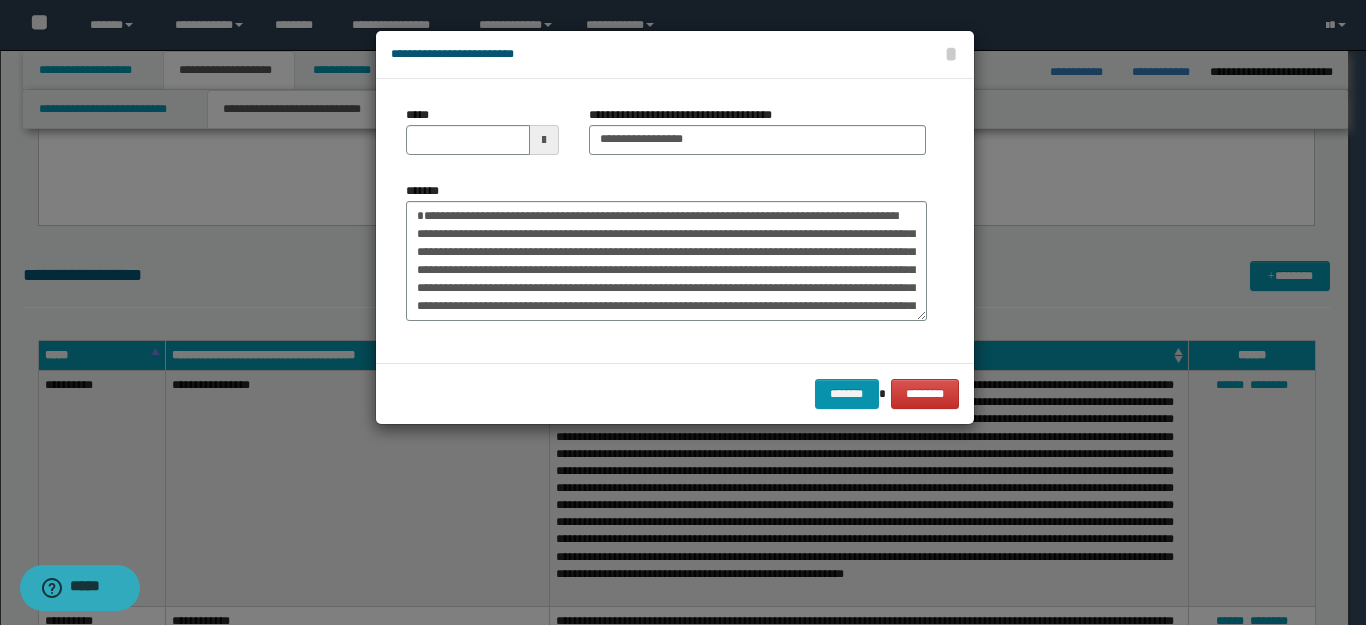 click on "*****" at bounding box center [483, 130] 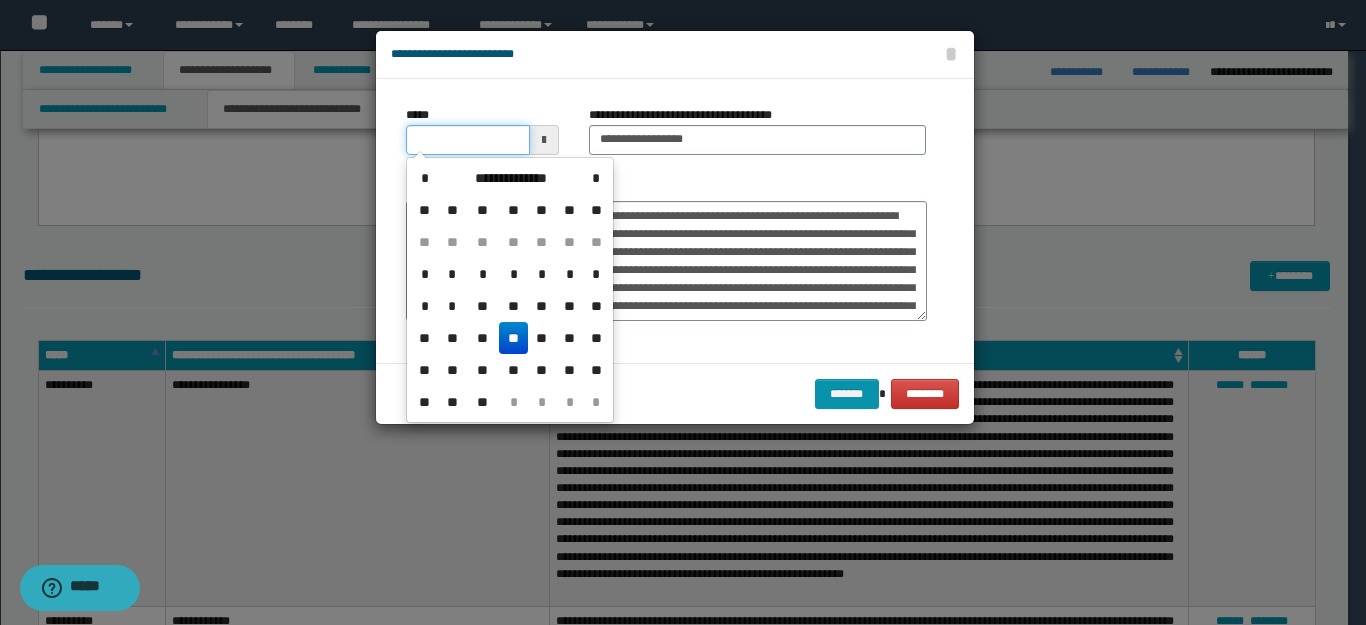 click on "*****" at bounding box center (468, 140) 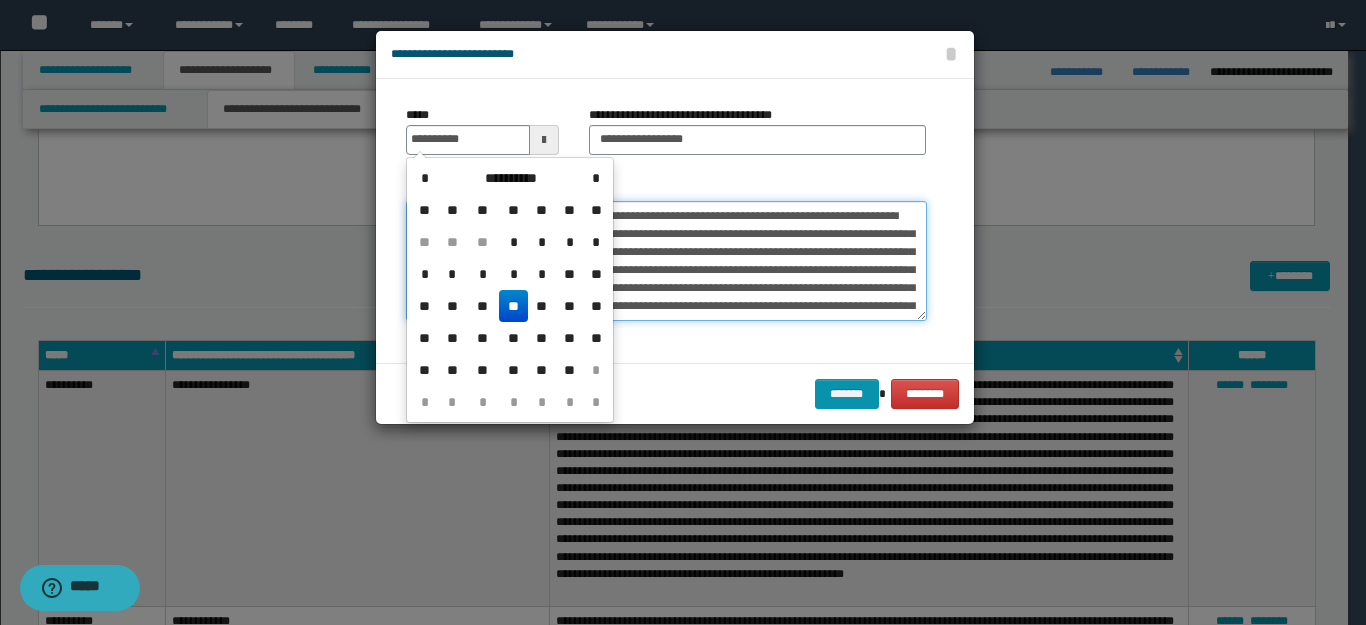 type on "**********" 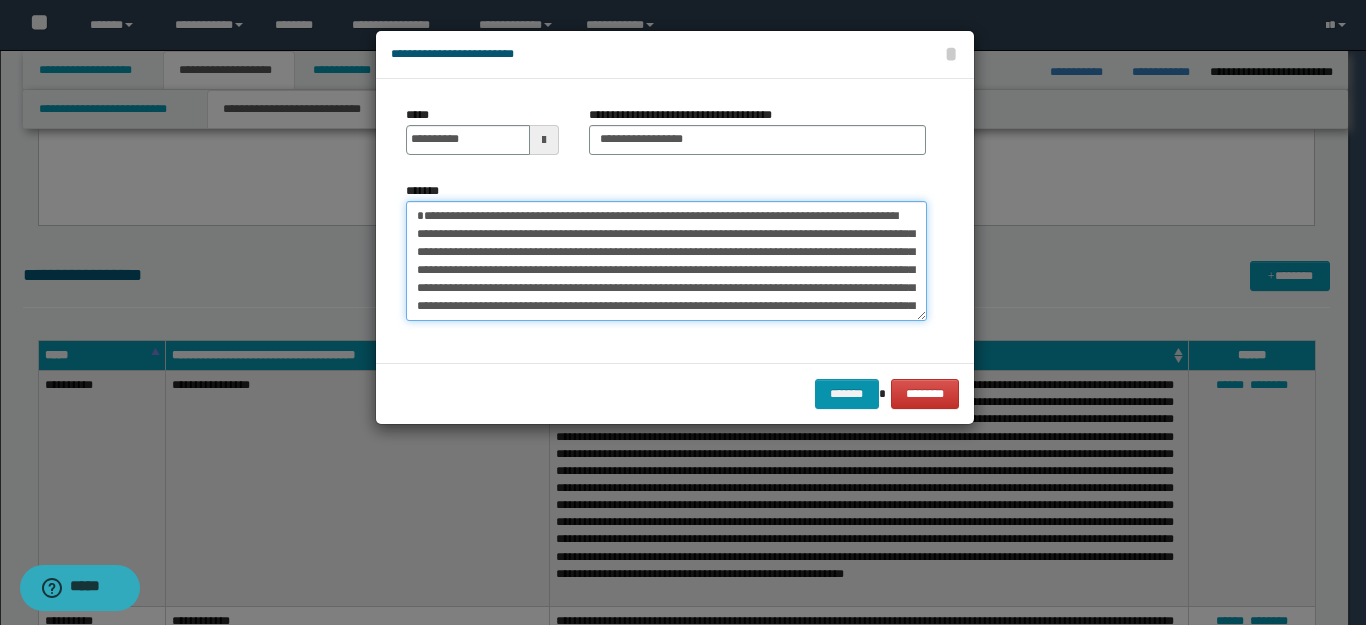 click on "*******" at bounding box center (666, 261) 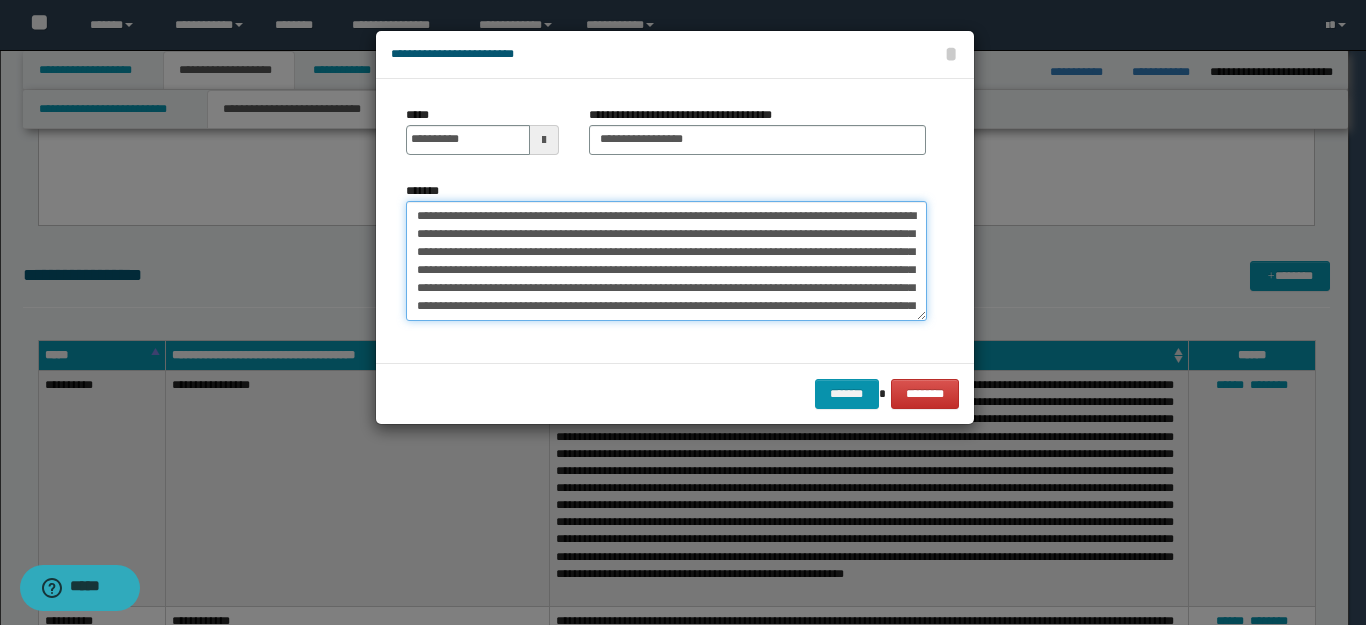 type on "**********" 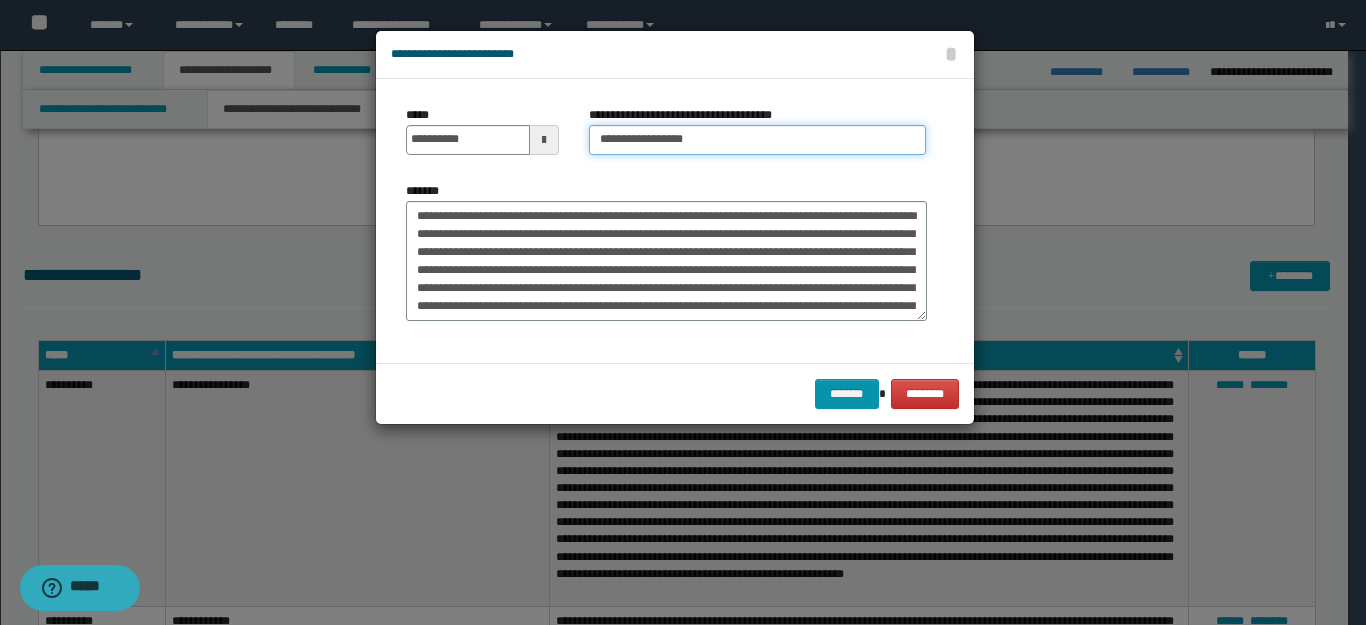 click on "**********" at bounding box center (757, 140) 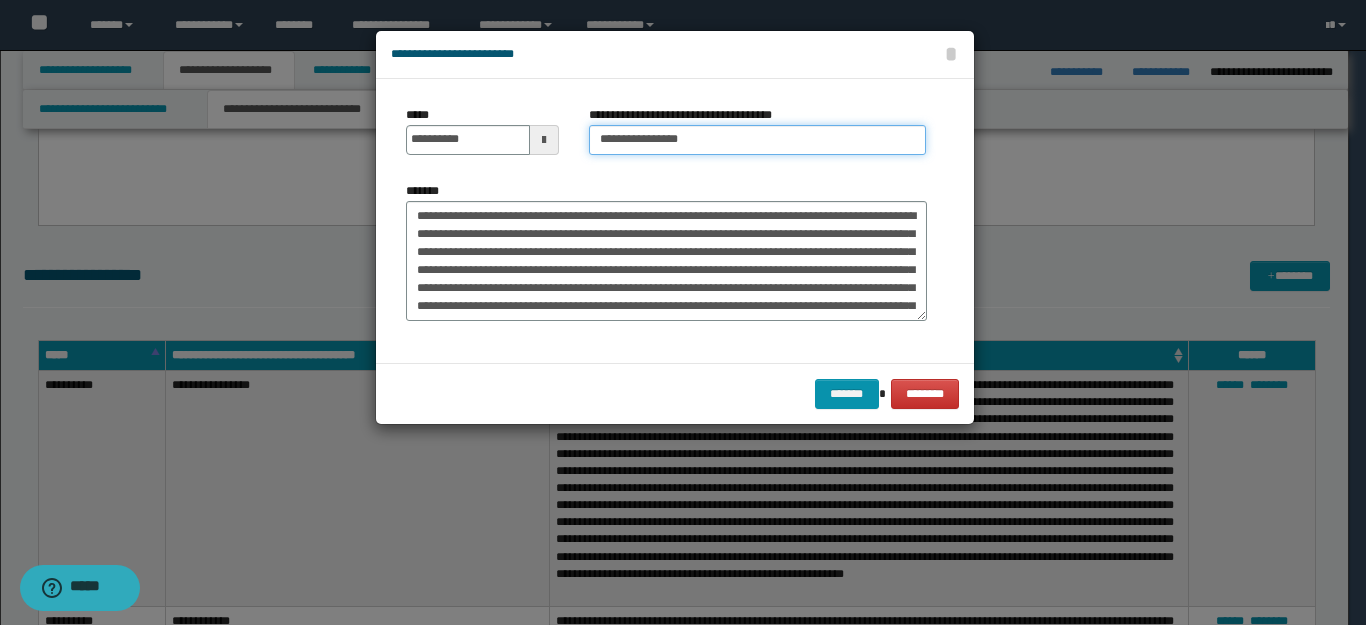 type on "**********" 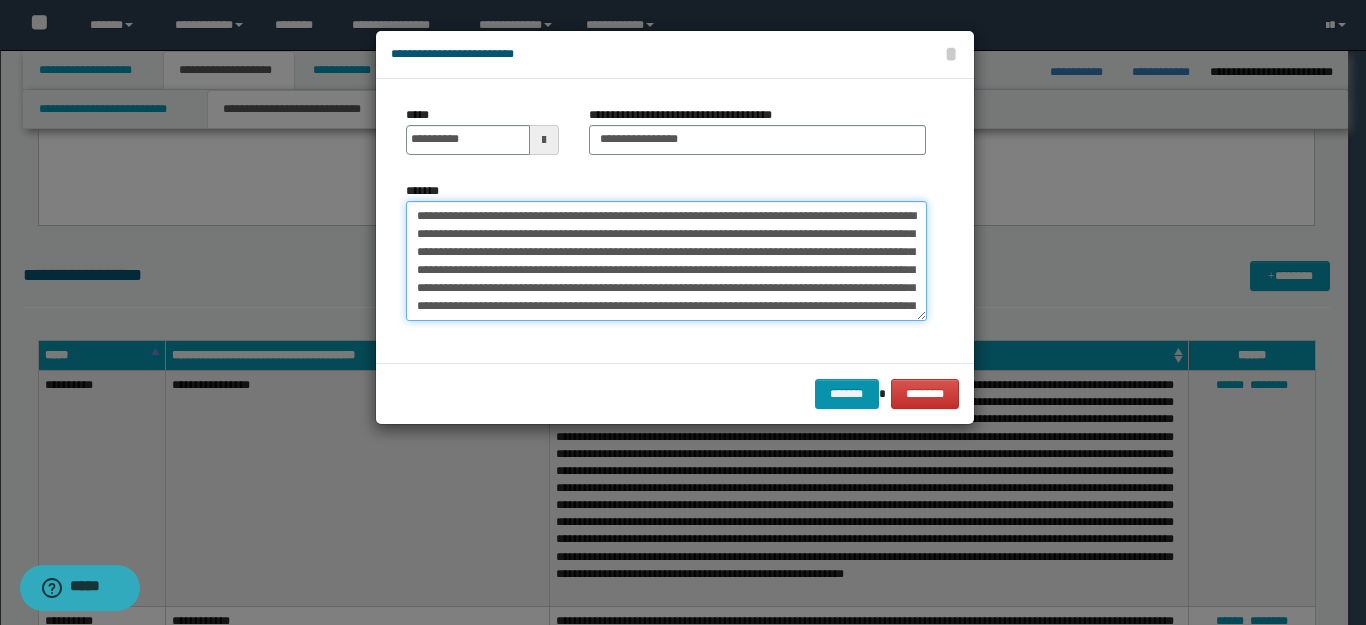 click on "*******" at bounding box center [666, 261] 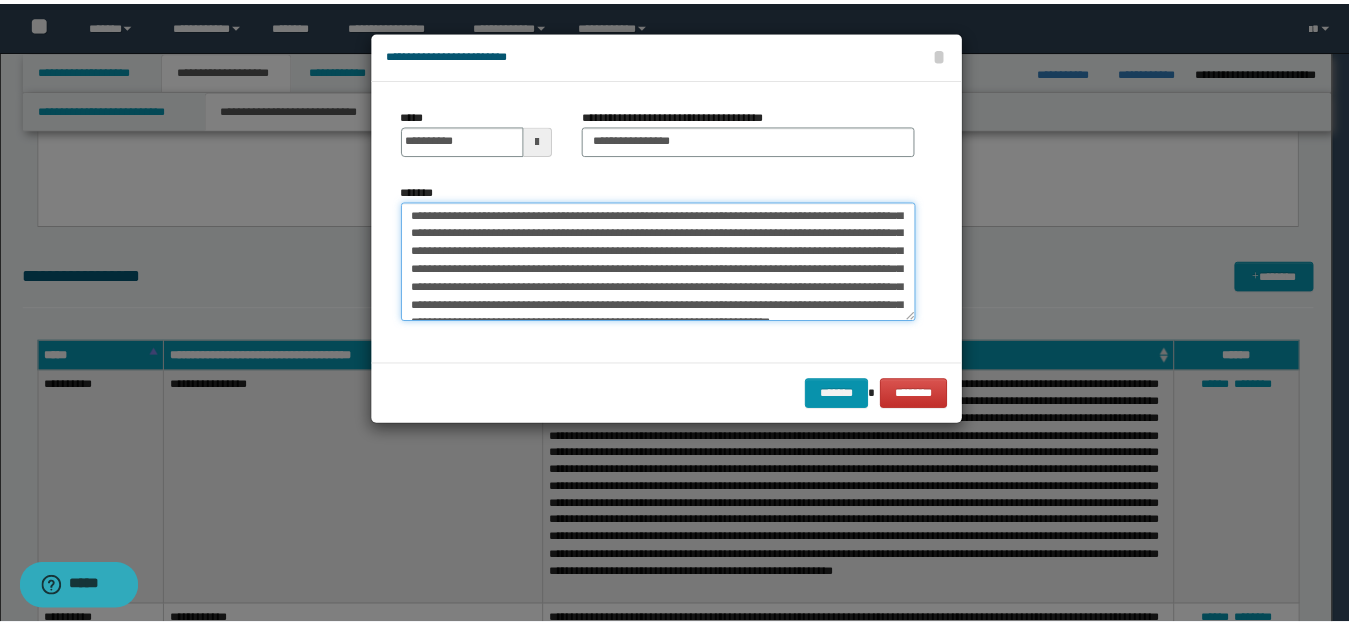 scroll, scrollTop: 144, scrollLeft: 0, axis: vertical 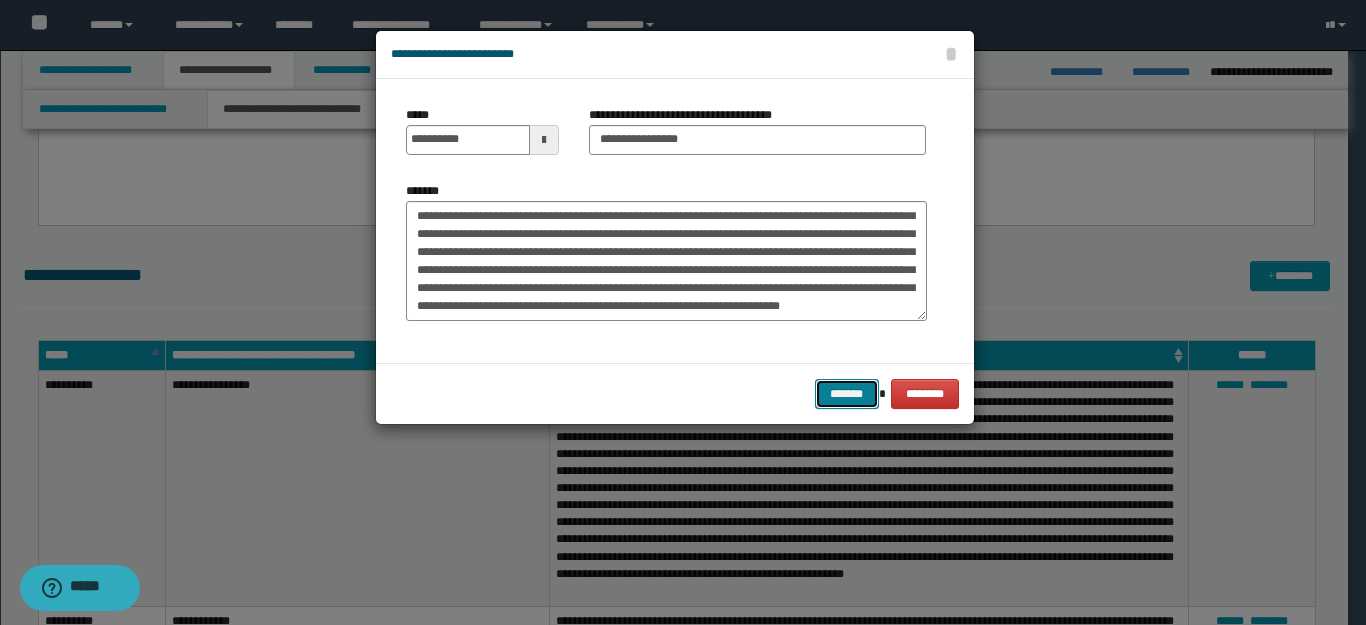 click on "*******" at bounding box center [847, 394] 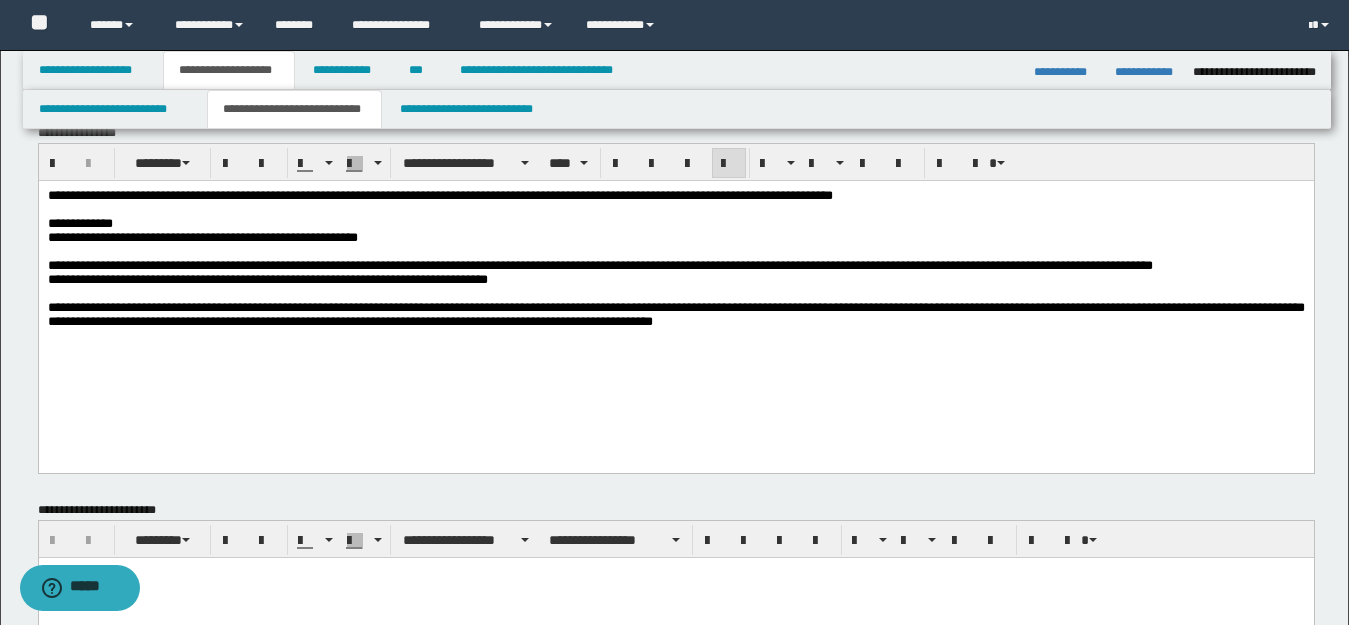 scroll, scrollTop: 0, scrollLeft: 0, axis: both 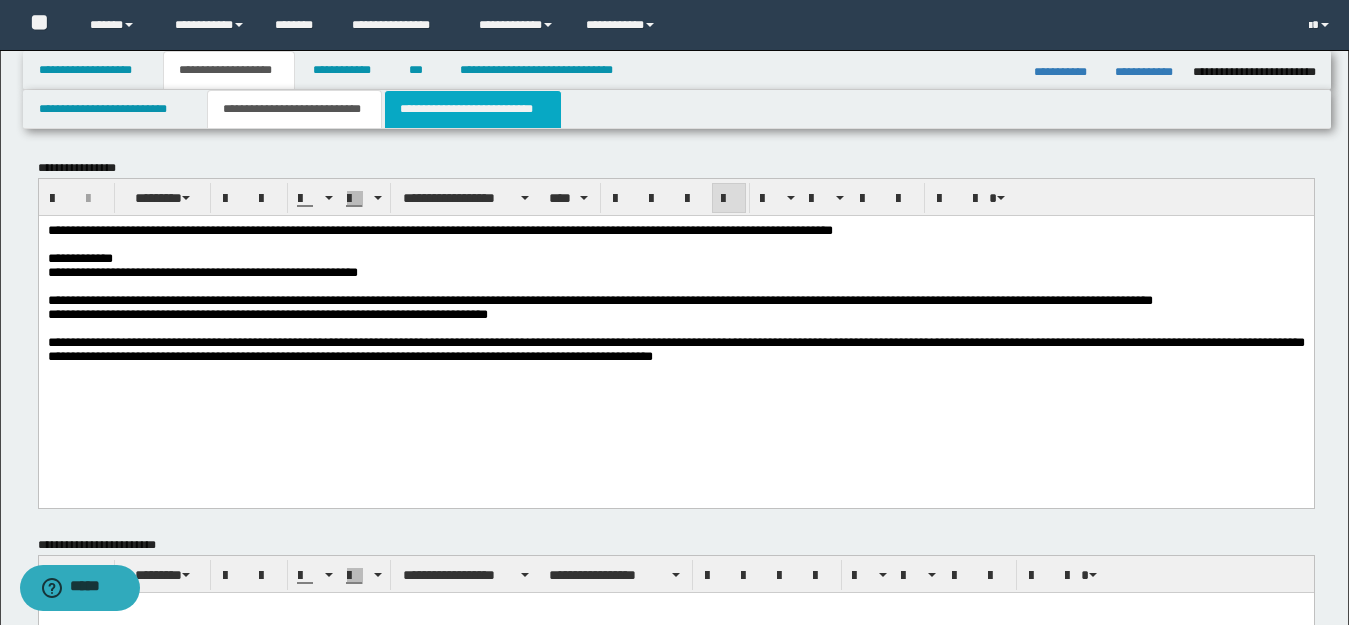 click on "**********" at bounding box center (473, 109) 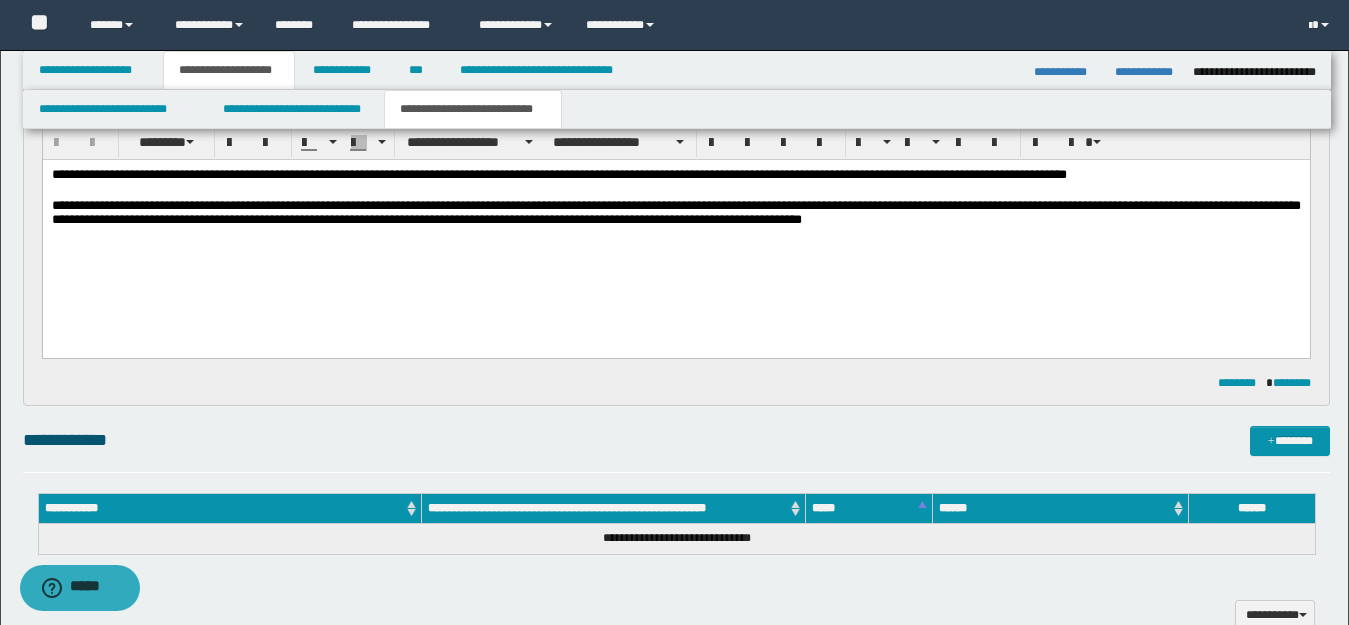 scroll, scrollTop: 200, scrollLeft: 0, axis: vertical 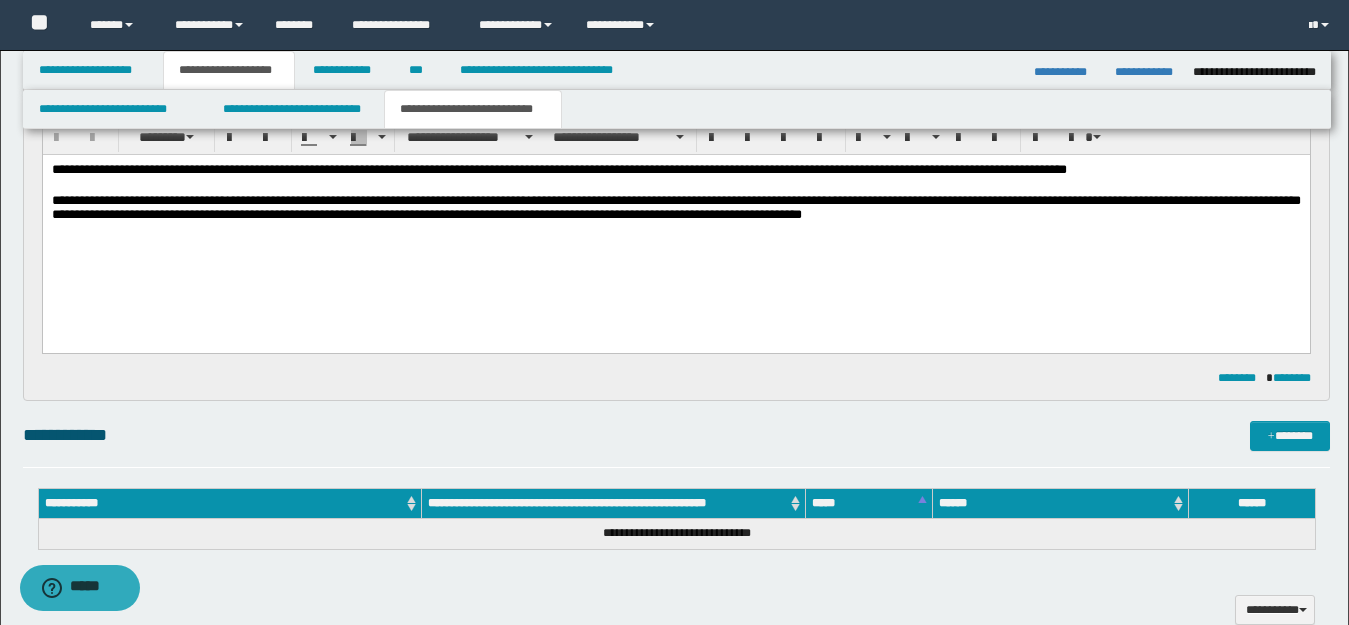 click on "**********" at bounding box center [675, 224] 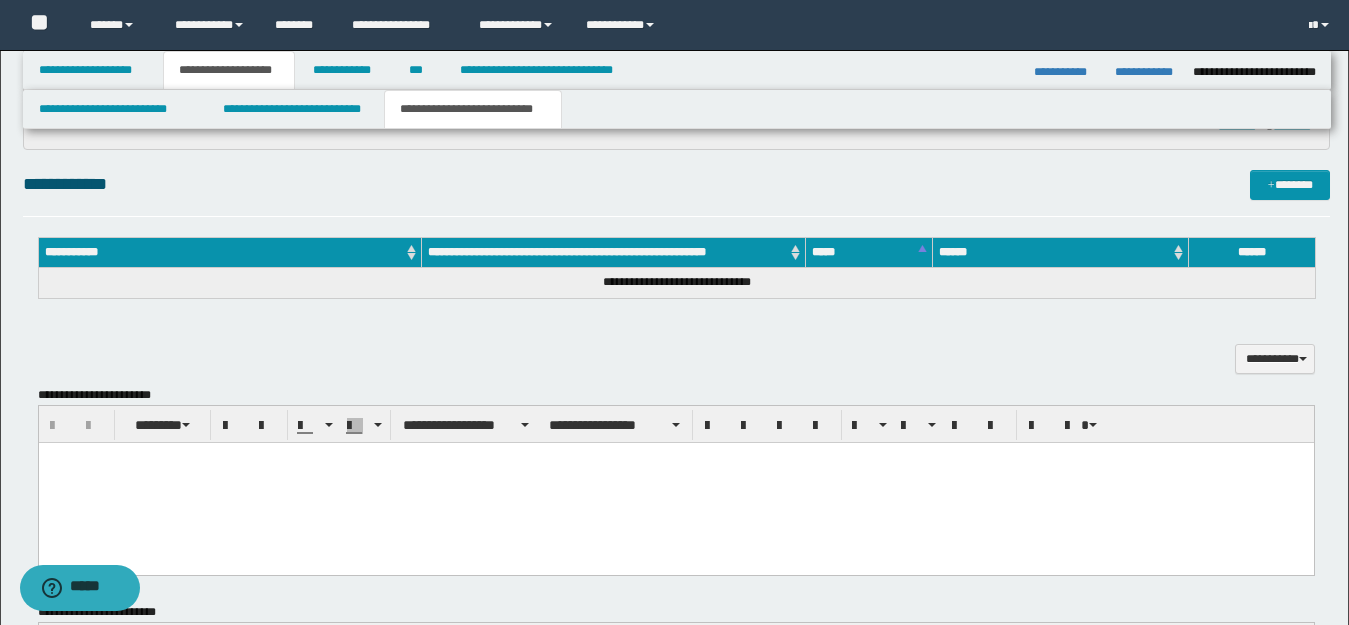scroll, scrollTop: 400, scrollLeft: 0, axis: vertical 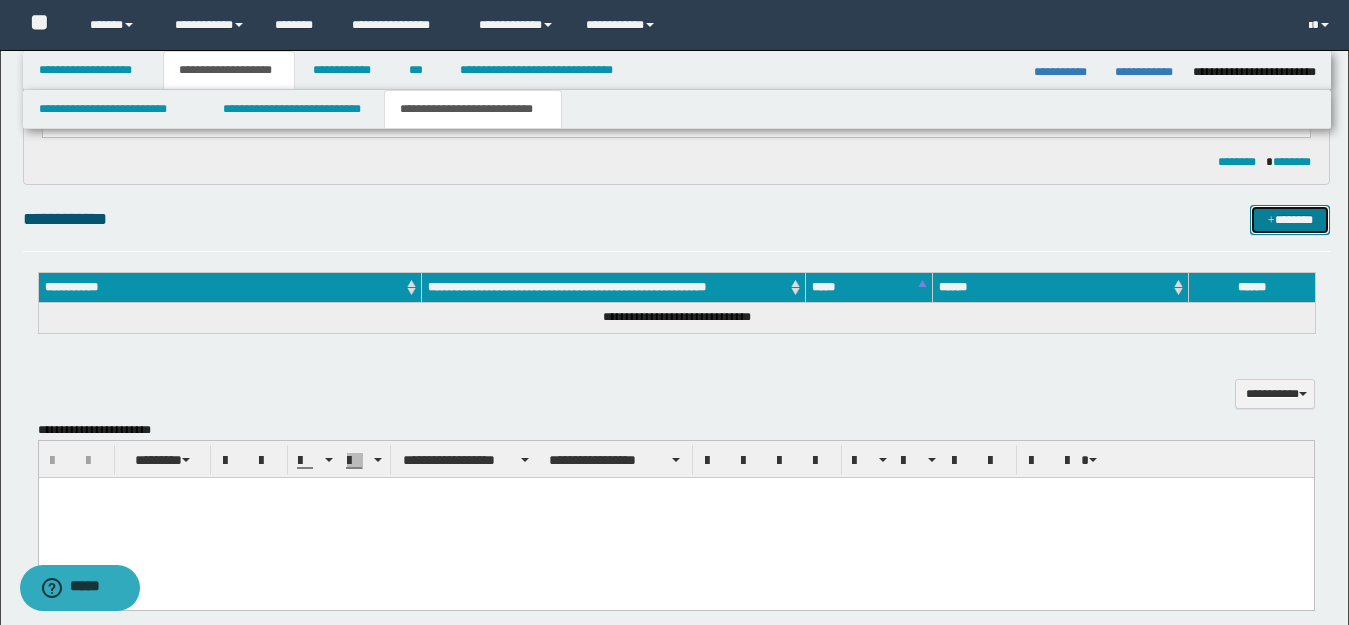 click on "*******" at bounding box center (1290, 220) 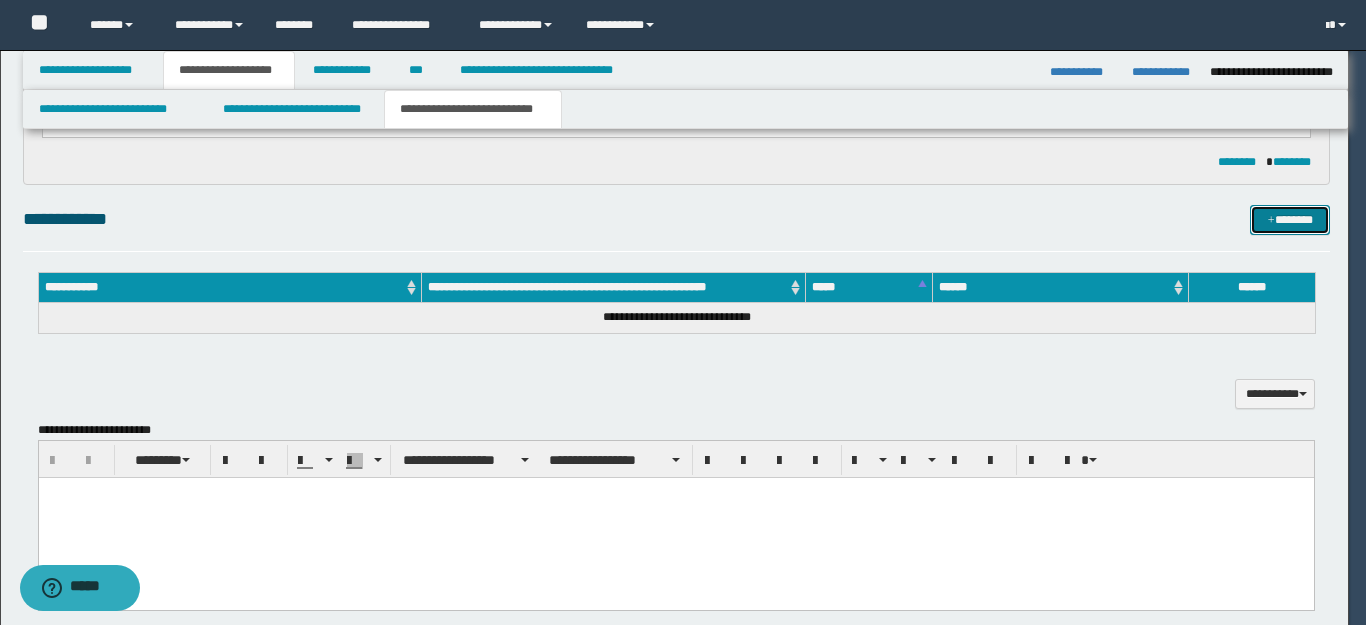 type 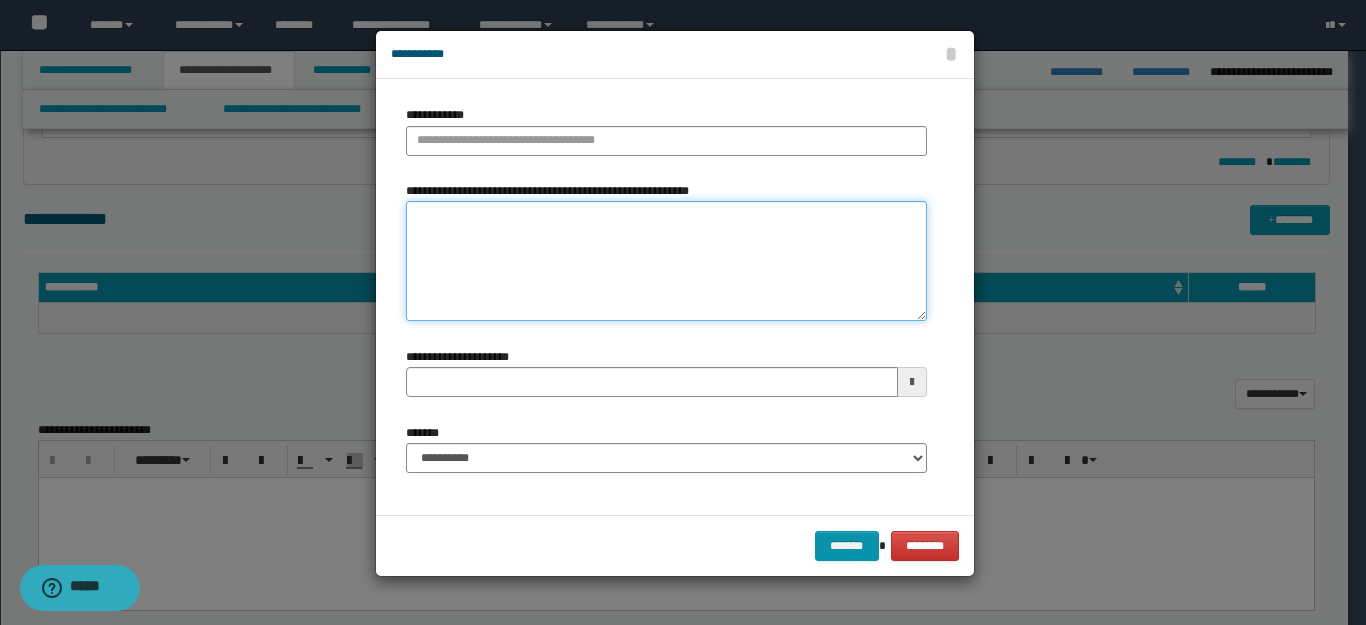 click on "**********" at bounding box center (666, 261) 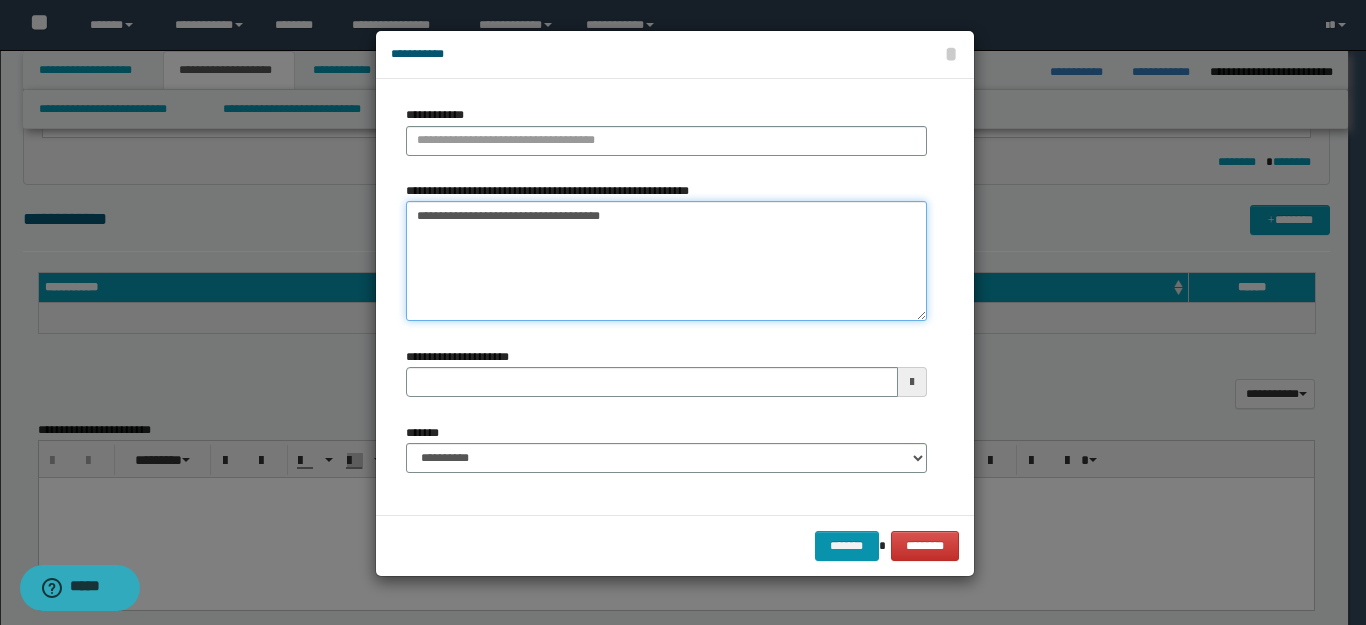 drag, startPoint x: 443, startPoint y: 220, endPoint x: 370, endPoint y: 215, distance: 73.171036 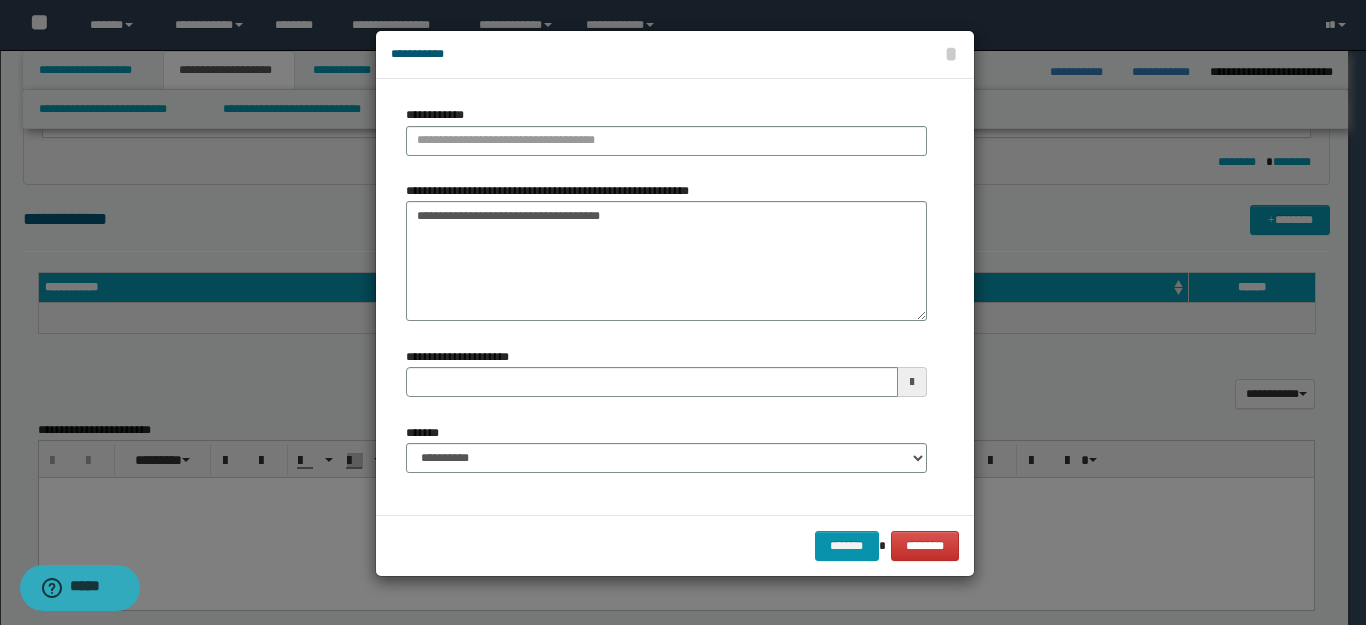drag, startPoint x: 540, startPoint y: 123, endPoint x: 529, endPoint y: 135, distance: 16.27882 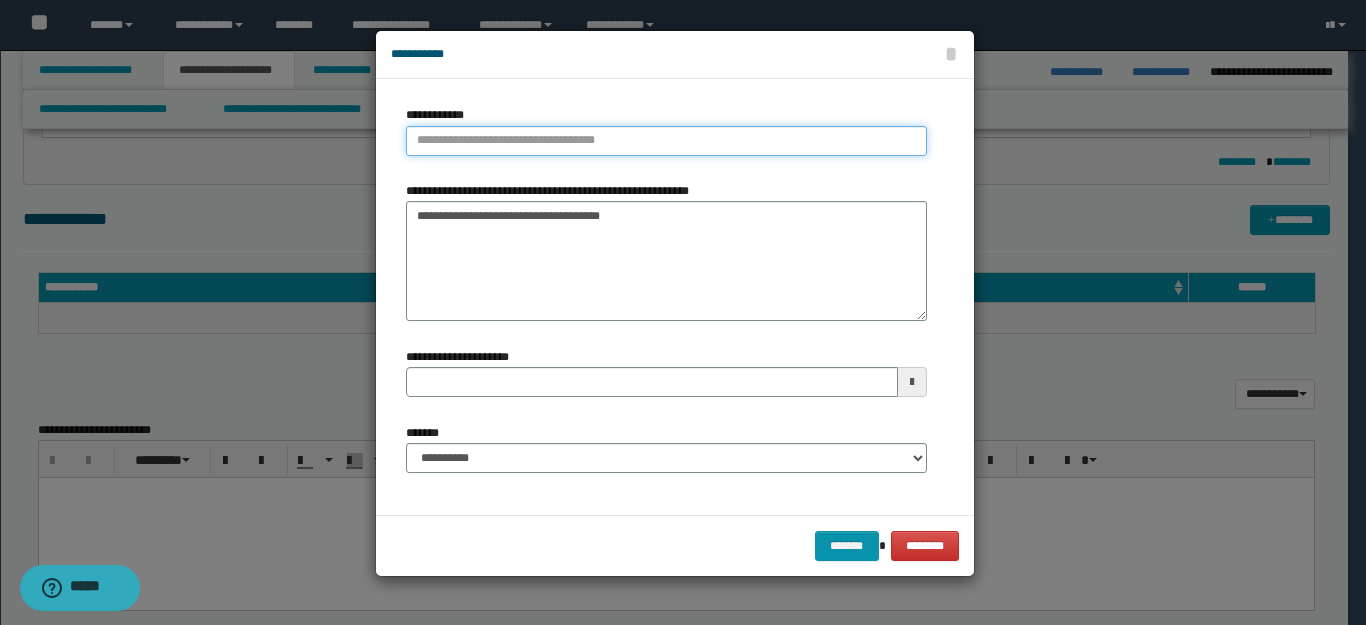 click on "**********" at bounding box center (666, 141) 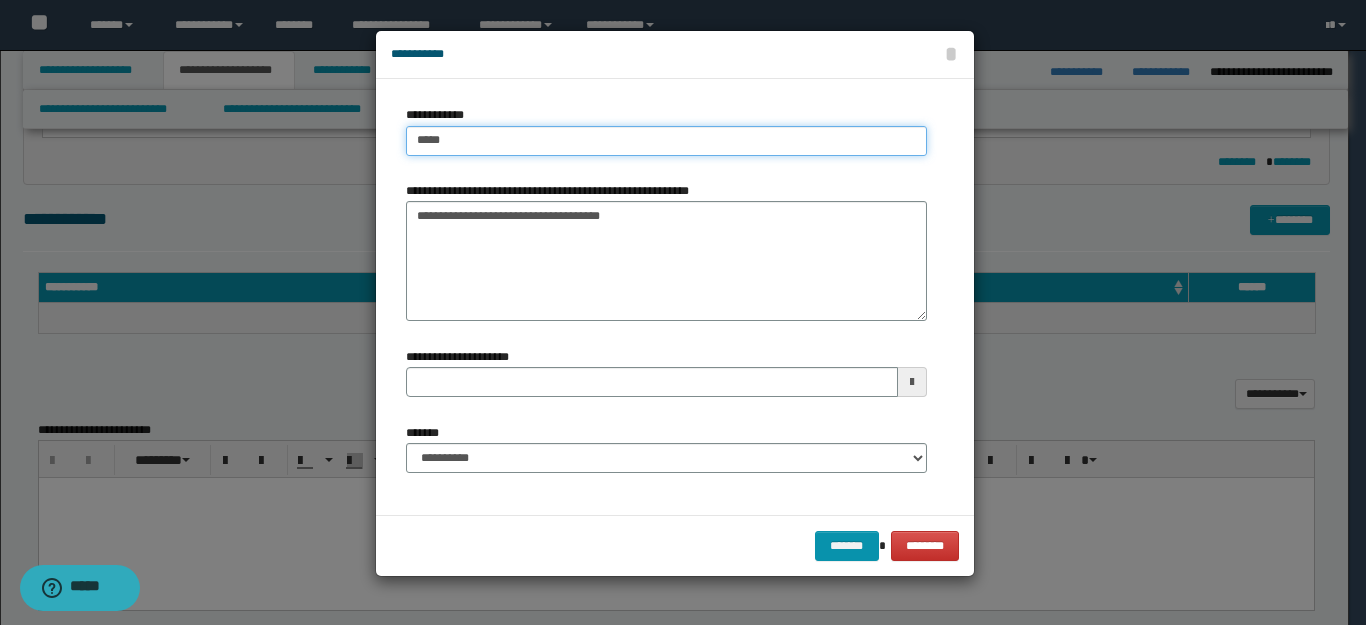 type 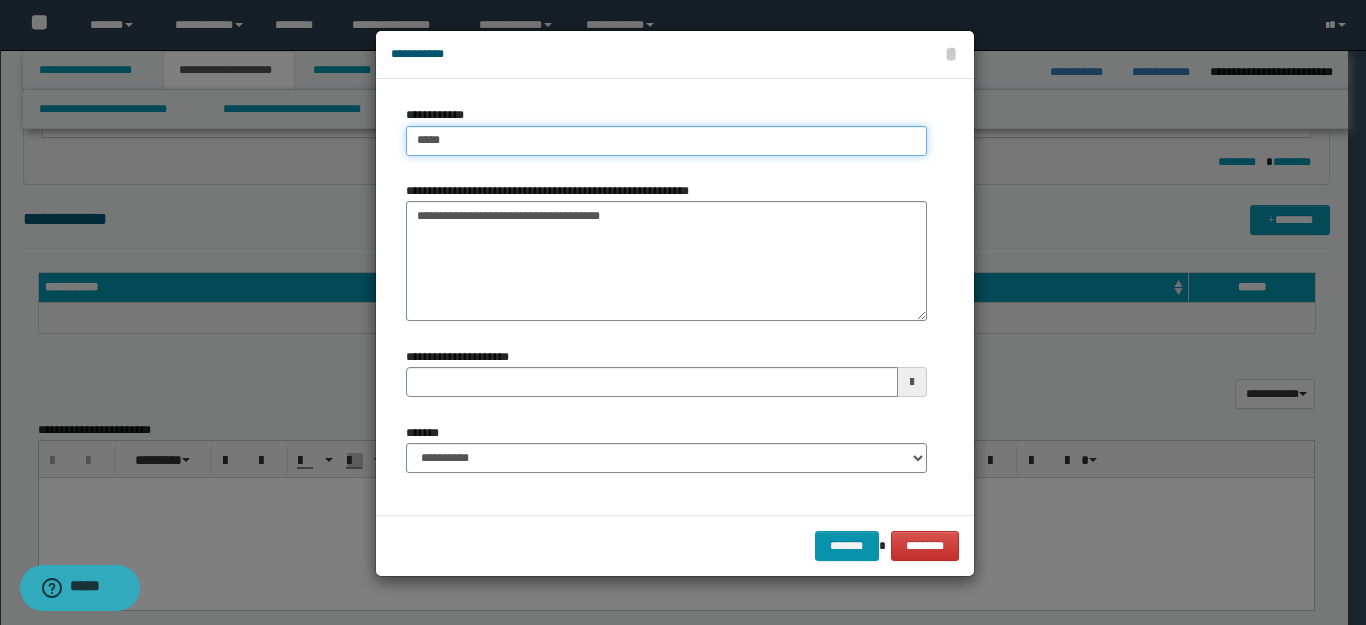 type on "****" 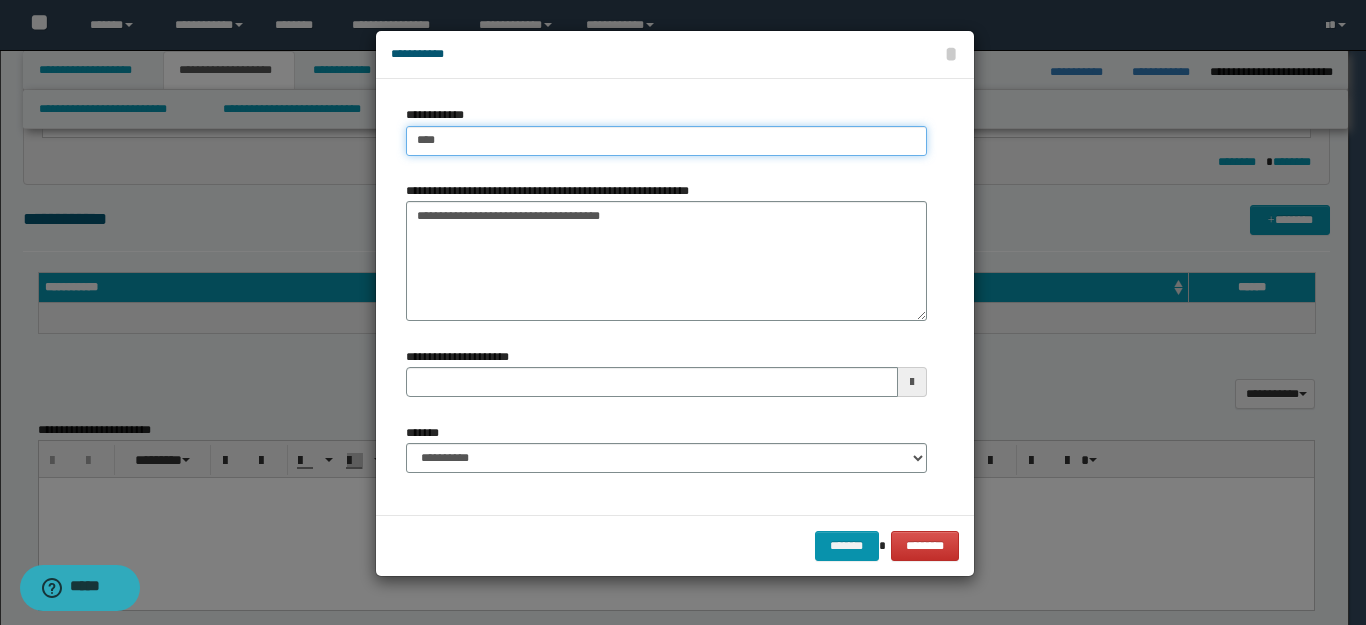 type on "****" 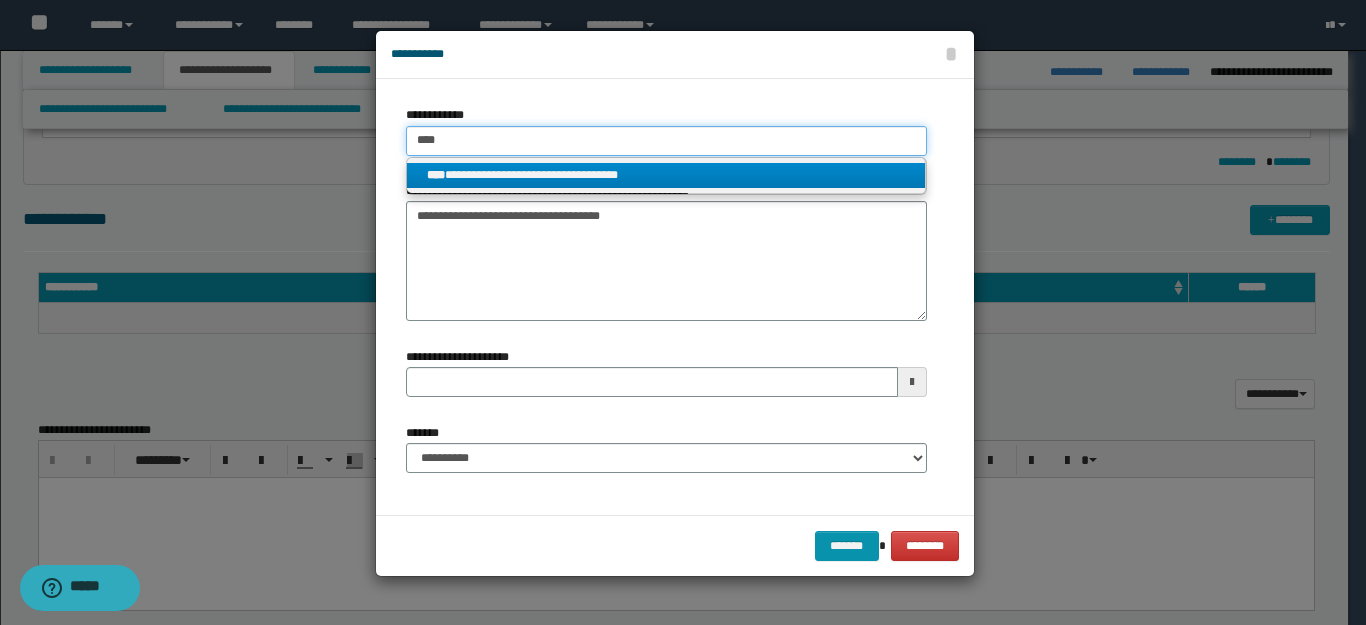 type on "****" 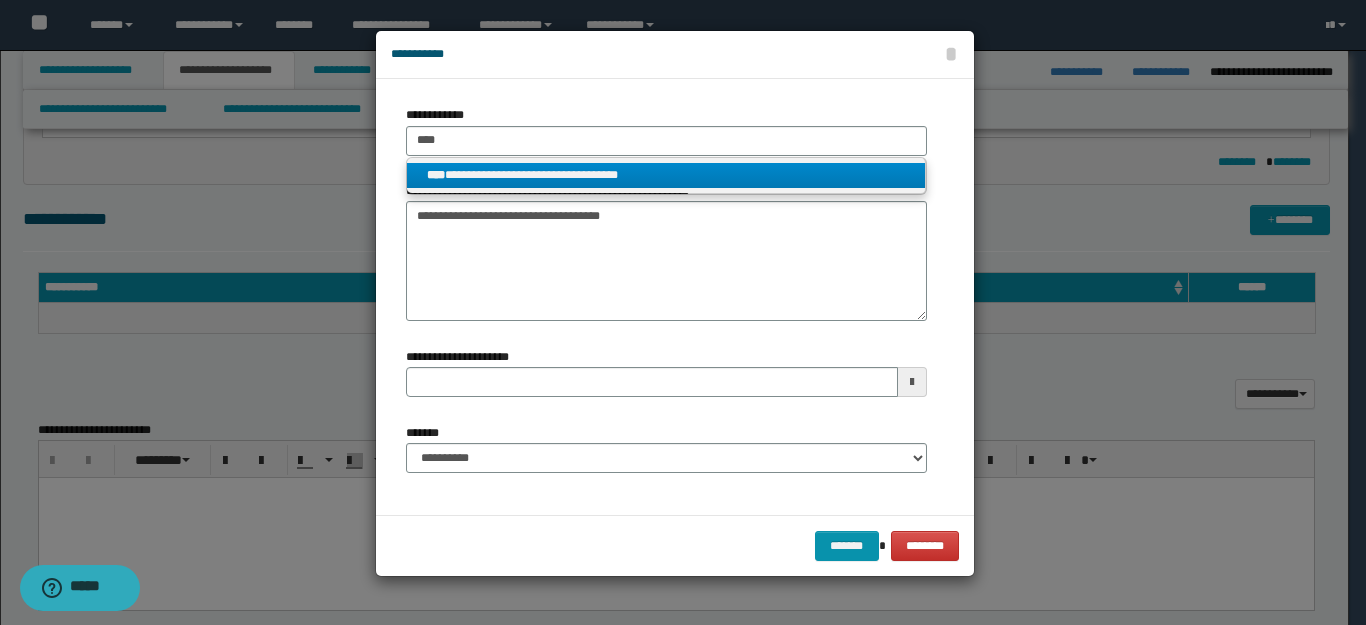 click on "**********" at bounding box center [666, 175] 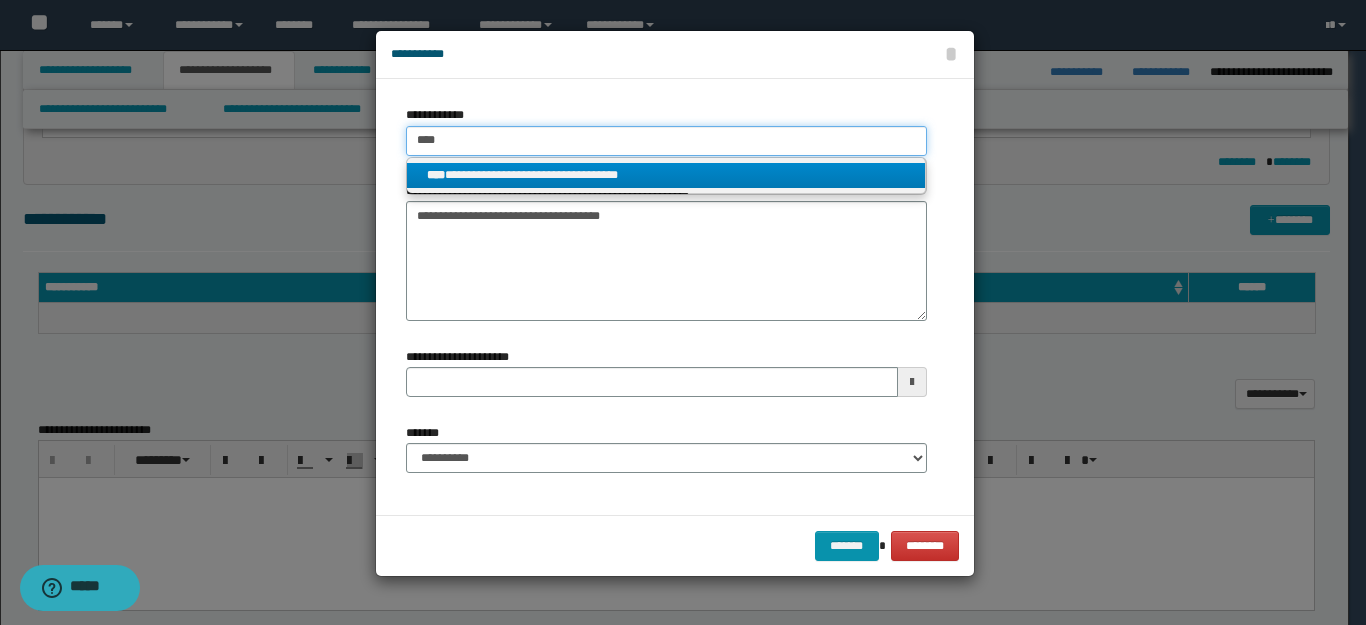 type 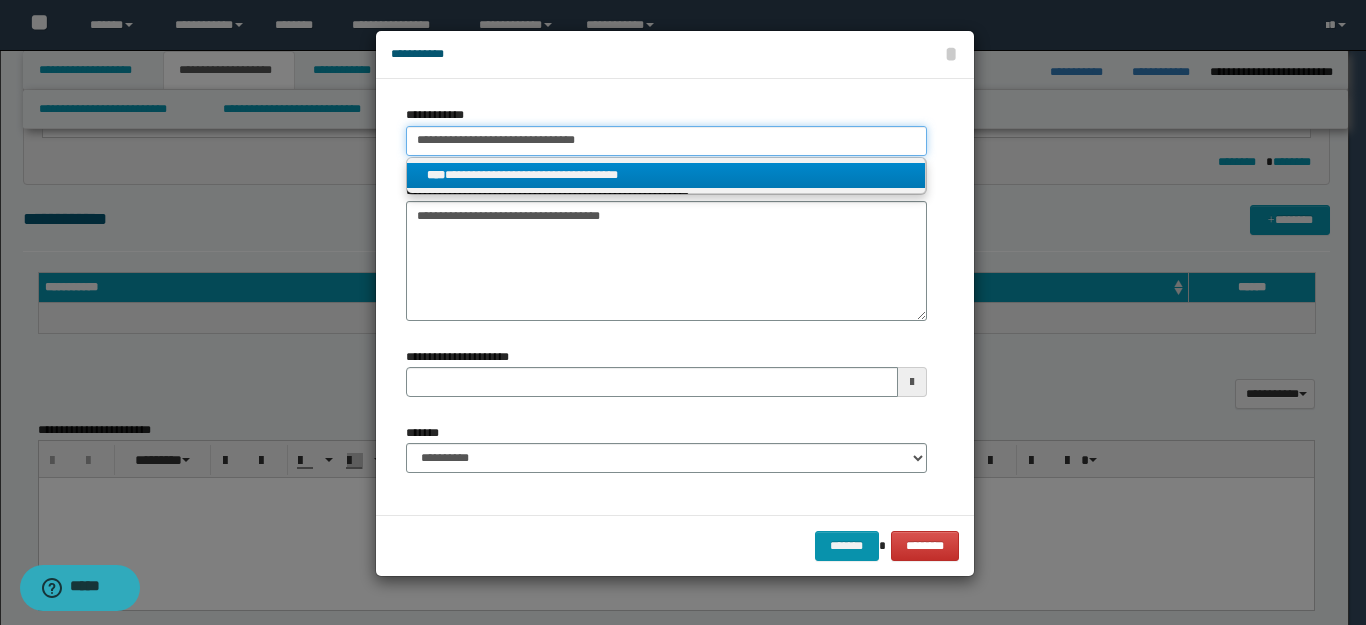 type 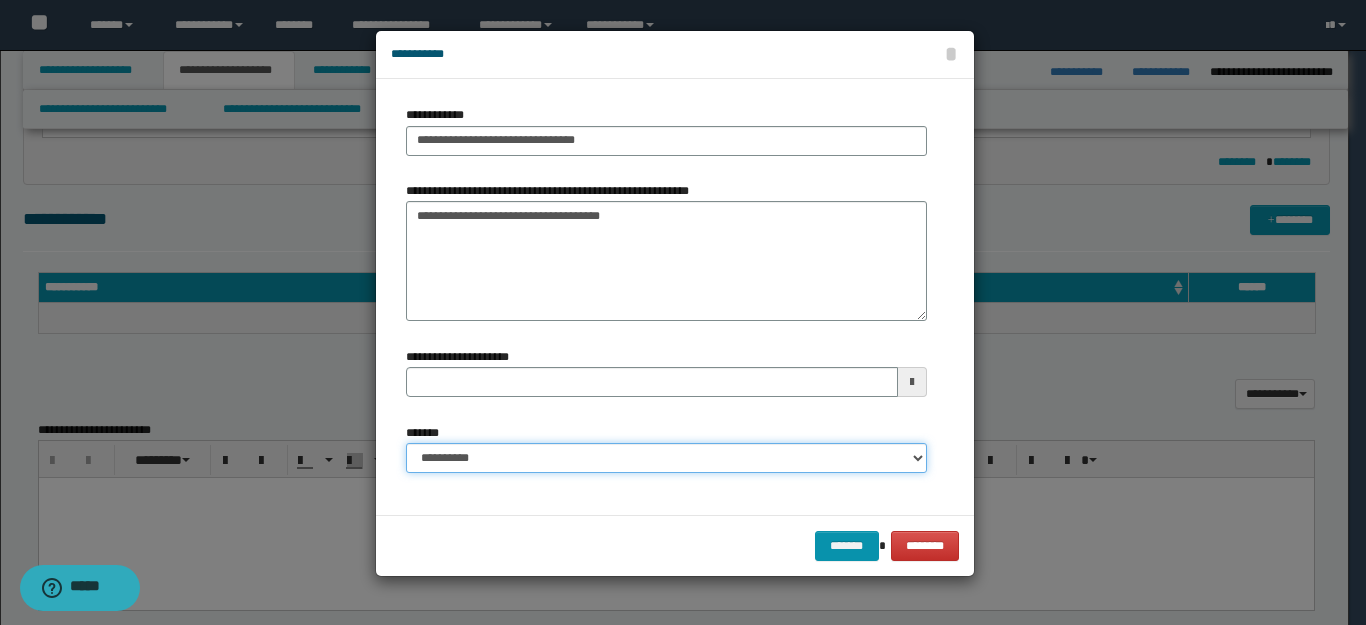 click on "**********" at bounding box center (666, 458) 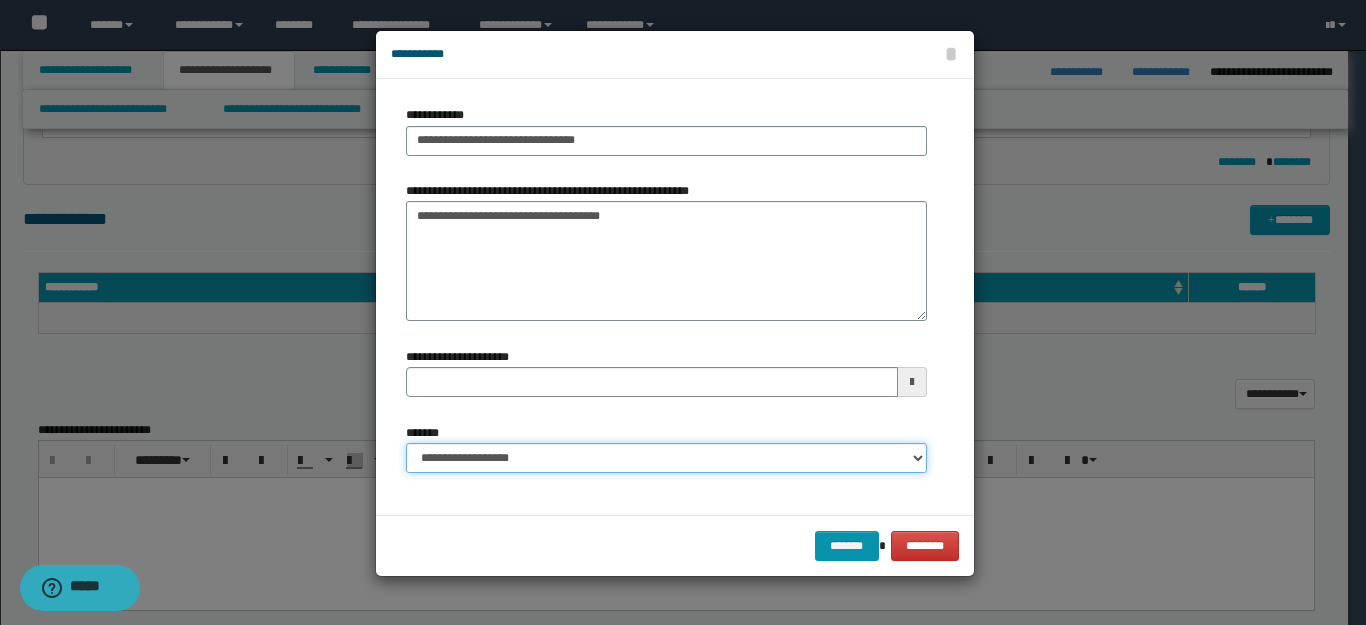 click on "**********" at bounding box center [666, 458] 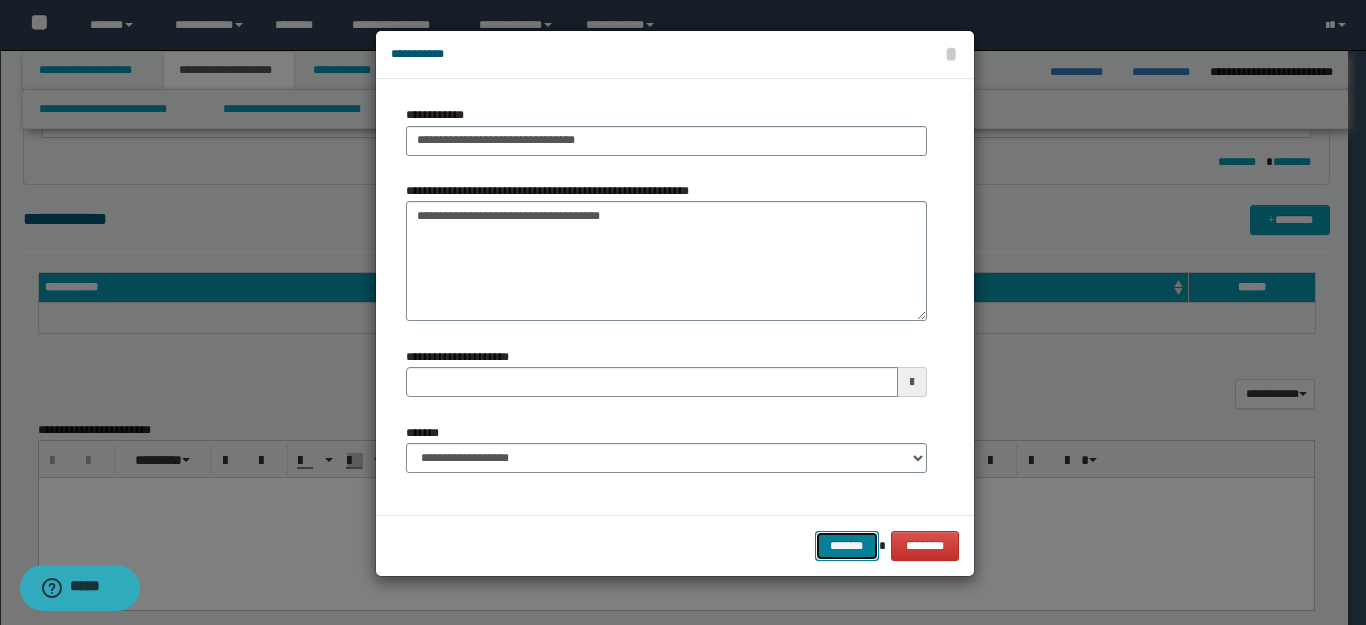 click on "*******" at bounding box center [847, 546] 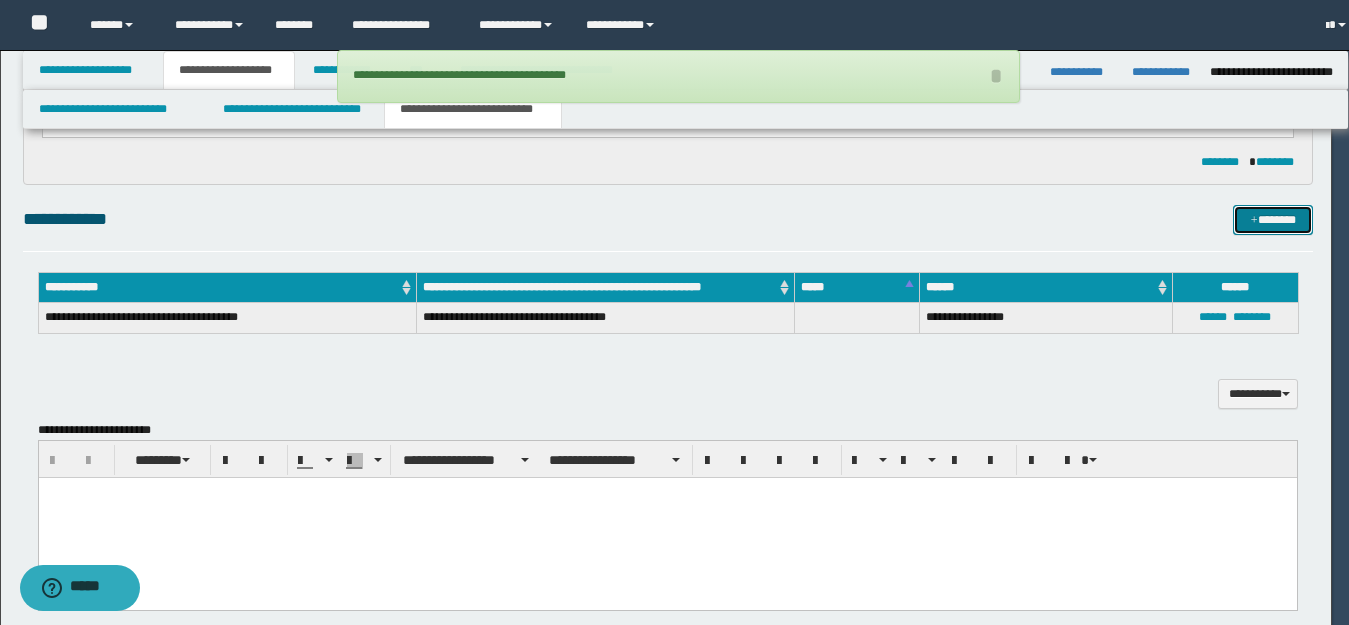 type 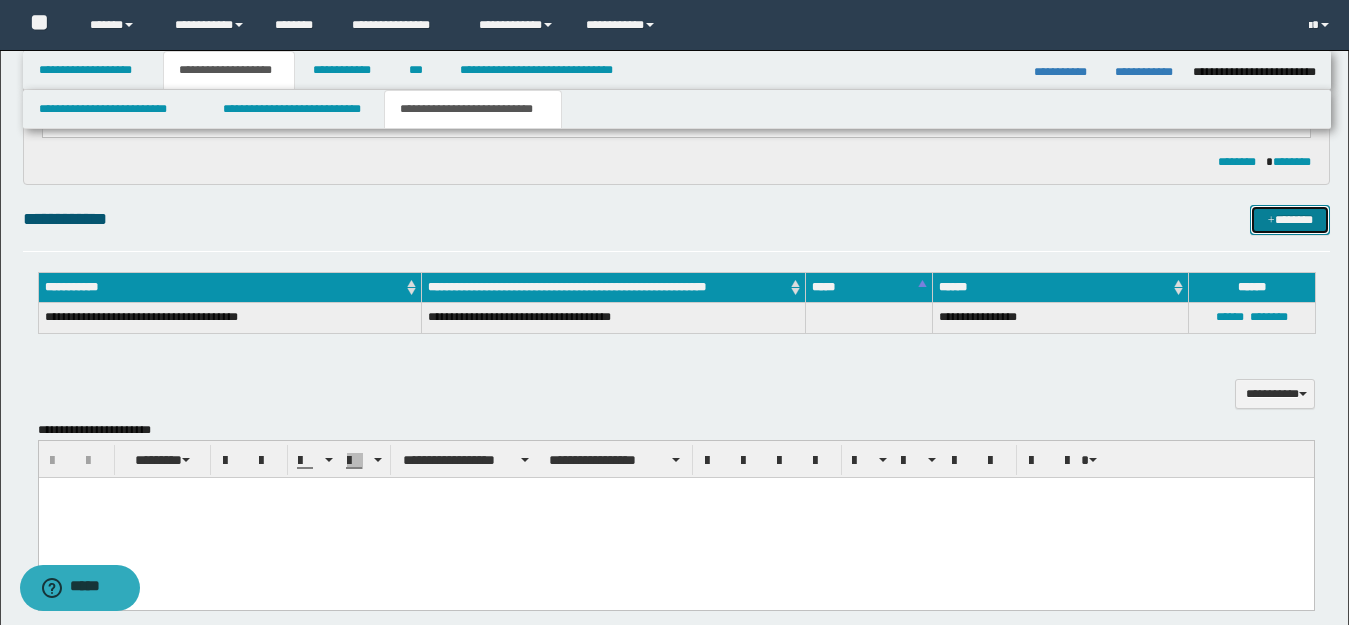 click on "*******" at bounding box center [1290, 220] 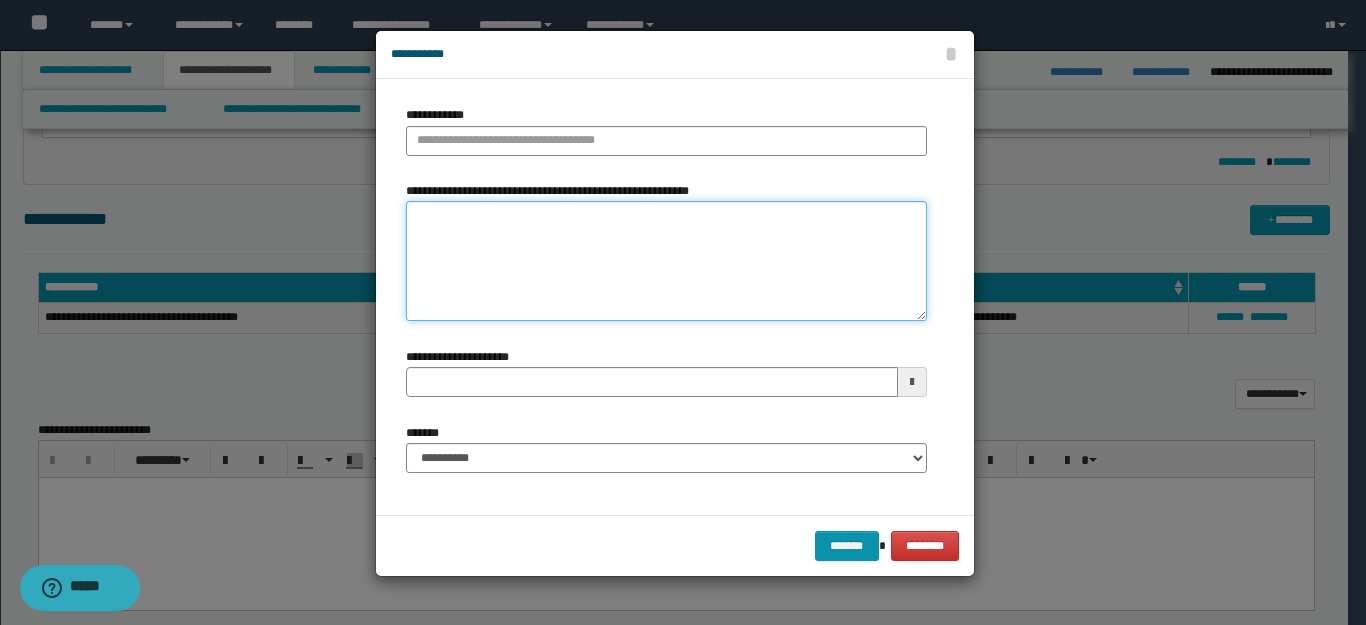 click on "**********" at bounding box center (666, 261) 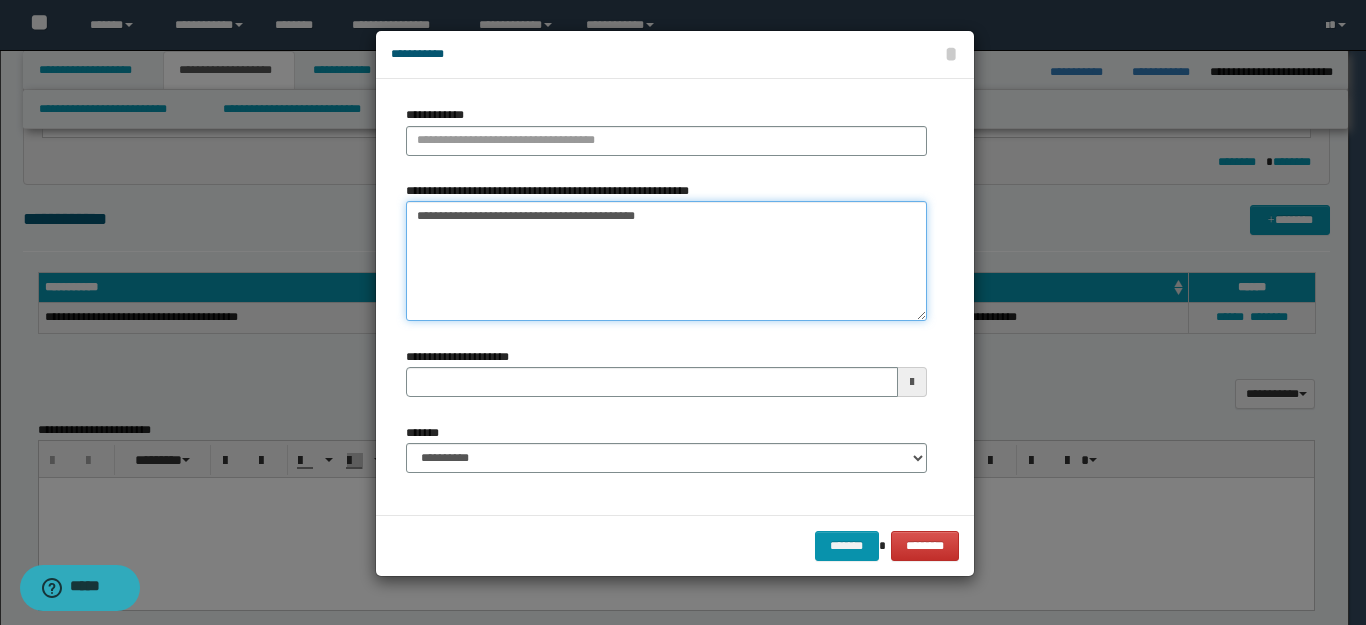 drag, startPoint x: 444, startPoint y: 220, endPoint x: 363, endPoint y: 215, distance: 81.154175 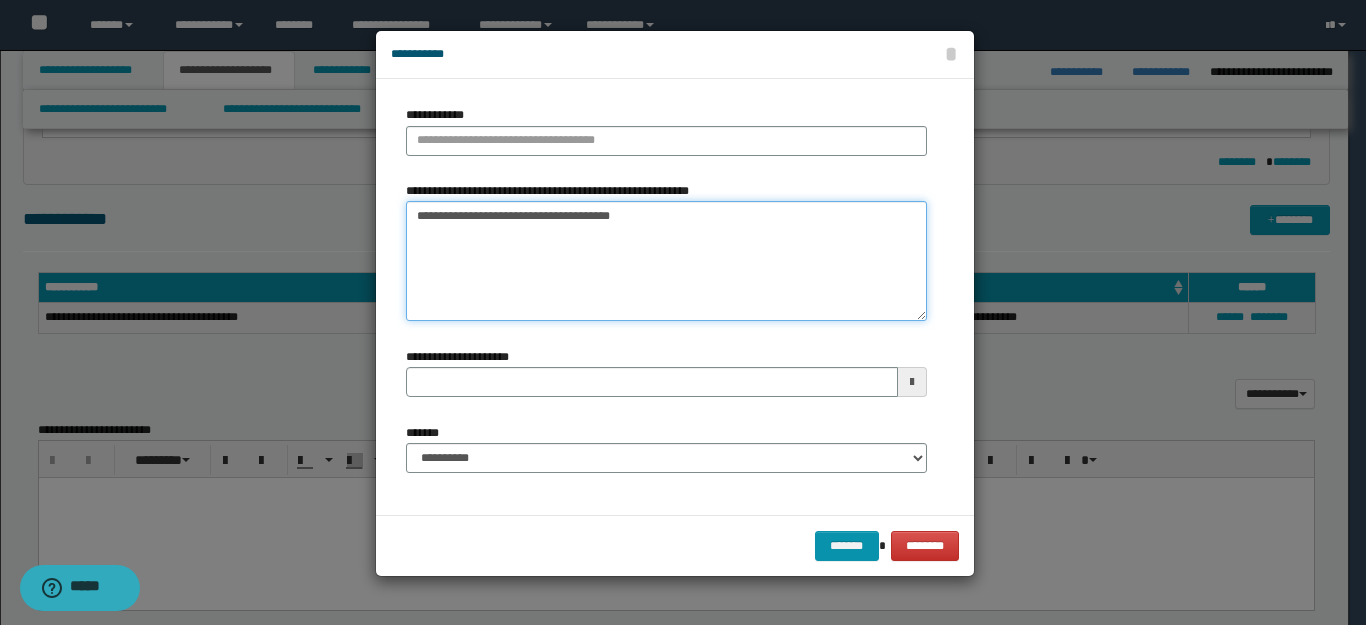 paste on "*****" 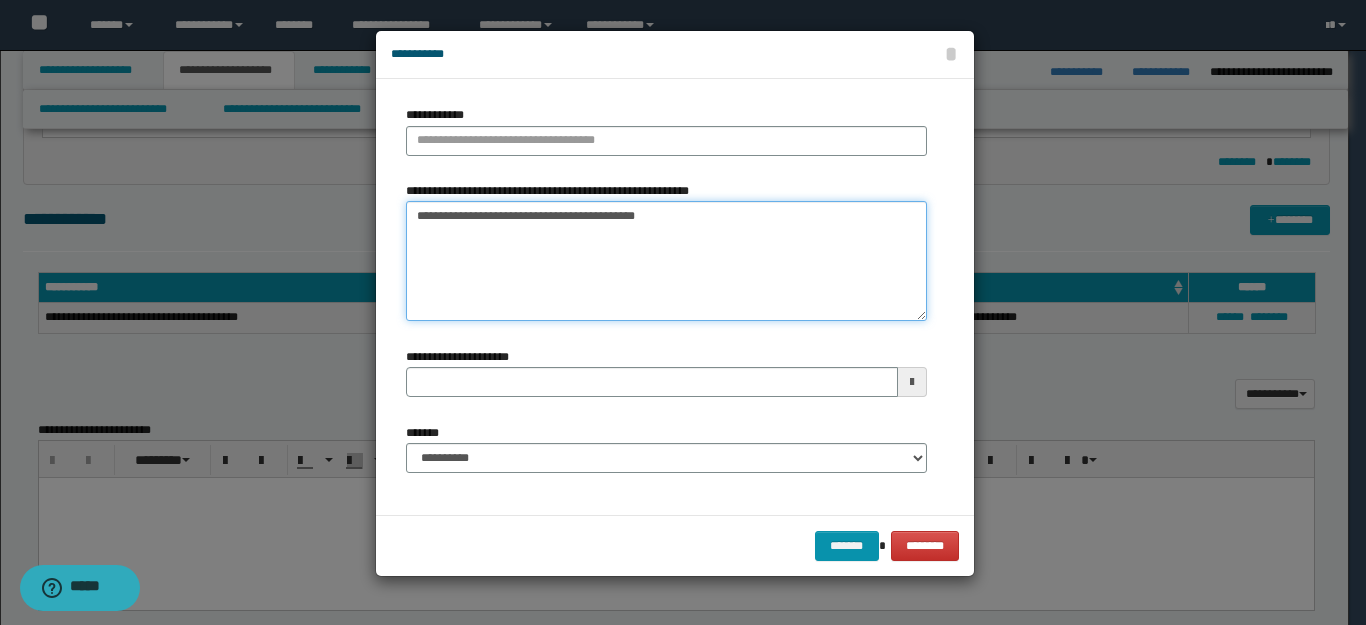 drag, startPoint x: 436, startPoint y: 220, endPoint x: 396, endPoint y: 219, distance: 40.012497 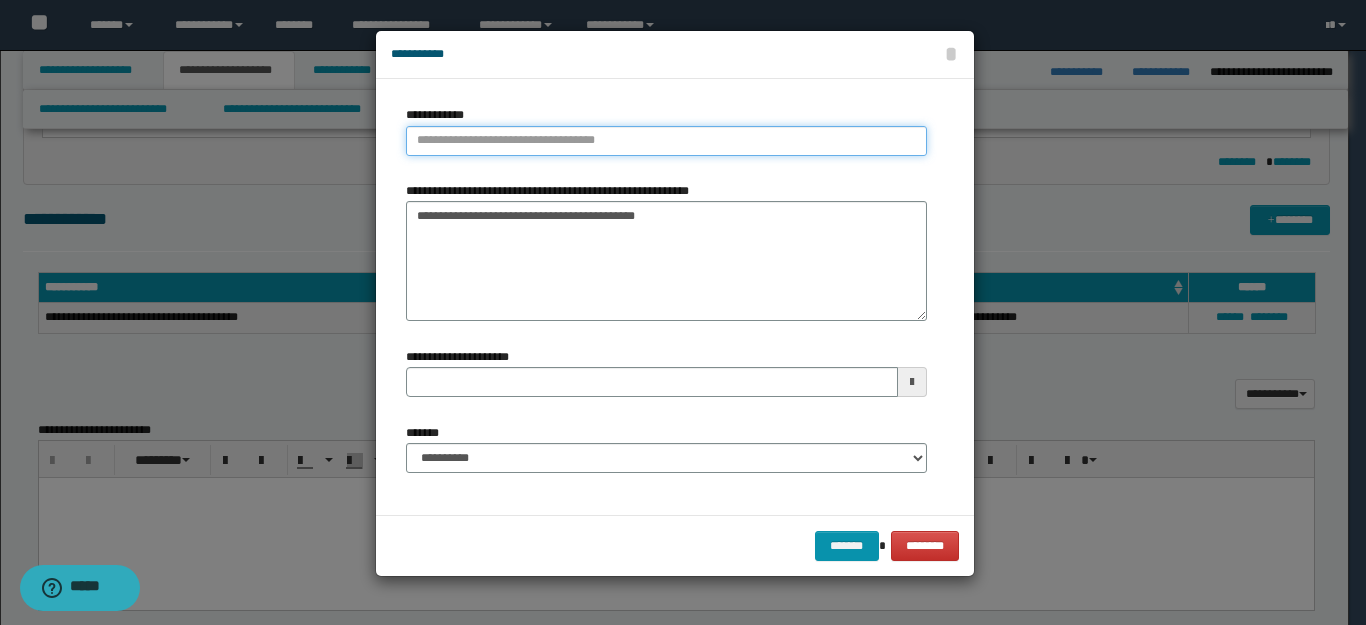 type on "**********" 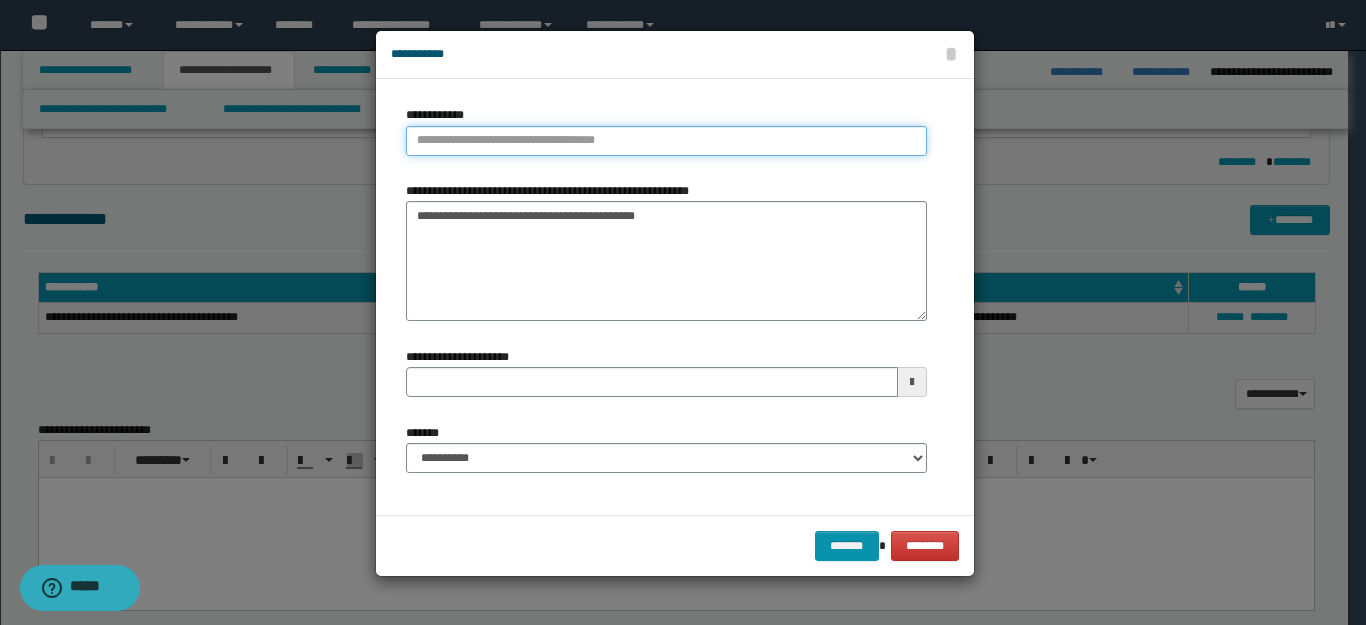 click on "**********" at bounding box center (666, 141) 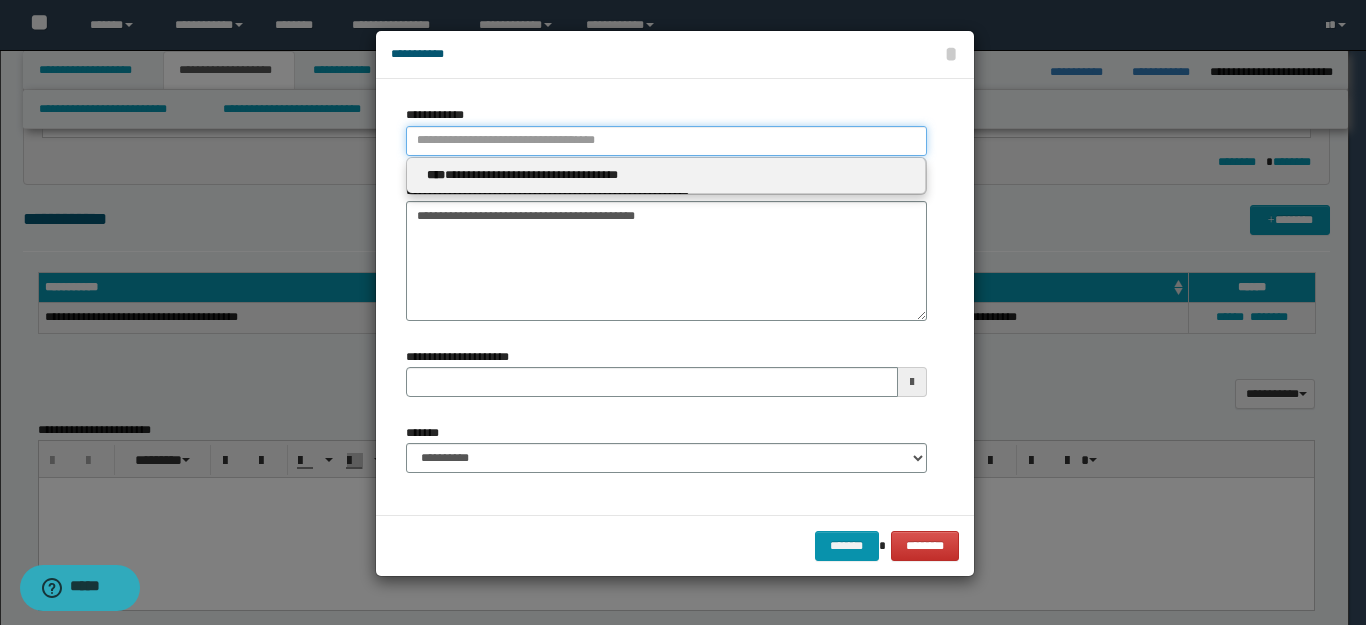 paste on "****" 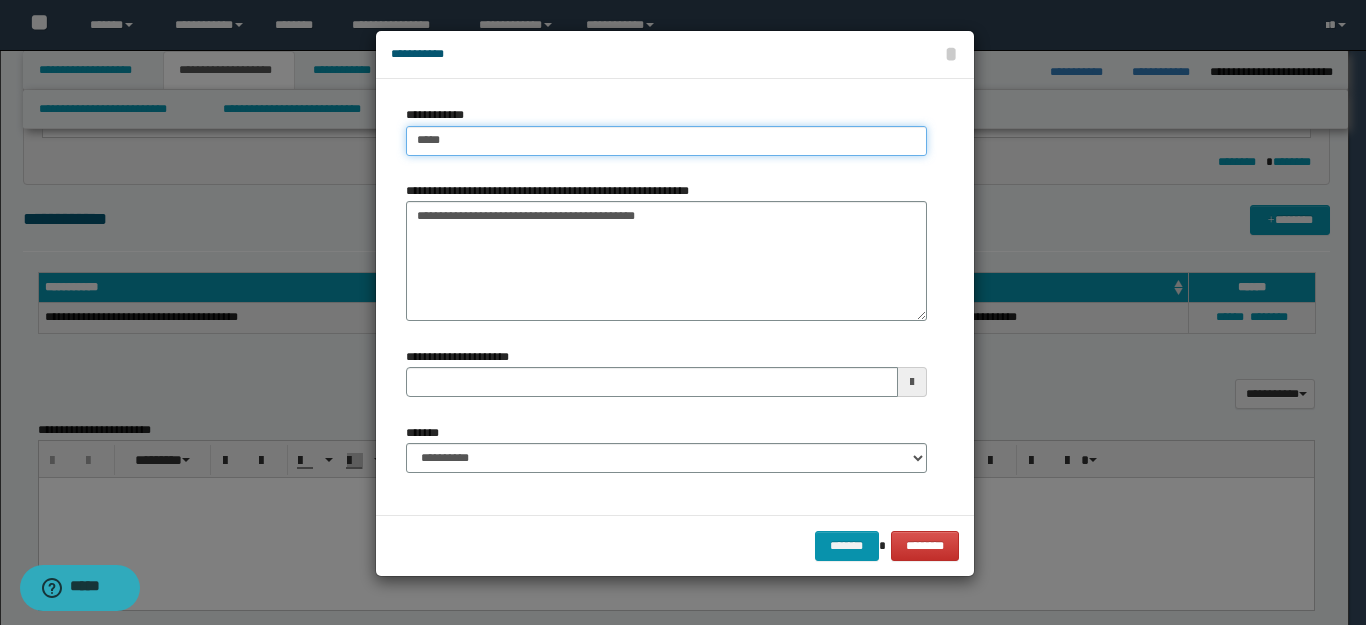 type on "****" 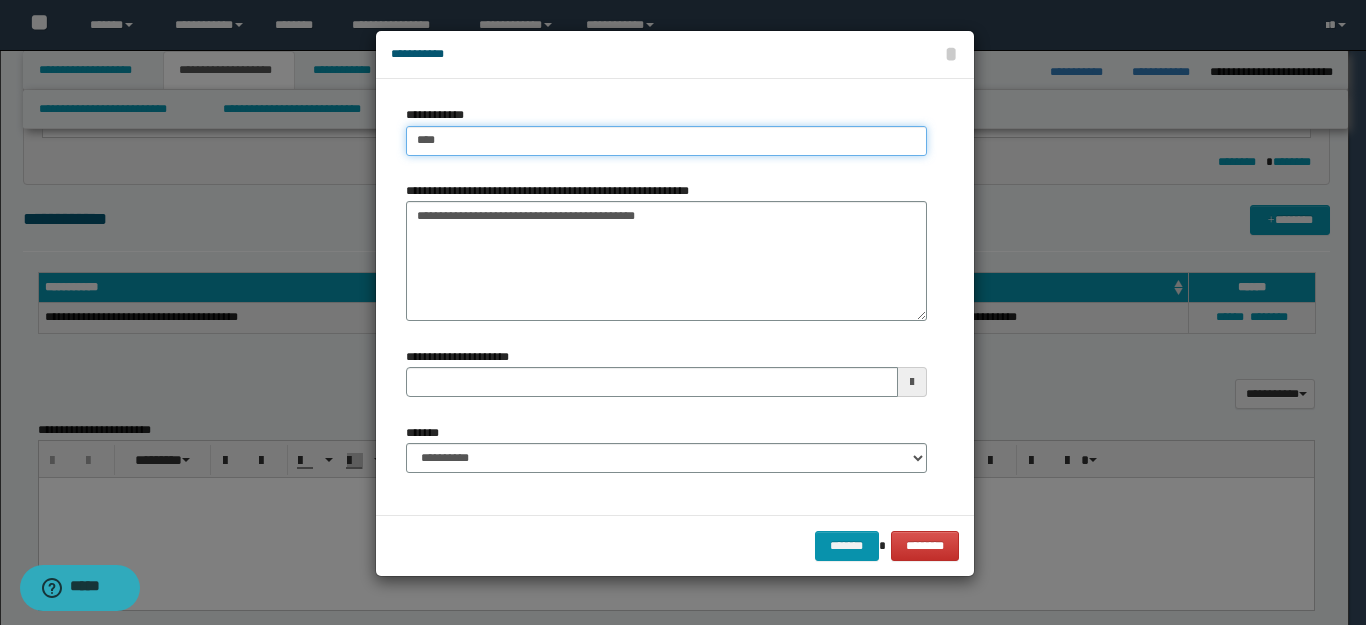 type on "****" 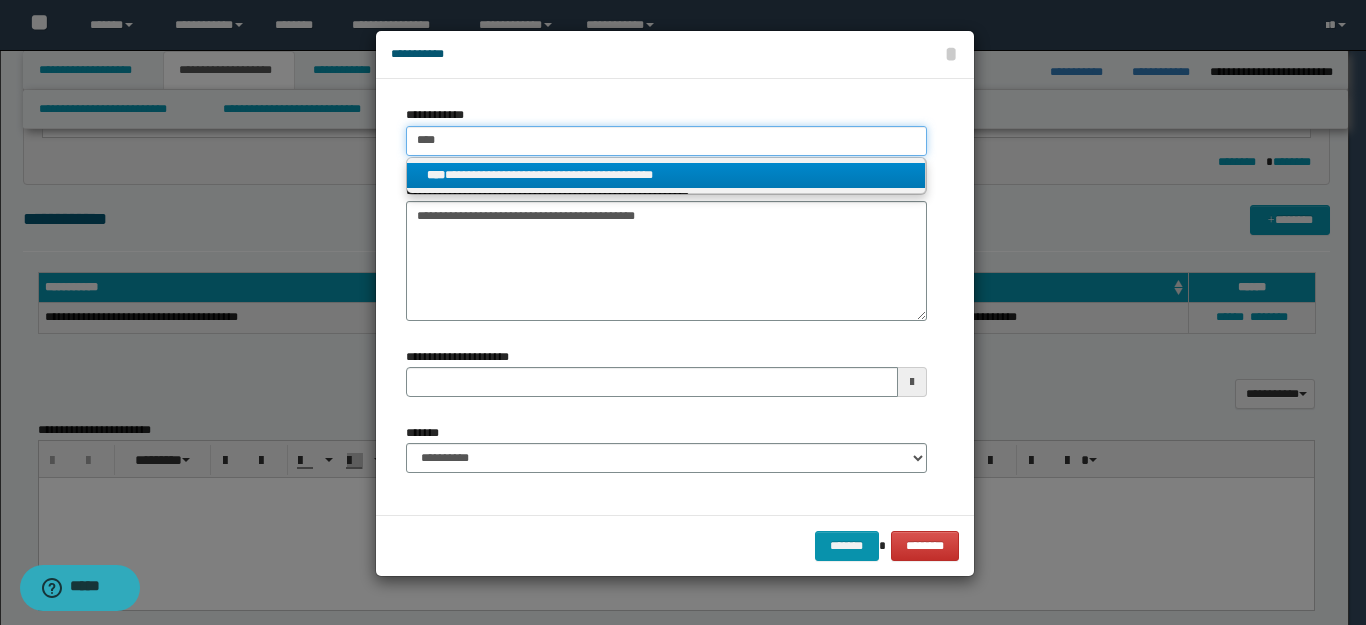 type on "****" 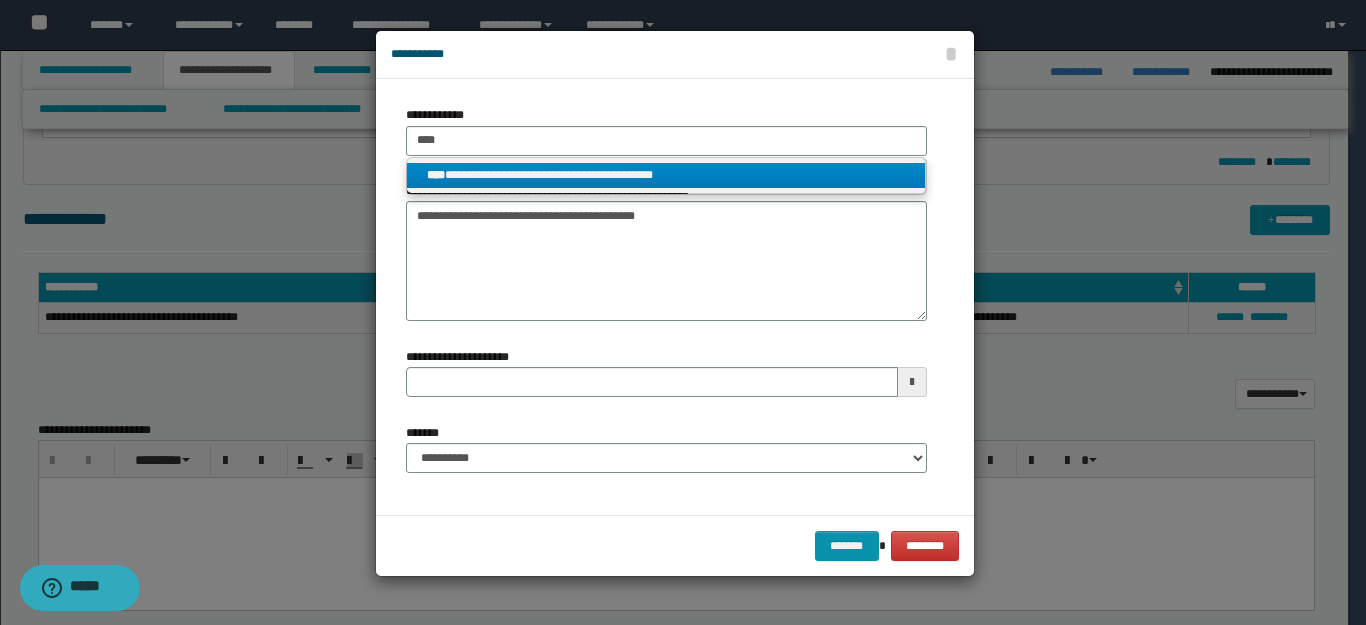 drag, startPoint x: 493, startPoint y: 176, endPoint x: 594, endPoint y: 232, distance: 115.48593 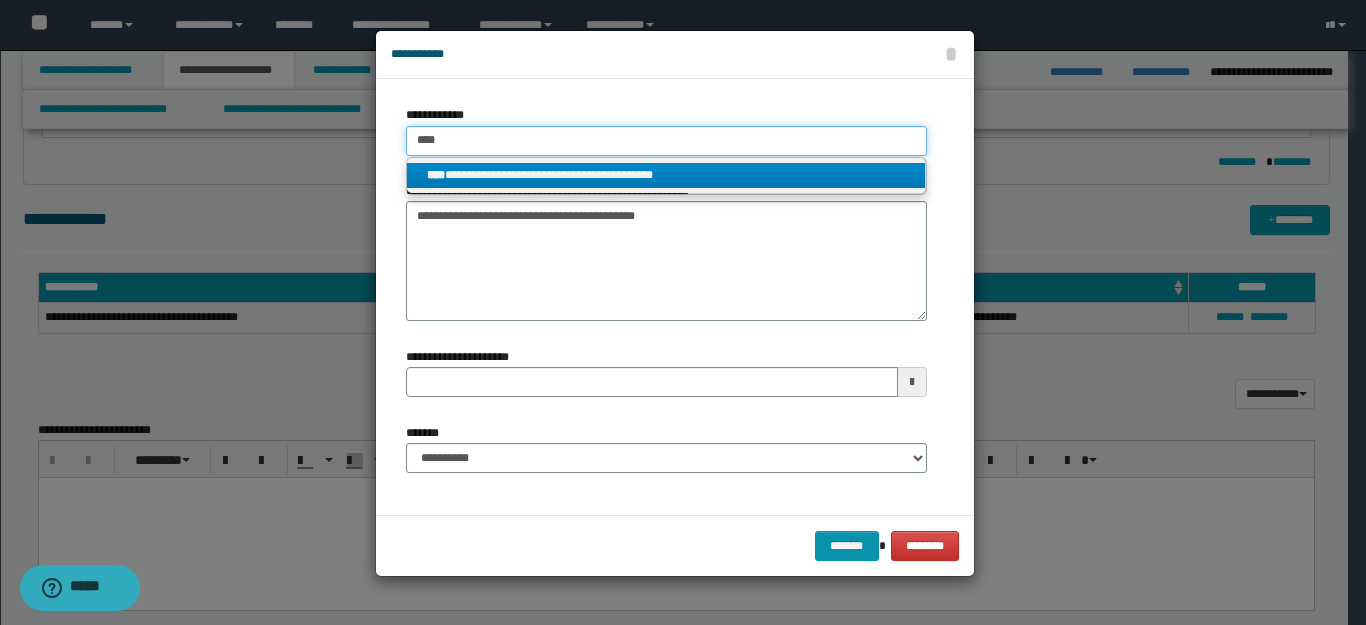 type 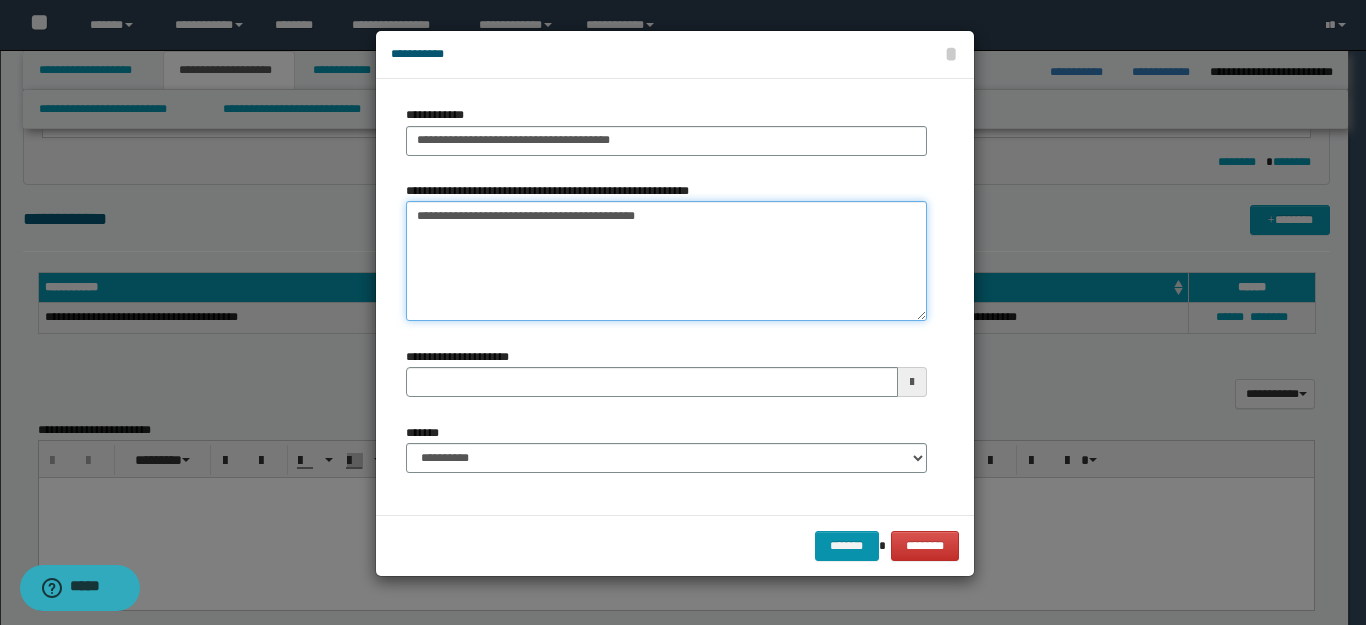 click on "**********" at bounding box center (666, 261) 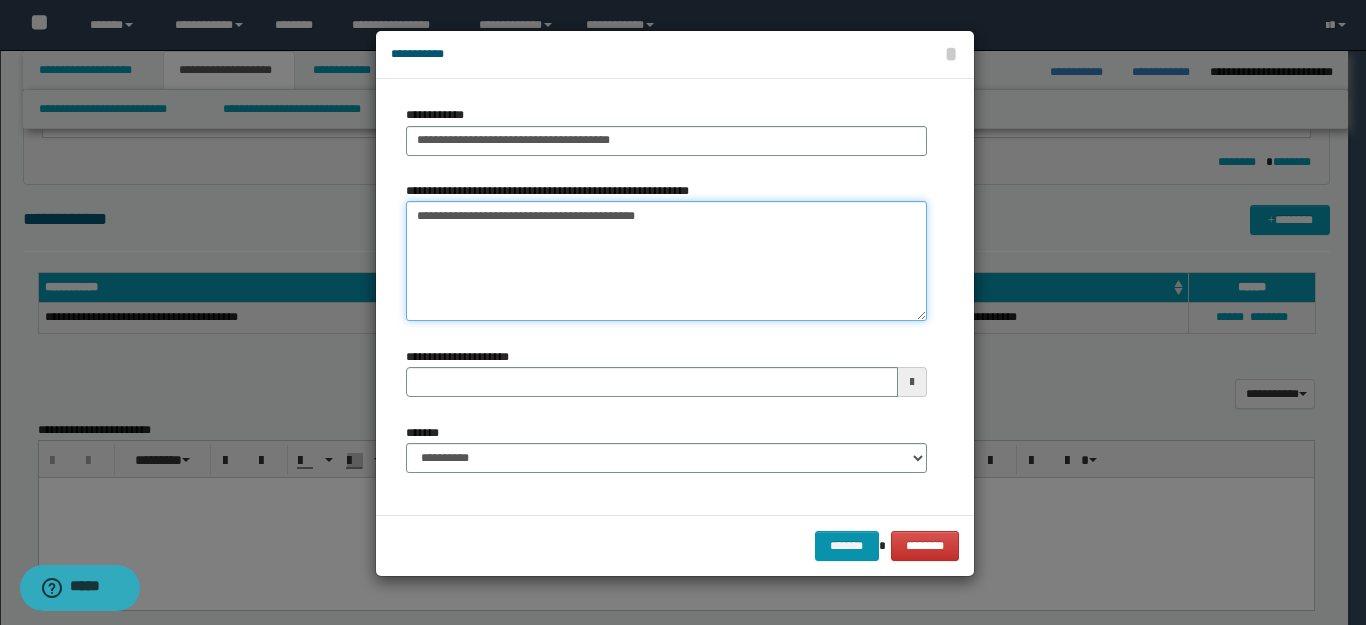 type 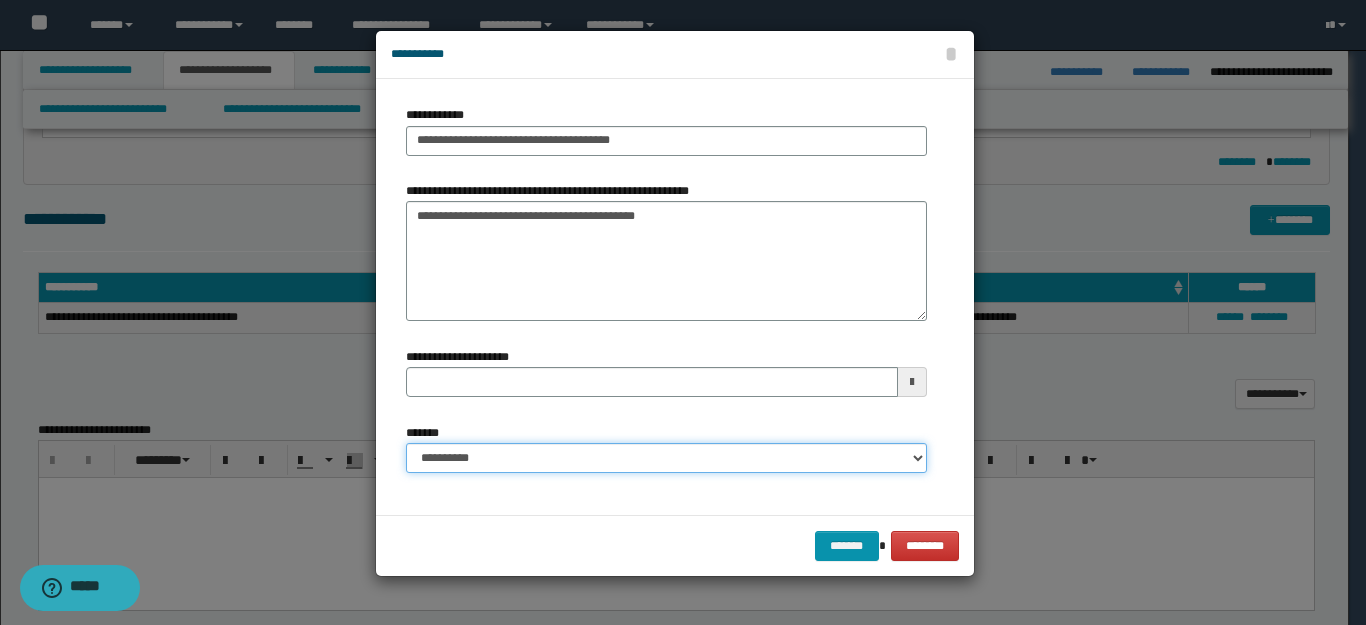 click on "**********" at bounding box center (666, 458) 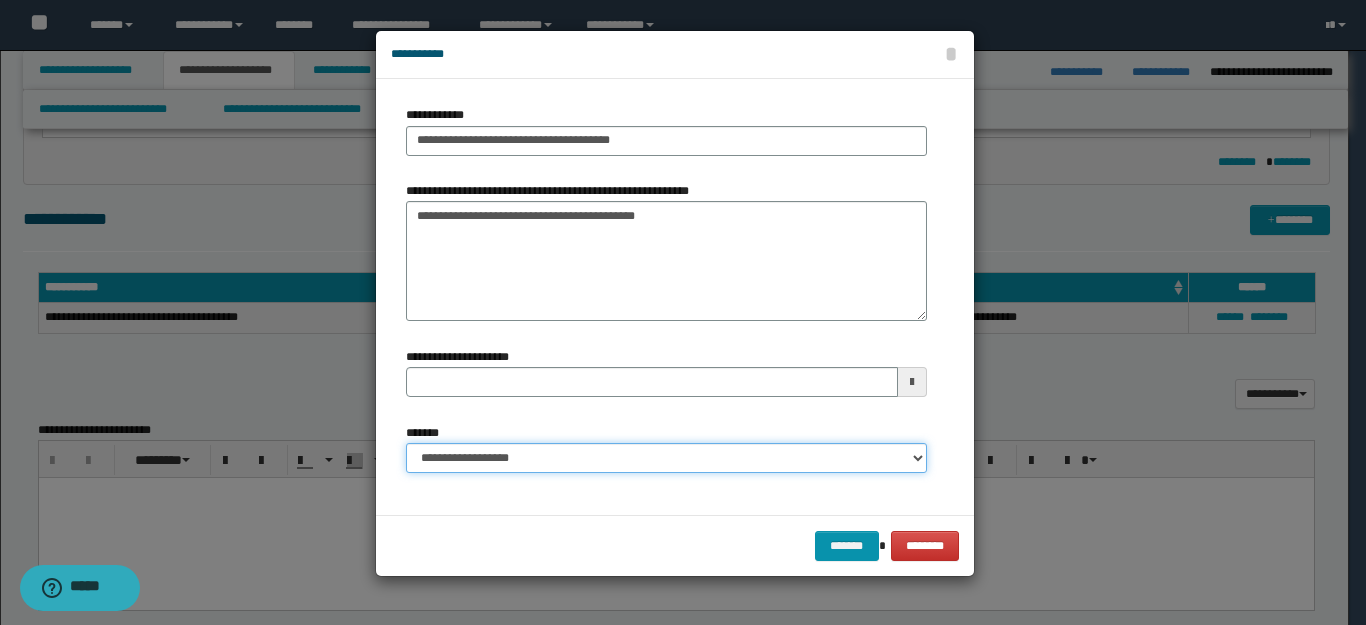 click on "**********" at bounding box center (666, 458) 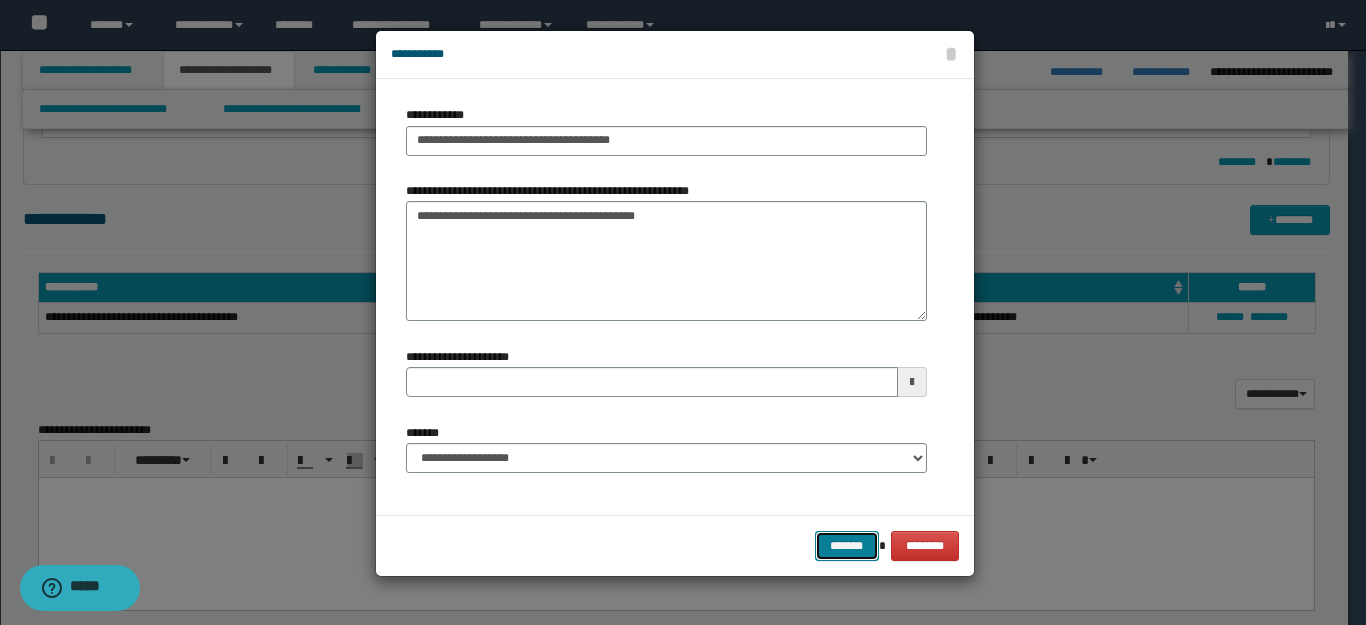 click on "*******" at bounding box center [847, 546] 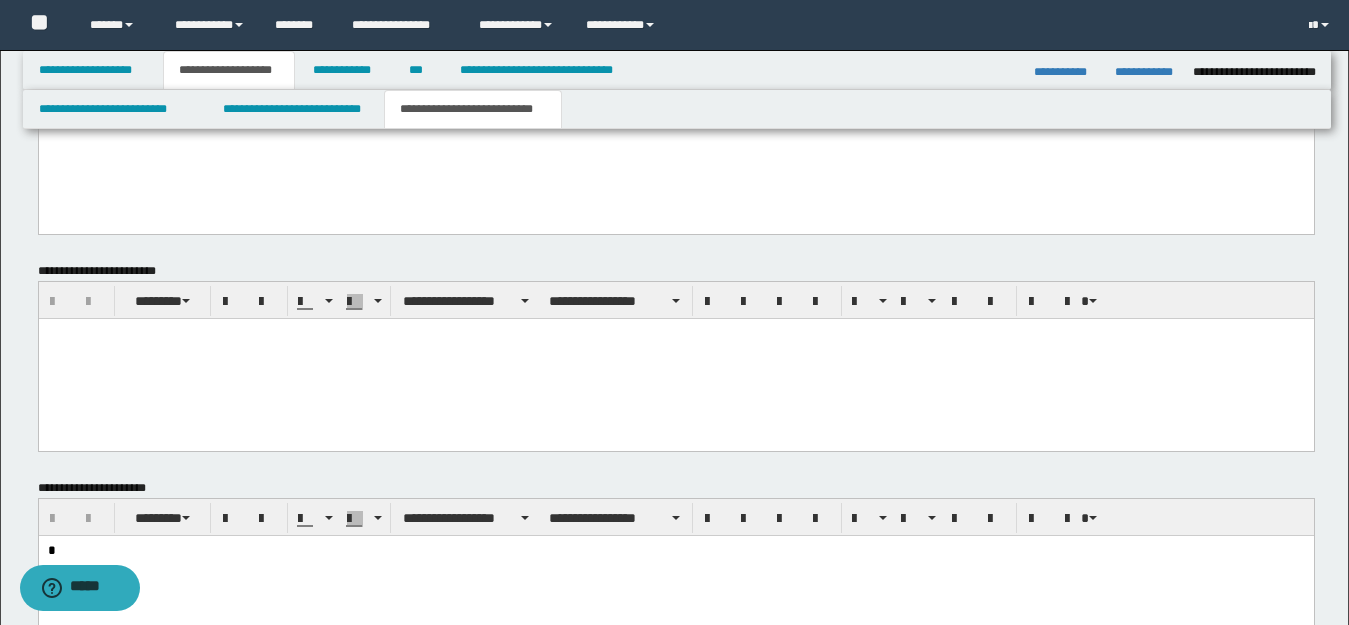 scroll, scrollTop: 700, scrollLeft: 0, axis: vertical 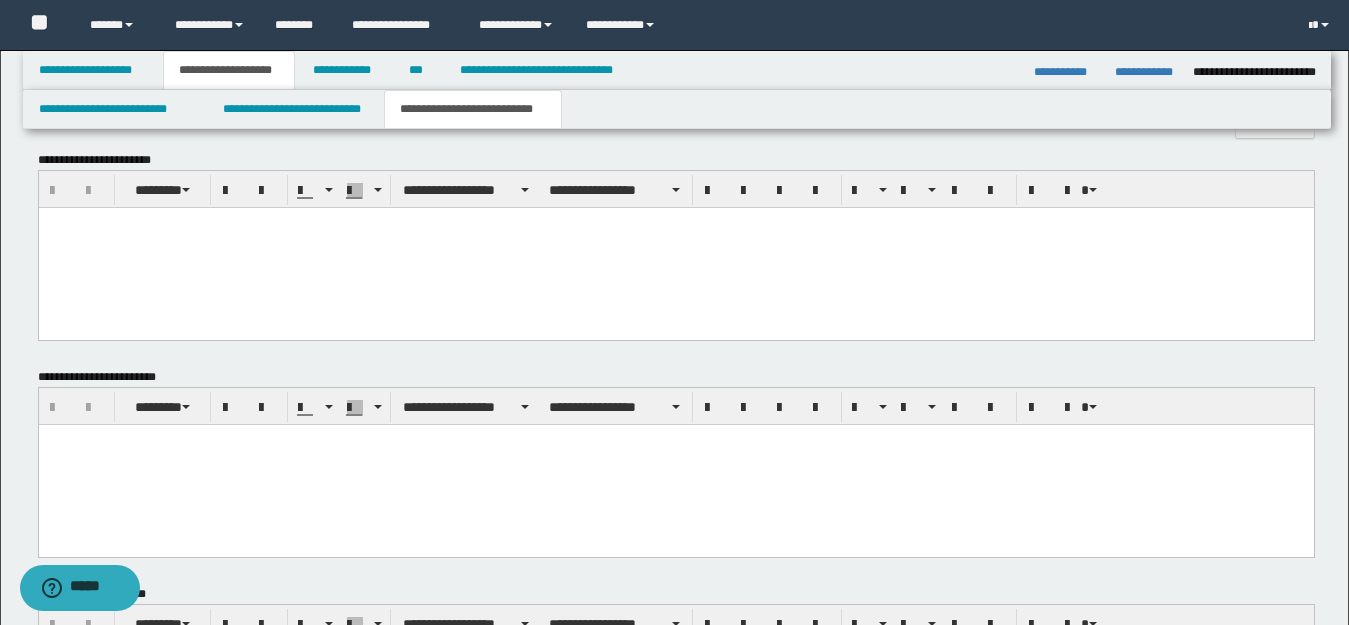 click at bounding box center (675, 248) 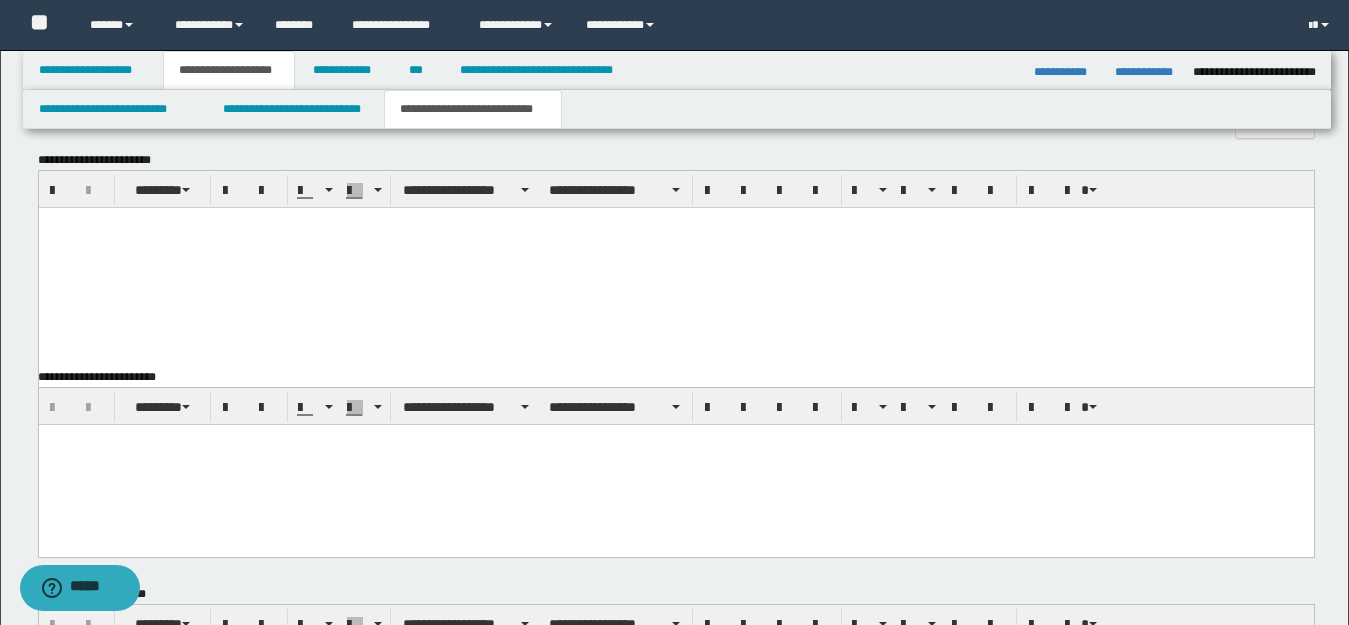 type 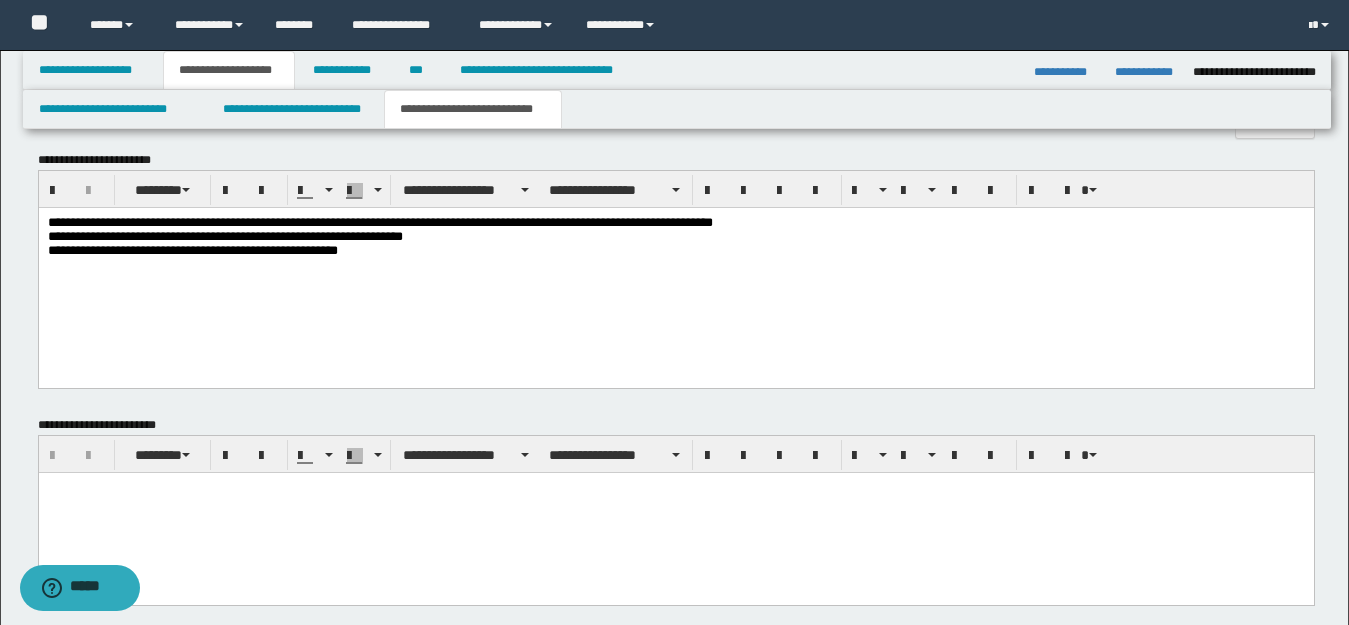 click on "**********" at bounding box center [675, 262] 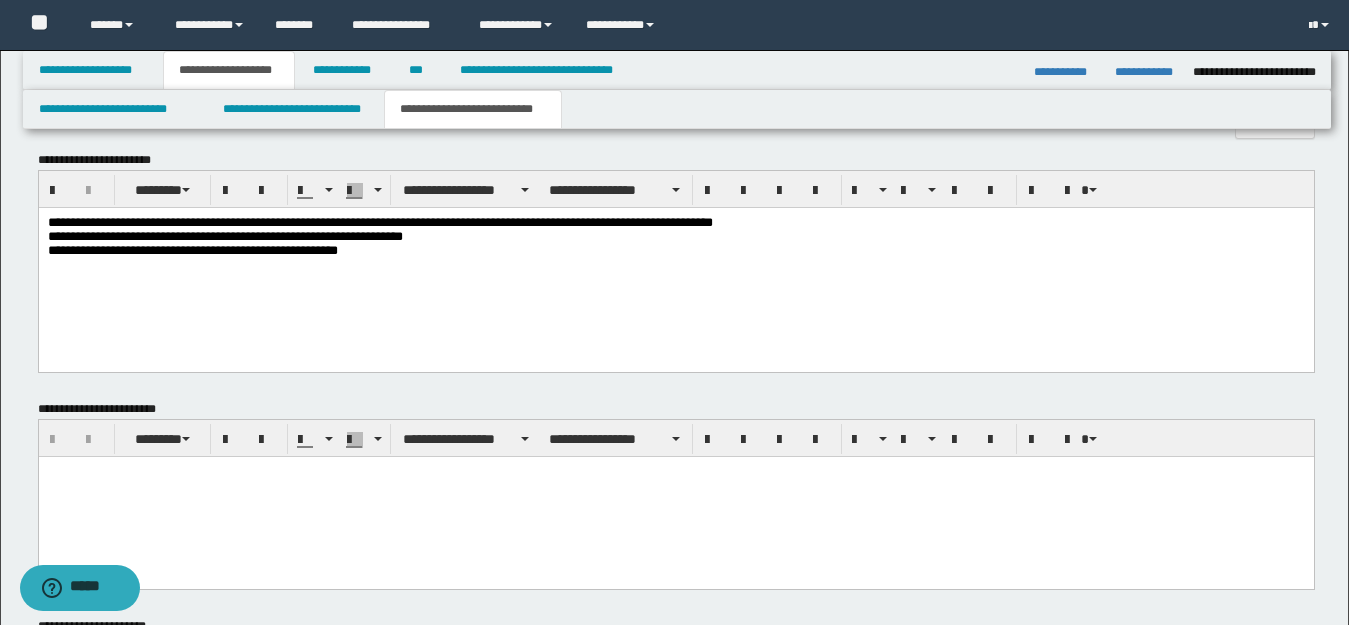 click on "**********" at bounding box center (675, 262) 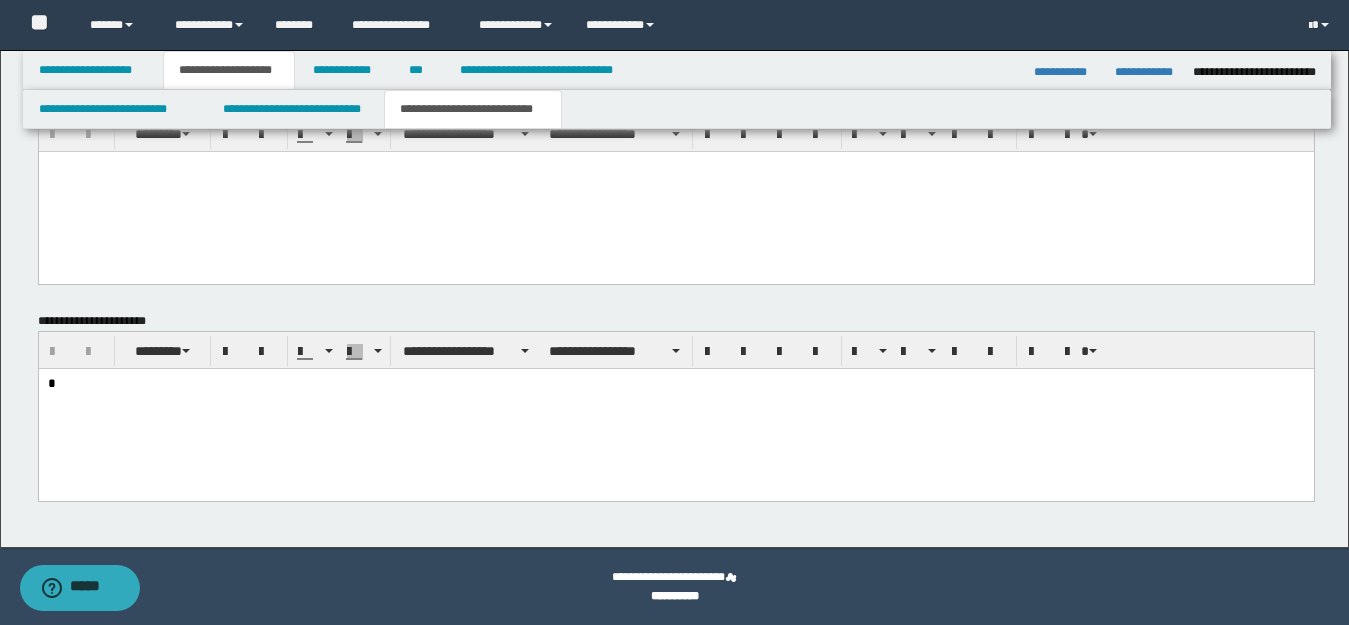 scroll, scrollTop: 1006, scrollLeft: 0, axis: vertical 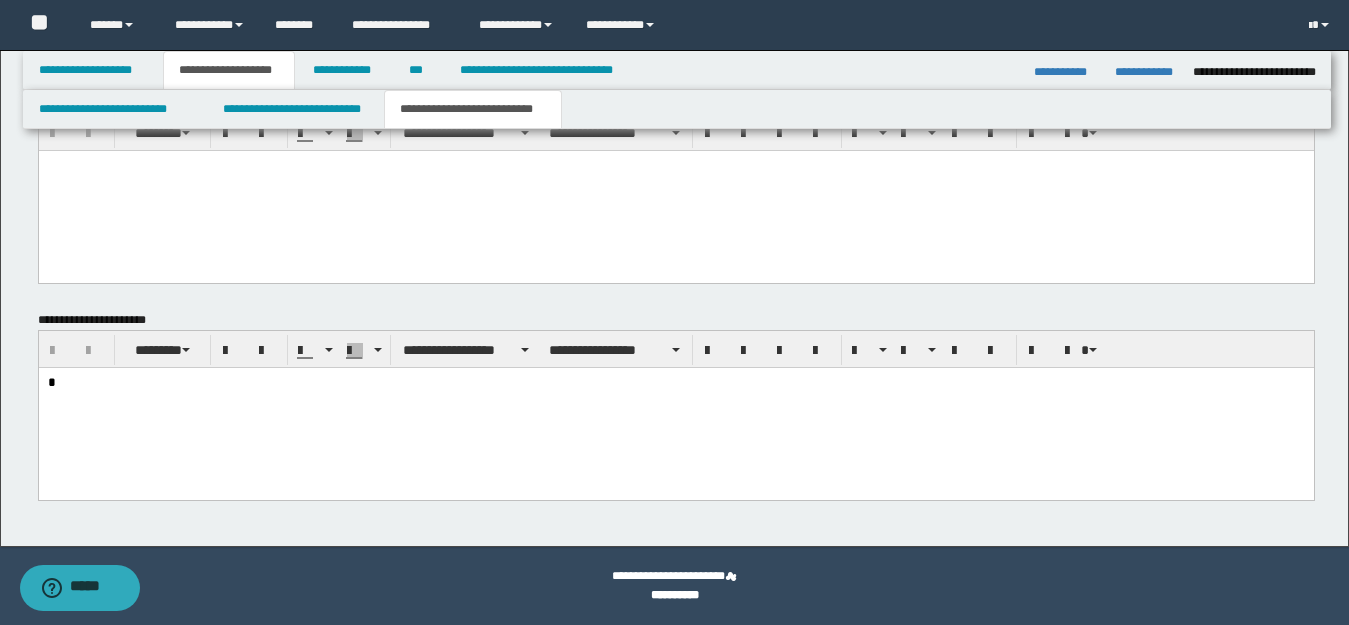 click on "*" at bounding box center [675, 383] 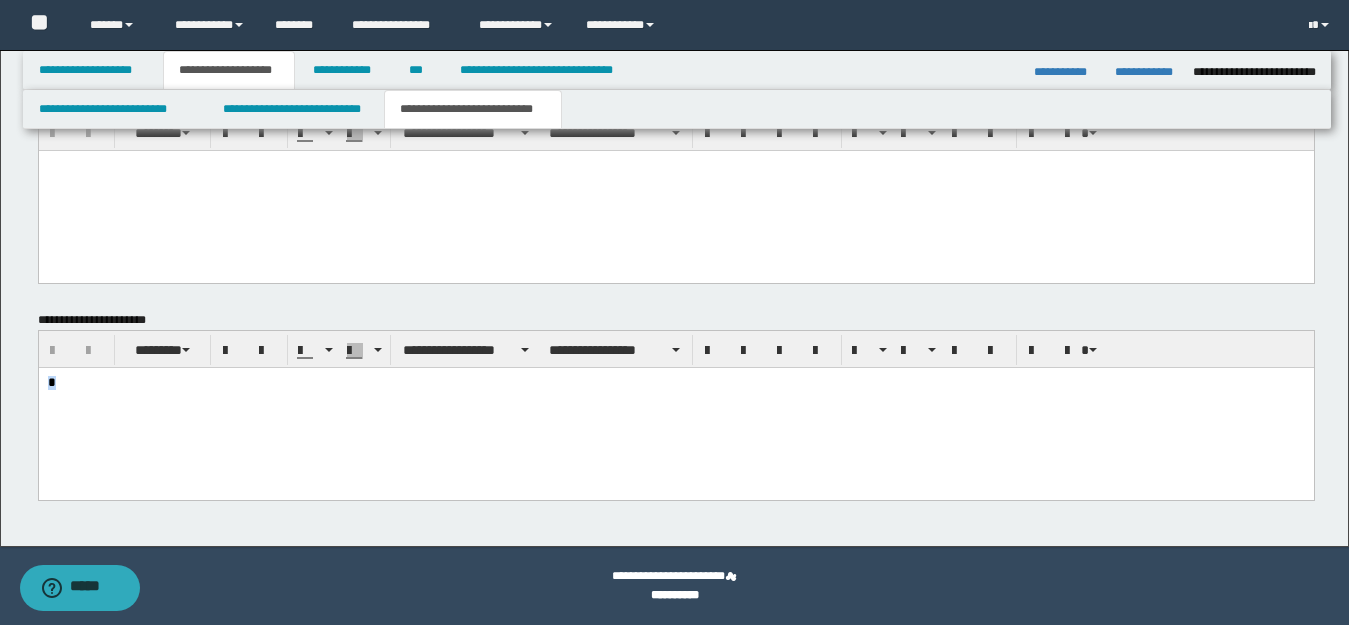drag, startPoint x: 22, startPoint y: 382, endPoint x: 70, endPoint y: 738, distance: 359.22137 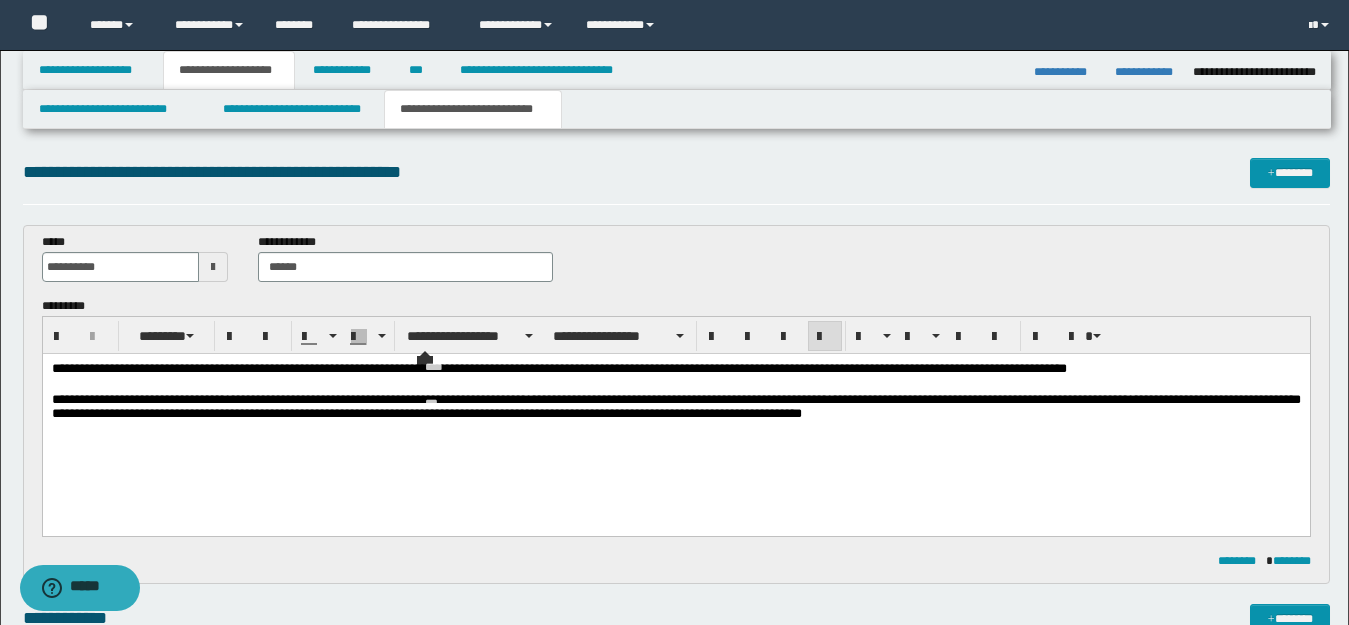 scroll, scrollTop: 0, scrollLeft: 0, axis: both 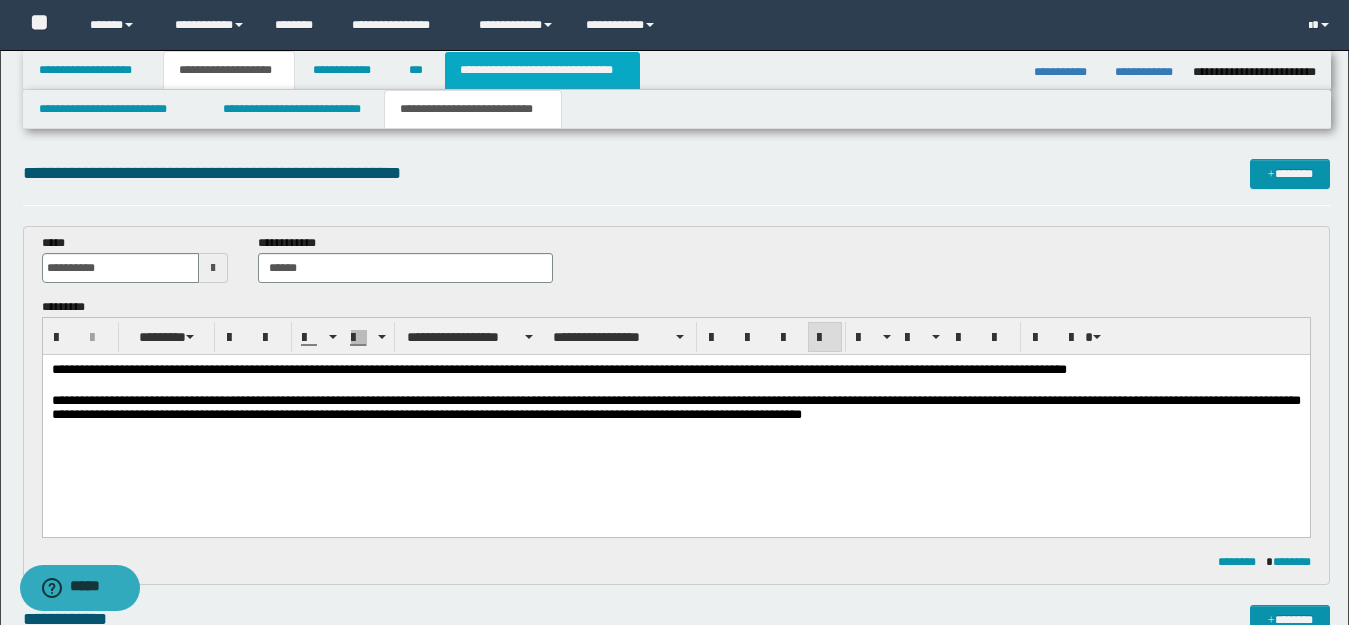 click on "**********" at bounding box center (542, 70) 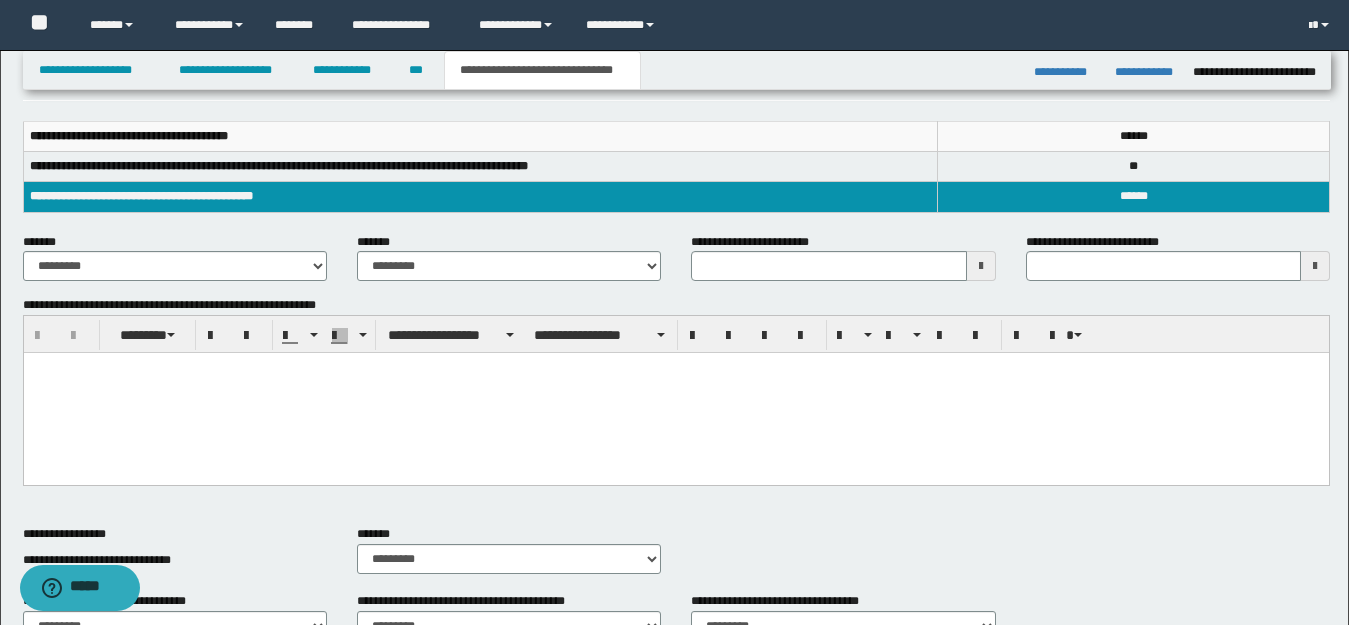 scroll, scrollTop: 300, scrollLeft: 0, axis: vertical 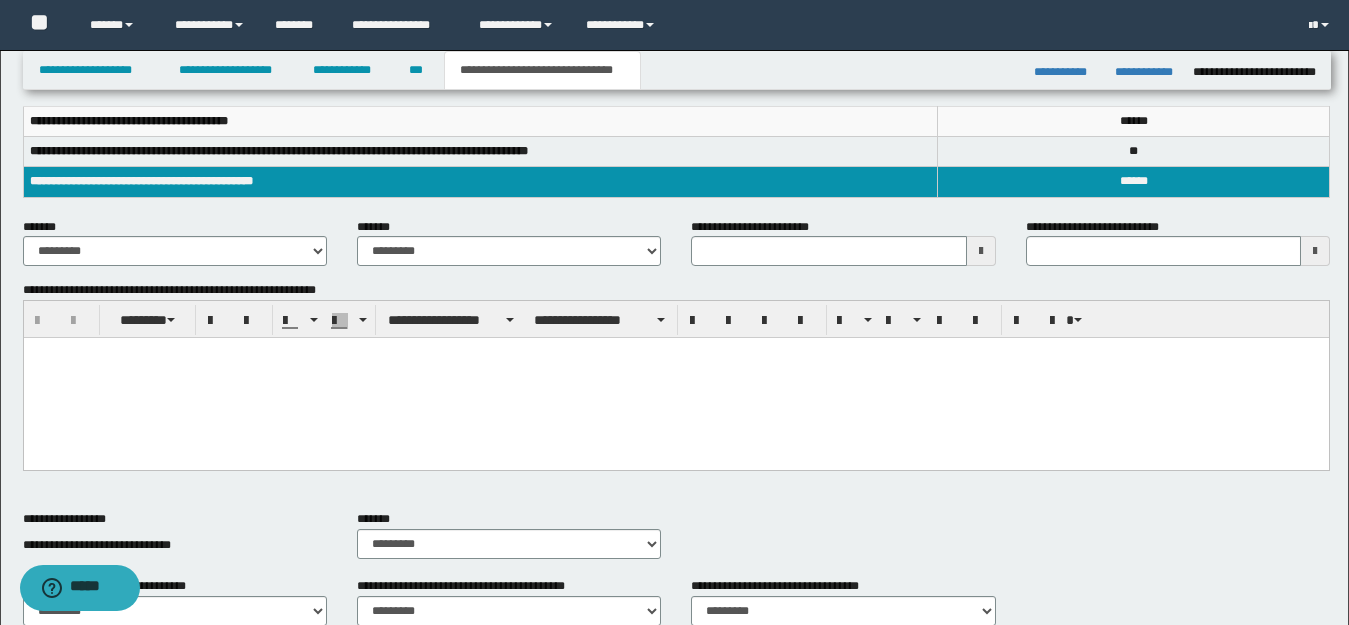 click at bounding box center (675, 378) 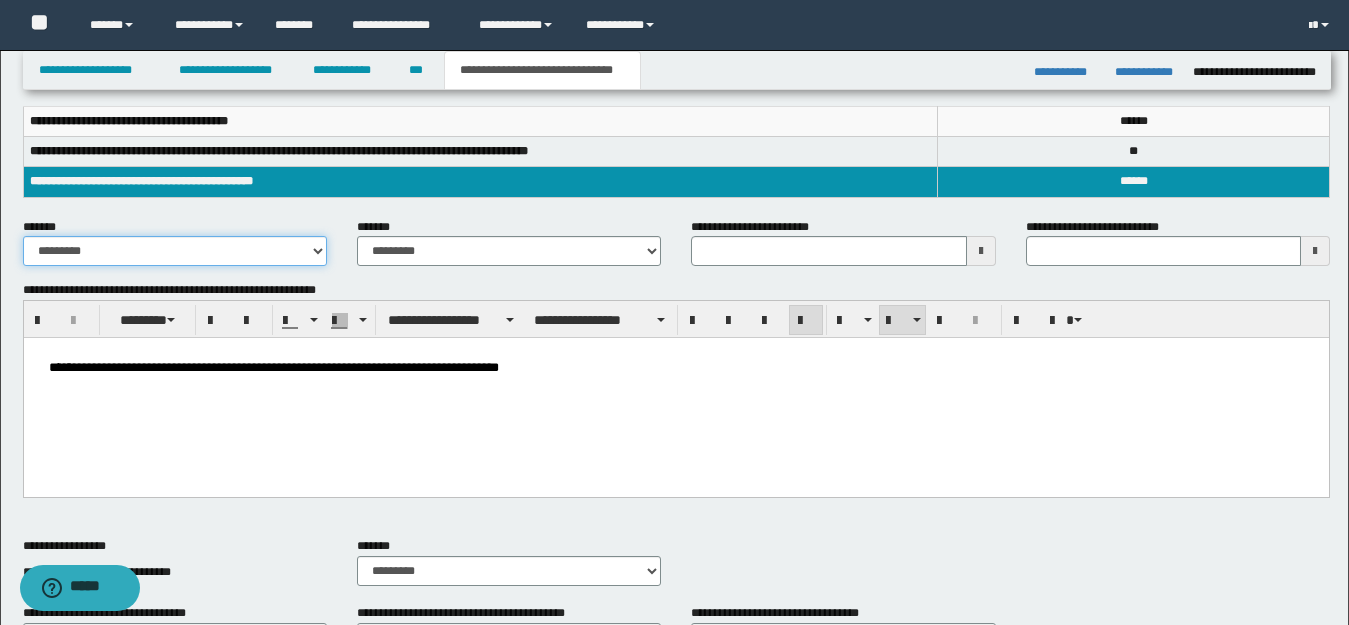 click on "**********" at bounding box center [175, 251] 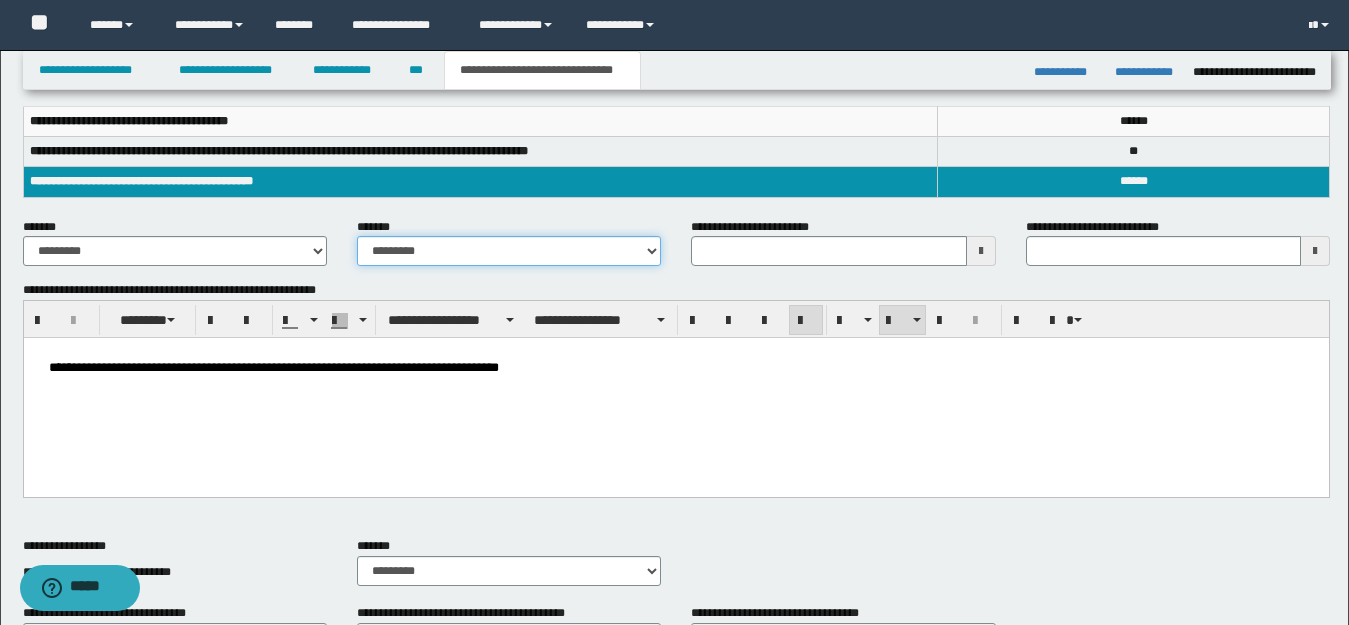 click on "**********" at bounding box center (509, 251) 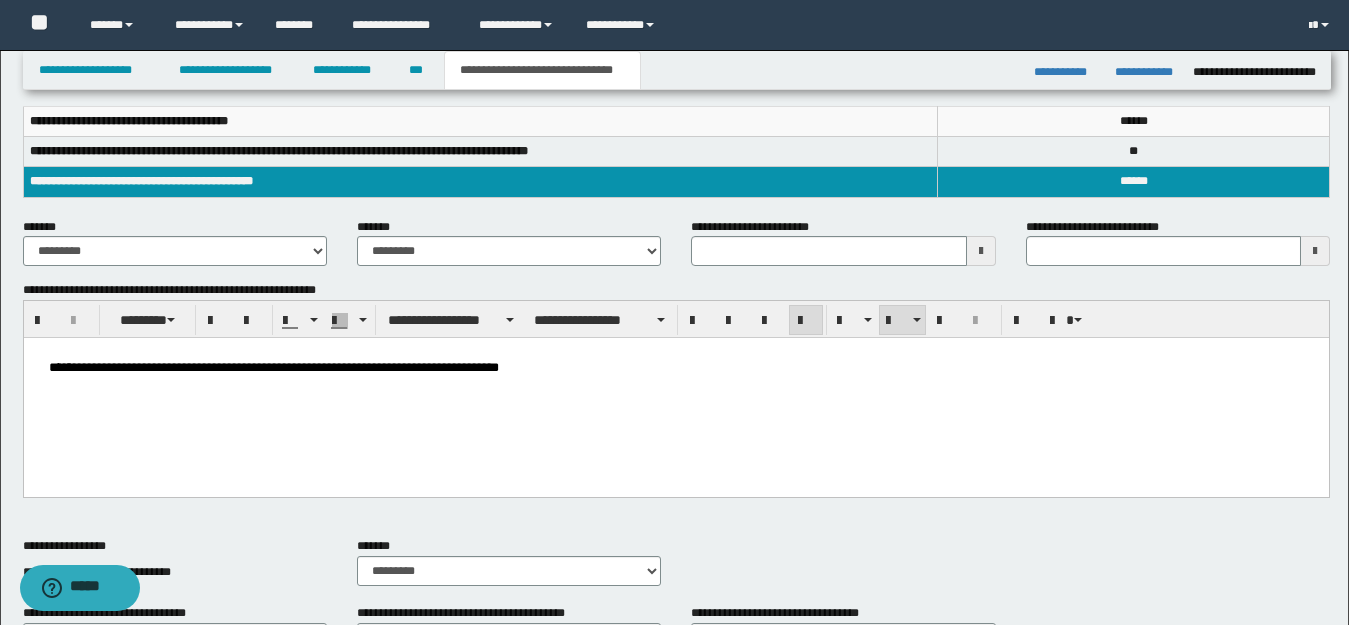 click on "**********" at bounding box center [273, 367] 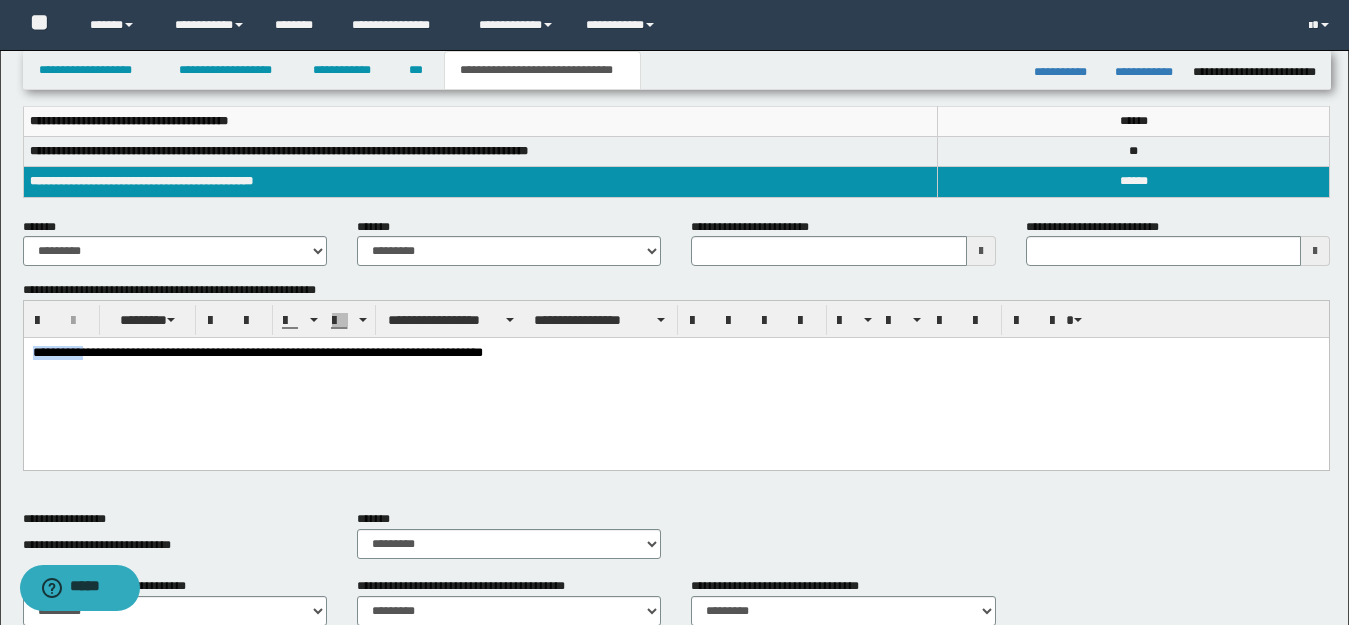 drag, startPoint x: 96, startPoint y: 356, endPoint x: 23, endPoint y: 695, distance: 346.7708 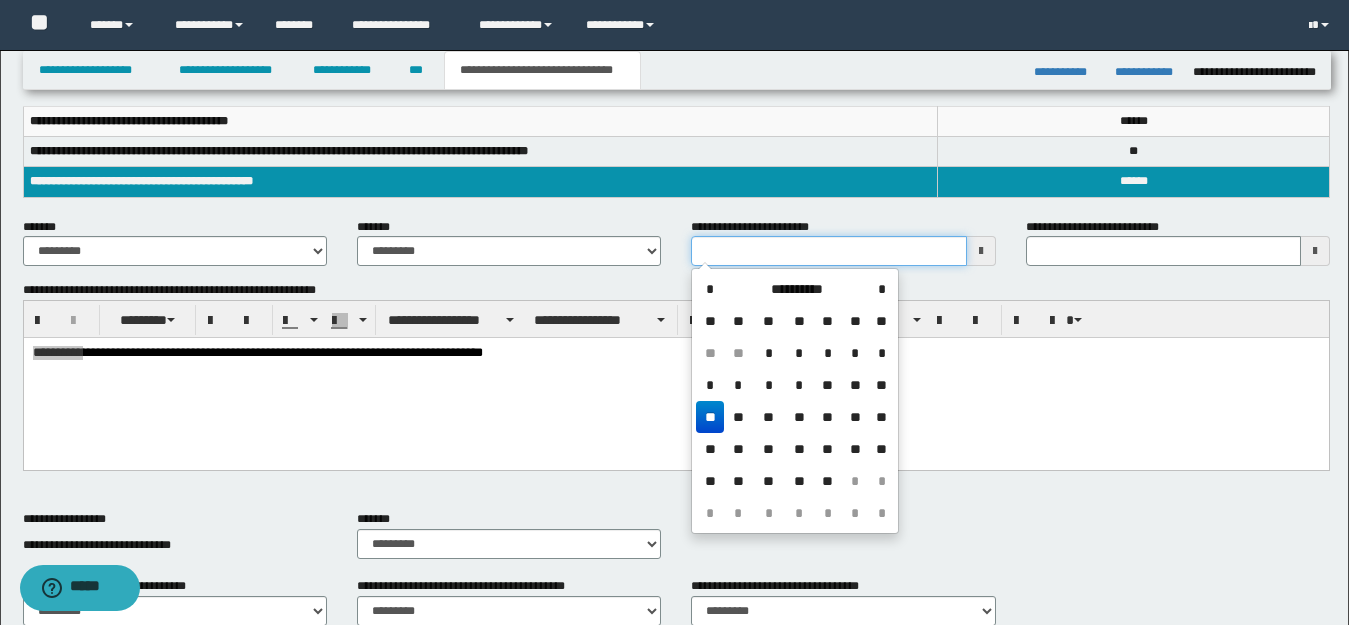 click on "**********" at bounding box center [828, 251] 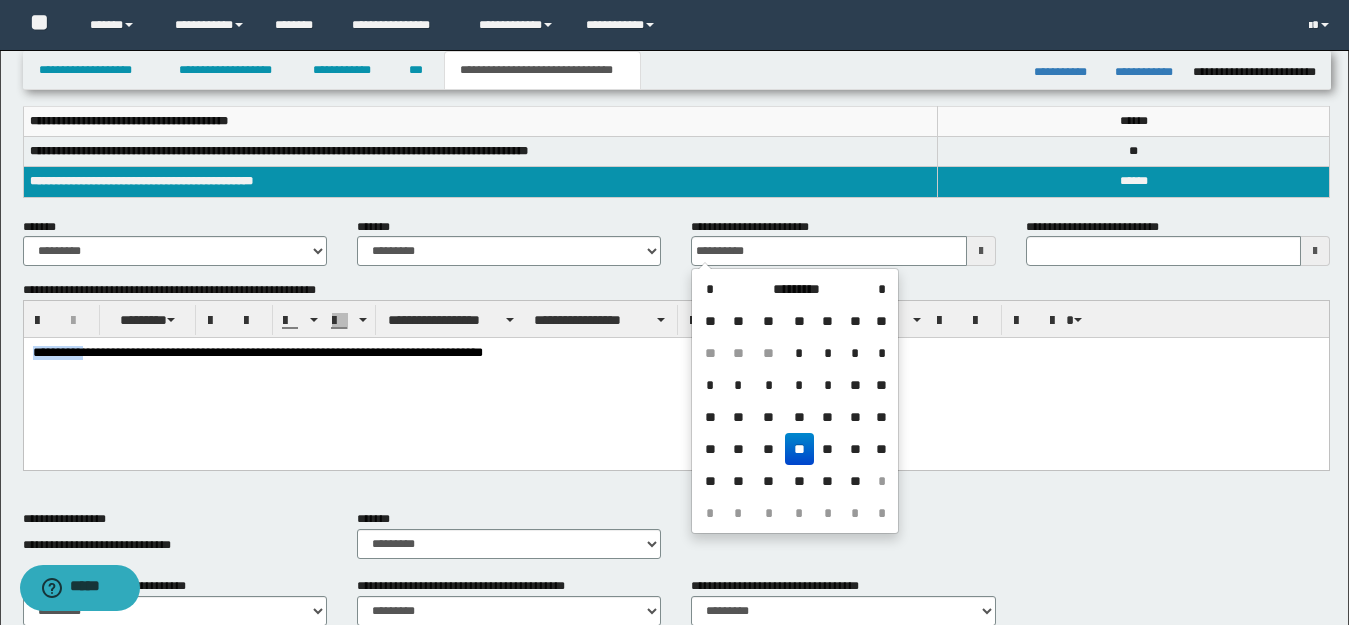 click on "**********" at bounding box center (675, 378) 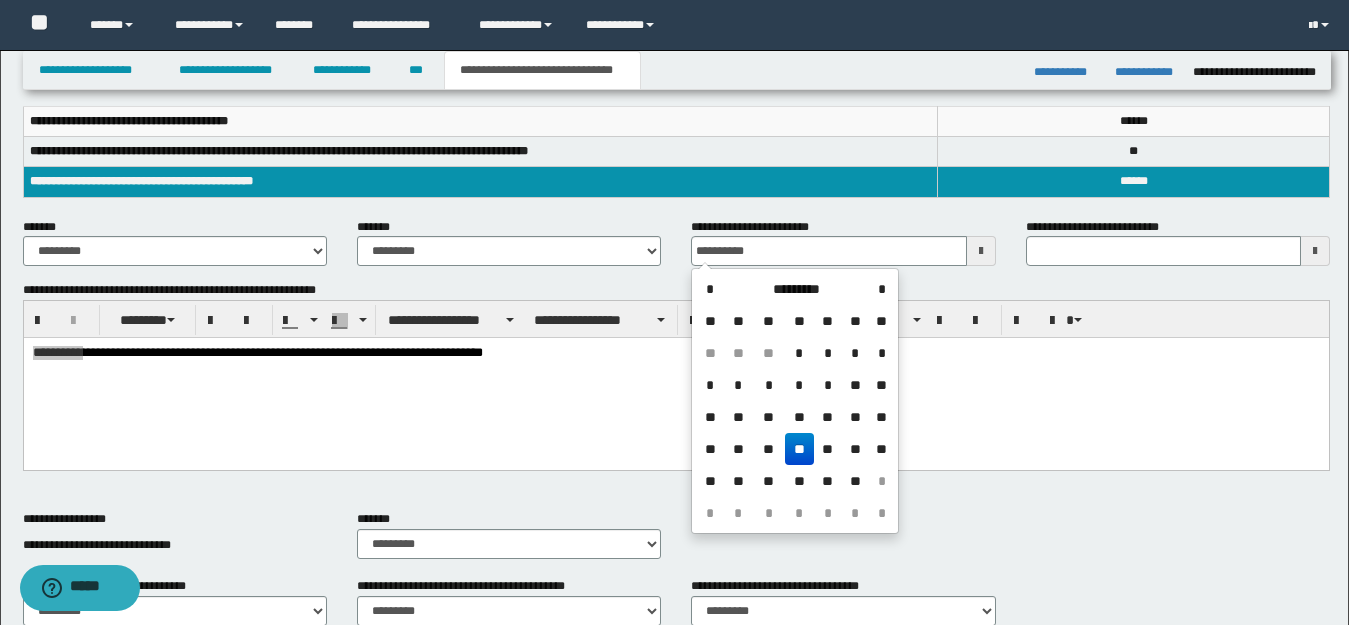 click on "**" at bounding box center (799, 449) 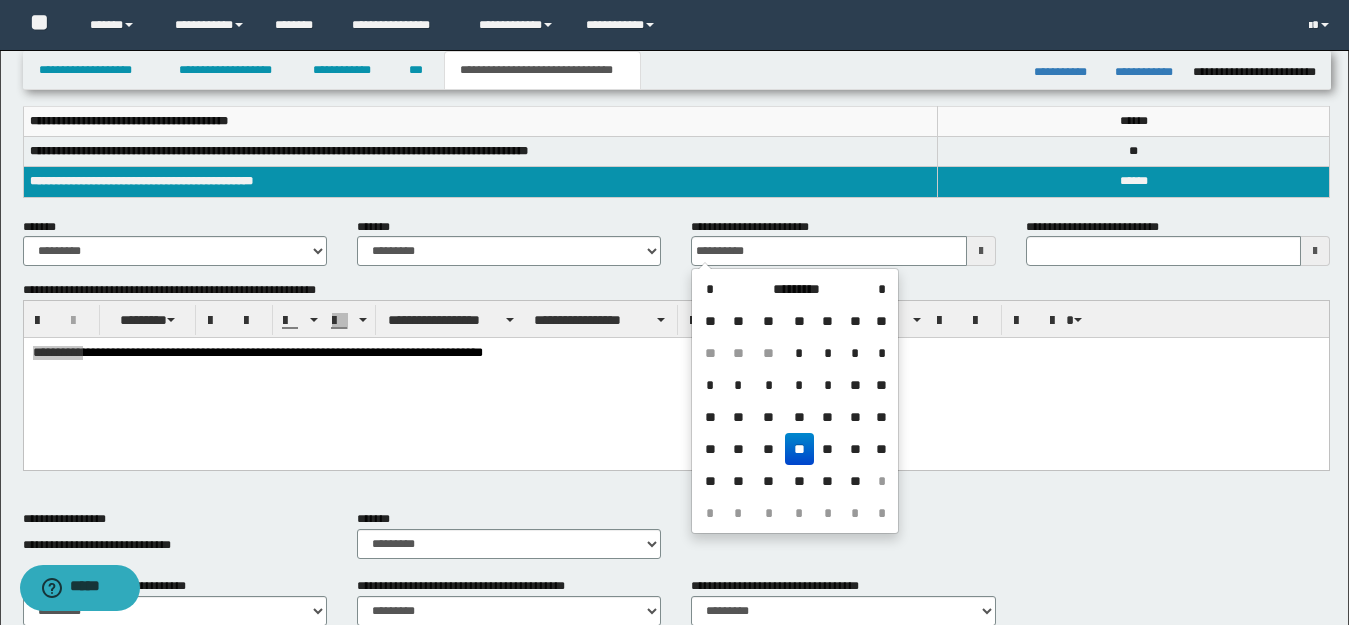 type on "**********" 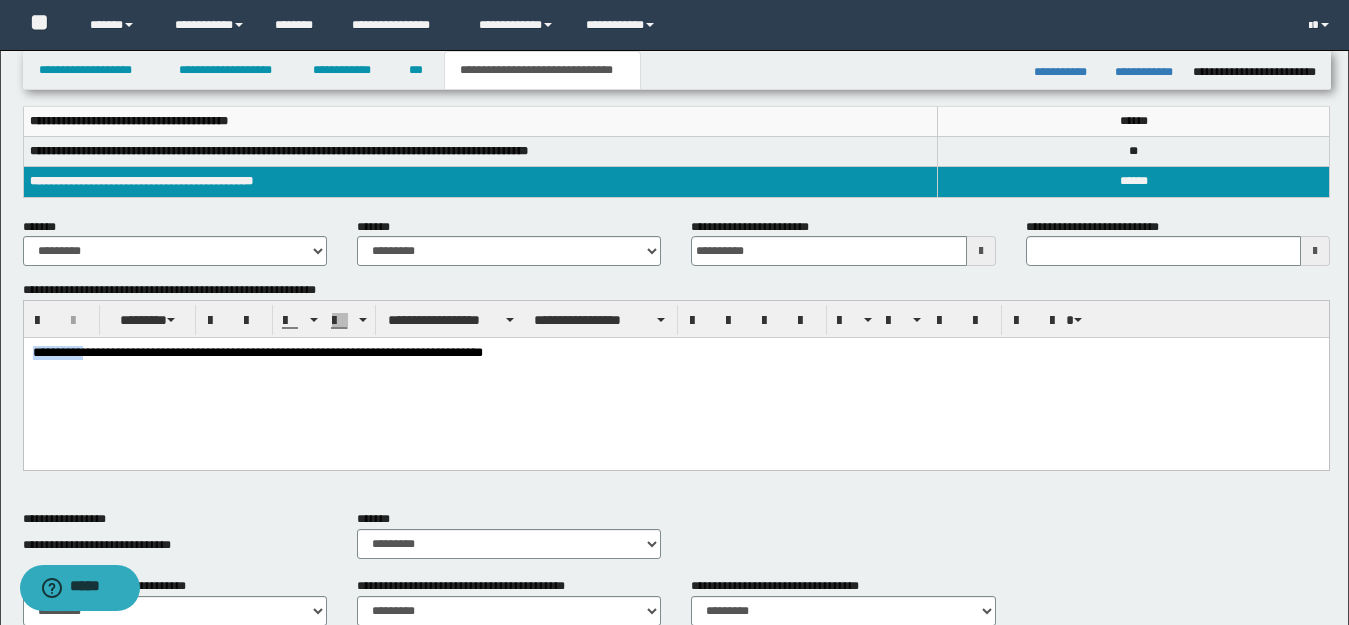 click on "**********" at bounding box center (675, 378) 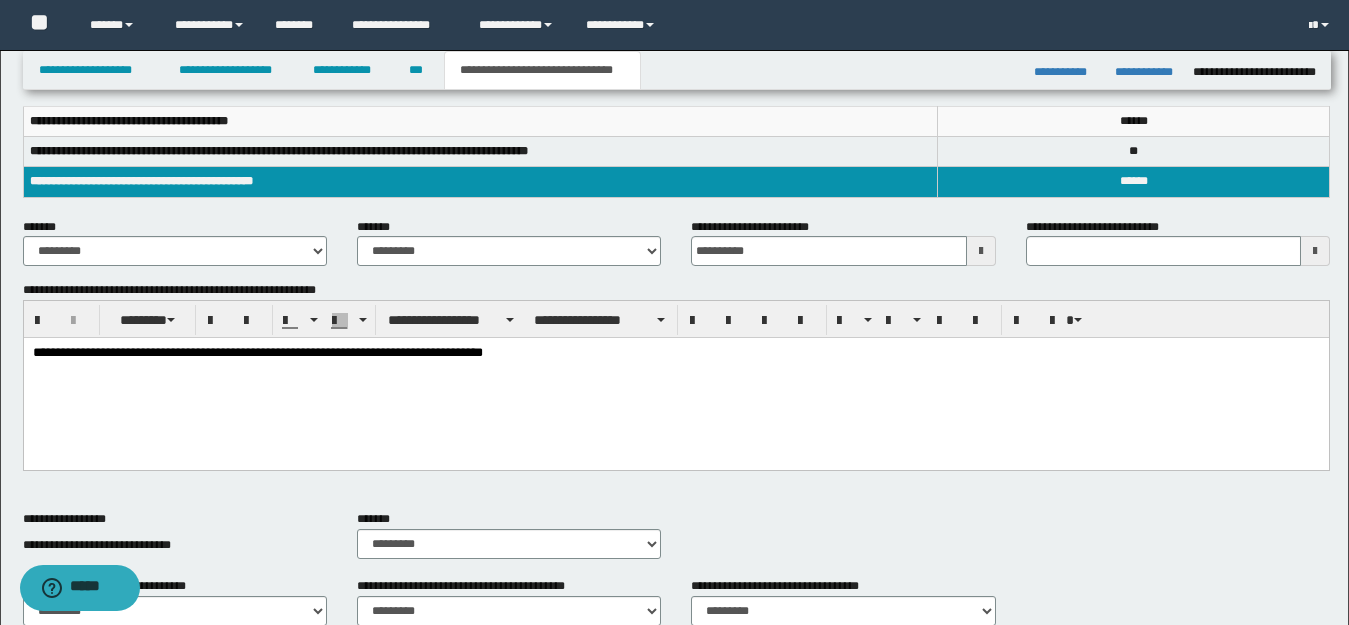 click on "**********" at bounding box center [675, 353] 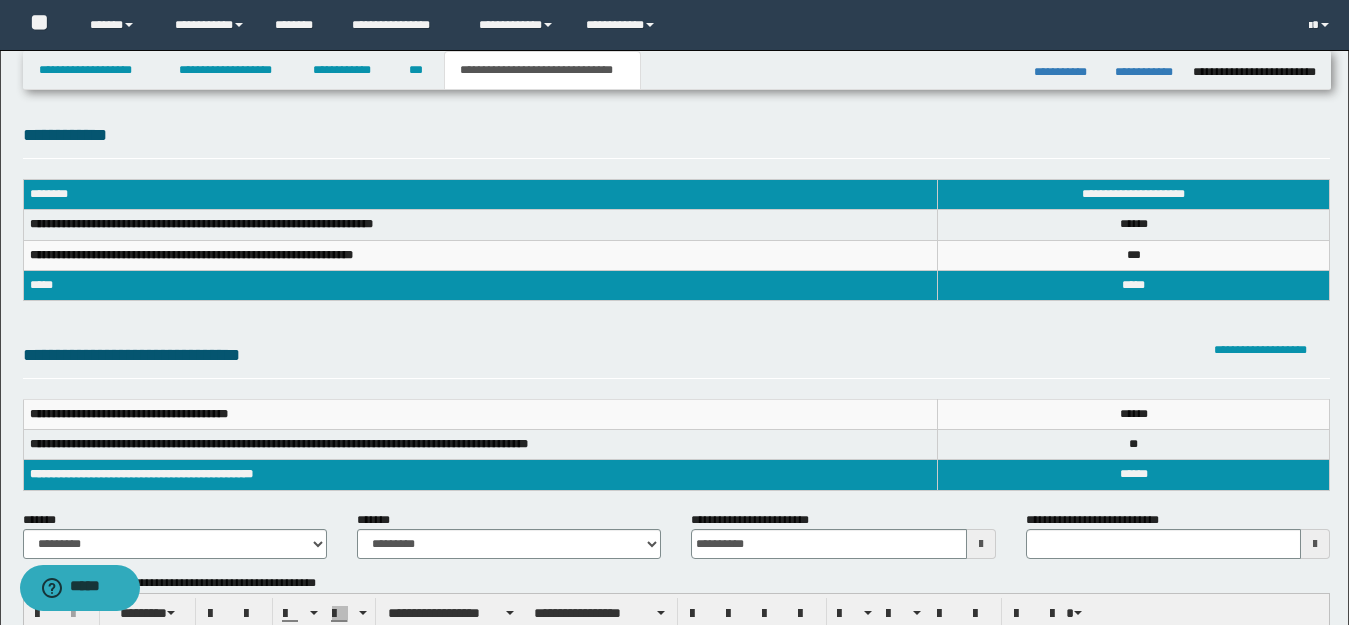 scroll, scrollTop: 0, scrollLeft: 0, axis: both 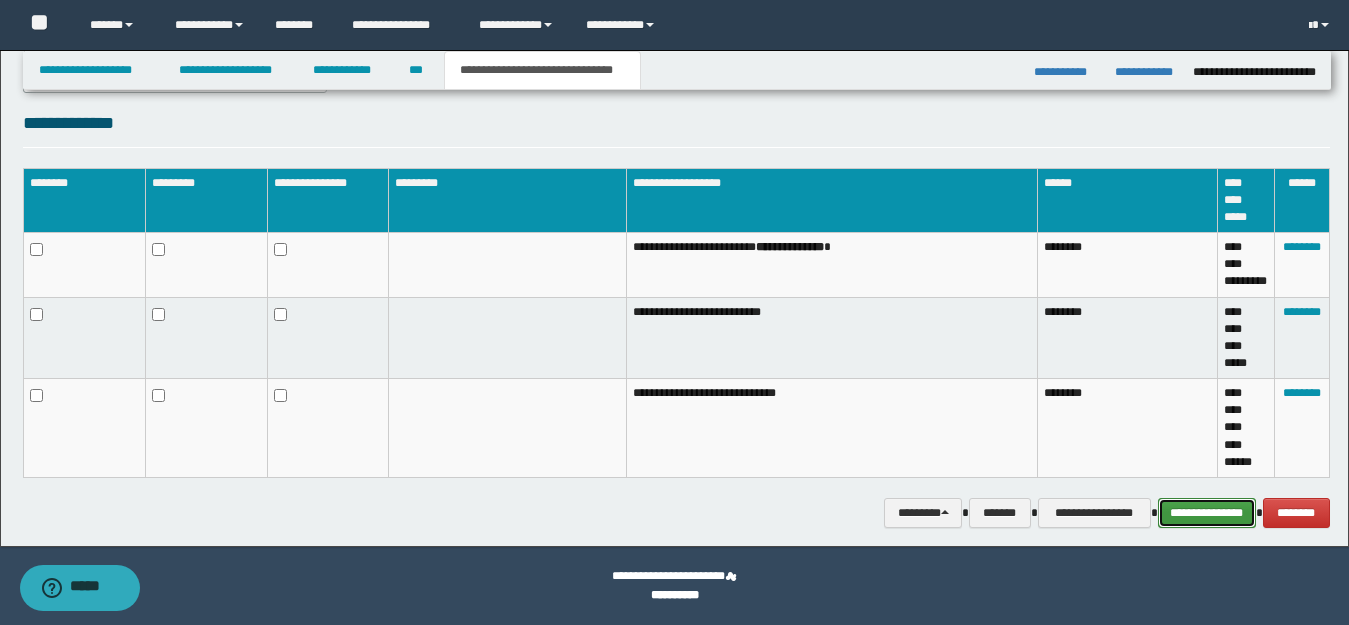 click on "**********" at bounding box center [1207, 513] 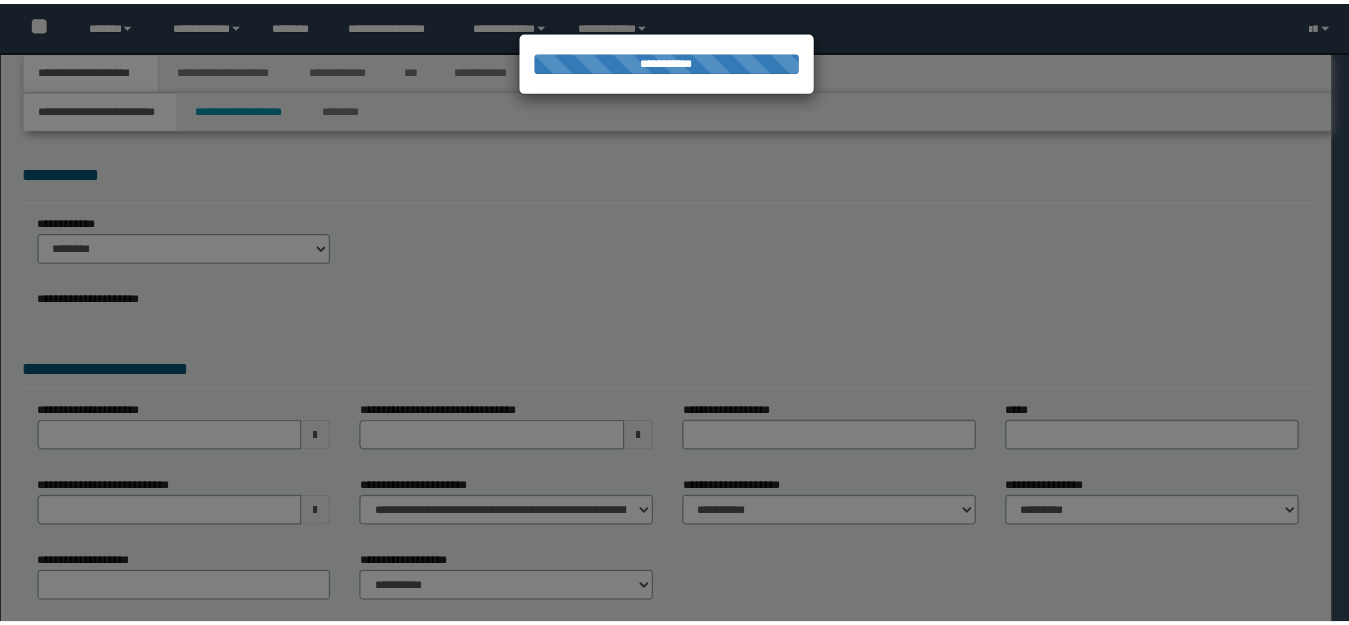 scroll, scrollTop: 0, scrollLeft: 0, axis: both 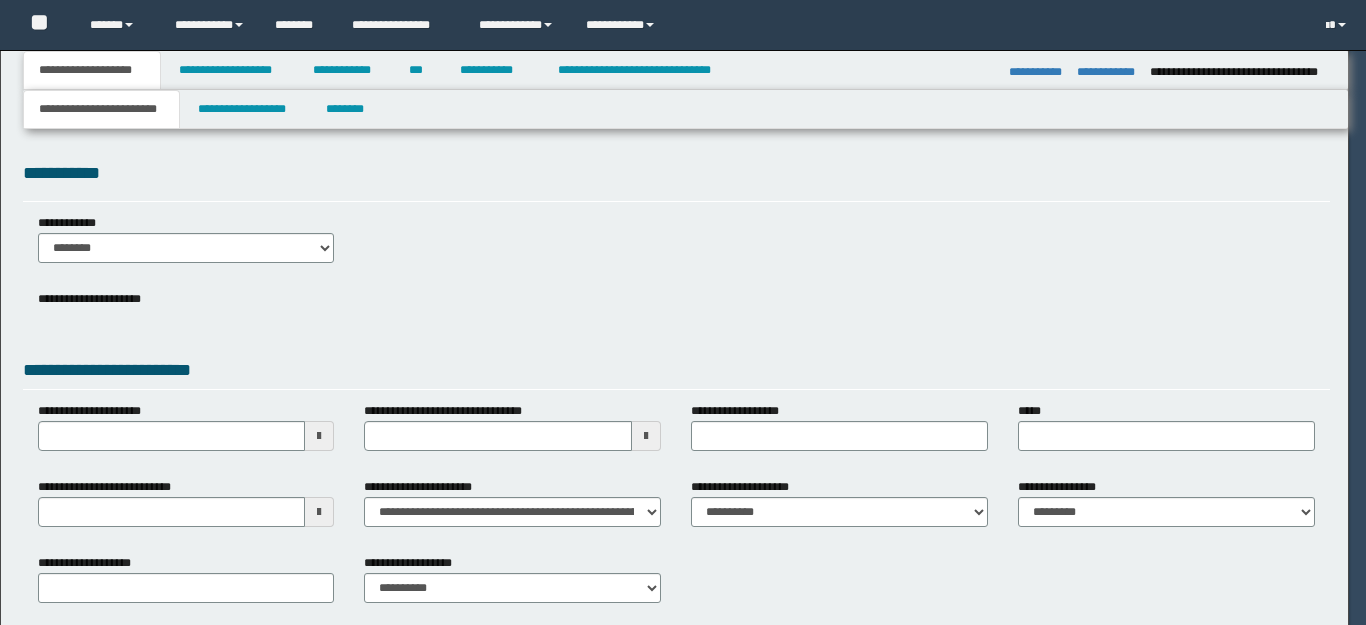 select on "*" 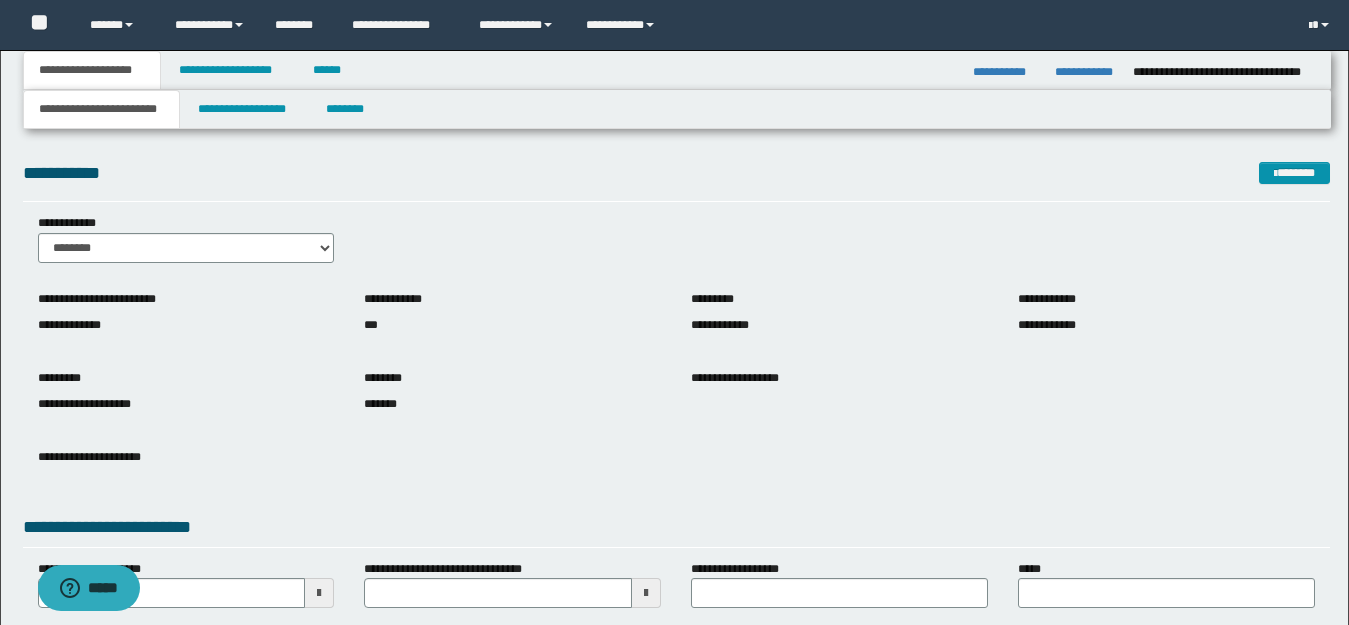 scroll, scrollTop: 0, scrollLeft: 0, axis: both 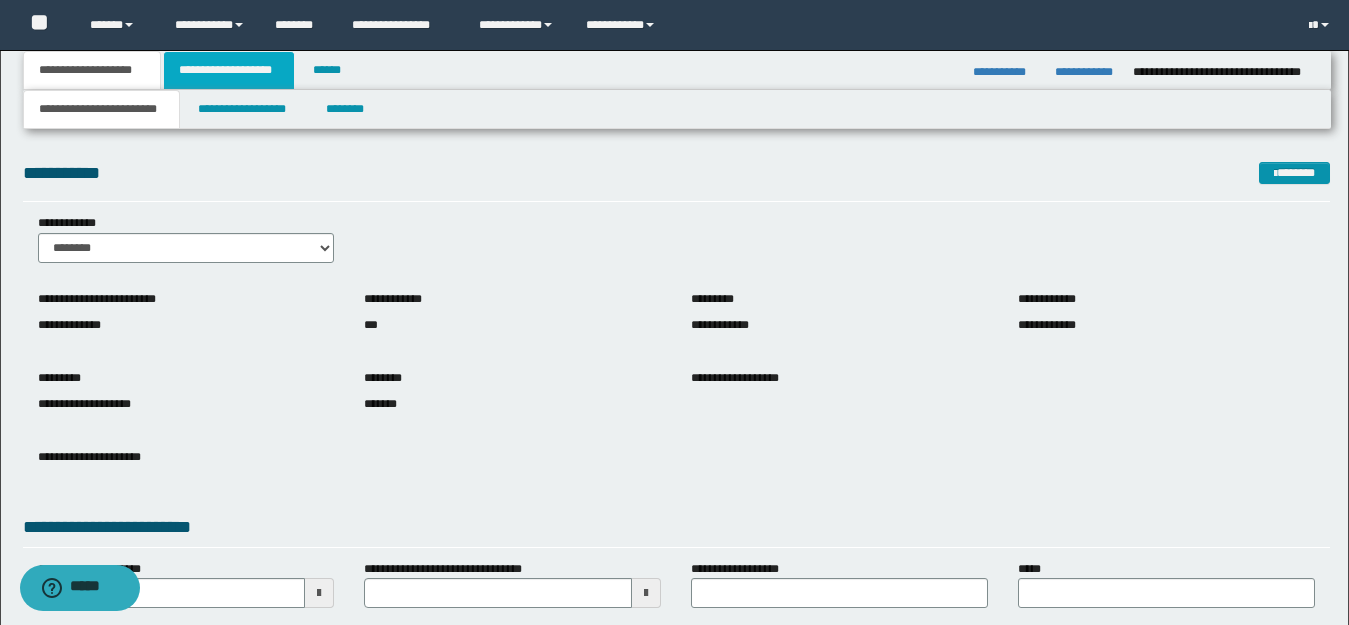 click on "**********" at bounding box center [229, 70] 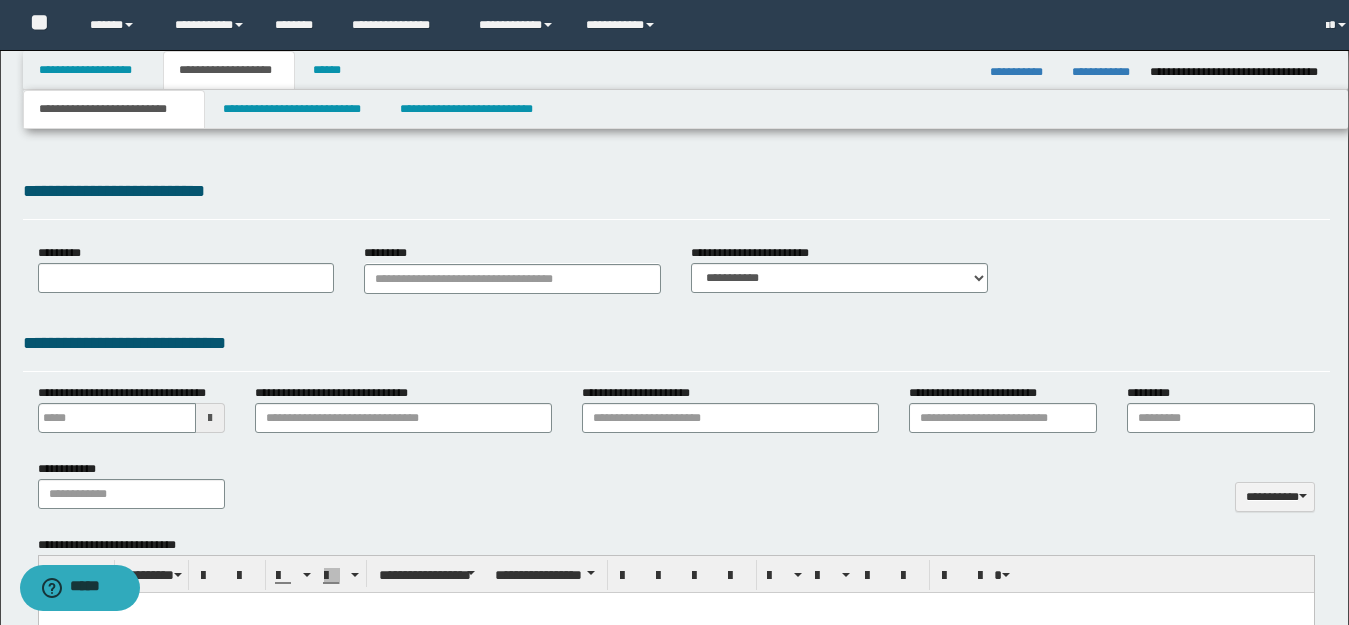 scroll, scrollTop: 0, scrollLeft: 0, axis: both 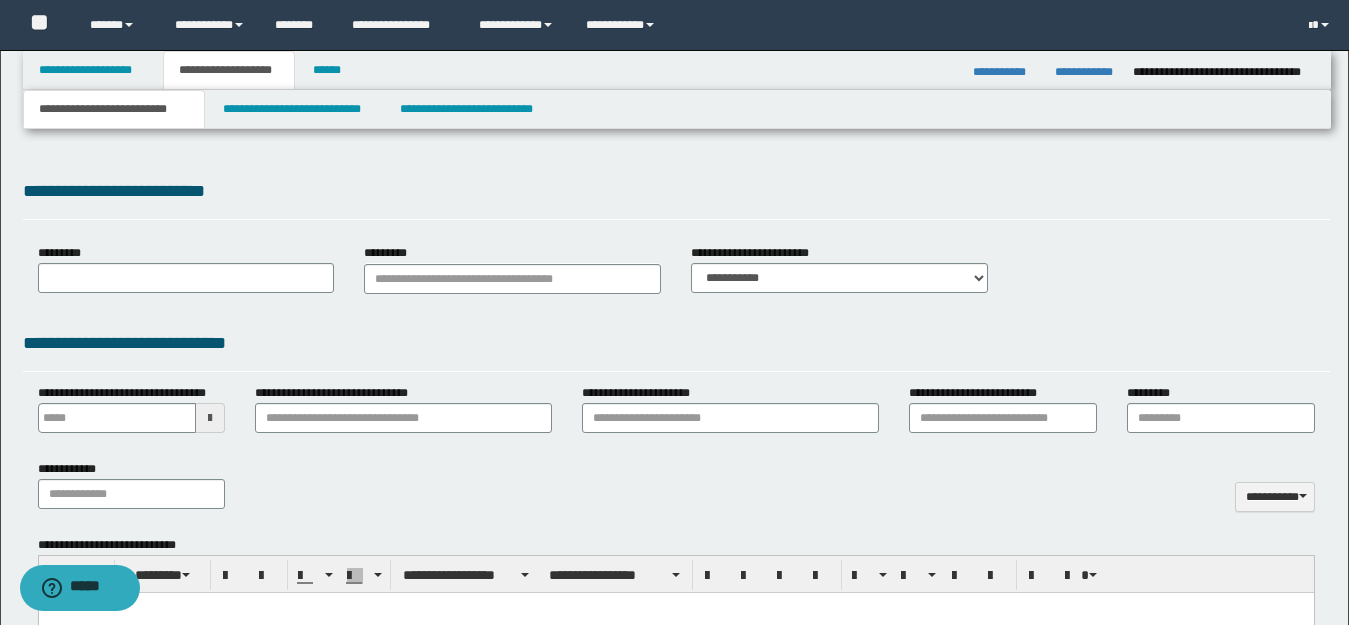 type 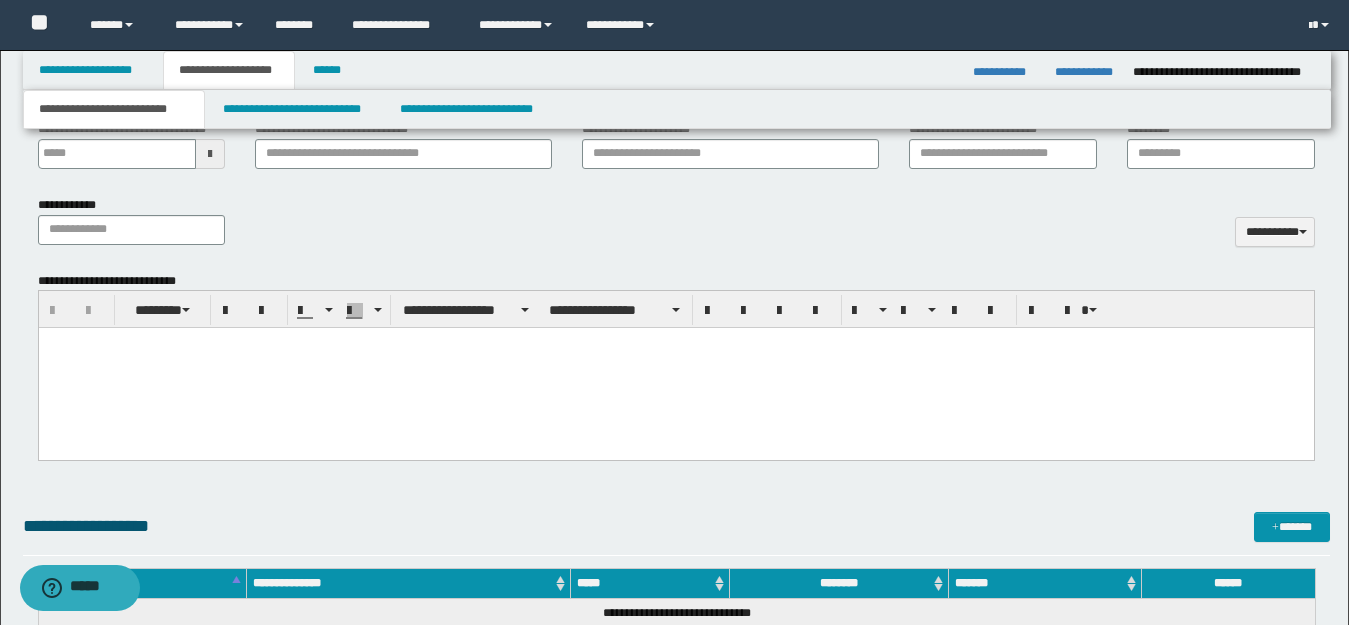 scroll, scrollTop: 800, scrollLeft: 0, axis: vertical 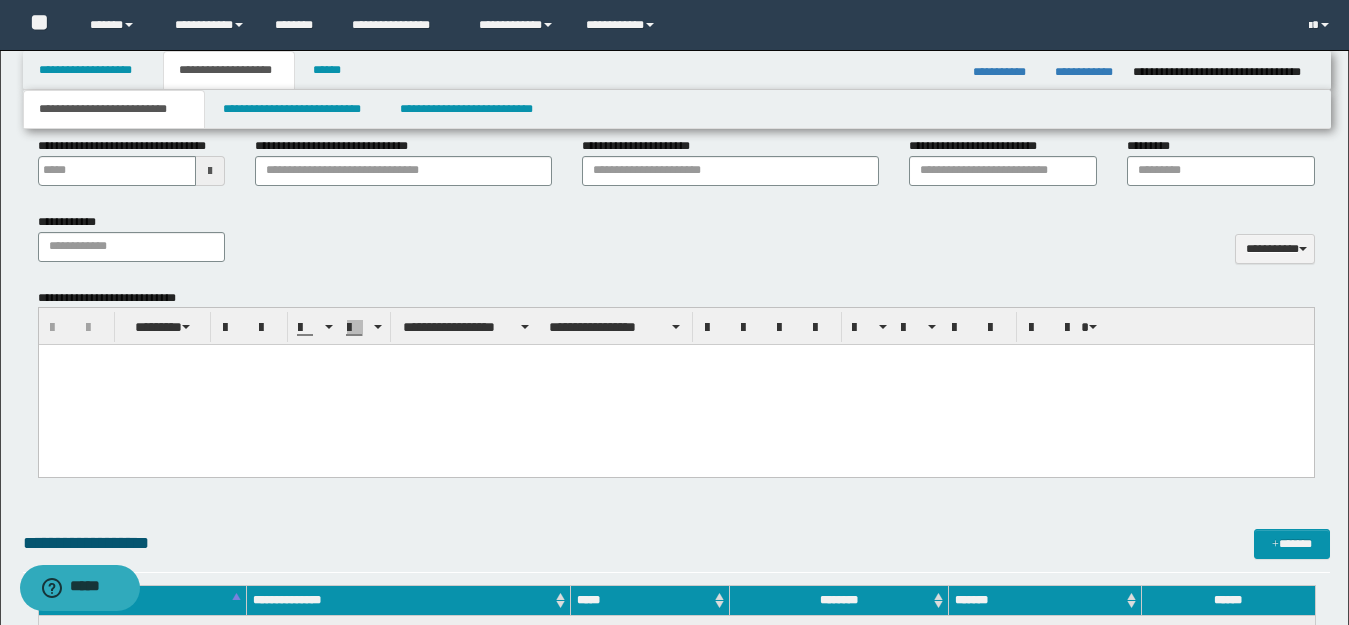 click at bounding box center (675, 360) 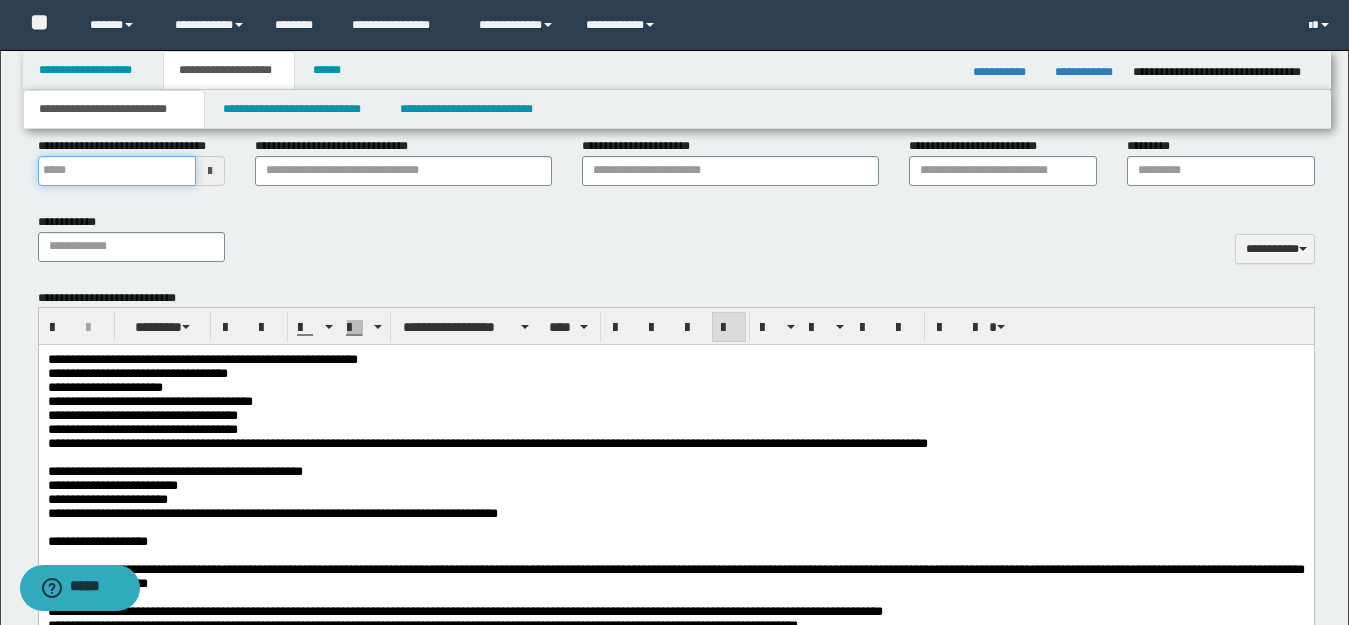 click on "**********" at bounding box center (117, 171) 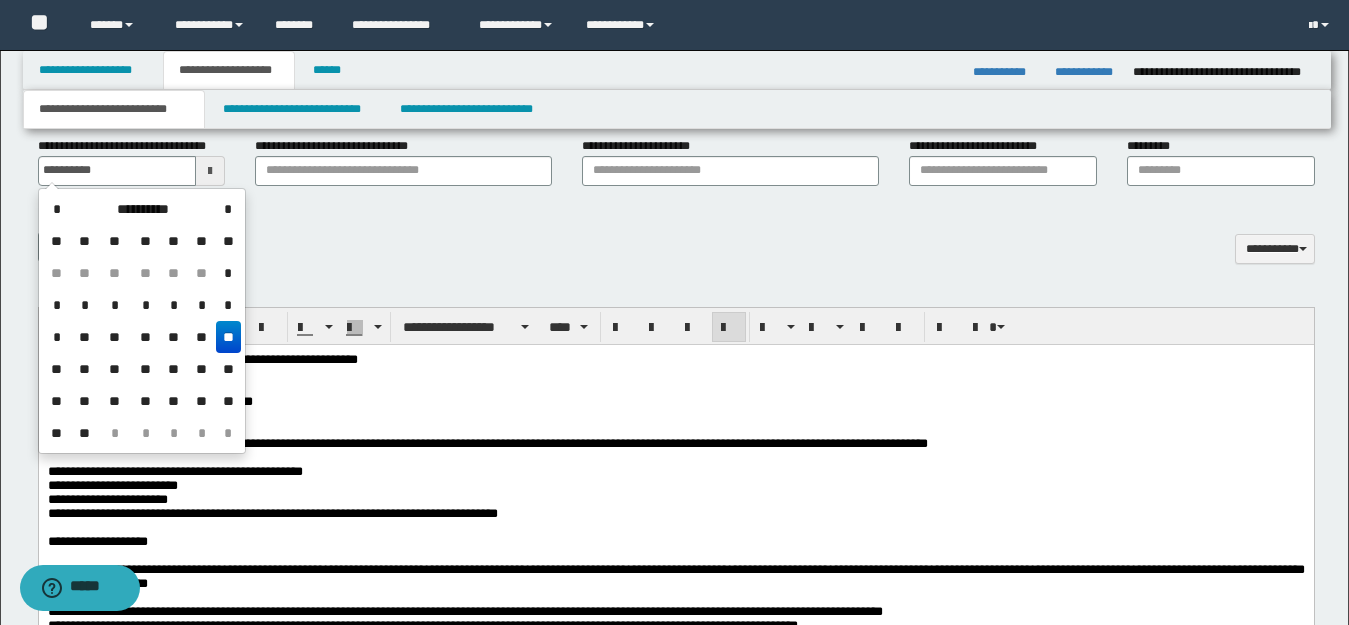 click on "**" at bounding box center [228, 337] 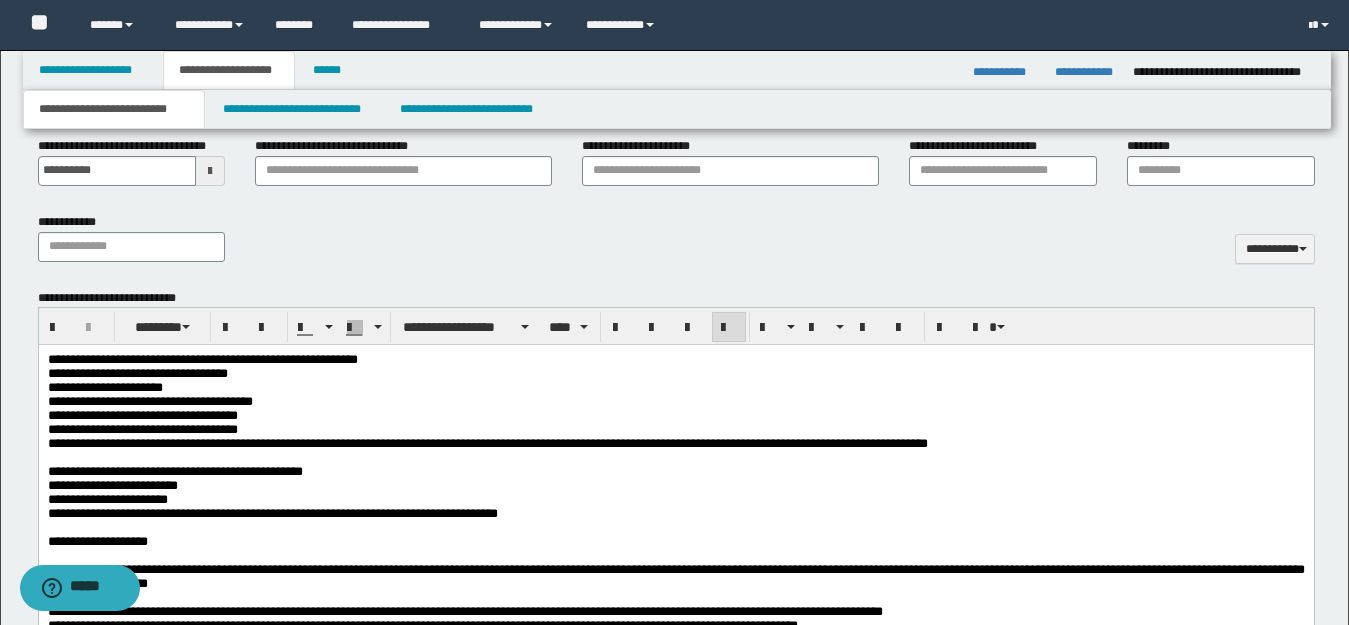 click on "**********" at bounding box center [675, 402] 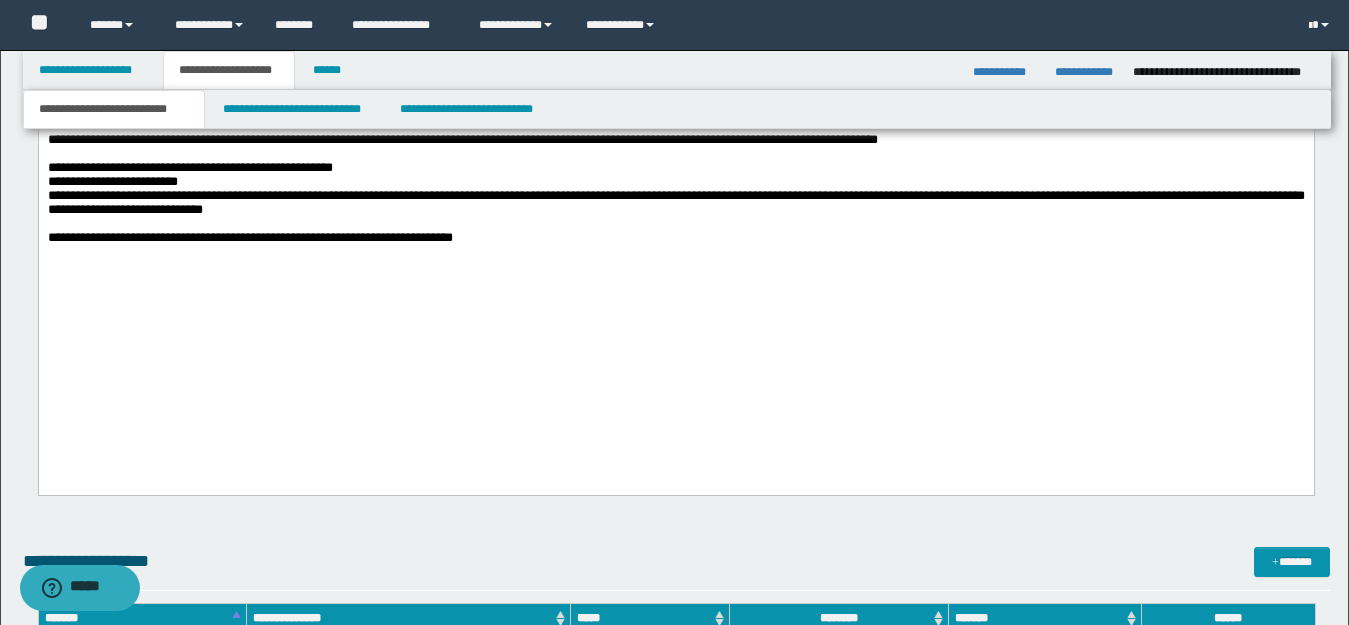 scroll, scrollTop: 1600, scrollLeft: 0, axis: vertical 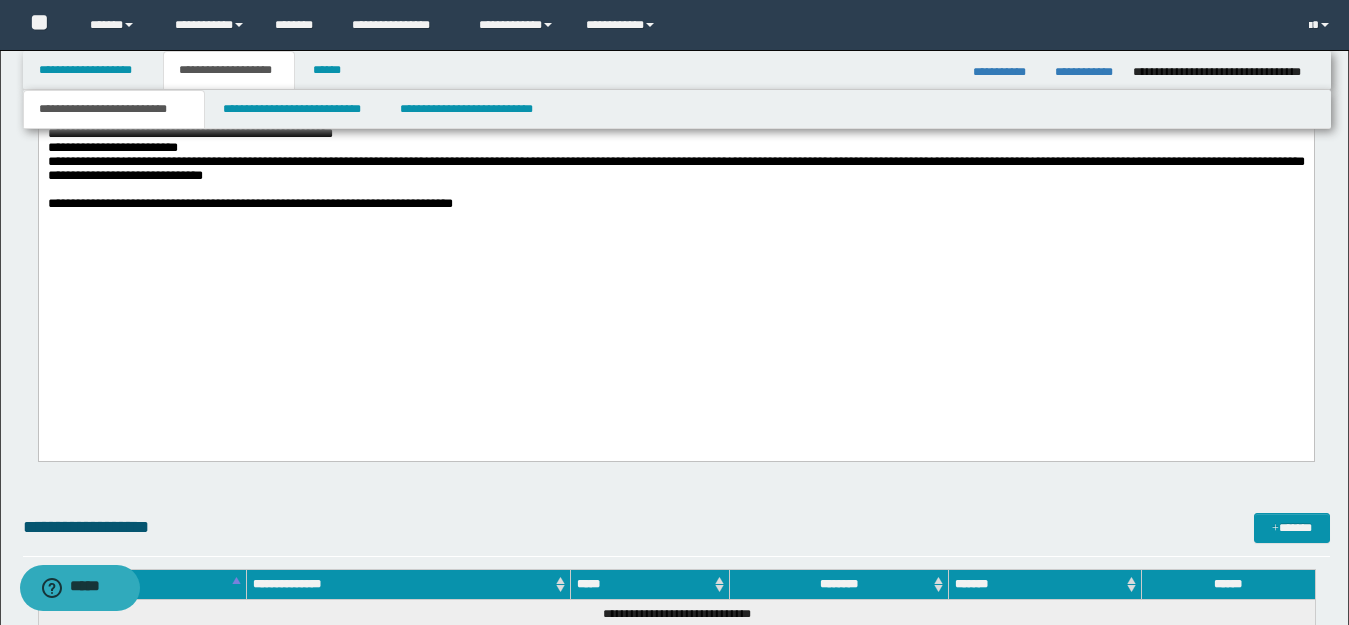 click on "**********" at bounding box center (675, -92) 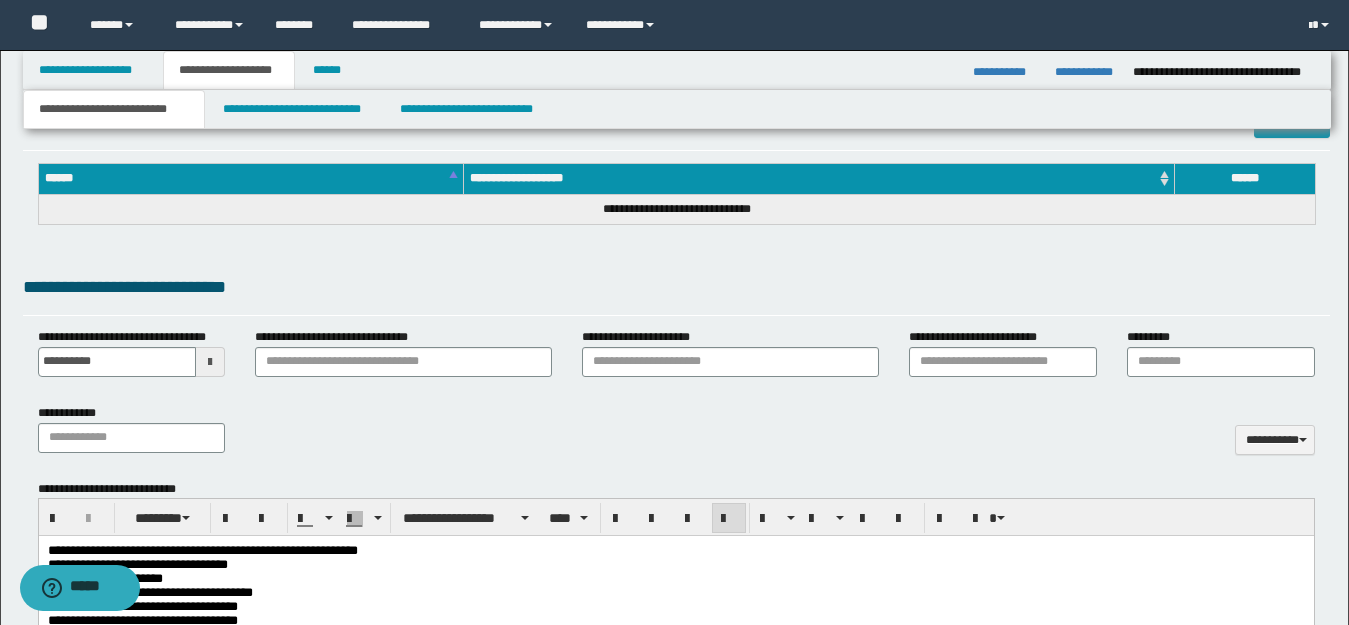 scroll, scrollTop: 600, scrollLeft: 0, axis: vertical 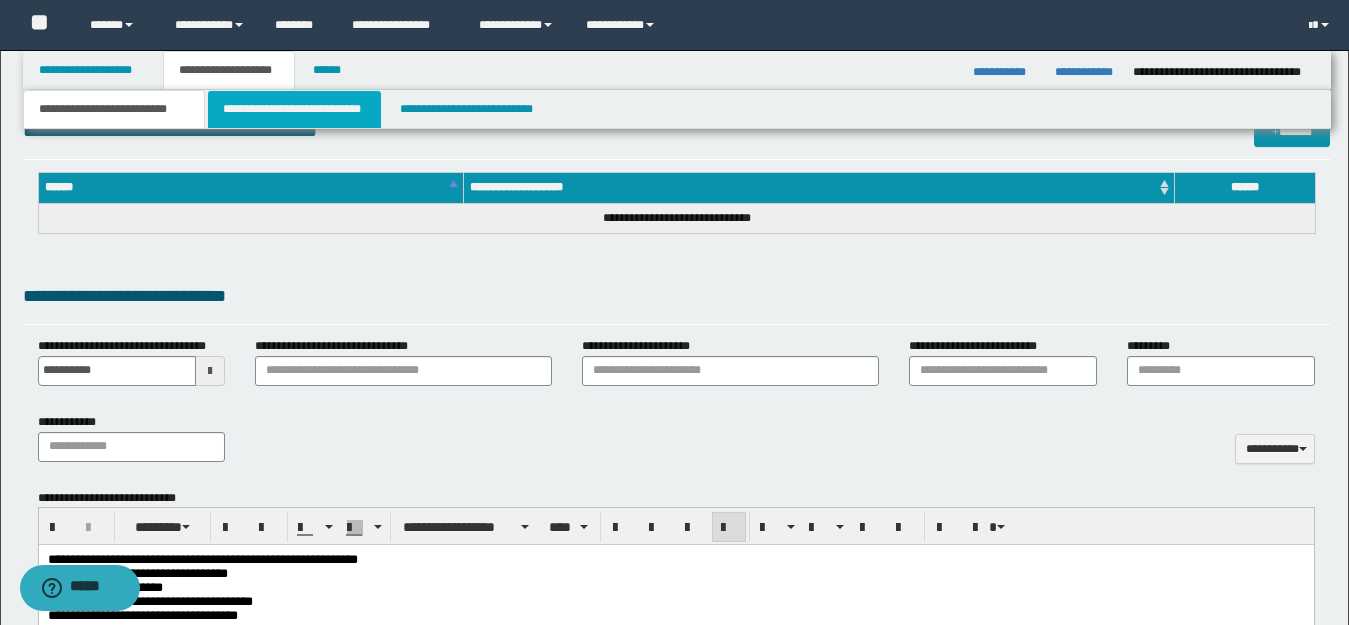 click on "**********" at bounding box center [294, 109] 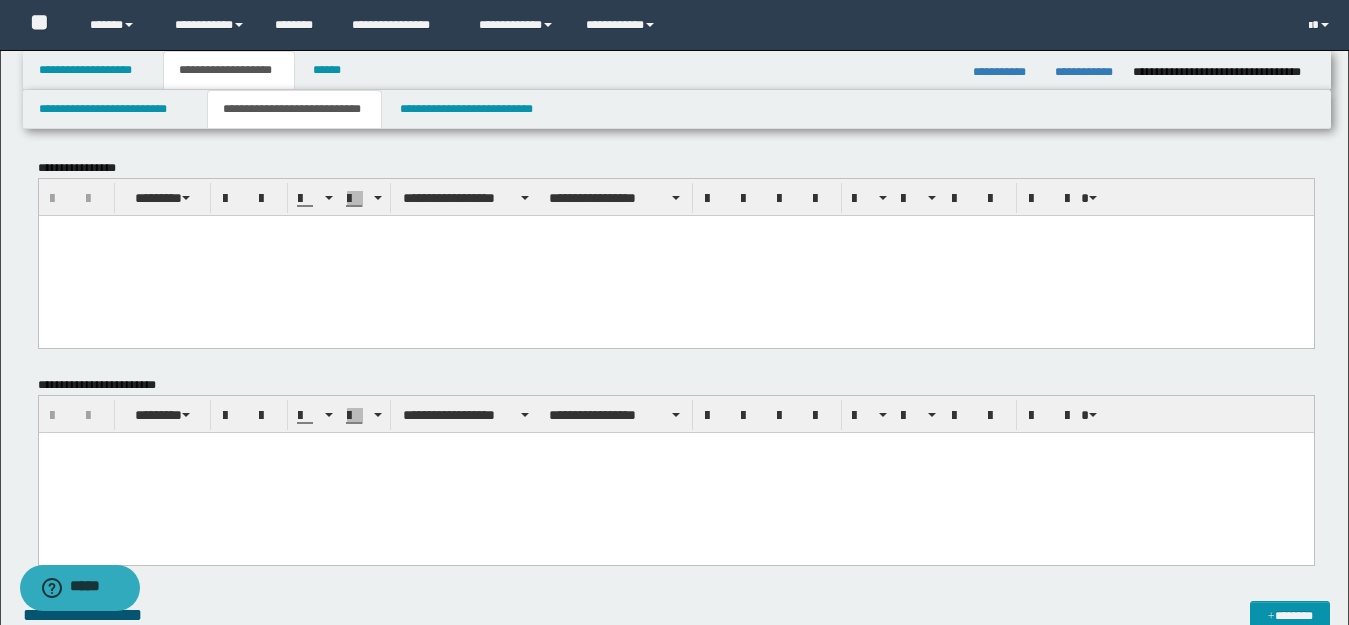 scroll, scrollTop: 0, scrollLeft: 0, axis: both 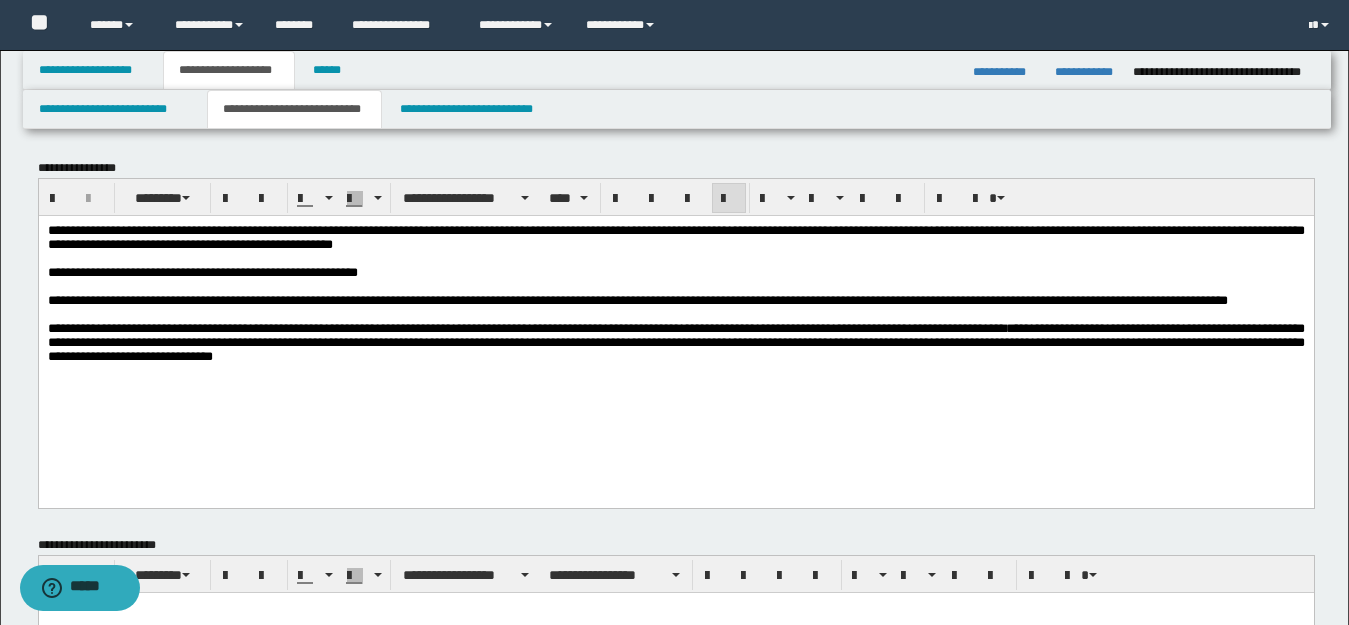 click on "**********" at bounding box center [675, 318] 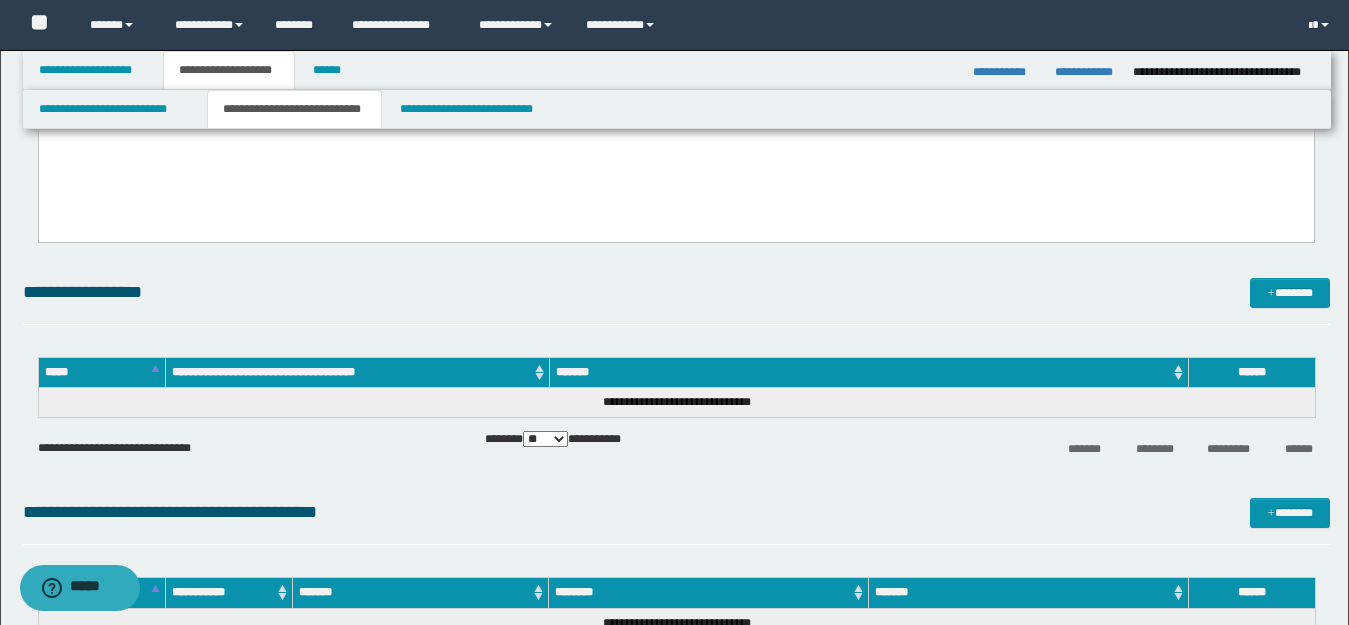 scroll, scrollTop: 500, scrollLeft: 0, axis: vertical 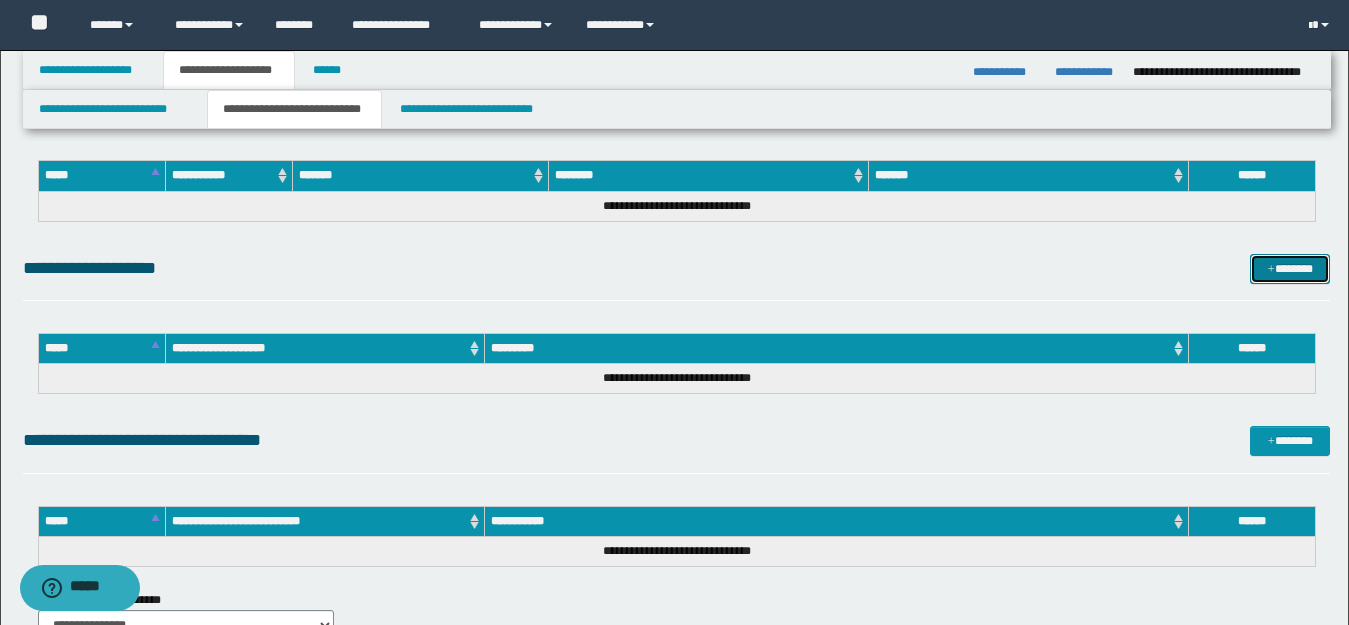 click on "*******" at bounding box center (1290, 269) 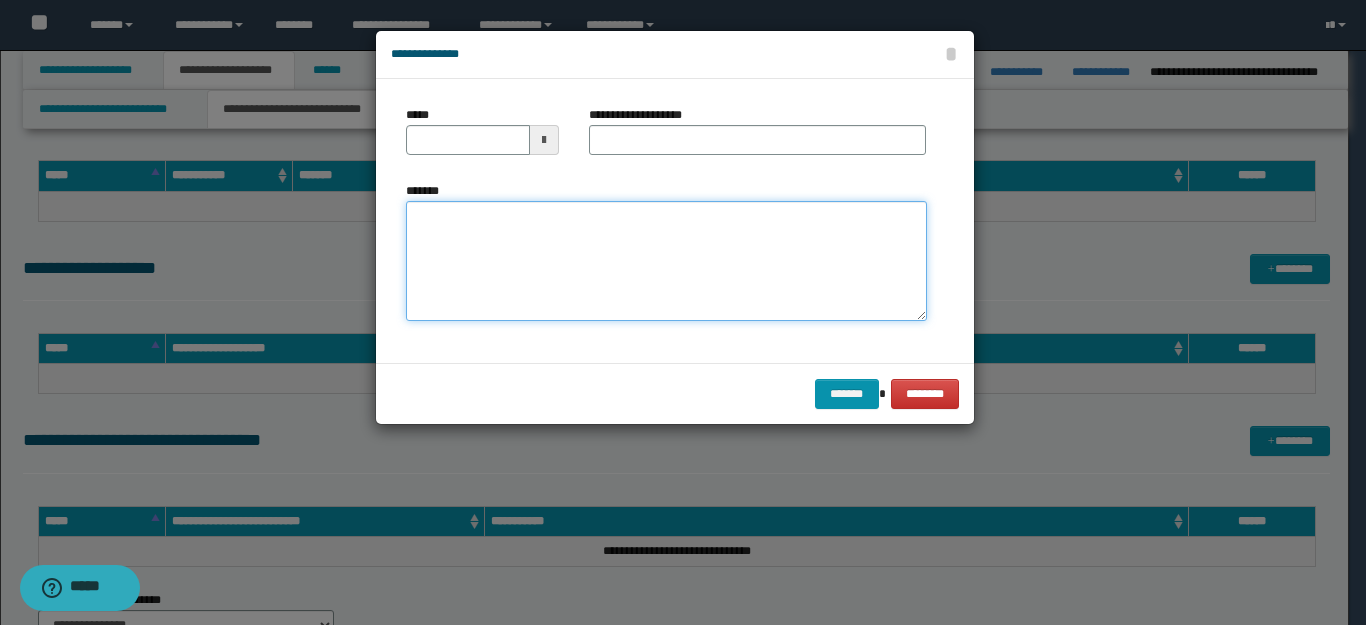 click on "*******" at bounding box center (666, 261) 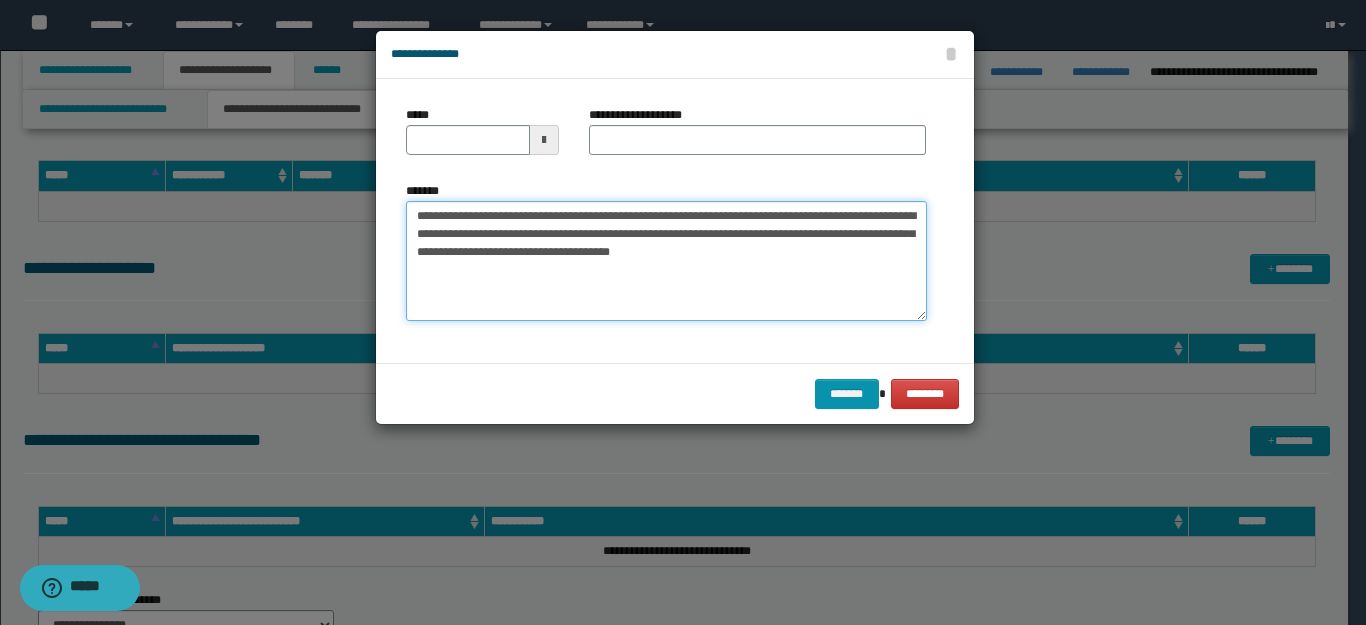 drag, startPoint x: 673, startPoint y: 213, endPoint x: 345, endPoint y: 207, distance: 328.05487 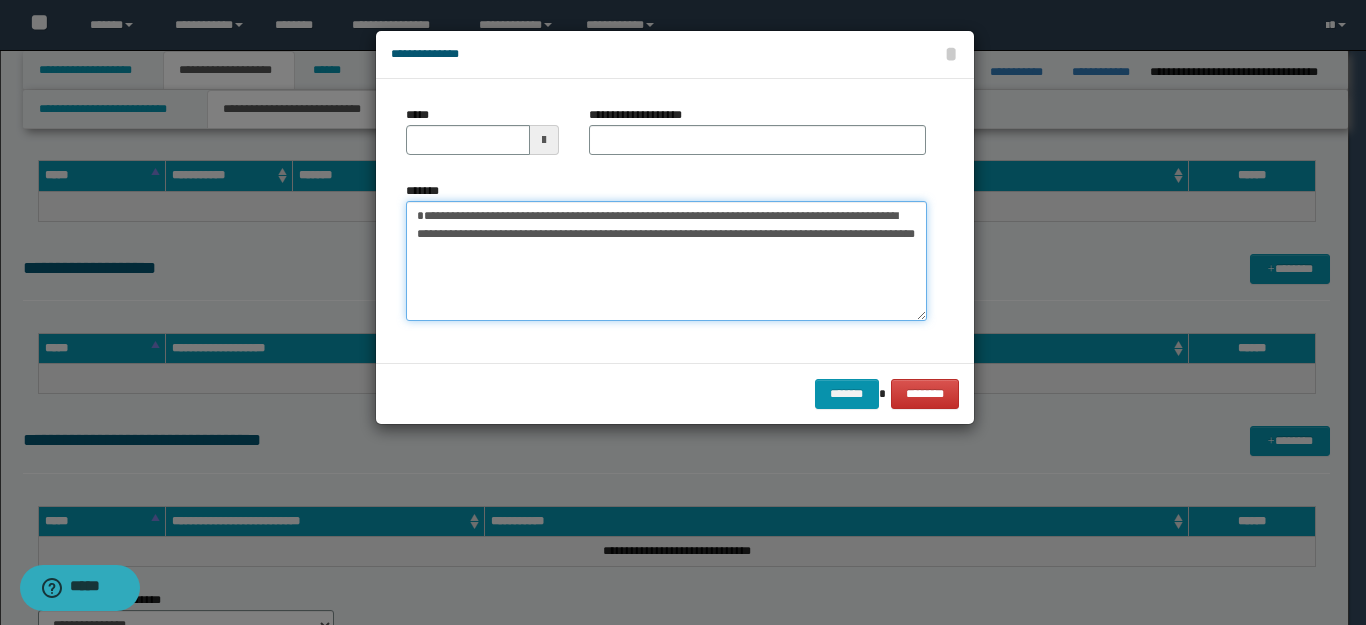 type on "**********" 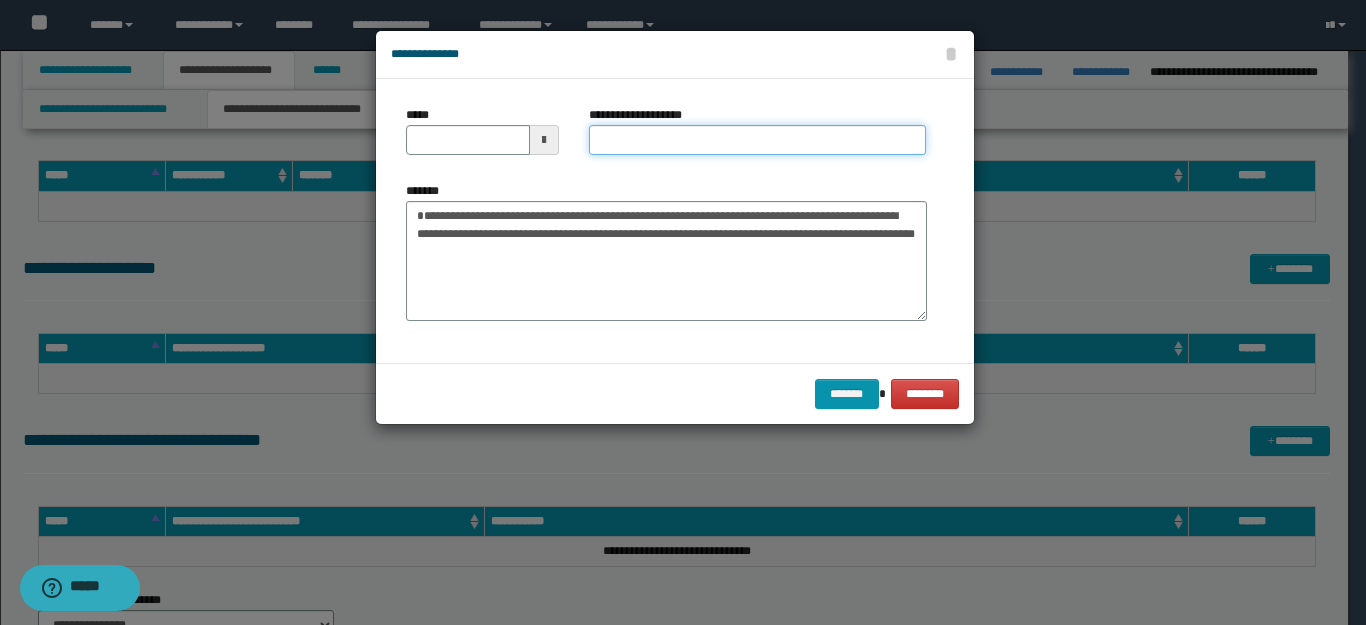 click on "**********" at bounding box center [757, 140] 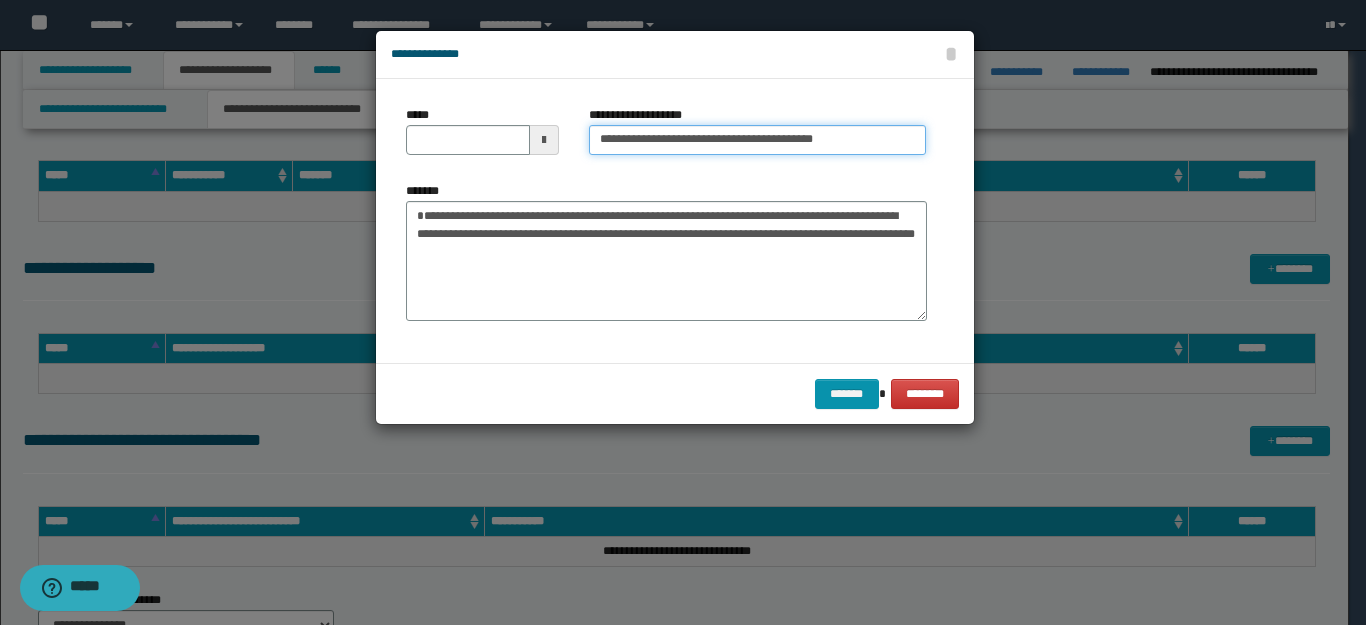 type on "**********" 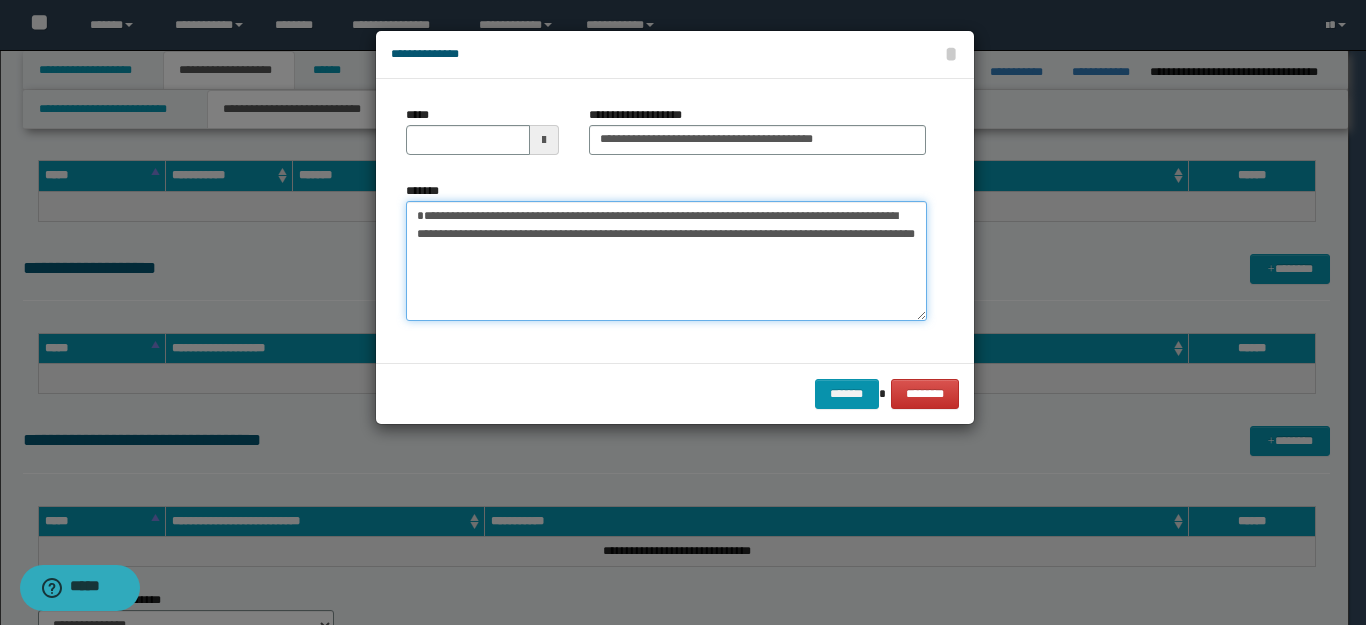 drag, startPoint x: 486, startPoint y: 211, endPoint x: 266, endPoint y: 212, distance: 220.00227 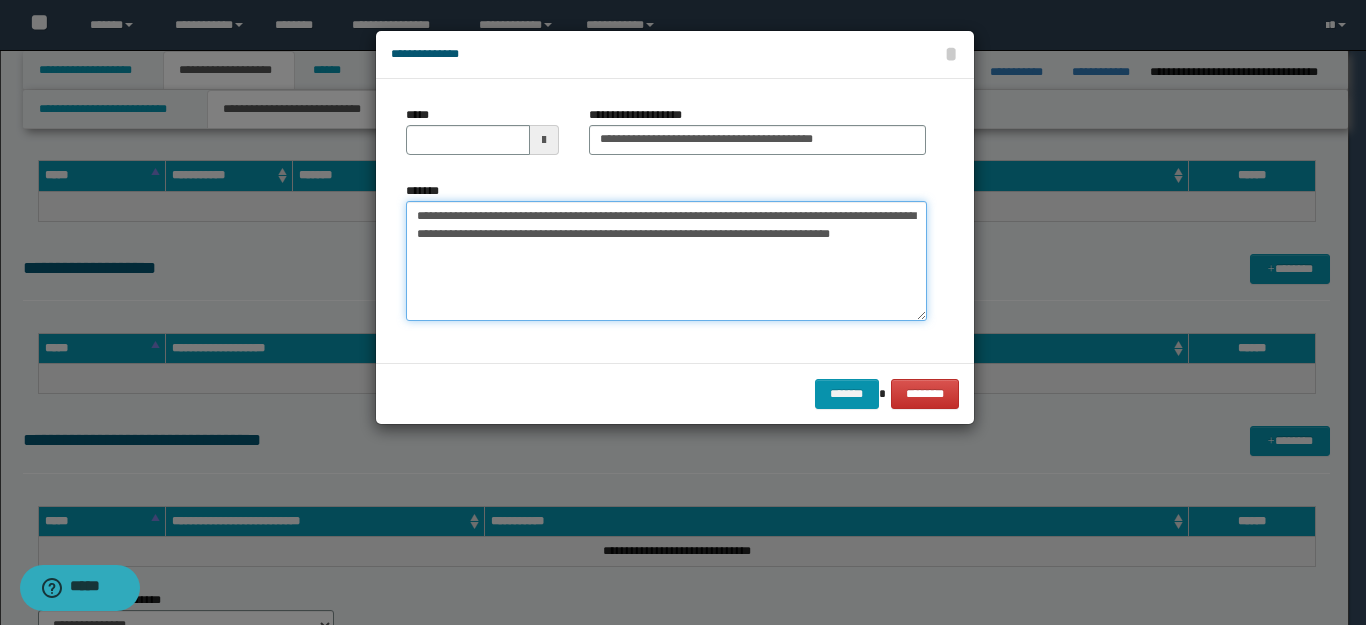 type on "**********" 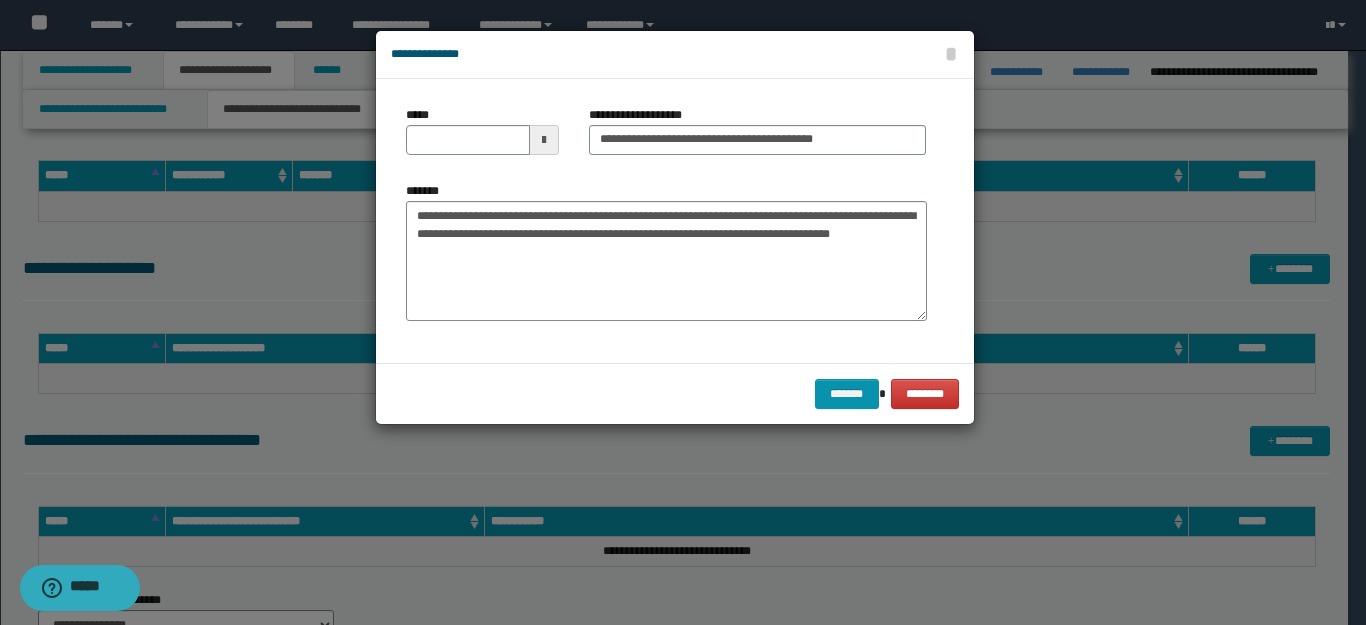 click at bounding box center (544, 140) 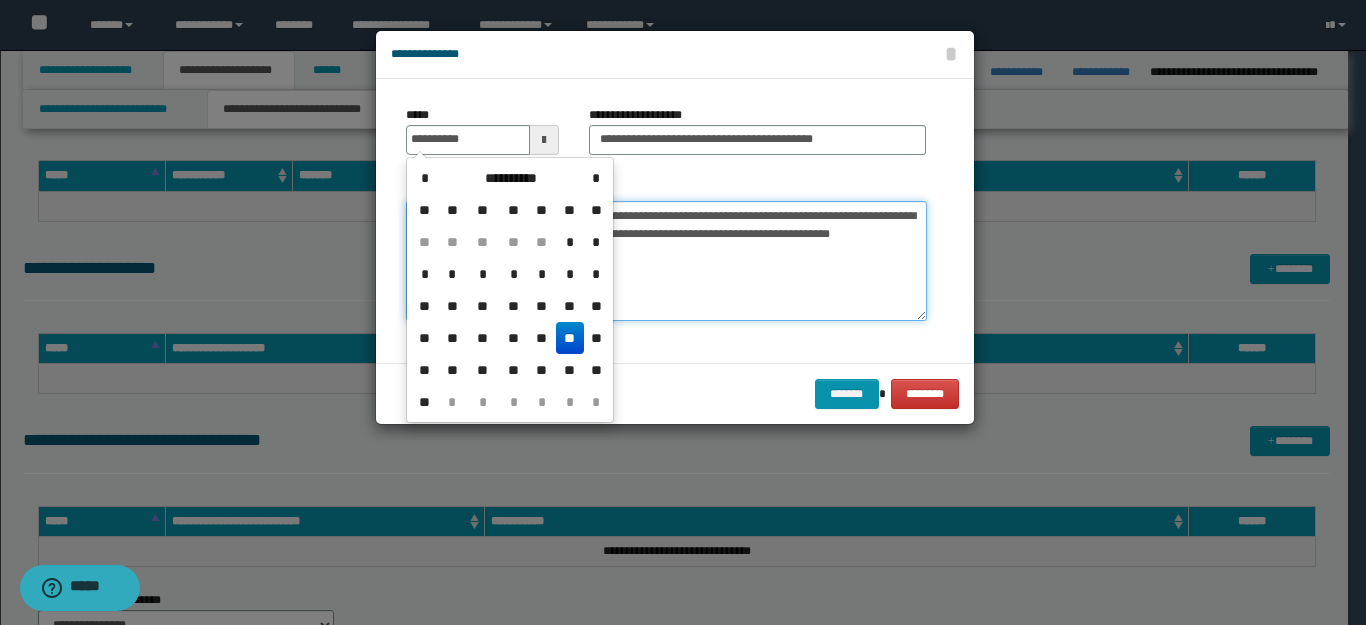 type on "**********" 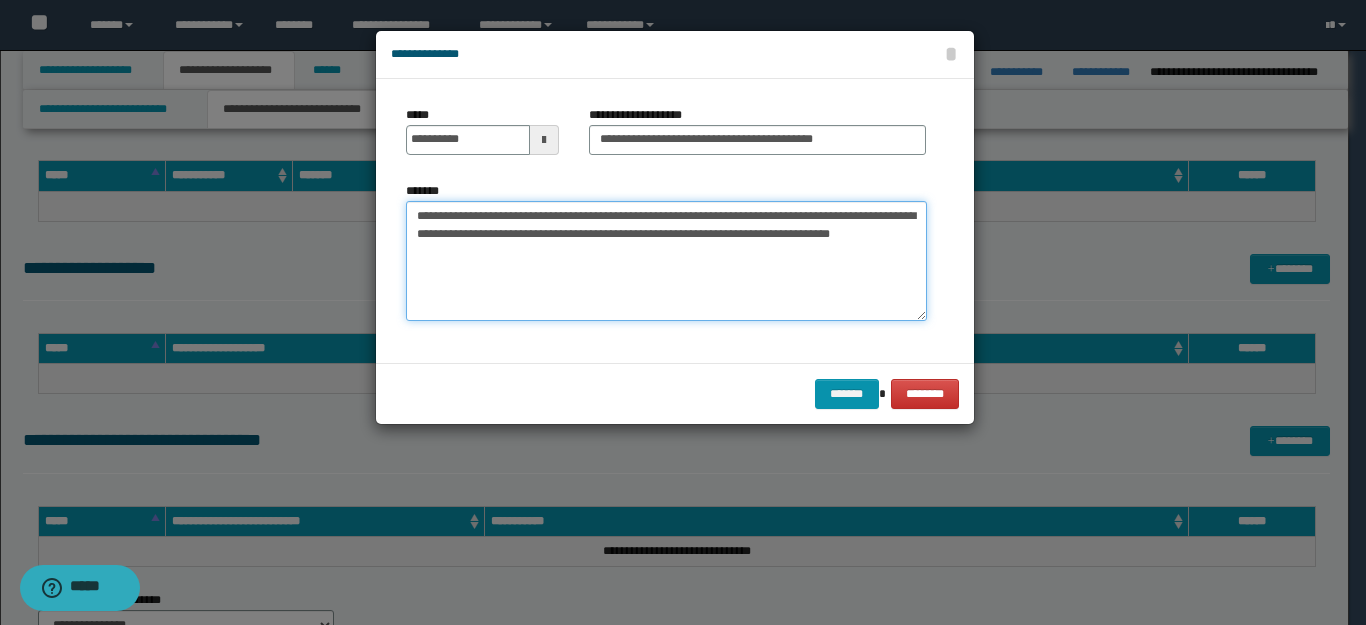 click on "**********" at bounding box center (666, 261) 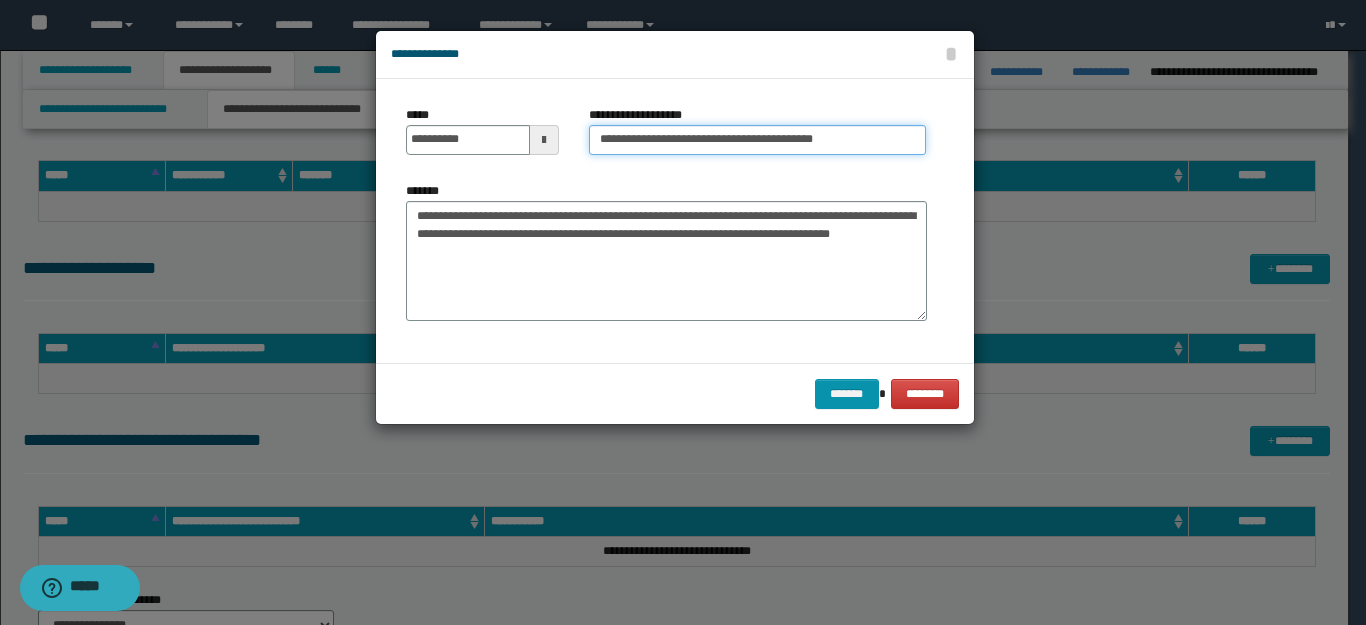 click on "**********" at bounding box center [757, 140] 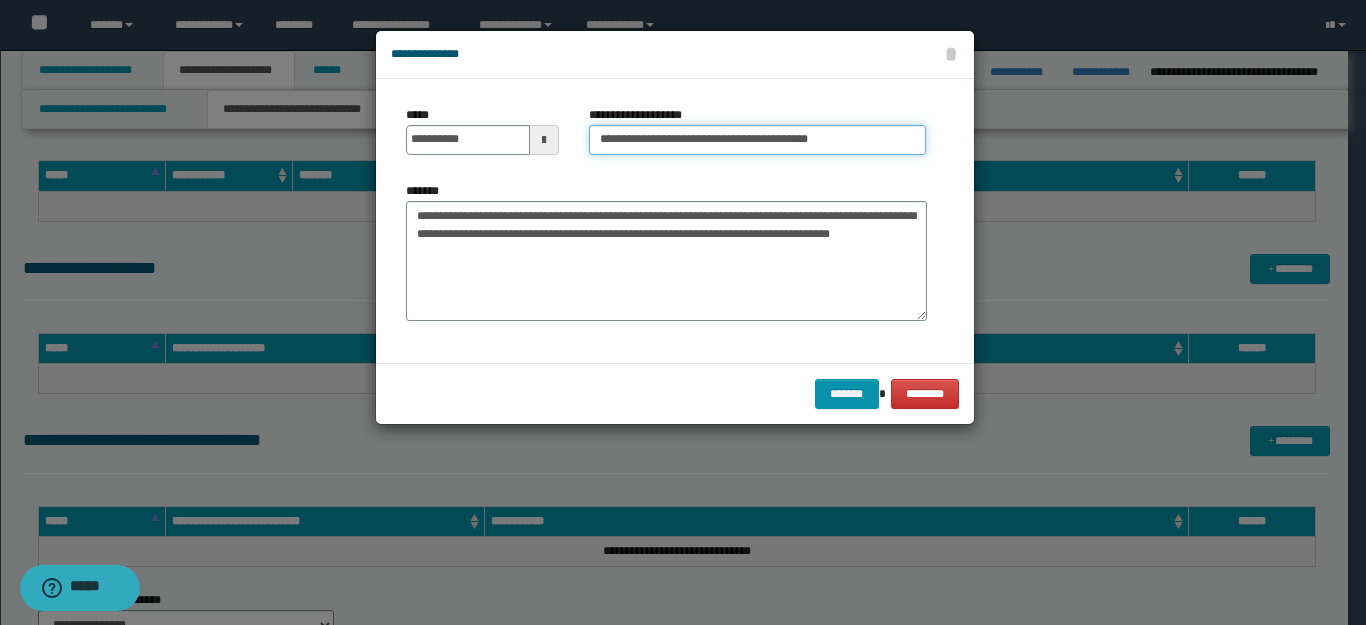 type on "**********" 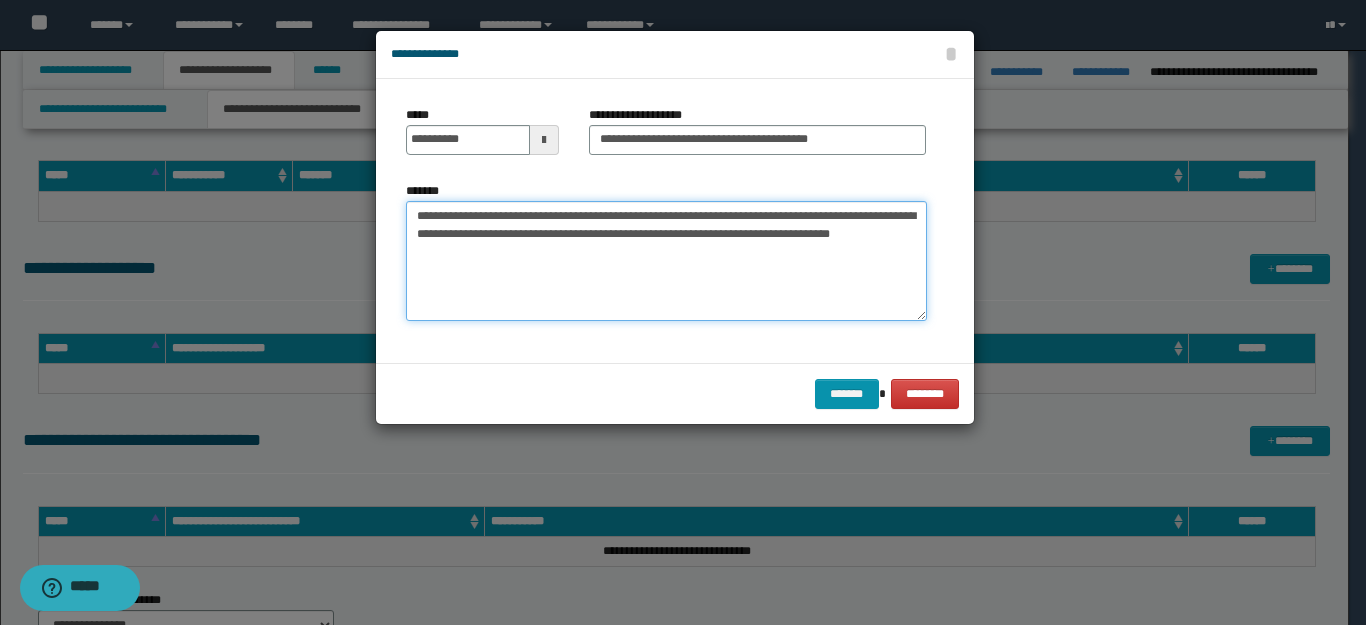 drag, startPoint x: 554, startPoint y: 252, endPoint x: 731, endPoint y: 326, distance: 191.8463 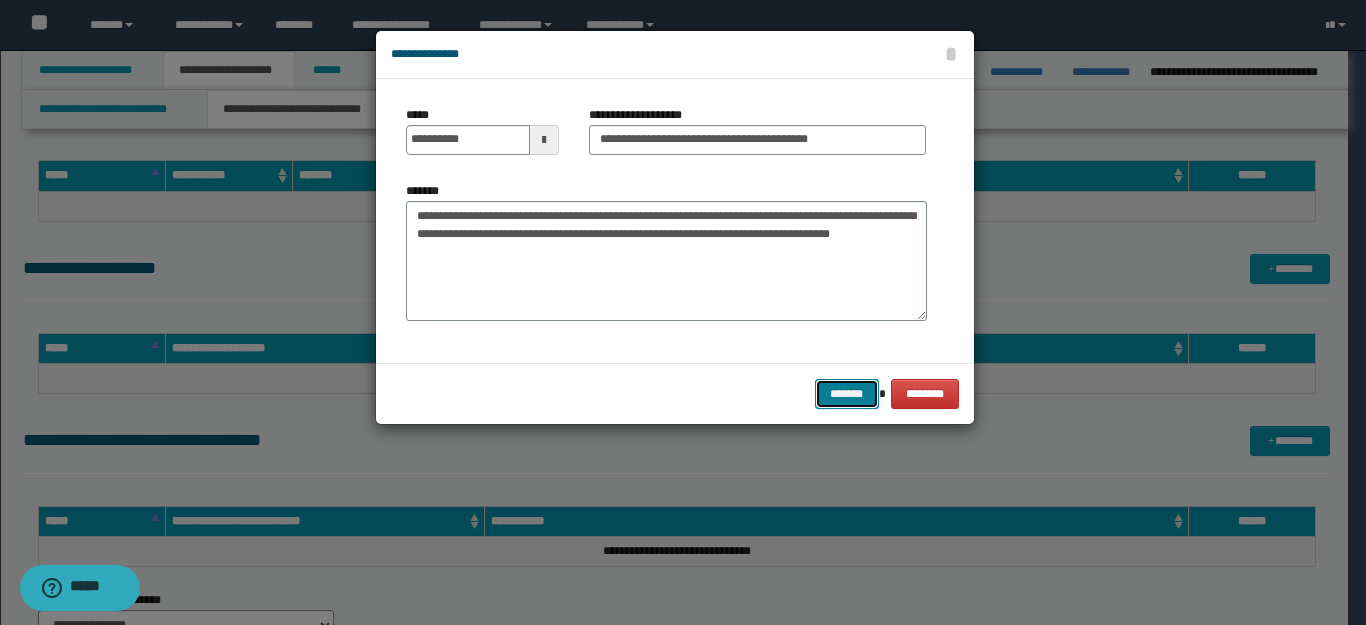 click on "*******" at bounding box center [847, 394] 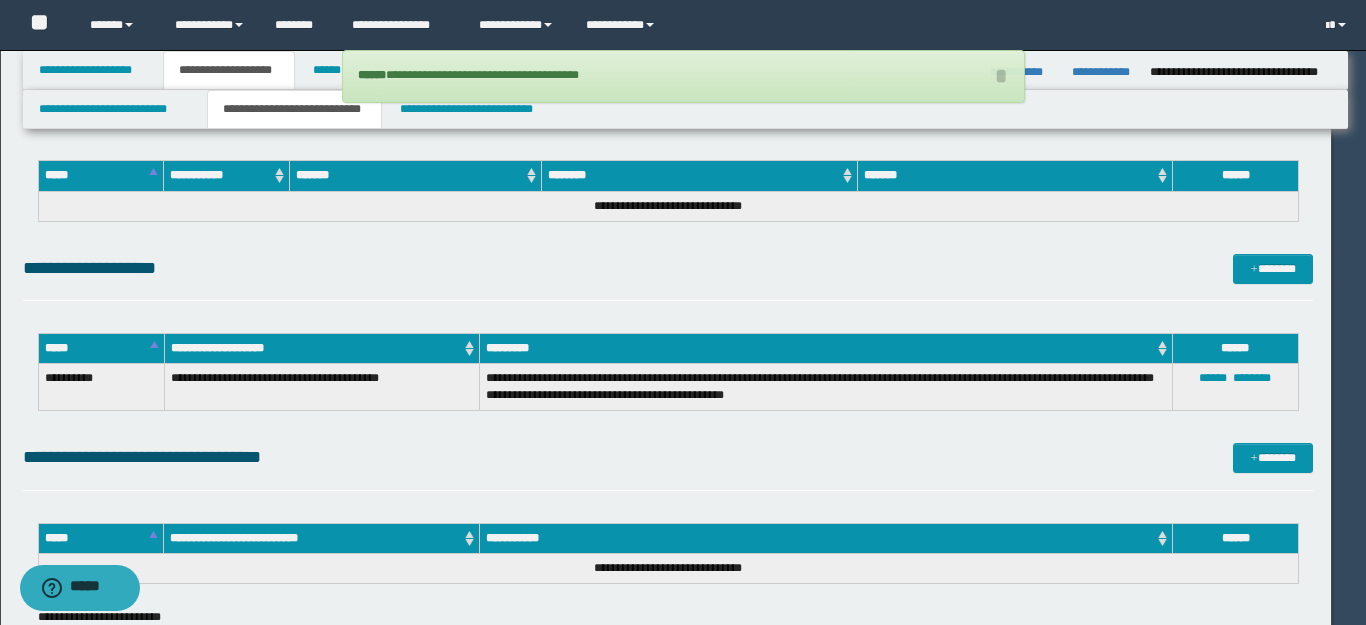 type 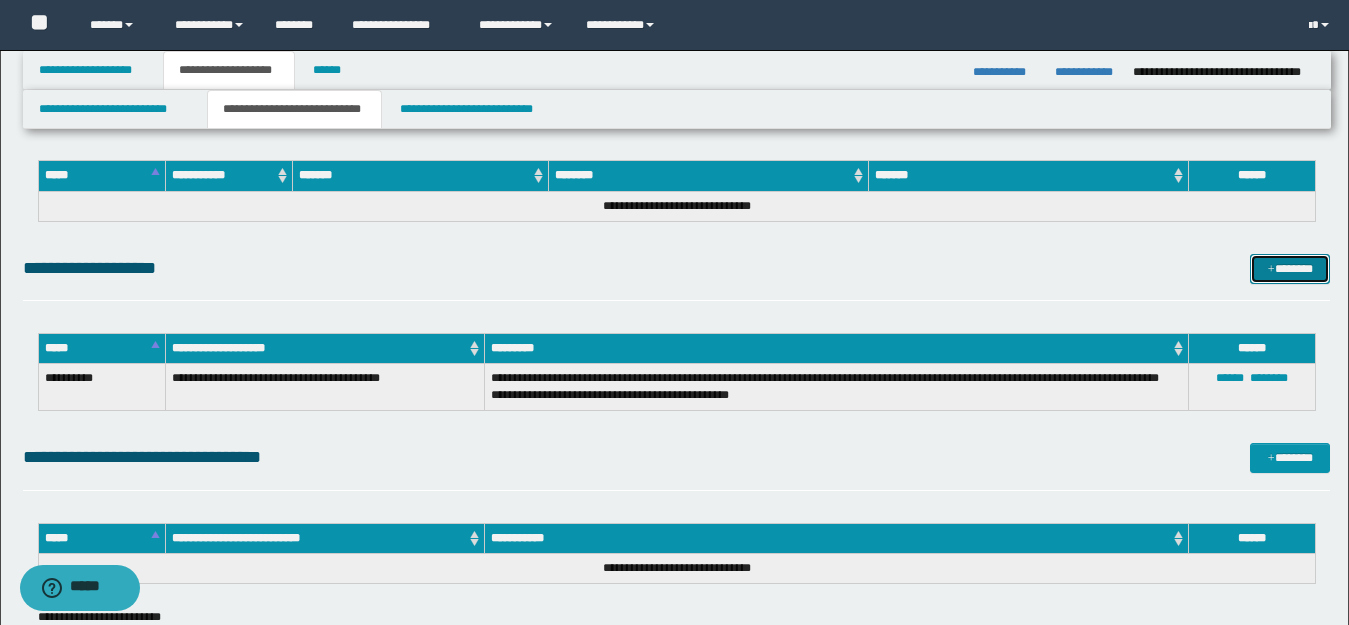 click on "*******" at bounding box center (1290, 269) 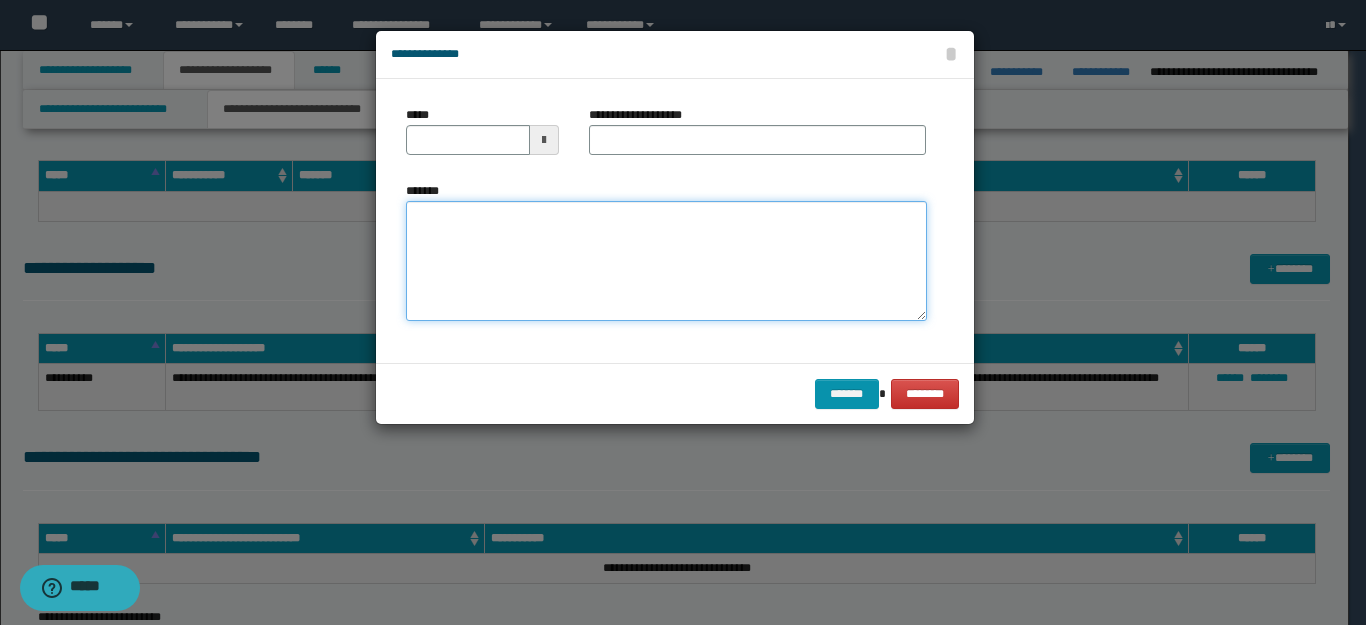 click on "*******" at bounding box center (666, 261) 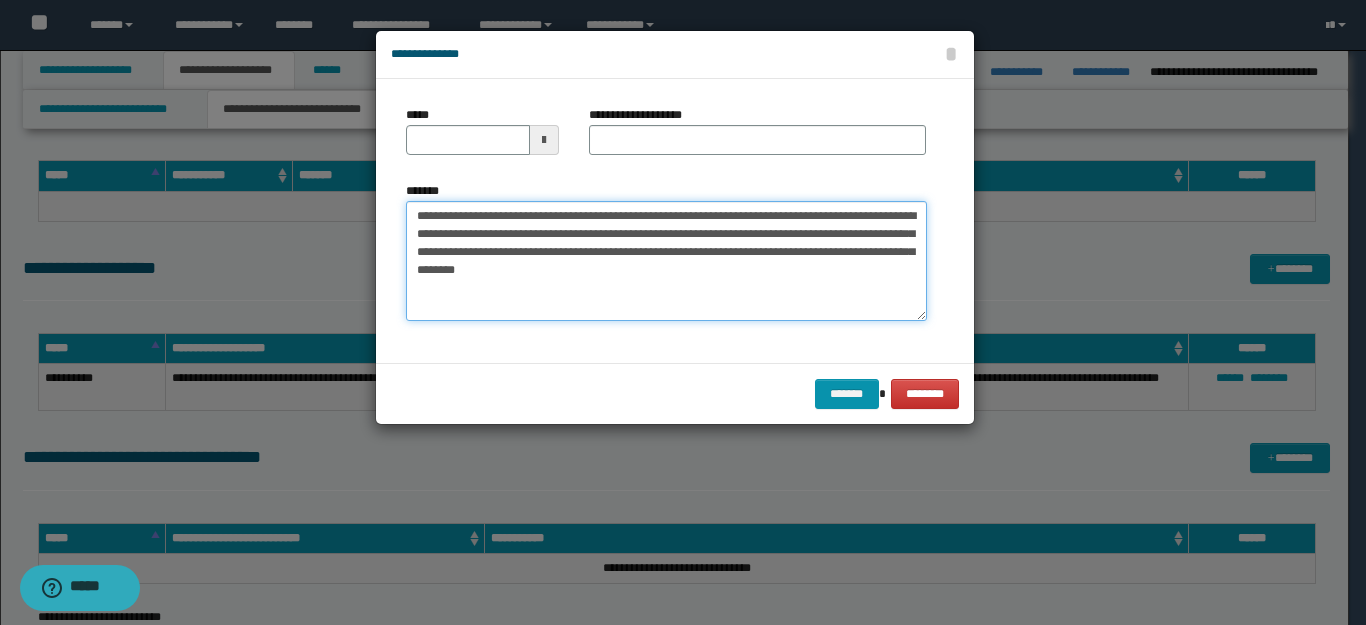 drag, startPoint x: 785, startPoint y: 214, endPoint x: 313, endPoint y: 214, distance: 472 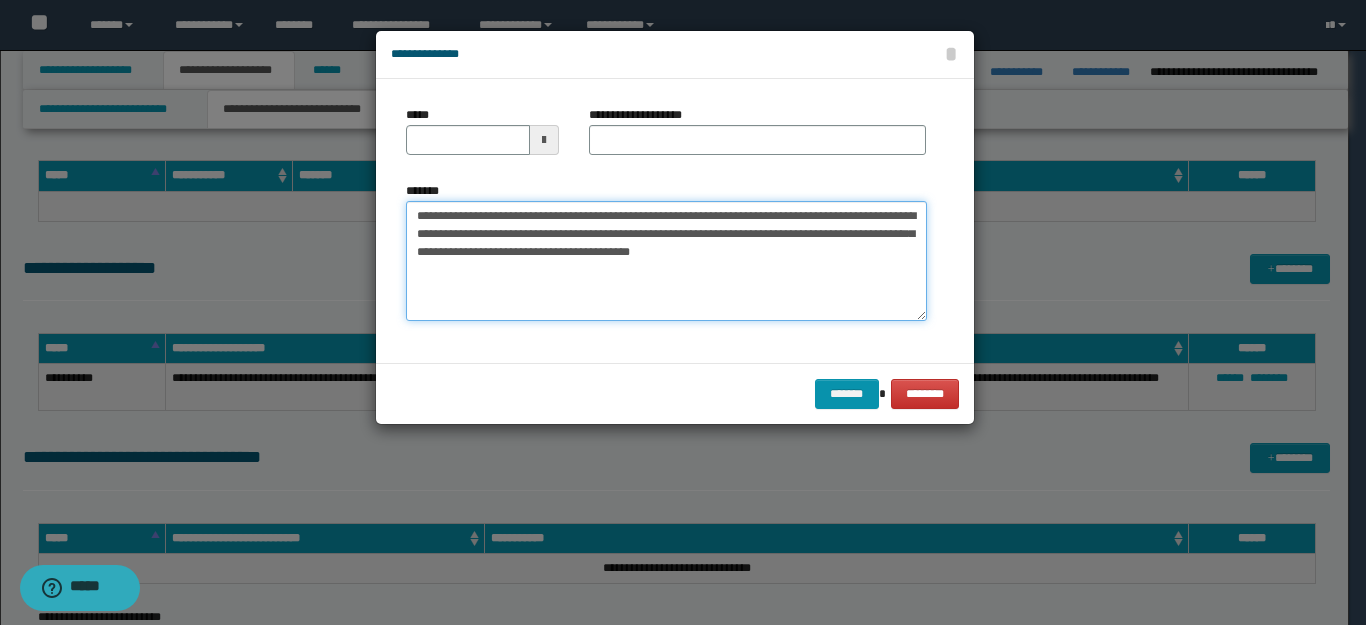 type on "**********" 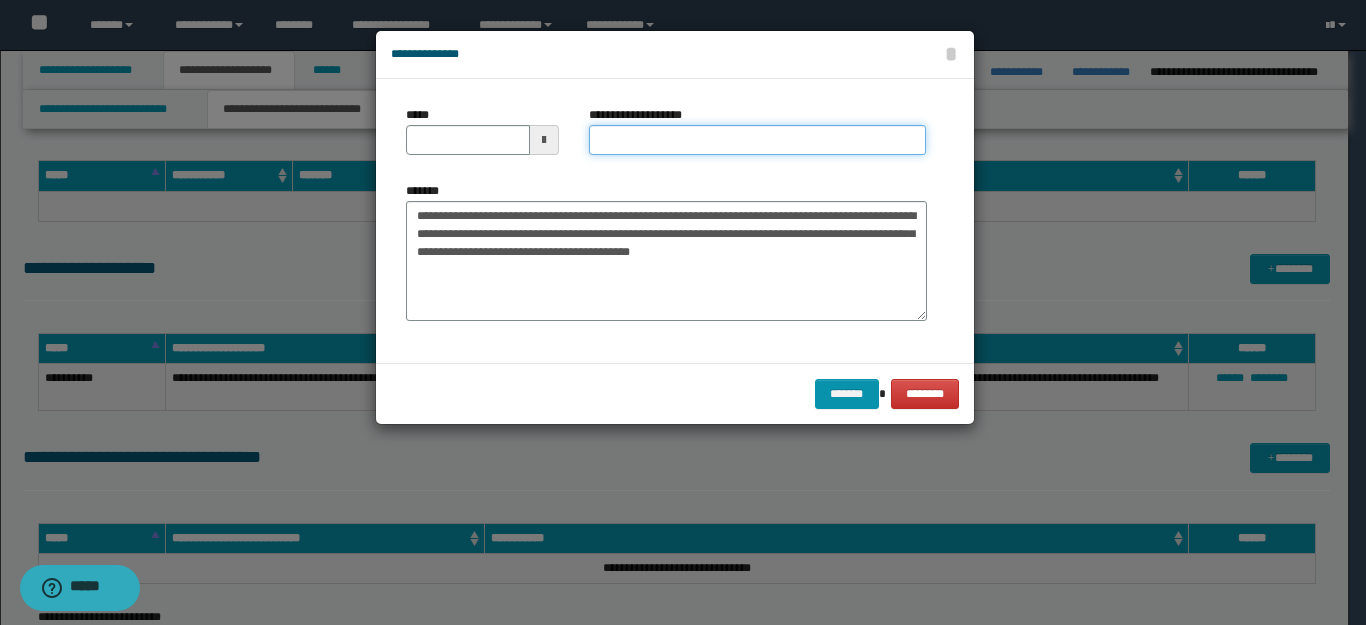 click on "**********" at bounding box center (757, 140) 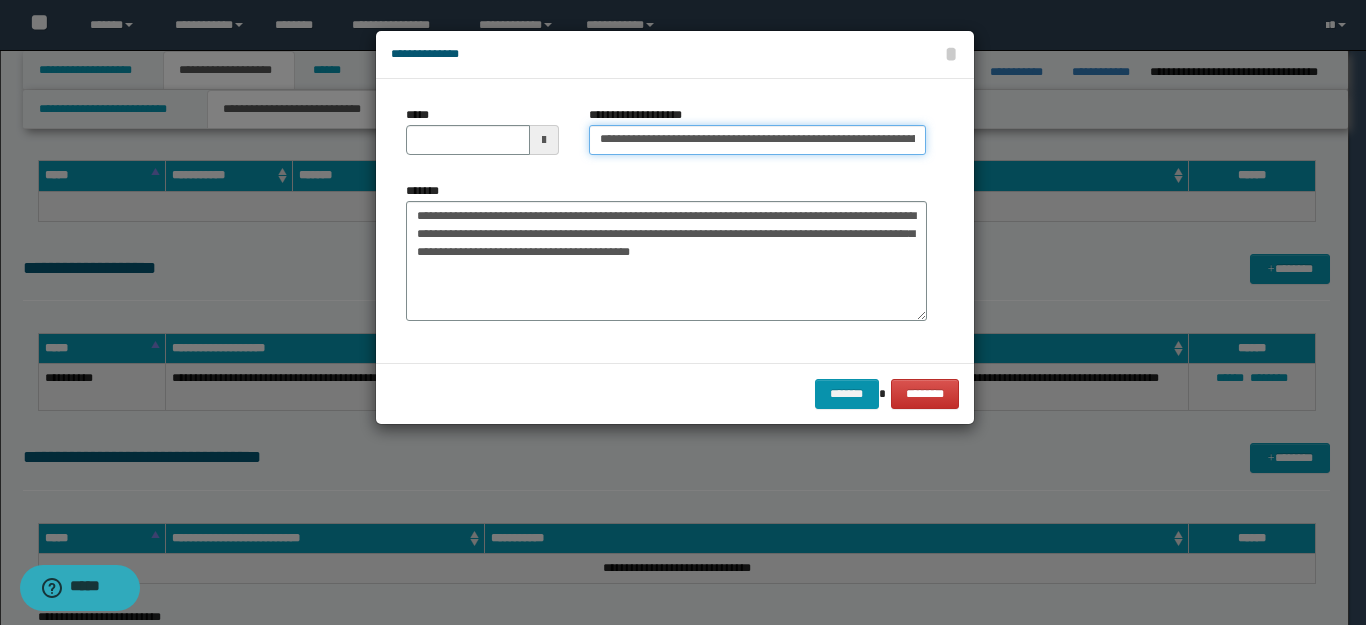 scroll, scrollTop: 0, scrollLeft: 52, axis: horizontal 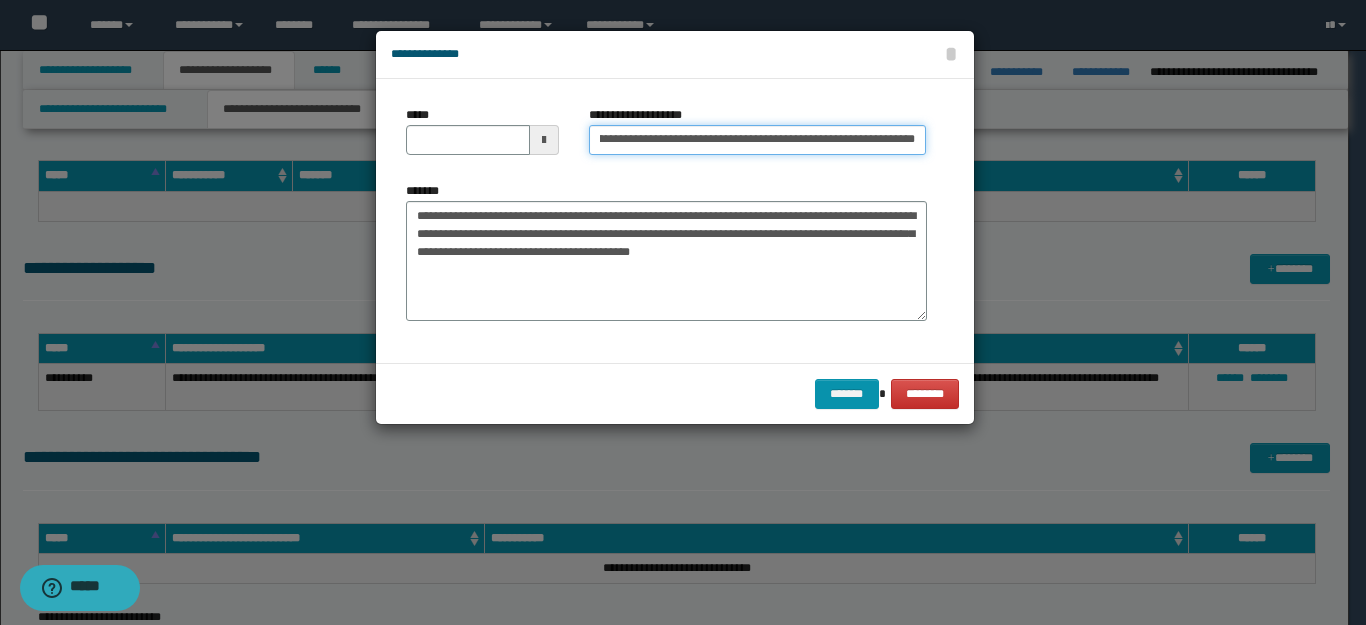 type on "**********" 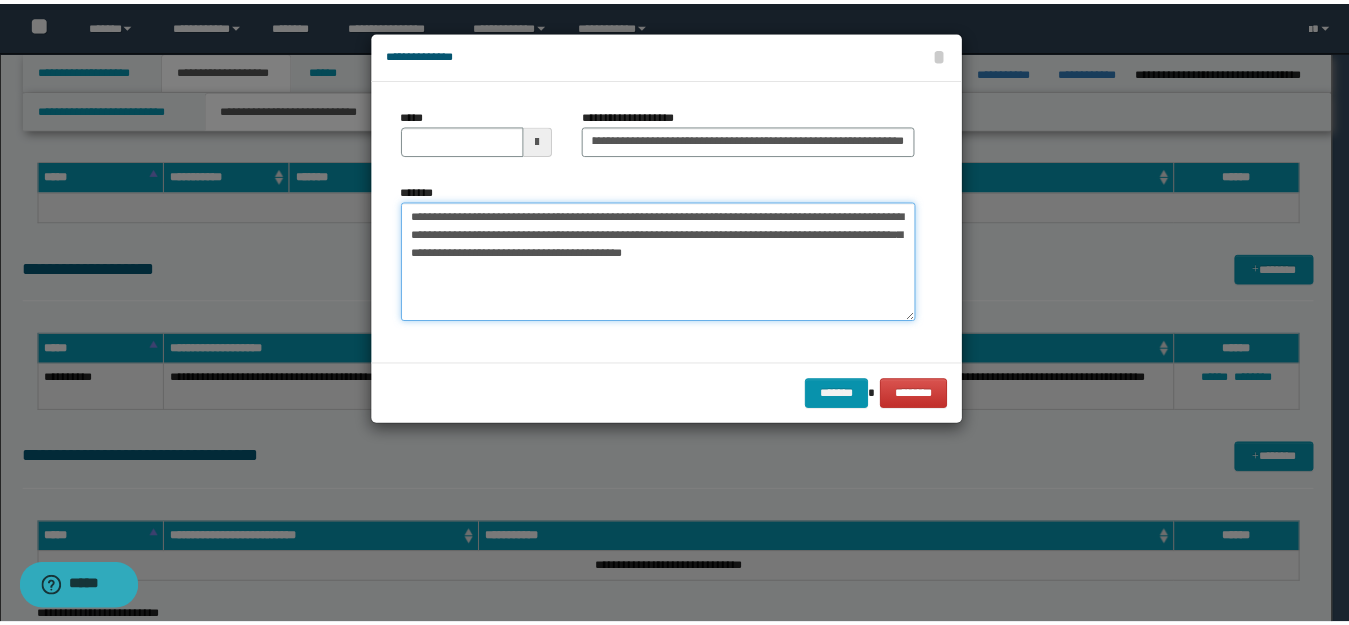 scroll, scrollTop: 0, scrollLeft: 0, axis: both 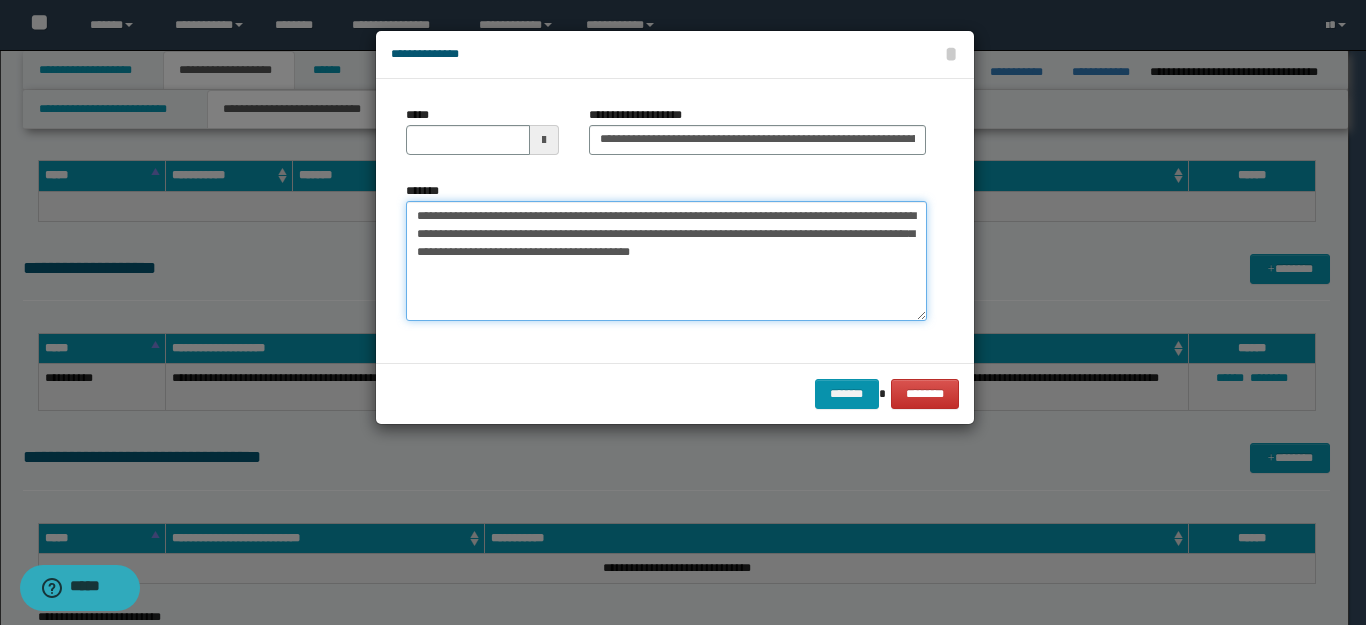 drag, startPoint x: 481, startPoint y: 219, endPoint x: 228, endPoint y: 219, distance: 253 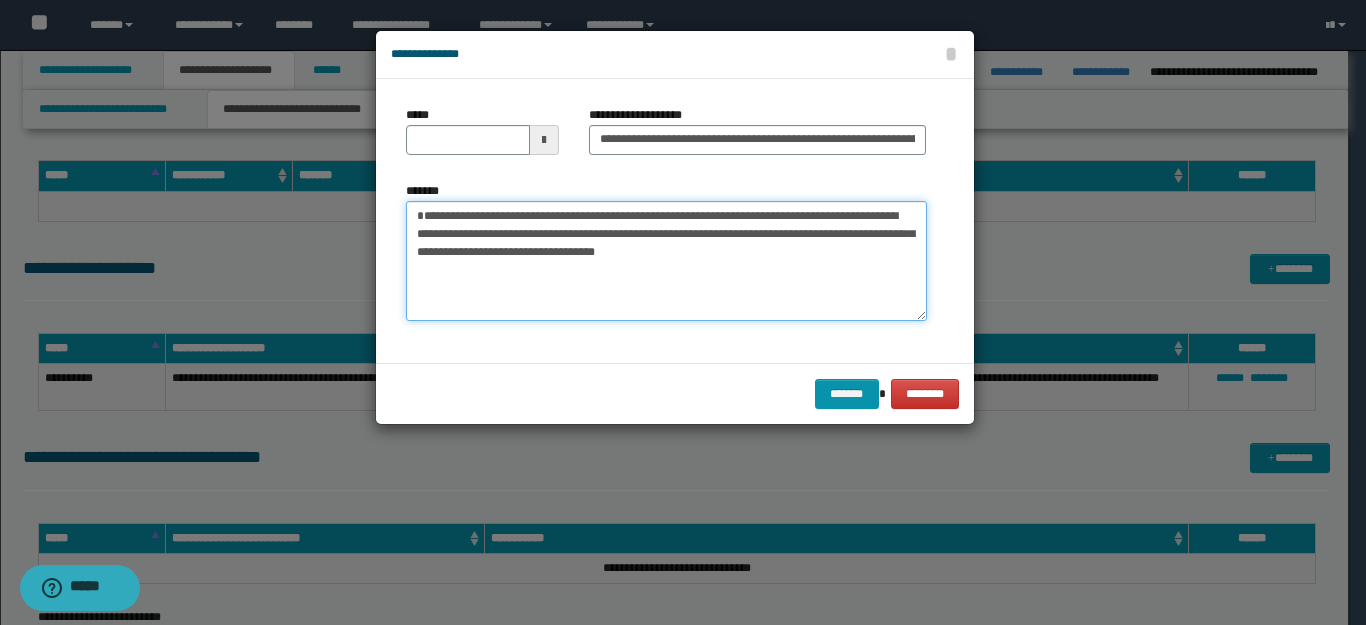 type 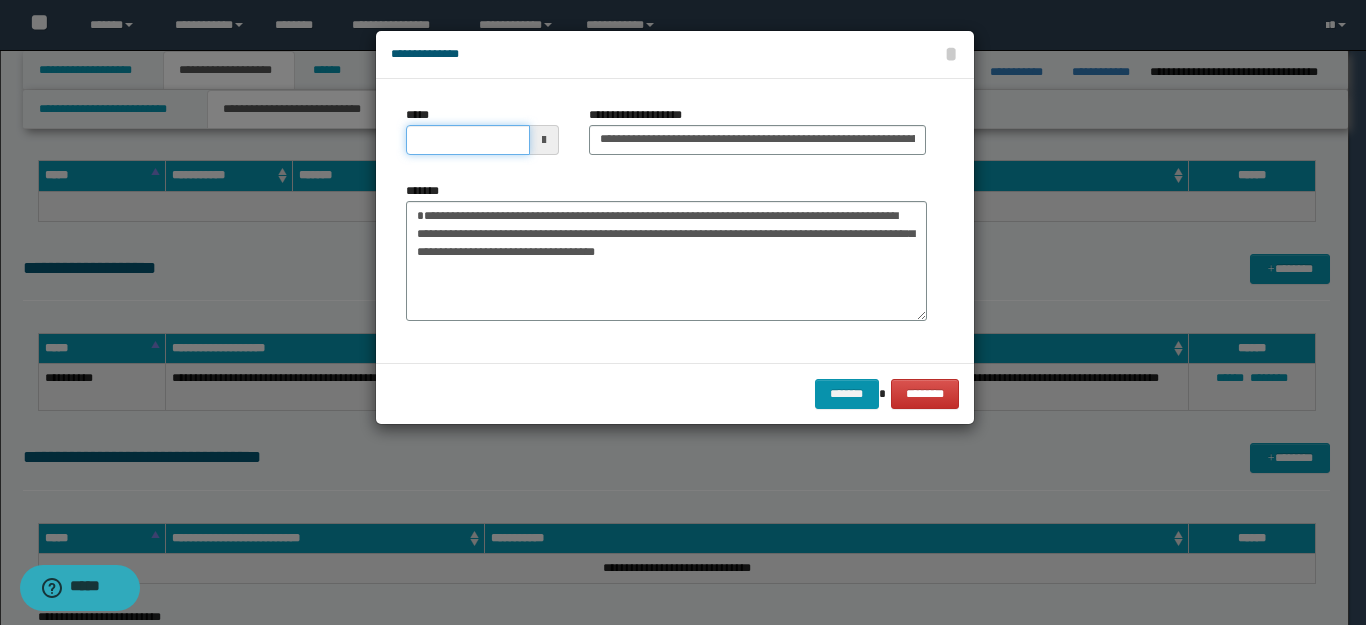 click on "*****" at bounding box center [468, 140] 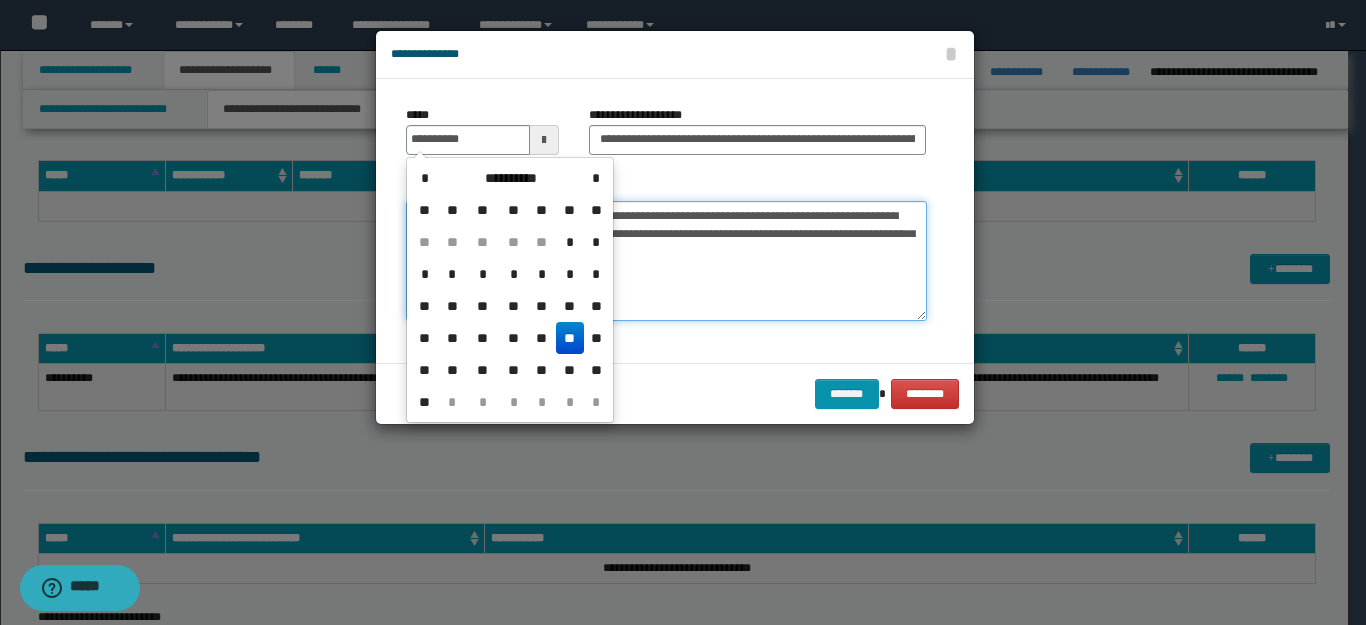 type on "**********" 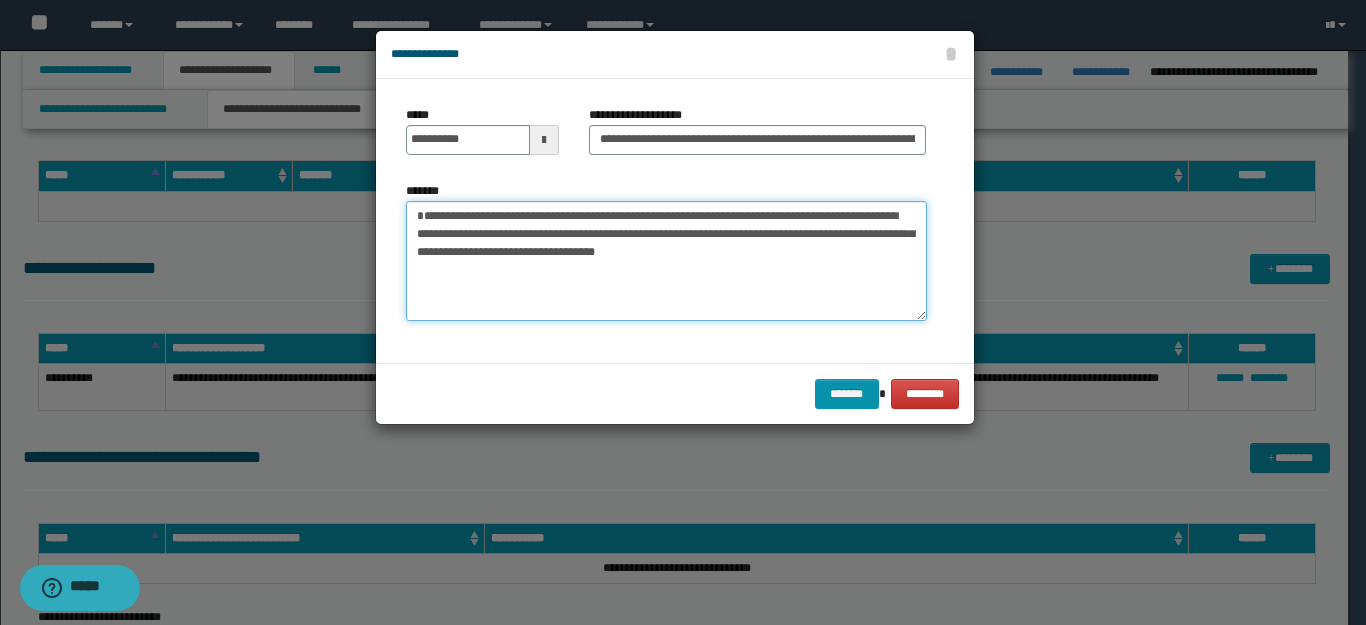 click on "**********" at bounding box center [666, 261] 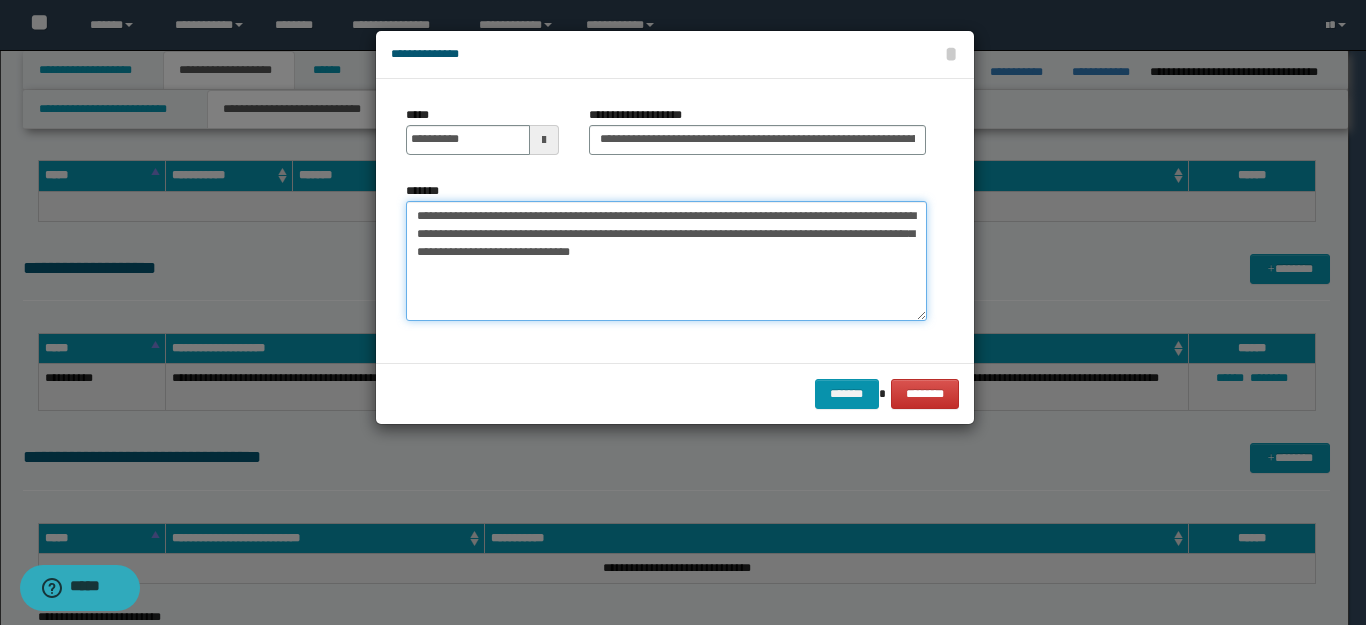 click on "**********" at bounding box center [666, 261] 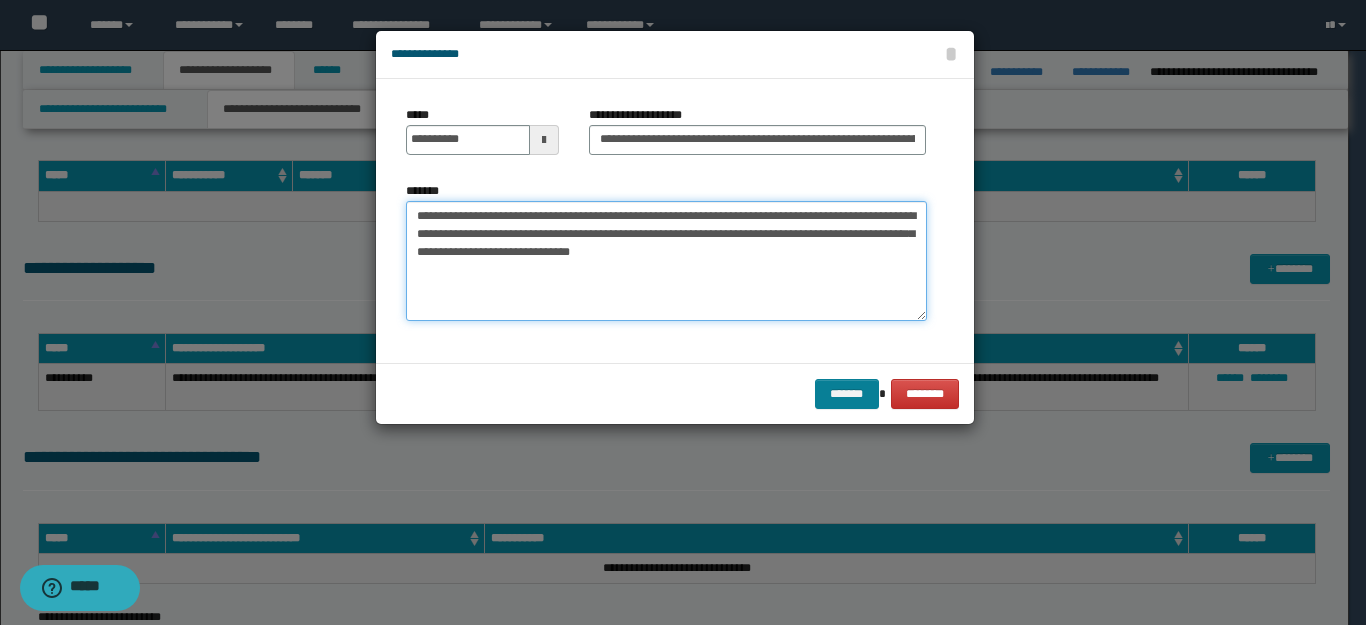 type on "**********" 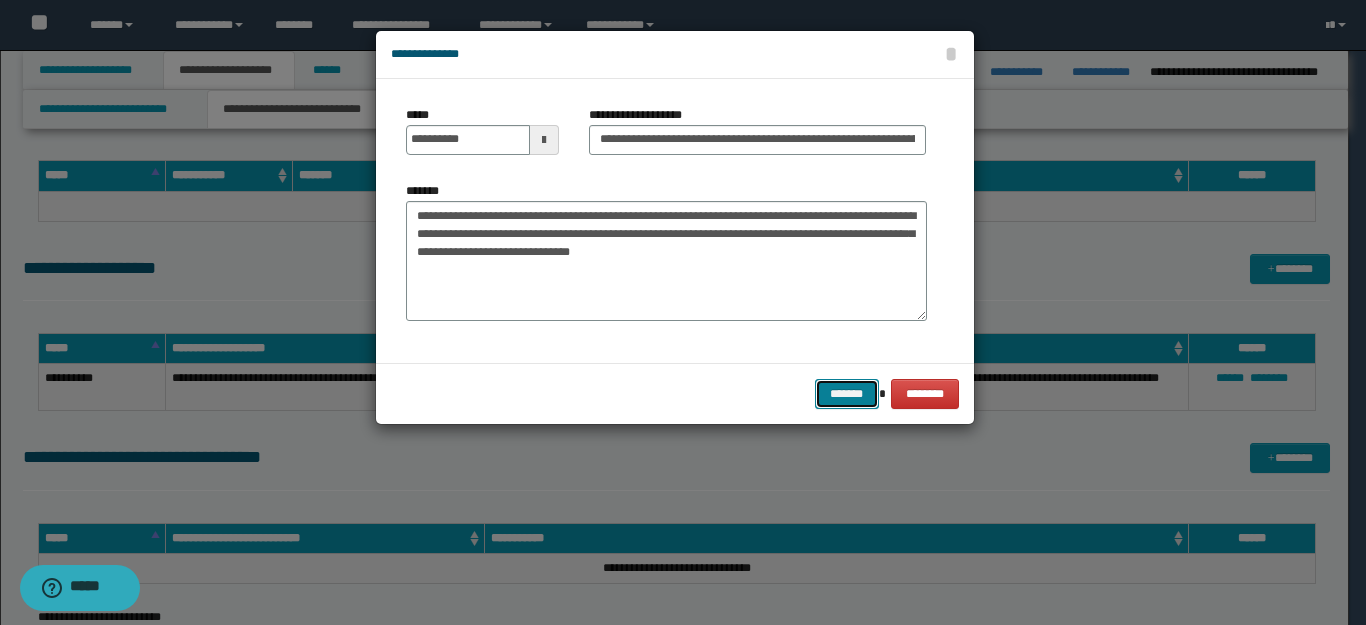 click on "*******" at bounding box center (847, 394) 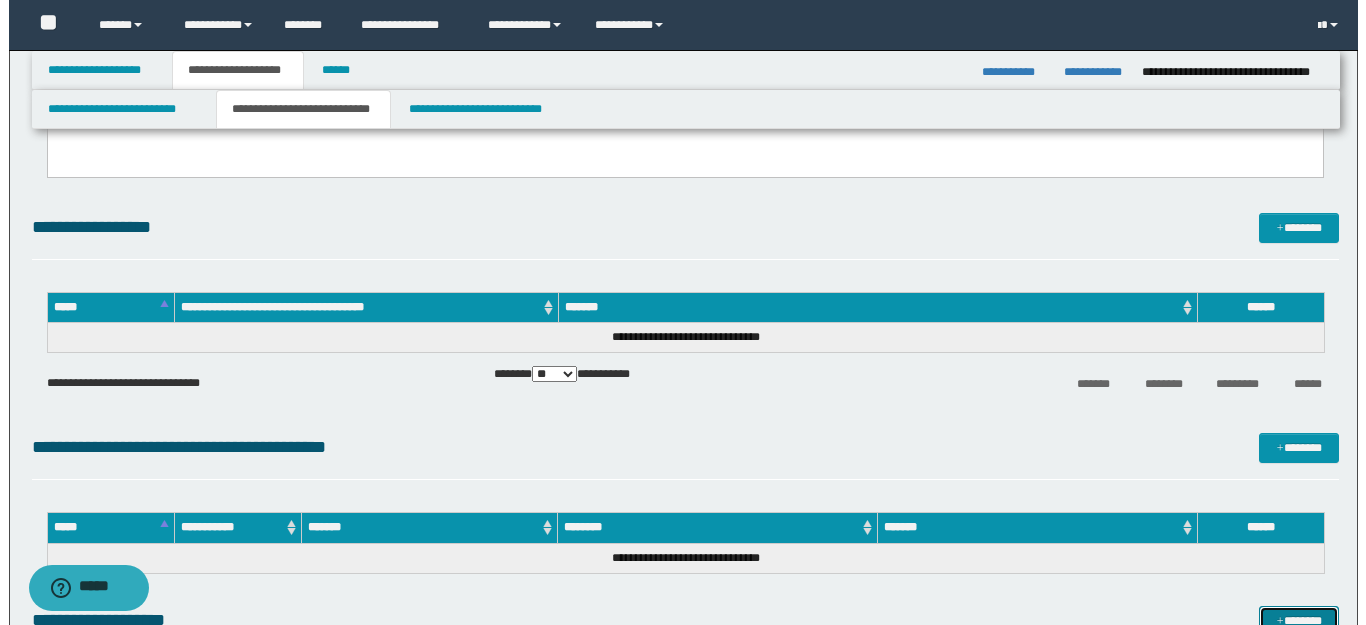 scroll, scrollTop: 500, scrollLeft: 0, axis: vertical 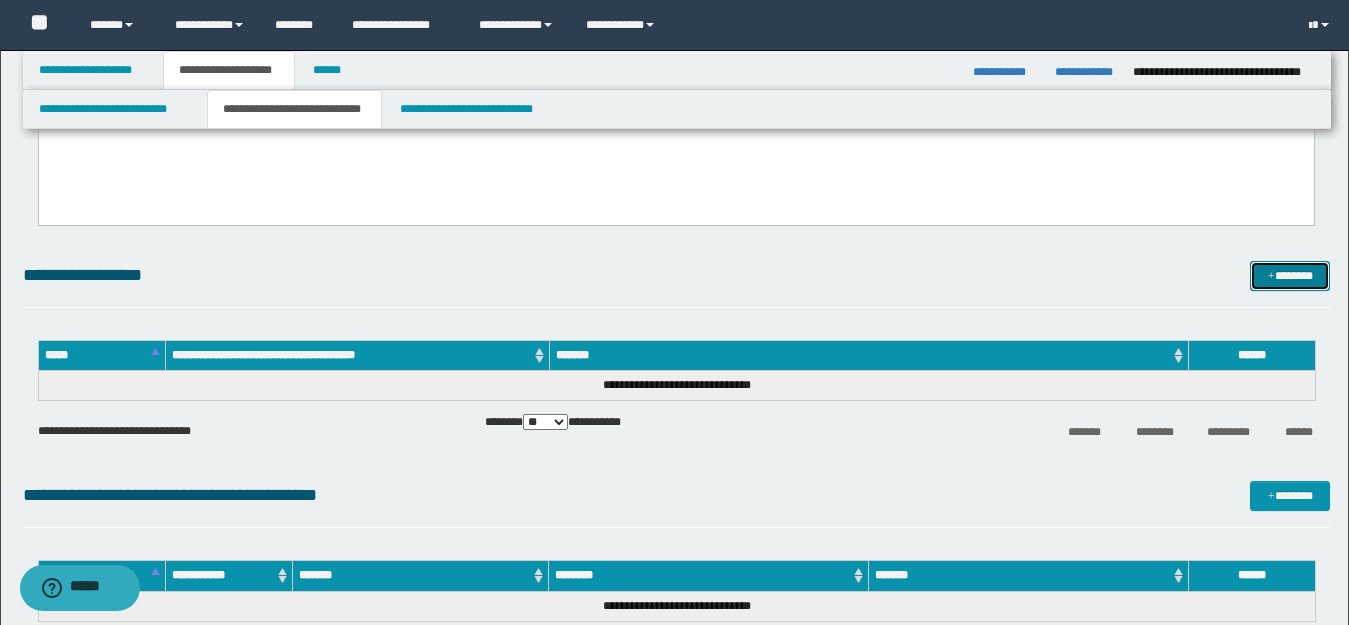 drag, startPoint x: 1301, startPoint y: 276, endPoint x: 1223, endPoint y: 277, distance: 78.00641 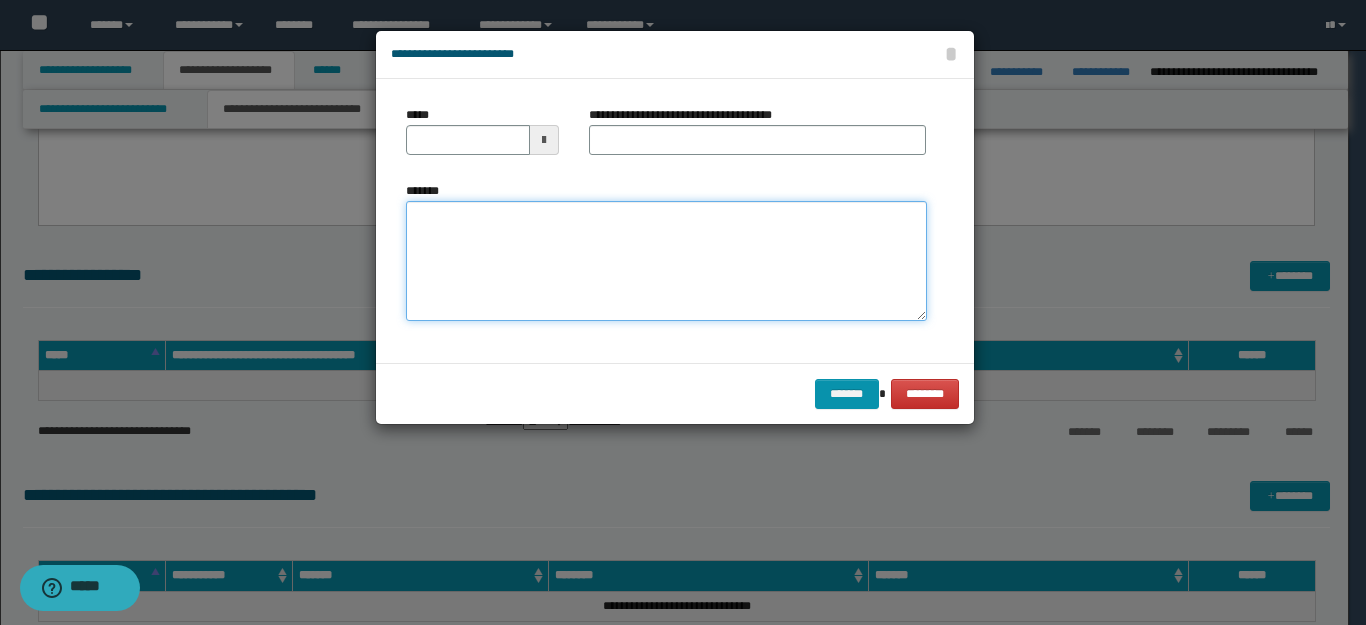 click on "*******" at bounding box center [666, 261] 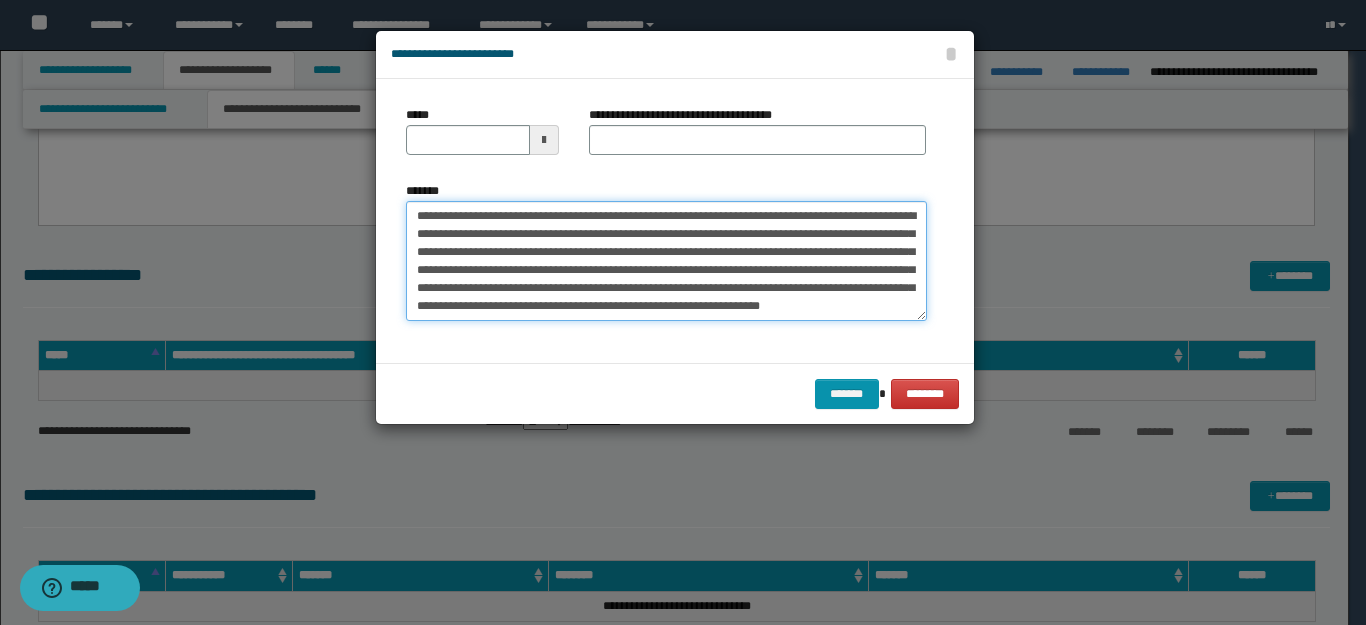 scroll, scrollTop: 0, scrollLeft: 0, axis: both 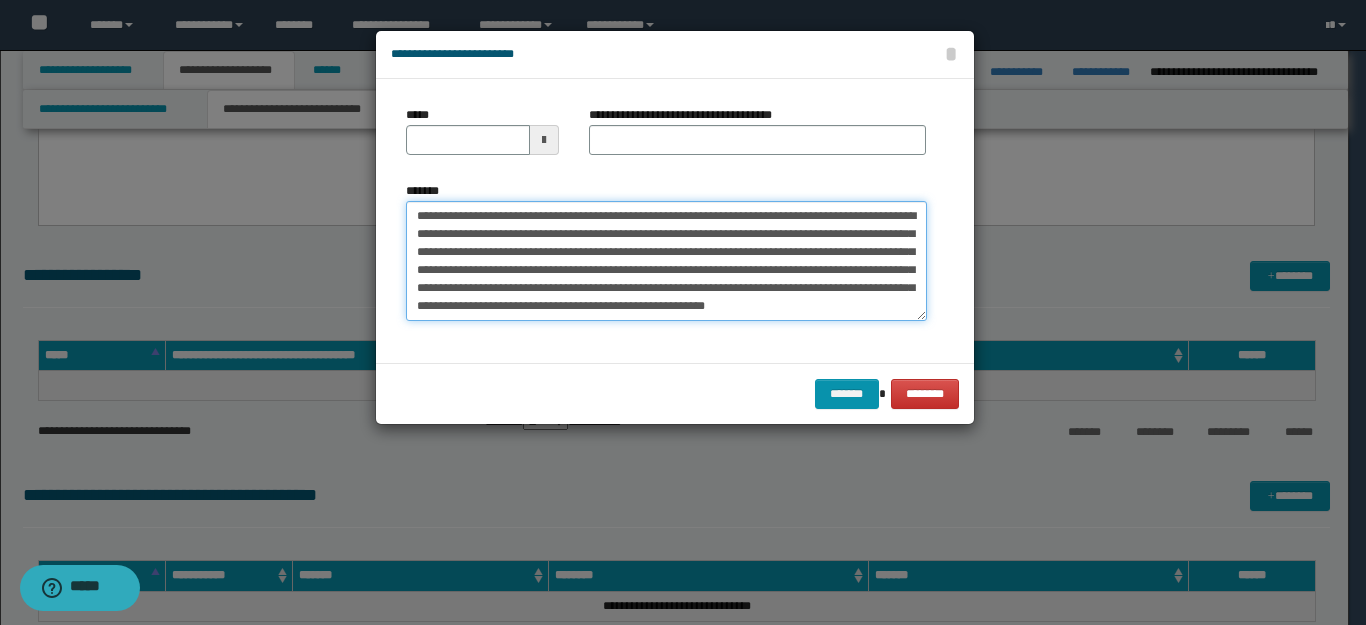 type 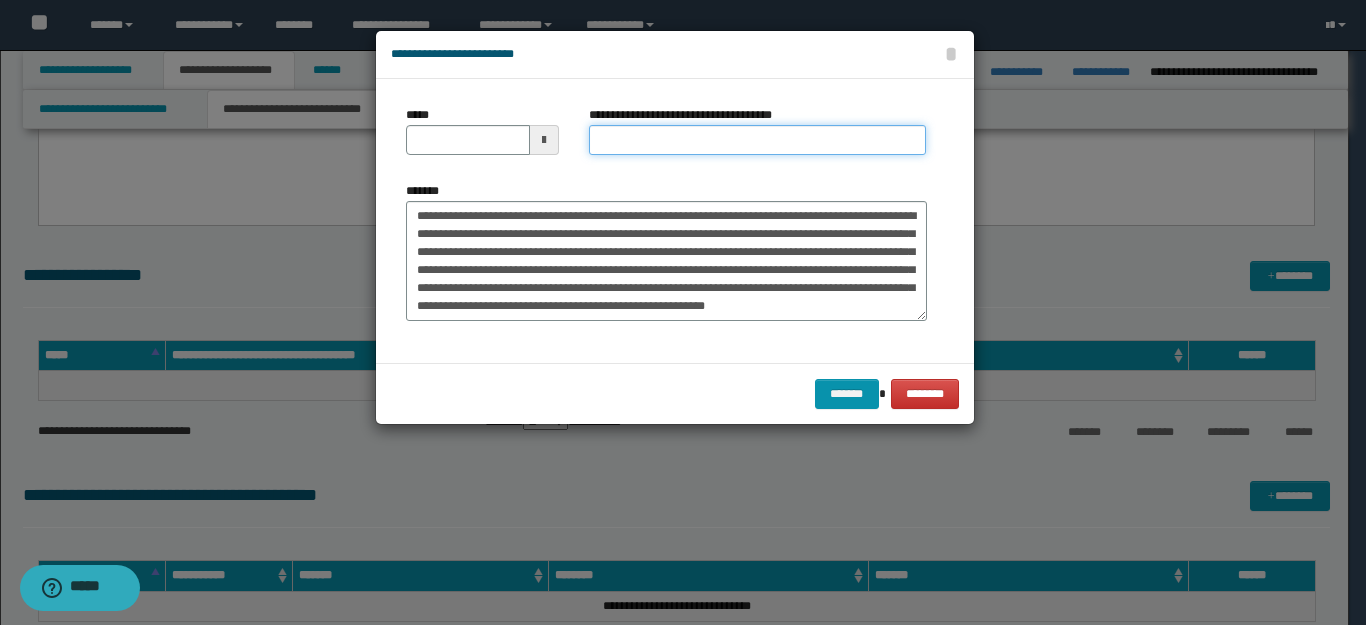 drag, startPoint x: 661, startPoint y: 132, endPoint x: 630, endPoint y: 142, distance: 32.572994 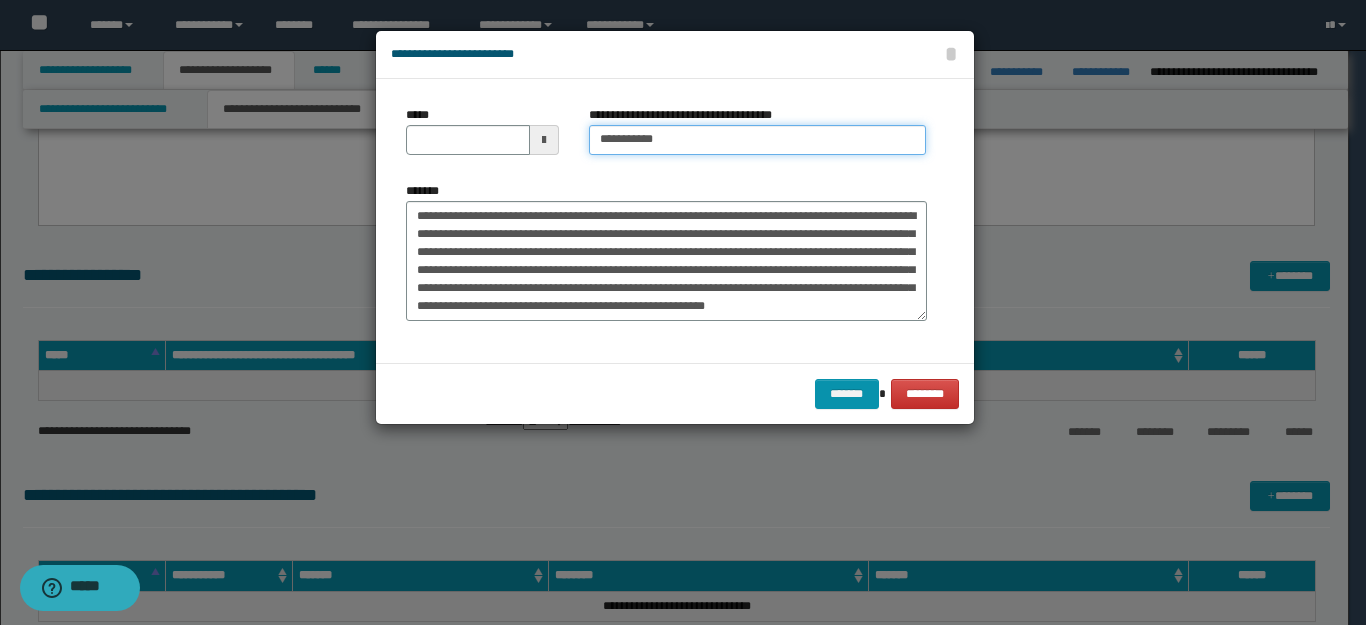 type on "**********" 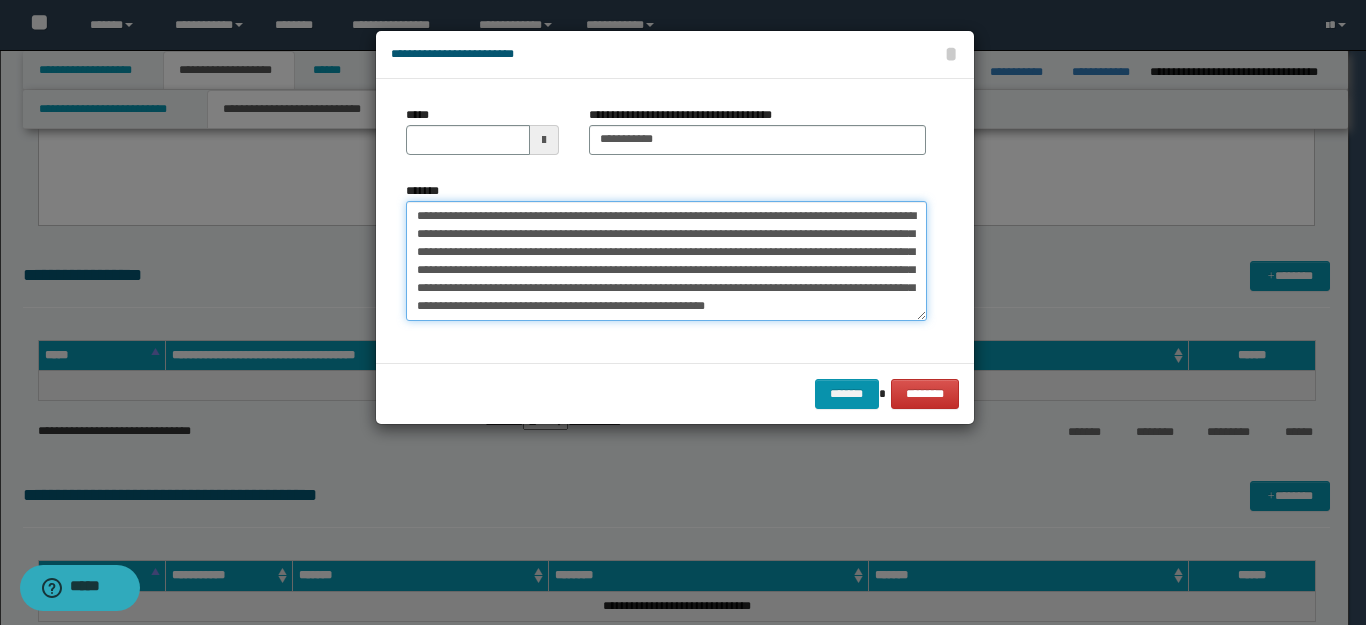 drag, startPoint x: 487, startPoint y: 211, endPoint x: 277, endPoint y: 211, distance: 210 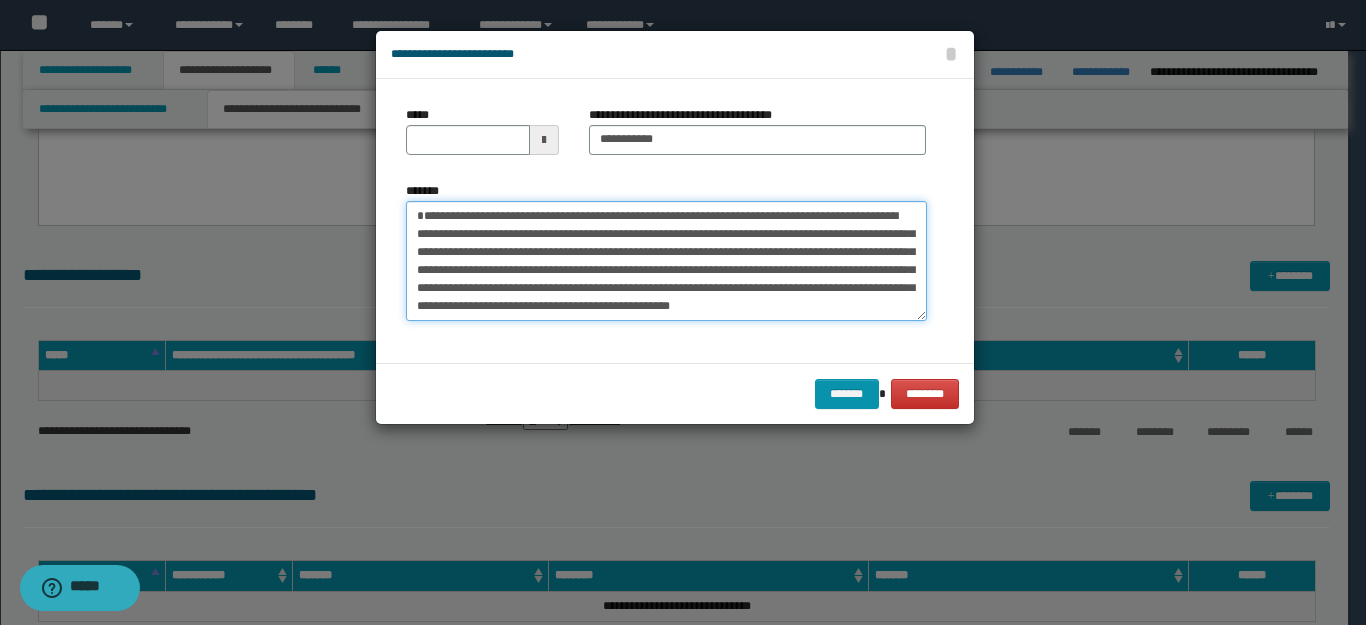 type 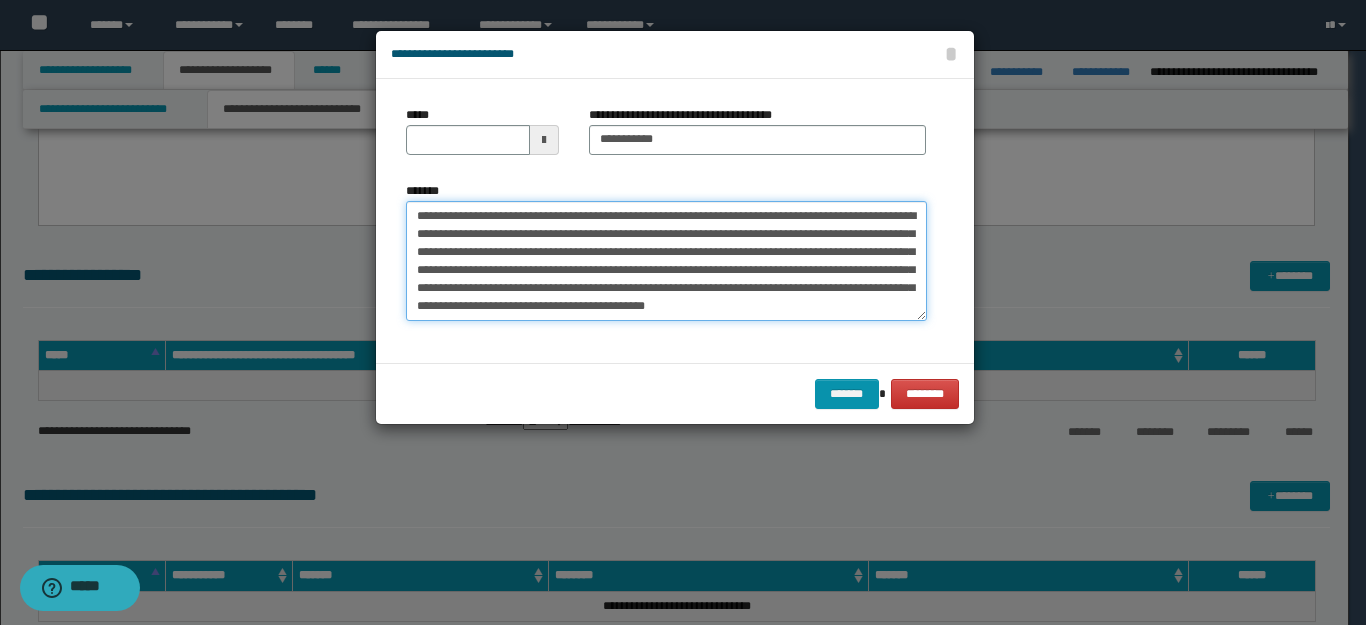 type on "**********" 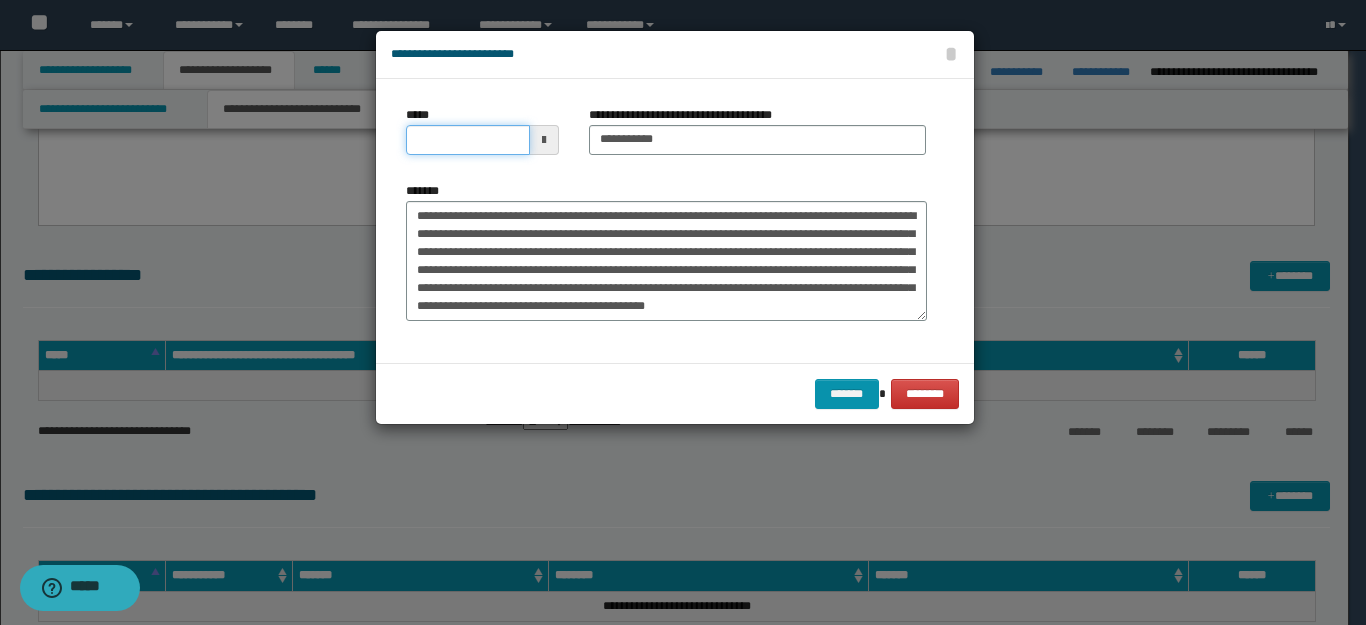 click on "*****" at bounding box center (468, 140) 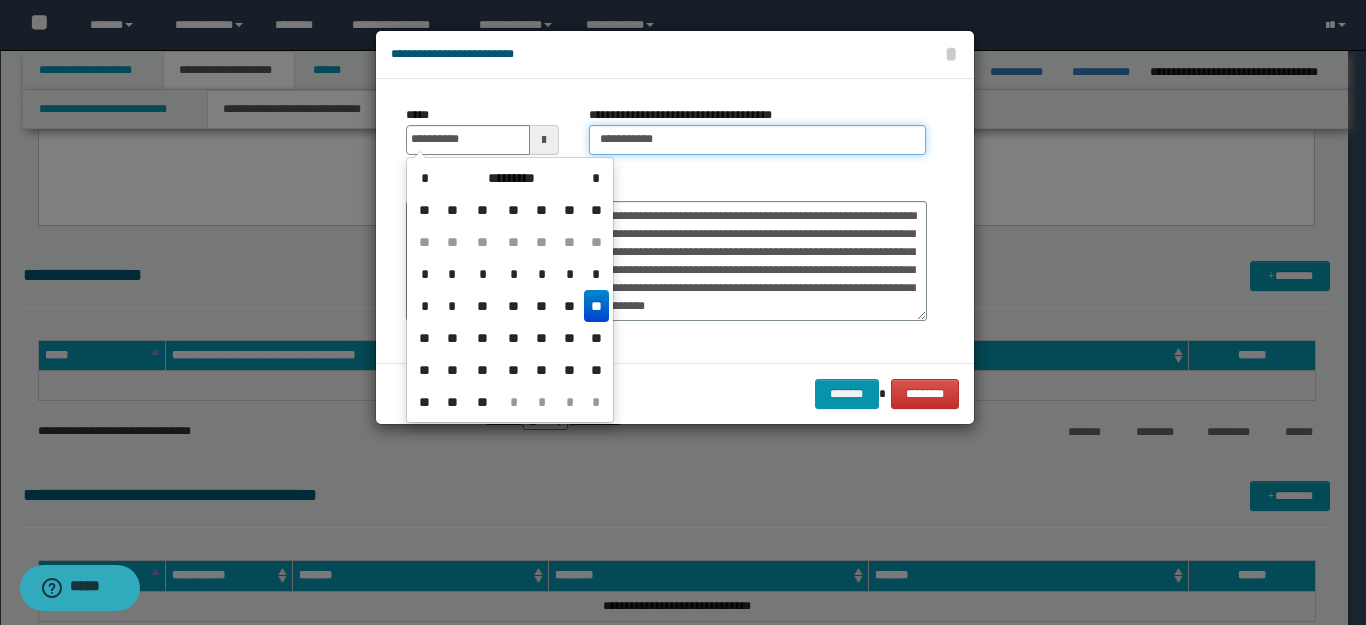 type on "**********" 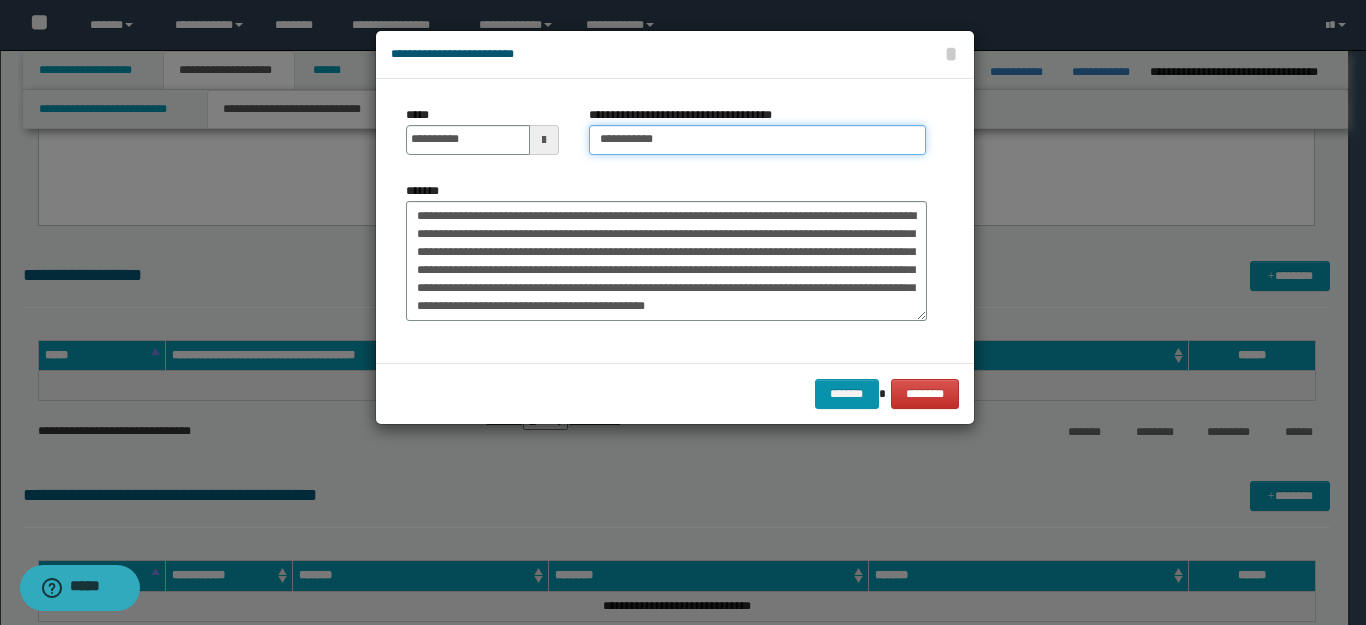 click on "**********" at bounding box center [757, 140] 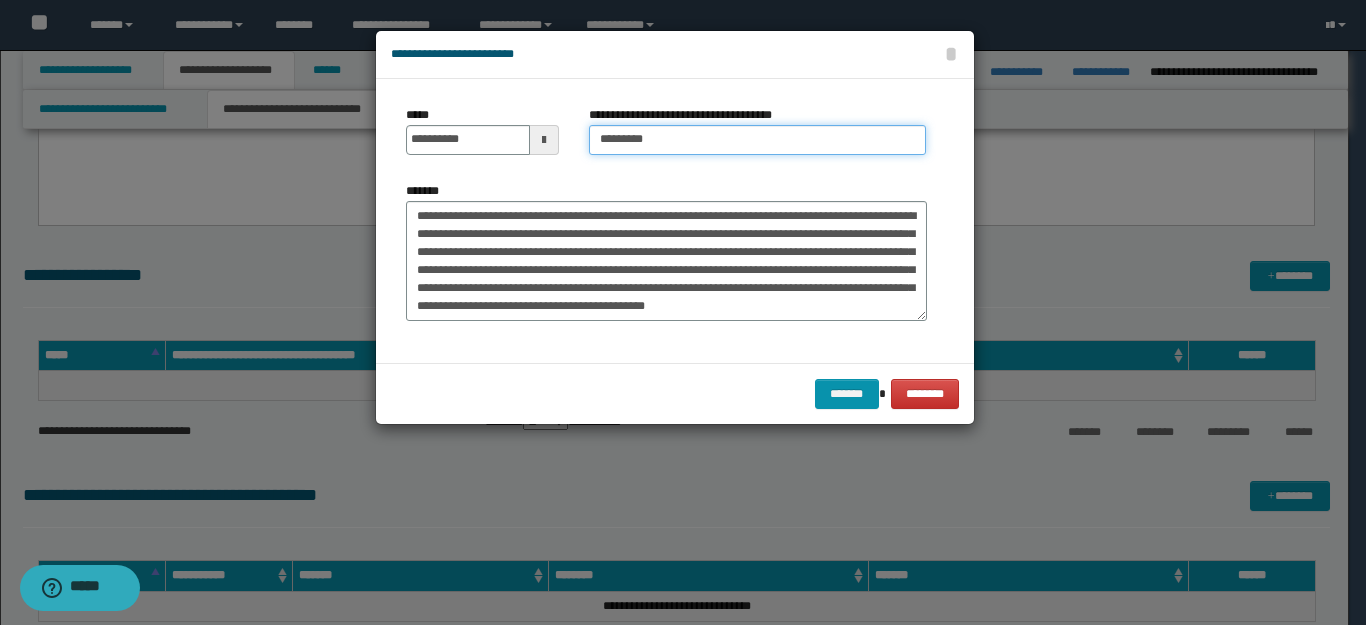 type on "*********" 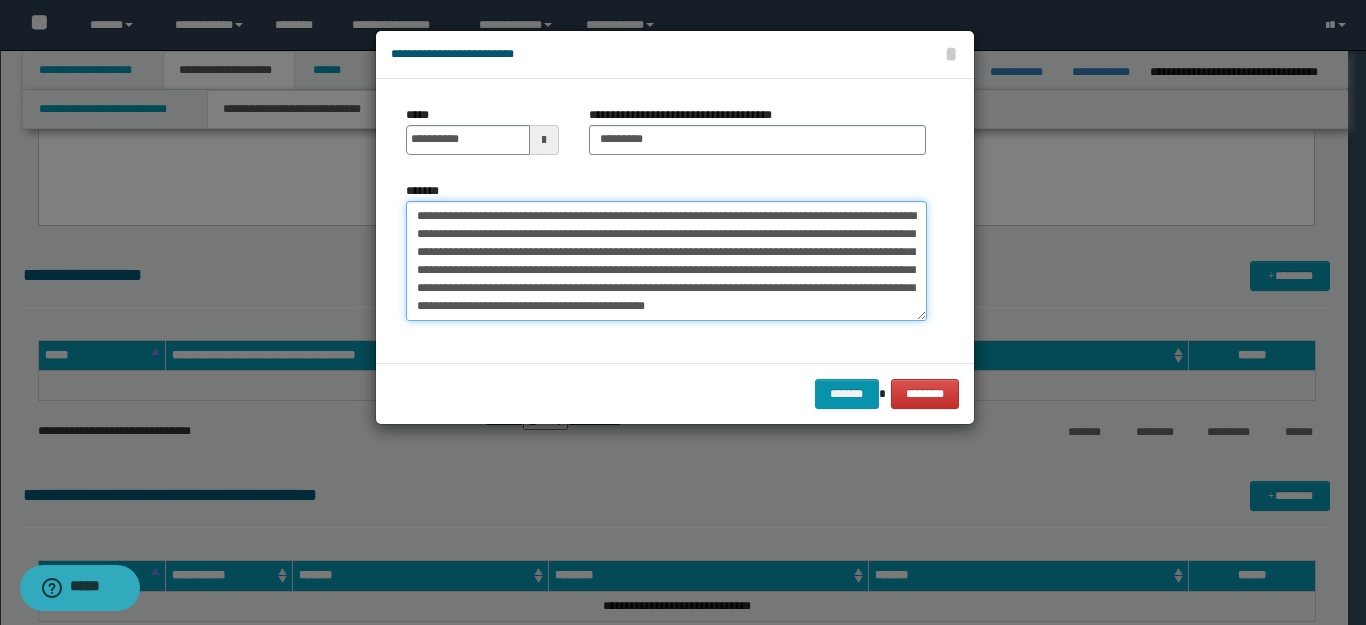click on "**********" at bounding box center [666, 261] 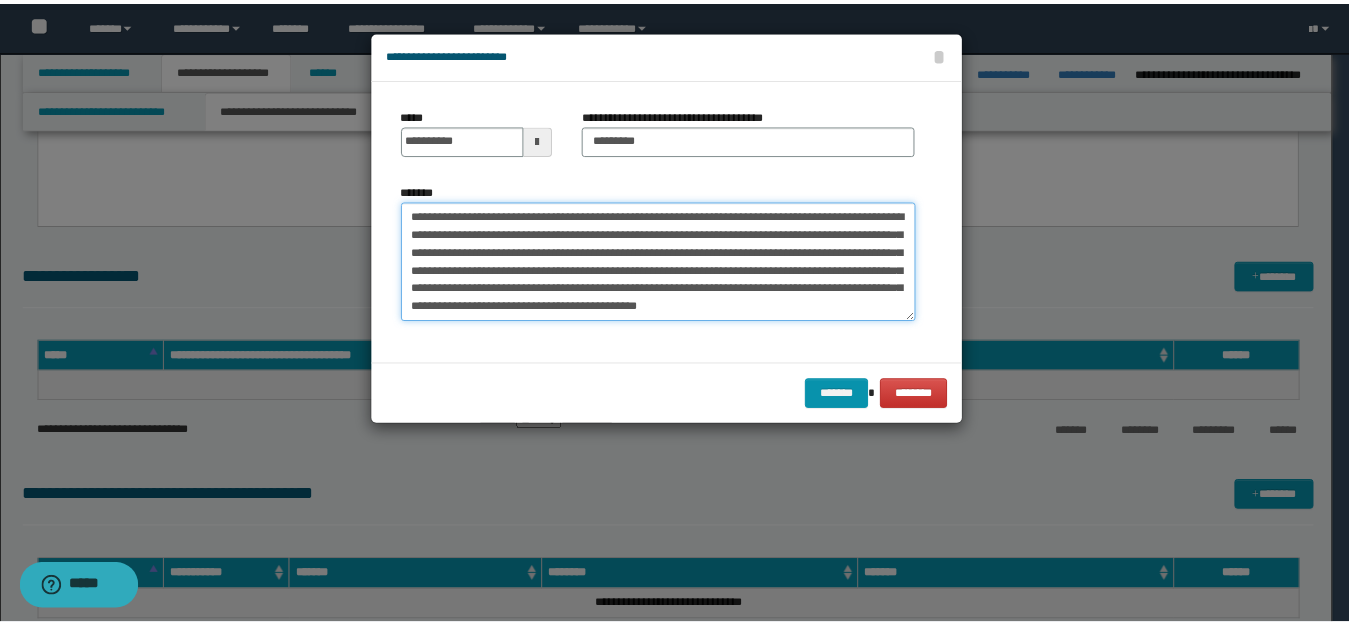 scroll, scrollTop: 18, scrollLeft: 0, axis: vertical 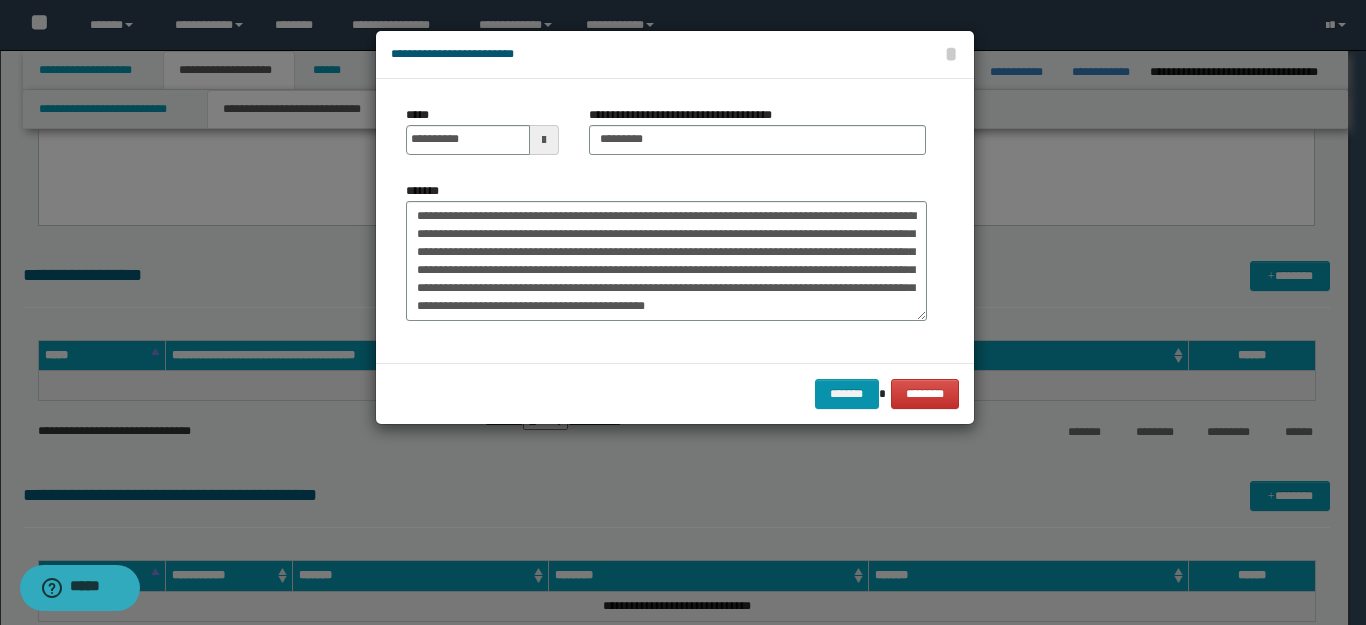 click on "*******
********" at bounding box center (675, 393) 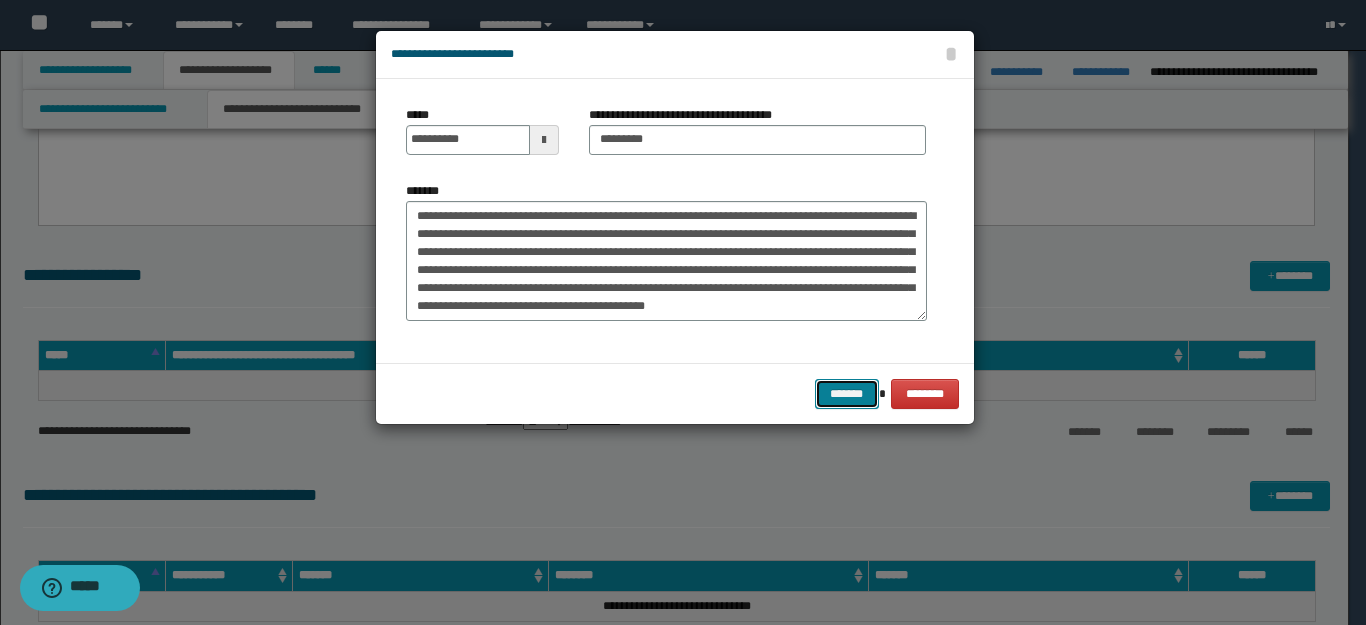 click on "*******" at bounding box center [847, 394] 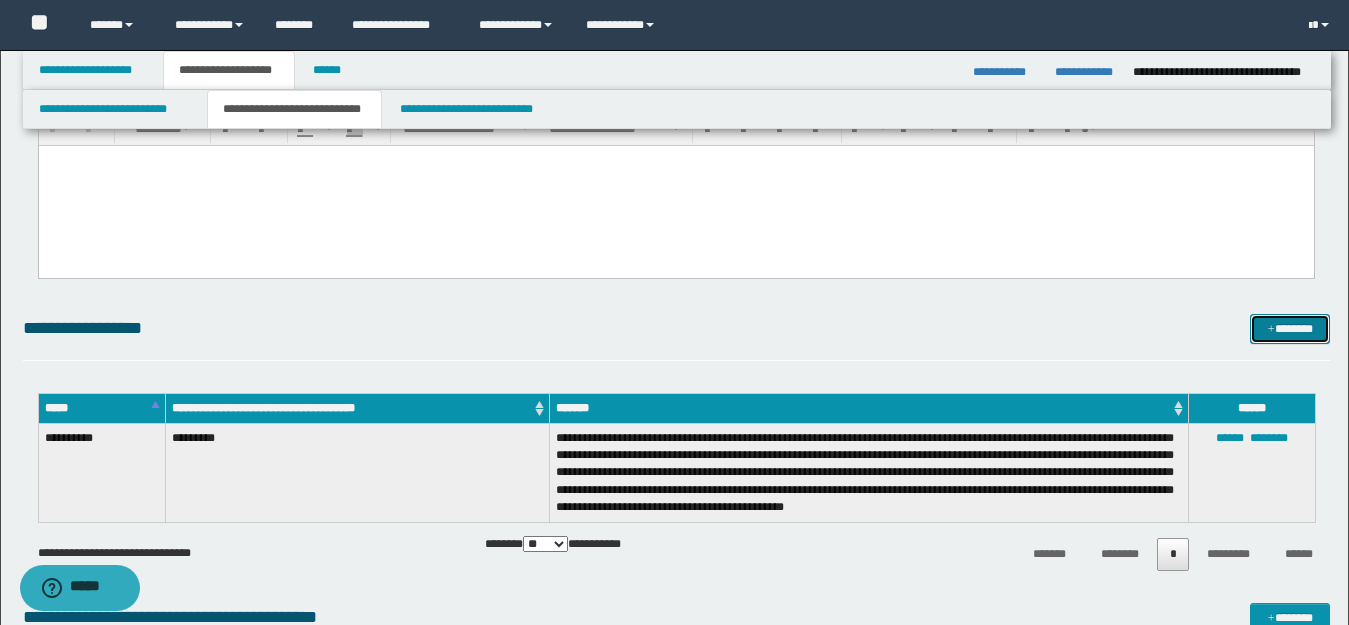 scroll, scrollTop: 0, scrollLeft: 0, axis: both 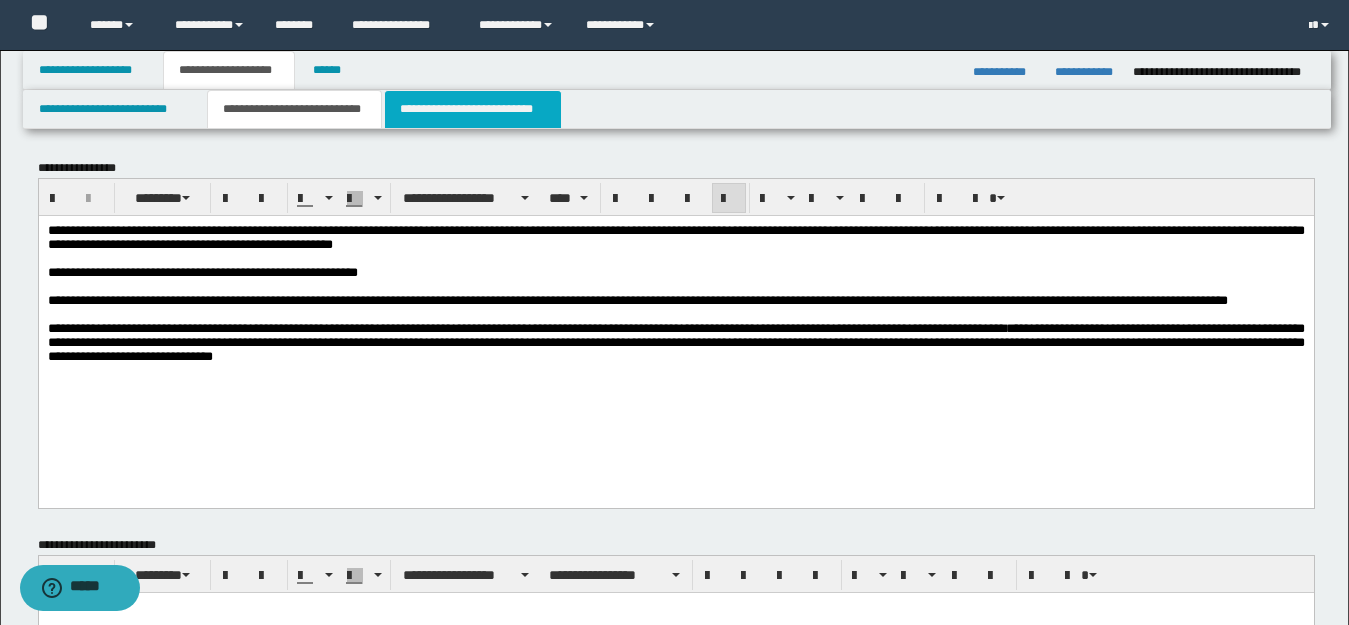 click on "**********" at bounding box center (473, 109) 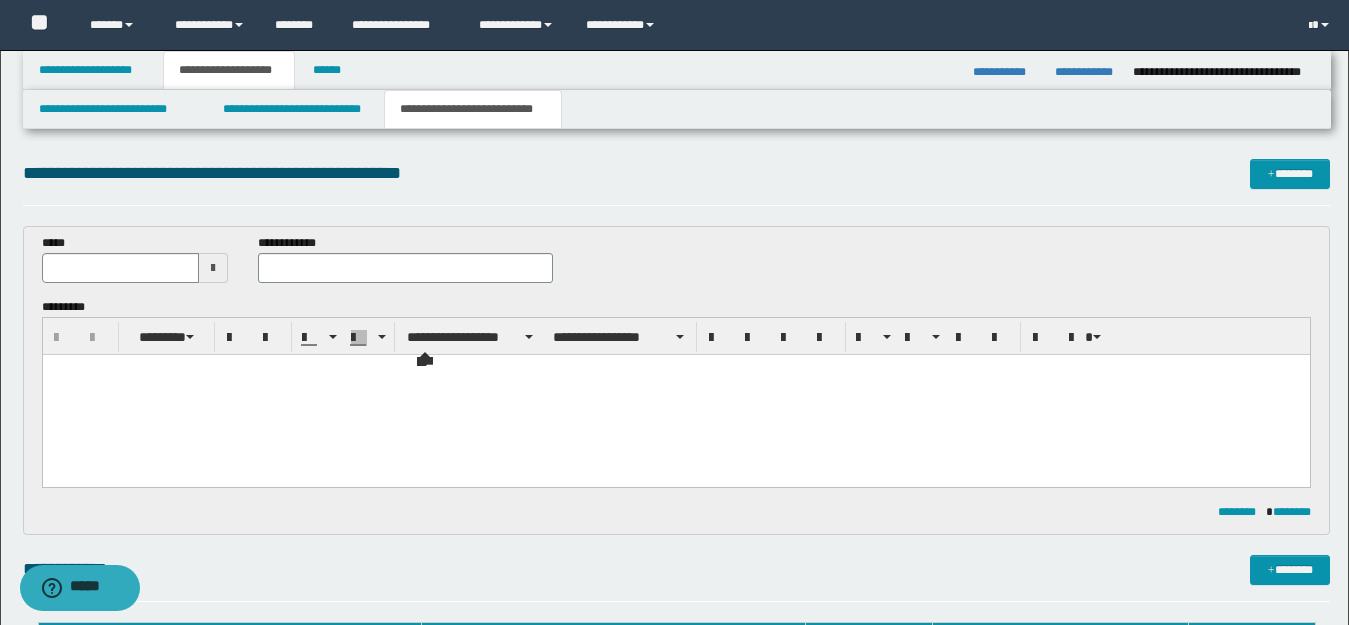 scroll, scrollTop: 0, scrollLeft: 0, axis: both 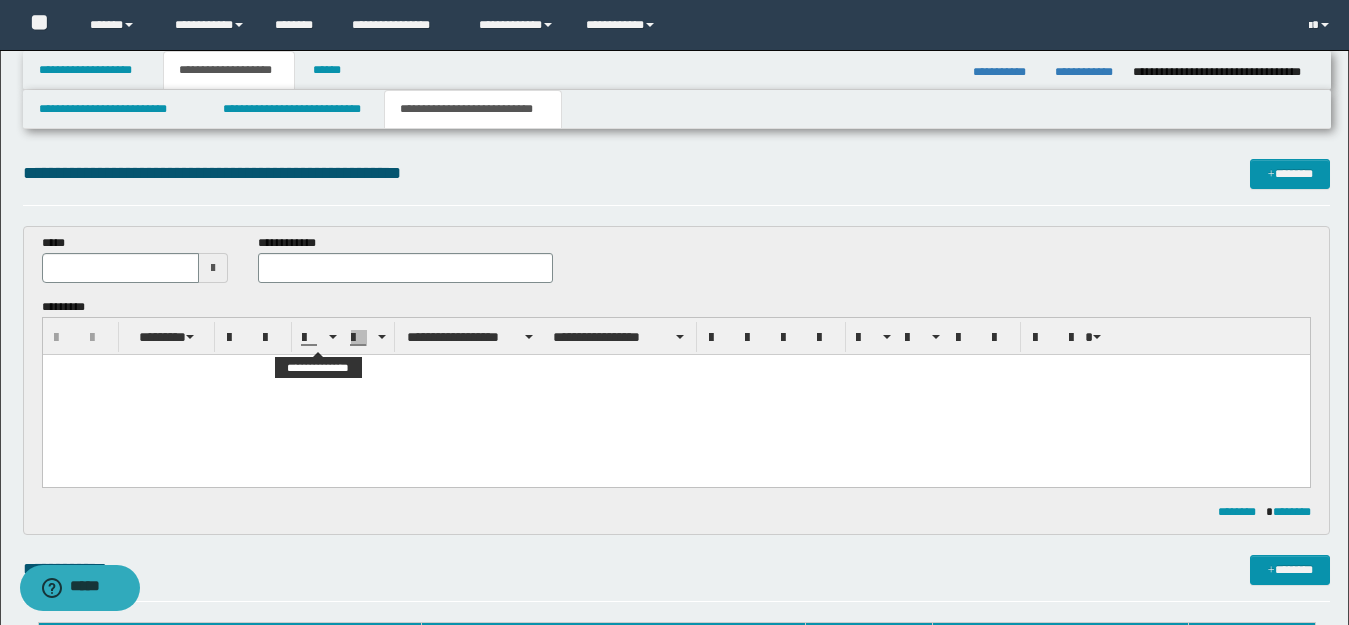 drag, startPoint x: 320, startPoint y: 338, endPoint x: 309, endPoint y: 353, distance: 18.601076 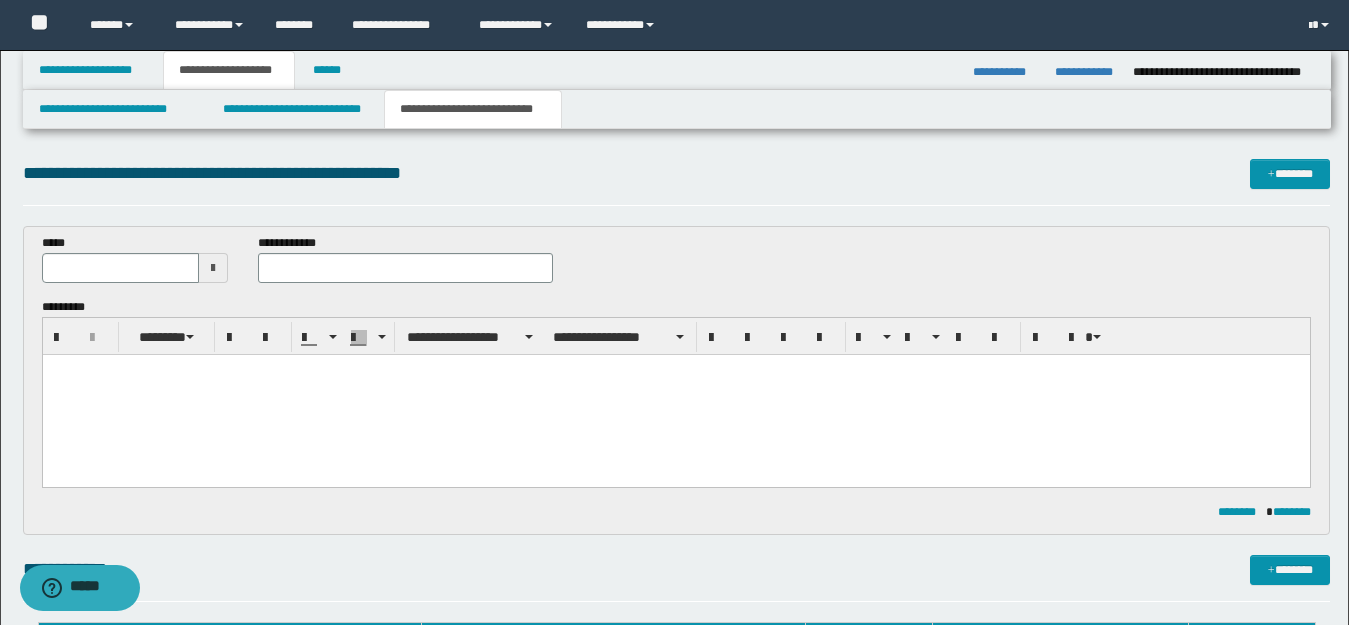 click at bounding box center [675, 395] 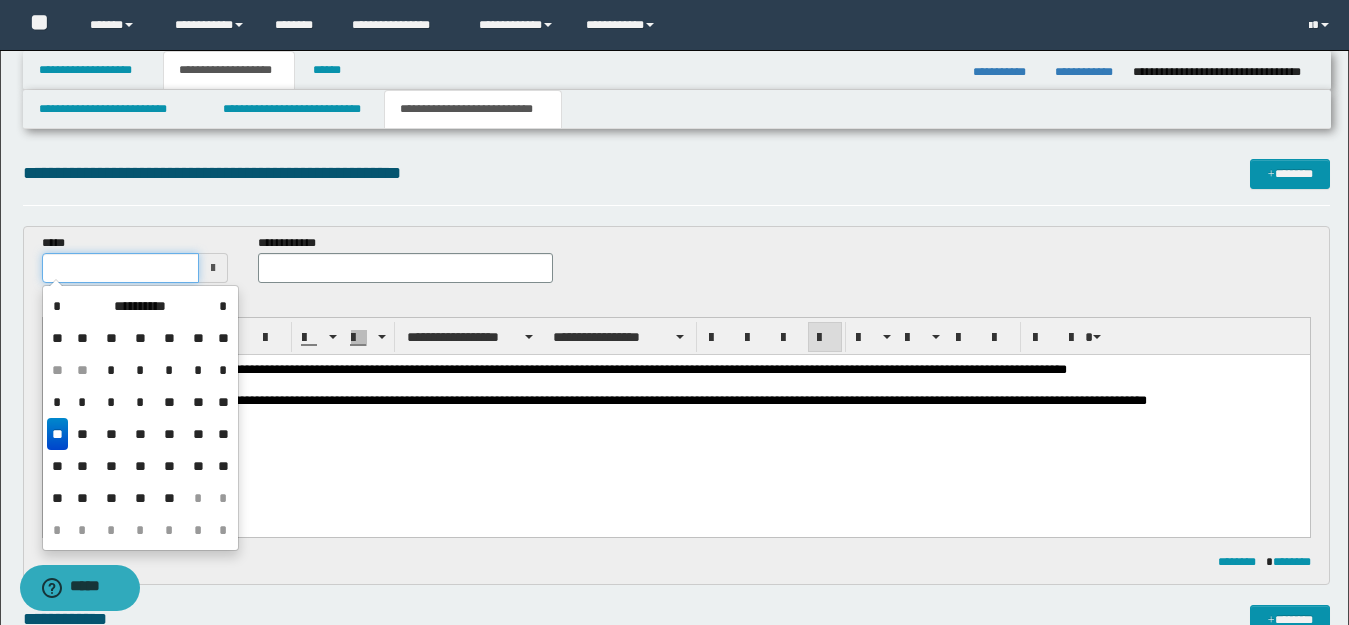 click at bounding box center [121, 268] 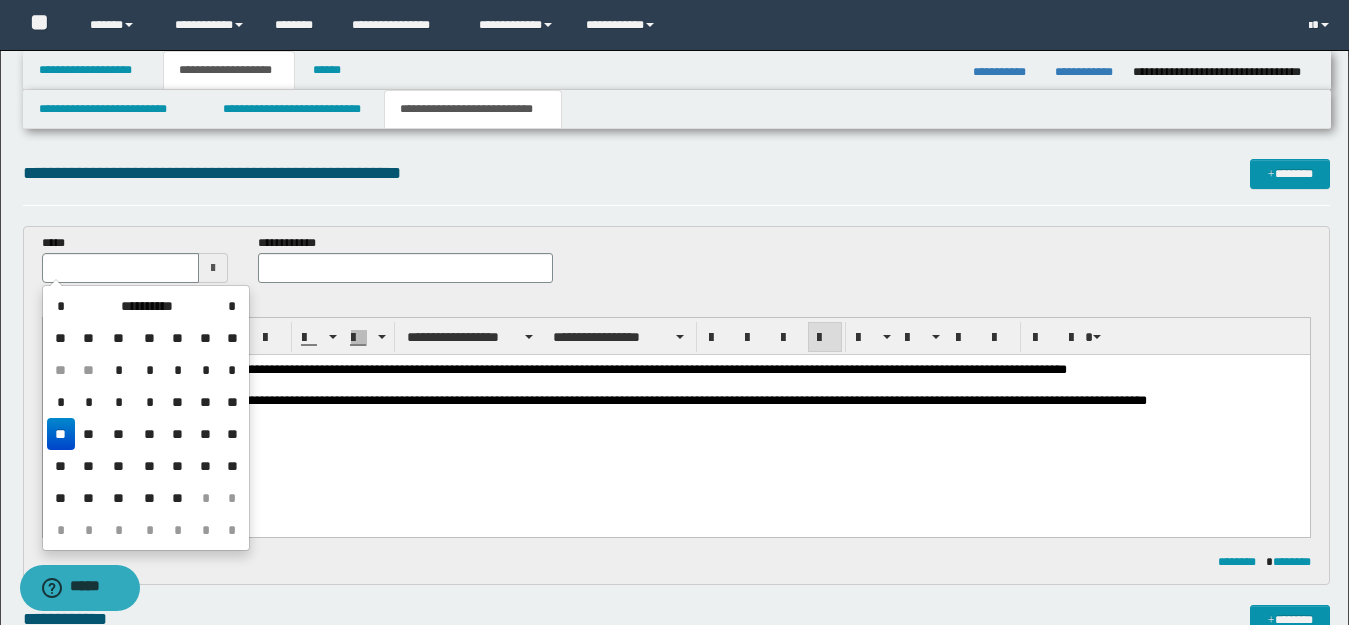 click on "*" at bounding box center (232, 370) 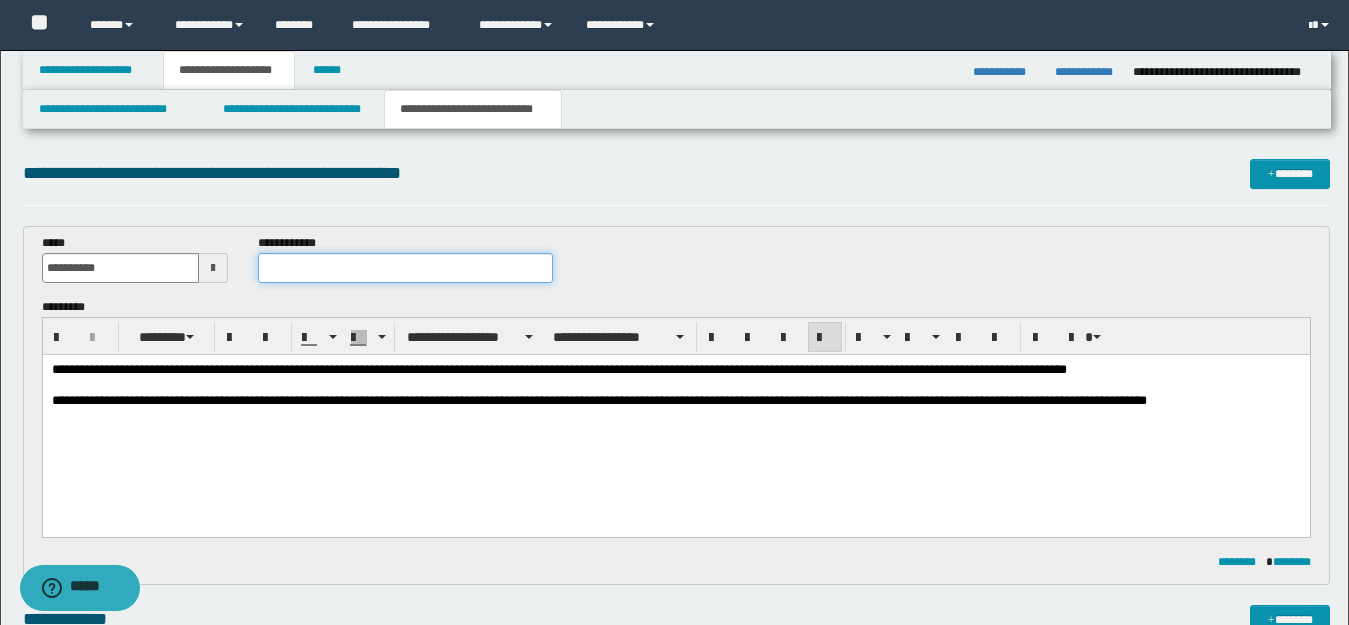 click at bounding box center [405, 268] 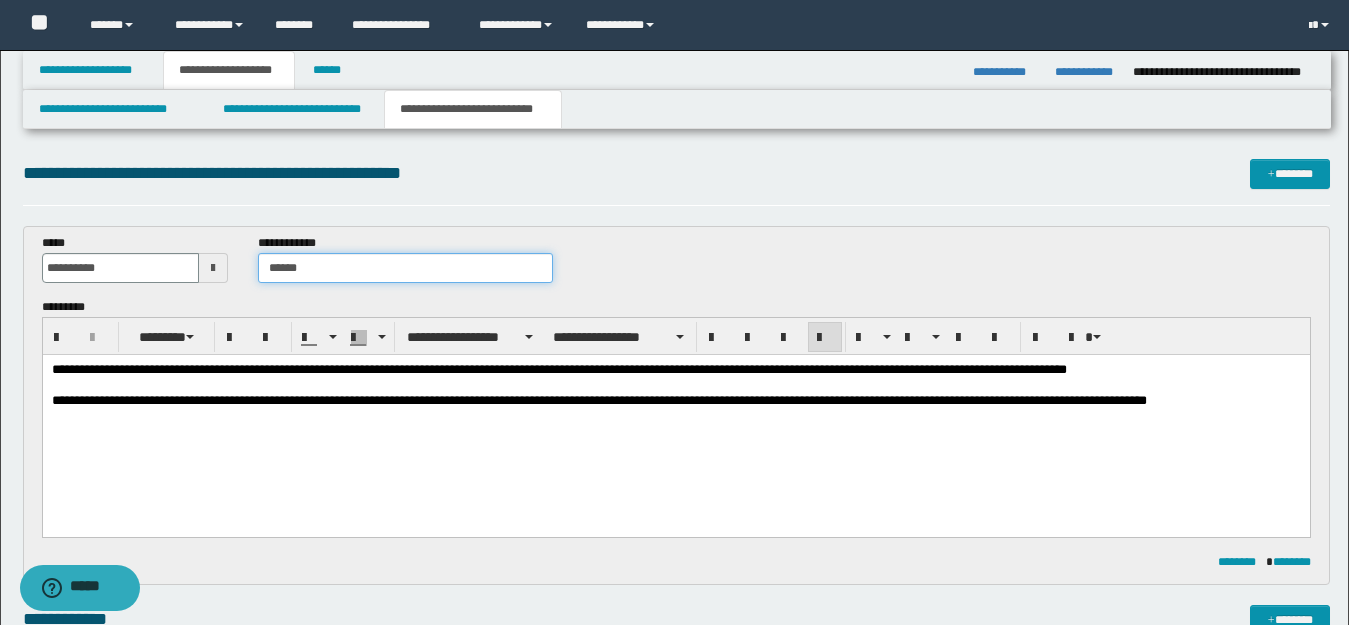 type on "******" 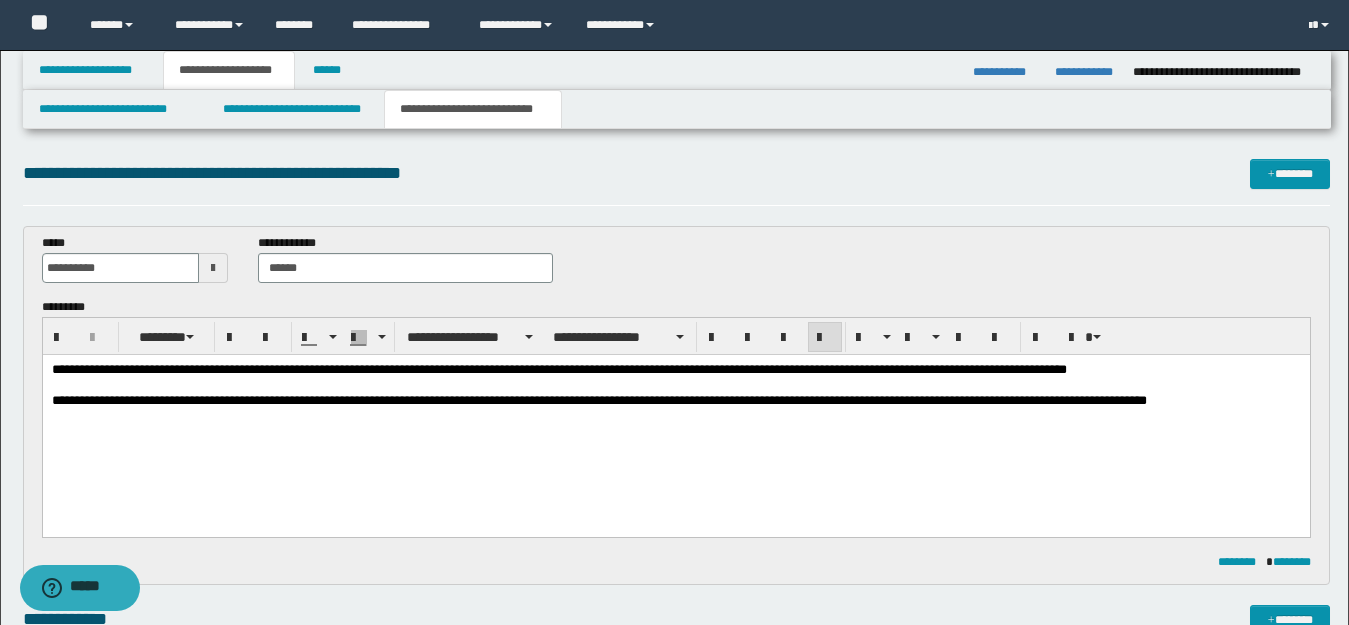 click on "**********" at bounding box center [675, 401] 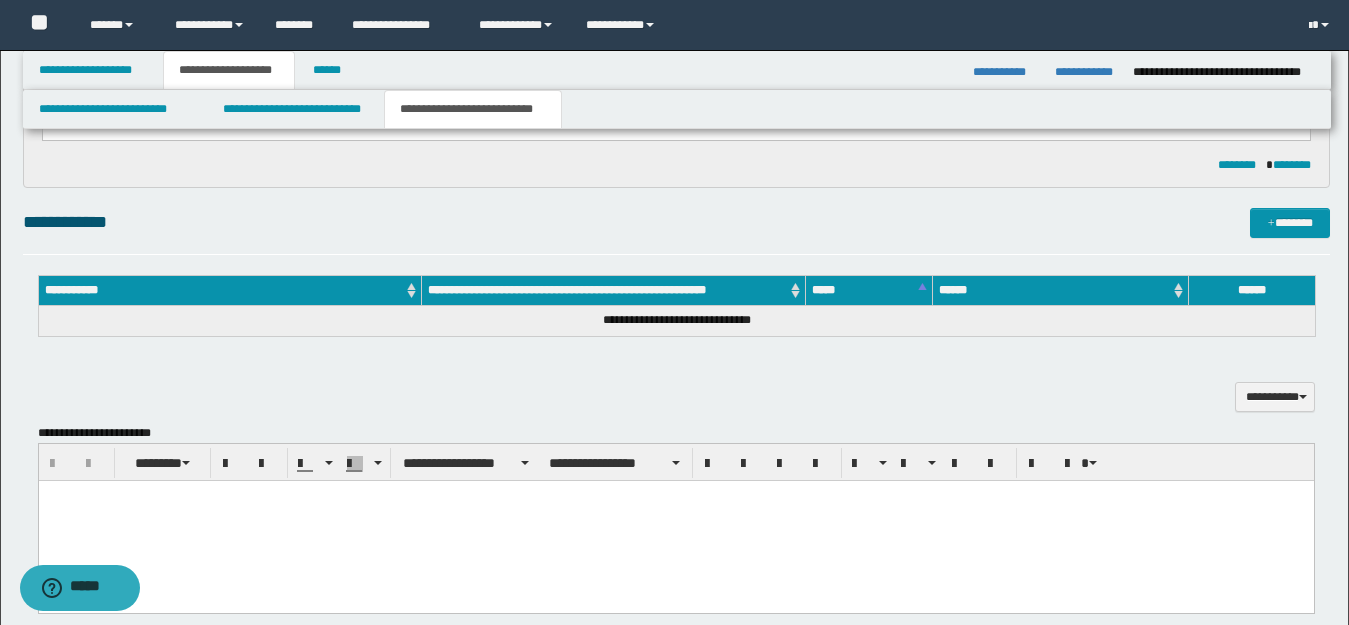 scroll, scrollTop: 400, scrollLeft: 0, axis: vertical 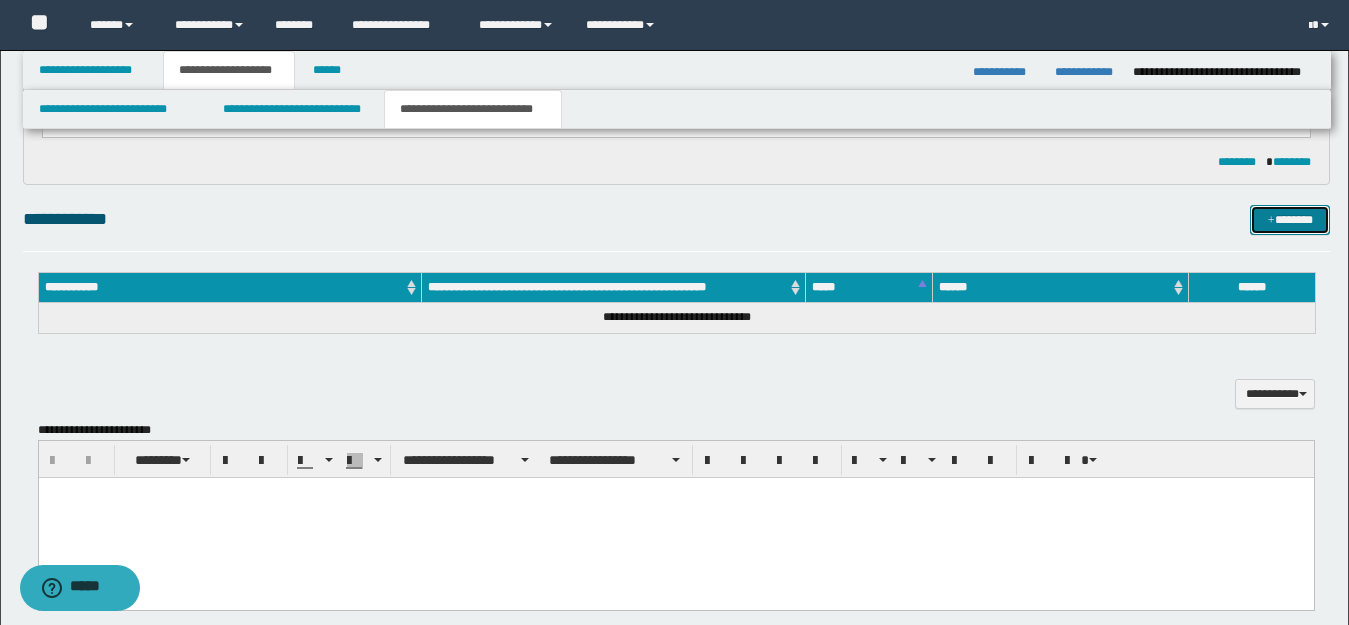 drag, startPoint x: 1291, startPoint y: 225, endPoint x: 1041, endPoint y: 281, distance: 256.19525 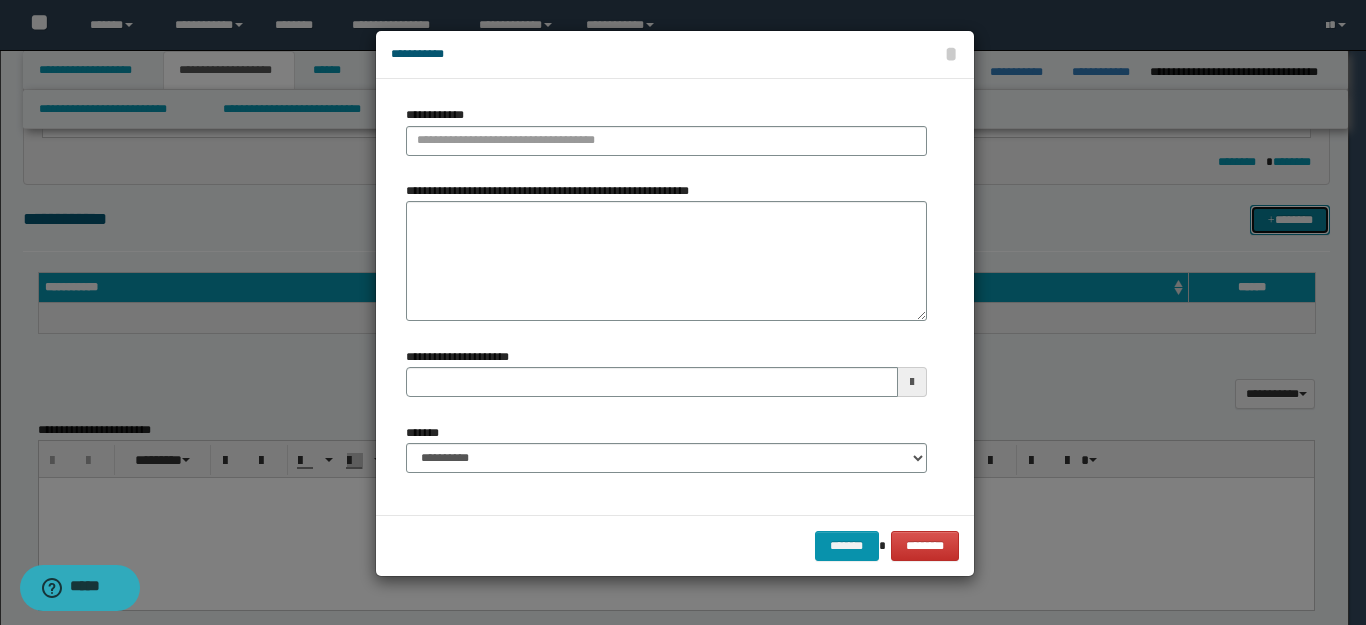 type 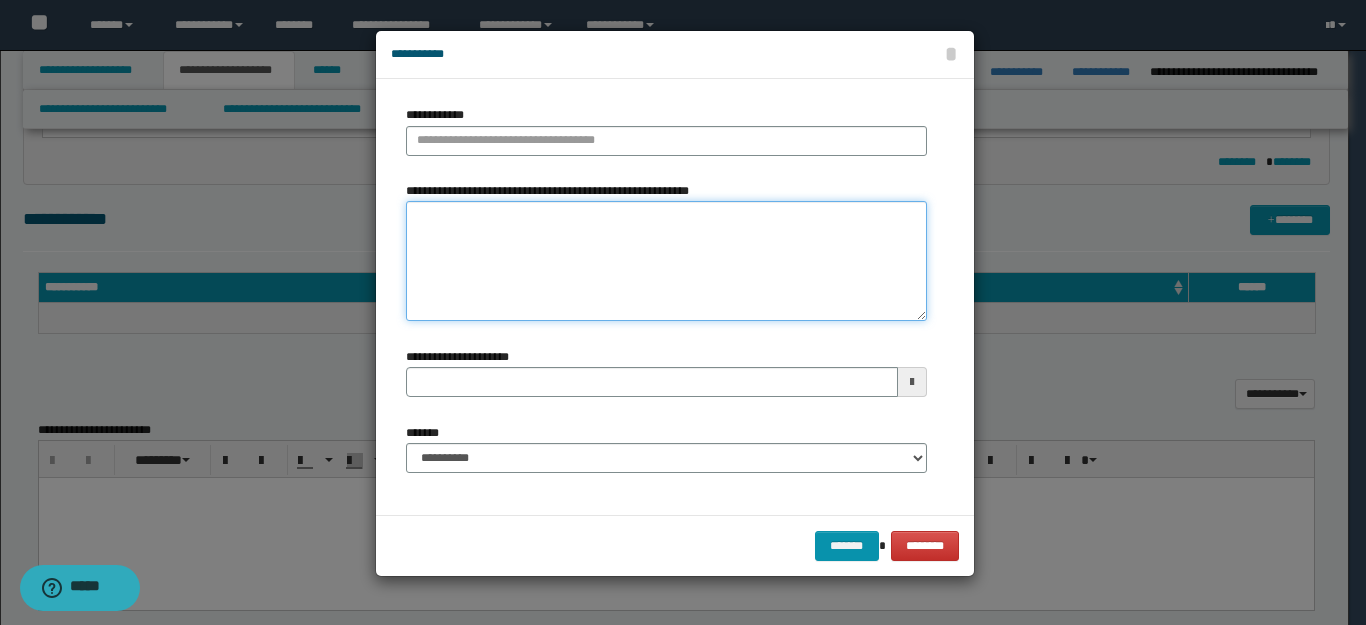 click on "**********" at bounding box center [666, 261] 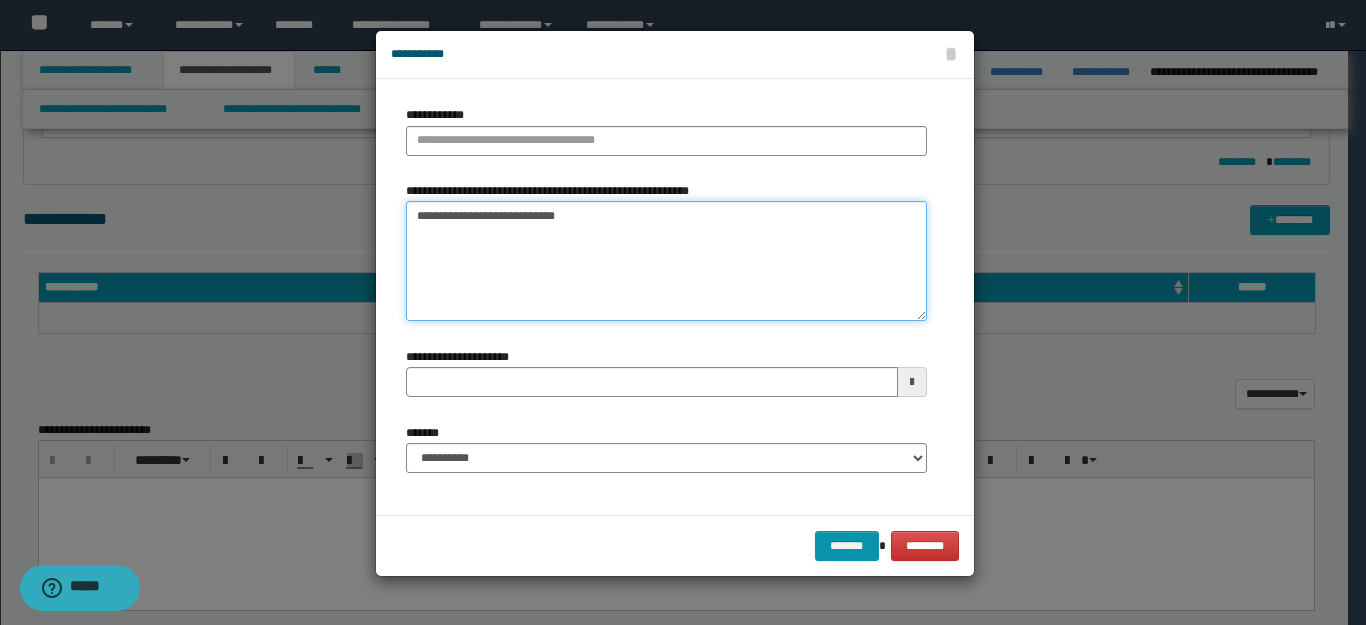 drag, startPoint x: 444, startPoint y: 217, endPoint x: 292, endPoint y: 211, distance: 152.11838 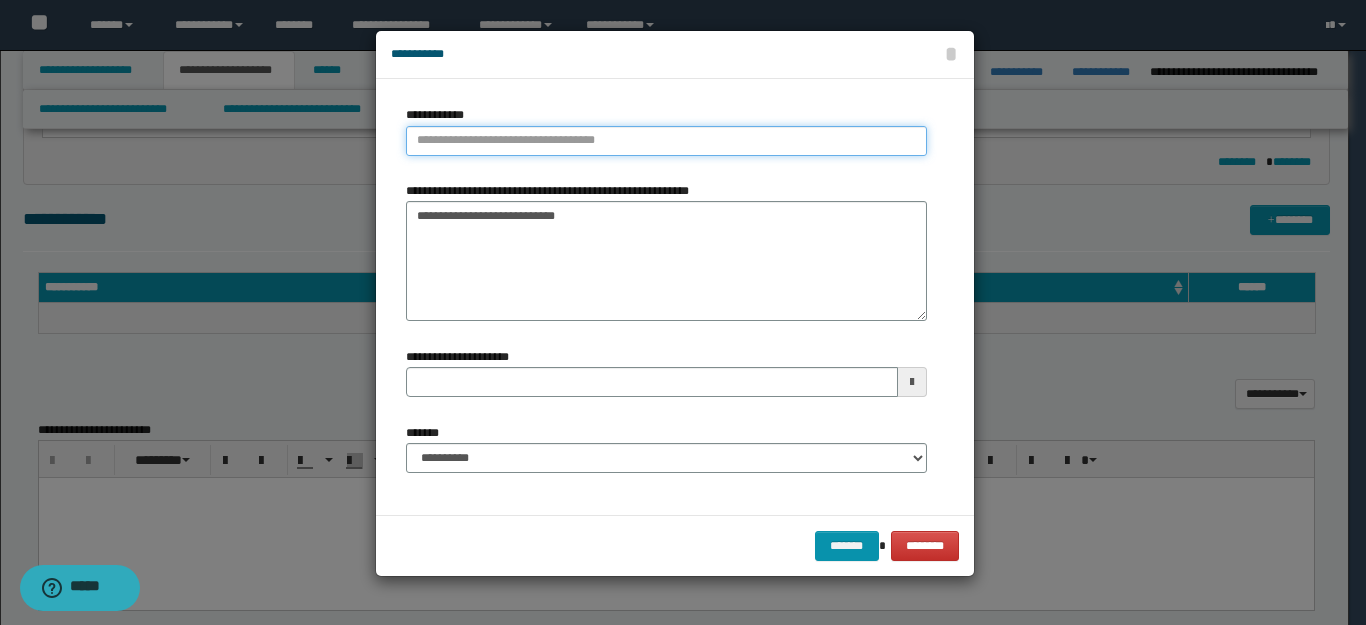 click on "**********" at bounding box center (666, 141) 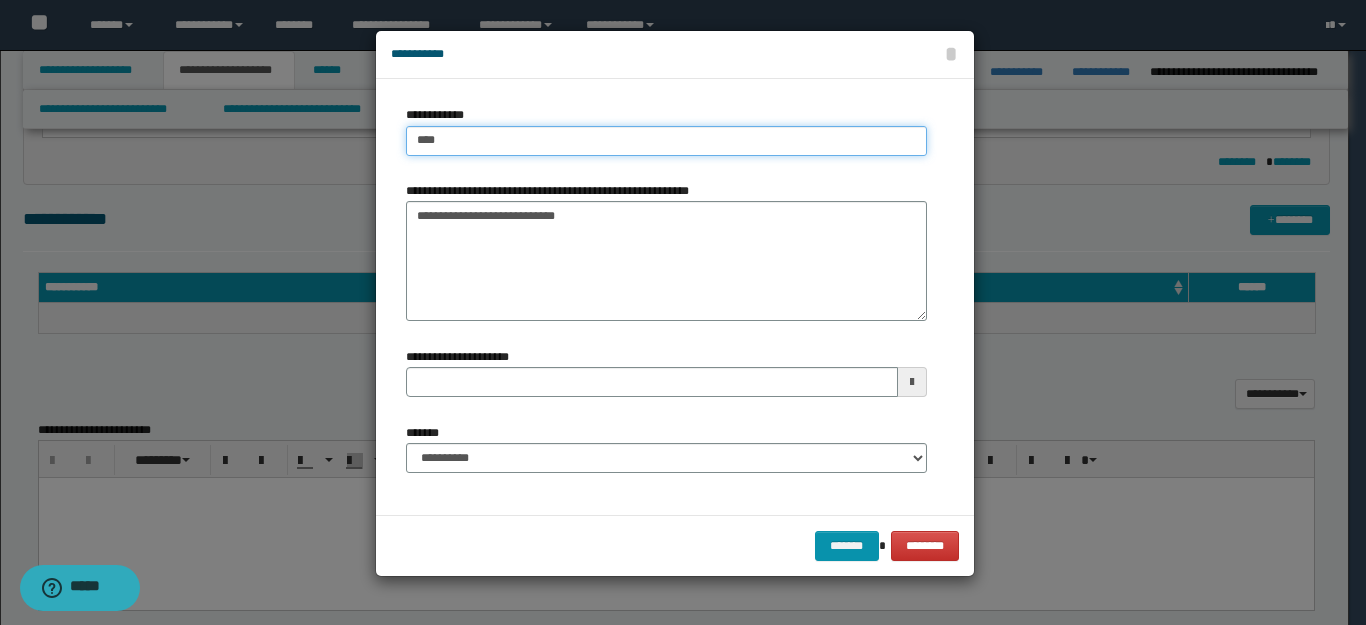 type on "****" 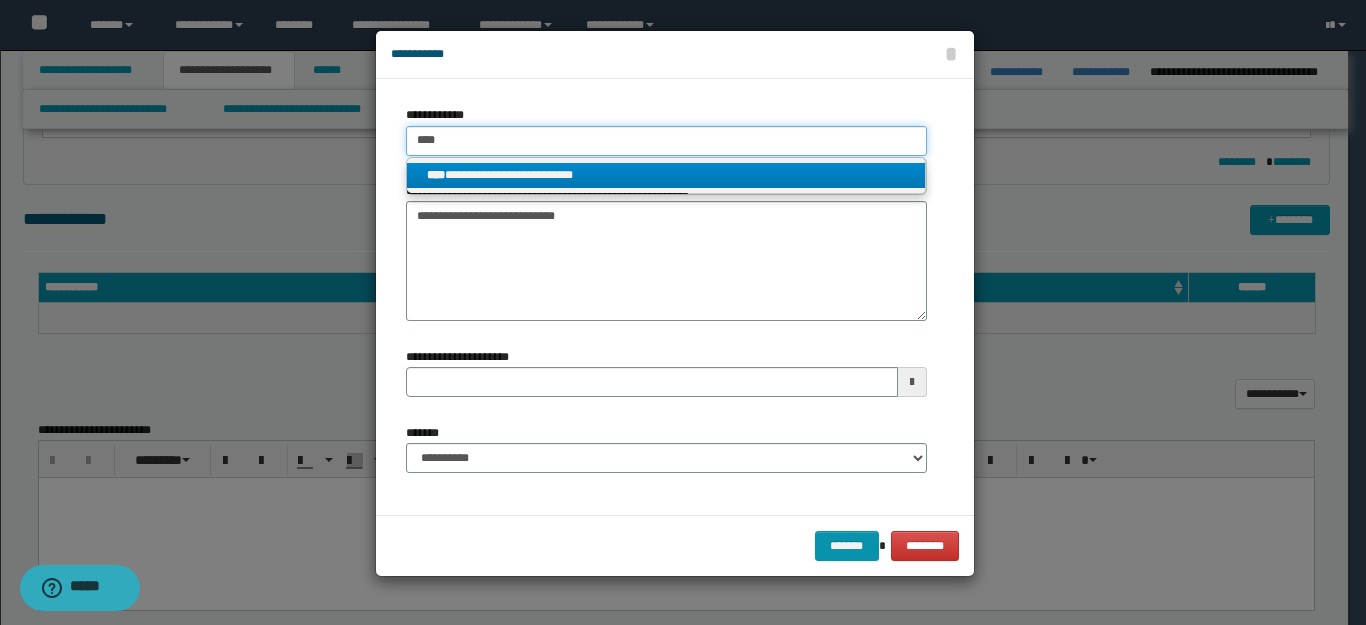 type on "****" 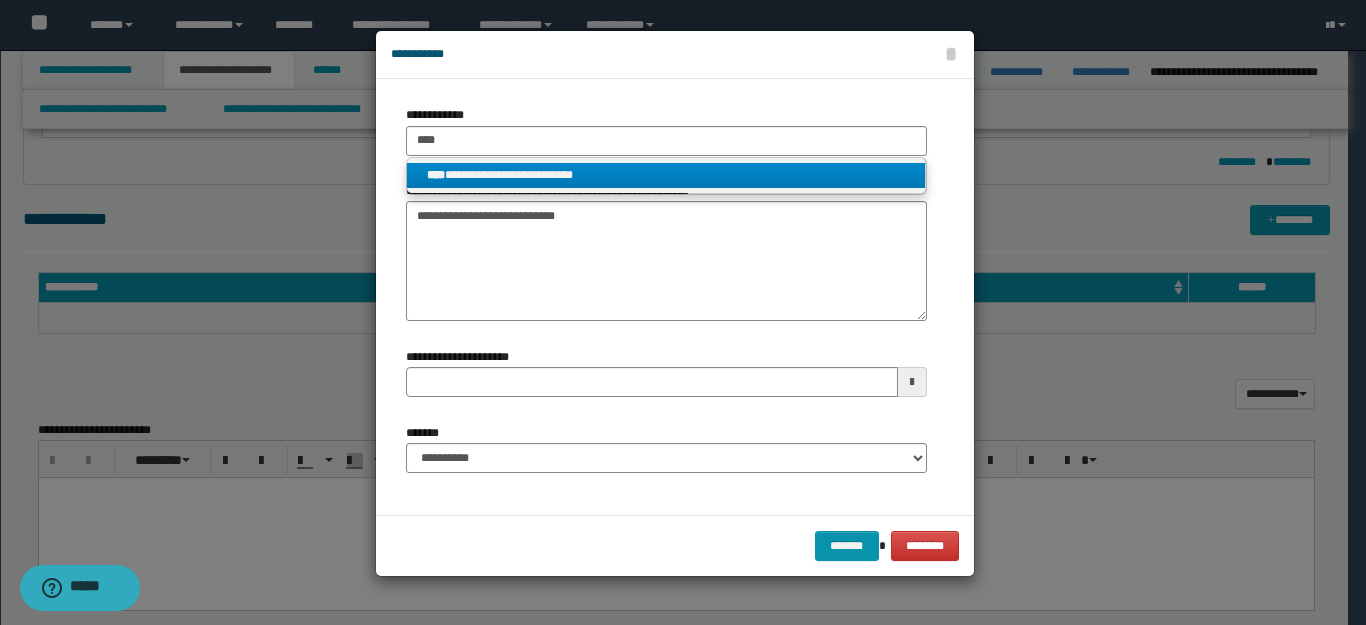 click on "**********" at bounding box center (666, 175) 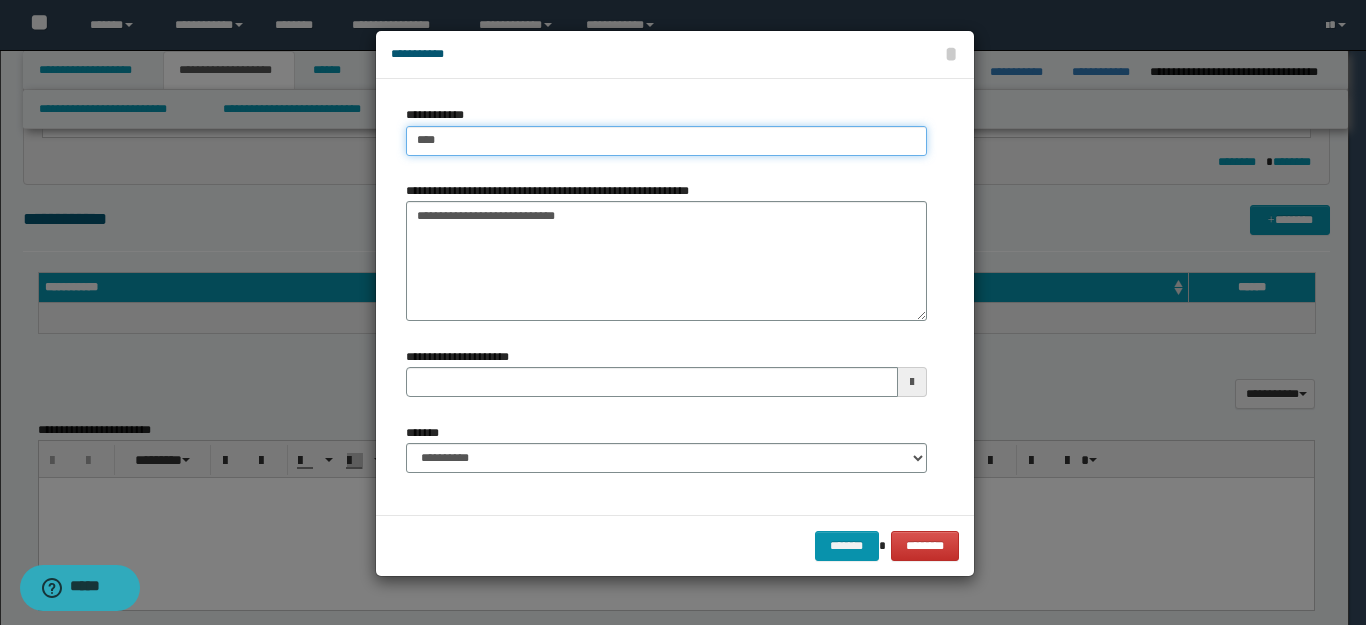 type 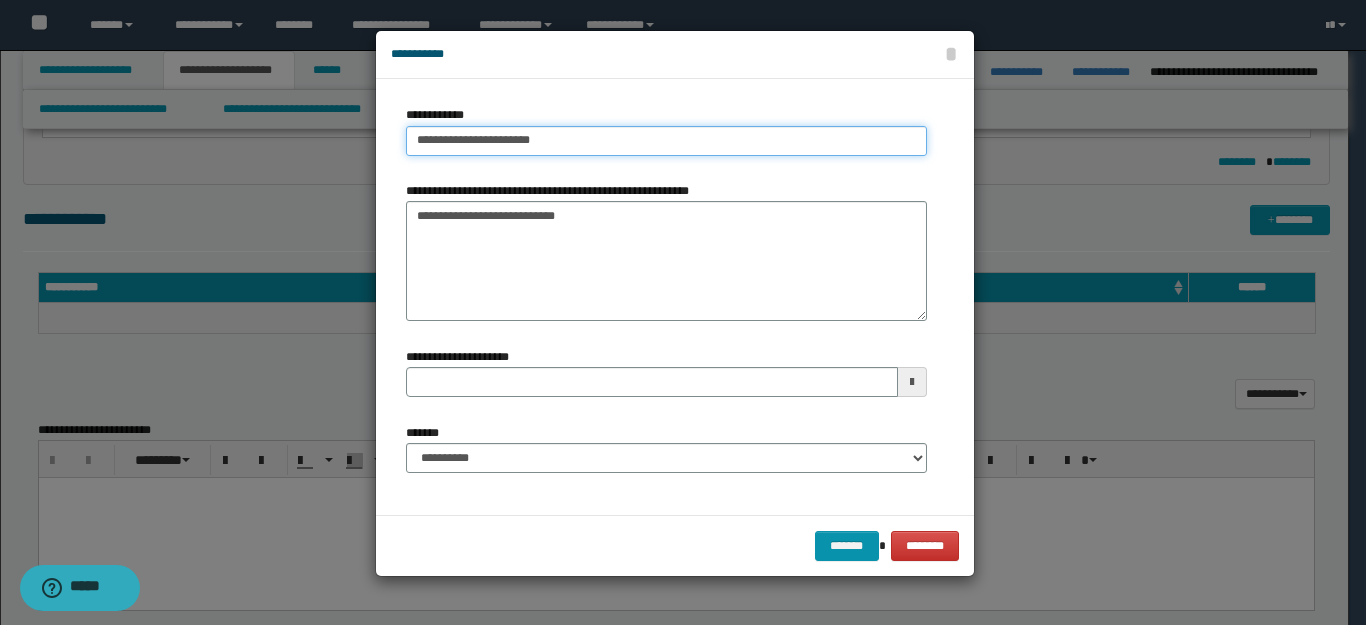 type 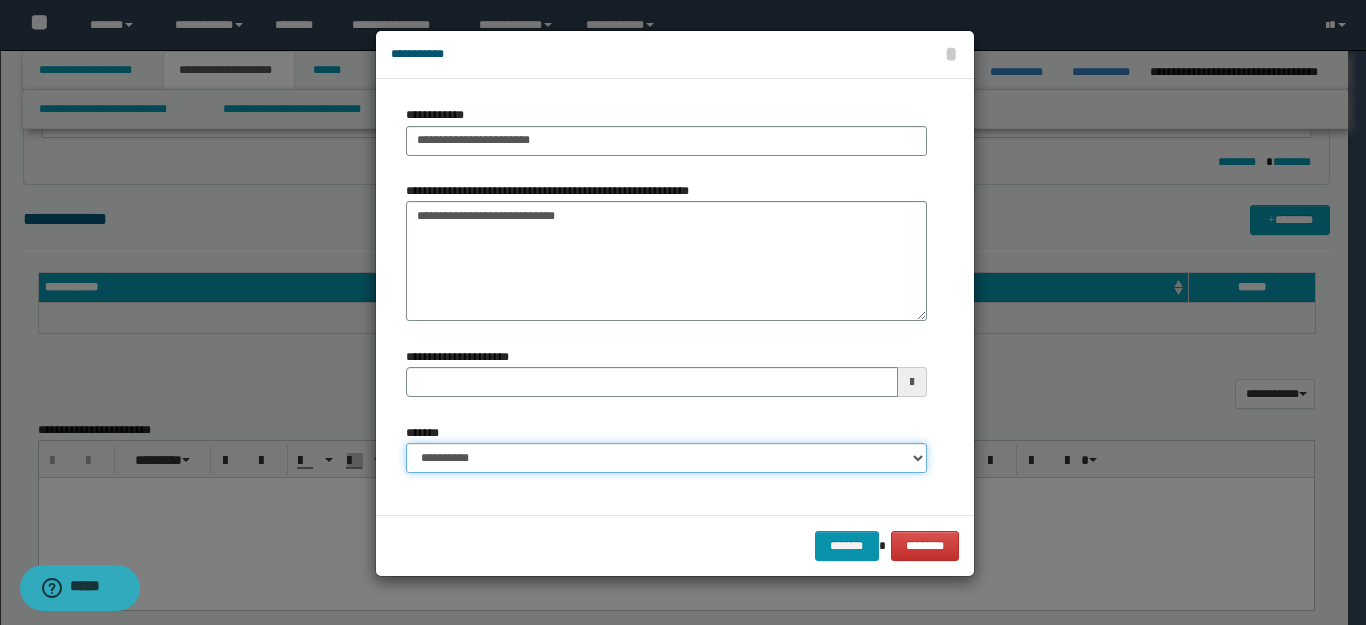 click on "**********" at bounding box center [666, 458] 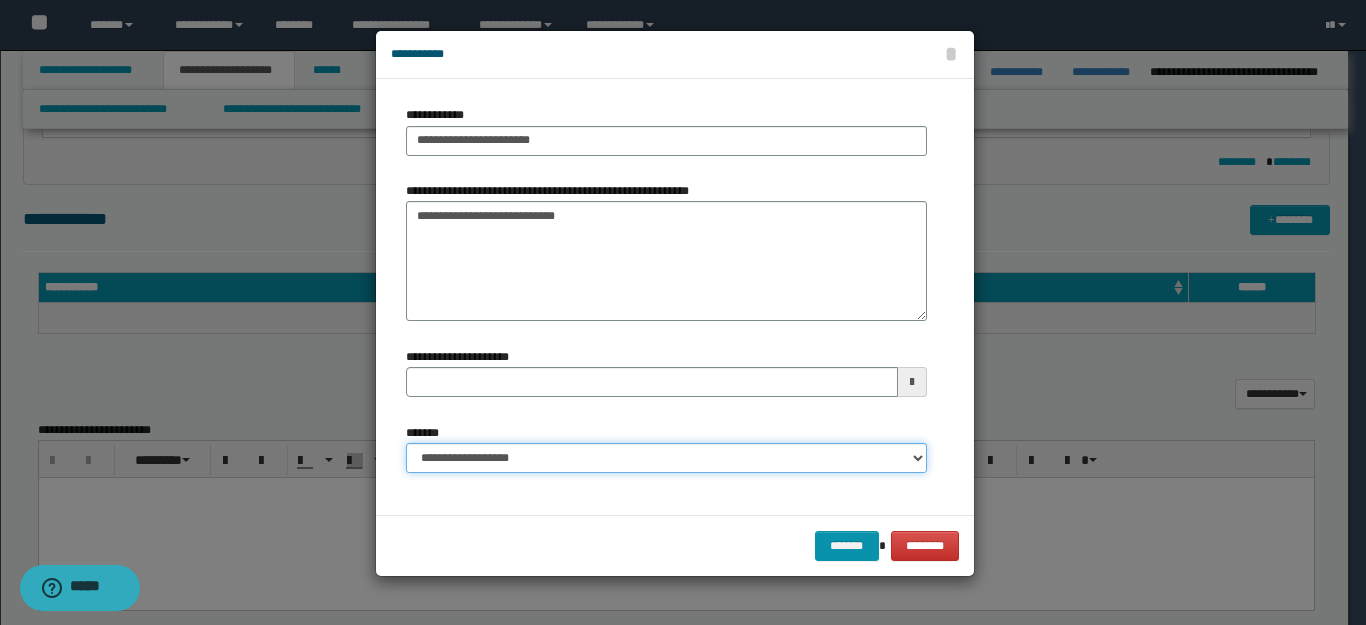 click on "**********" at bounding box center (666, 458) 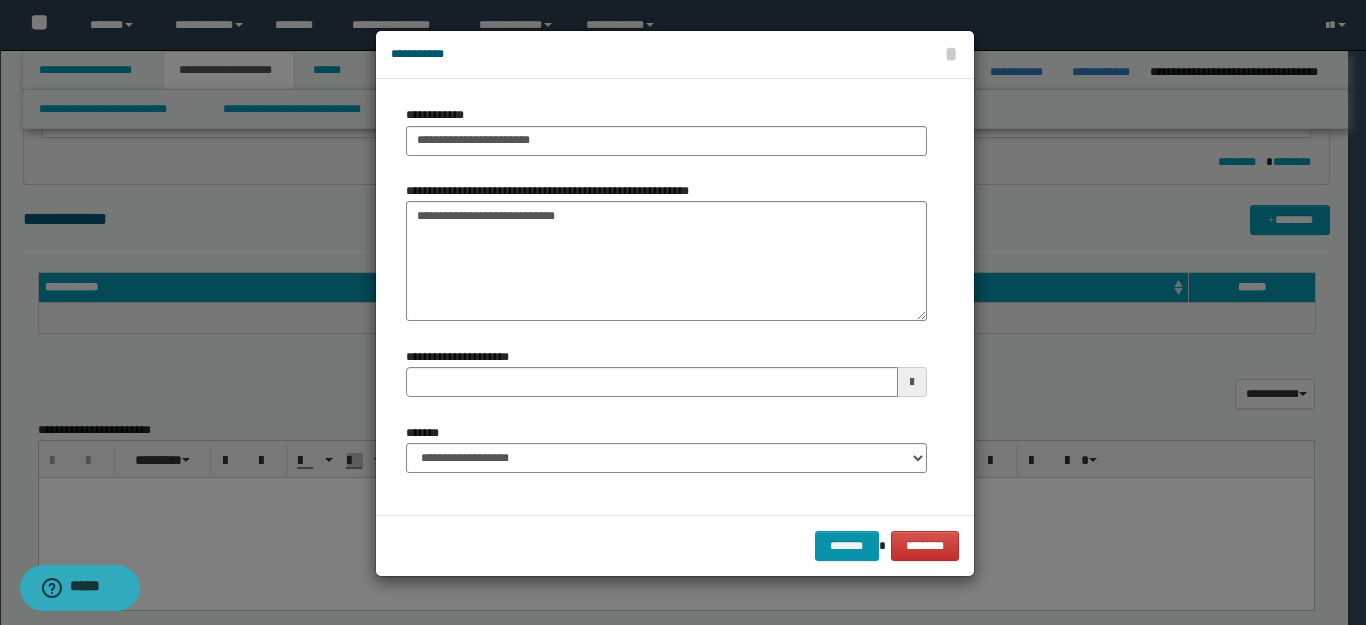 click on "*******
********" at bounding box center (675, 545) 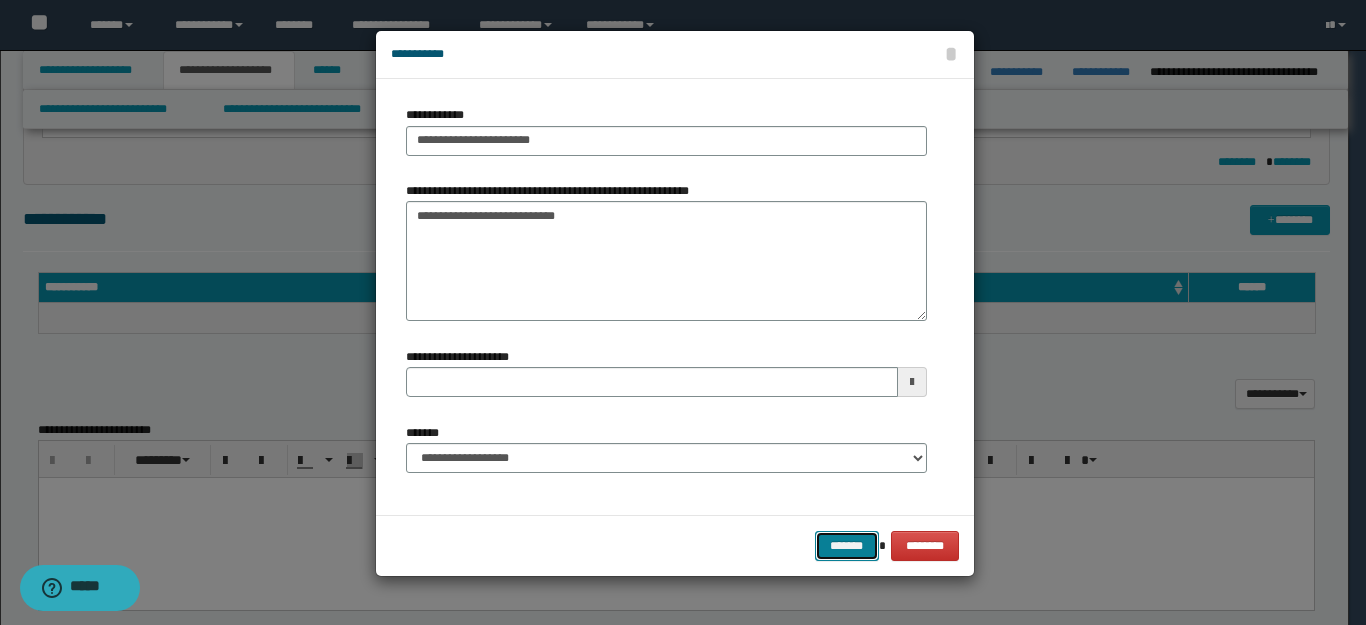 click on "*******" at bounding box center [847, 546] 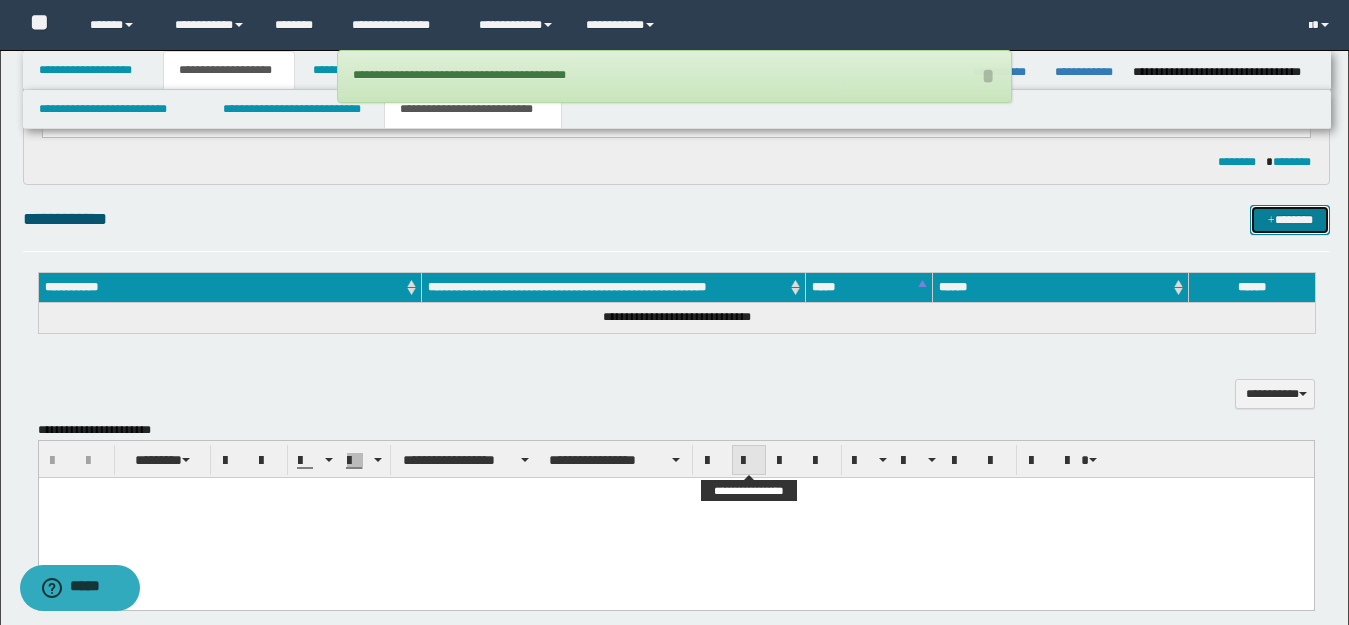 type 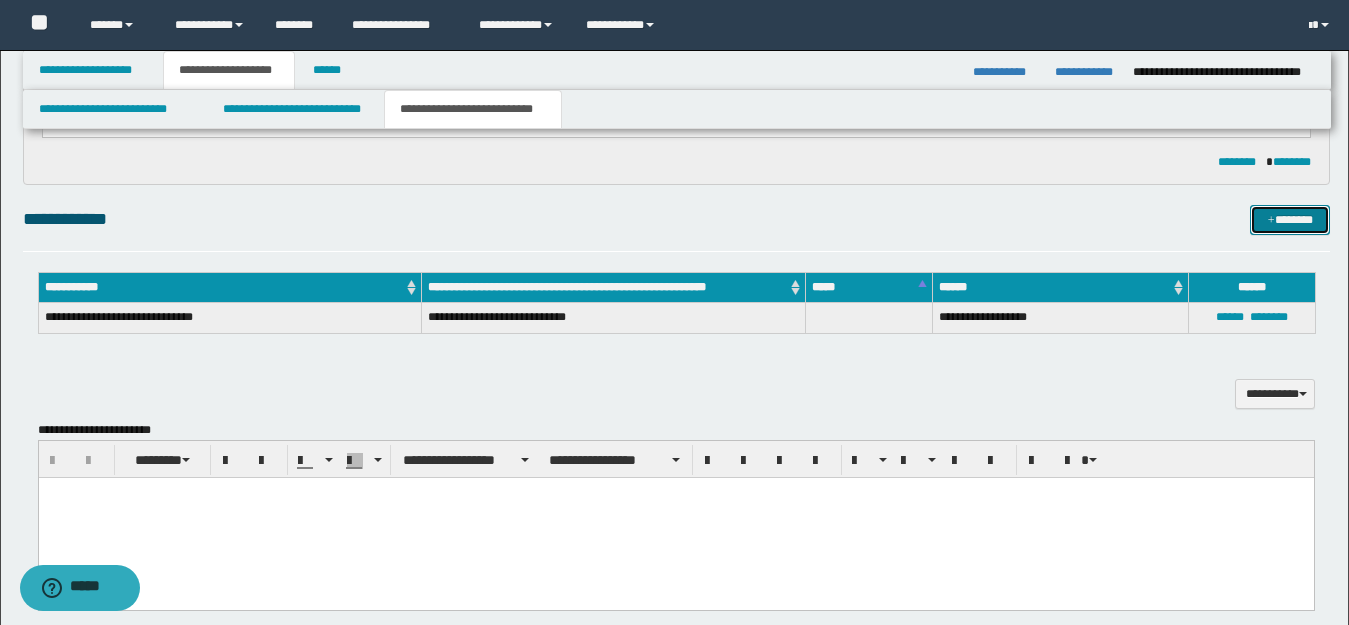 click on "*******" at bounding box center (1290, 220) 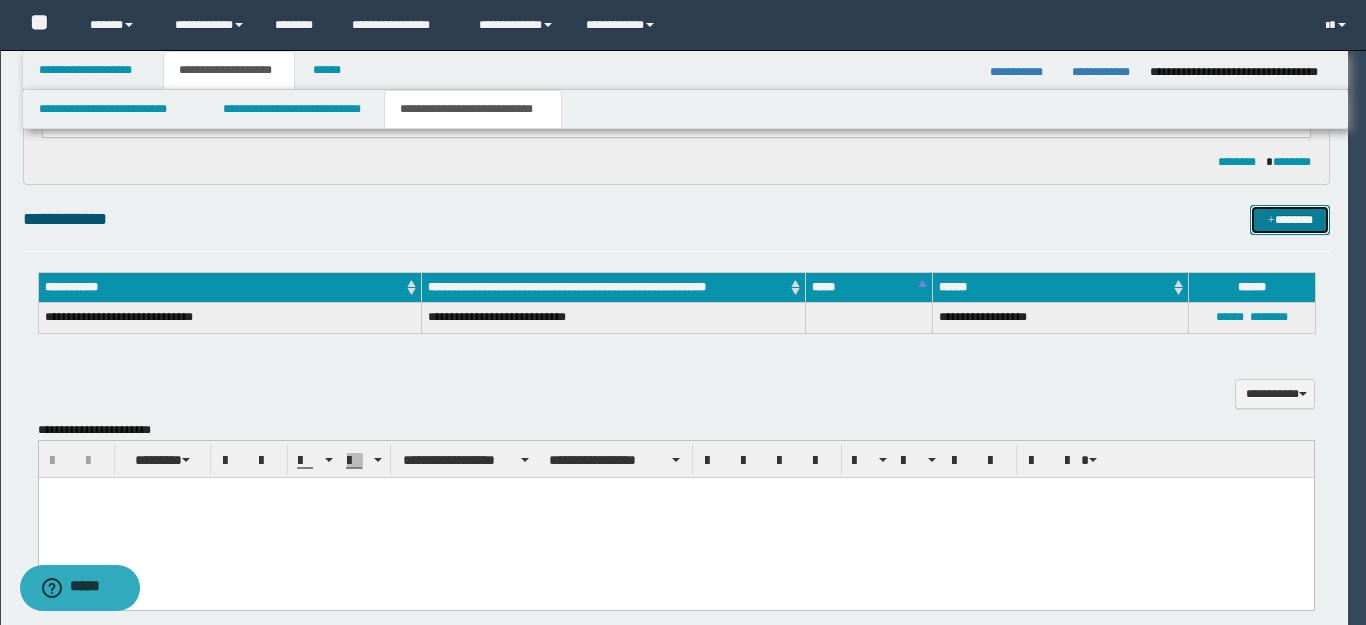 type 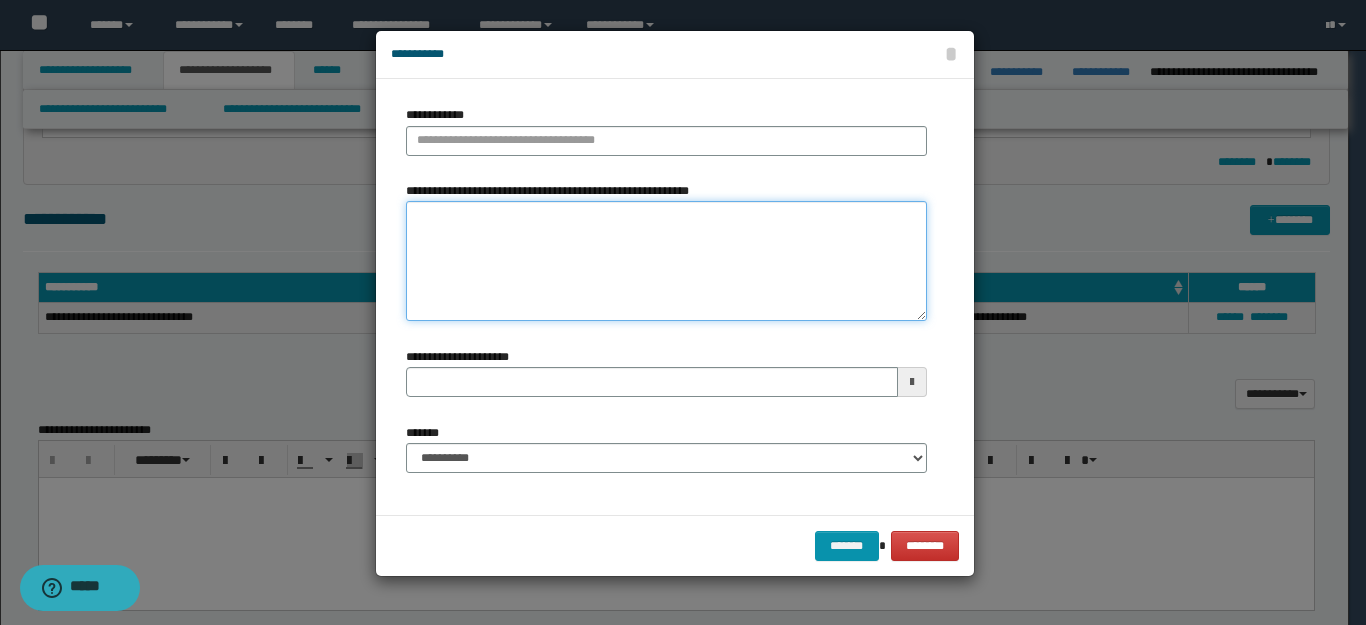click on "**********" at bounding box center [666, 261] 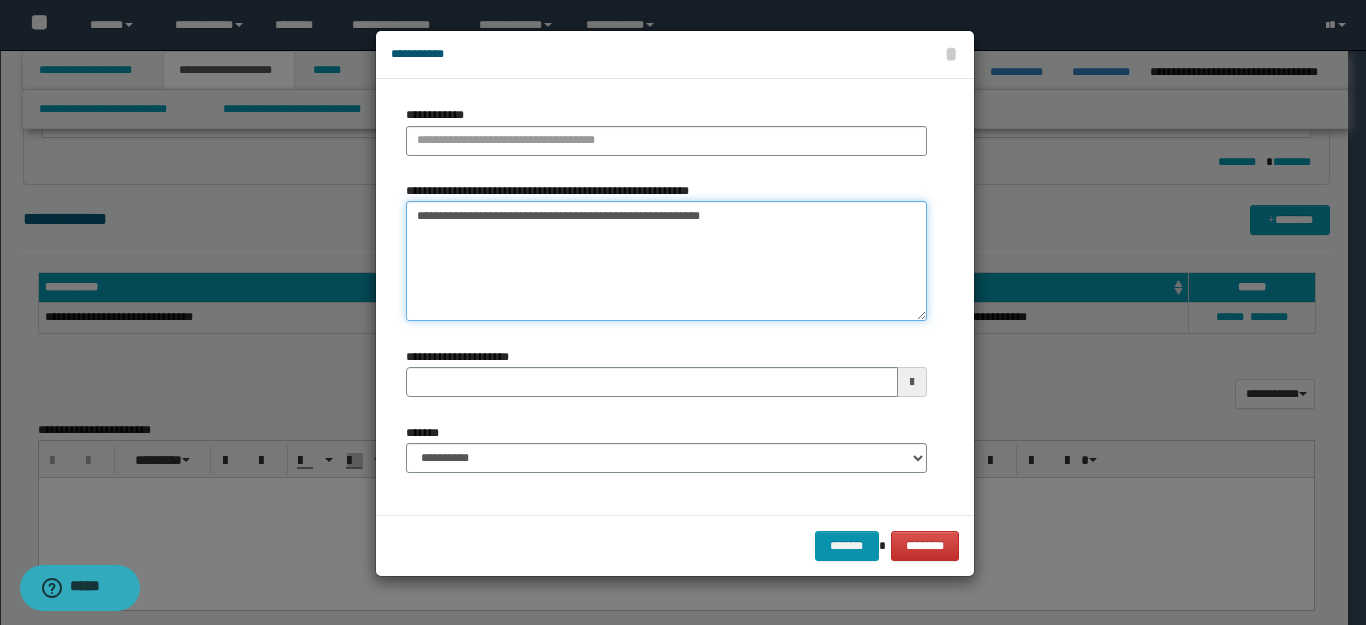 drag, startPoint x: 447, startPoint y: 219, endPoint x: 304, endPoint y: 208, distance: 143.42245 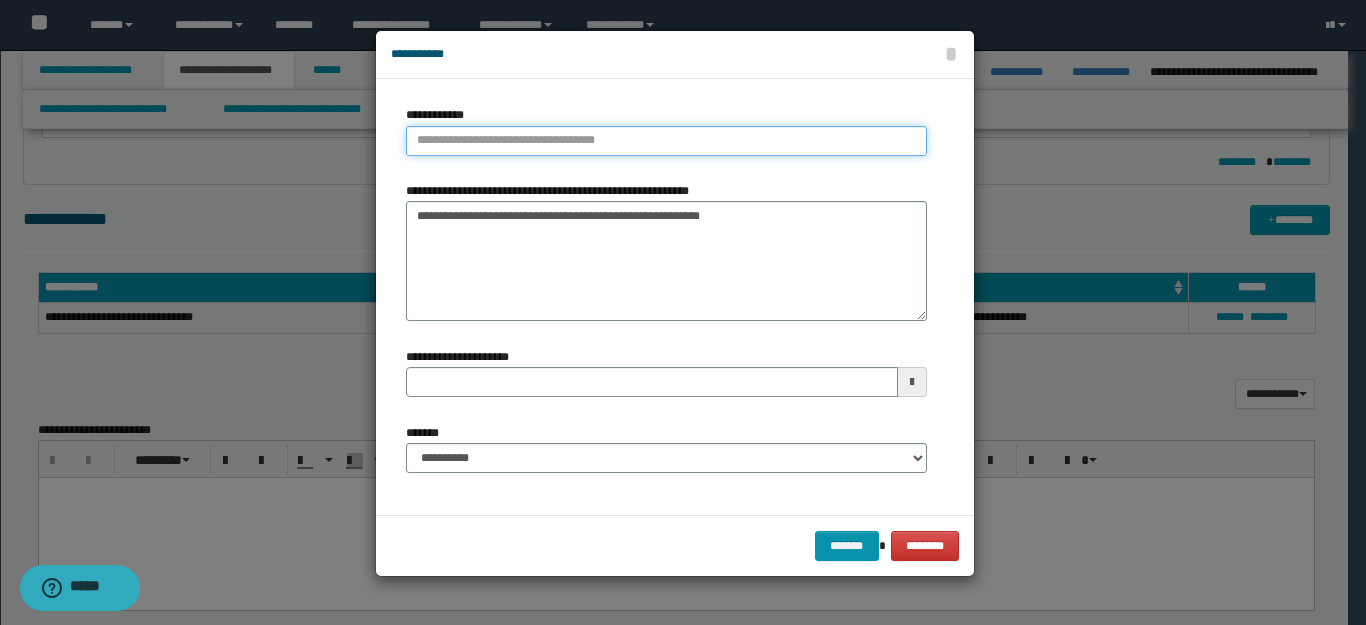 type on "**********" 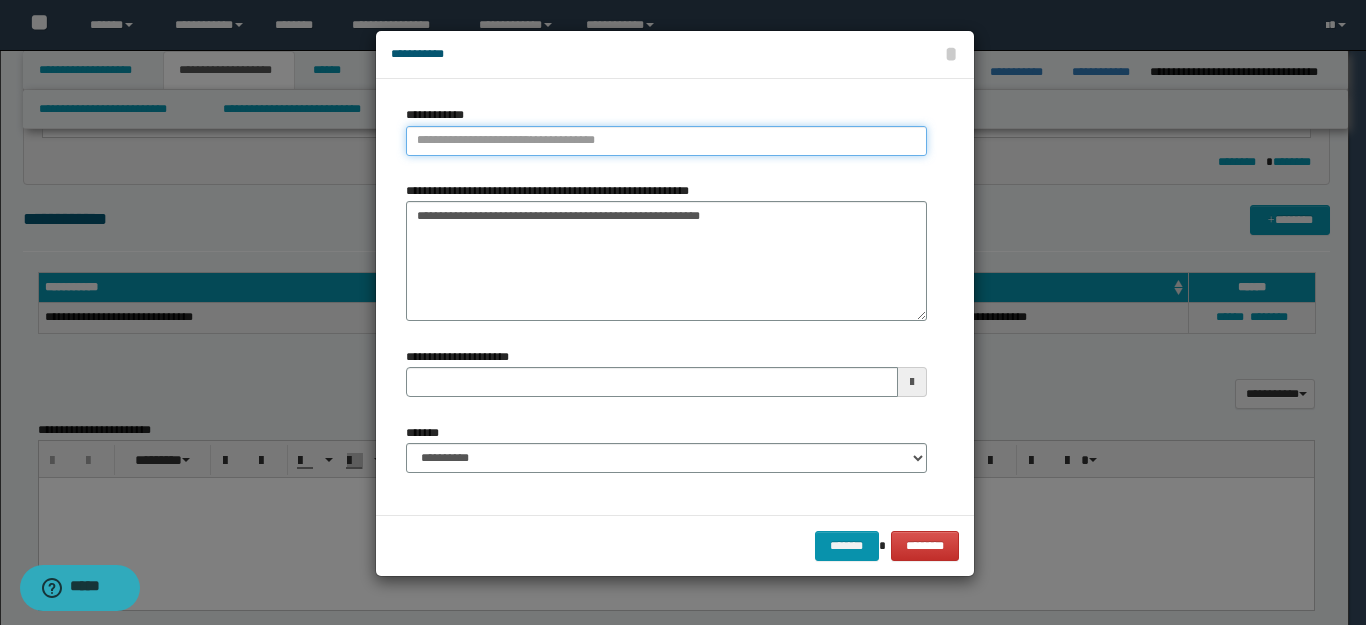 click on "**********" at bounding box center [666, 141] 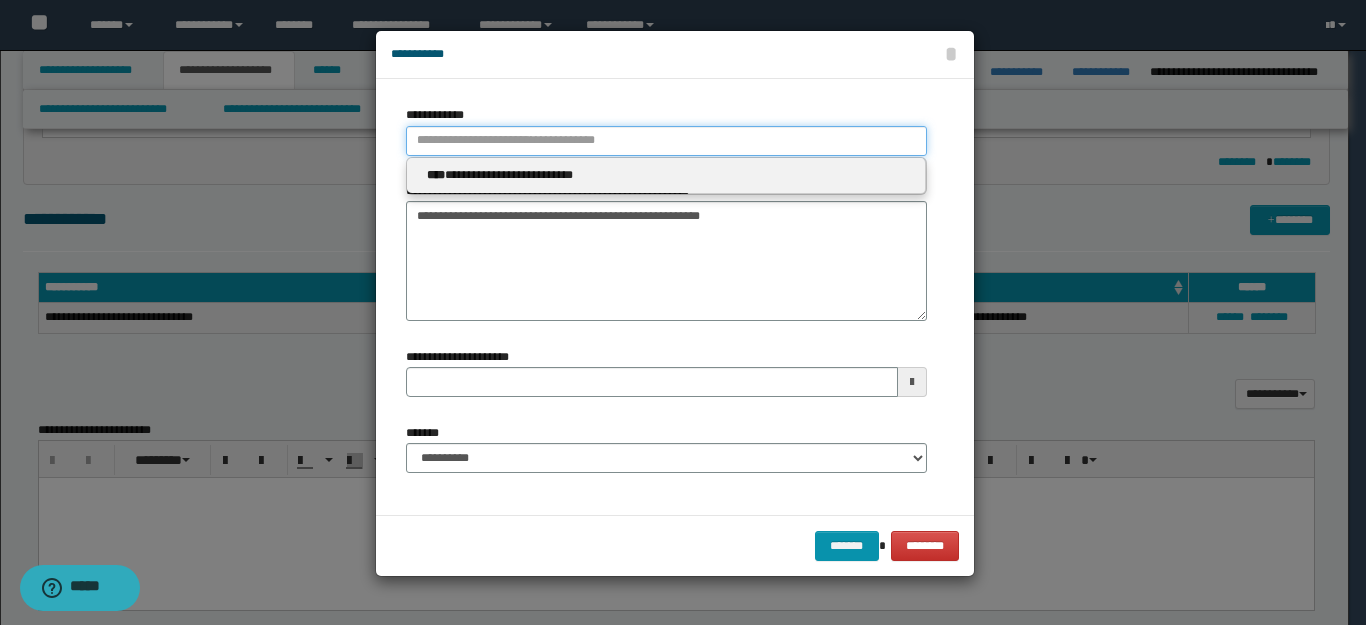 paste on "****" 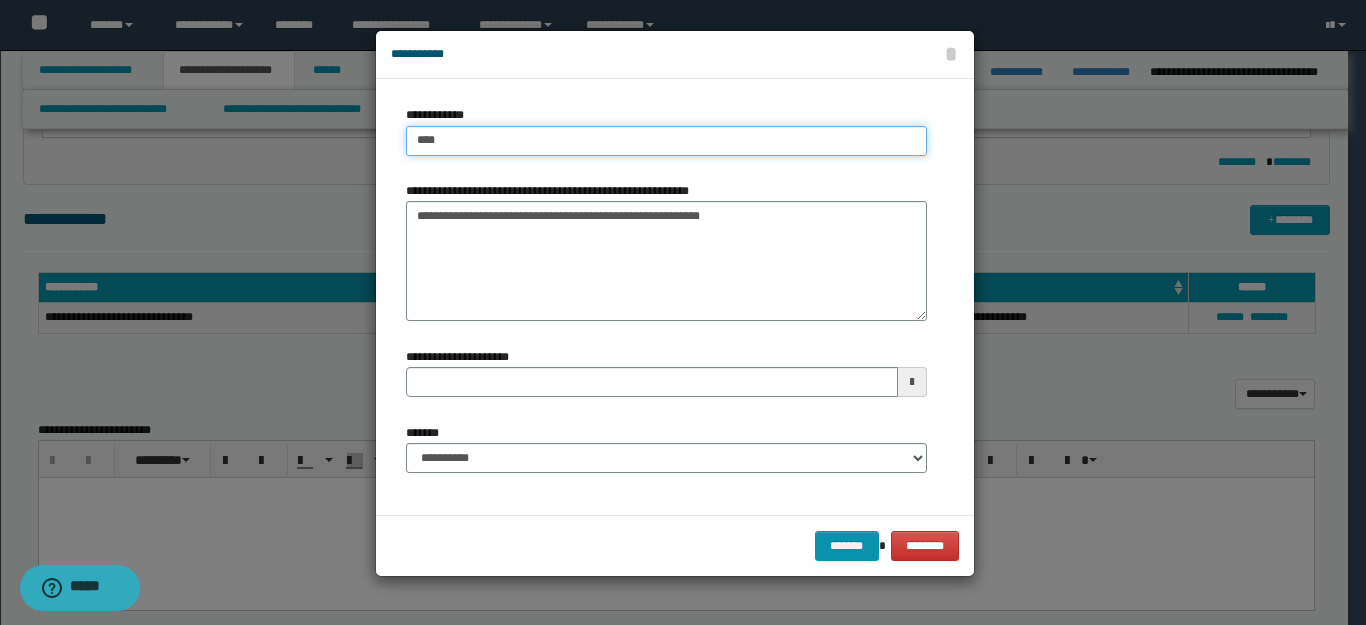 type on "****" 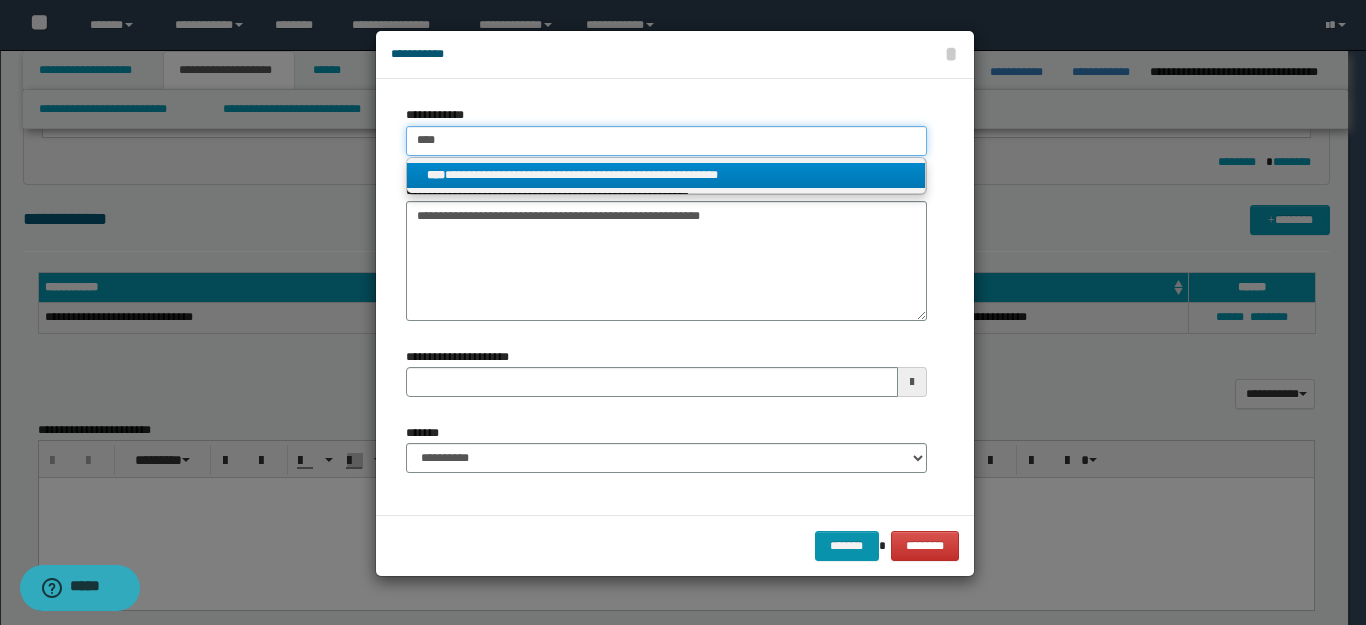 type on "****" 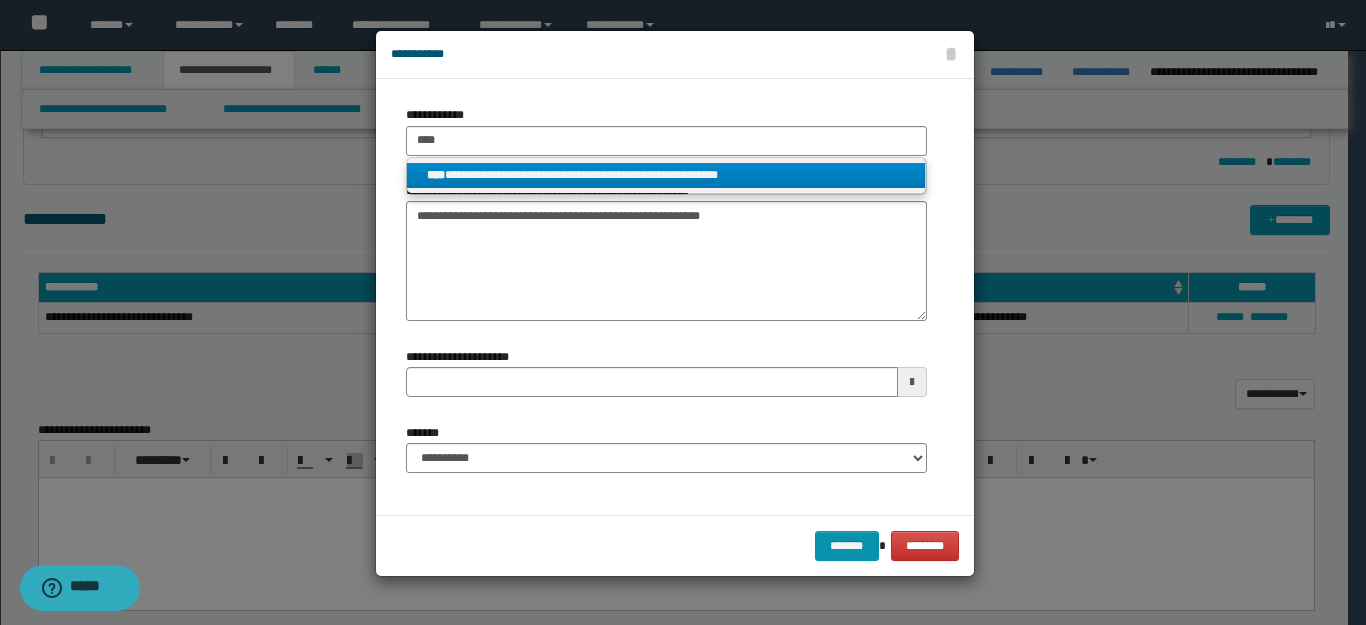 click on "**********" at bounding box center (666, 175) 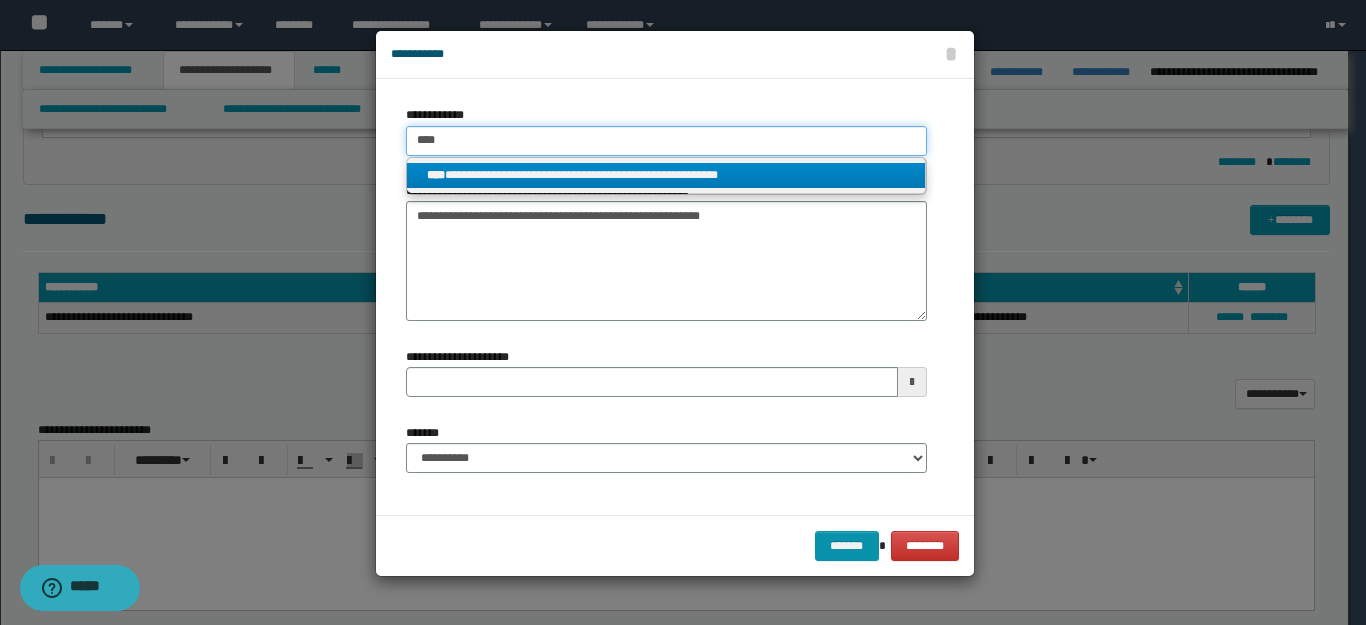 type 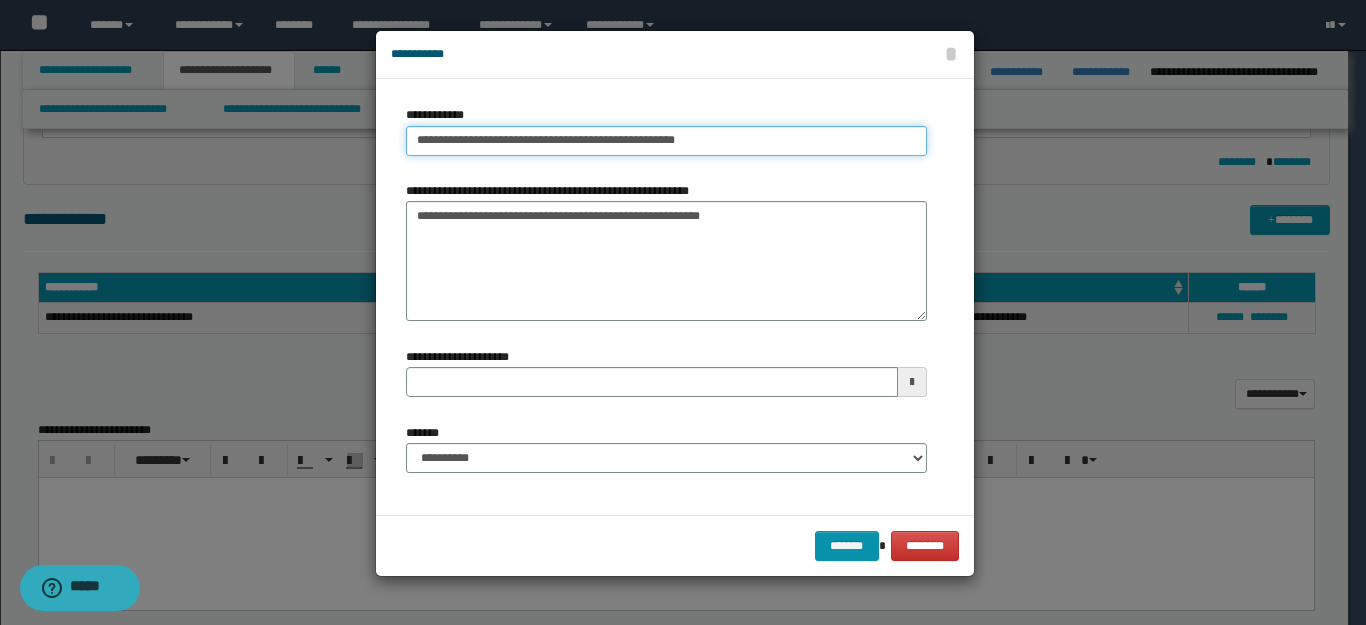 type 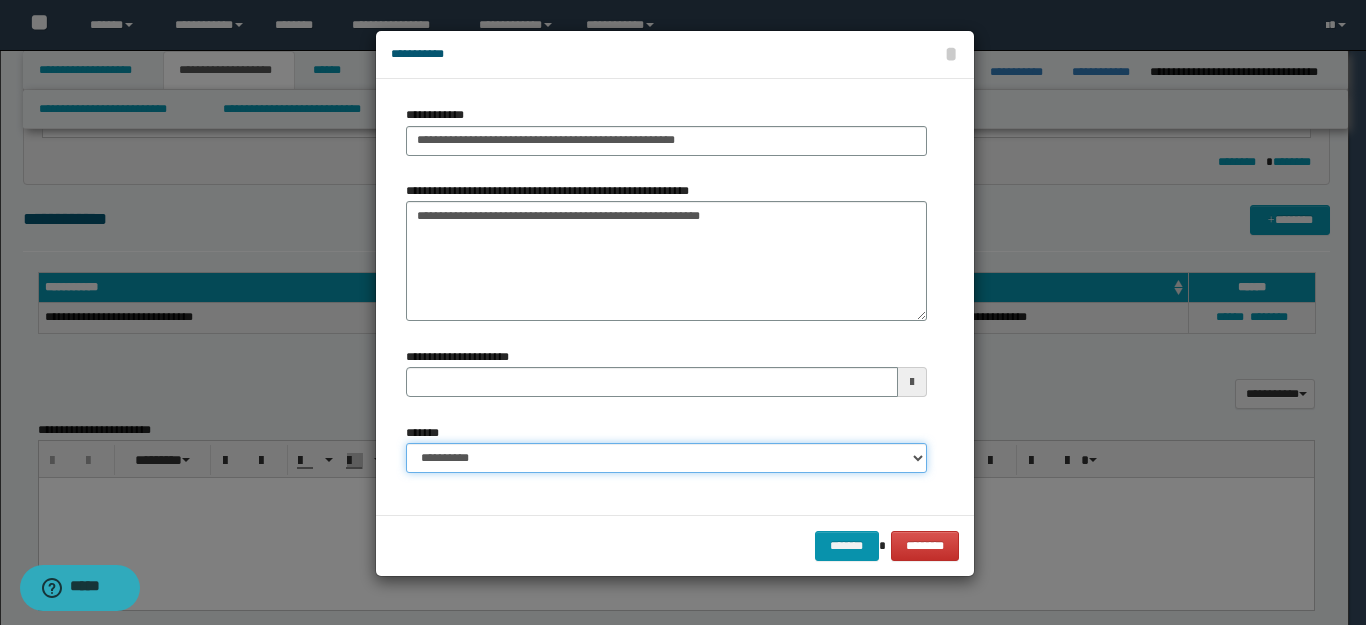 drag, startPoint x: 456, startPoint y: 447, endPoint x: 468, endPoint y: 447, distance: 12 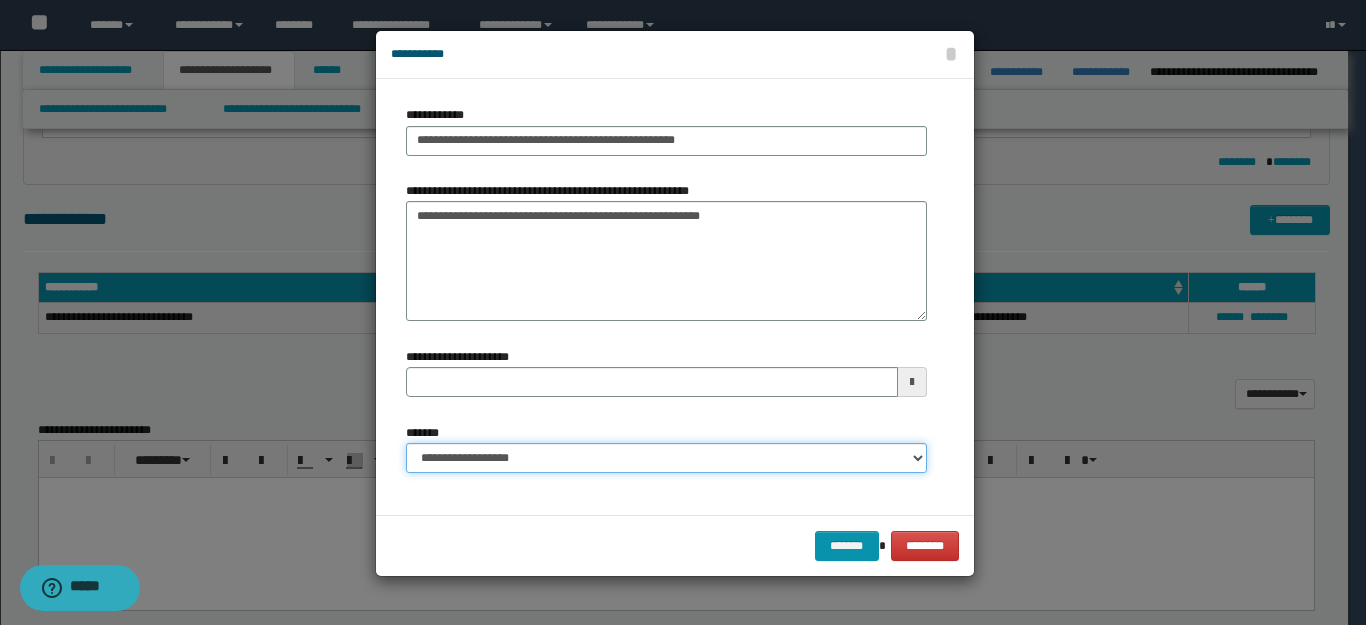type 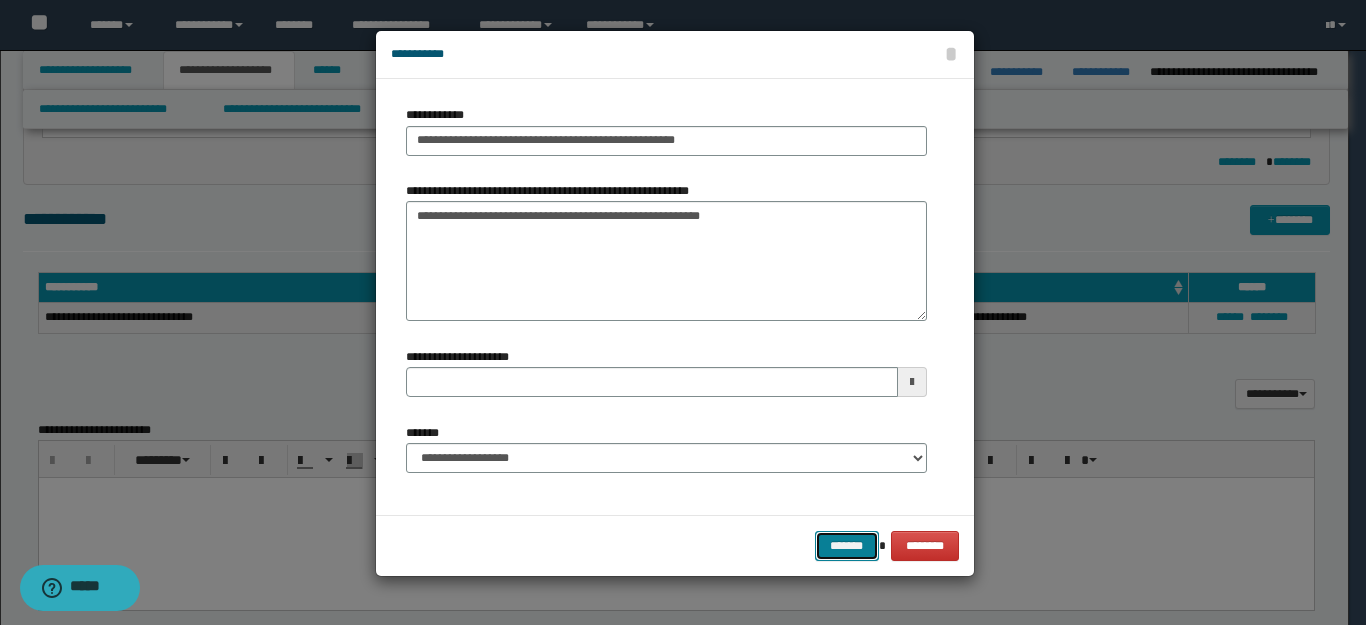 click on "*******" at bounding box center [847, 546] 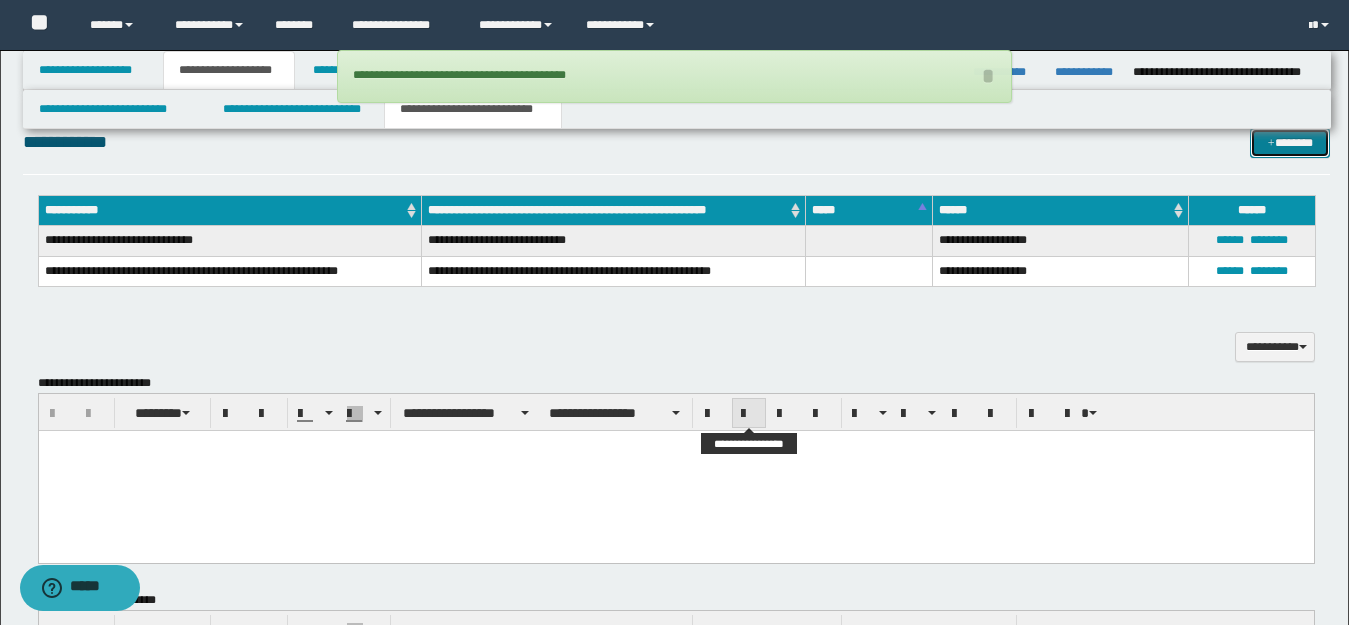 scroll, scrollTop: 600, scrollLeft: 0, axis: vertical 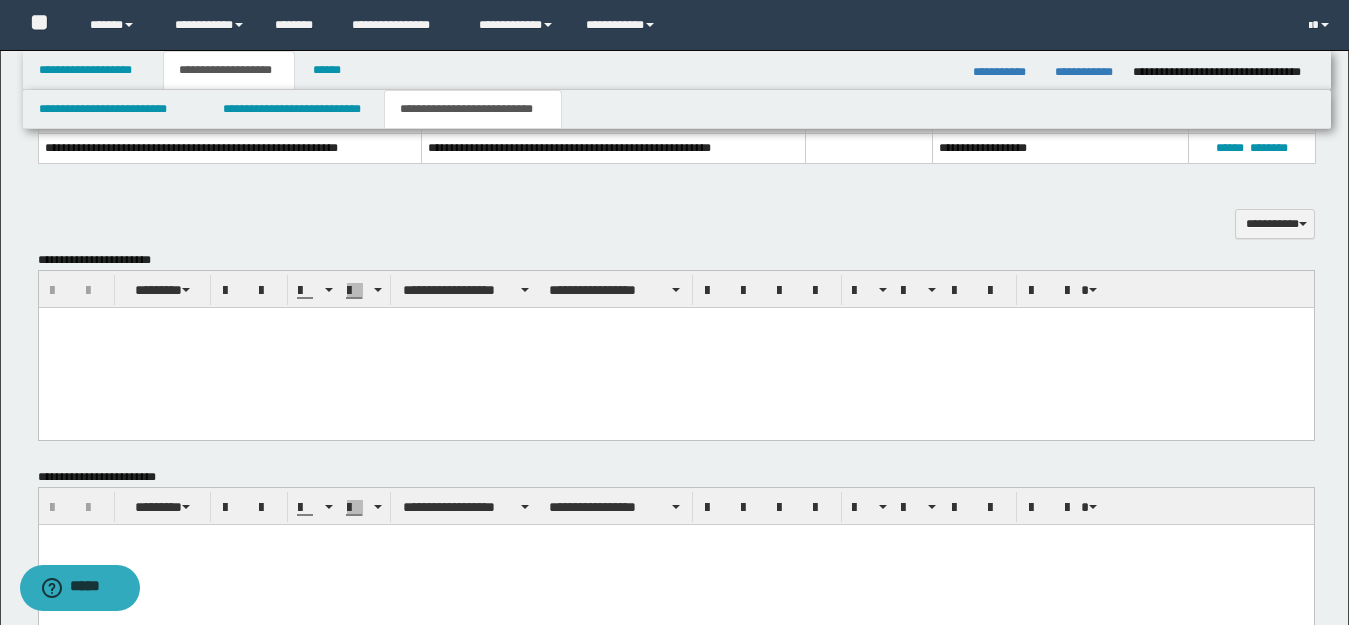 click at bounding box center [675, 348] 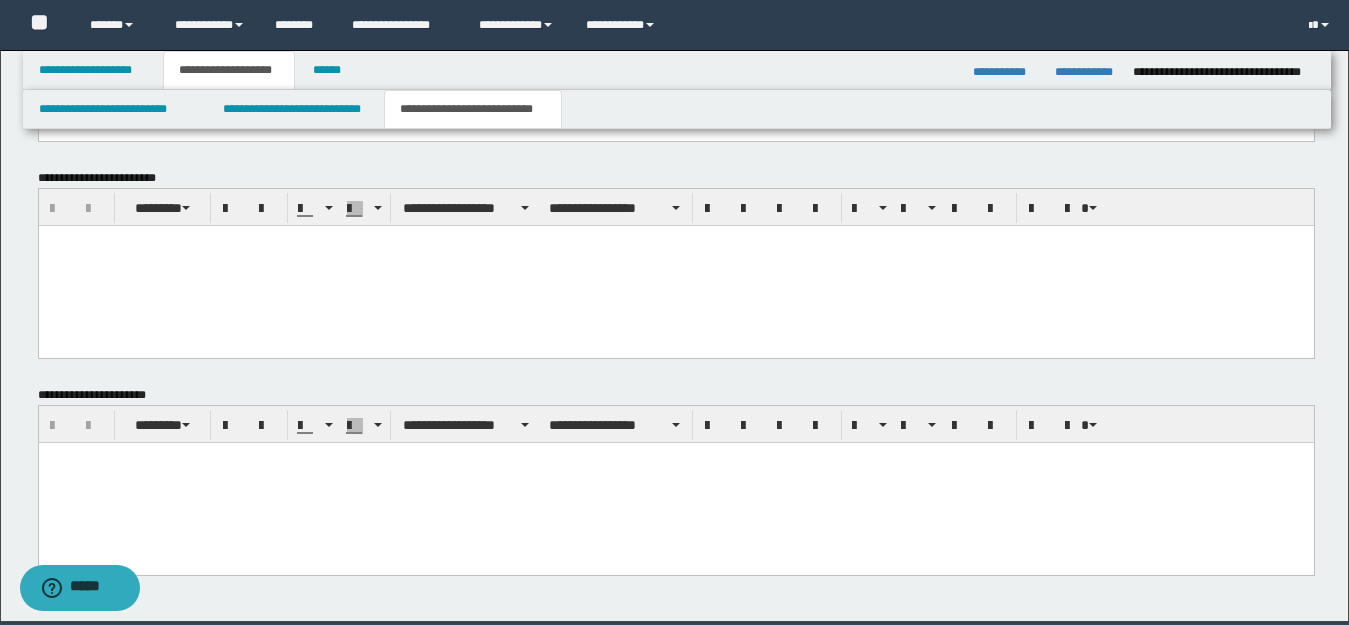 scroll, scrollTop: 1358, scrollLeft: 0, axis: vertical 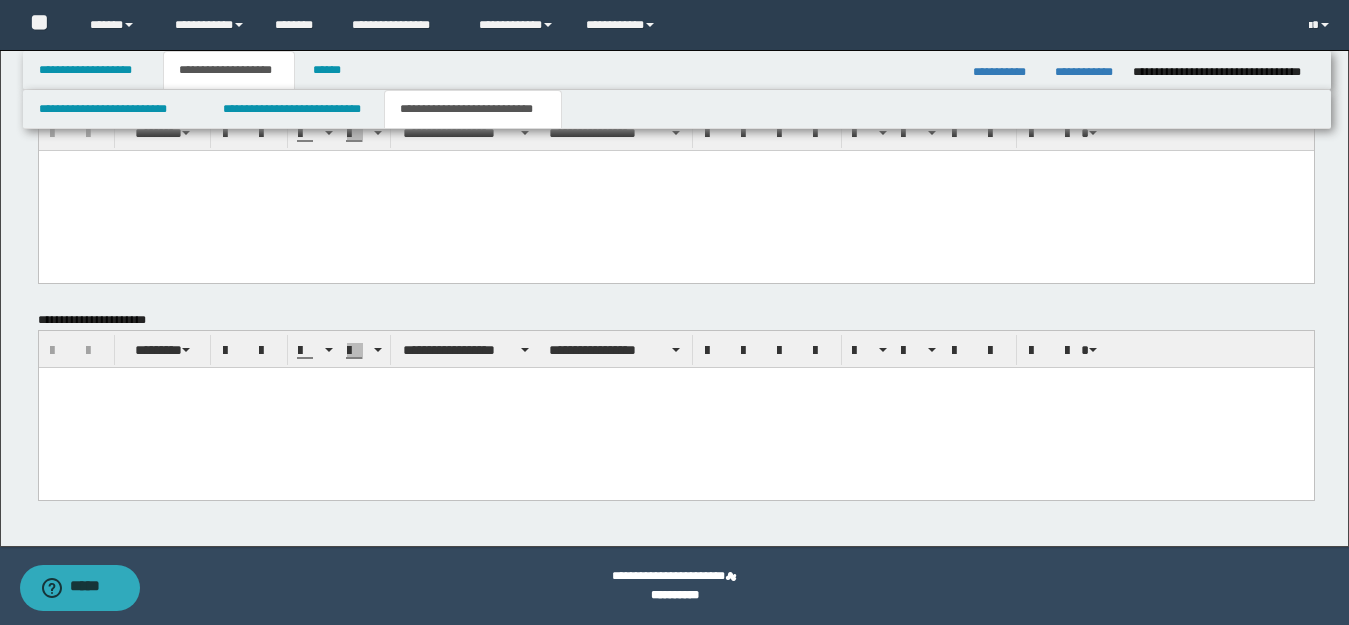 click at bounding box center [675, 407] 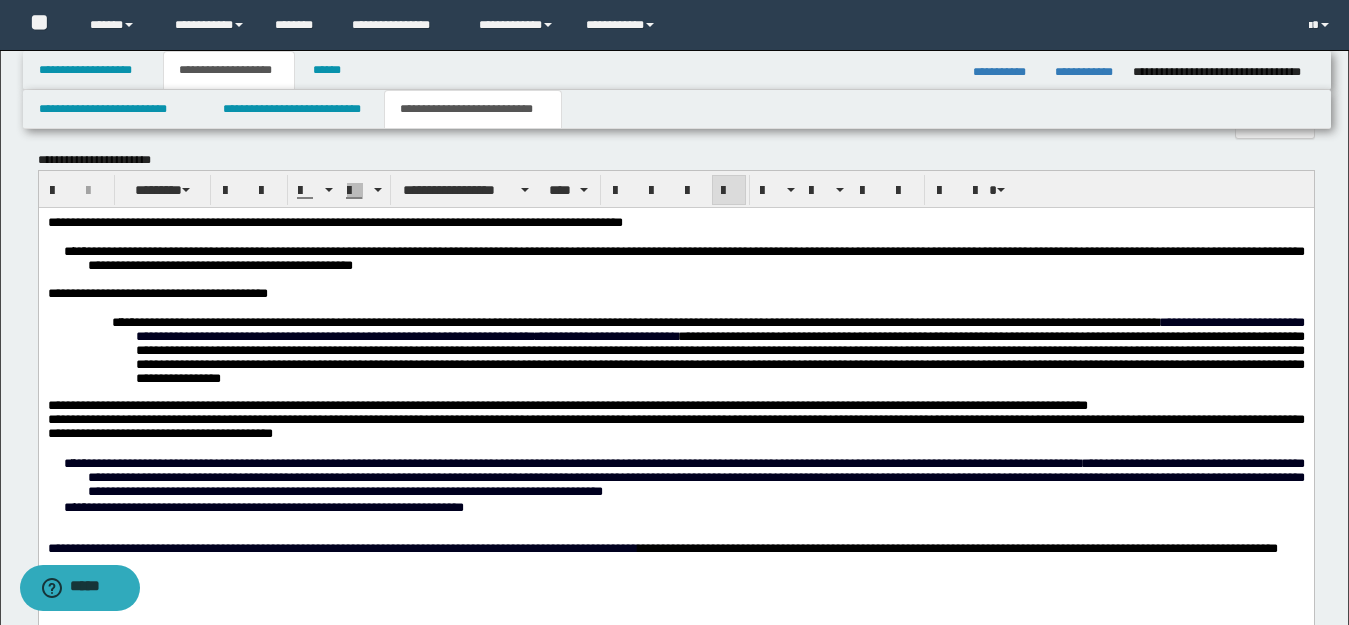 scroll, scrollTop: 658, scrollLeft: 0, axis: vertical 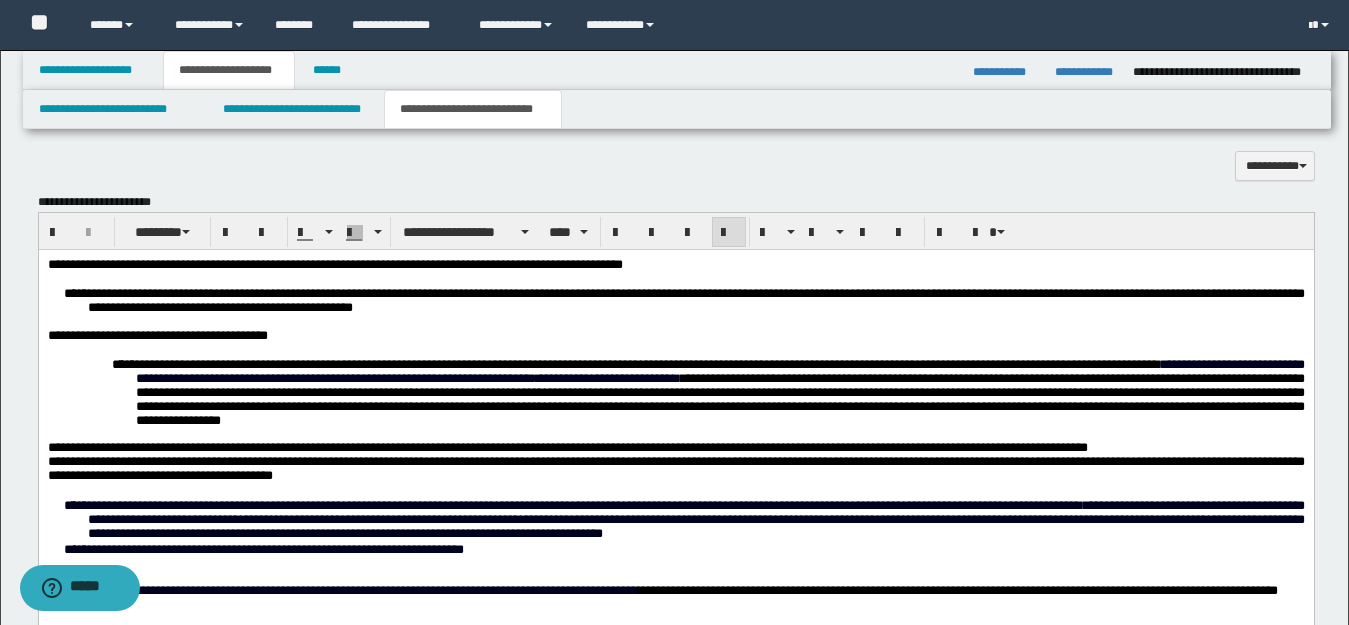 click on "**********" at bounding box center (683, 300) 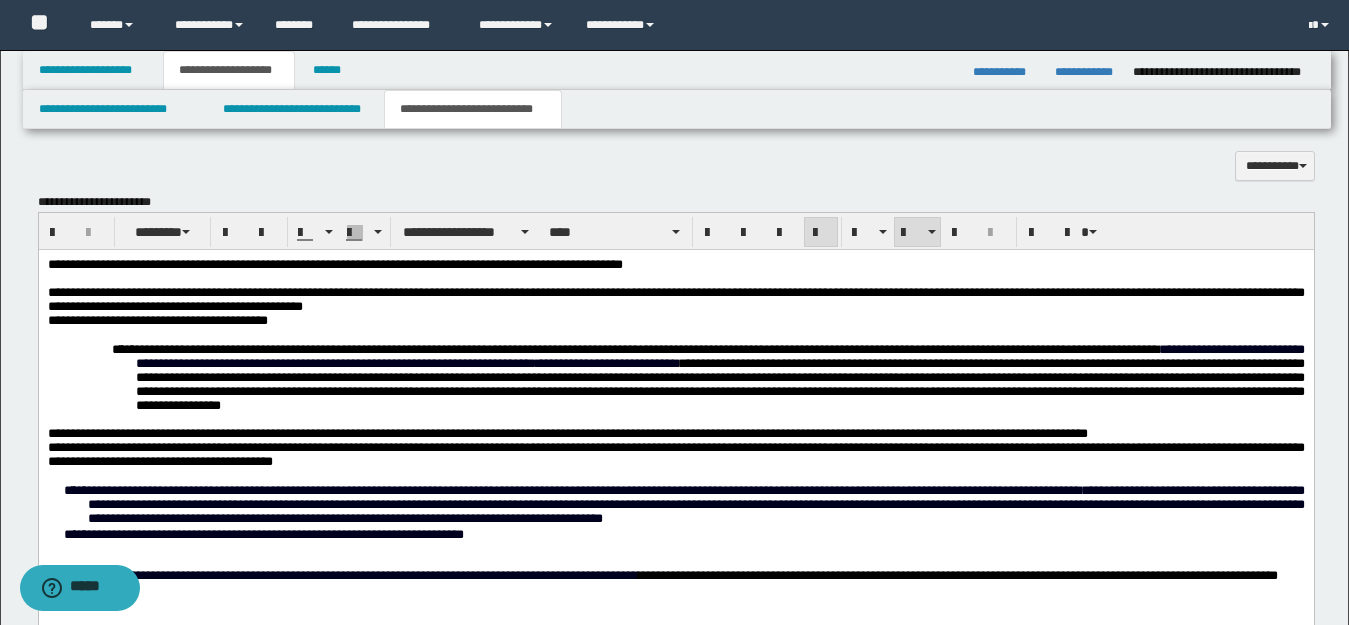 click on "**********" at bounding box center [707, 356] 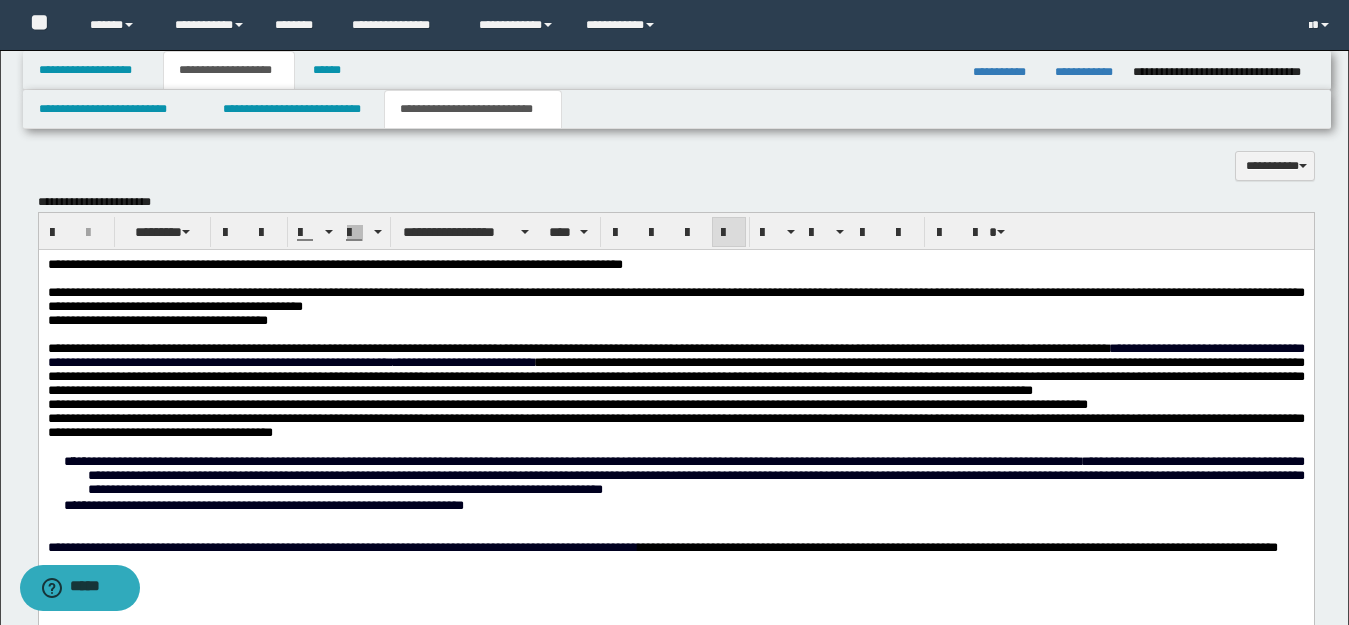 click on "**********" at bounding box center (567, 404) 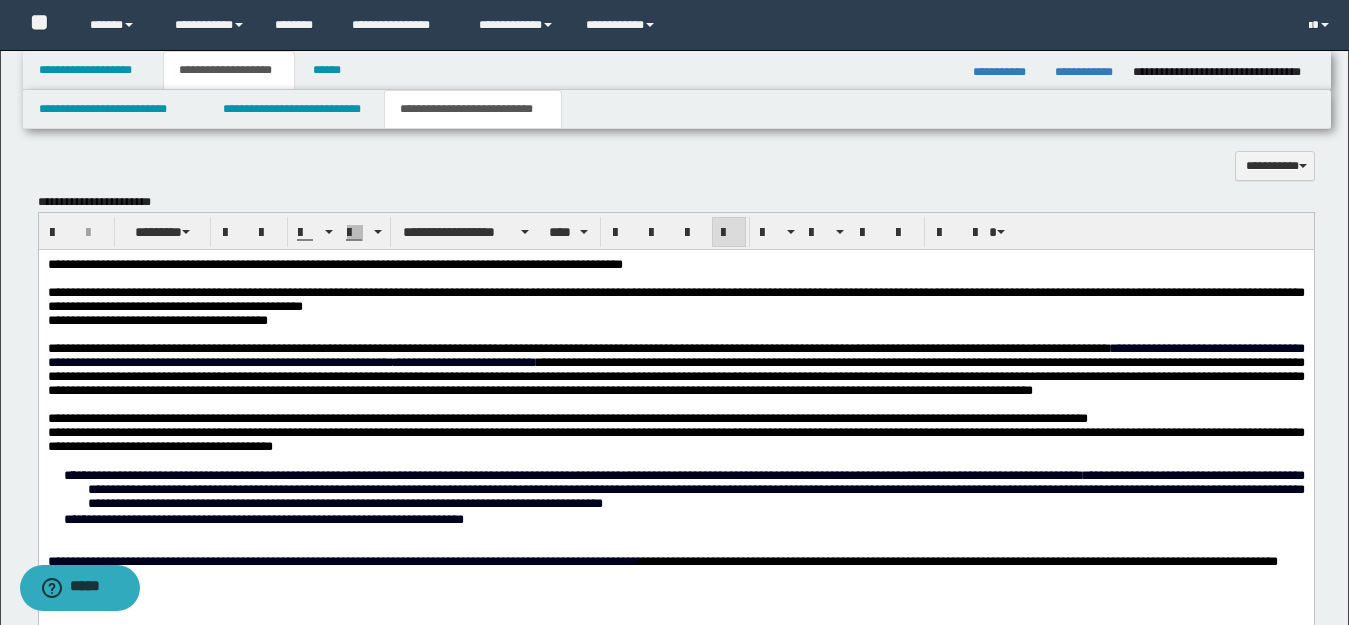click on "**********" at bounding box center [675, 438] 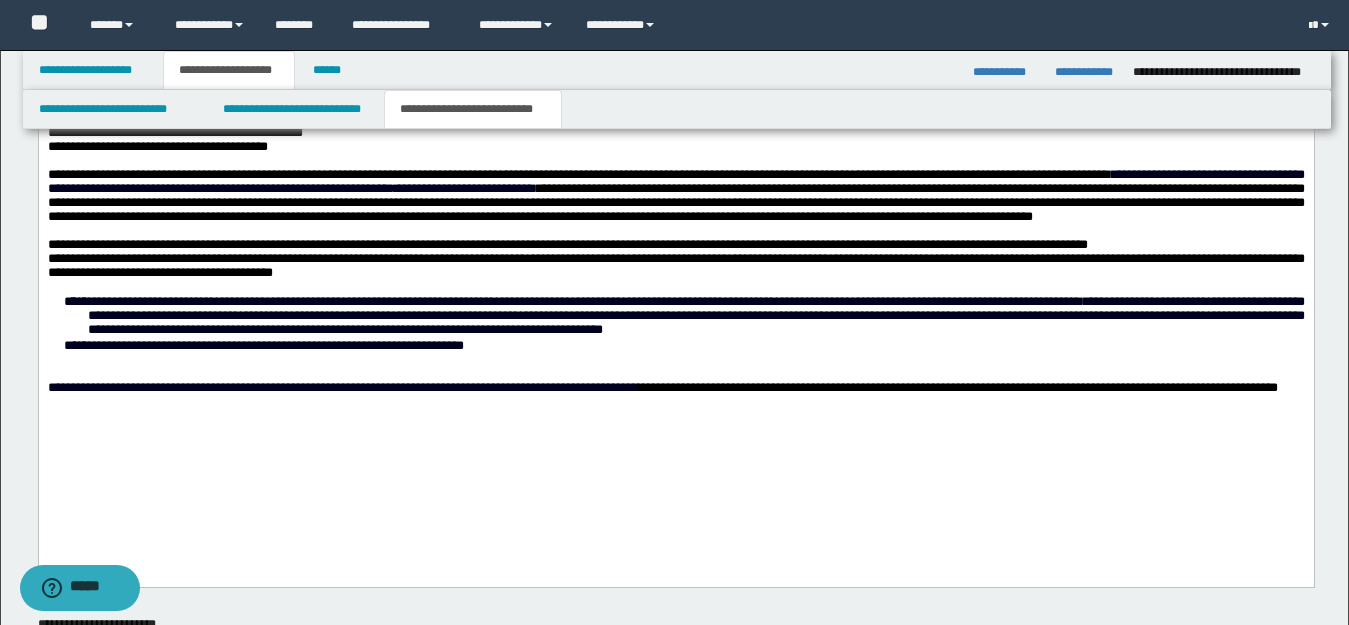 scroll, scrollTop: 858, scrollLeft: 0, axis: vertical 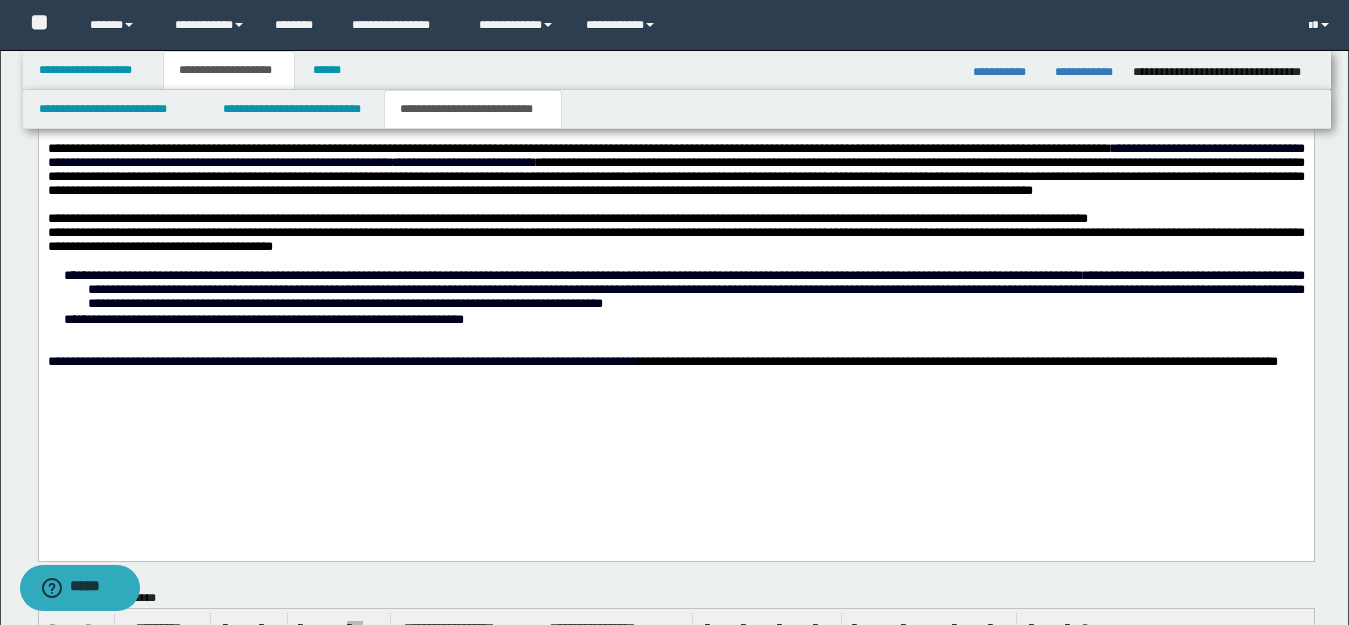 click on "**********" at bounding box center (675, 297) 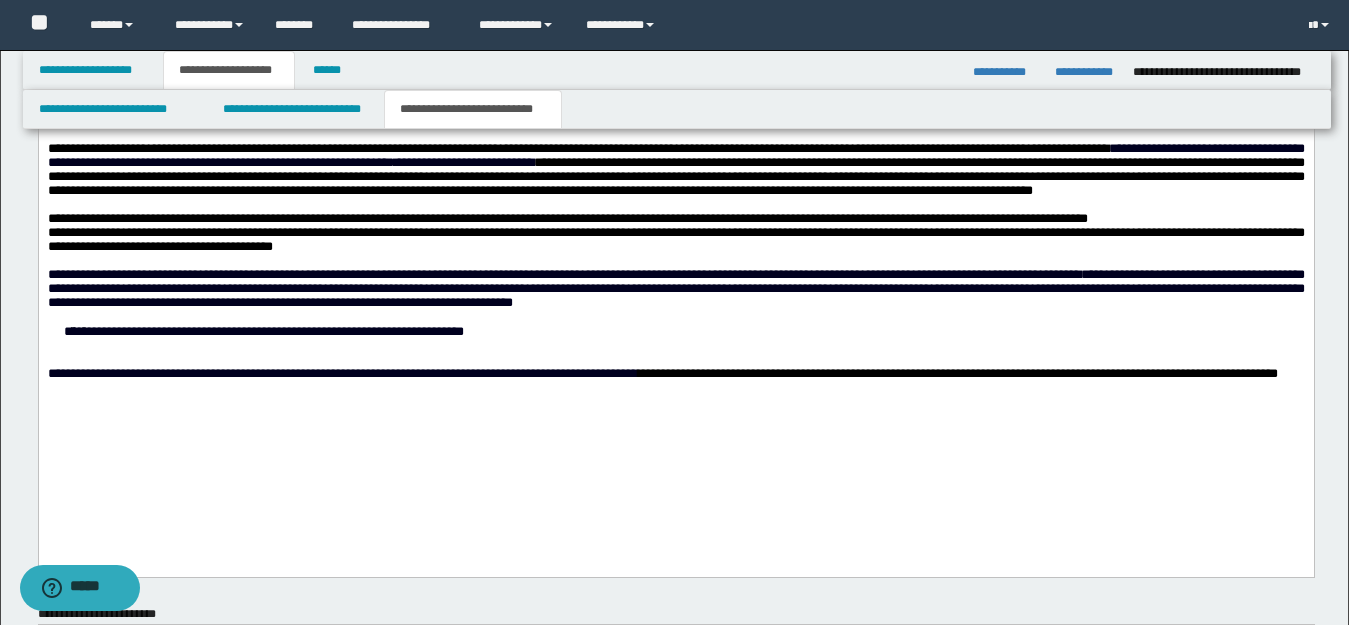 click on "**********" at bounding box center (675, 244) 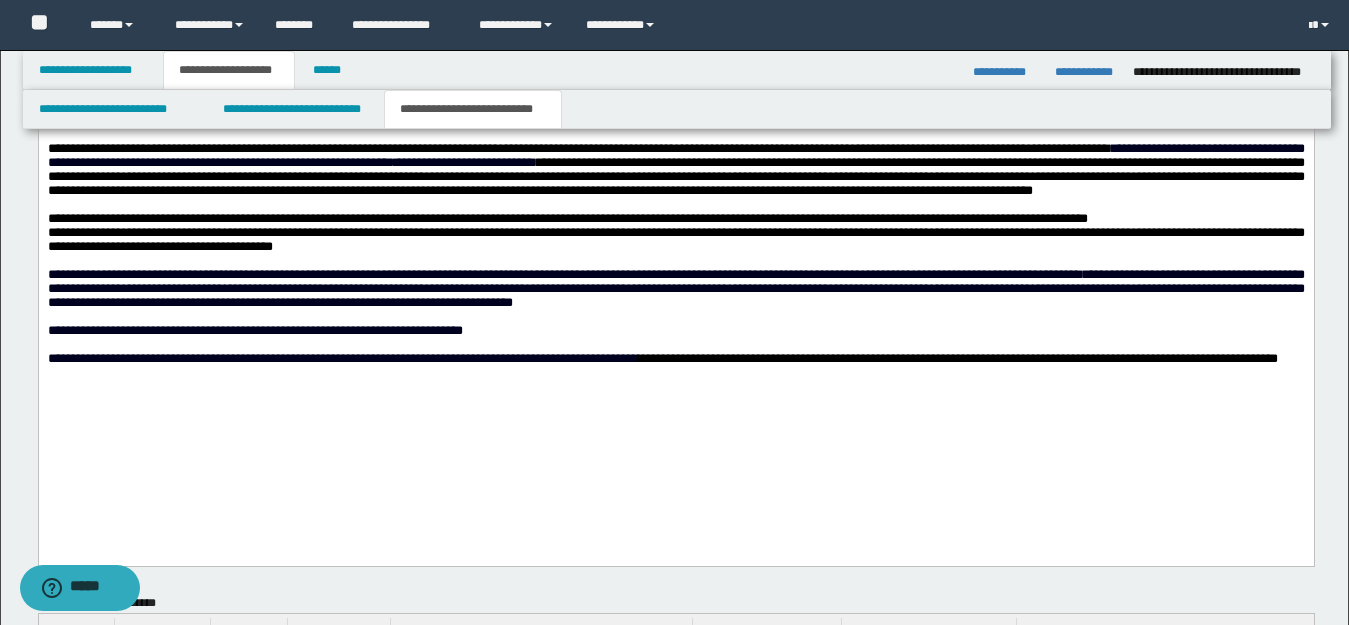 click on "**********" at bounding box center [675, 359] 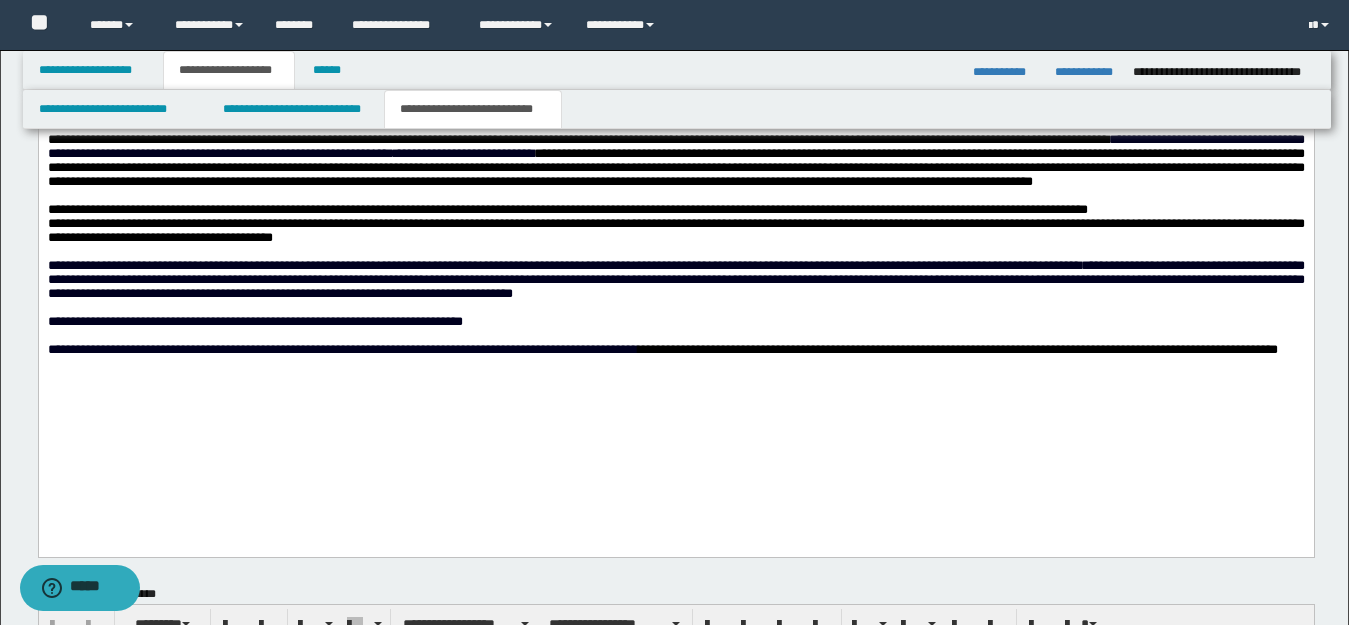 scroll, scrollTop: 958, scrollLeft: 0, axis: vertical 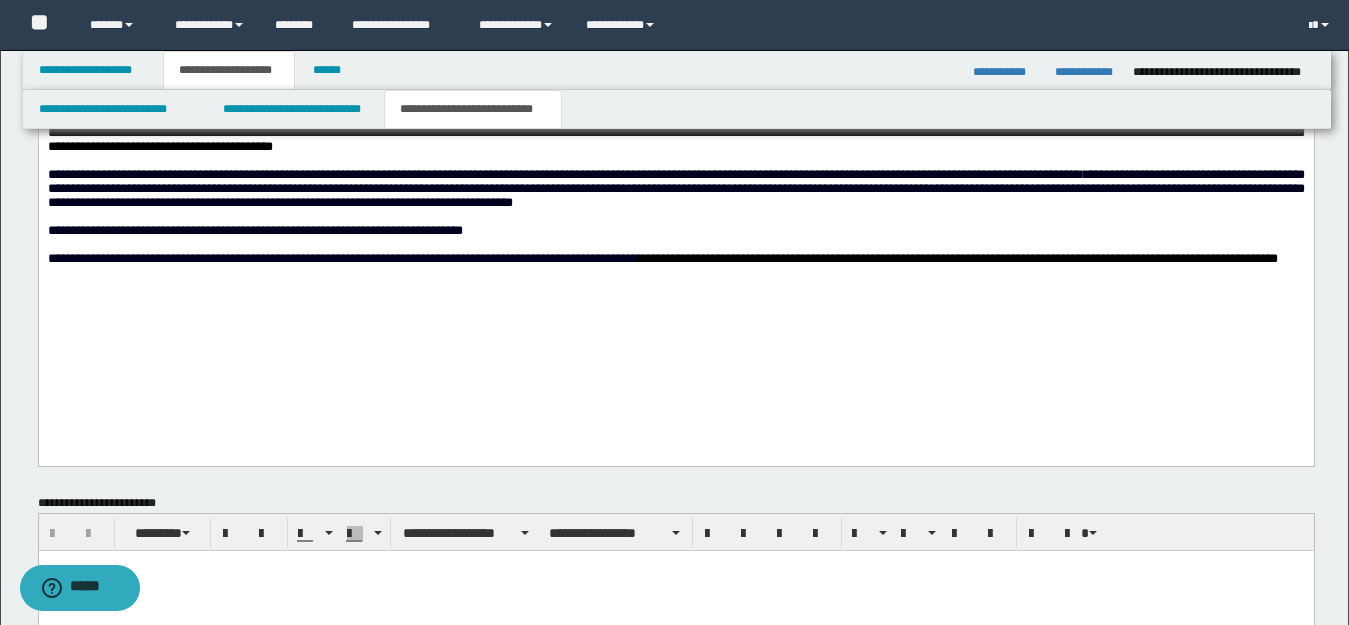 click on "**********" at bounding box center (675, 138) 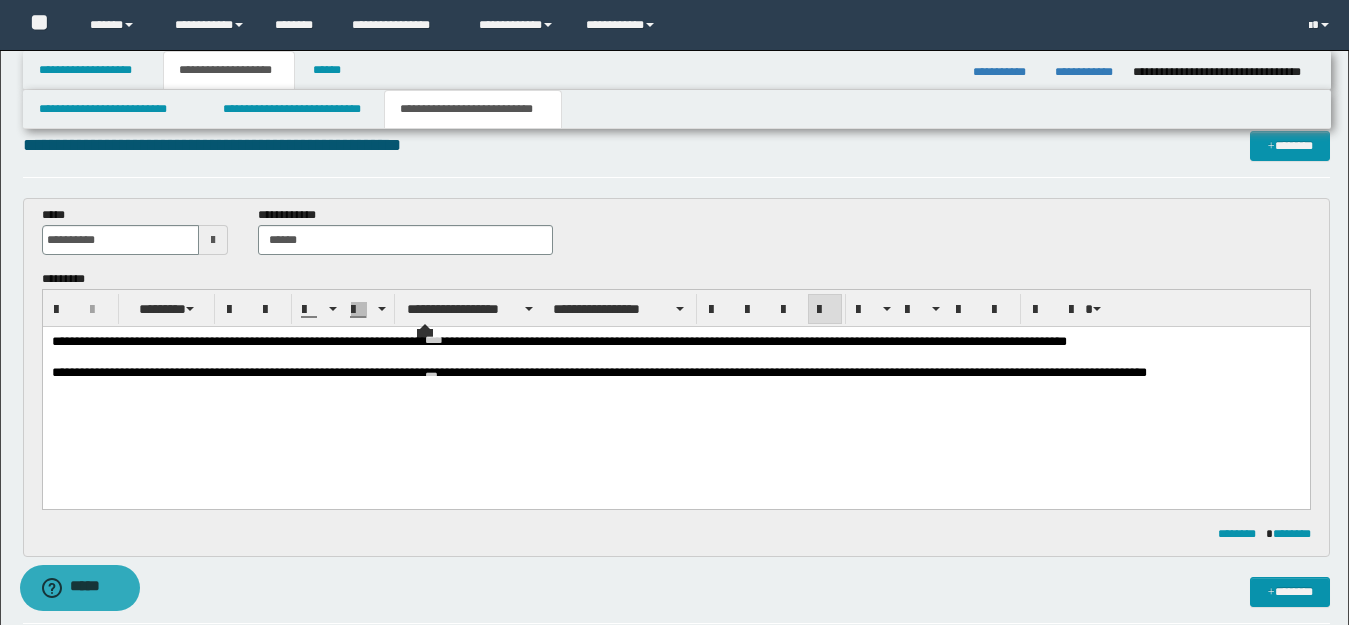 scroll, scrollTop: 0, scrollLeft: 0, axis: both 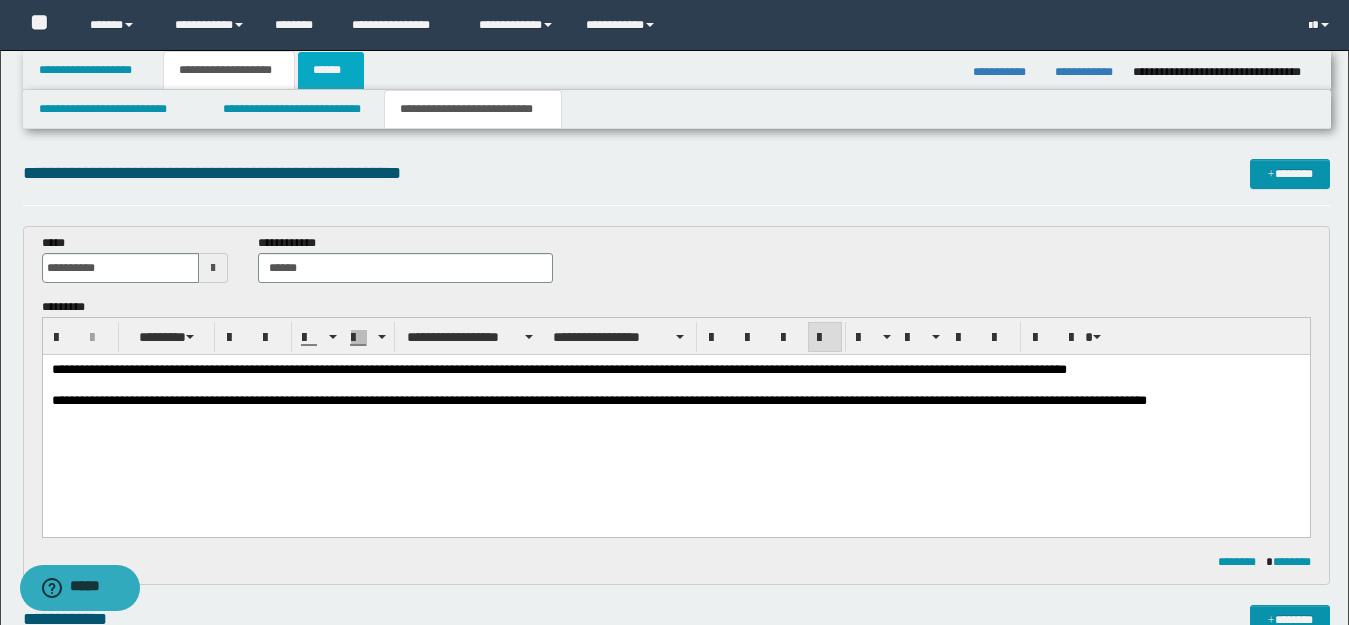 click on "******" at bounding box center (331, 70) 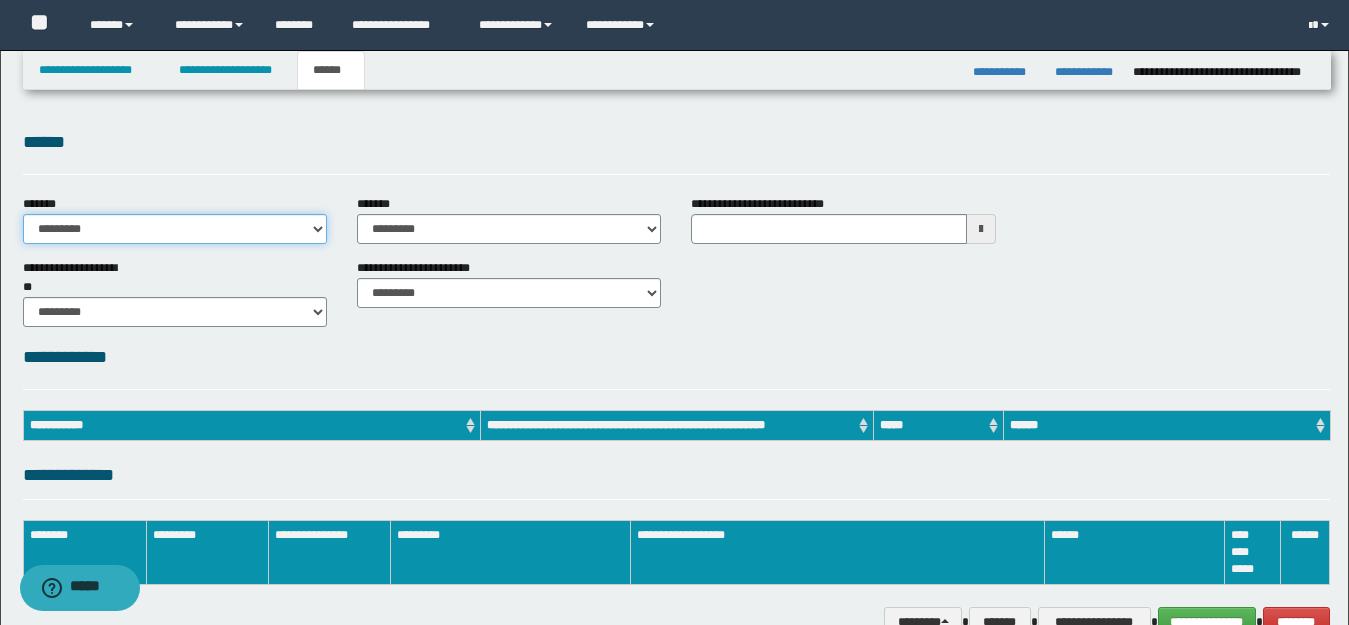 drag, startPoint x: 307, startPoint y: 233, endPoint x: 252, endPoint y: 243, distance: 55.9017 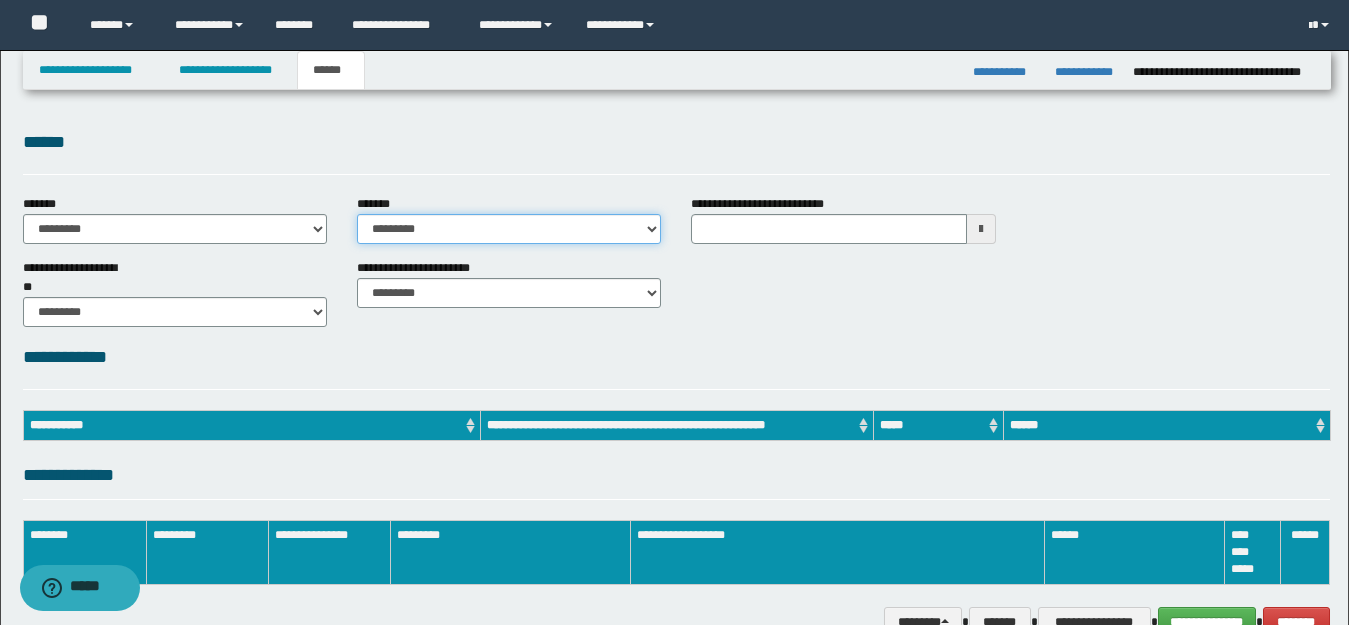click on "**********" at bounding box center (509, 229) 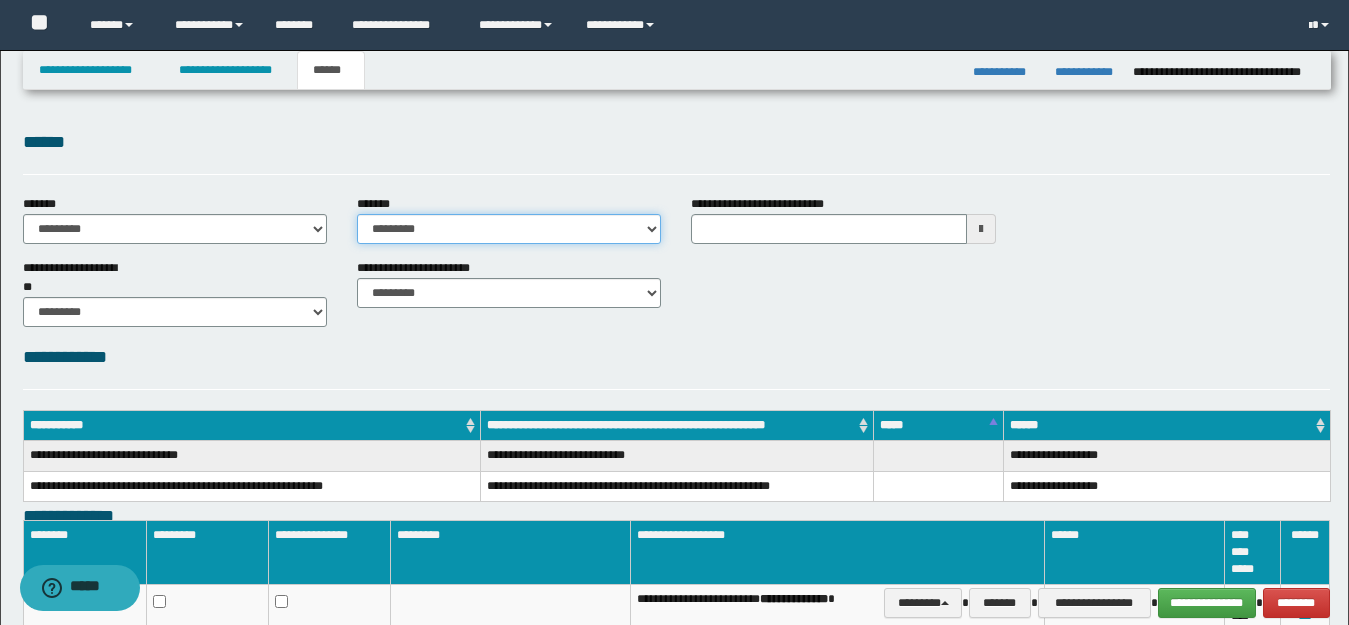 select on "*" 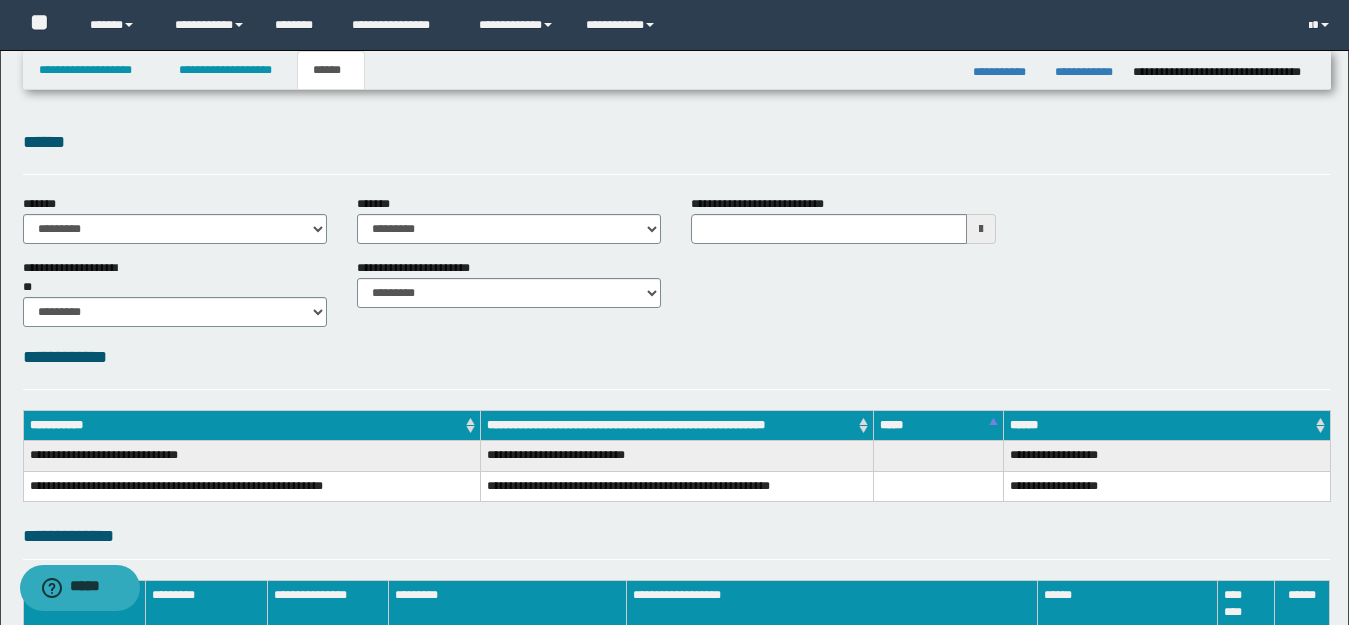 click on "**********" at bounding box center (676, 291) 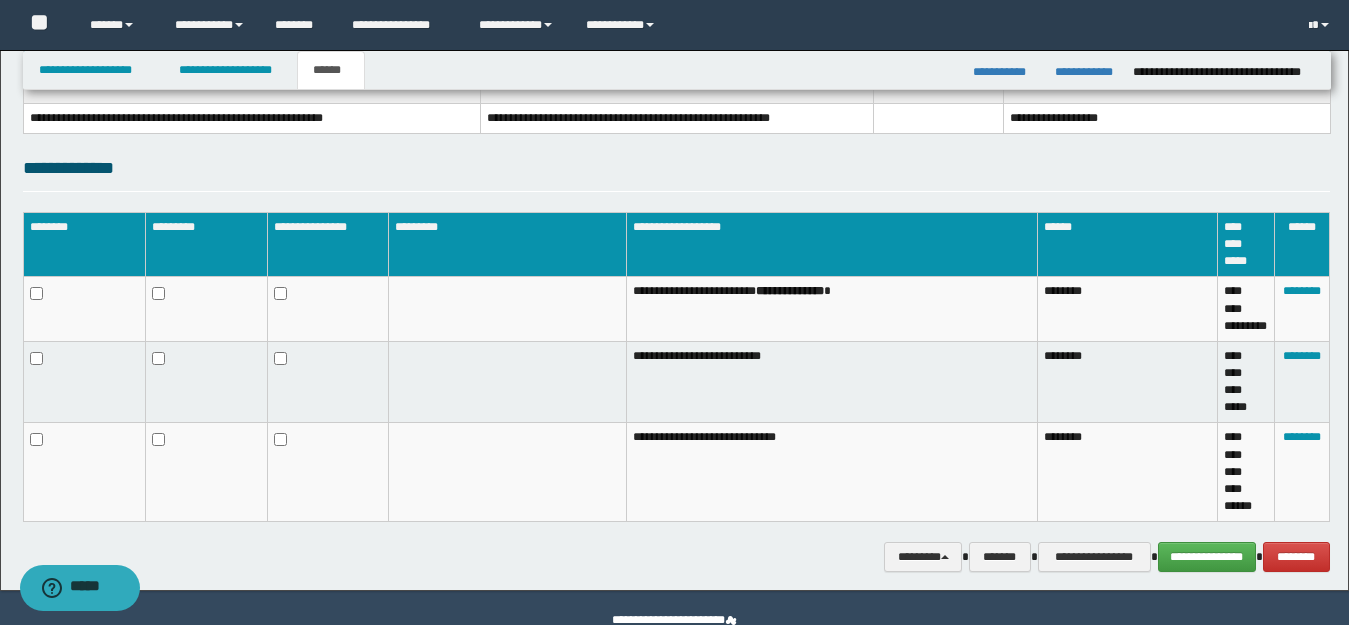 scroll, scrollTop: 412, scrollLeft: 0, axis: vertical 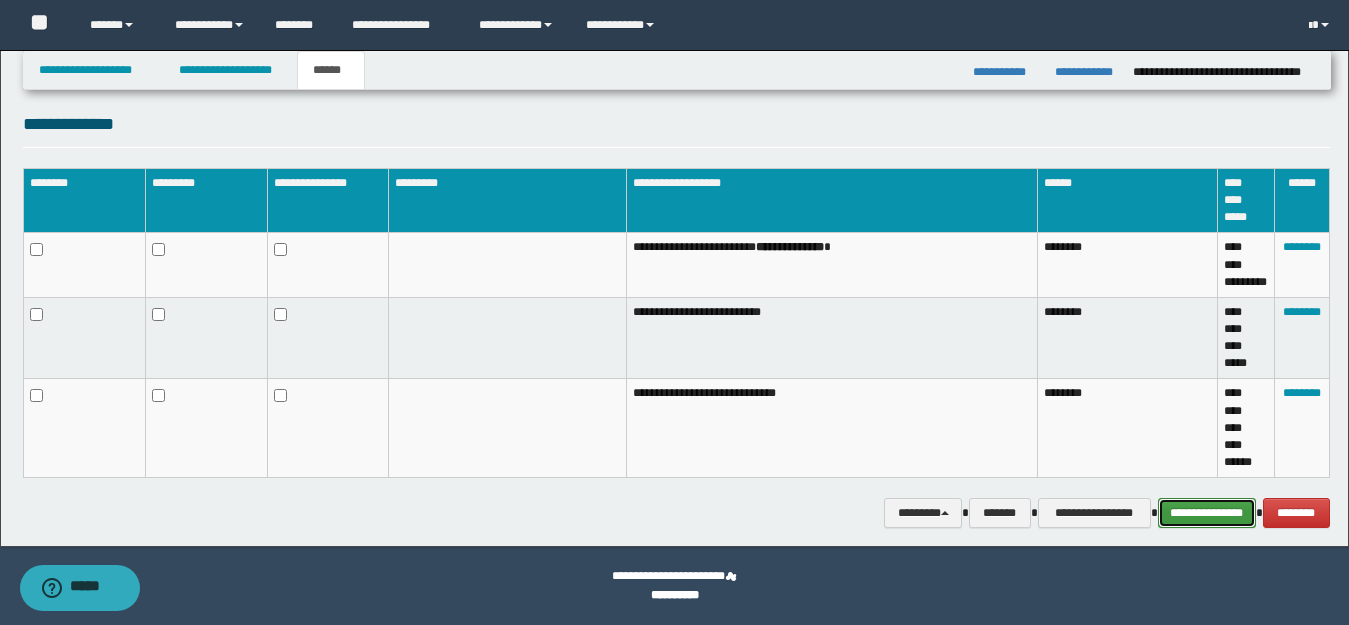 click on "**********" at bounding box center [1207, 513] 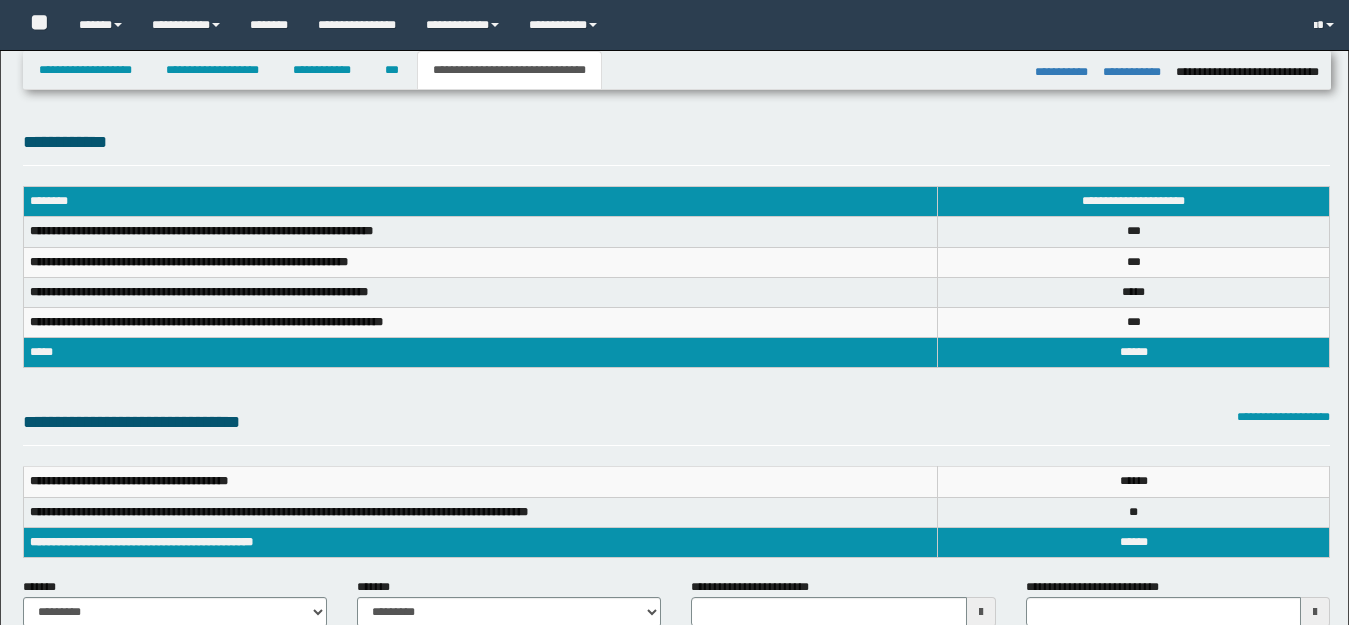 select on "*" 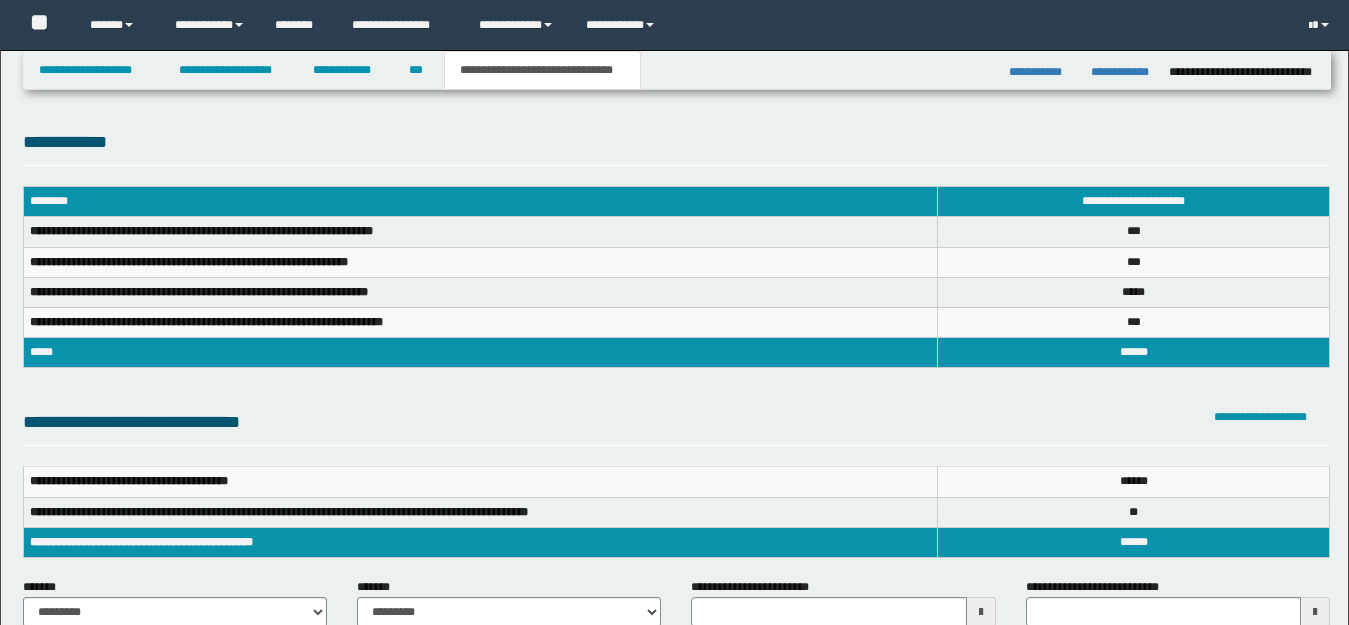 scroll, scrollTop: 0, scrollLeft: 0, axis: both 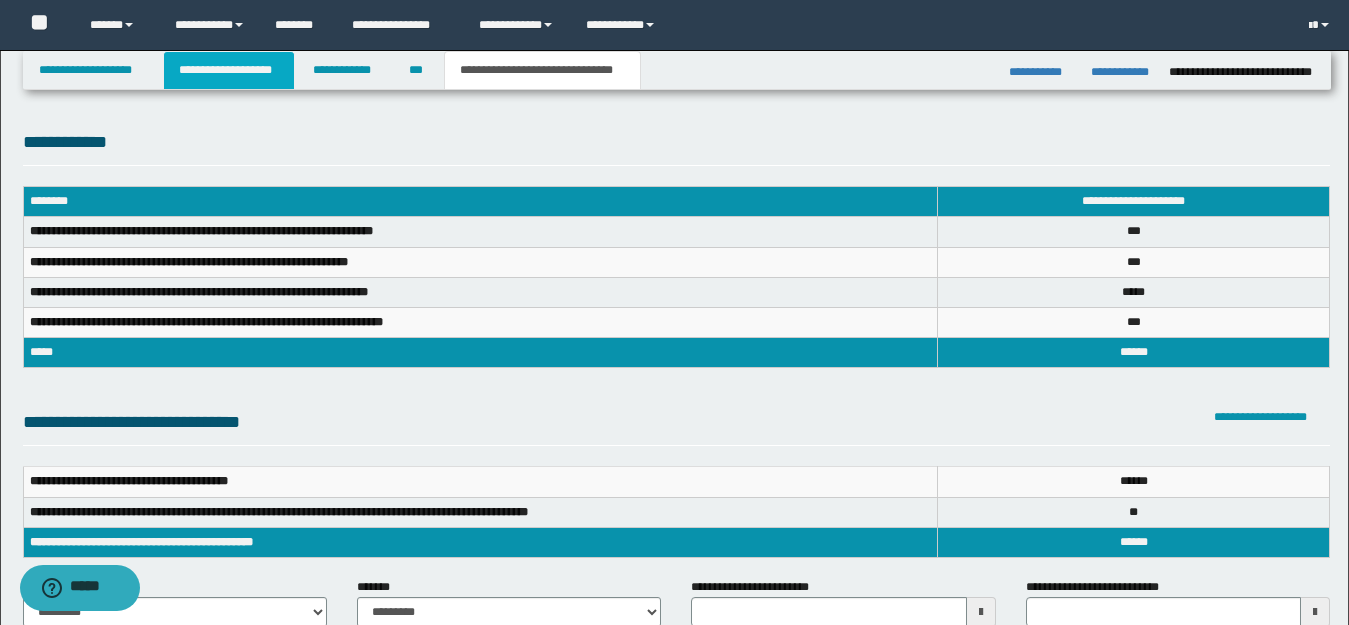click on "**********" at bounding box center [229, 70] 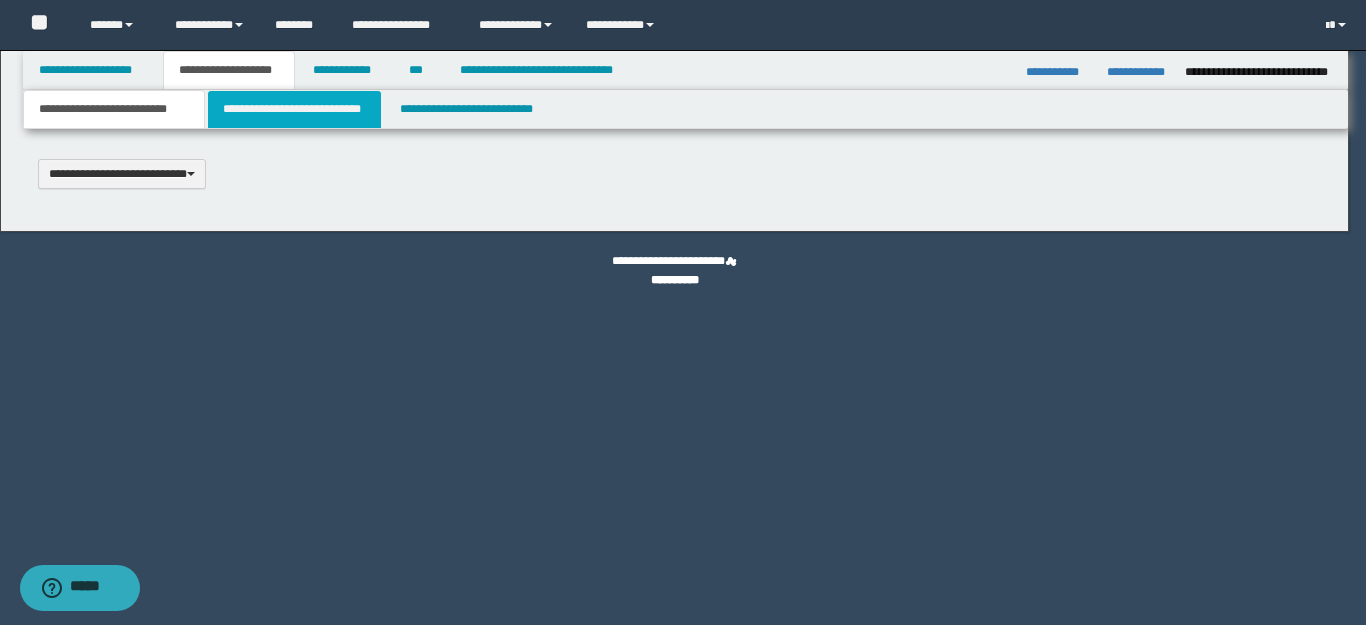 scroll, scrollTop: 0, scrollLeft: 0, axis: both 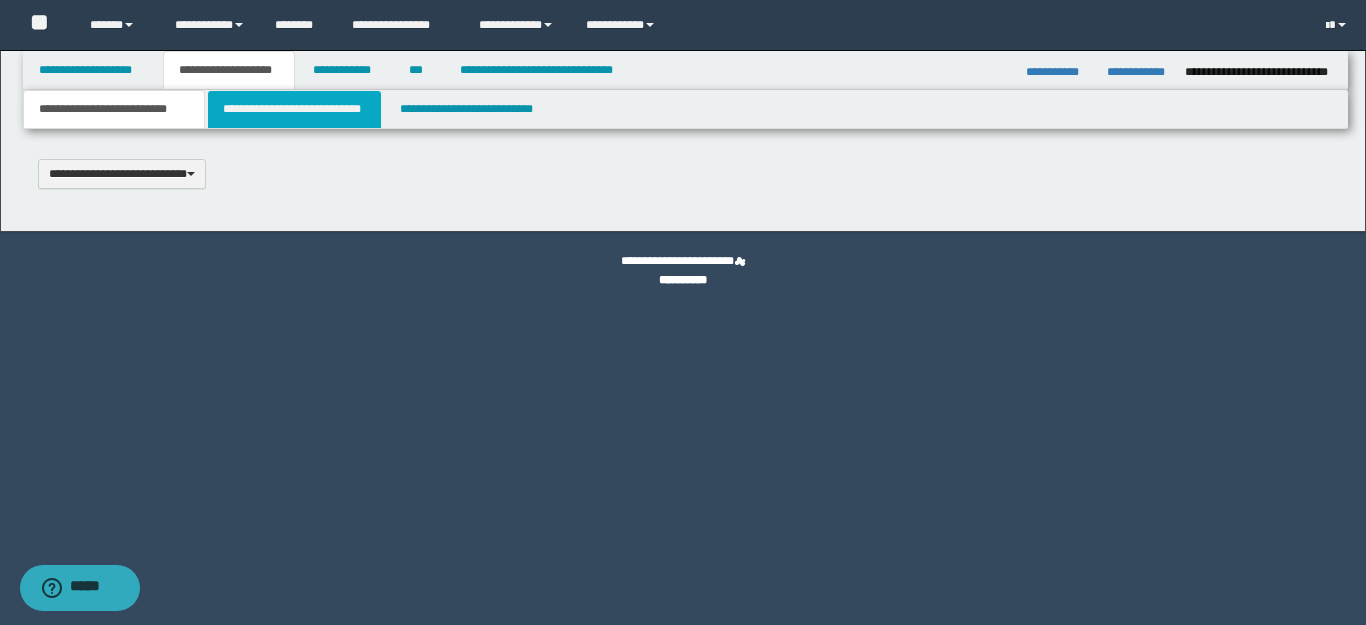 click on "**********" at bounding box center [294, 109] 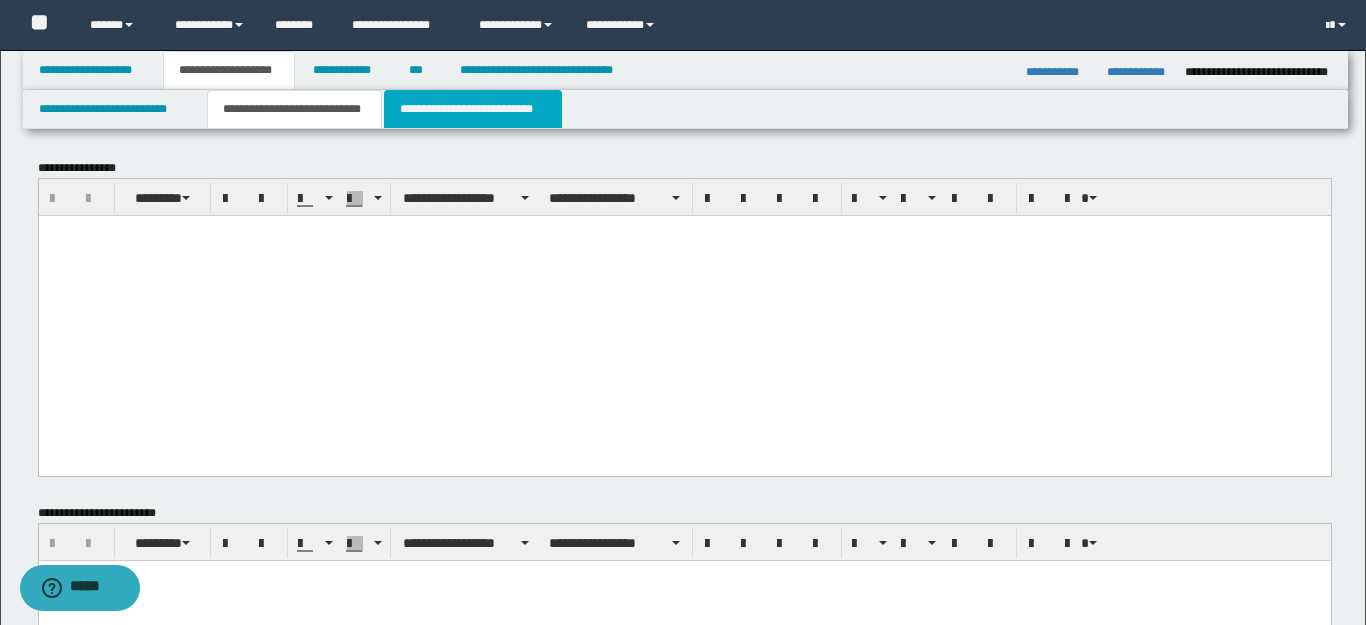 click on "**********" at bounding box center [473, 109] 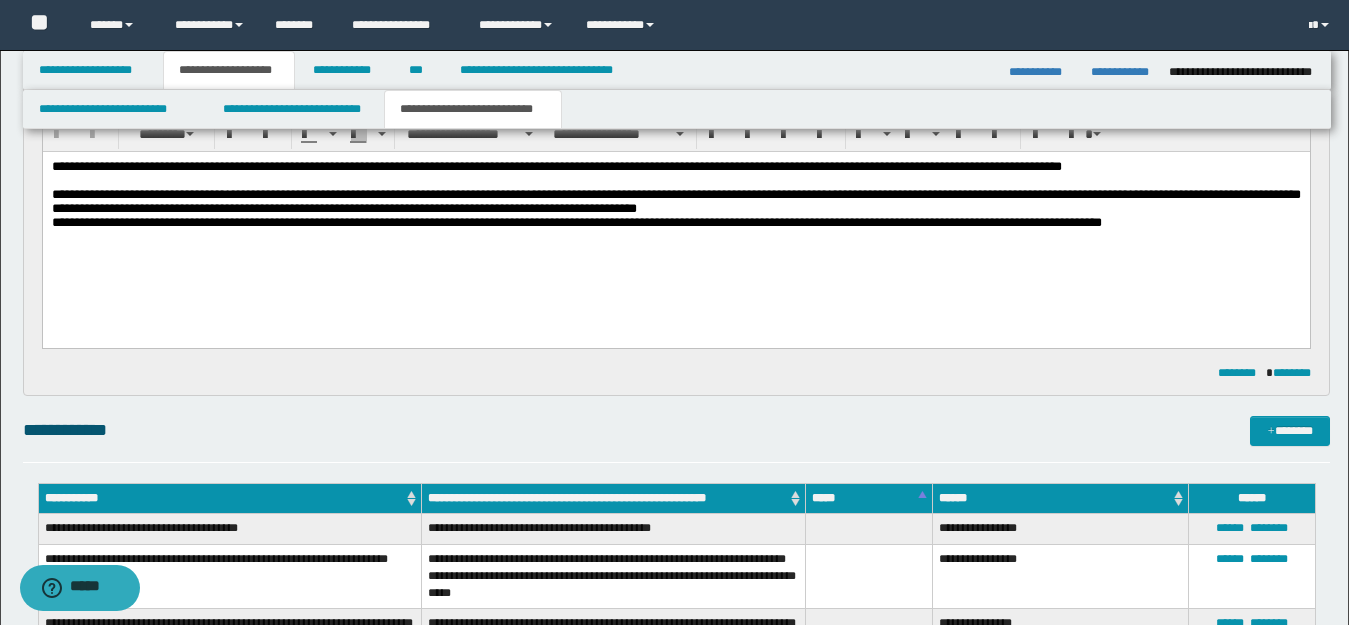 scroll, scrollTop: 0, scrollLeft: 0, axis: both 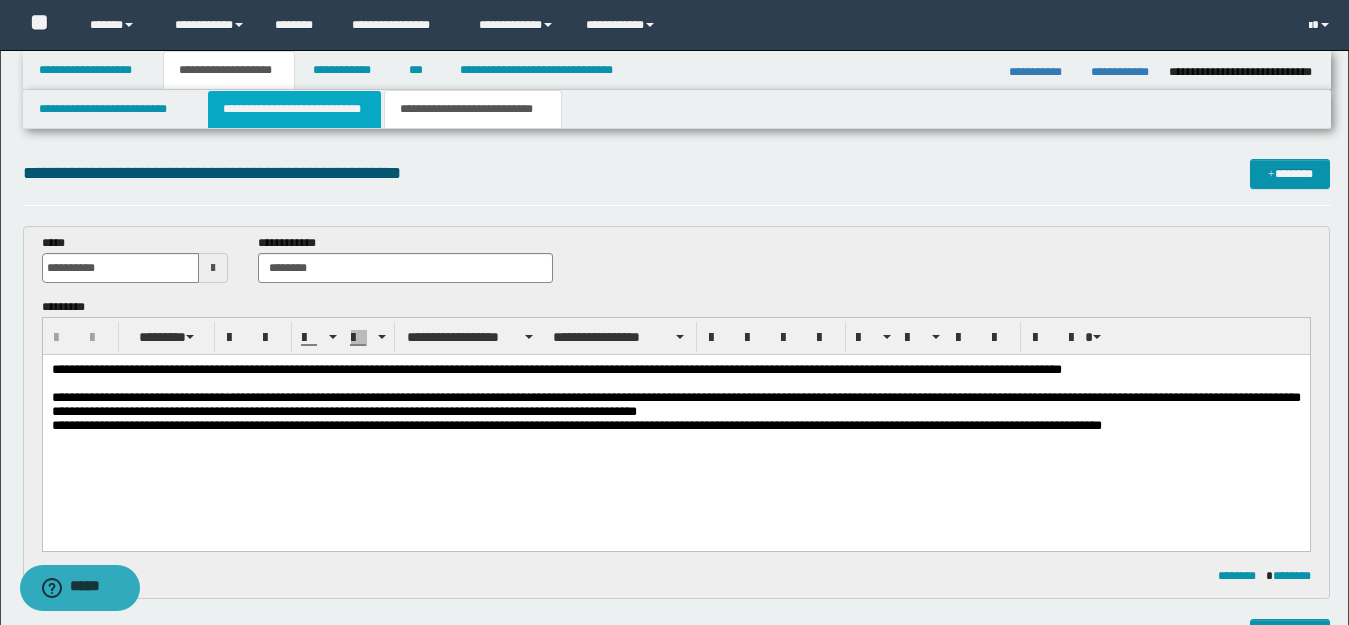 click on "**********" at bounding box center (294, 109) 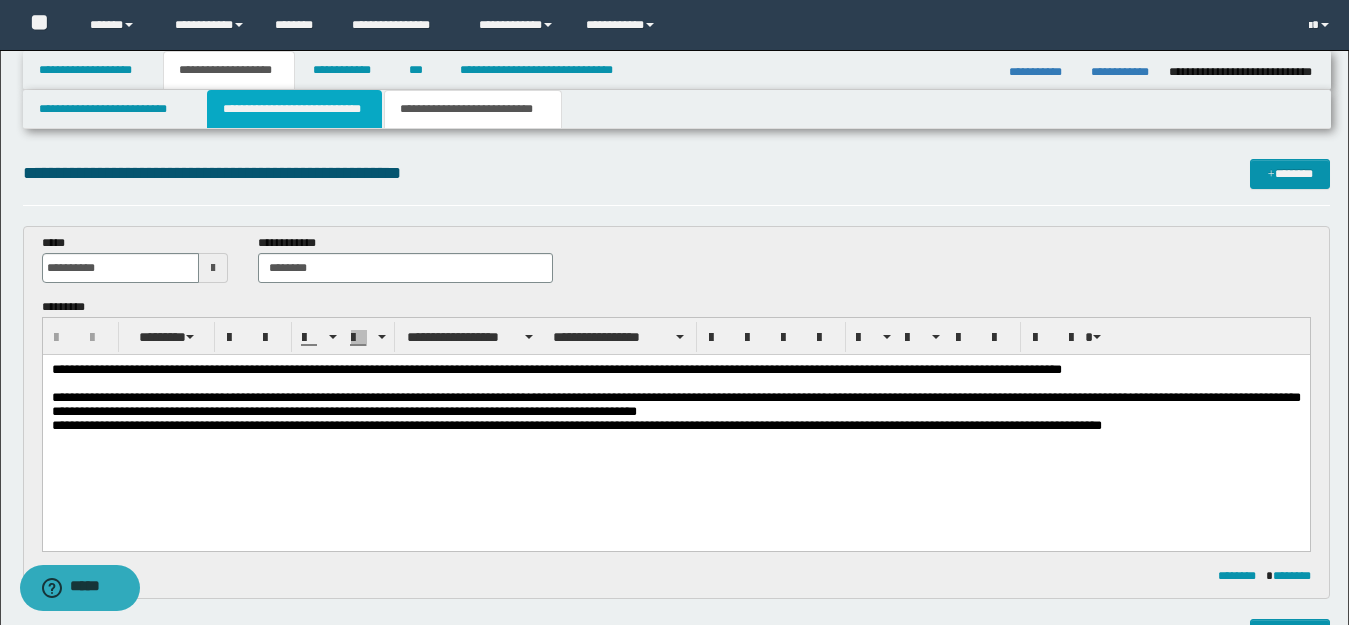 type 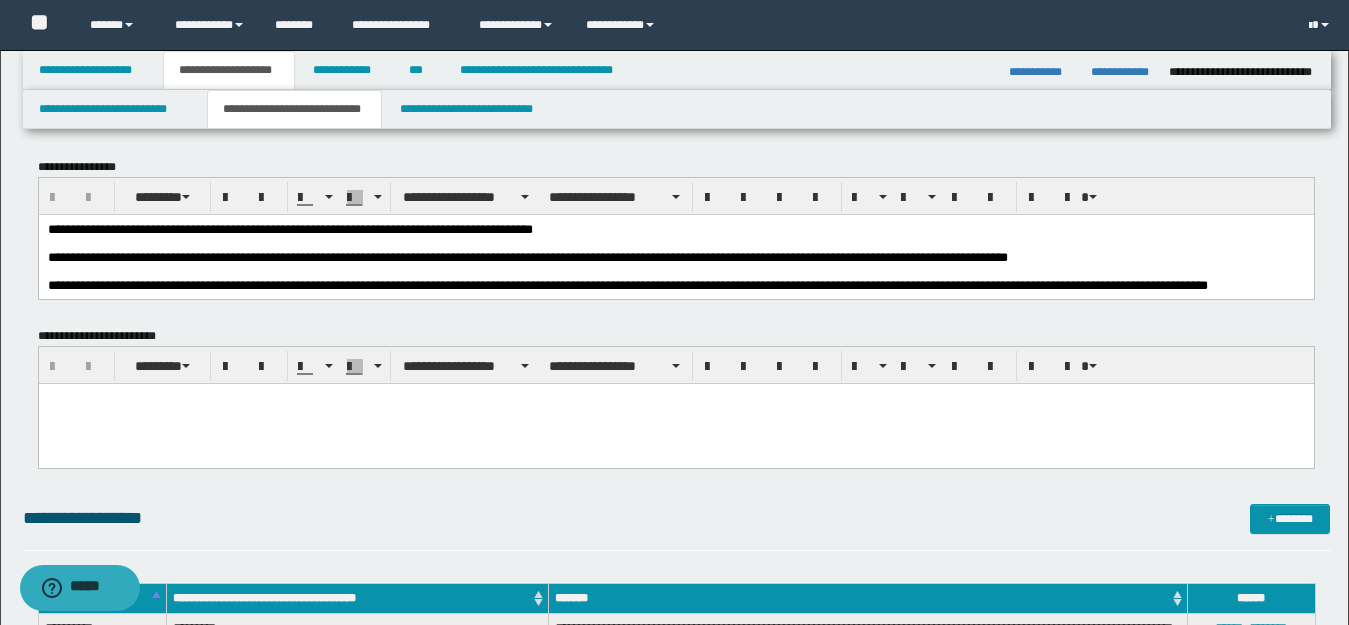 scroll, scrollTop: 0, scrollLeft: 0, axis: both 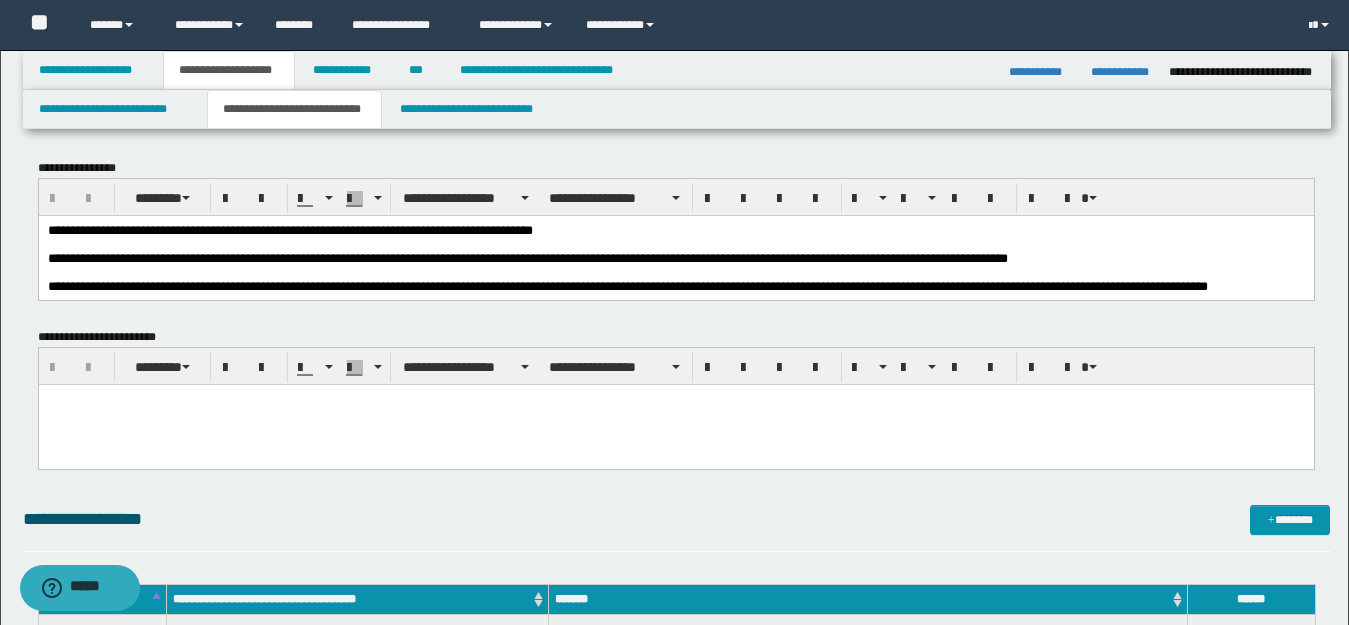click at bounding box center (675, 244) 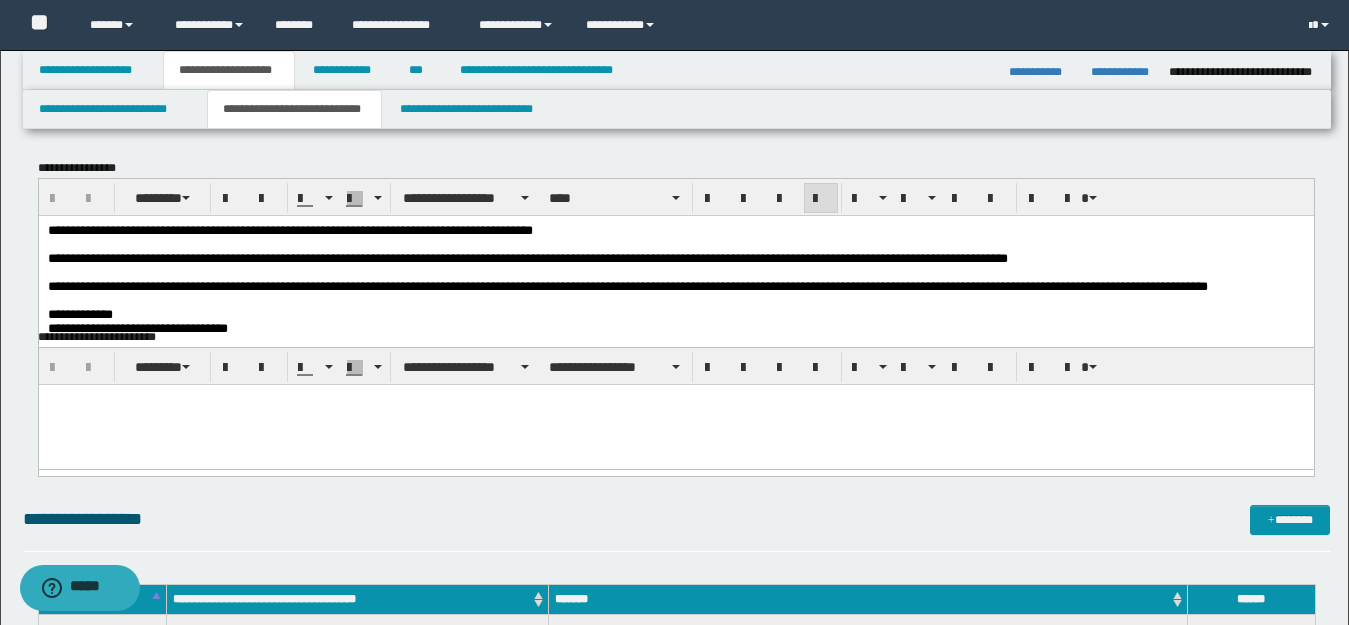 click at bounding box center [675, 244] 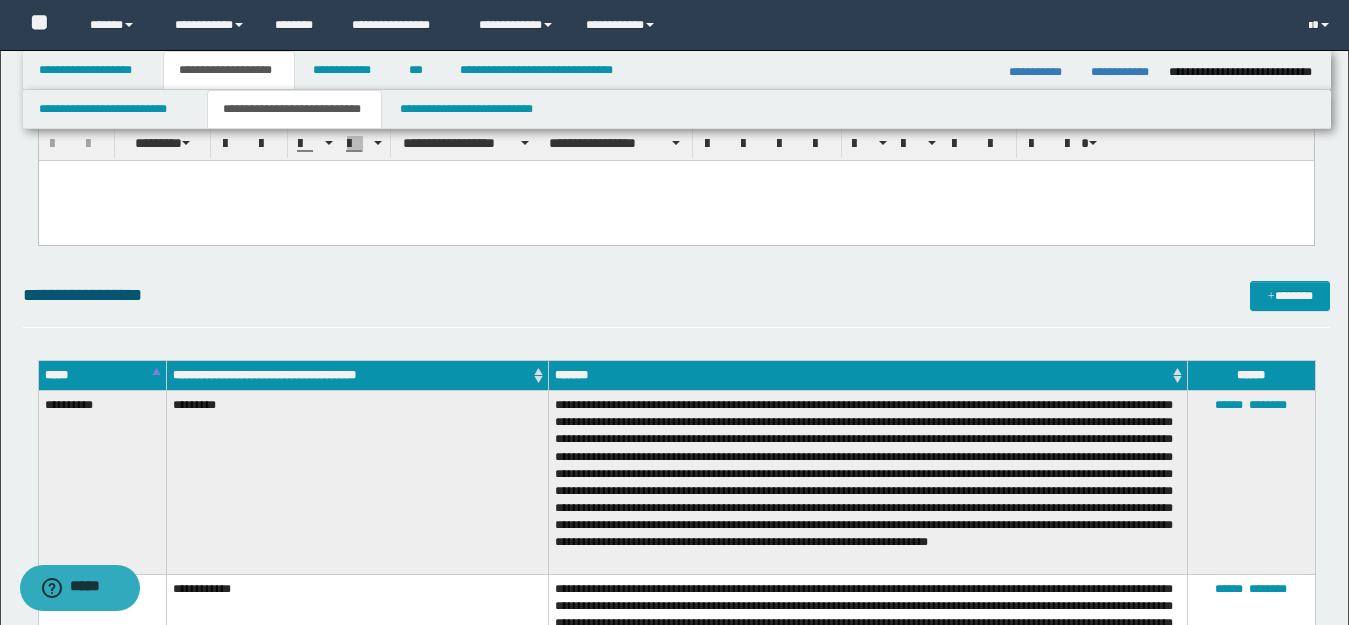 scroll, scrollTop: 0, scrollLeft: 0, axis: both 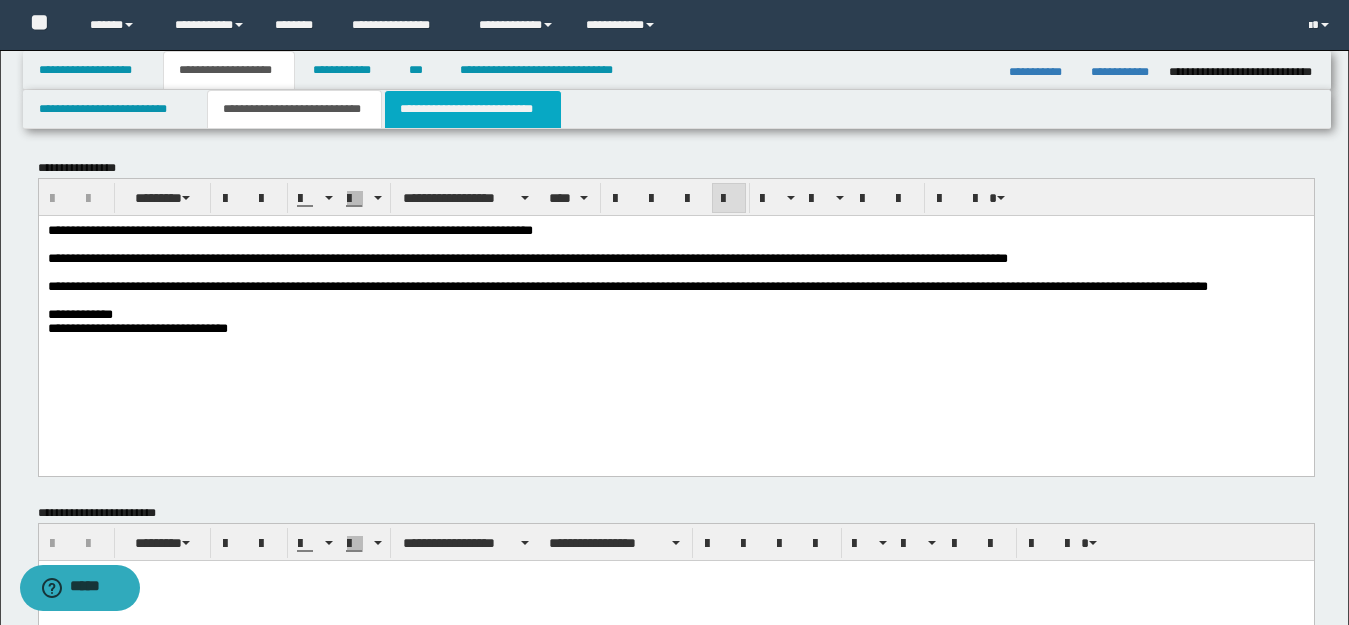 click on "**********" at bounding box center (473, 109) 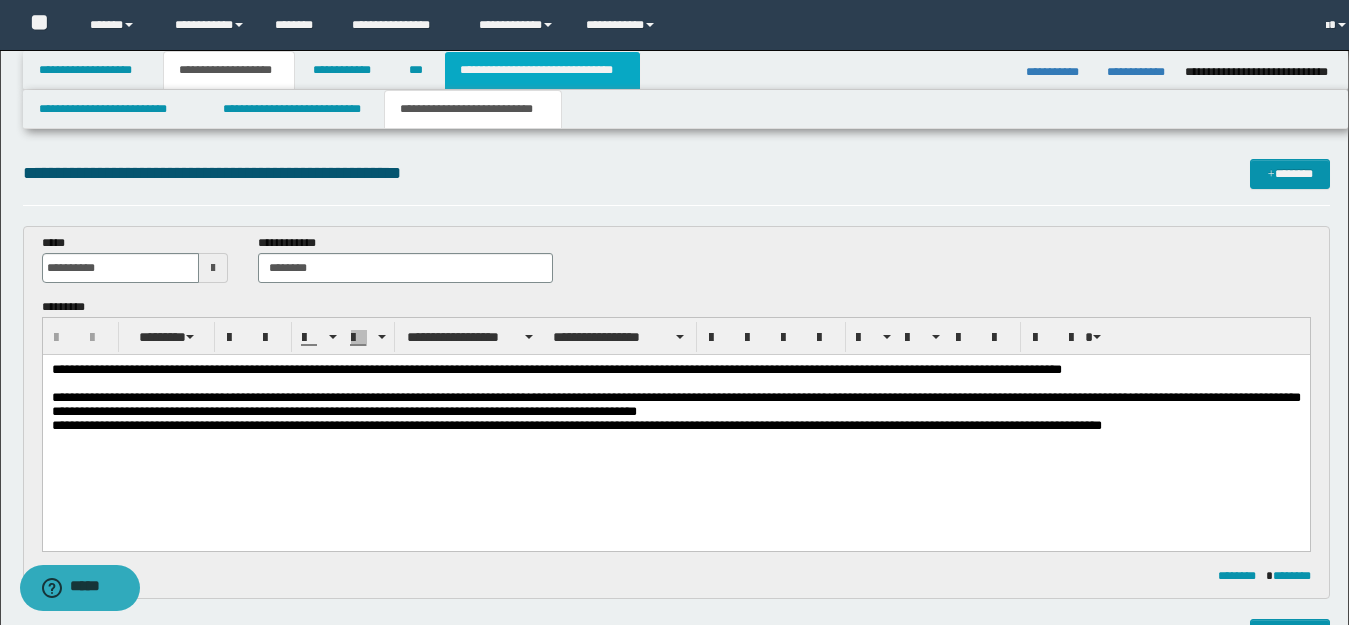 click on "**********" at bounding box center (542, 70) 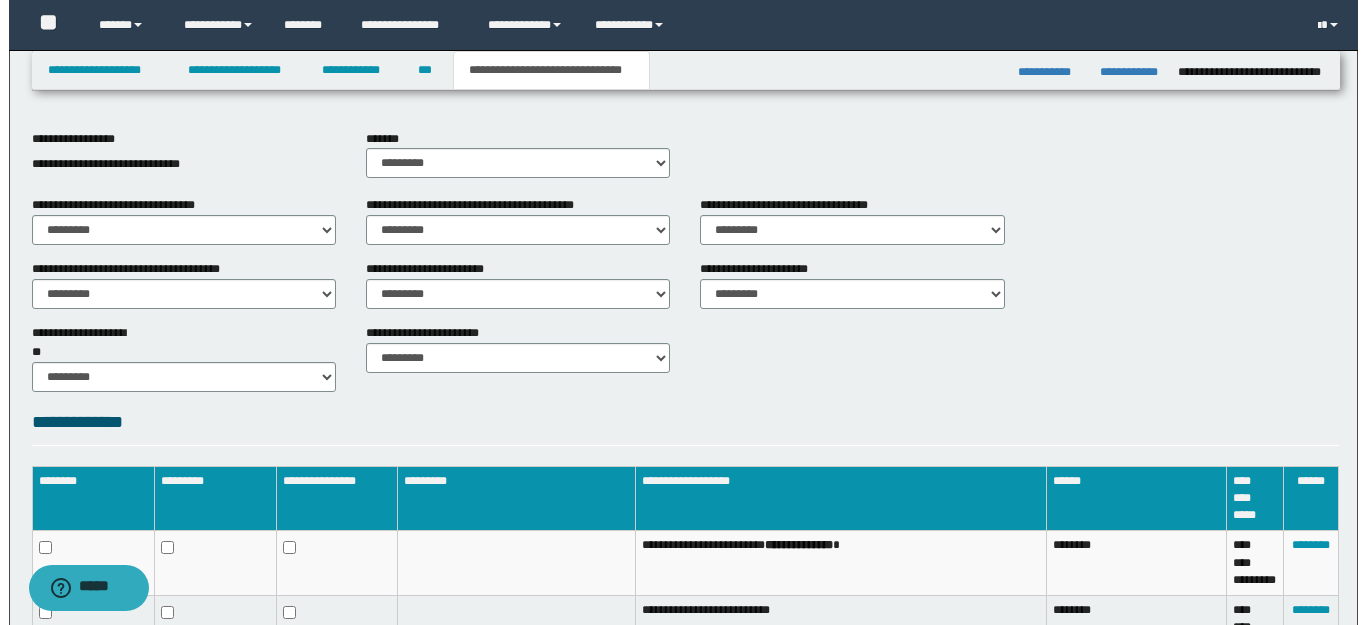 scroll, scrollTop: 900, scrollLeft: 0, axis: vertical 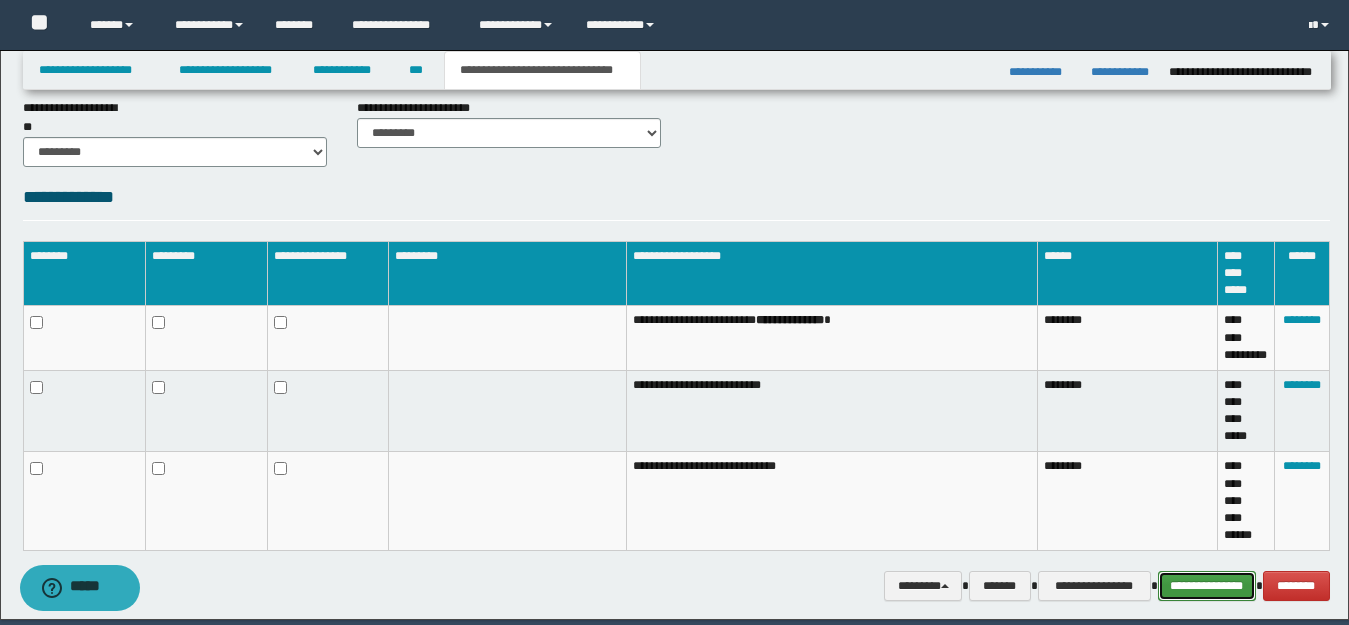 drag, startPoint x: 1203, startPoint y: 571, endPoint x: 1171, endPoint y: 560, distance: 33.83785 